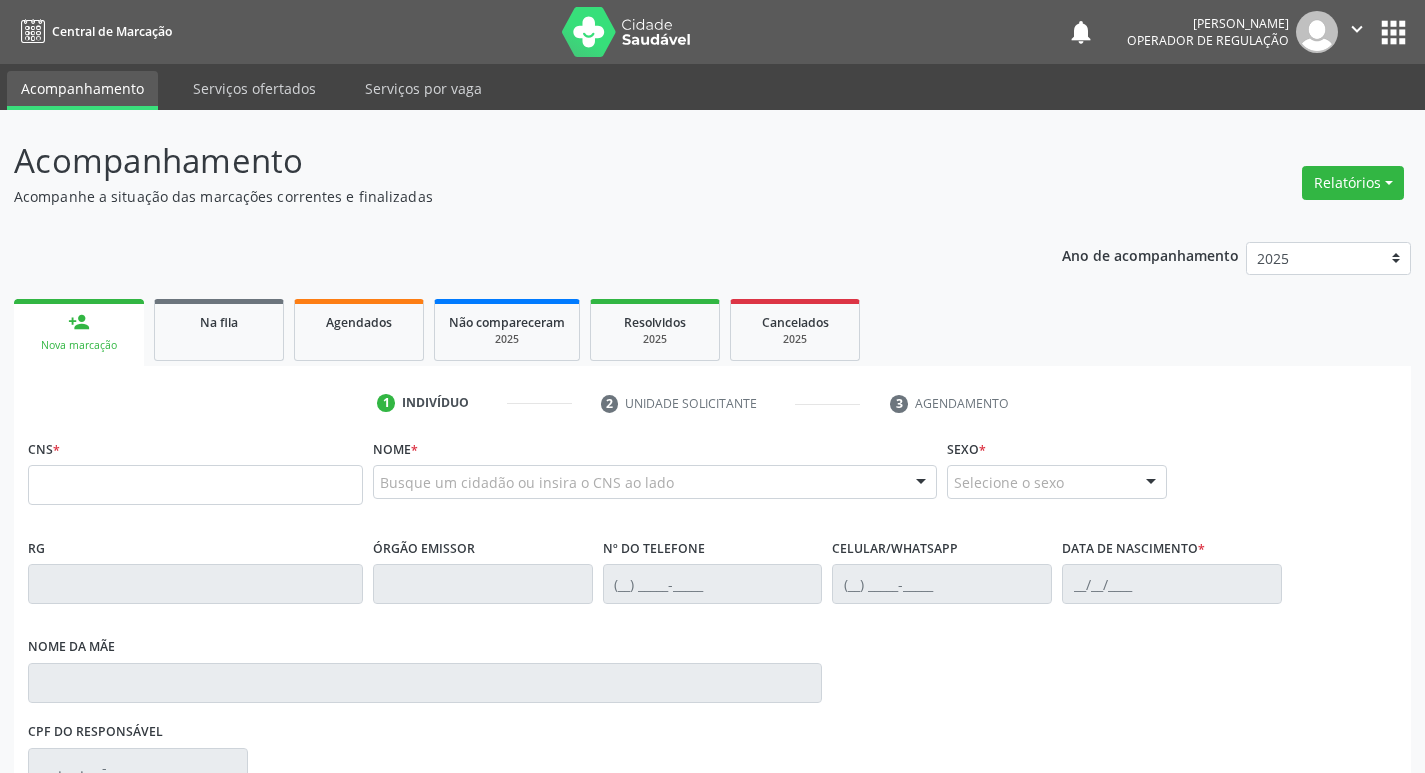 scroll, scrollTop: 0, scrollLeft: 0, axis: both 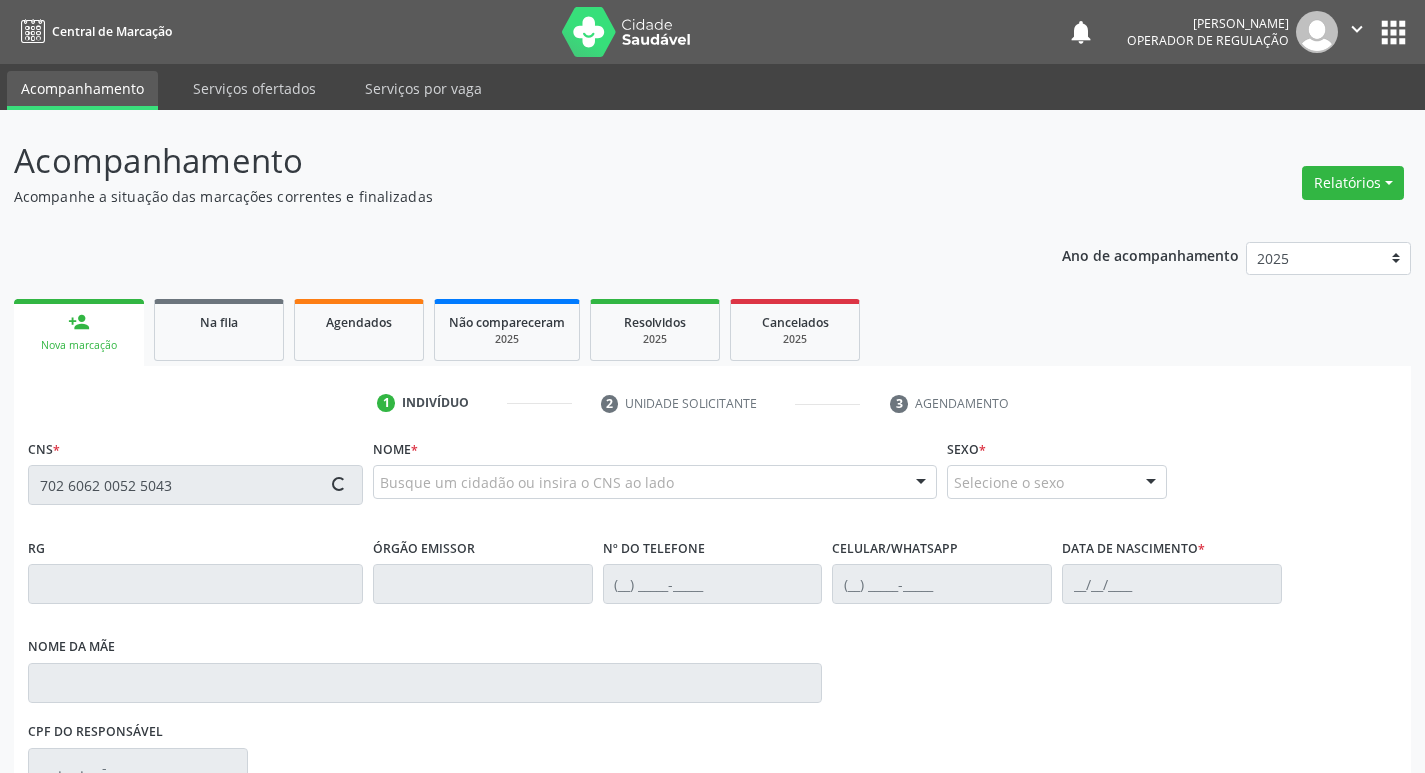 type on "702 6062 0052 5043" 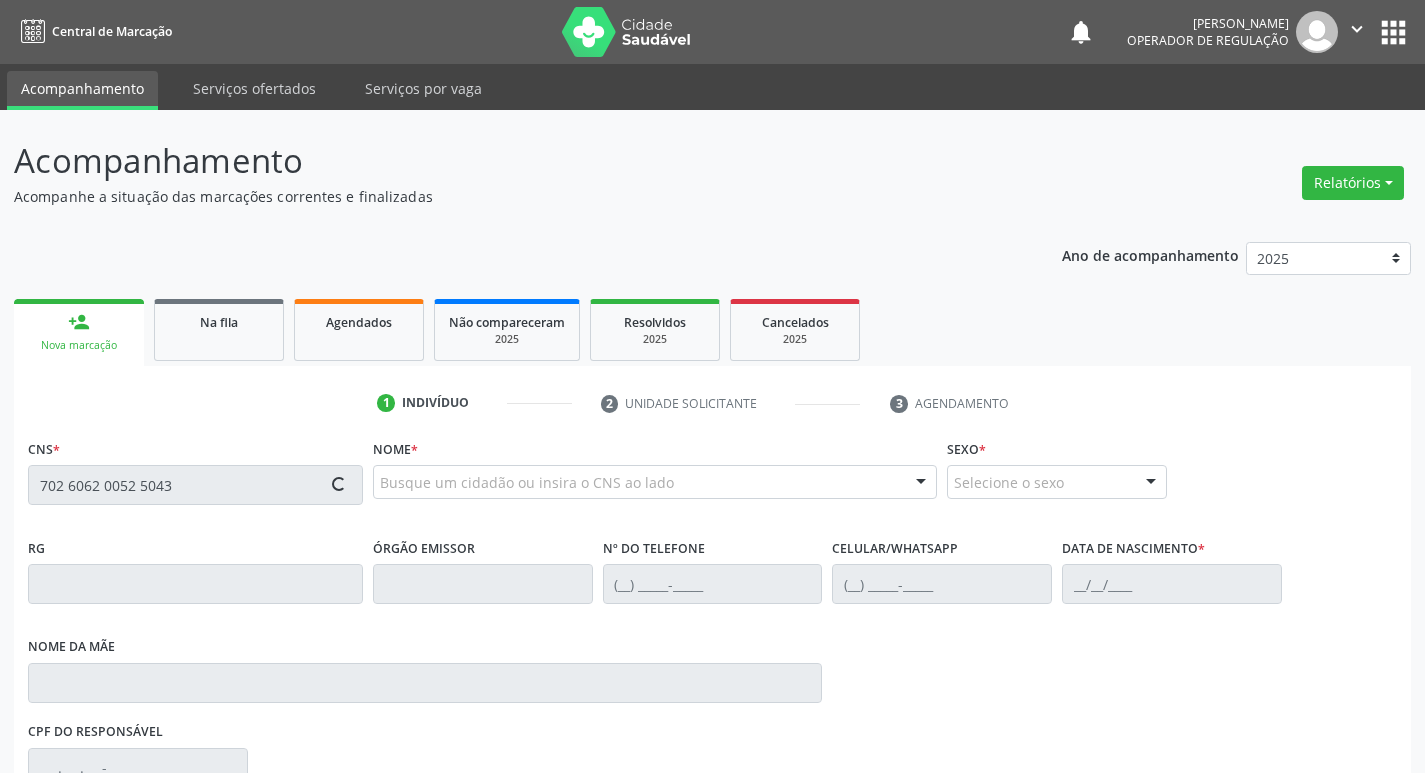 type 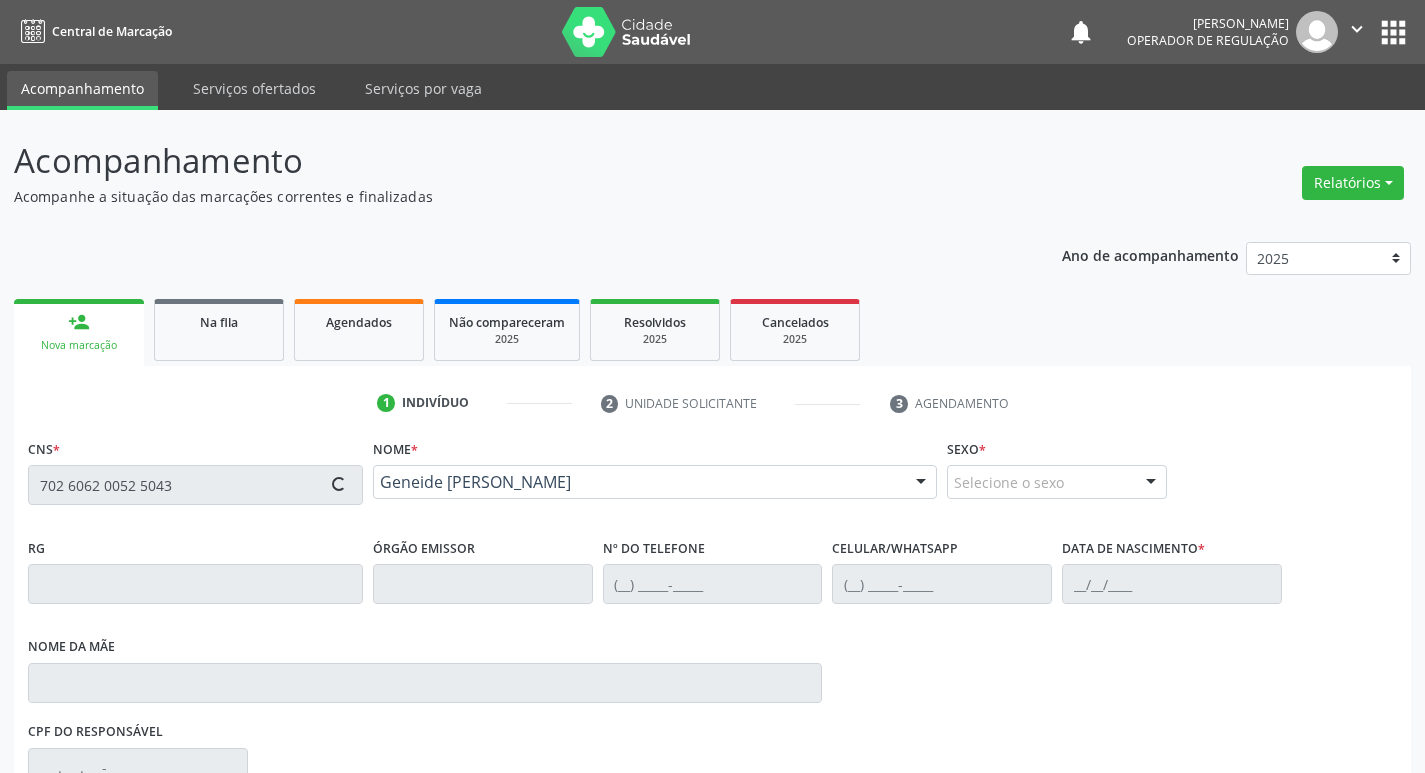 type on "[PHONE_NUMBER]" 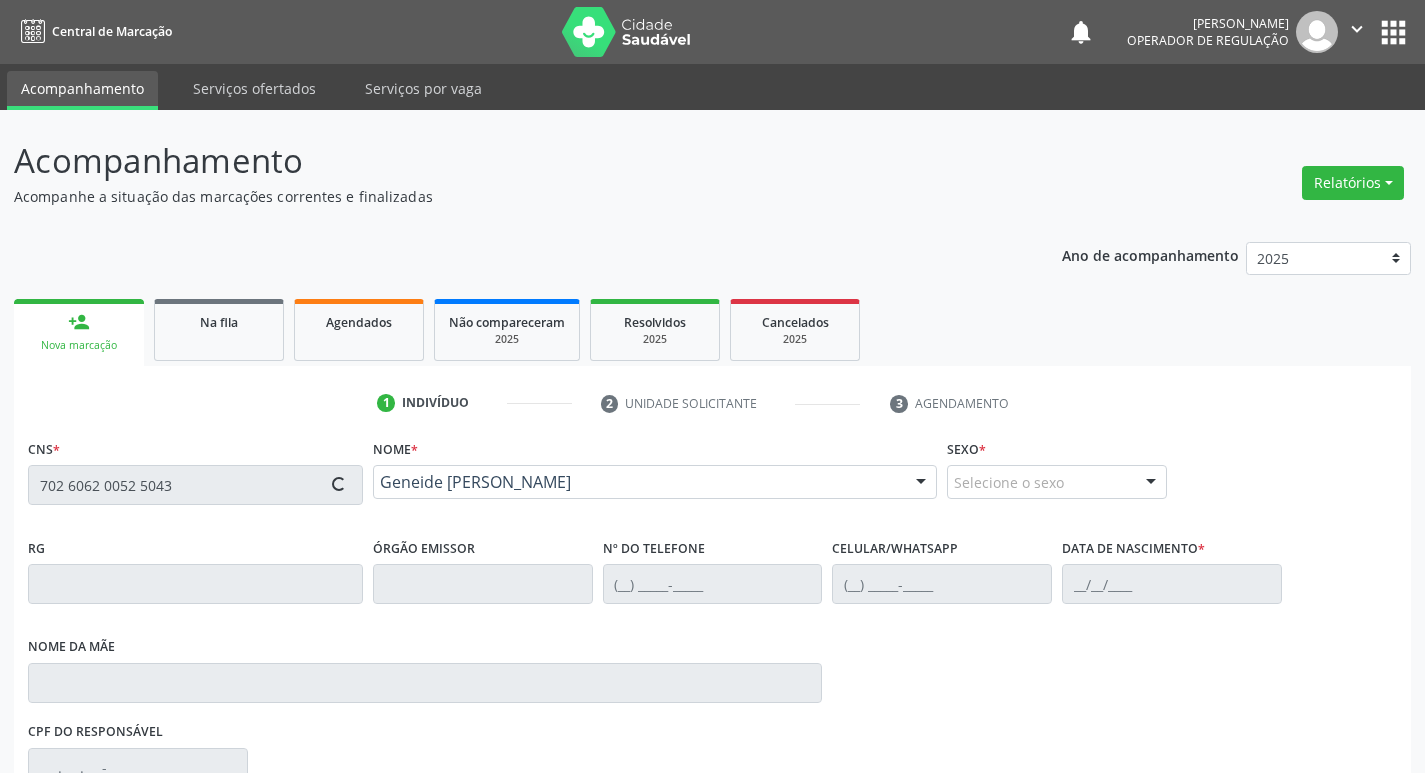 type on "[PHONE_NUMBER]" 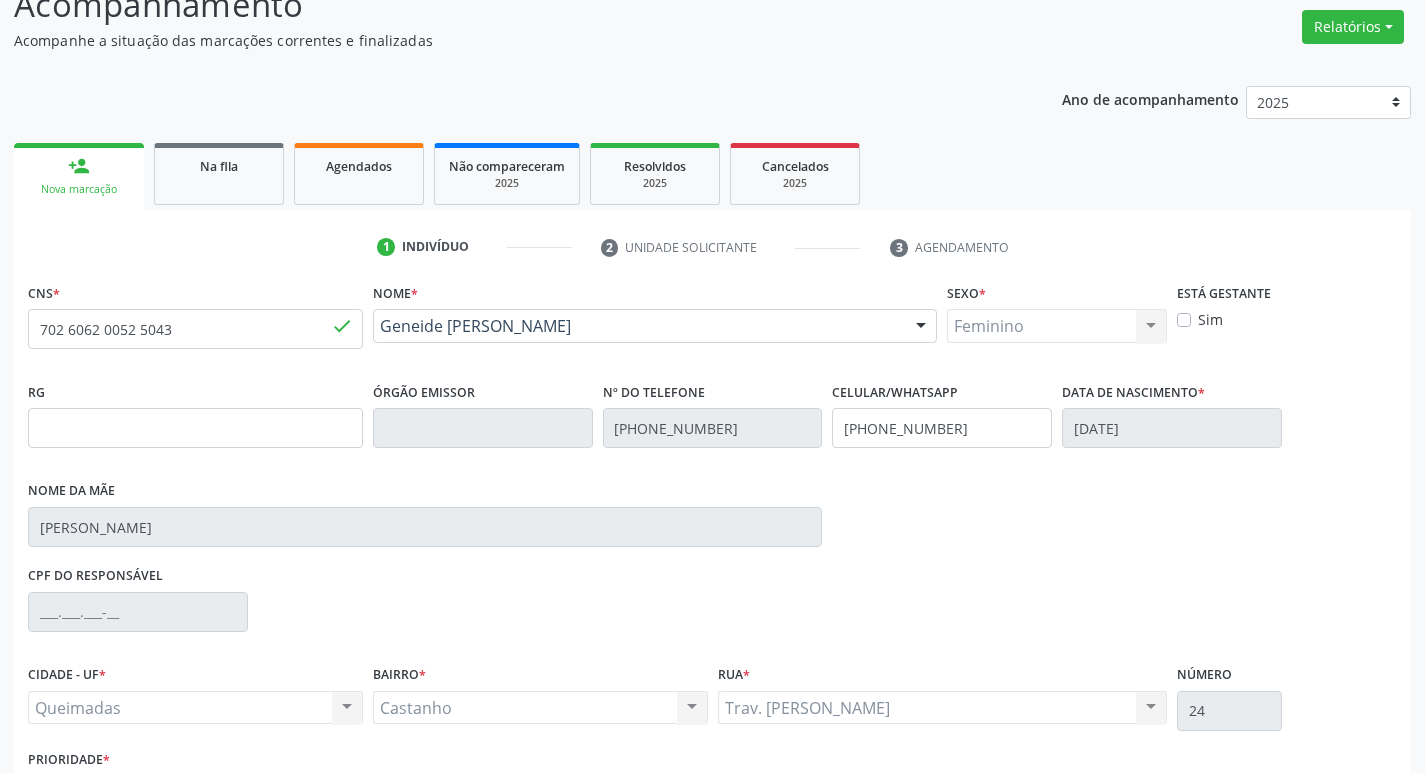 scroll, scrollTop: 297, scrollLeft: 0, axis: vertical 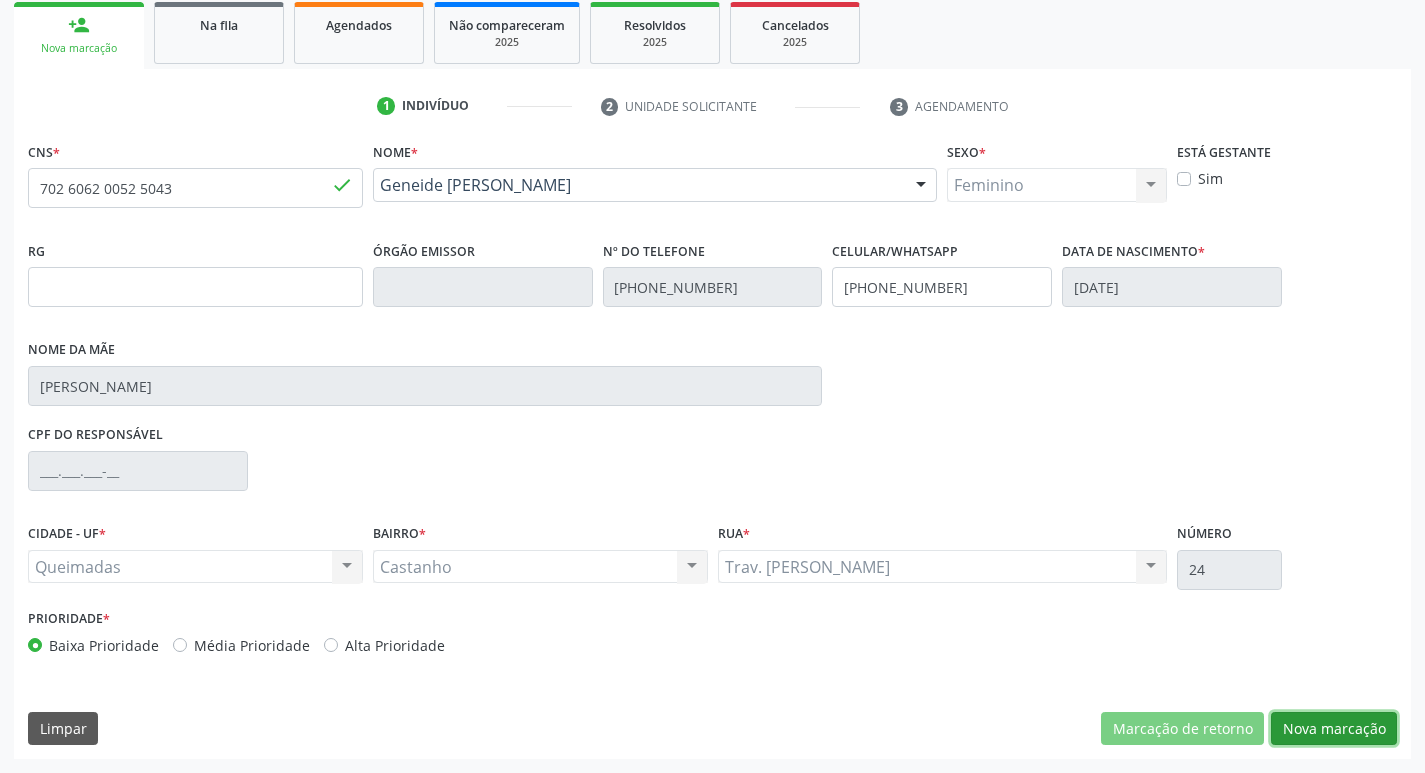 click on "Nova marcação" at bounding box center [1334, 729] 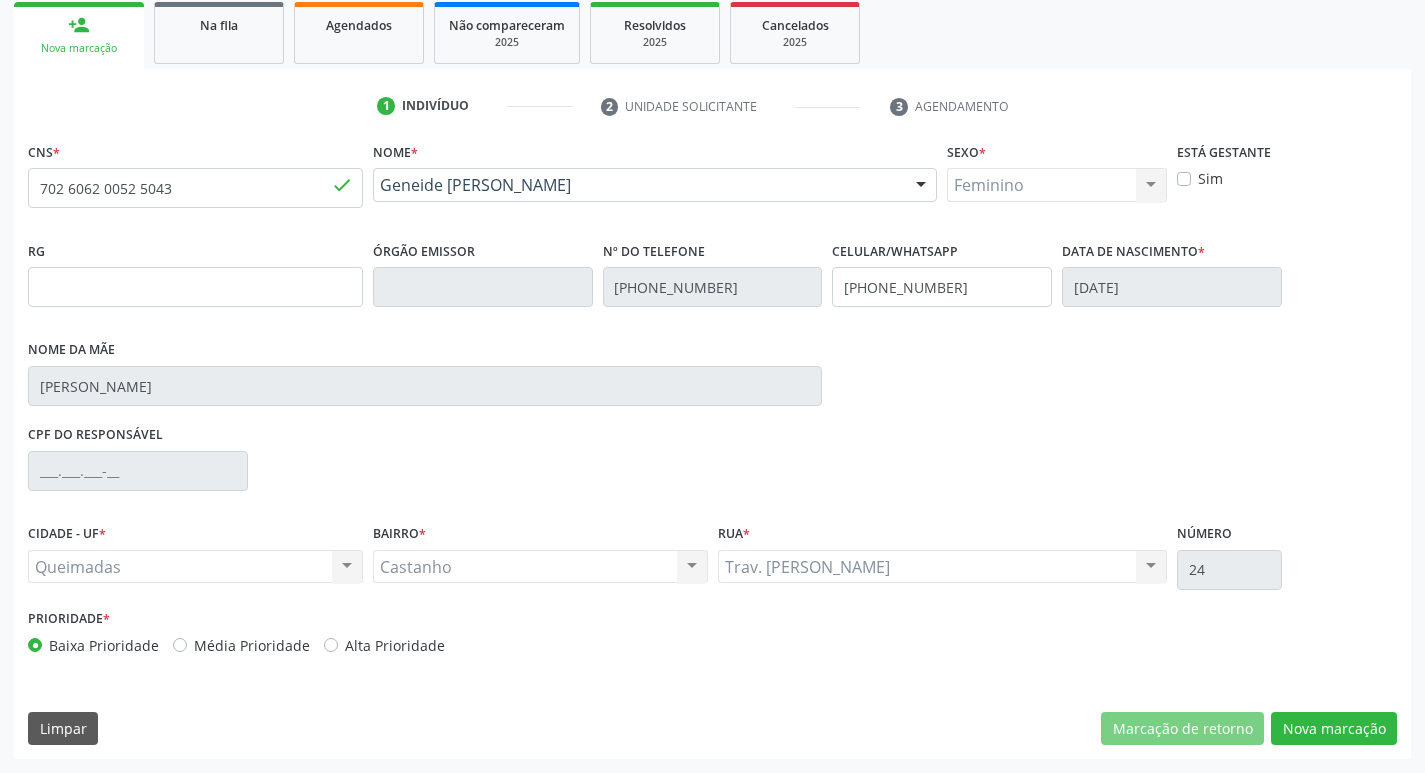 scroll, scrollTop: 133, scrollLeft: 0, axis: vertical 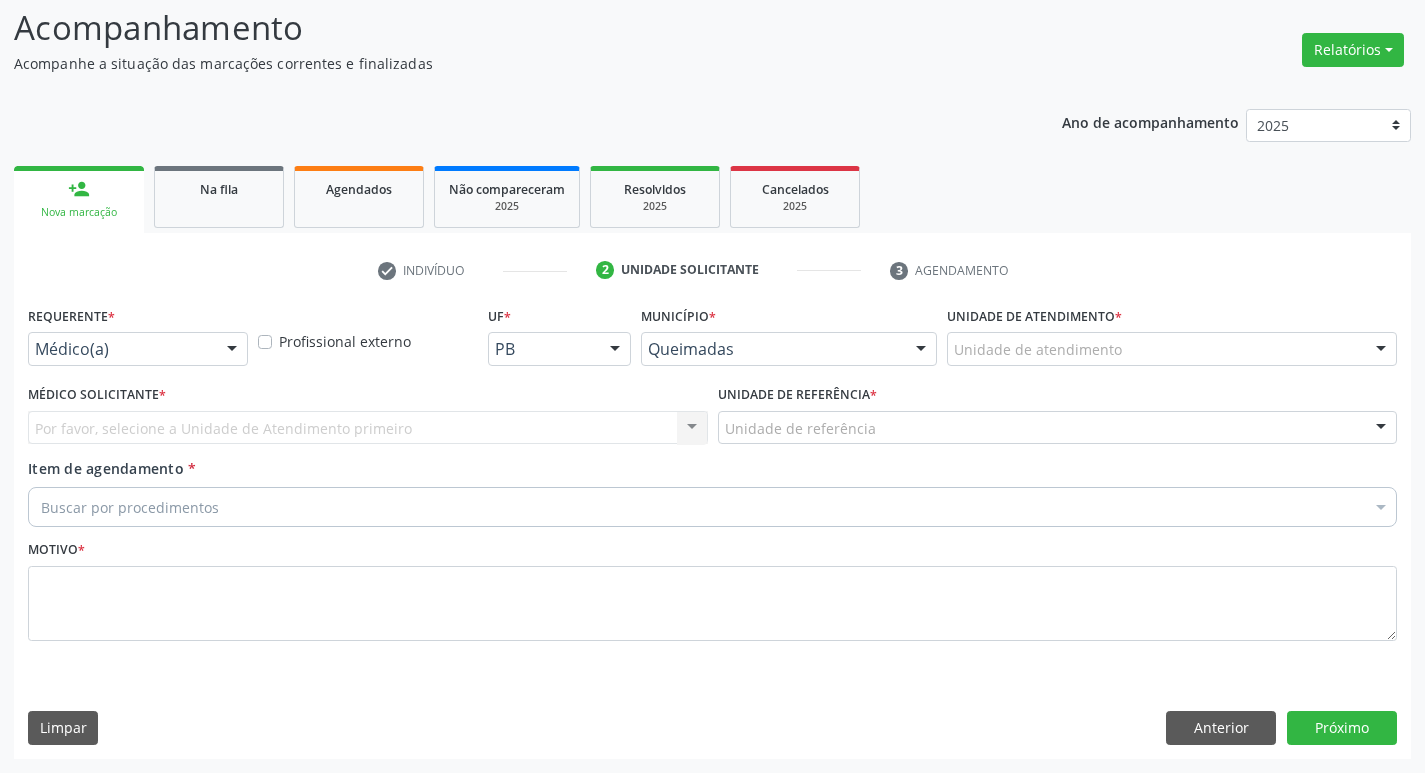 drag, startPoint x: 102, startPoint y: 334, endPoint x: 107, endPoint y: 382, distance: 48.259712 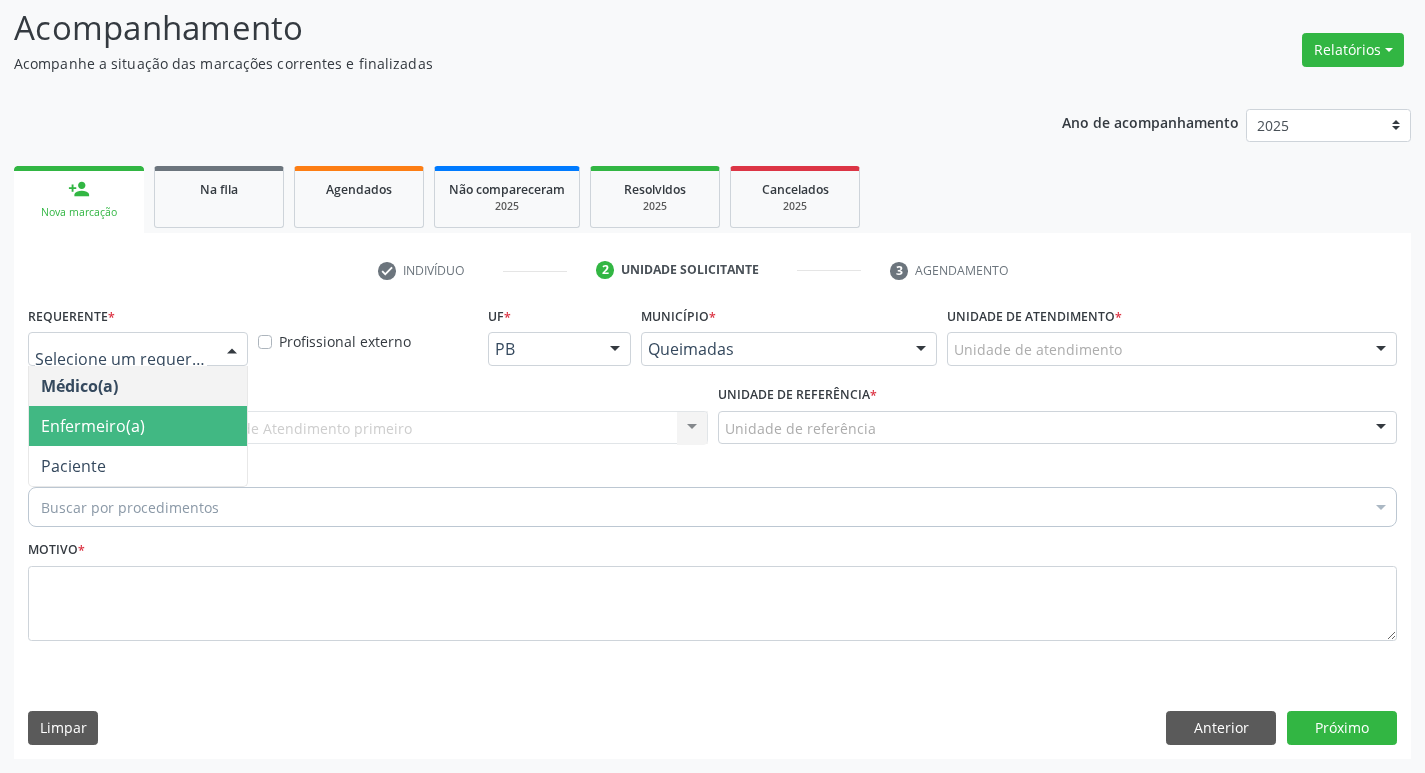 click on "Paciente" at bounding box center (138, 466) 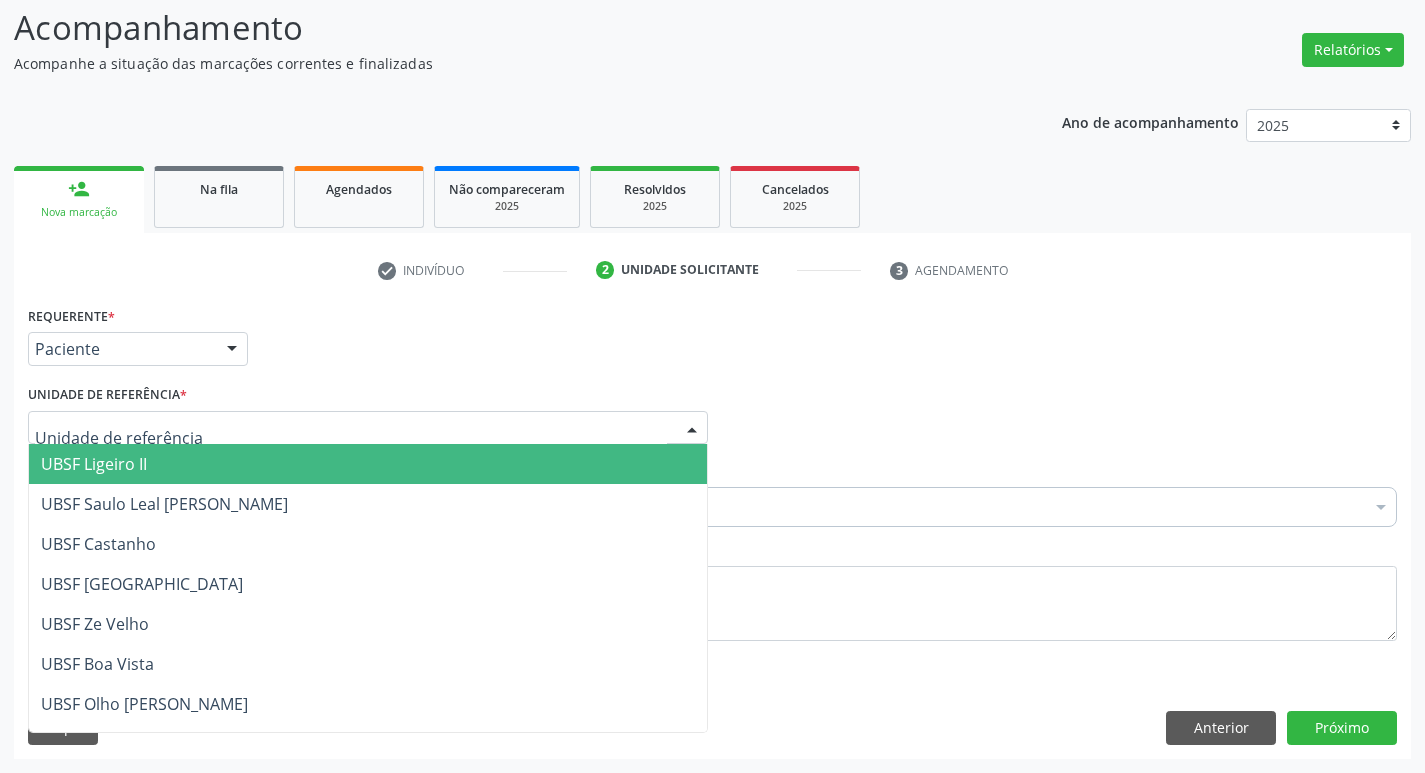 type on "C" 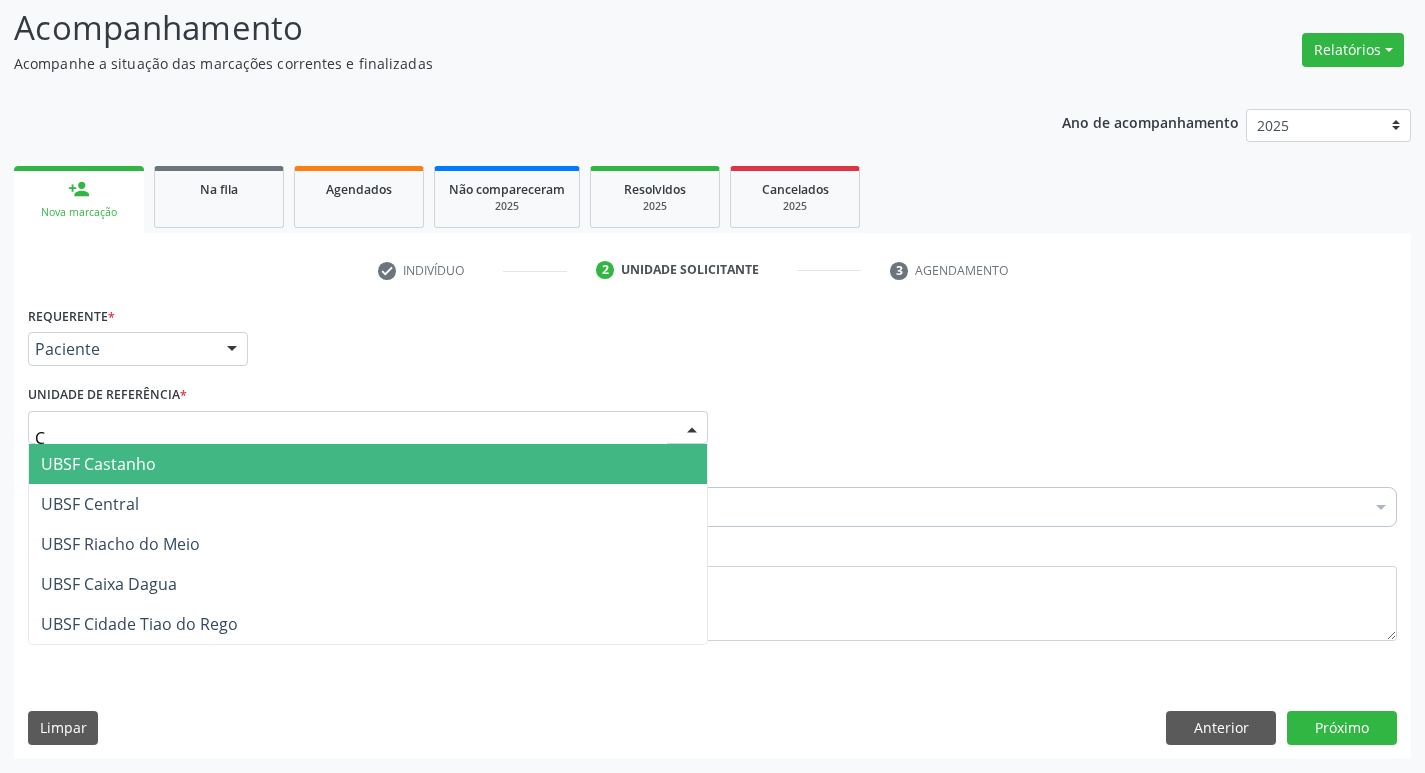 click on "UBSF Castanho" at bounding box center [98, 464] 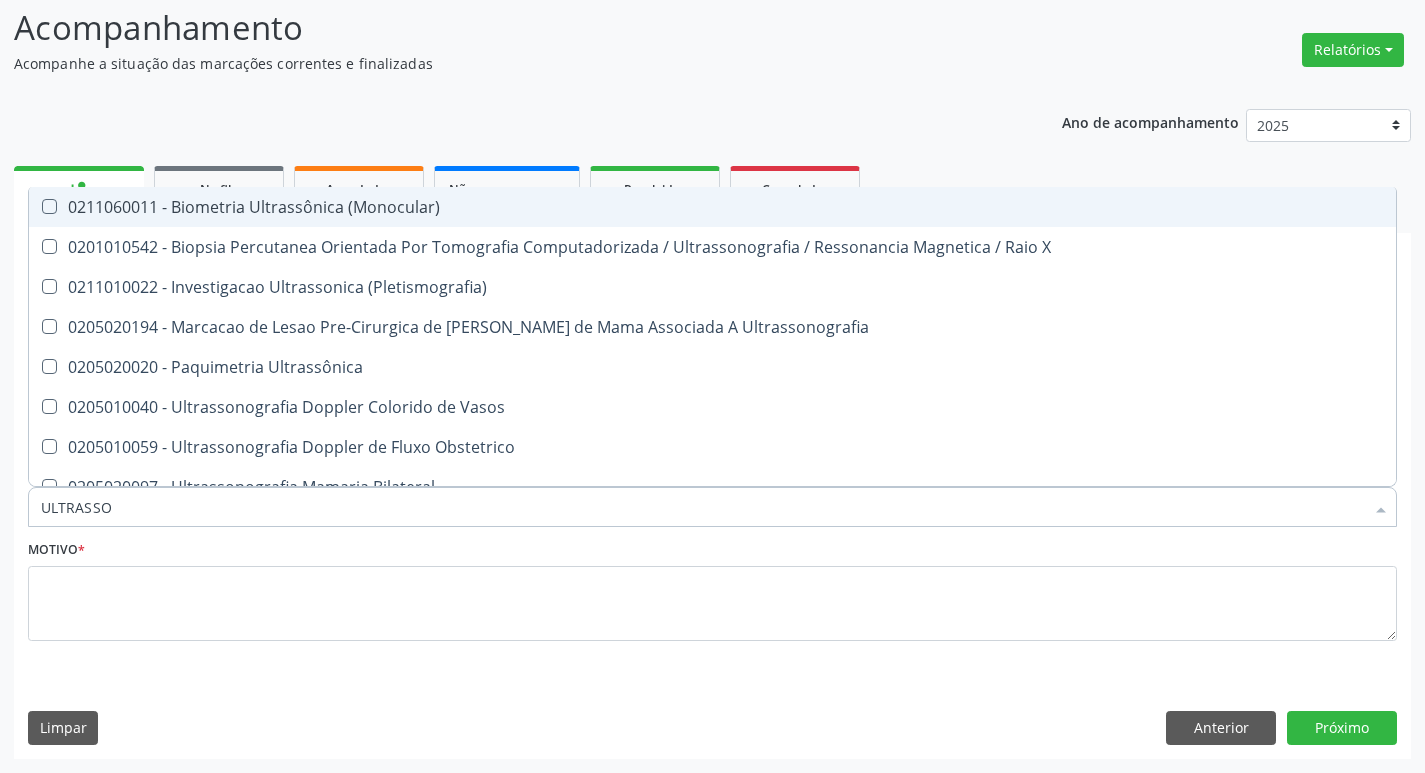 type on "ULTRASSON" 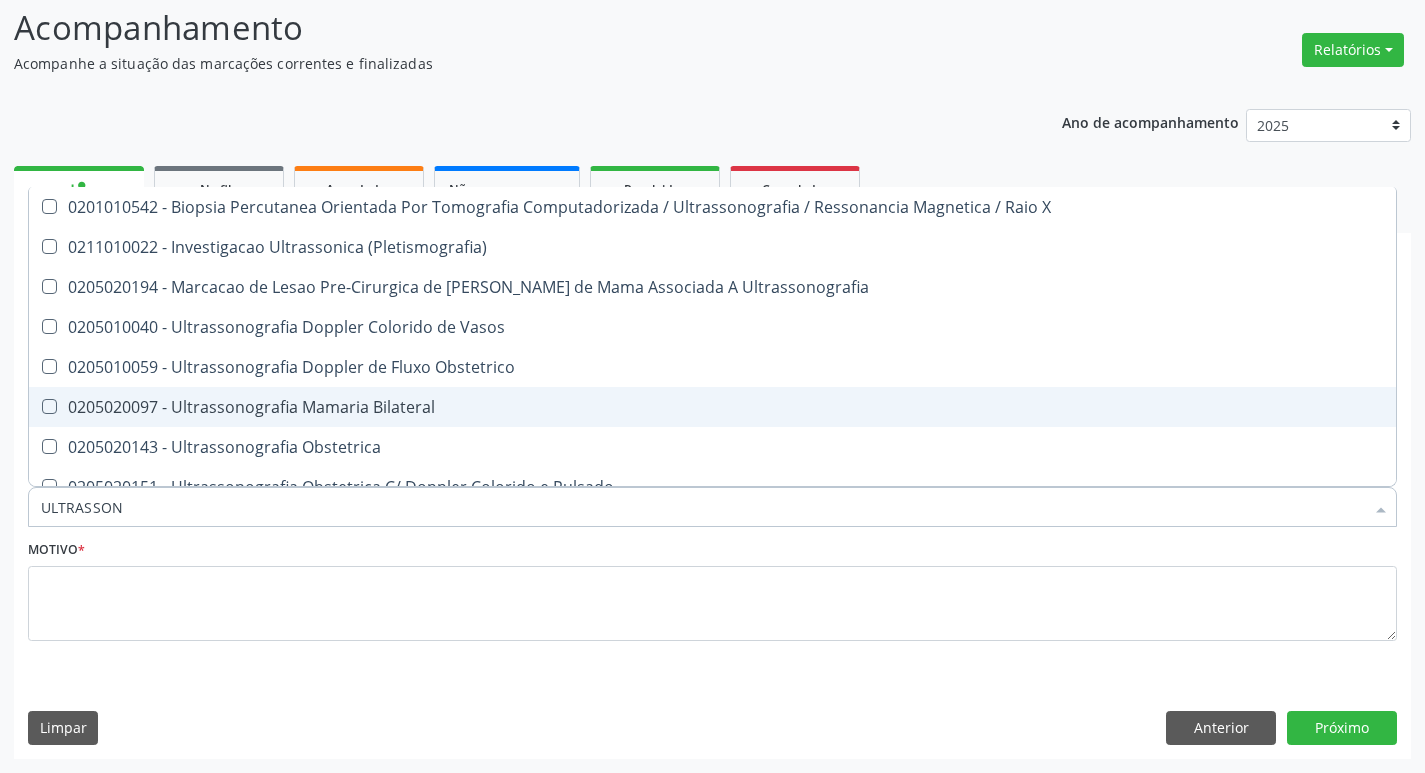 click on "0205020097 - Ultrassonografia Mamaria Bilateral" at bounding box center (712, 407) 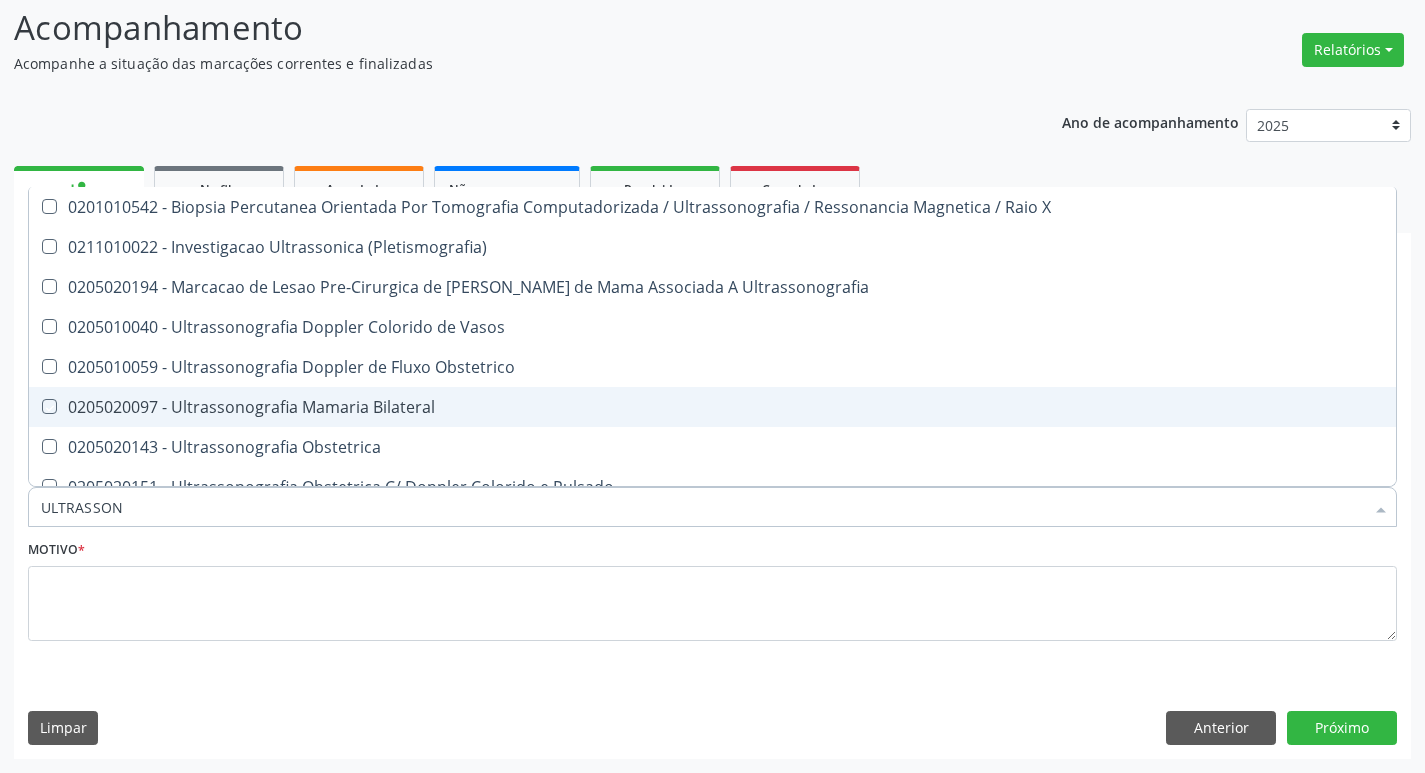checkbox on "true" 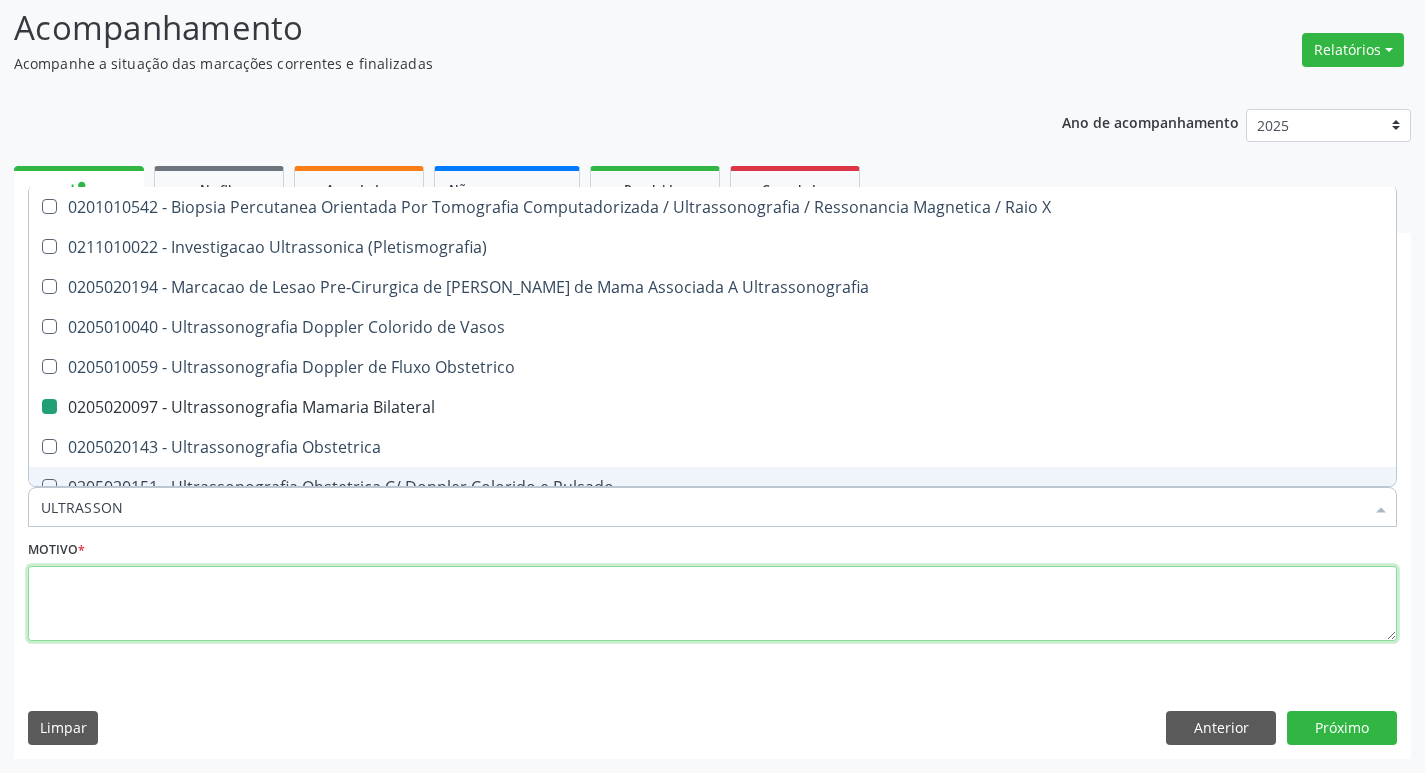 click at bounding box center (712, 604) 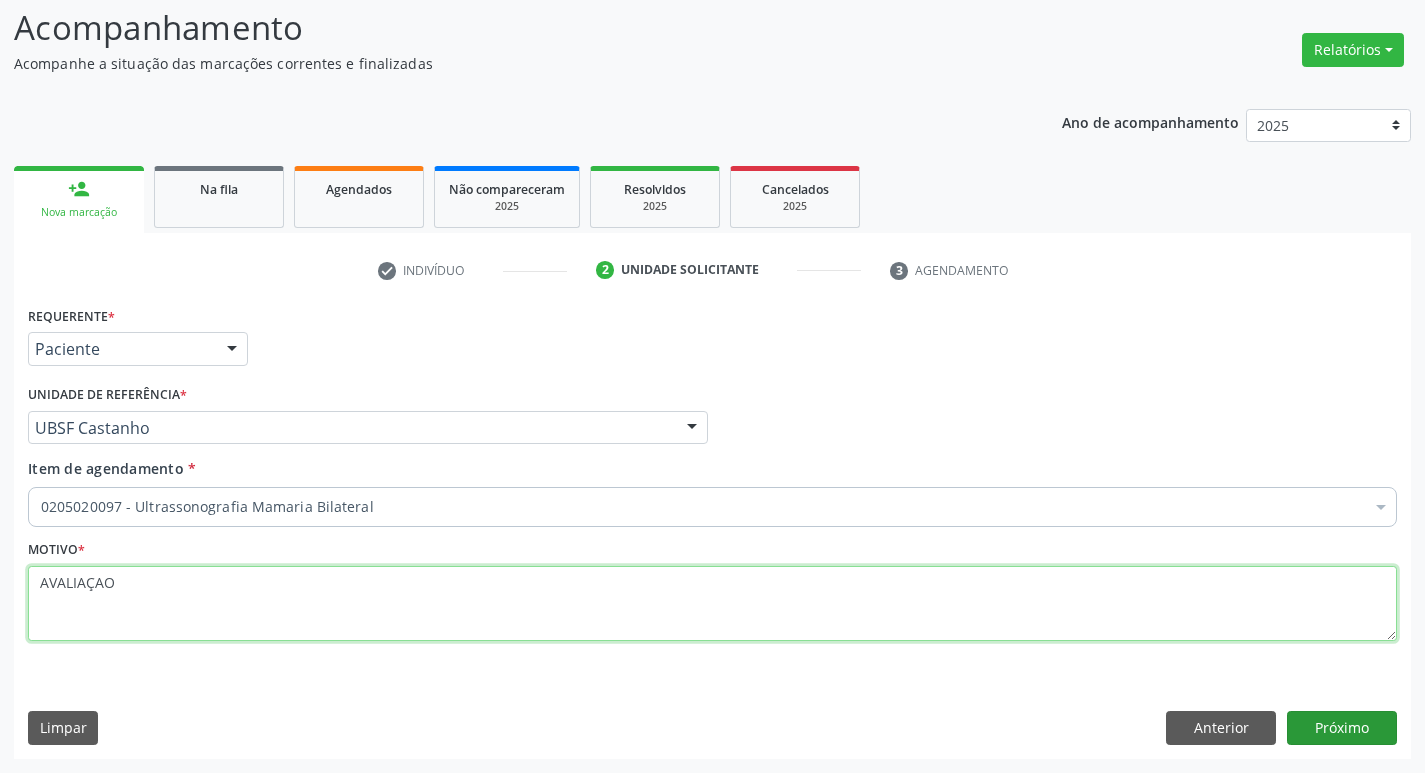 type on "AVALIAÇAO" 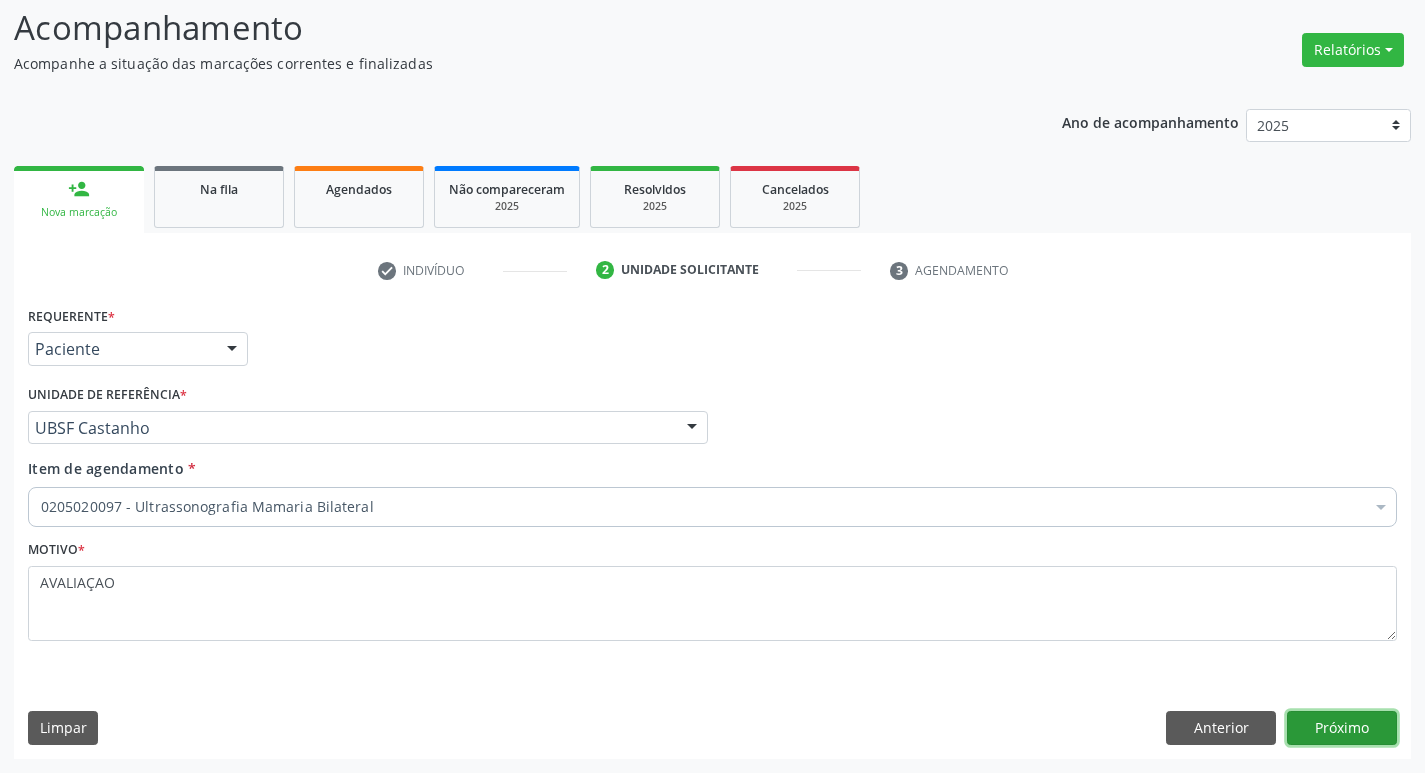 click on "Próximo" at bounding box center (1342, 728) 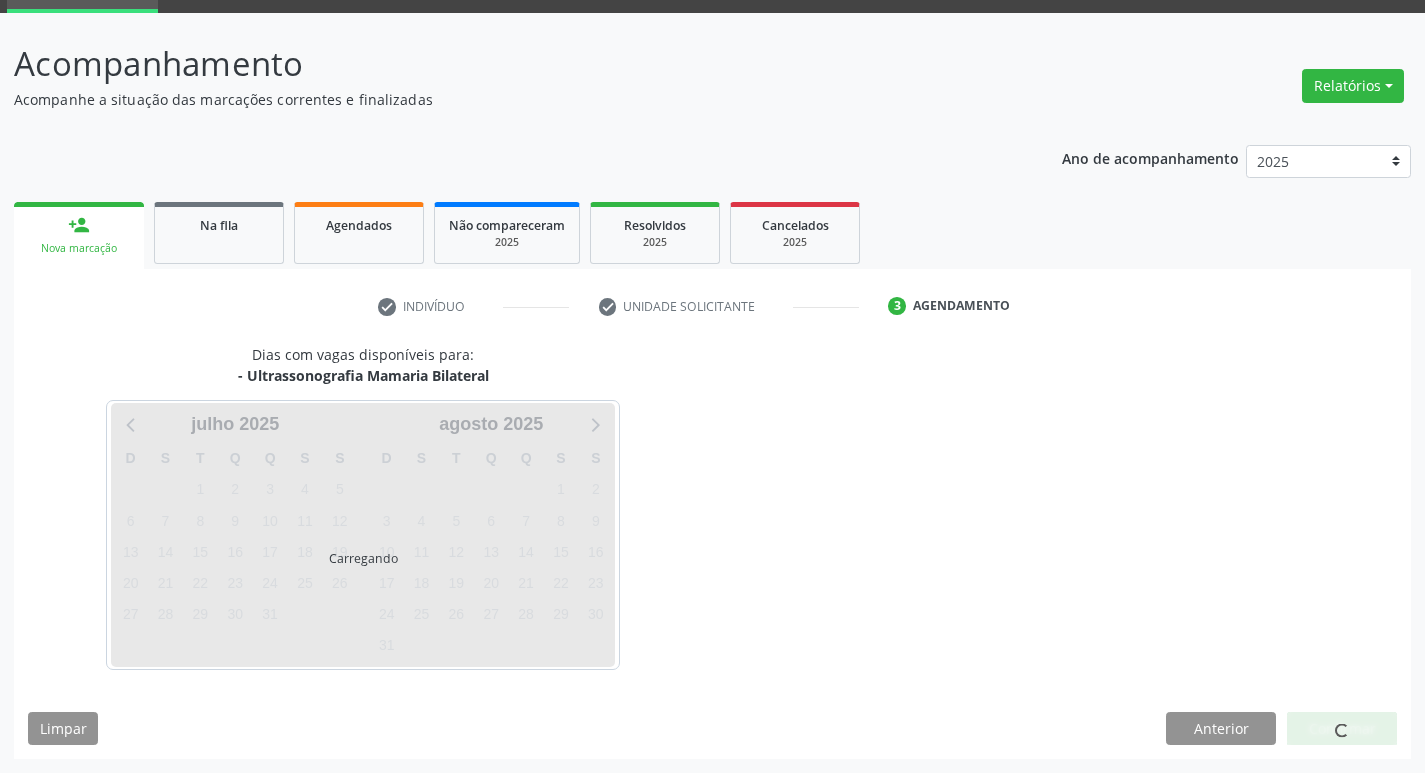 scroll, scrollTop: 97, scrollLeft: 0, axis: vertical 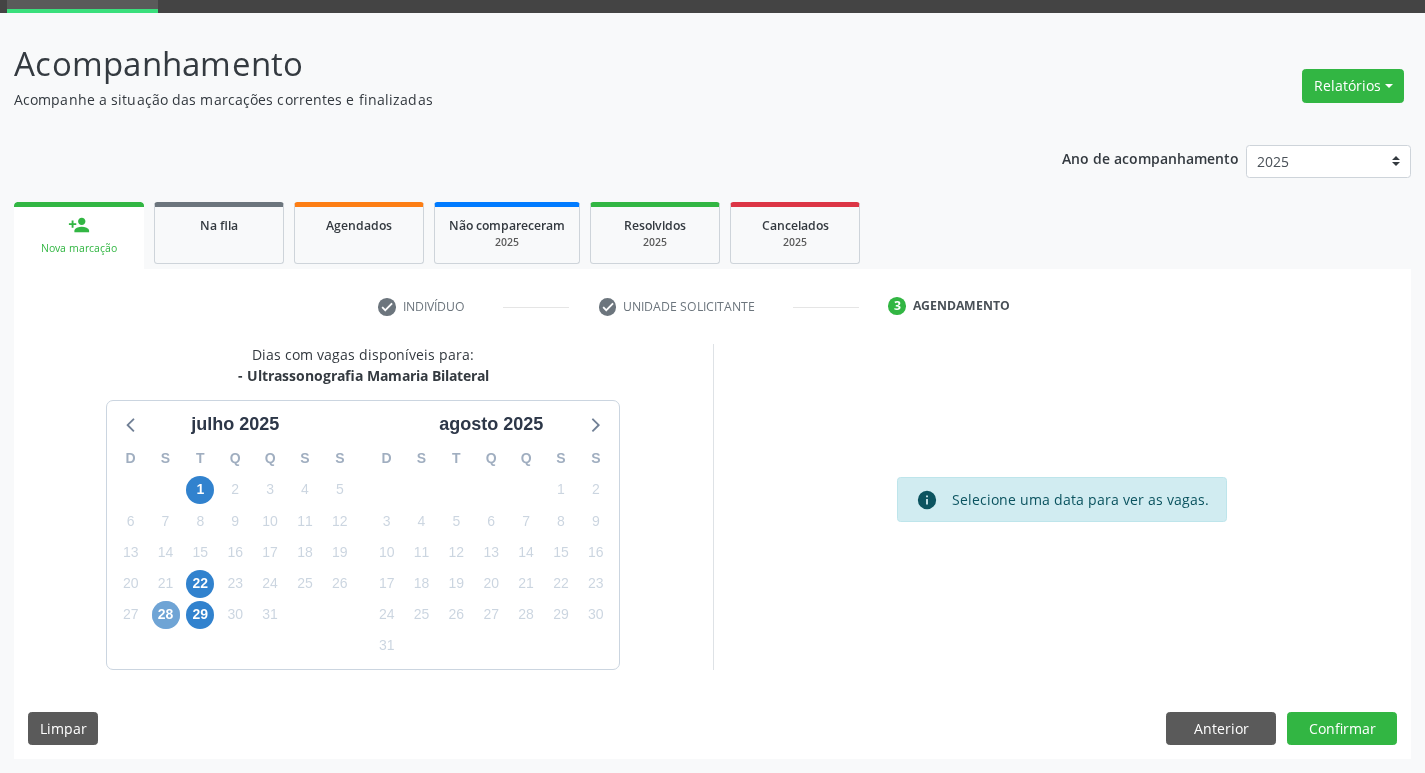 click on "28" at bounding box center (166, 615) 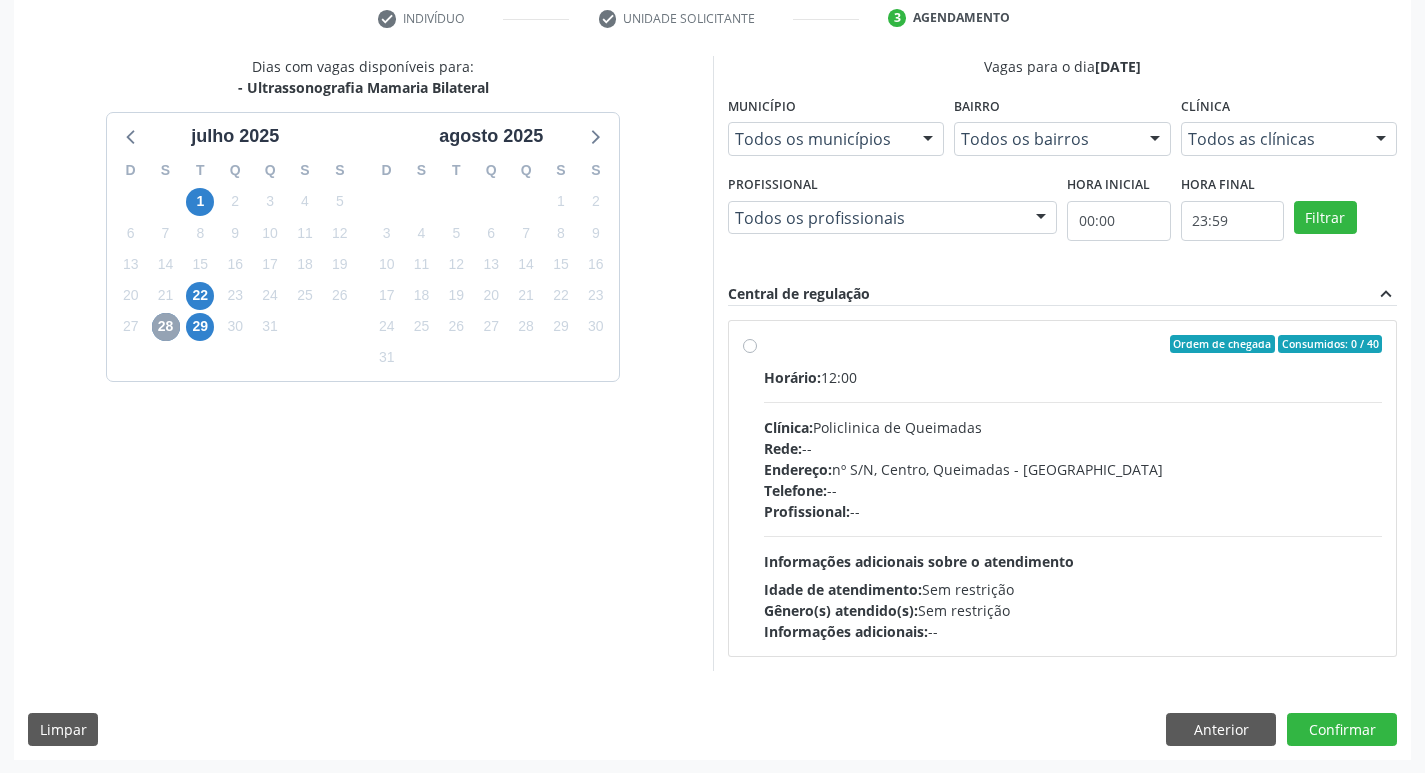 scroll, scrollTop: 386, scrollLeft: 0, axis: vertical 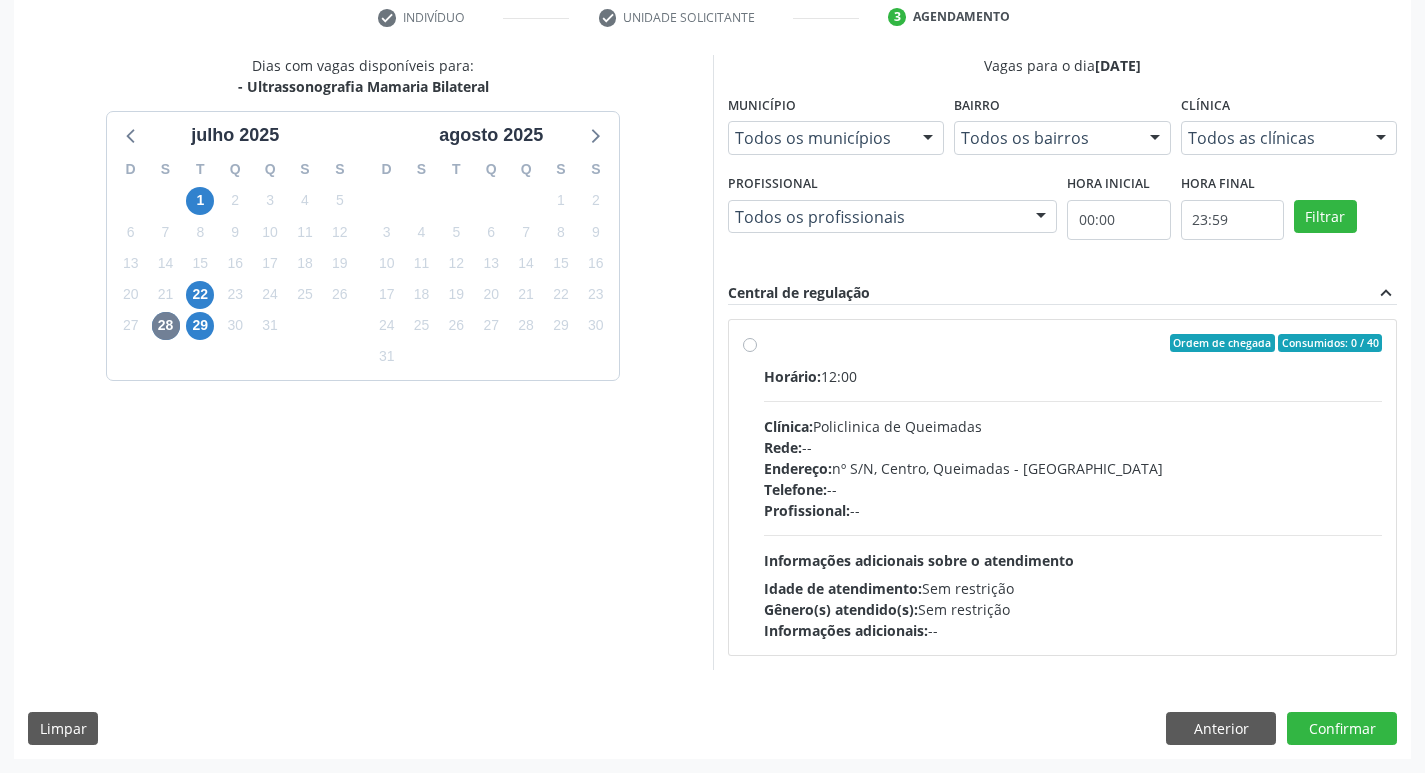 click on "Horário:   12:00
Clínica:  Policlinica de Queimadas
Rede:
--
Endereço:   nº S/N, Centro, Queimadas - PB
Telefone:   --
Profissional:
--
Informações adicionais sobre o atendimento
Idade de atendimento:
Sem restrição
Gênero(s) atendido(s):
Sem restrição
Informações adicionais:
--" at bounding box center [1073, 503] 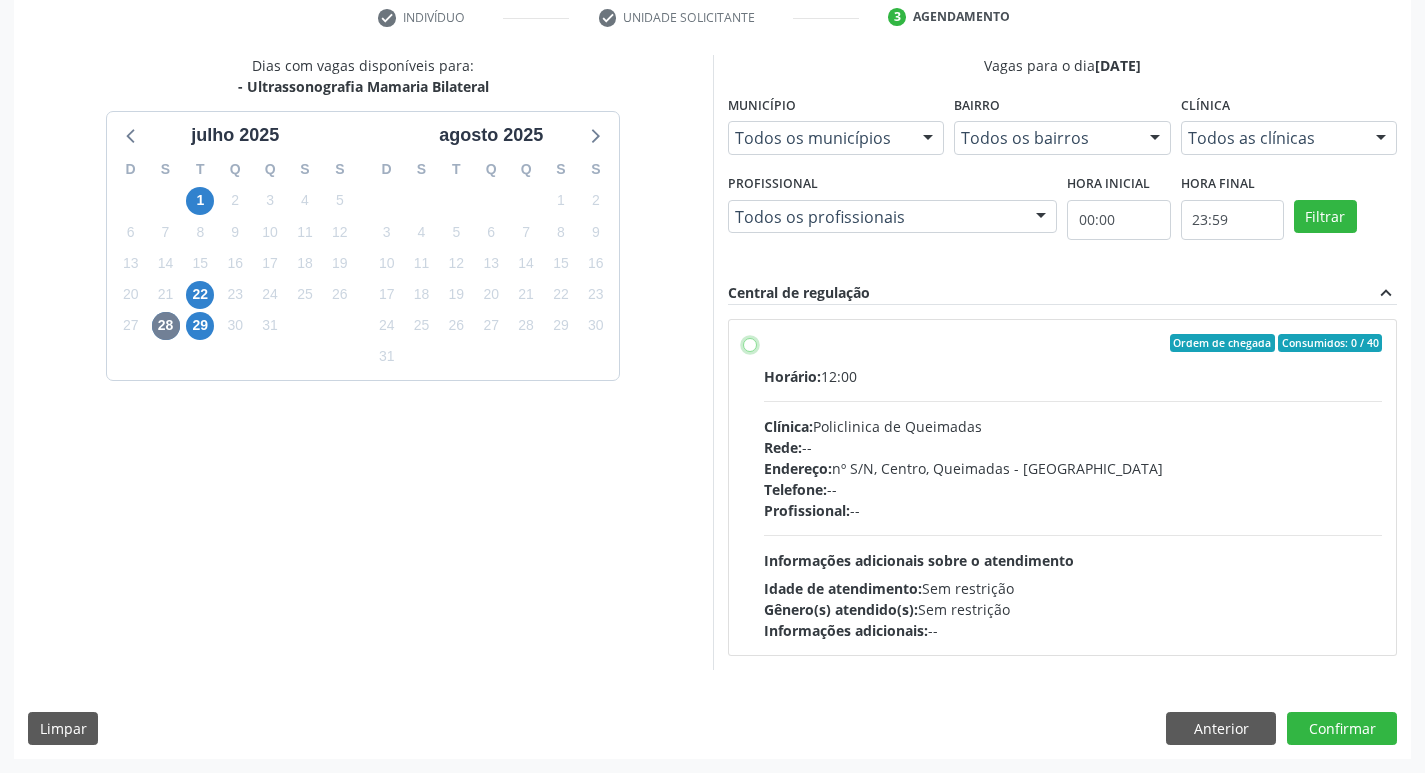 click on "Ordem de chegada
Consumidos: 0 / 40
Horário:   12:00
Clínica:  Policlinica de Queimadas
Rede:
--
Endereço:   nº S/N, Centro, Queimadas - PB
Telefone:   --
Profissional:
--
Informações adicionais sobre o atendimento
Idade de atendimento:
Sem restrição
Gênero(s) atendido(s):
Sem restrição
Informações adicionais:
--" at bounding box center (750, 343) 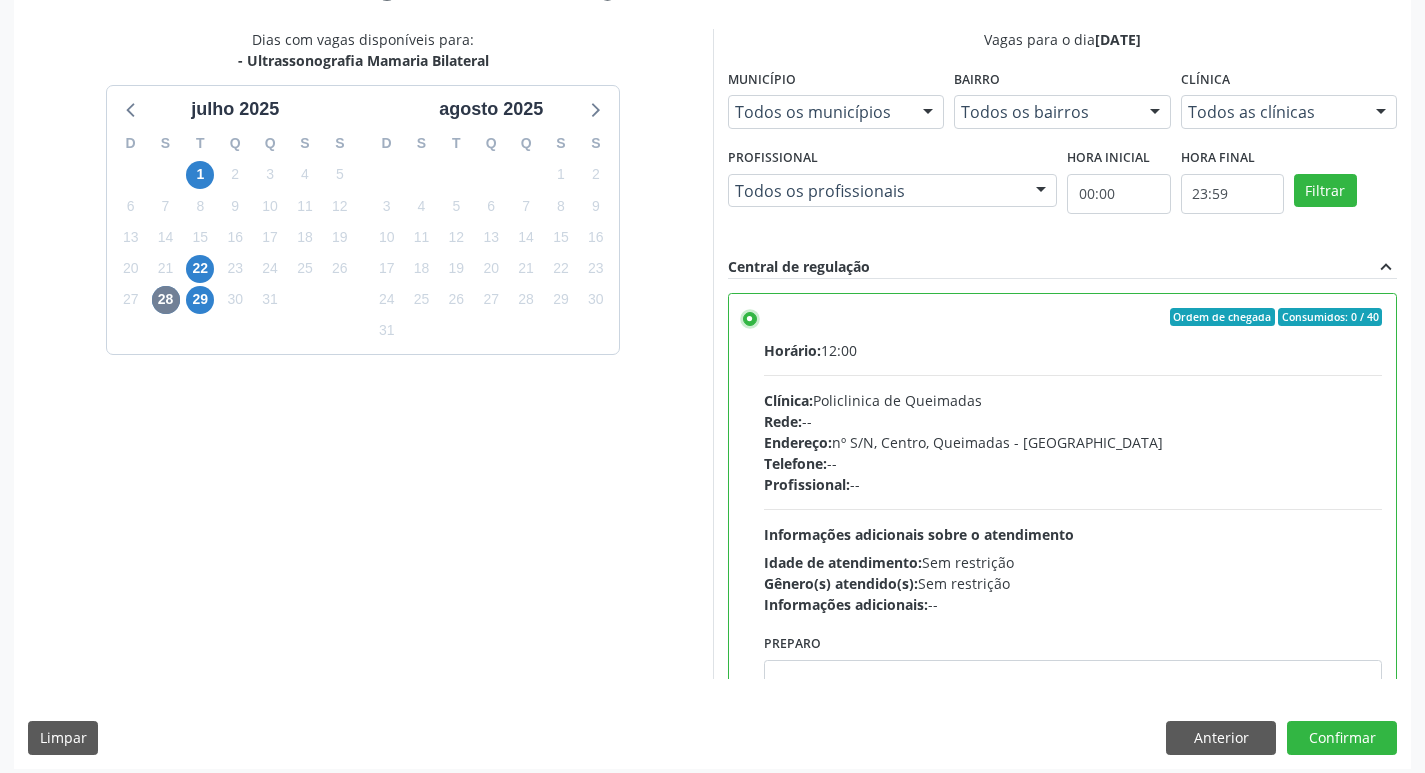 scroll, scrollTop: 422, scrollLeft: 0, axis: vertical 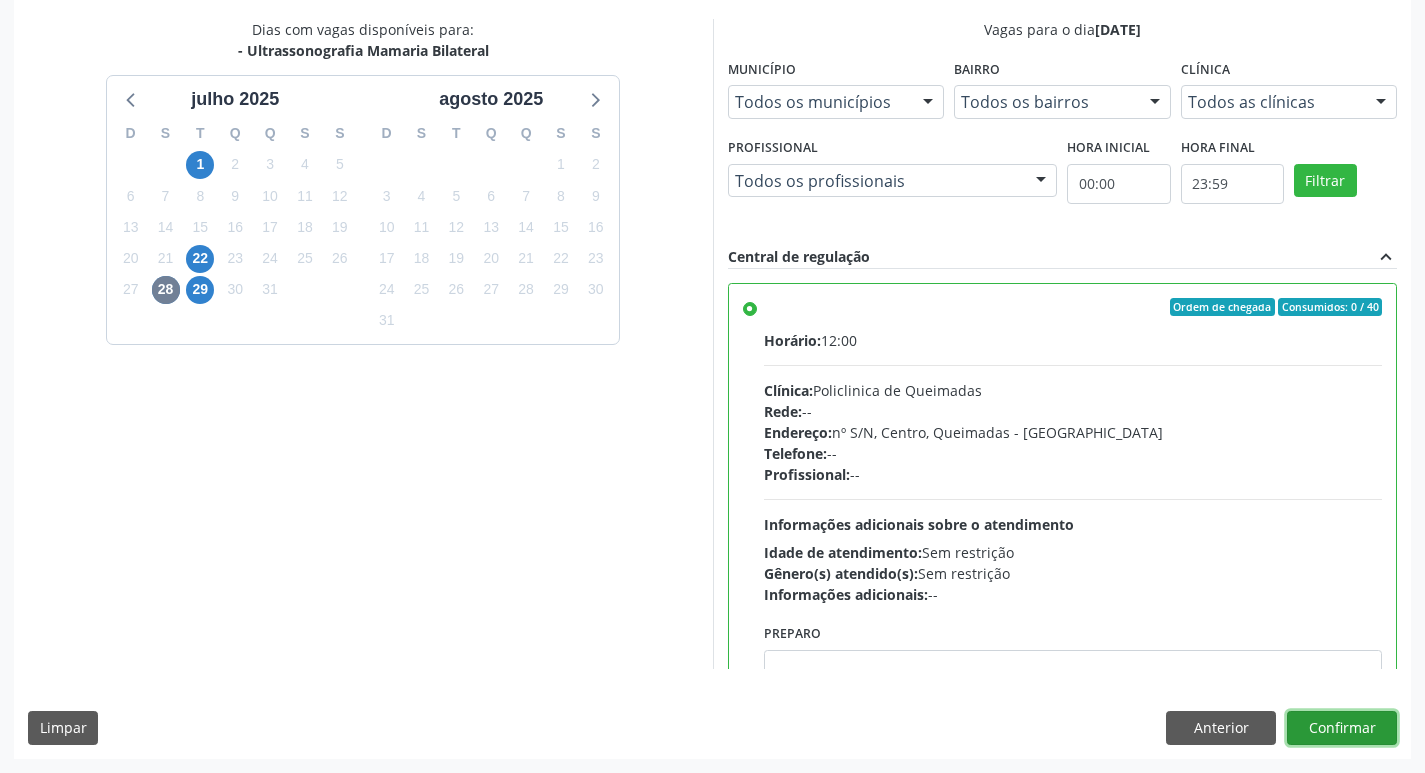 click on "Confirmar" at bounding box center [1342, 728] 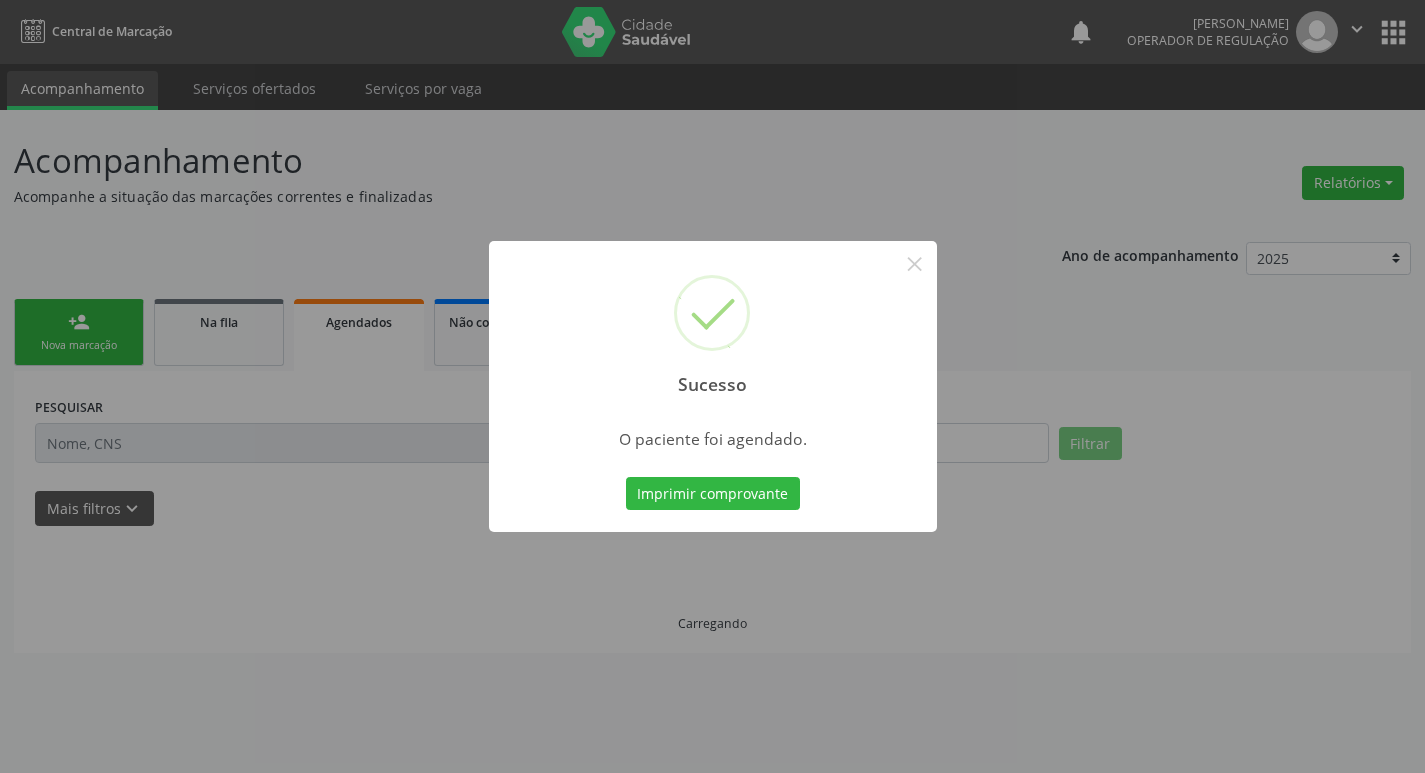 scroll, scrollTop: 0, scrollLeft: 0, axis: both 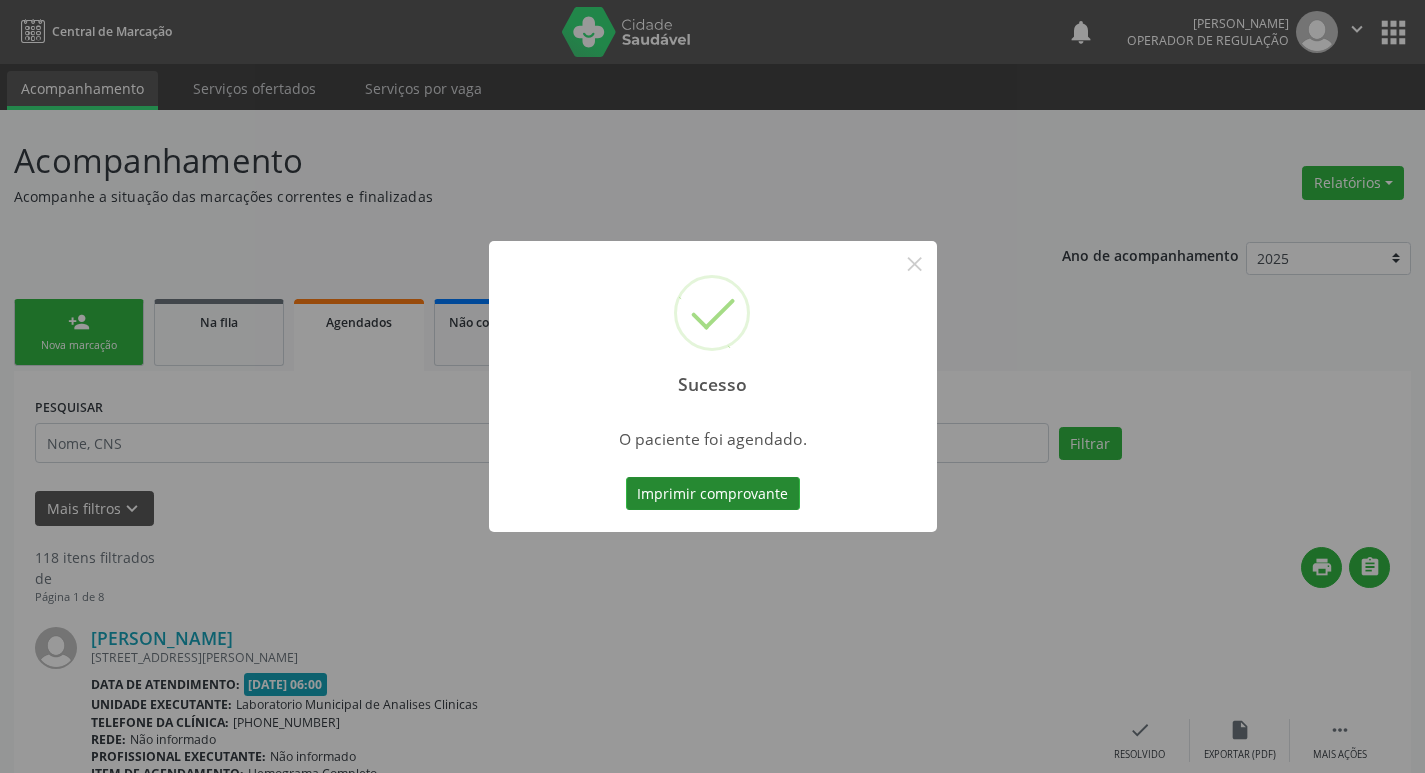 click on "Imprimir comprovante" at bounding box center [713, 494] 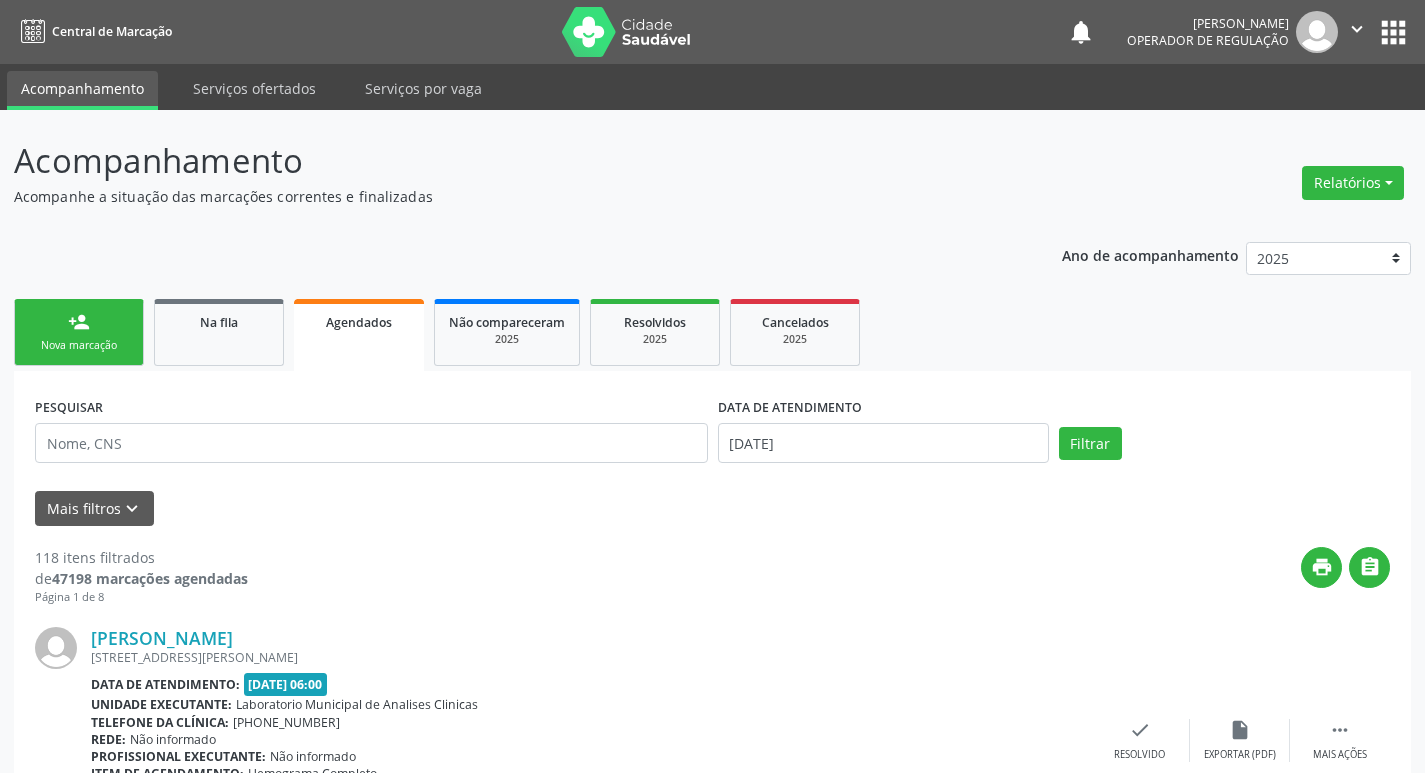 click on "person_add
Nova marcação" at bounding box center [79, 332] 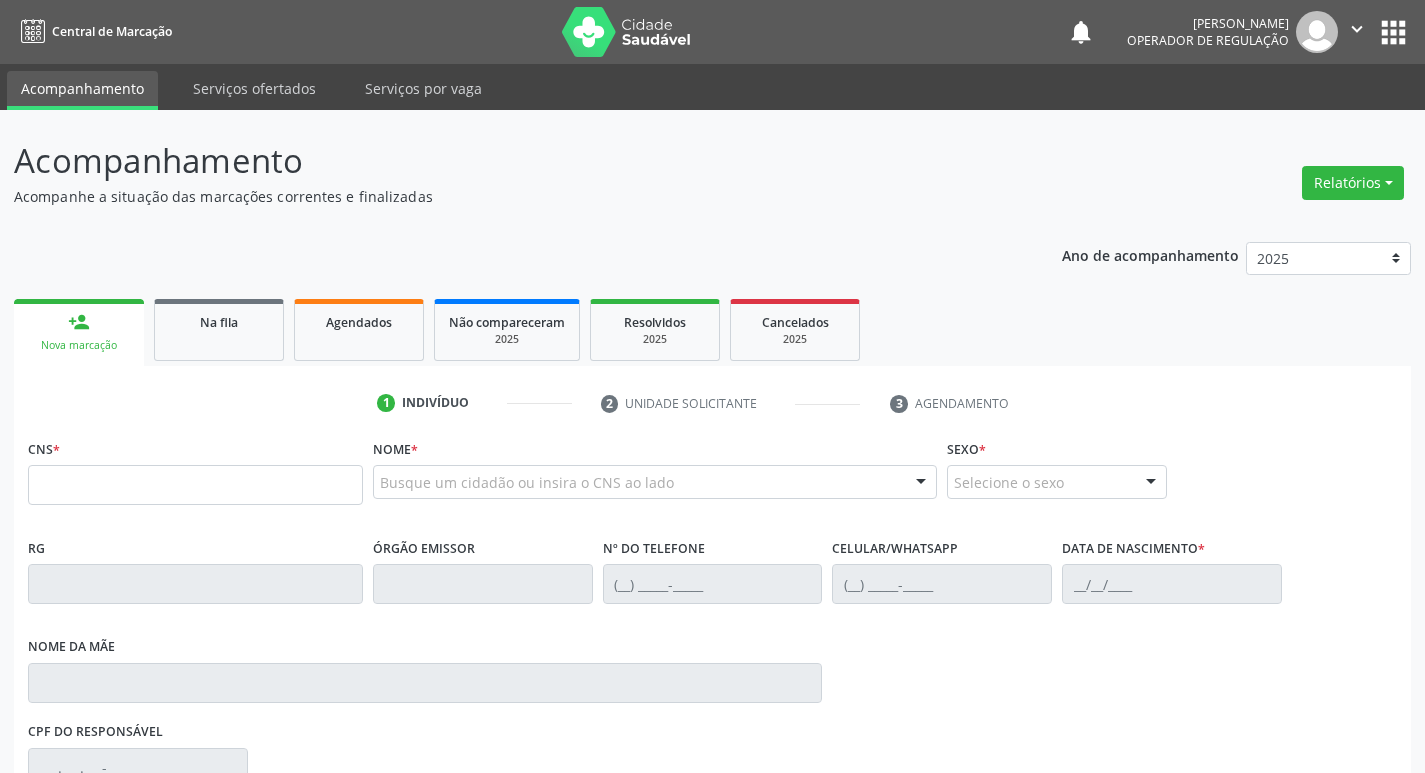 click on "CNS
*" at bounding box center [195, 469] 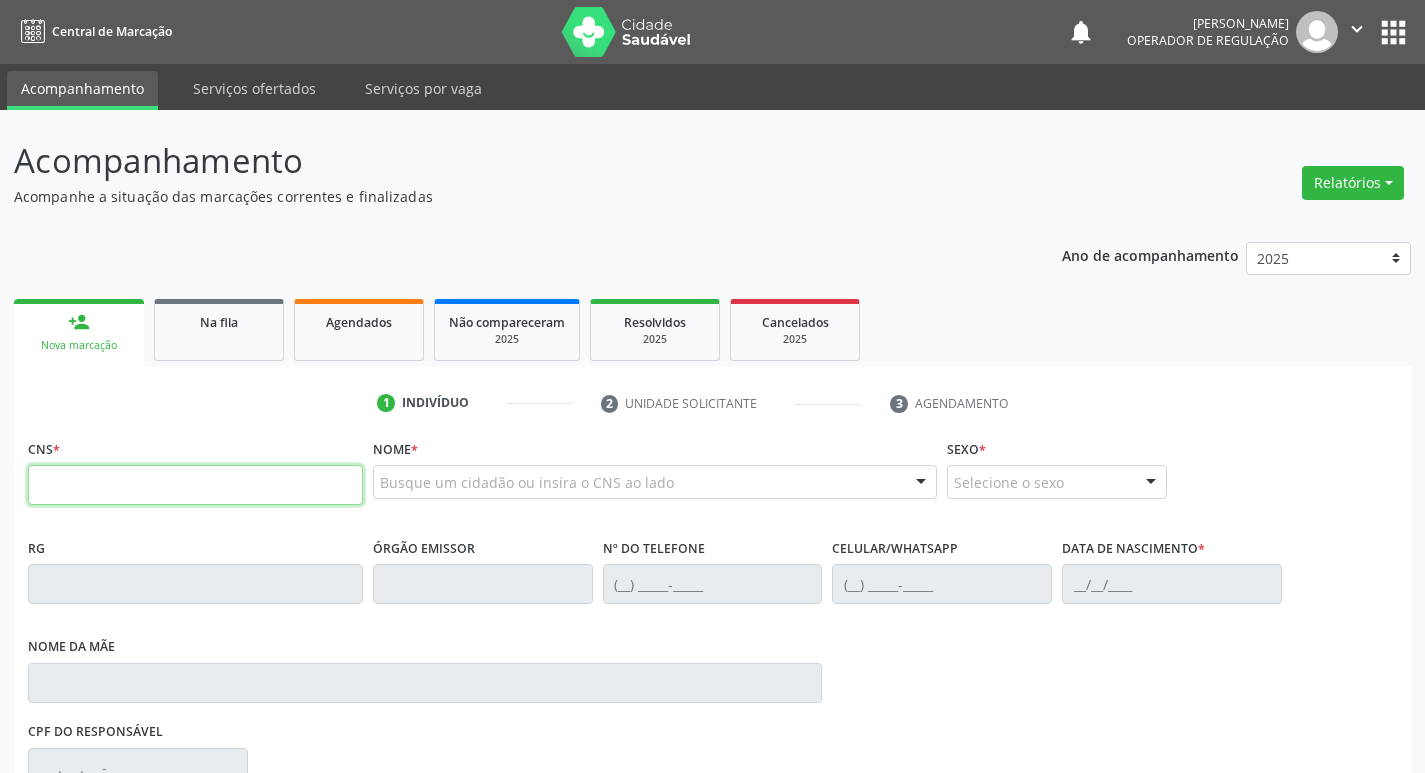 click at bounding box center [195, 485] 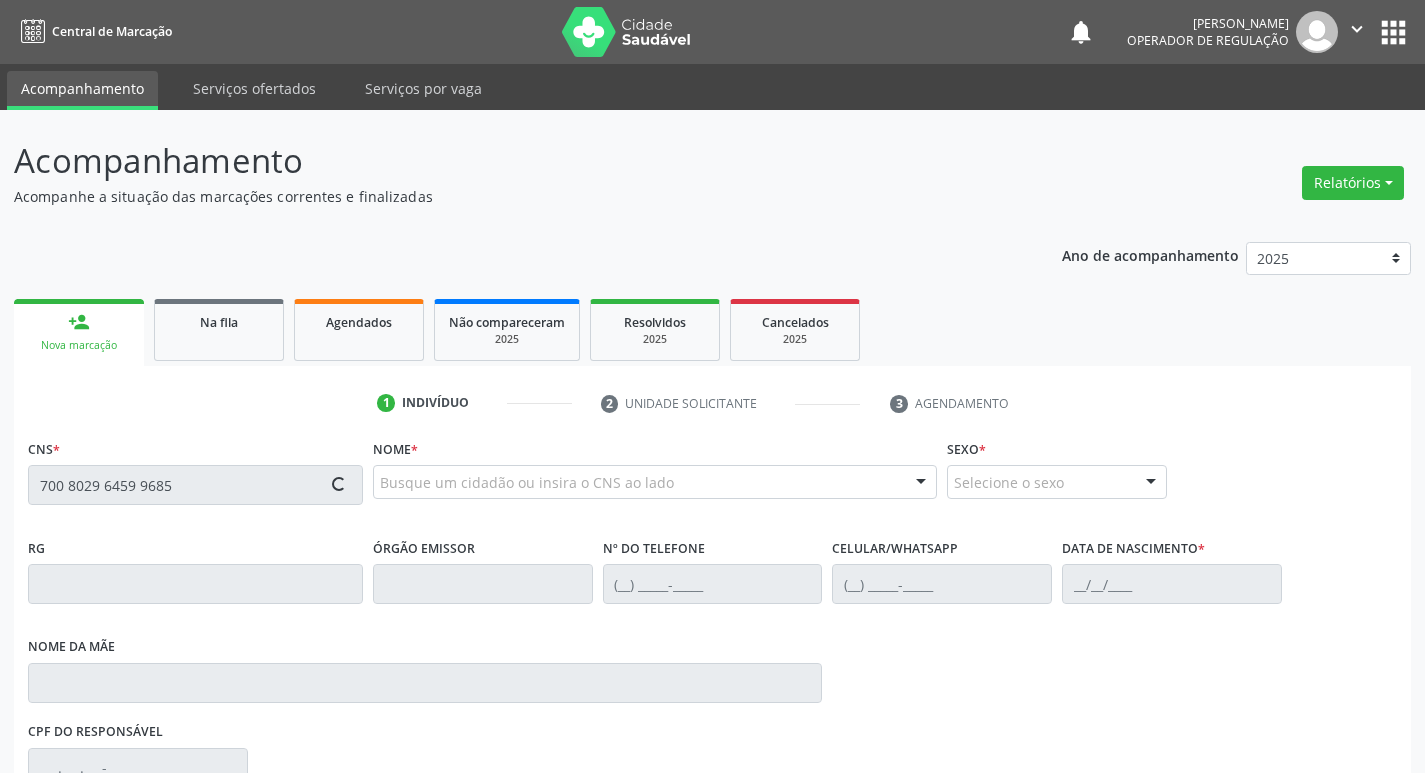 type on "700 8029 6459 9685" 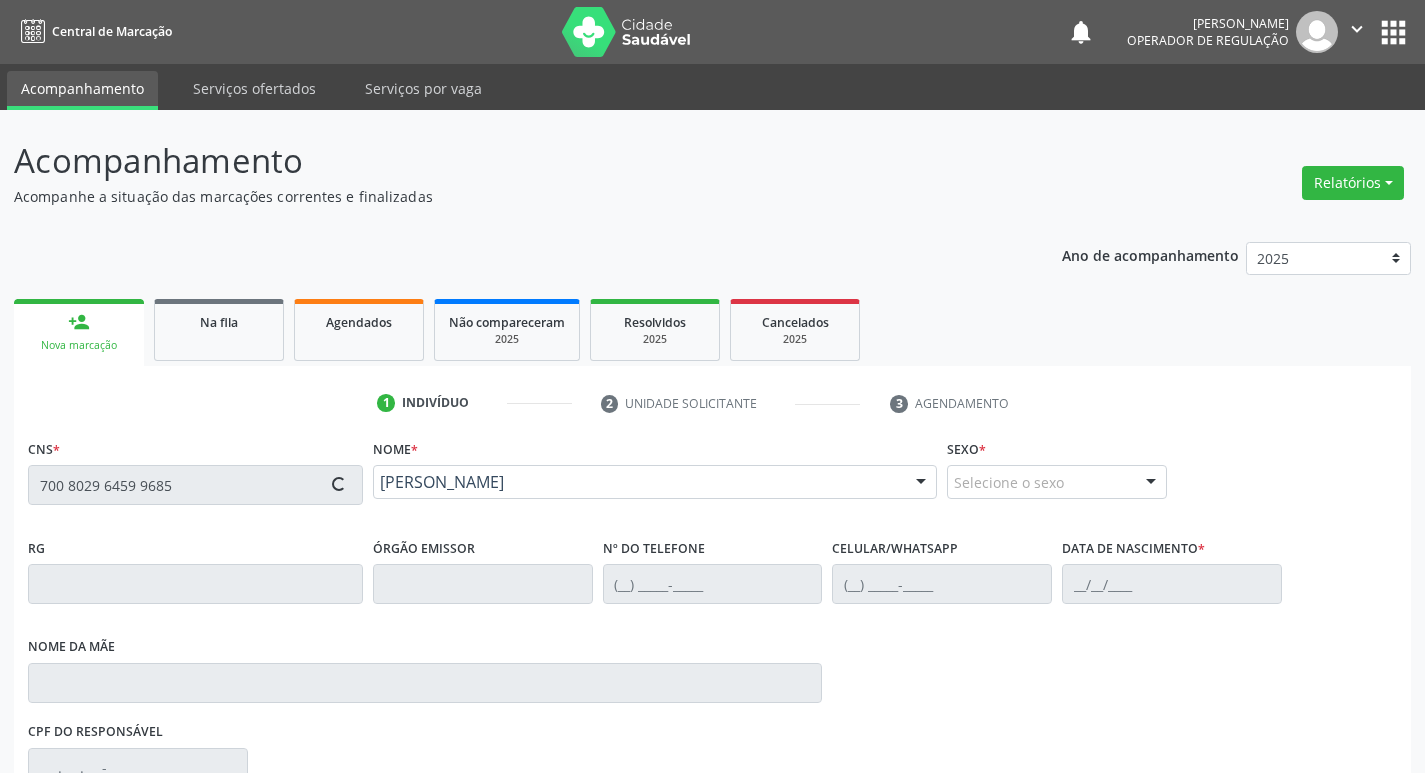 type on "[PHONE_NUMBER]" 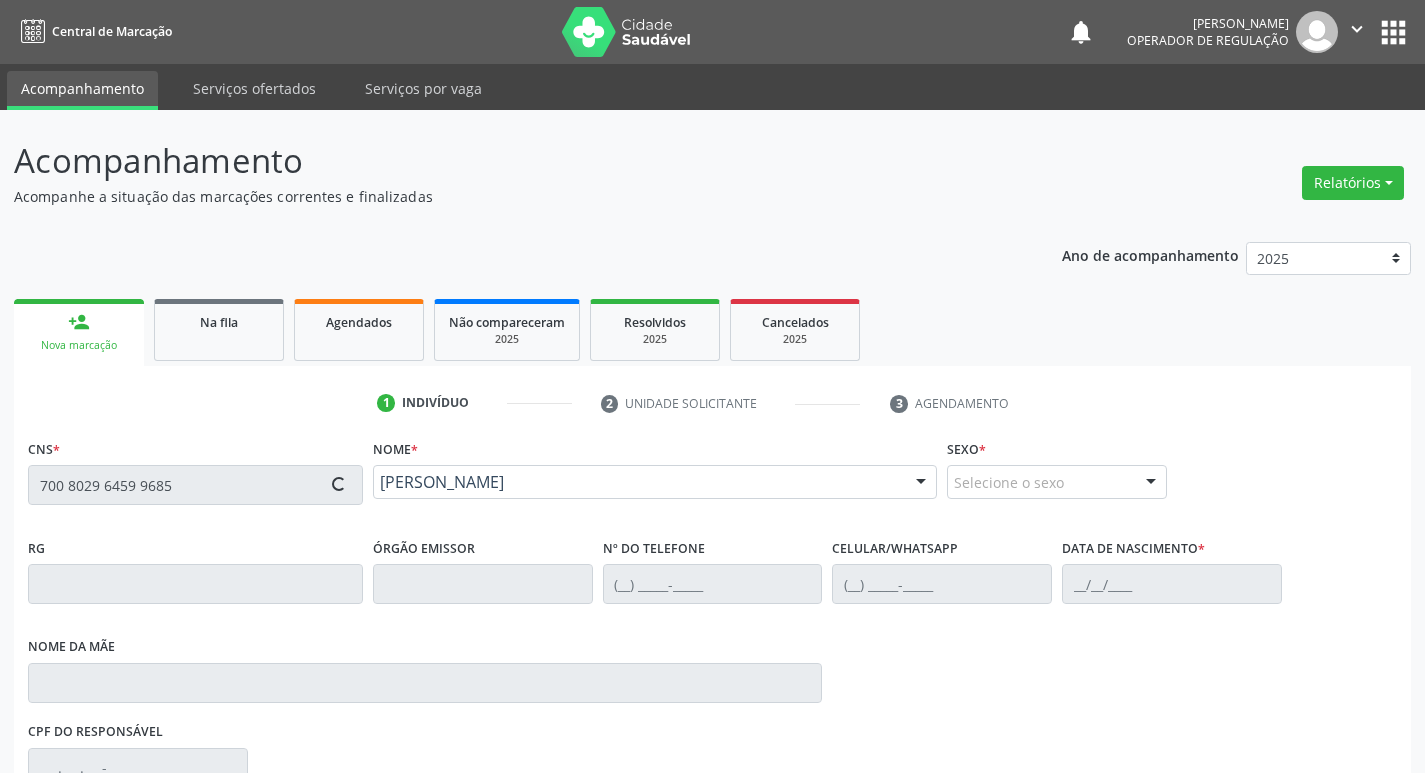 type on "[PHONE_NUMBER]" 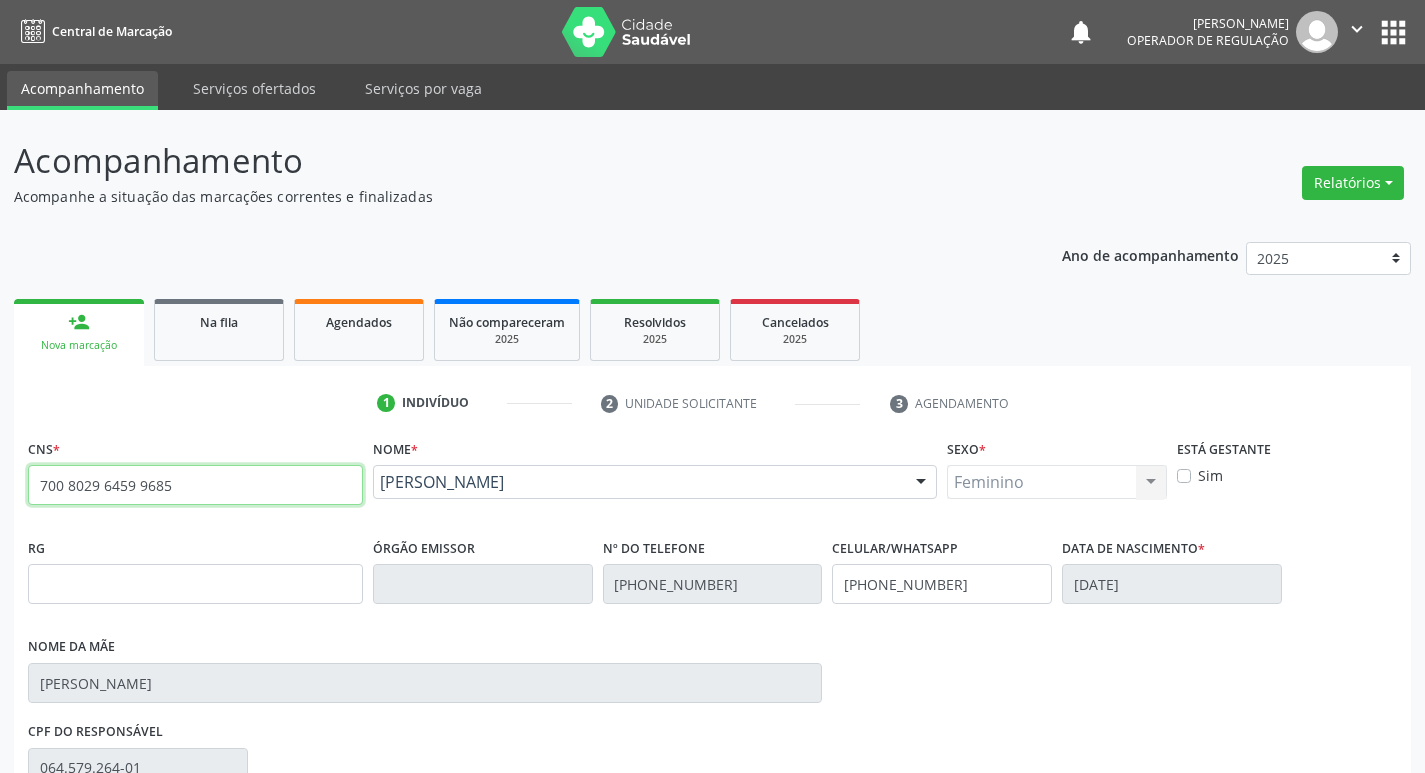 click on "700 8029 6459 9685" at bounding box center (195, 485) 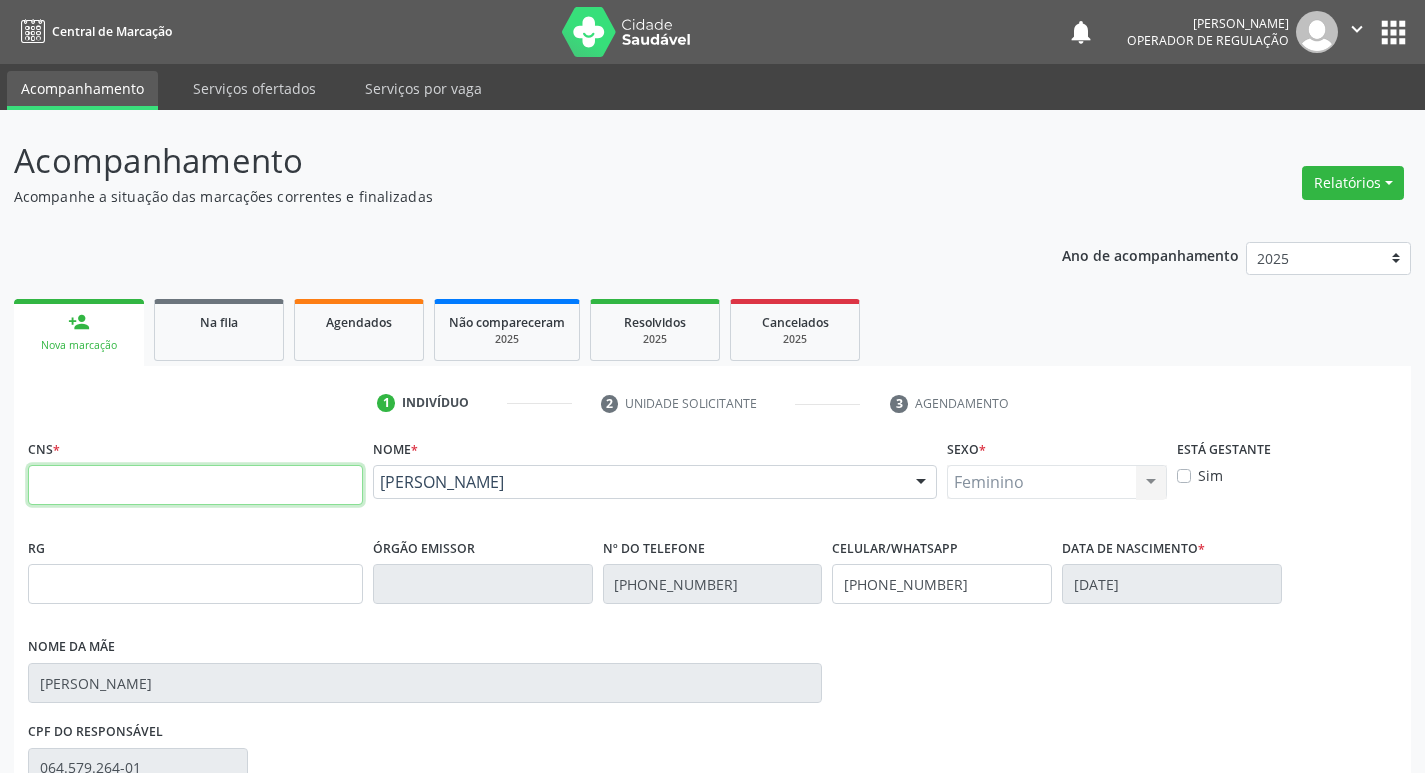 type 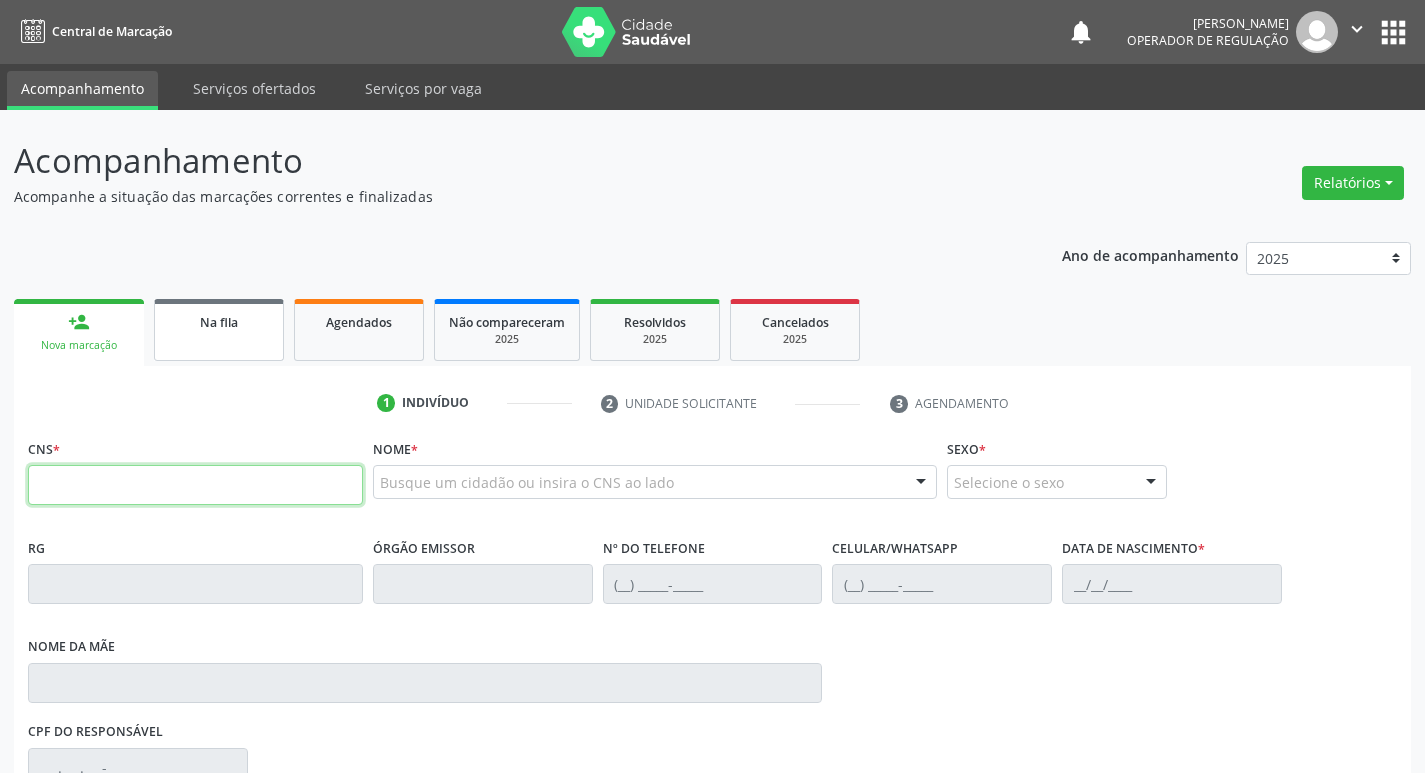 type 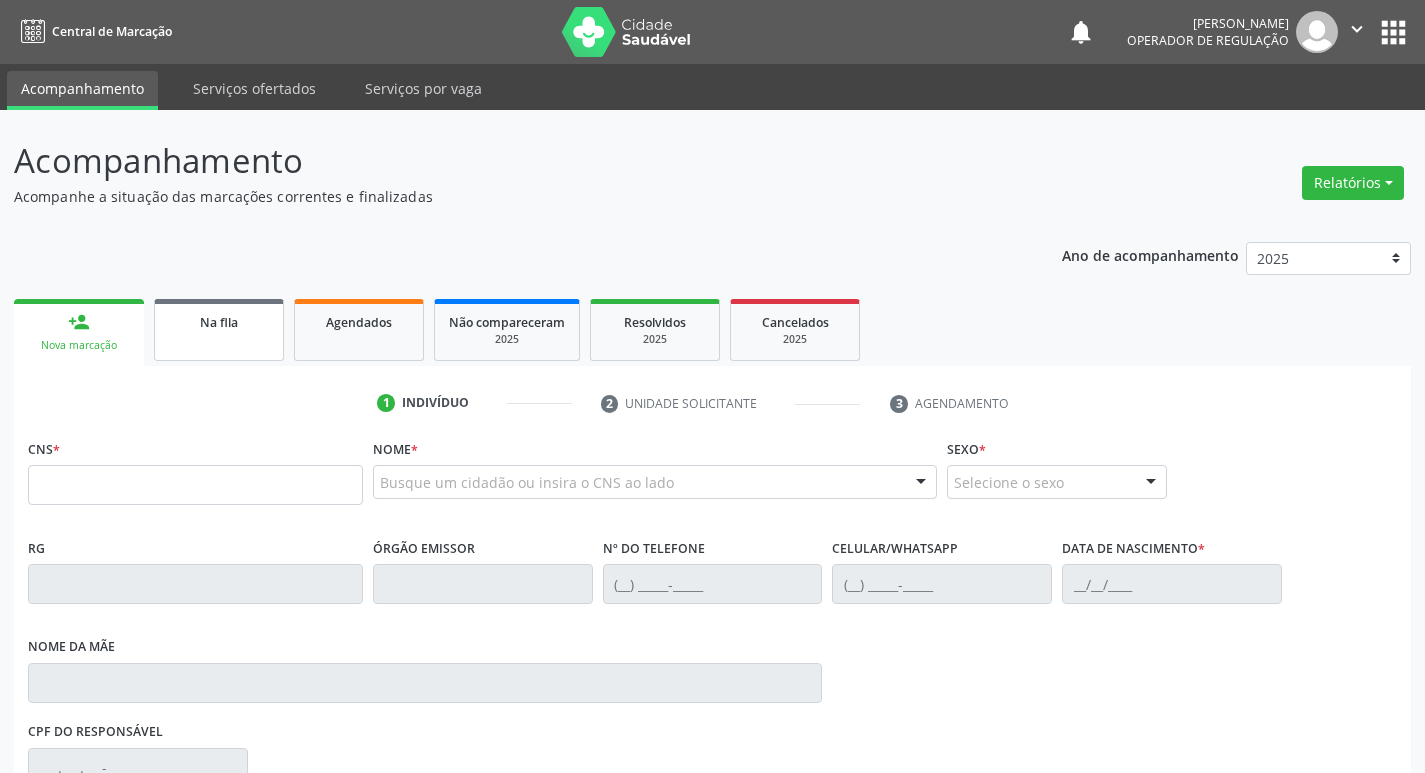 click on "Na fila" at bounding box center [219, 330] 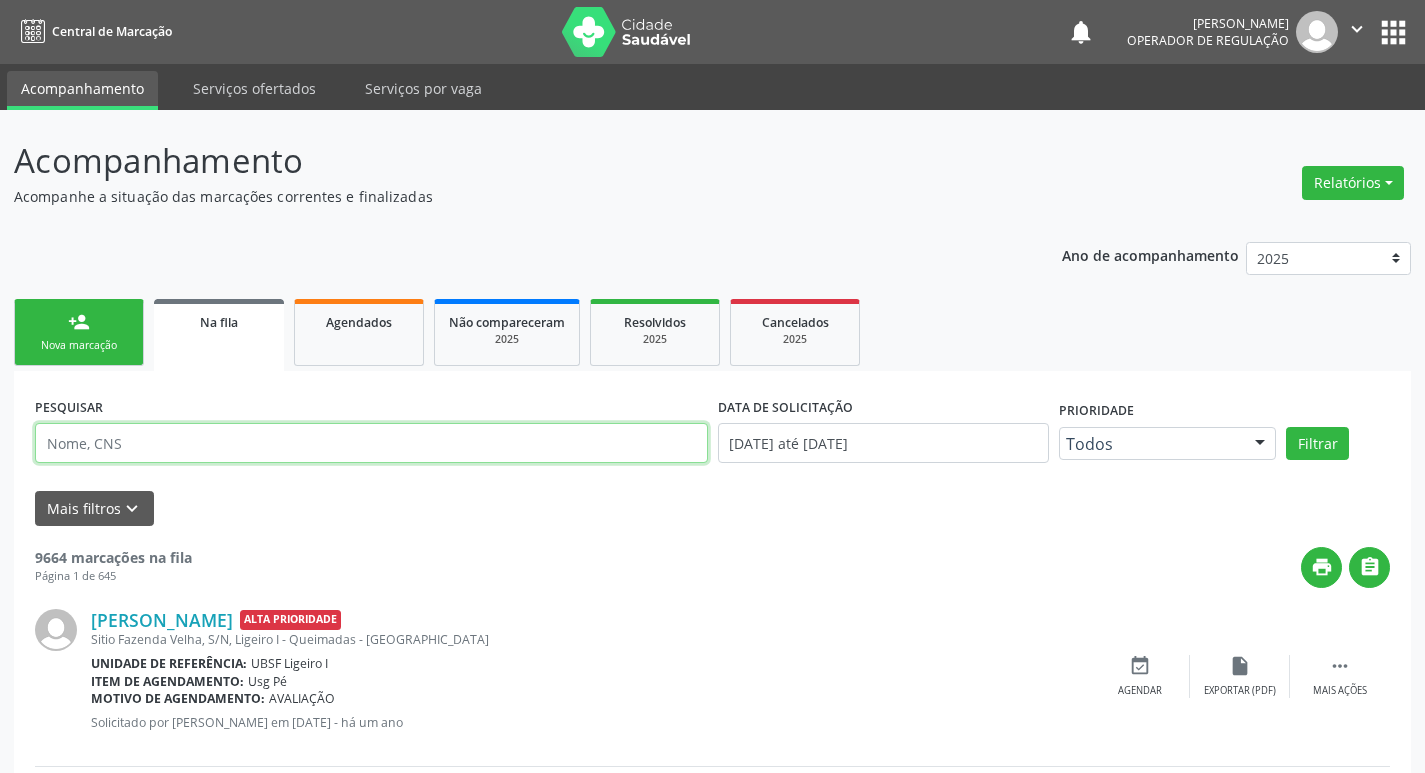 click at bounding box center [371, 443] 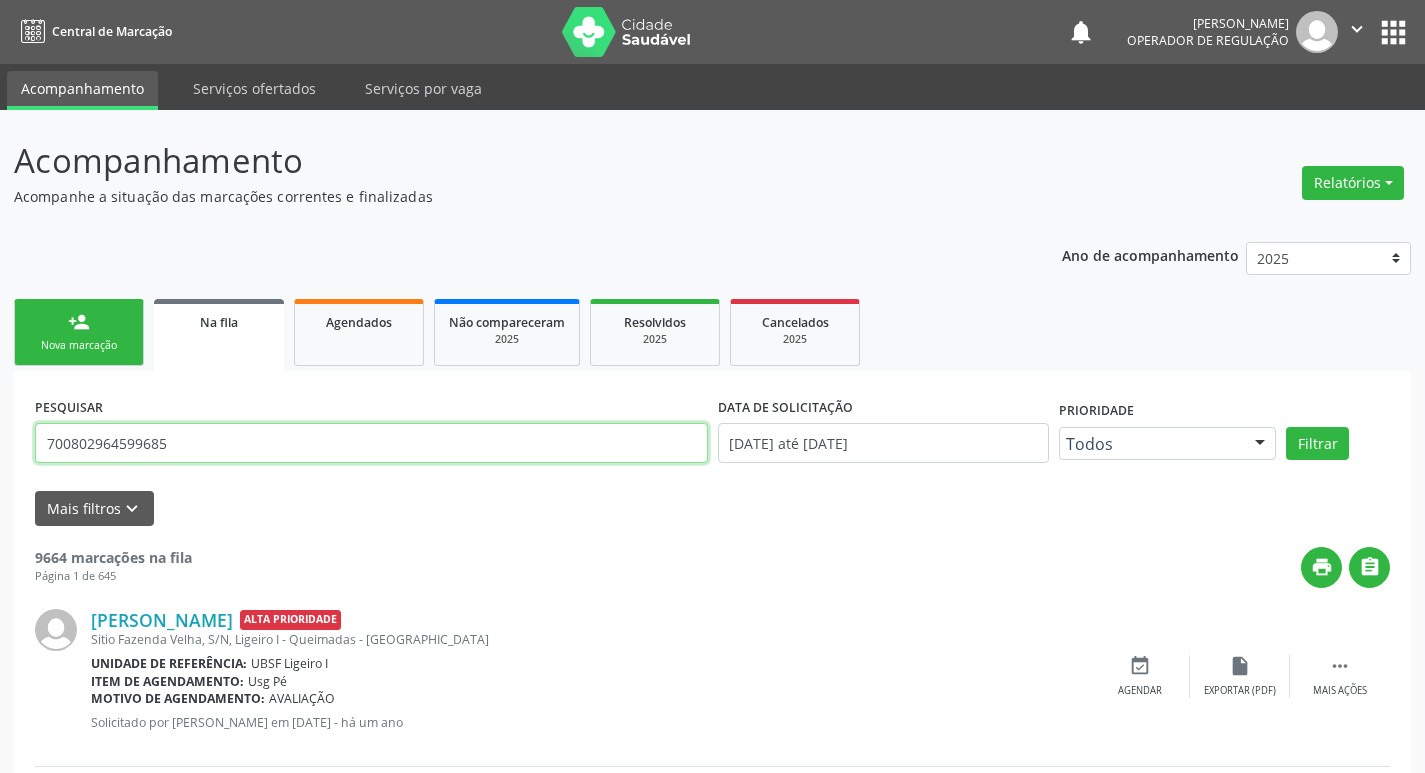 type on "700802964599685" 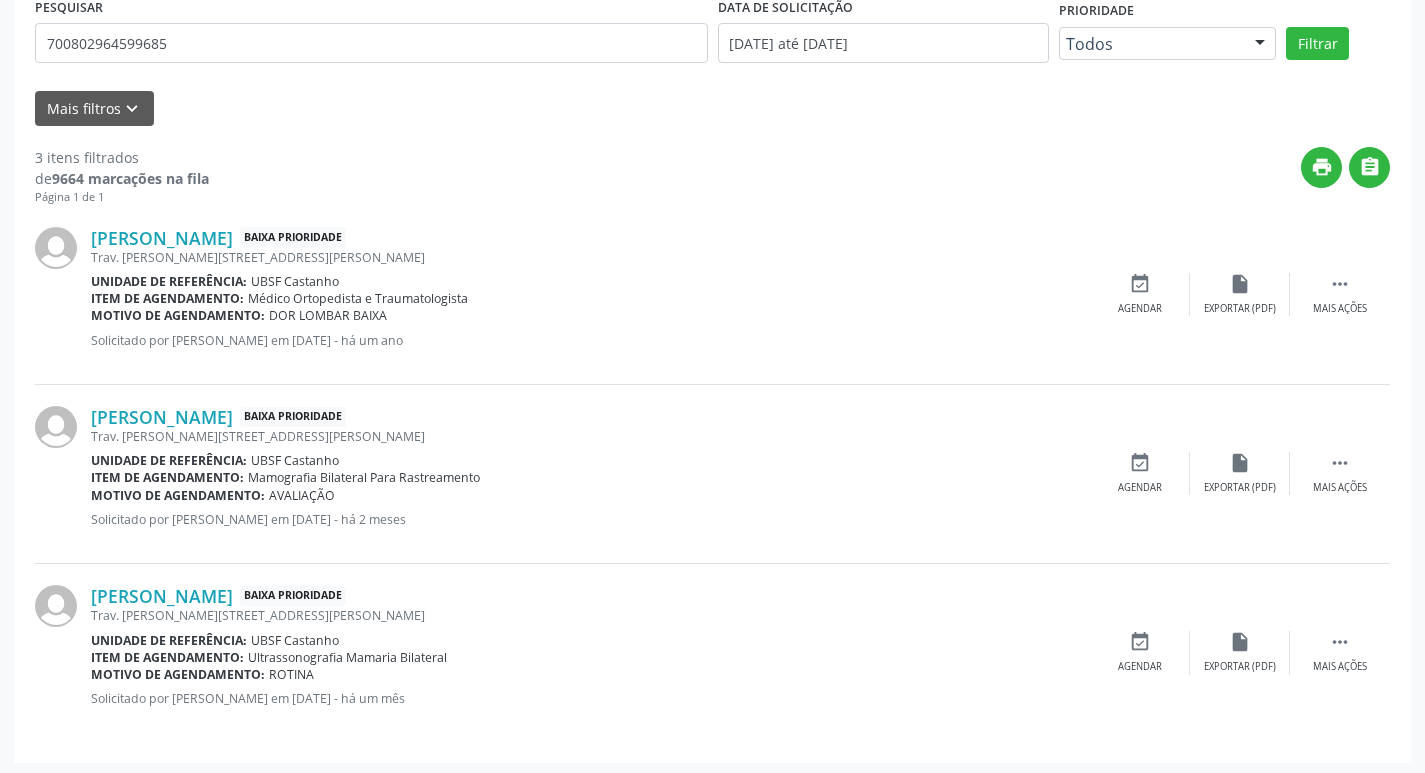 scroll, scrollTop: 404, scrollLeft: 0, axis: vertical 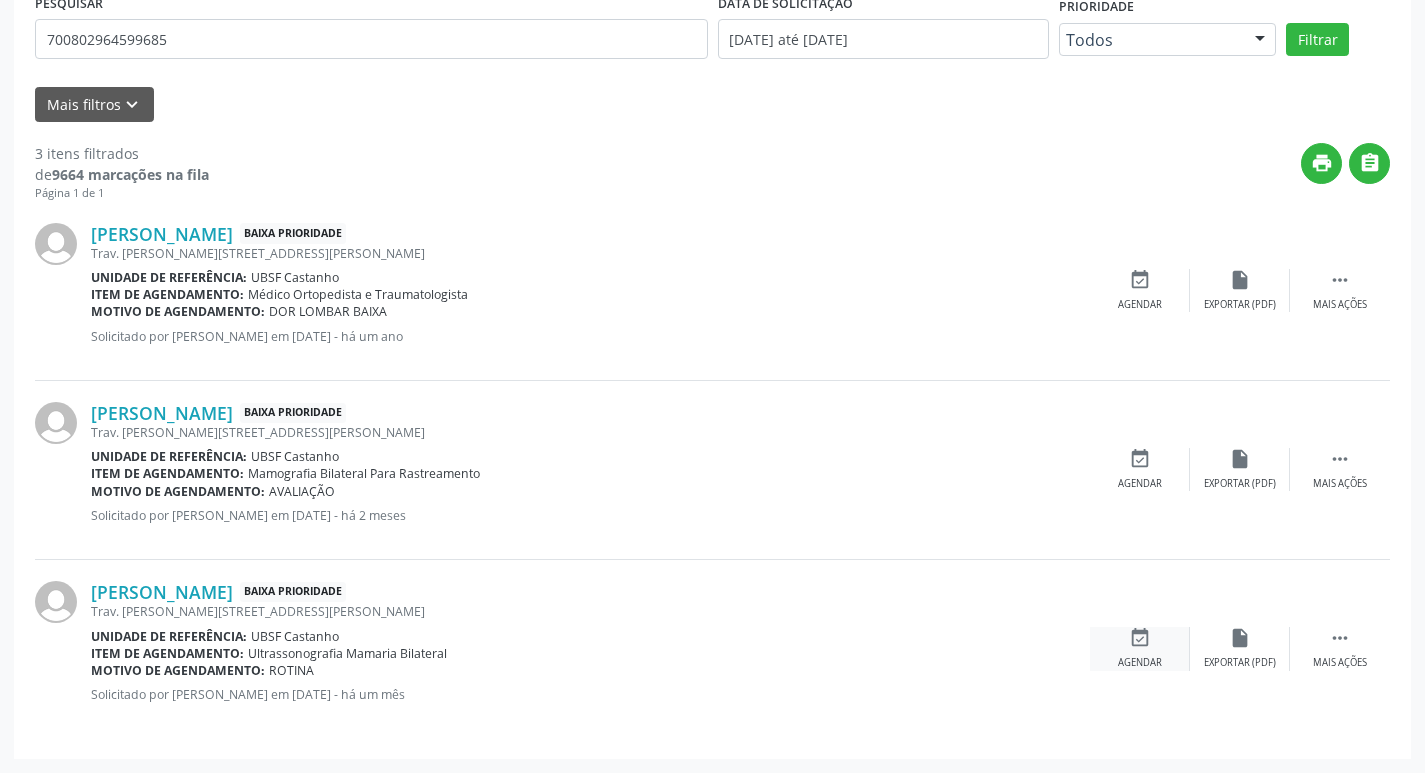 click on "event_available
Agendar" at bounding box center [1140, 648] 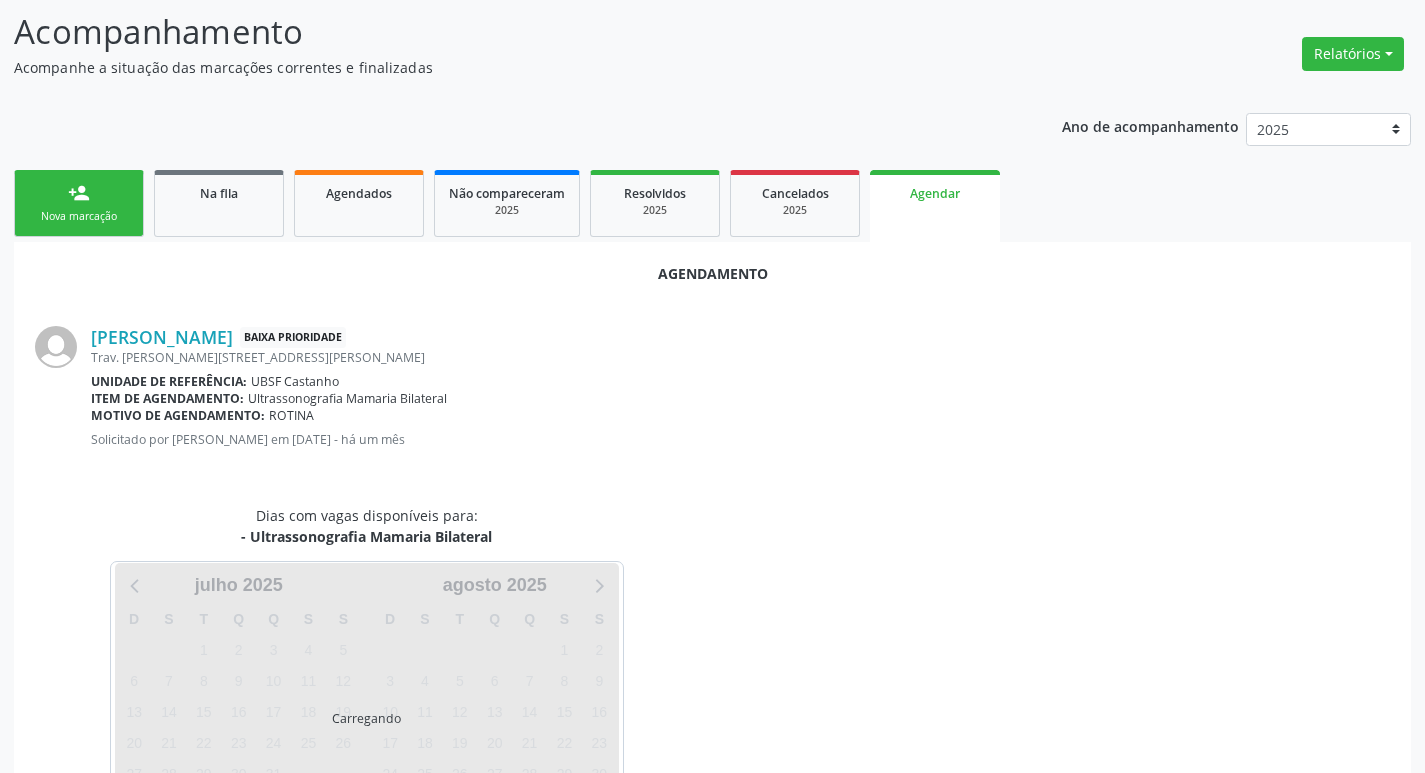 scroll, scrollTop: 221, scrollLeft: 0, axis: vertical 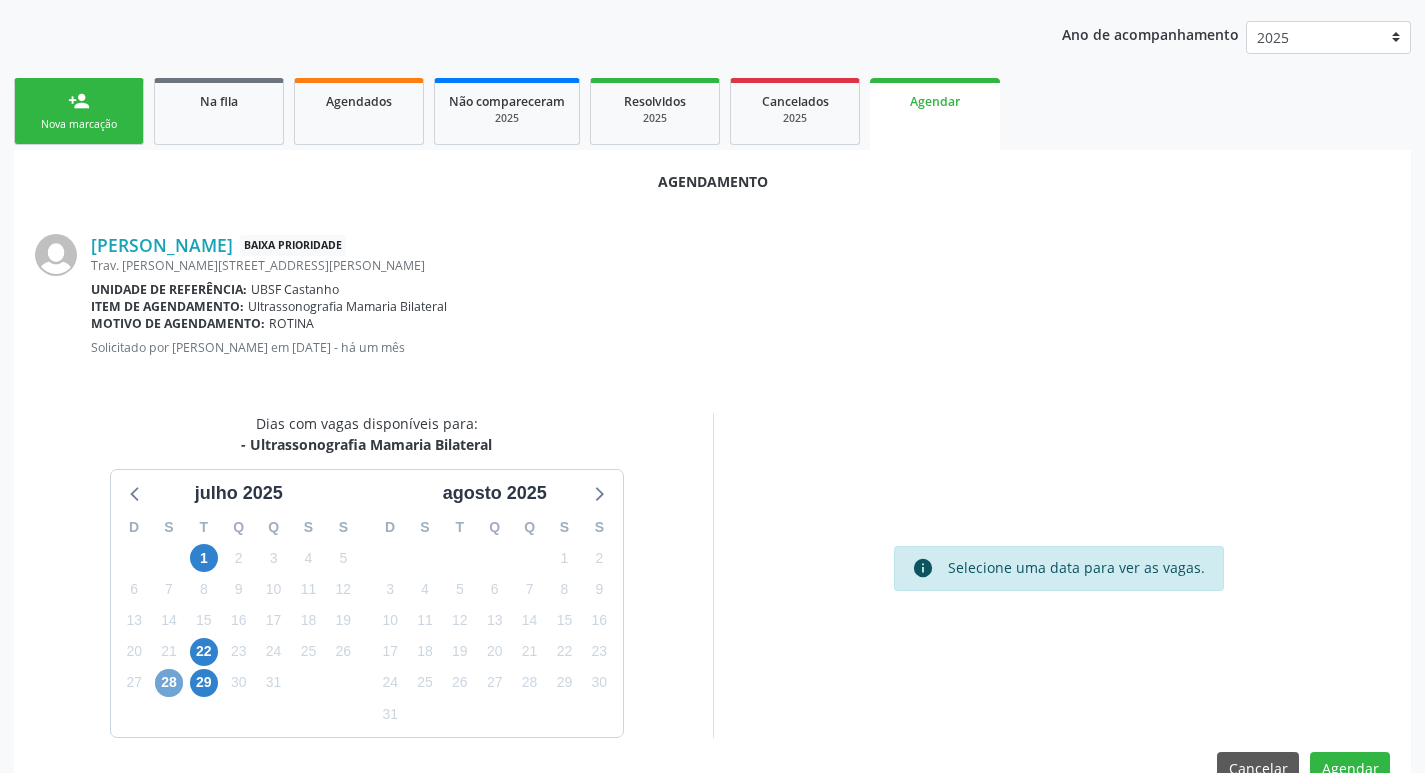 click on "28" at bounding box center (169, 683) 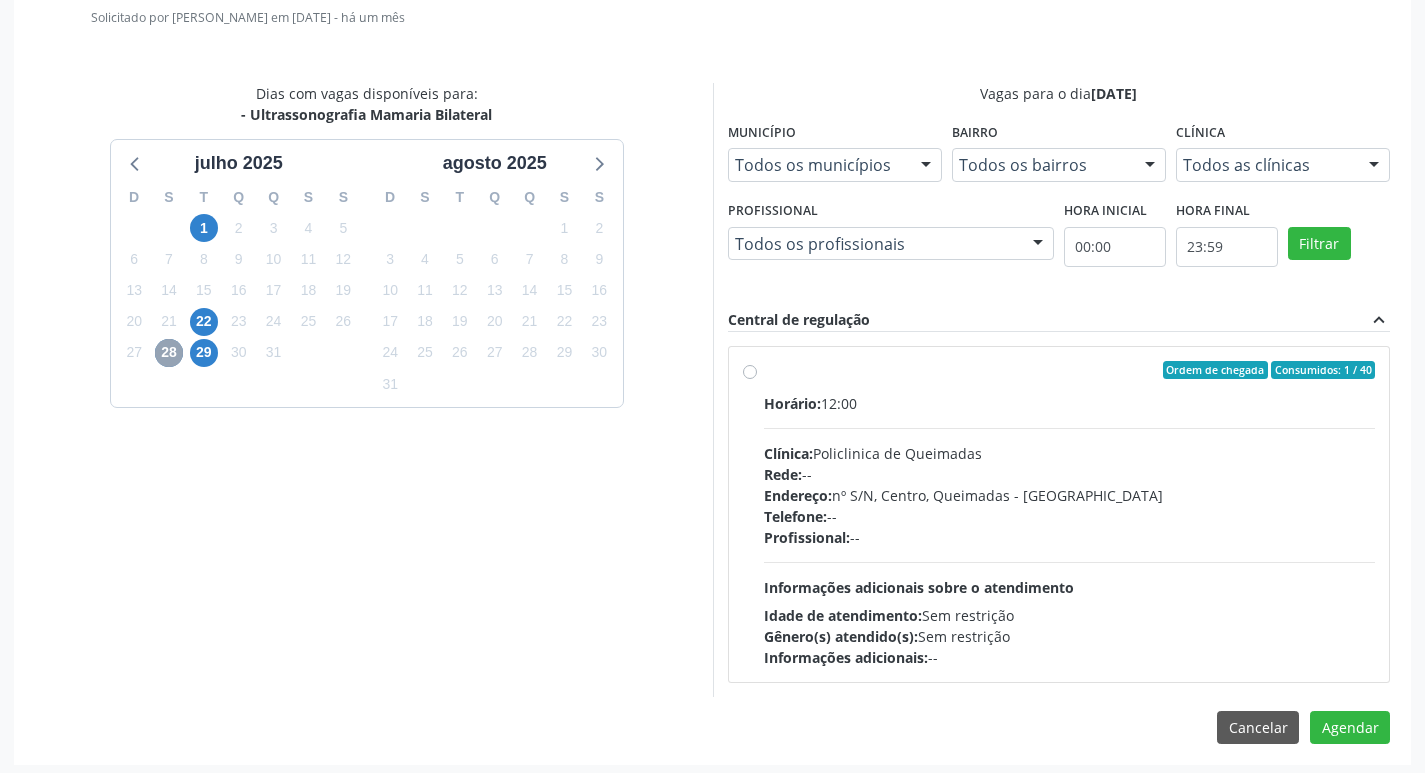 scroll, scrollTop: 557, scrollLeft: 0, axis: vertical 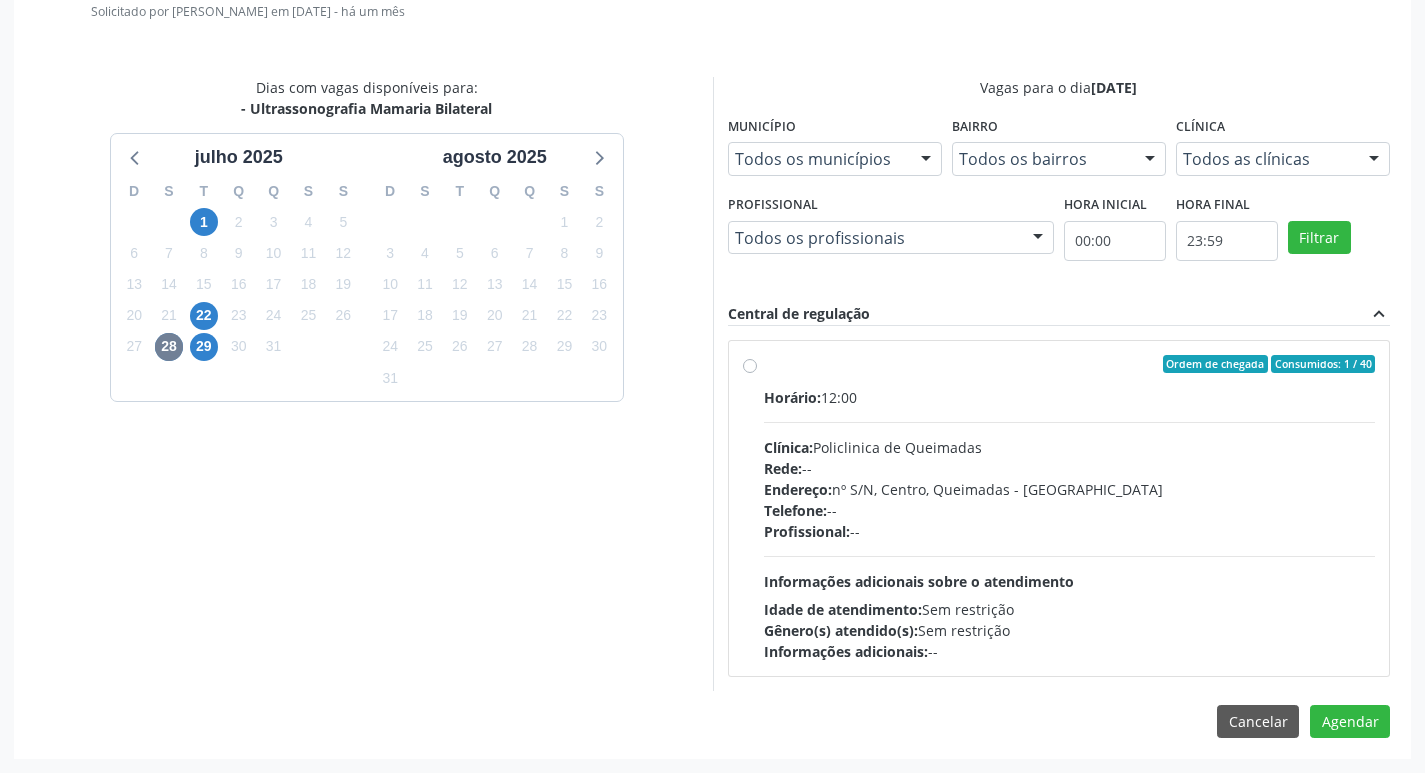 click on "Horário:   12:00
Clínica:  Policlinica de Queimadas
Rede:
--
Endereço:   nº S/N, Centro, Queimadas - PB
Telefone:   --
Profissional:
--
Informações adicionais sobre o atendimento
Idade de atendimento:
Sem restrição
Gênero(s) atendido(s):
Sem restrição
Informações adicionais:
--" at bounding box center (1070, 524) 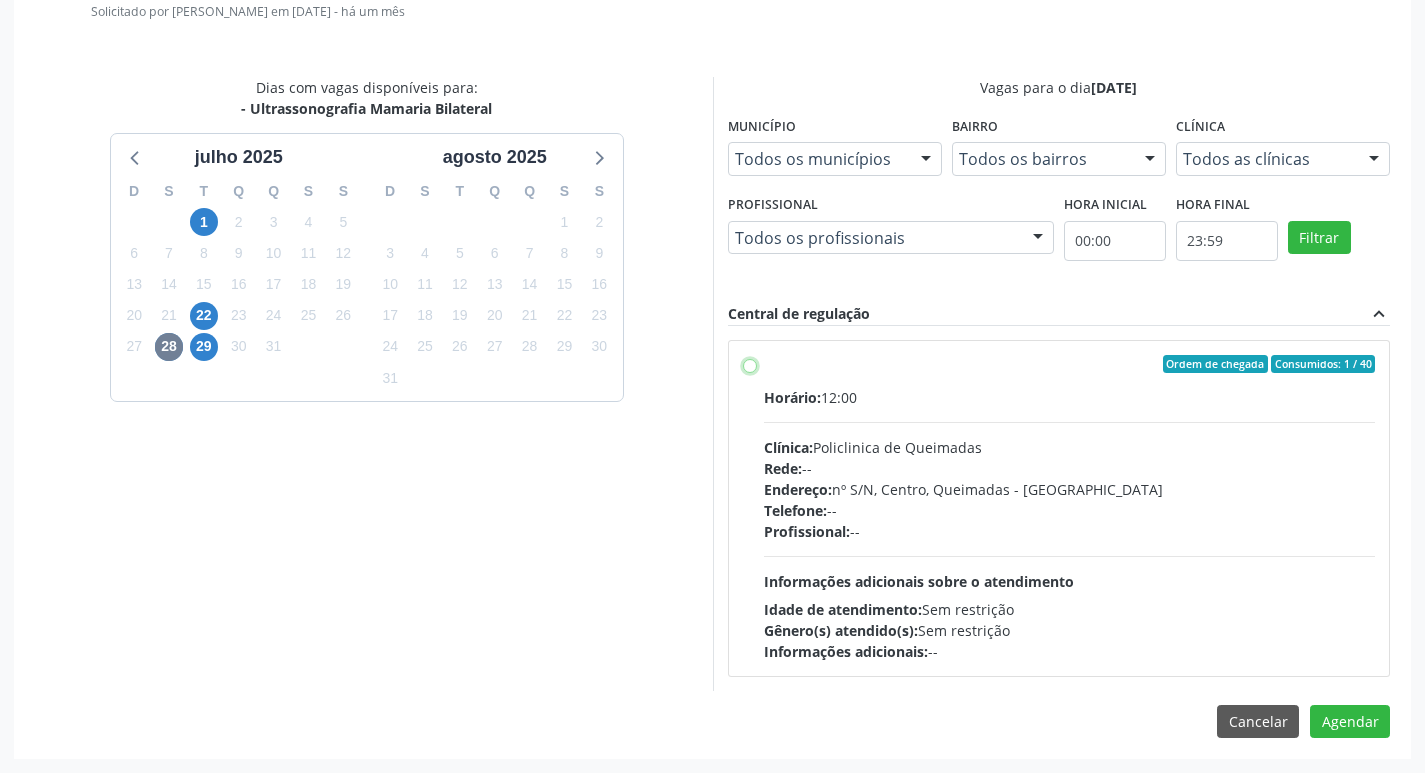 click on "Ordem de chegada
Consumidos: 1 / 40
Horário:   12:00
Clínica:  Policlinica de Queimadas
Rede:
--
Endereço:   nº S/N, Centro, Queimadas - PB
Telefone:   --
Profissional:
--
Informações adicionais sobre o atendimento
Idade de atendimento:
Sem restrição
Gênero(s) atendido(s):
Sem restrição
Informações adicionais:
--" at bounding box center [750, 364] 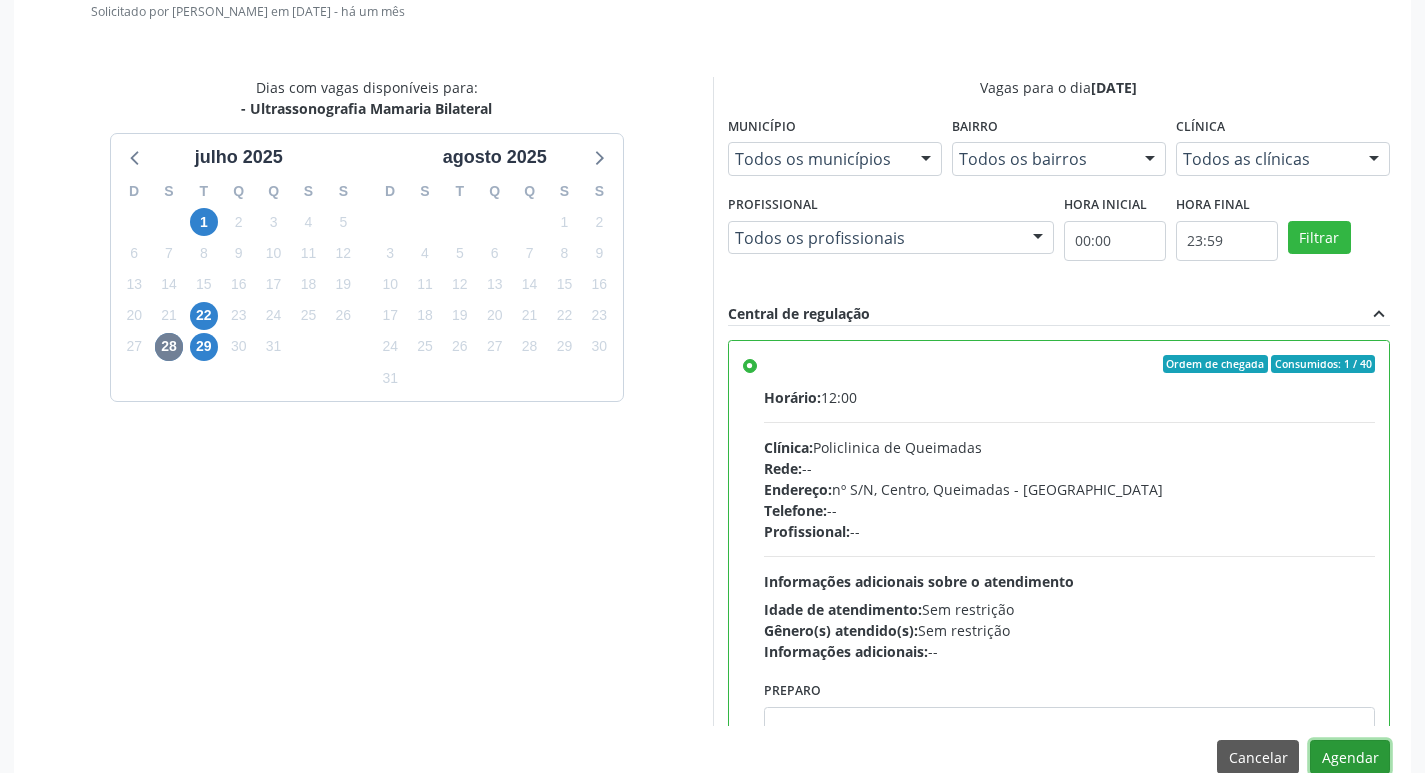 click on "Agendar" at bounding box center [1350, 757] 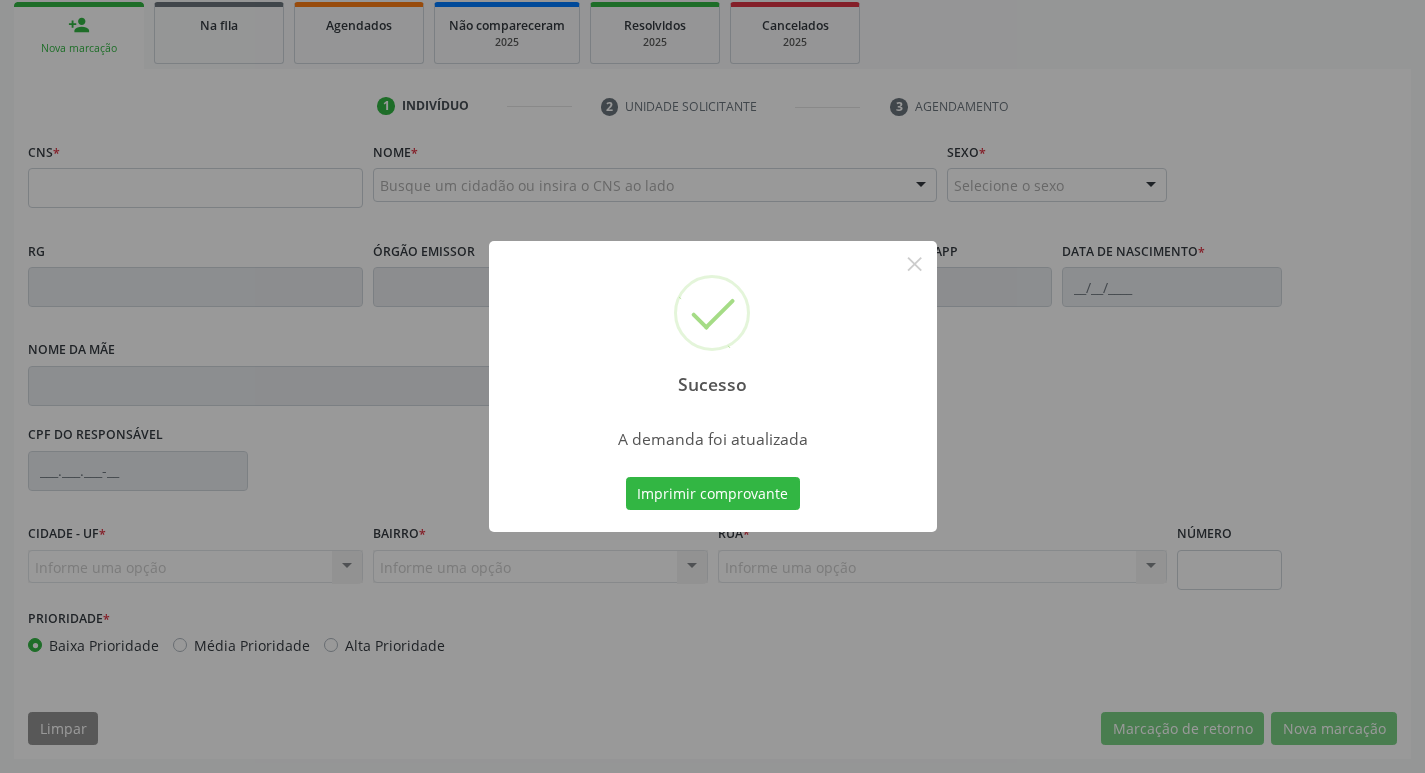 scroll, scrollTop: 297, scrollLeft: 0, axis: vertical 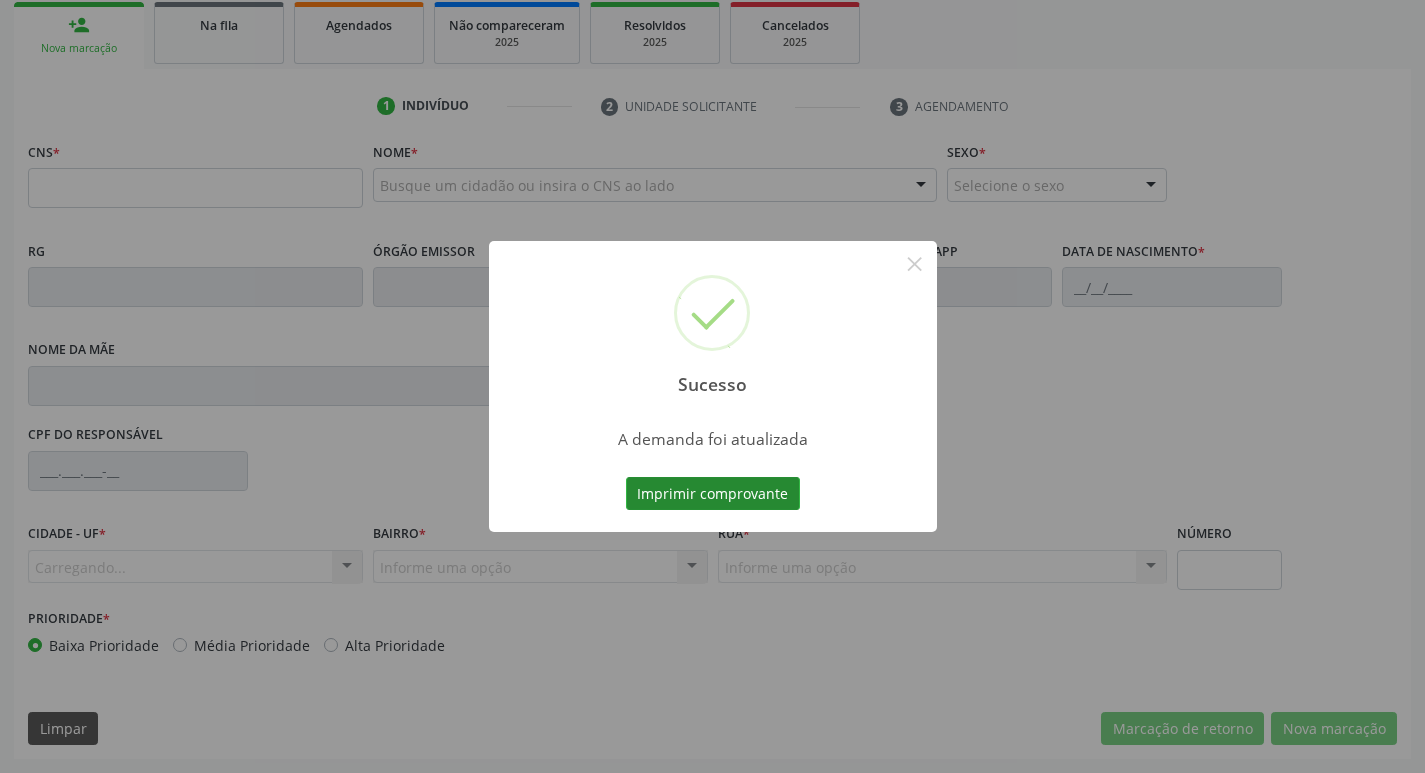 click on "Imprimir comprovante" at bounding box center [713, 494] 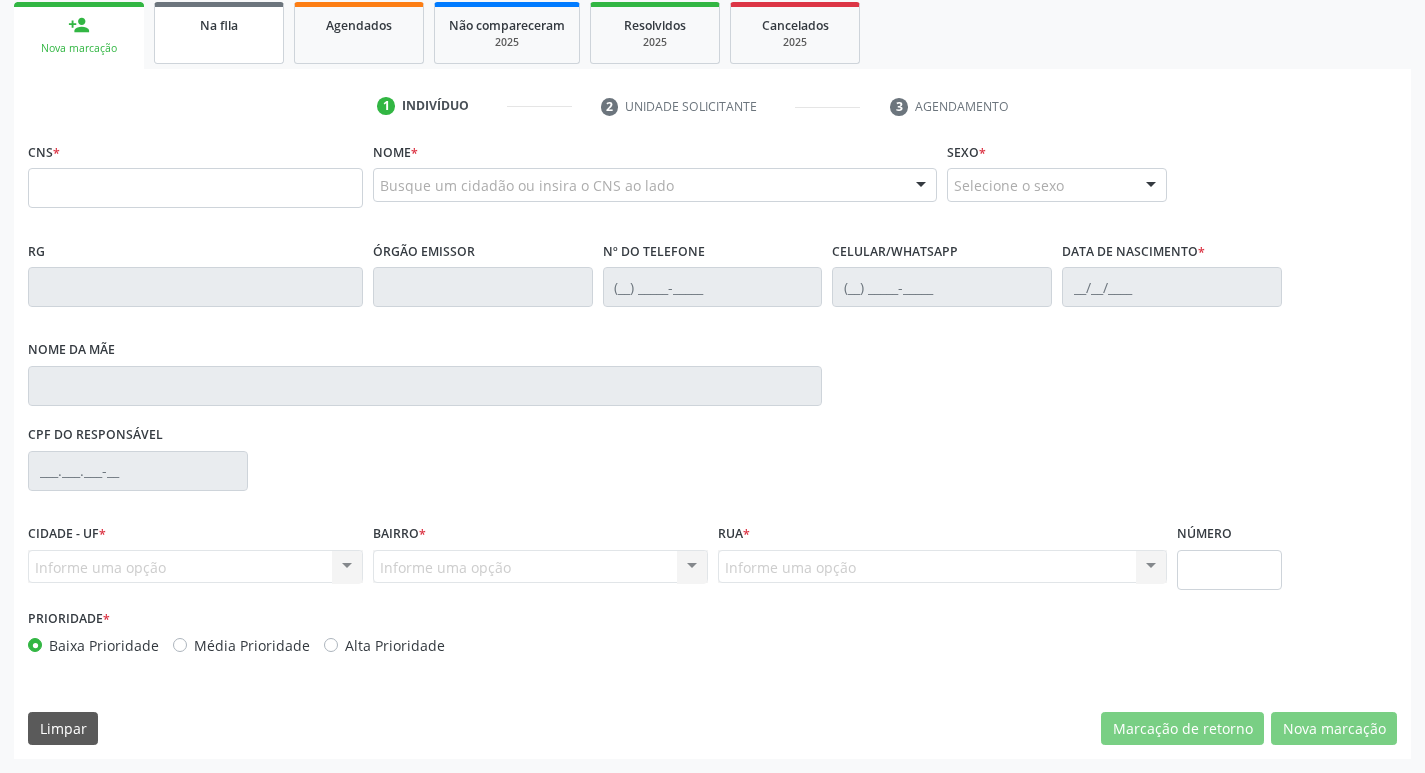 click on "Na fila" at bounding box center [219, 33] 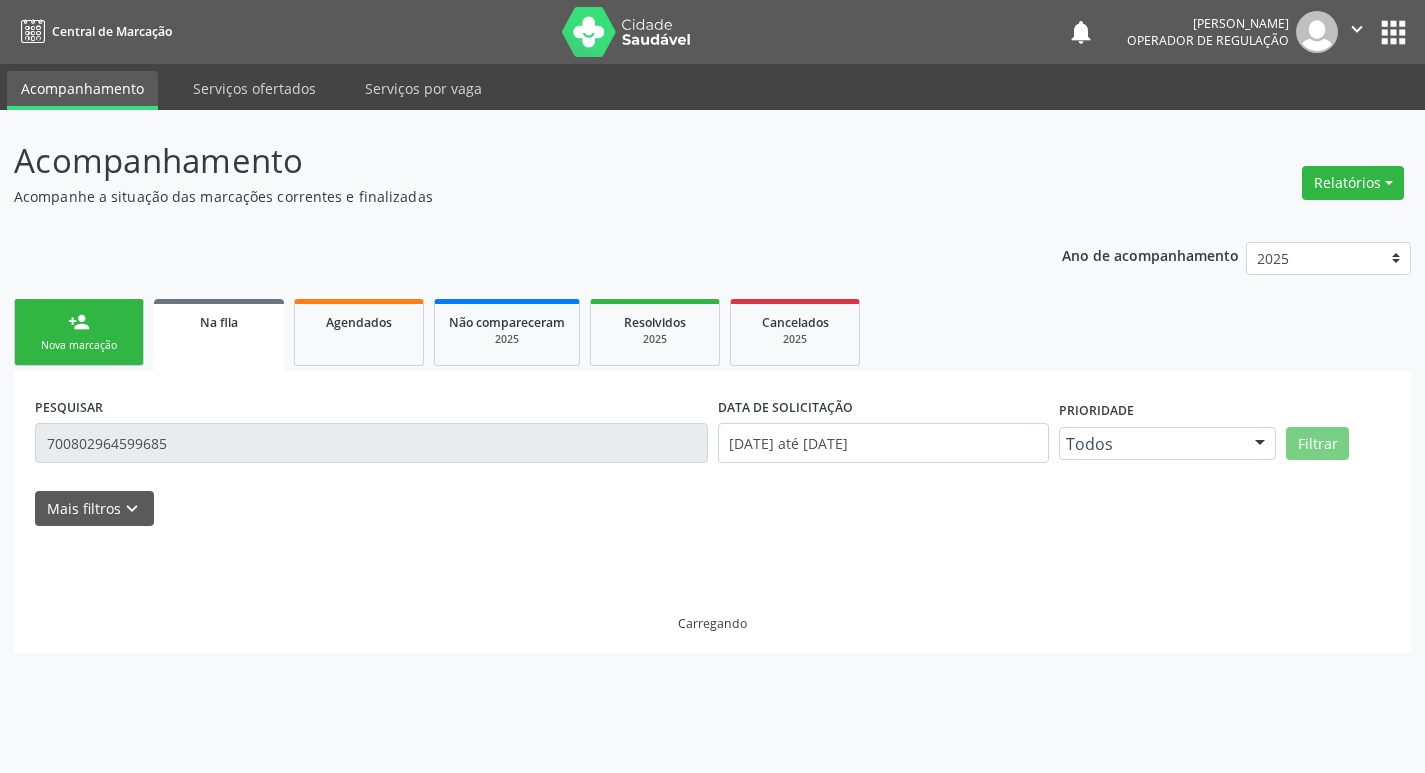 scroll, scrollTop: 0, scrollLeft: 0, axis: both 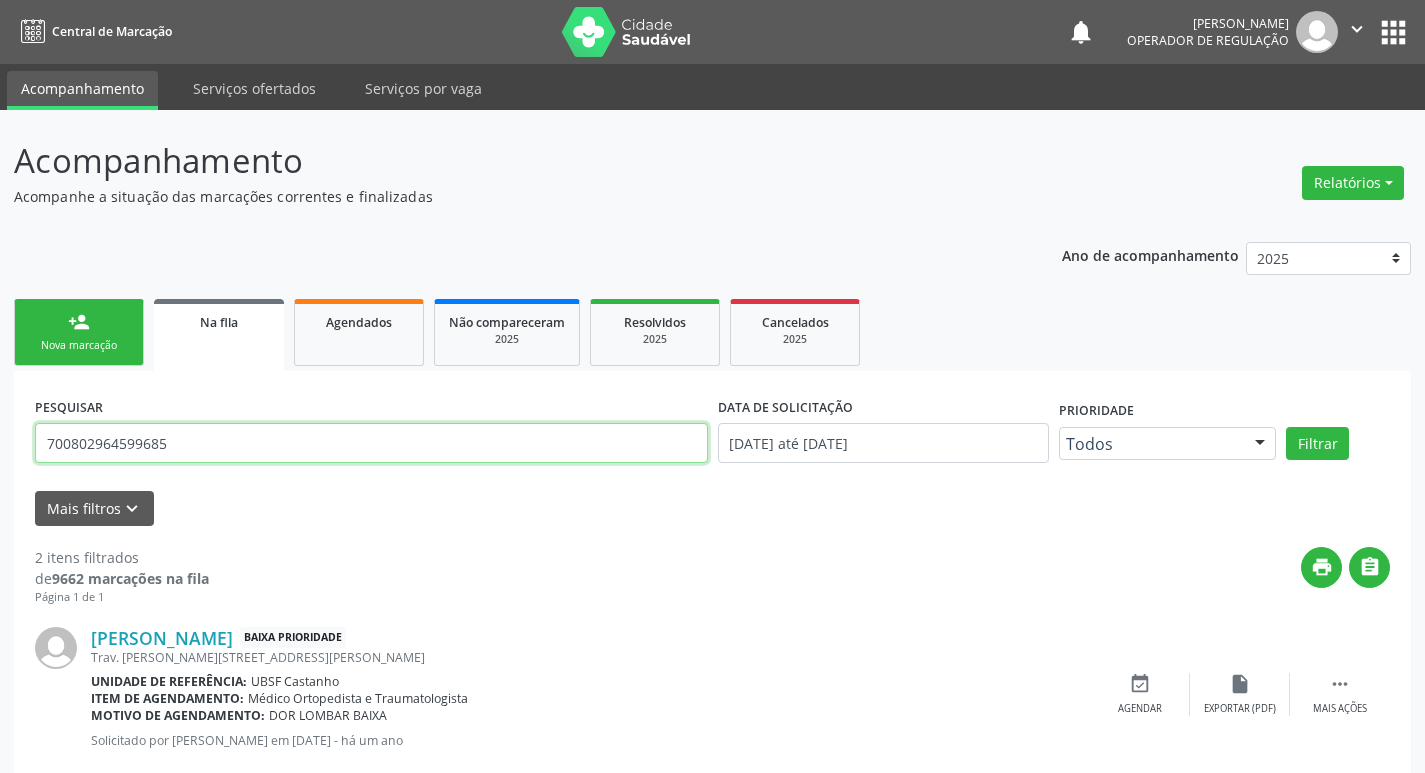 click on "700802964599685" at bounding box center (371, 443) 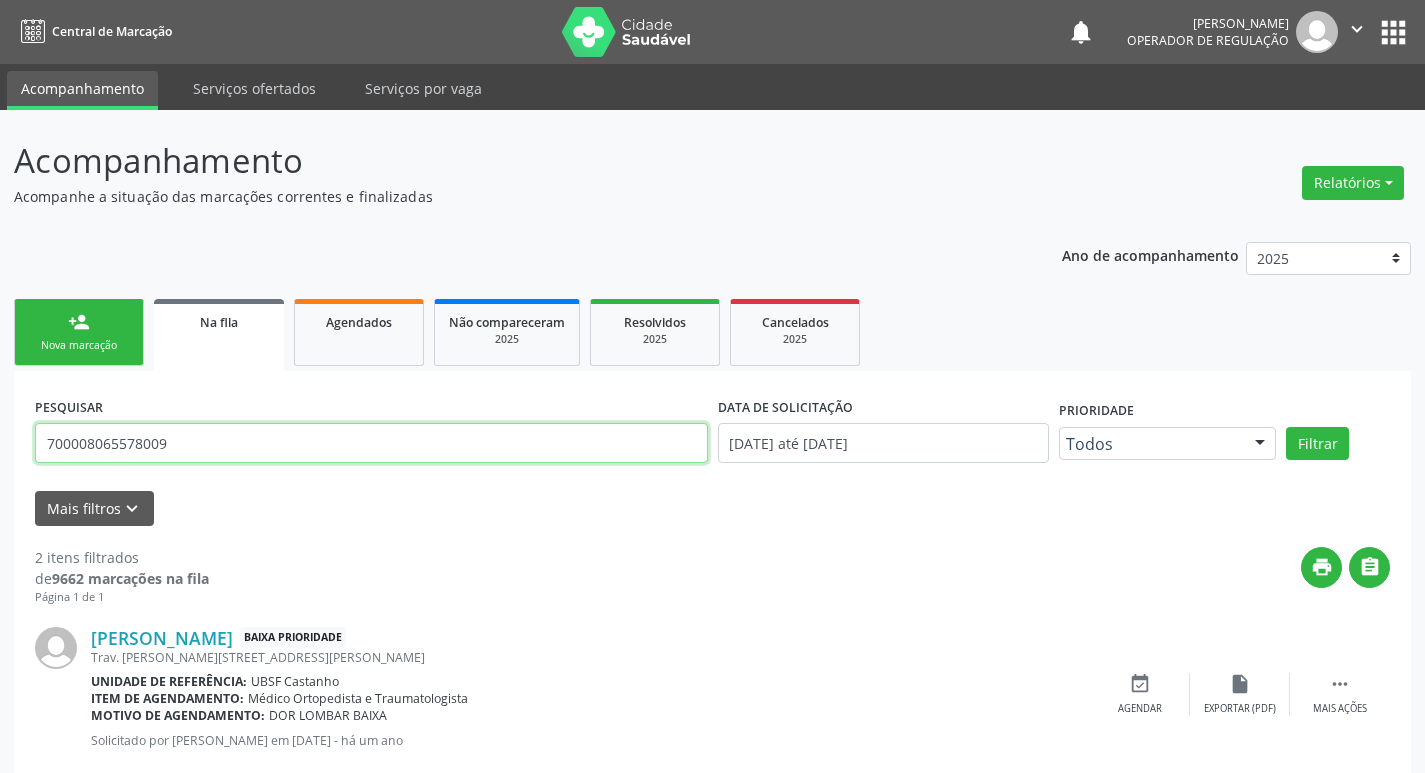type on "700008065578009" 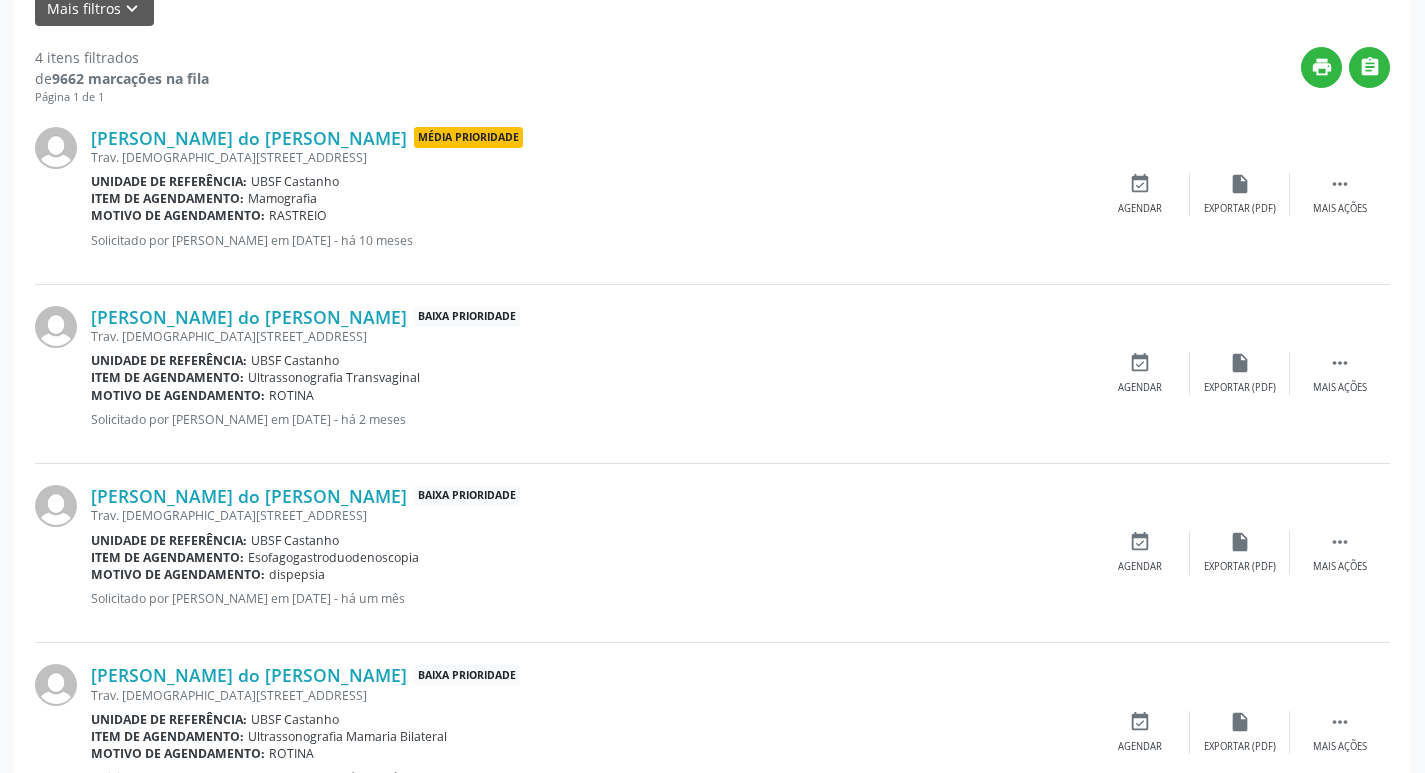 scroll, scrollTop: 583, scrollLeft: 0, axis: vertical 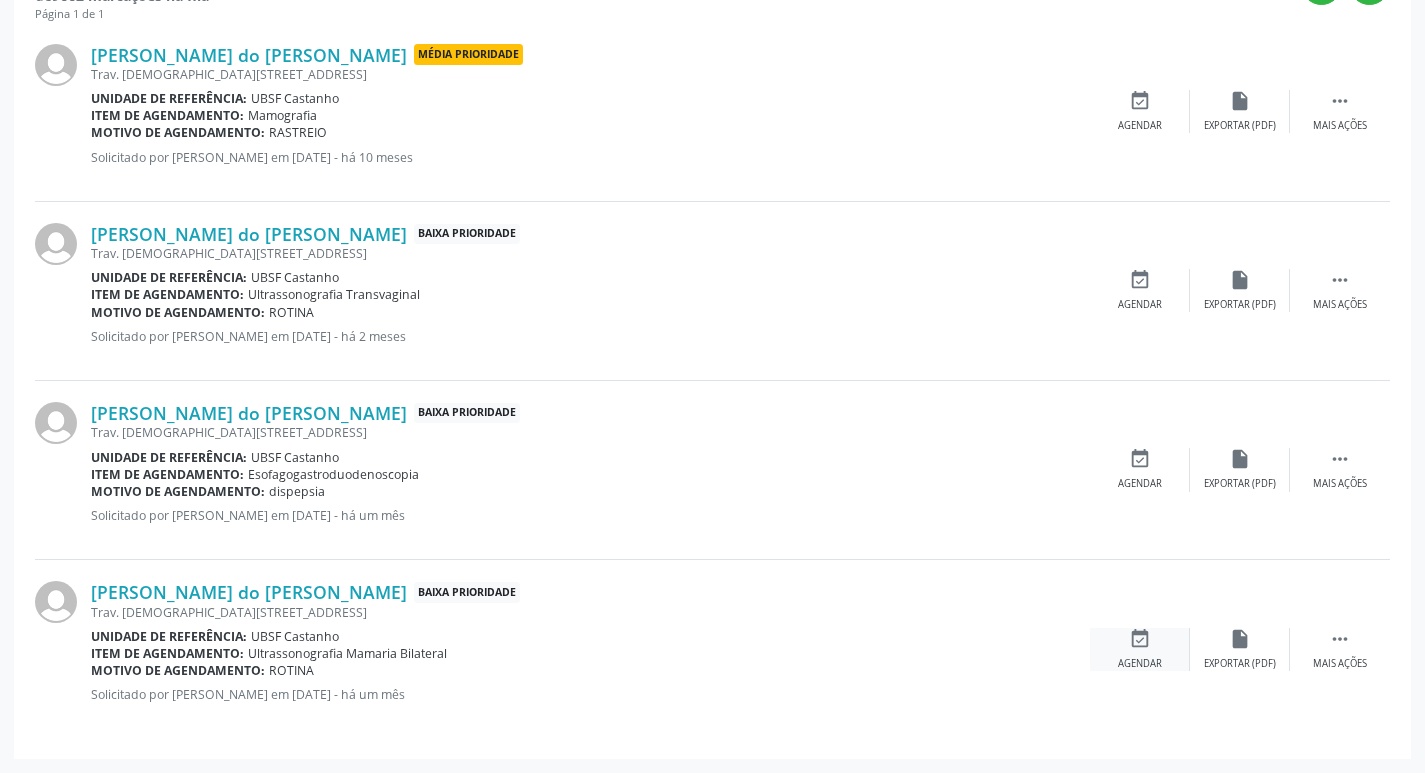 click on "event_available" at bounding box center [1140, 639] 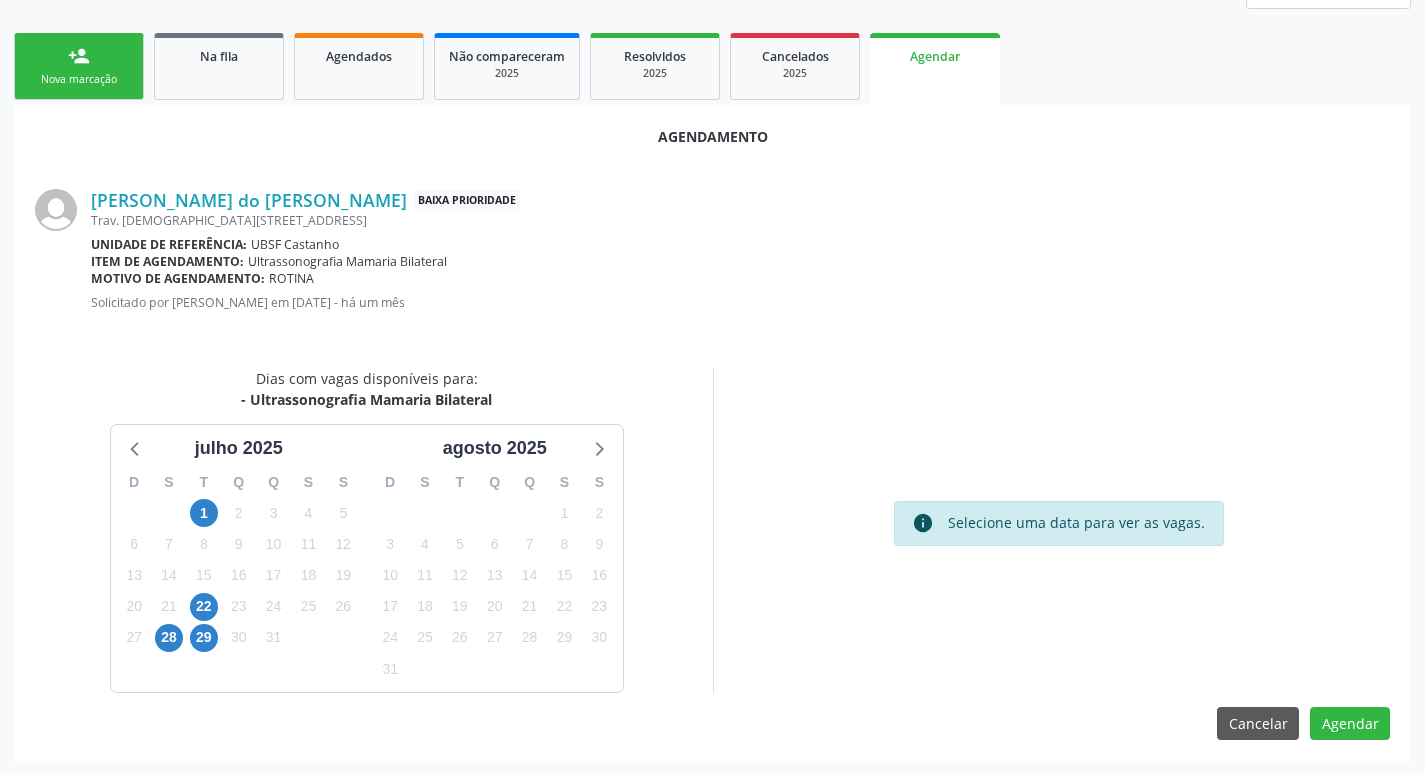 scroll, scrollTop: 268, scrollLeft: 0, axis: vertical 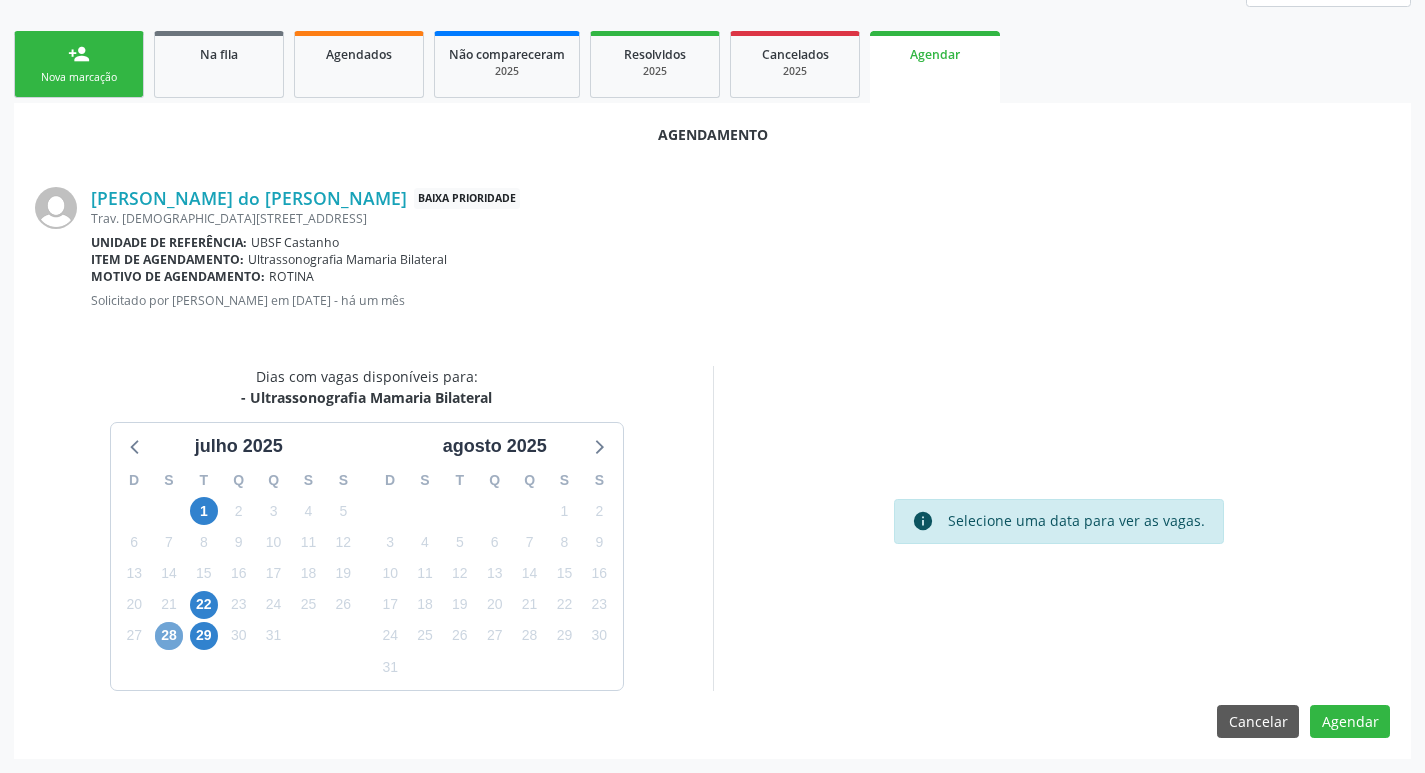 click on "28" at bounding box center (169, 636) 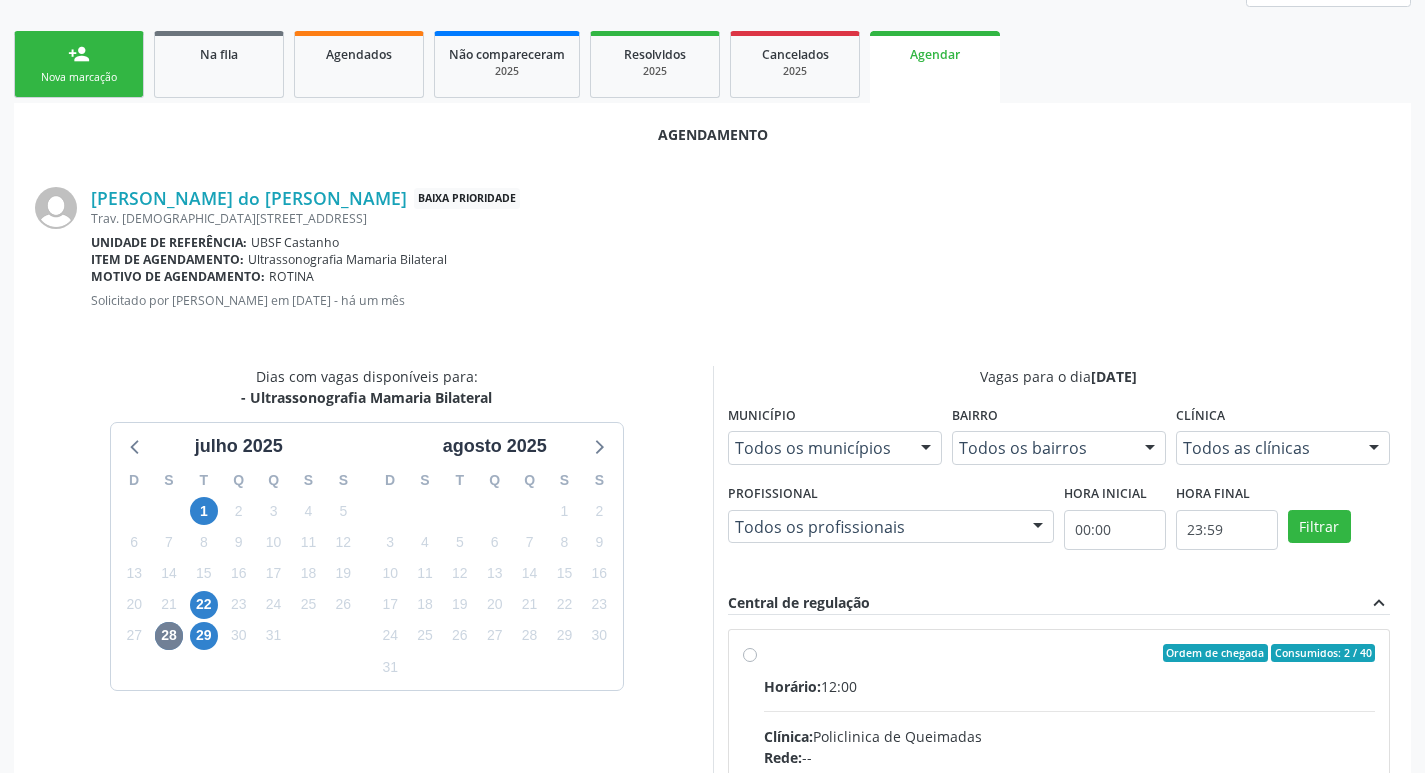 click on "Ordem de chegada
Consumidos: 2 / 40
Horário:   12:00
Clínica:  Policlinica de Queimadas
Rede:
--
Endereço:   nº S/N, Centro, Queimadas - PB
Telefone:   --
Profissional:
--
Informações adicionais sobre o atendimento
Idade de atendimento:
Sem restrição
Gênero(s) atendido(s):
Sem restrição
Informações adicionais:
--" at bounding box center (1059, 797) 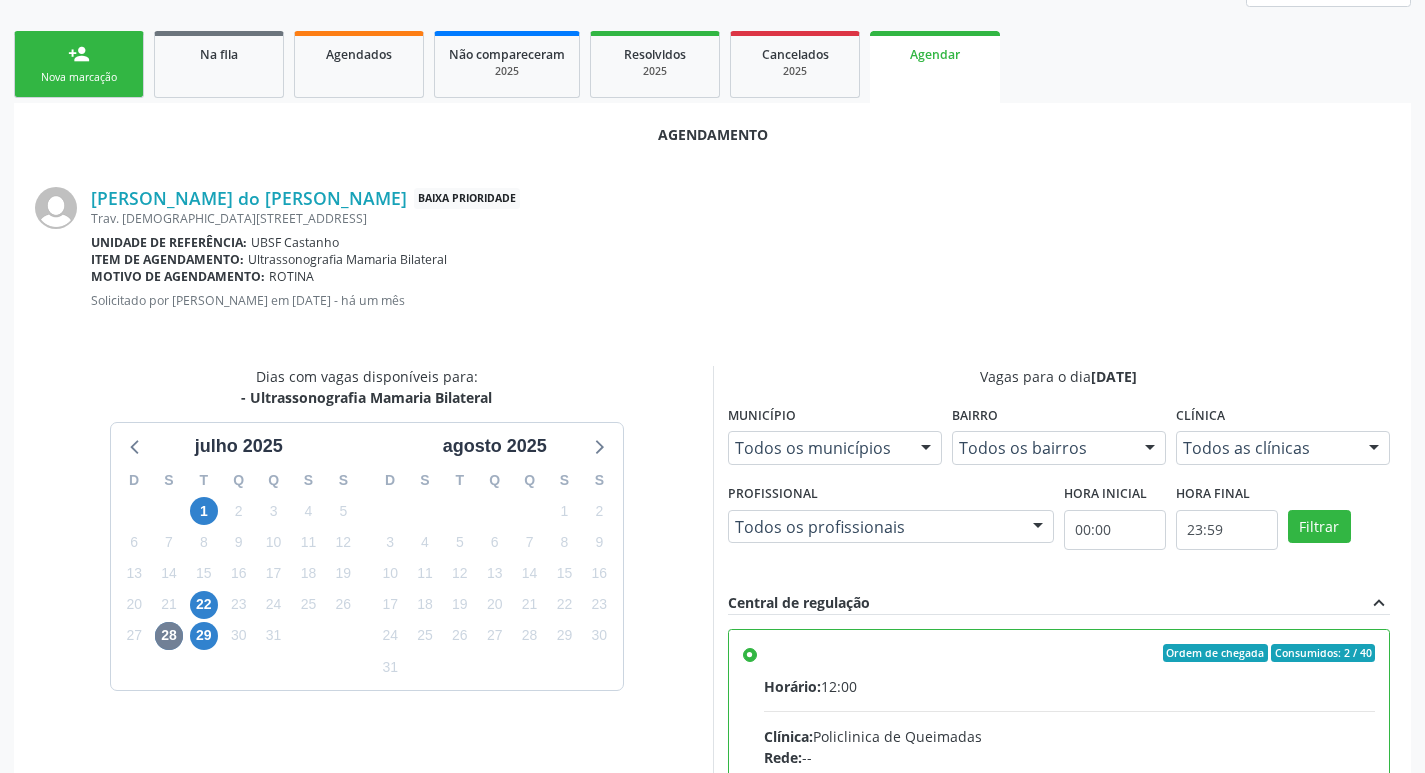 scroll, scrollTop: 593, scrollLeft: 0, axis: vertical 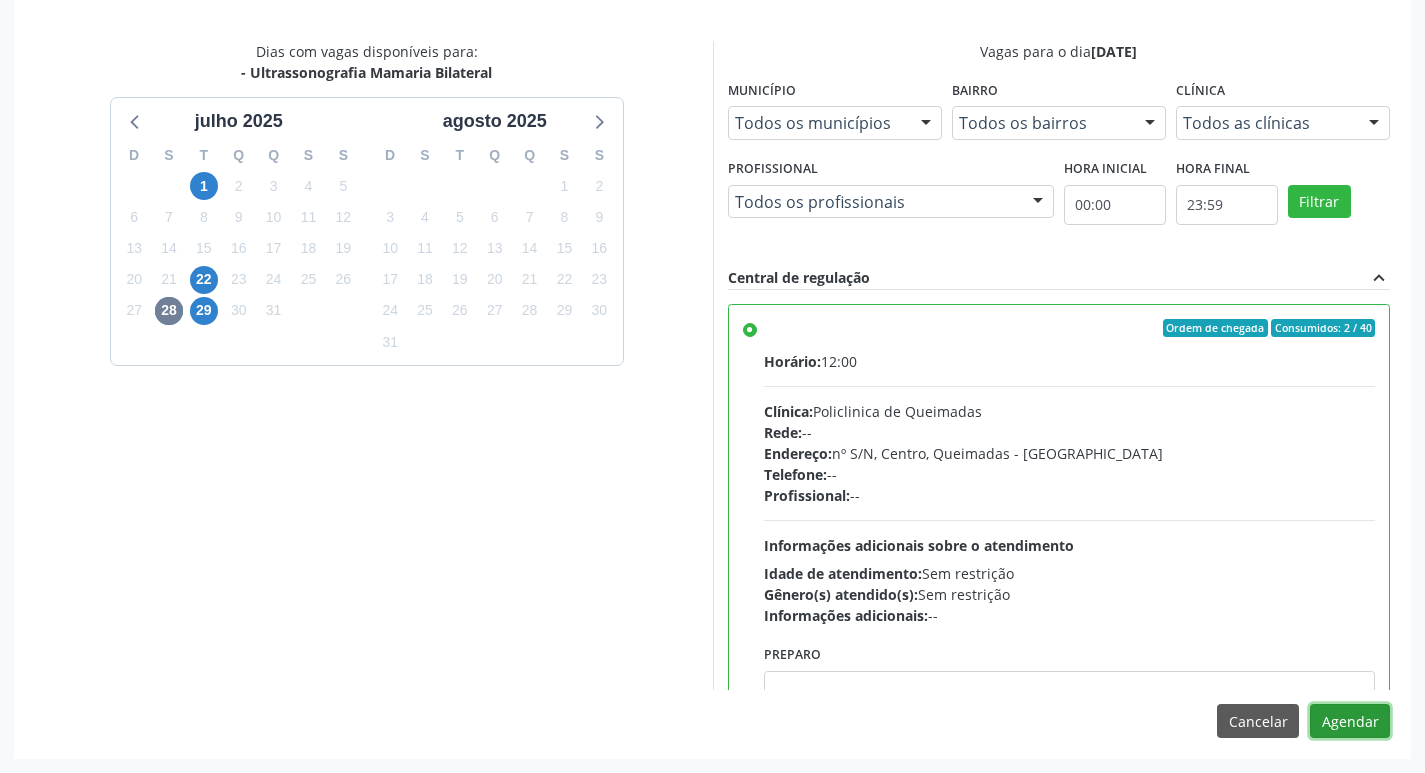 click on "Agendar" at bounding box center (1350, 721) 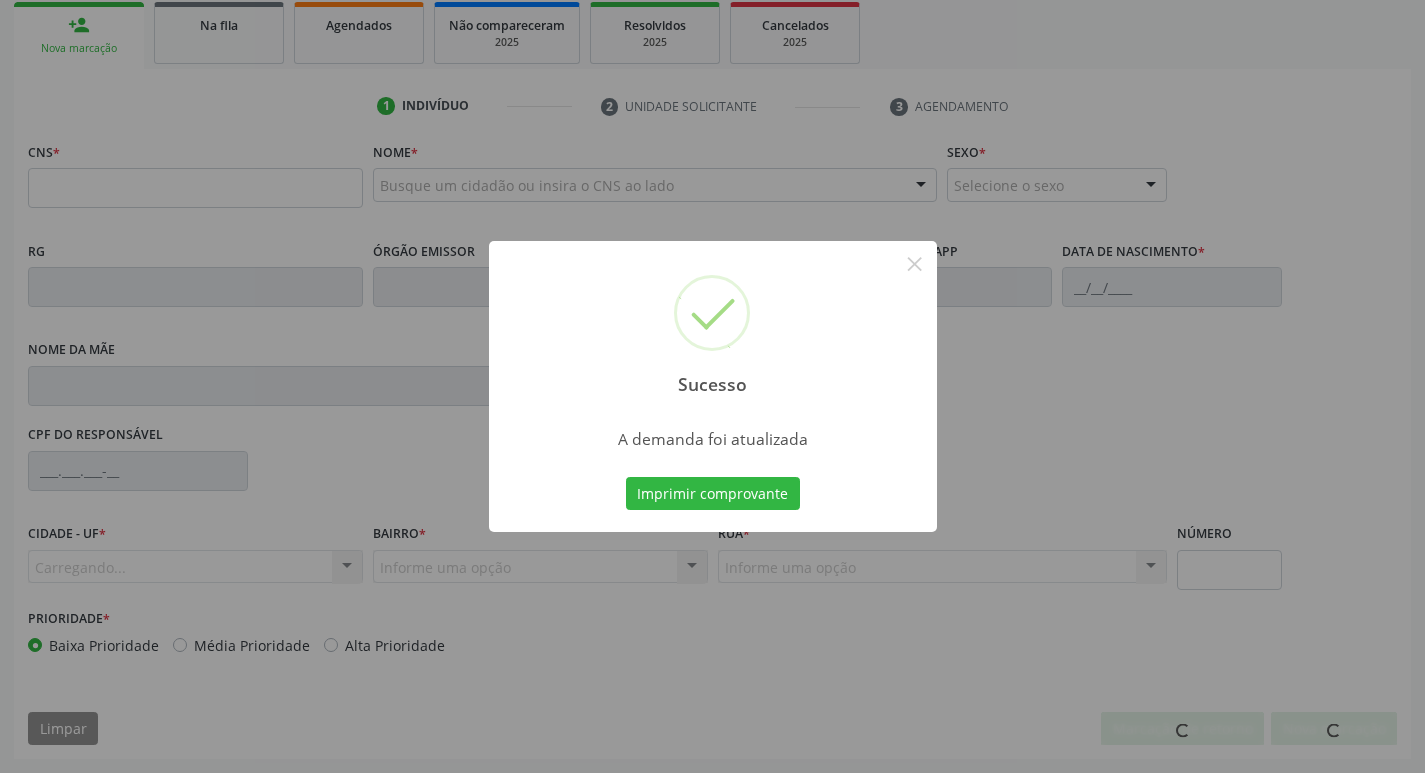 scroll, scrollTop: 297, scrollLeft: 0, axis: vertical 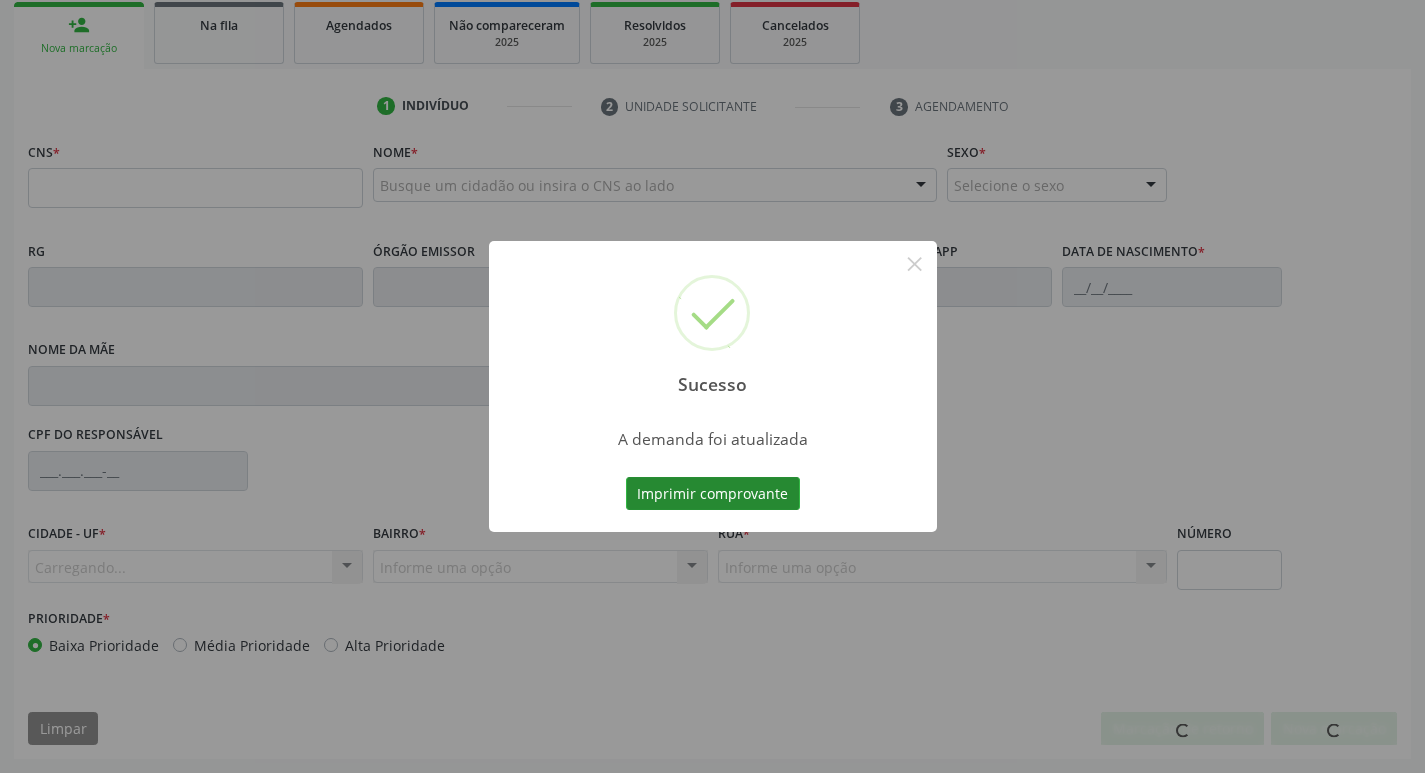 click on "Imprimir comprovante" at bounding box center [713, 494] 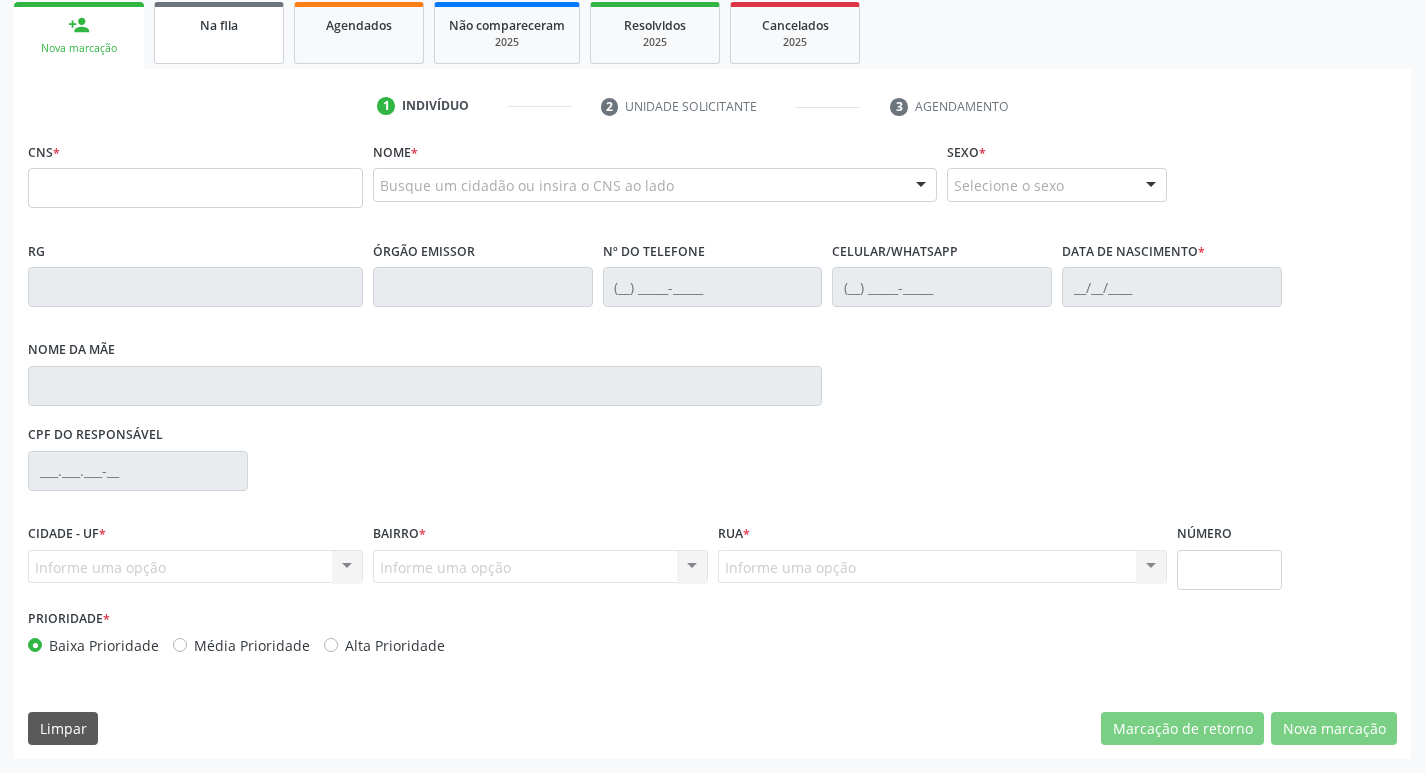 click on "Na fila" at bounding box center [219, 33] 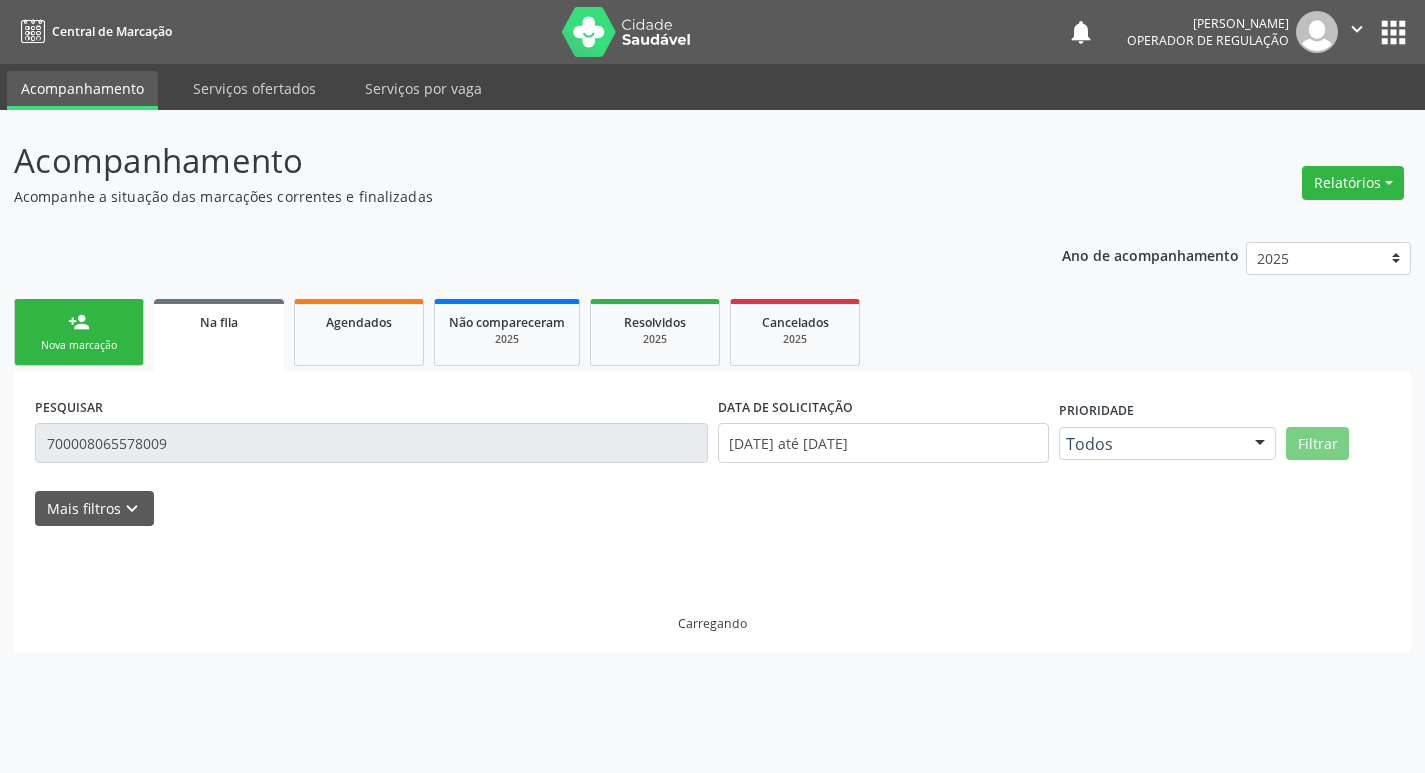 scroll, scrollTop: 0, scrollLeft: 0, axis: both 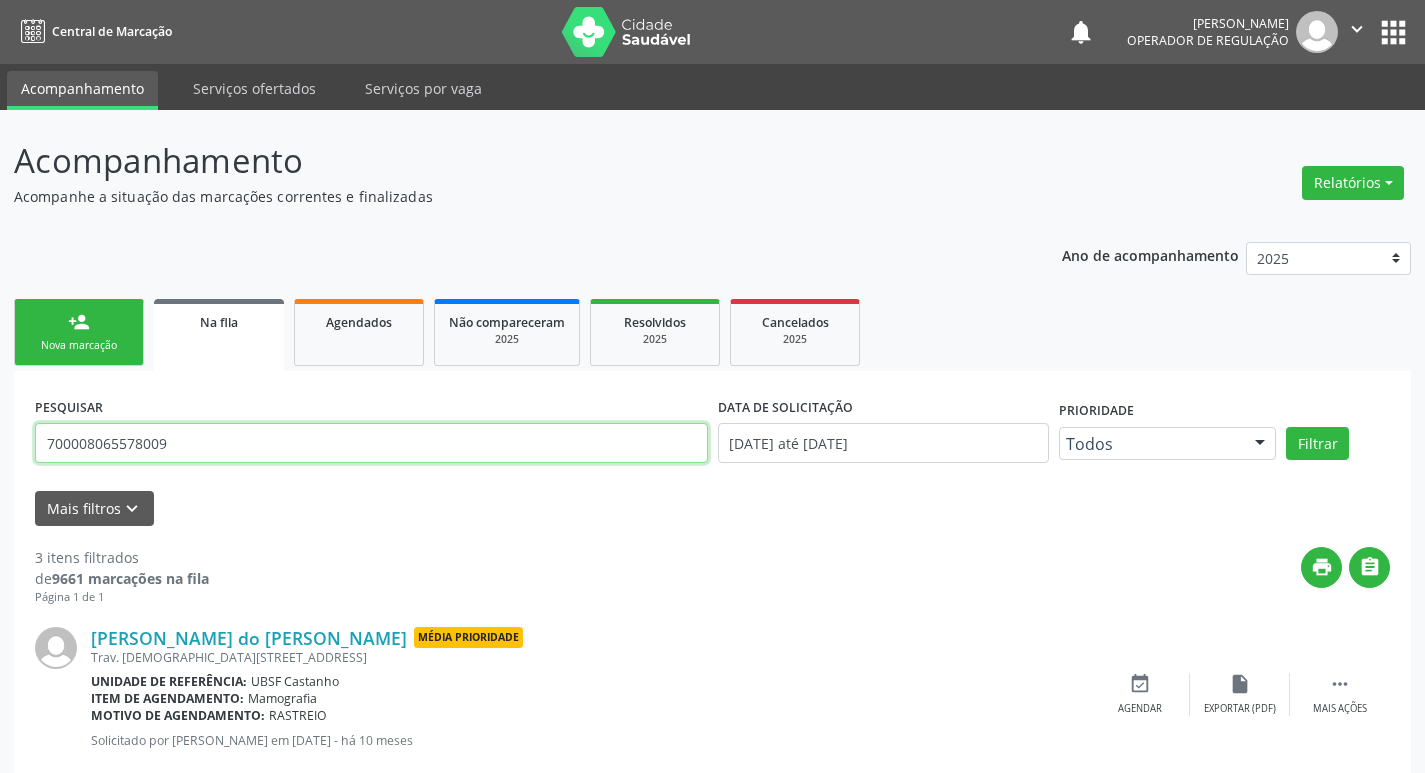 click on "700008065578009" at bounding box center [371, 443] 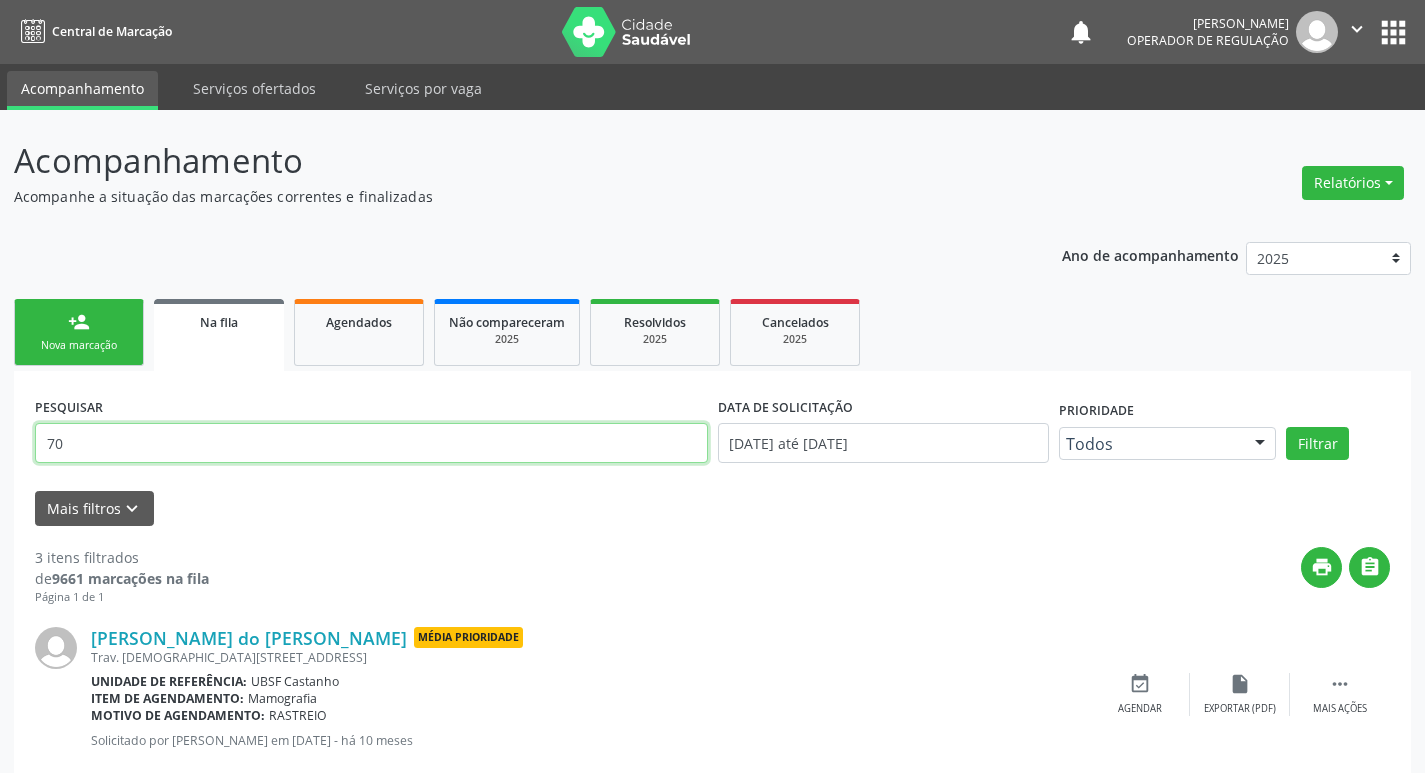 type on "7" 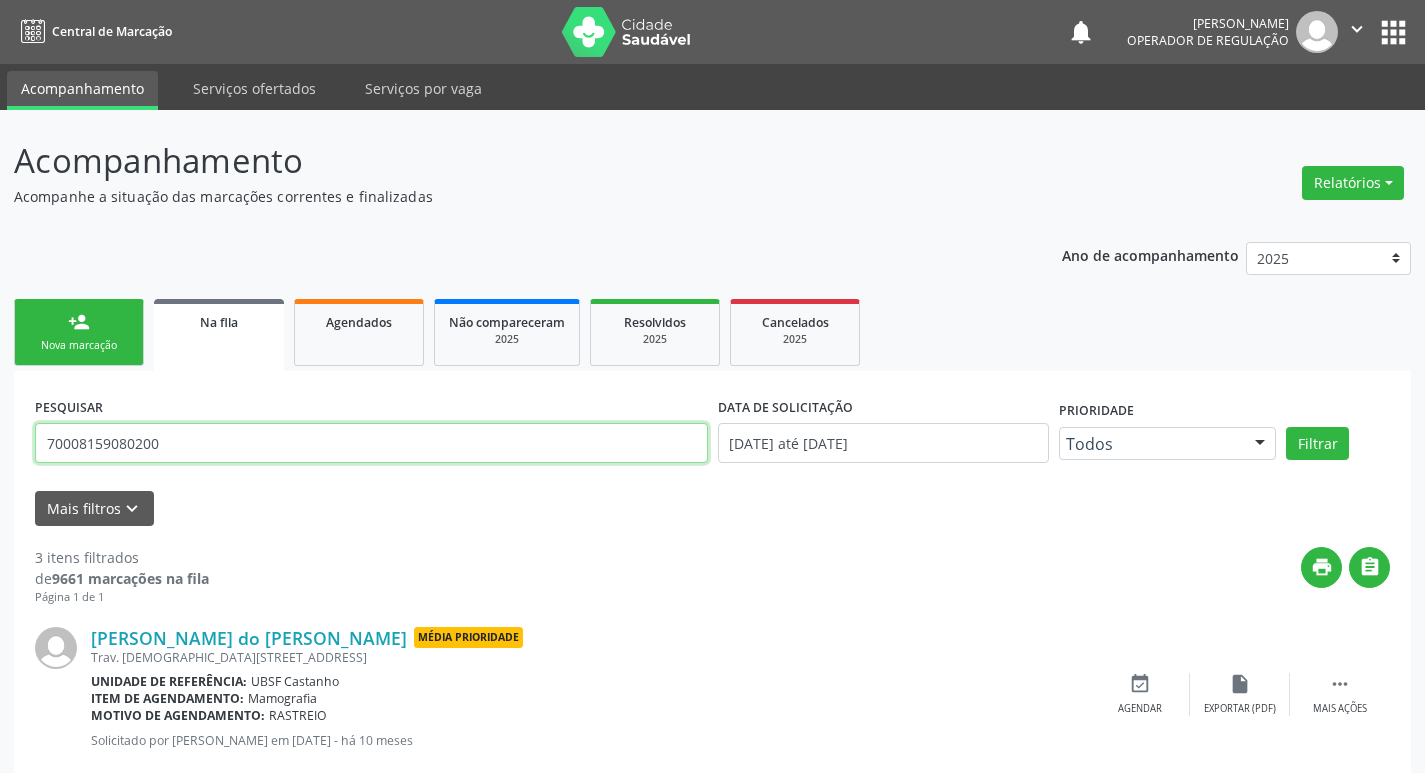 click on "Filtrar" at bounding box center [1317, 444] 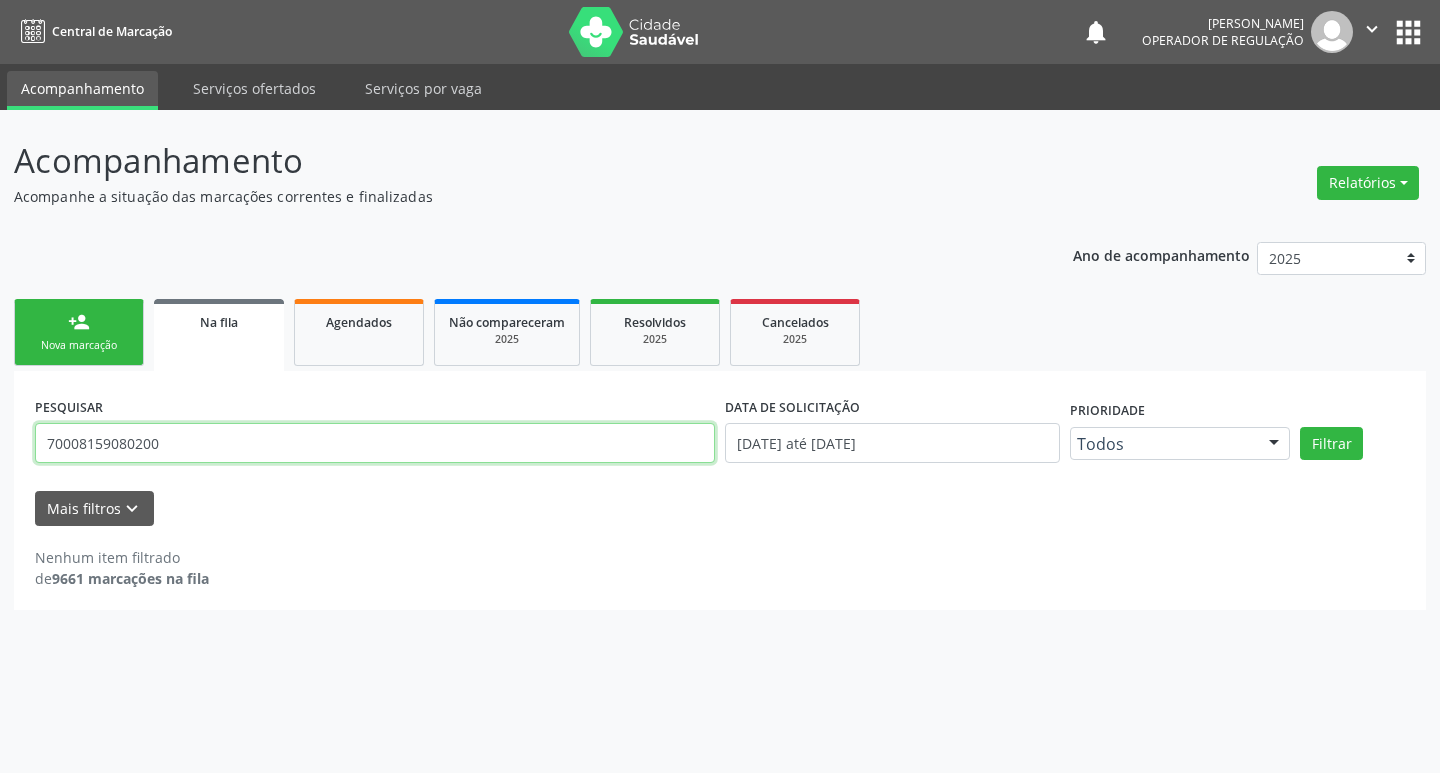 click on "70008159080200" at bounding box center [375, 443] 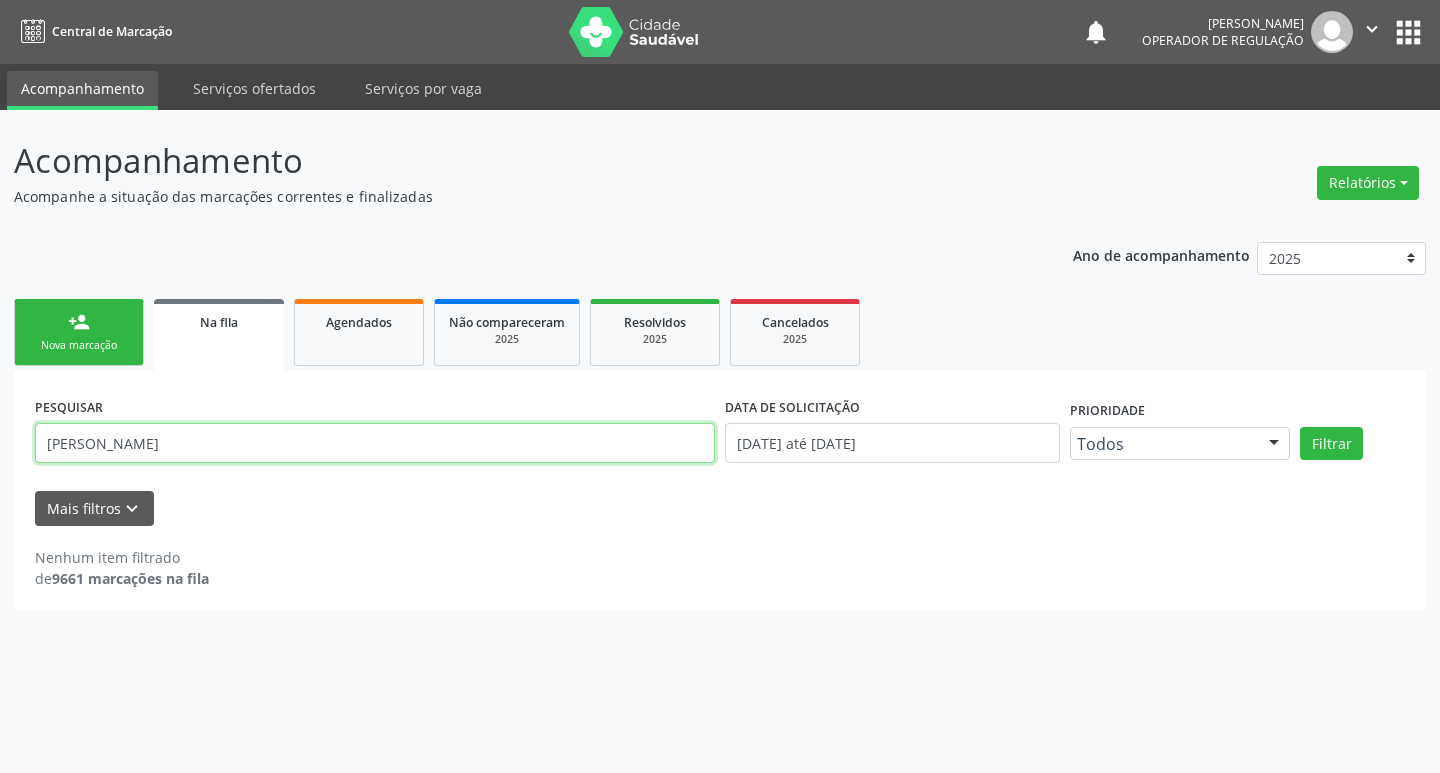 type on "[PERSON_NAME]" 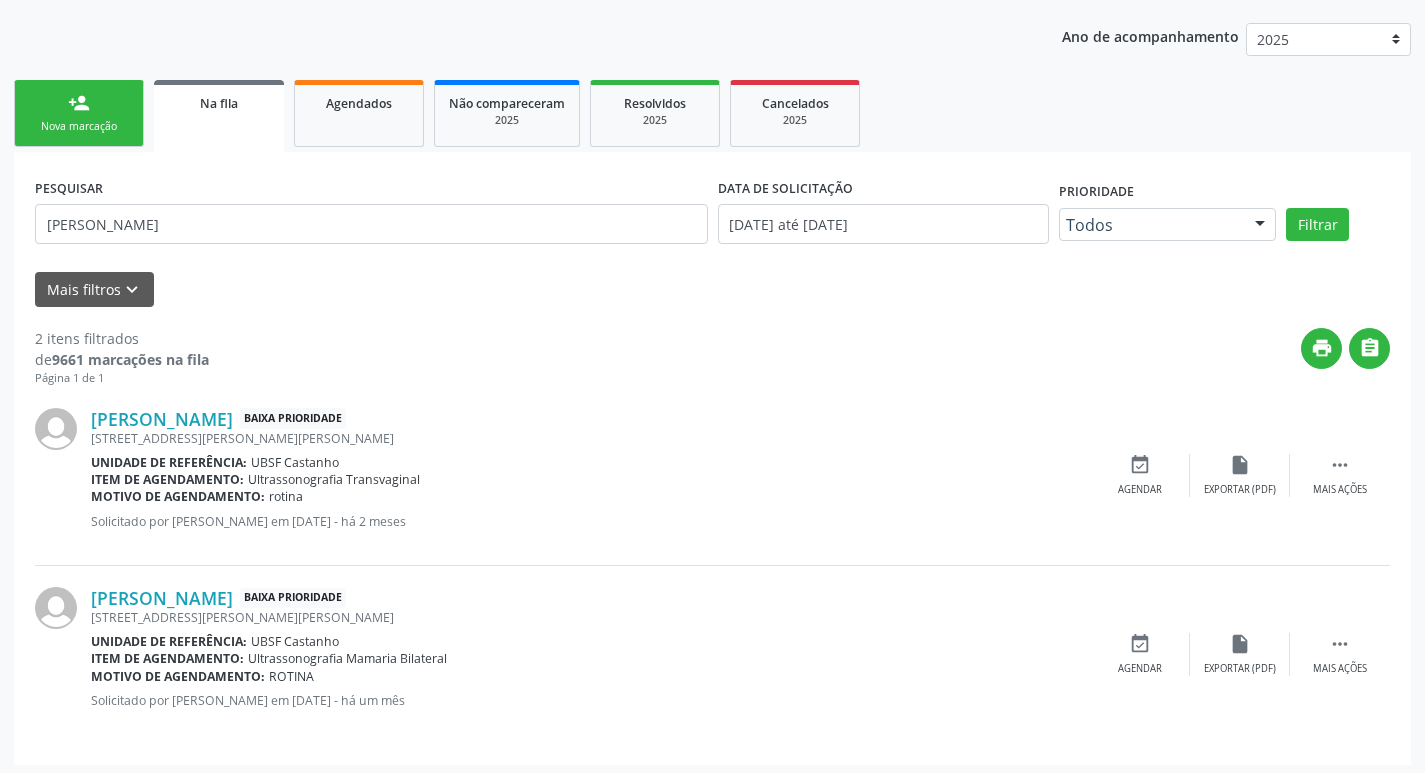 scroll, scrollTop: 225, scrollLeft: 0, axis: vertical 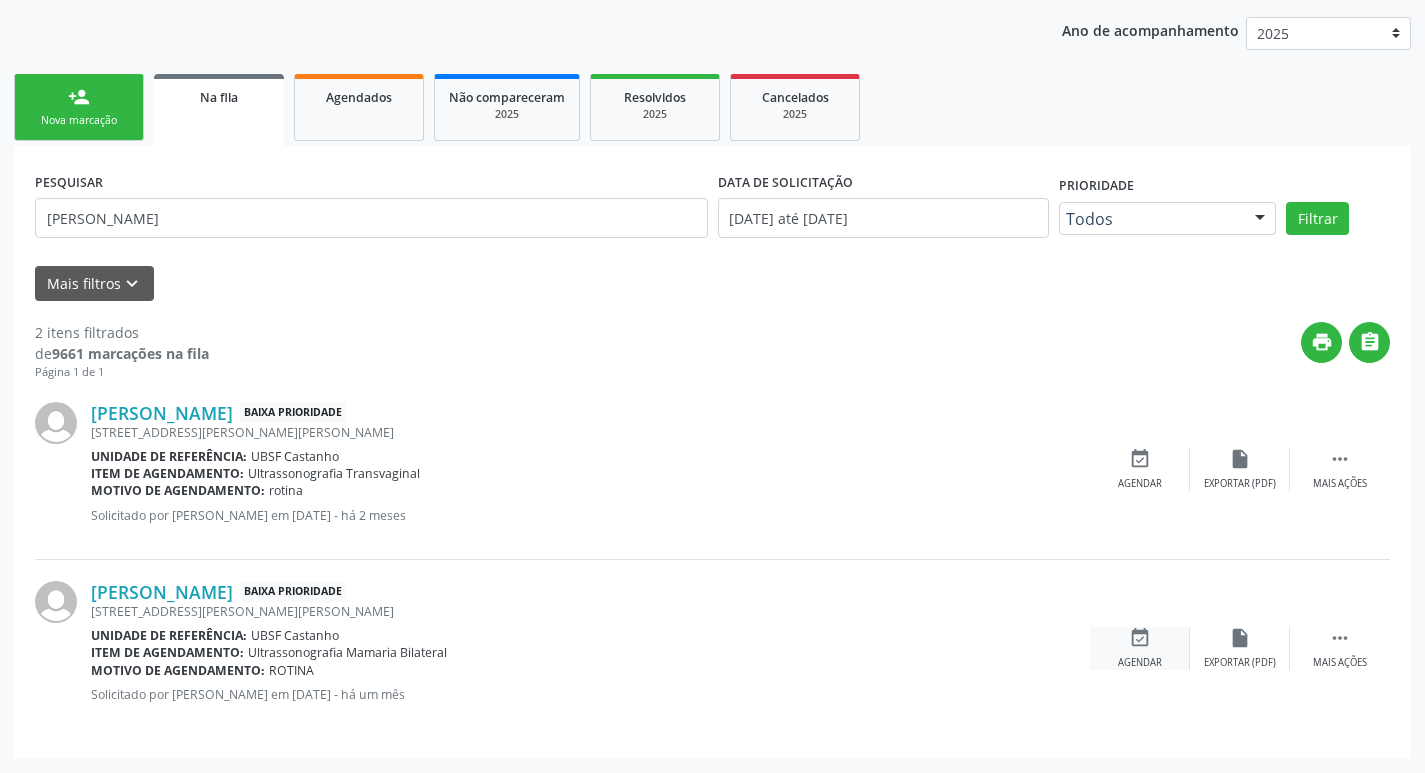 click on "event_available" at bounding box center (1140, 638) 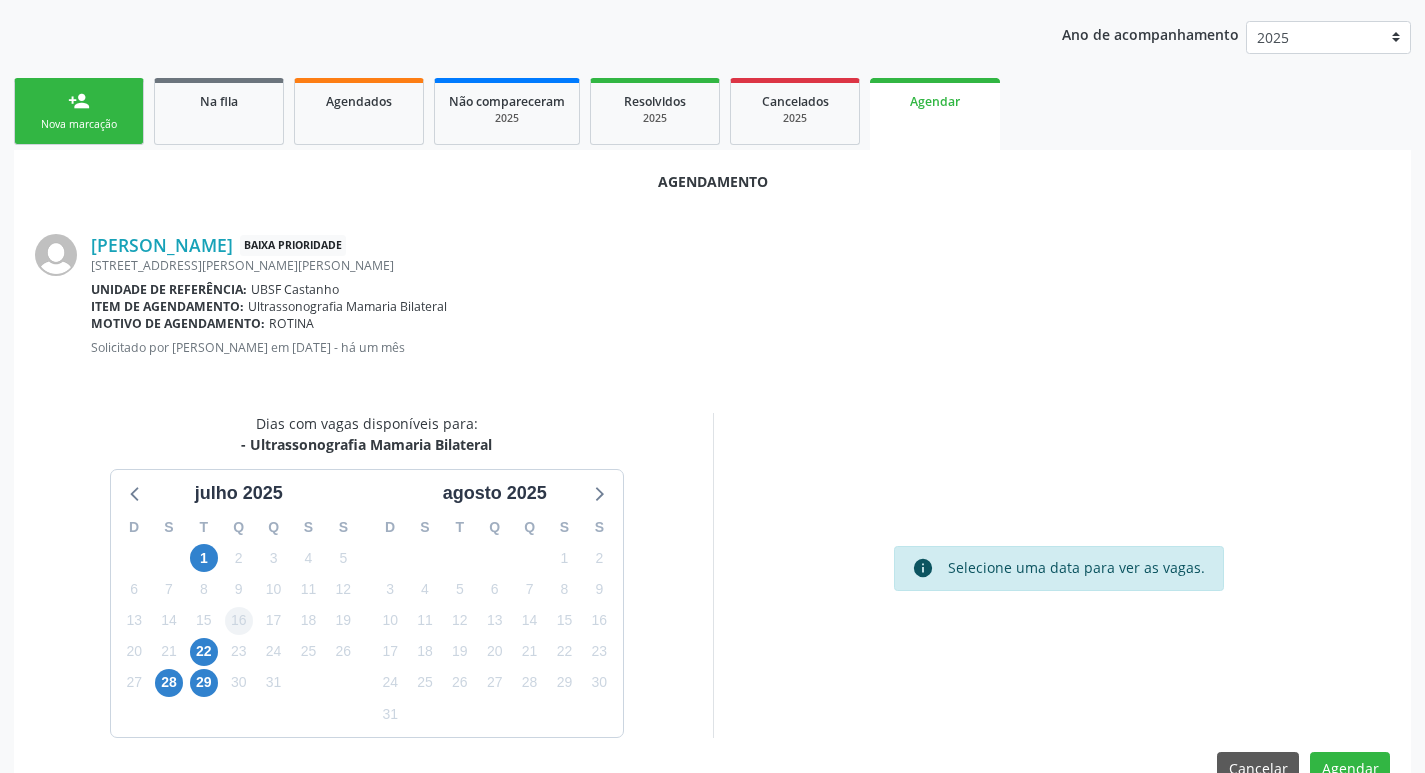 scroll, scrollTop: 225, scrollLeft: 0, axis: vertical 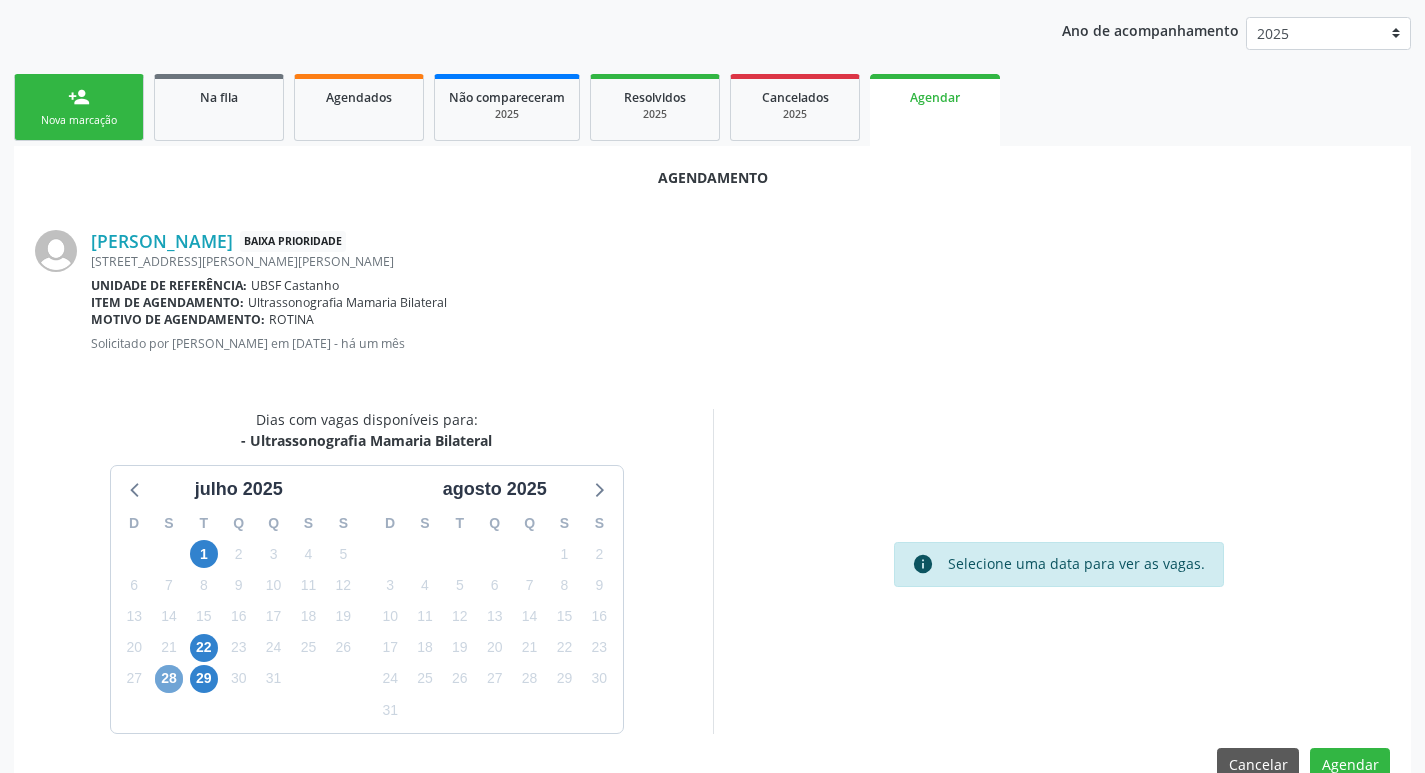 click on "28" at bounding box center [169, 679] 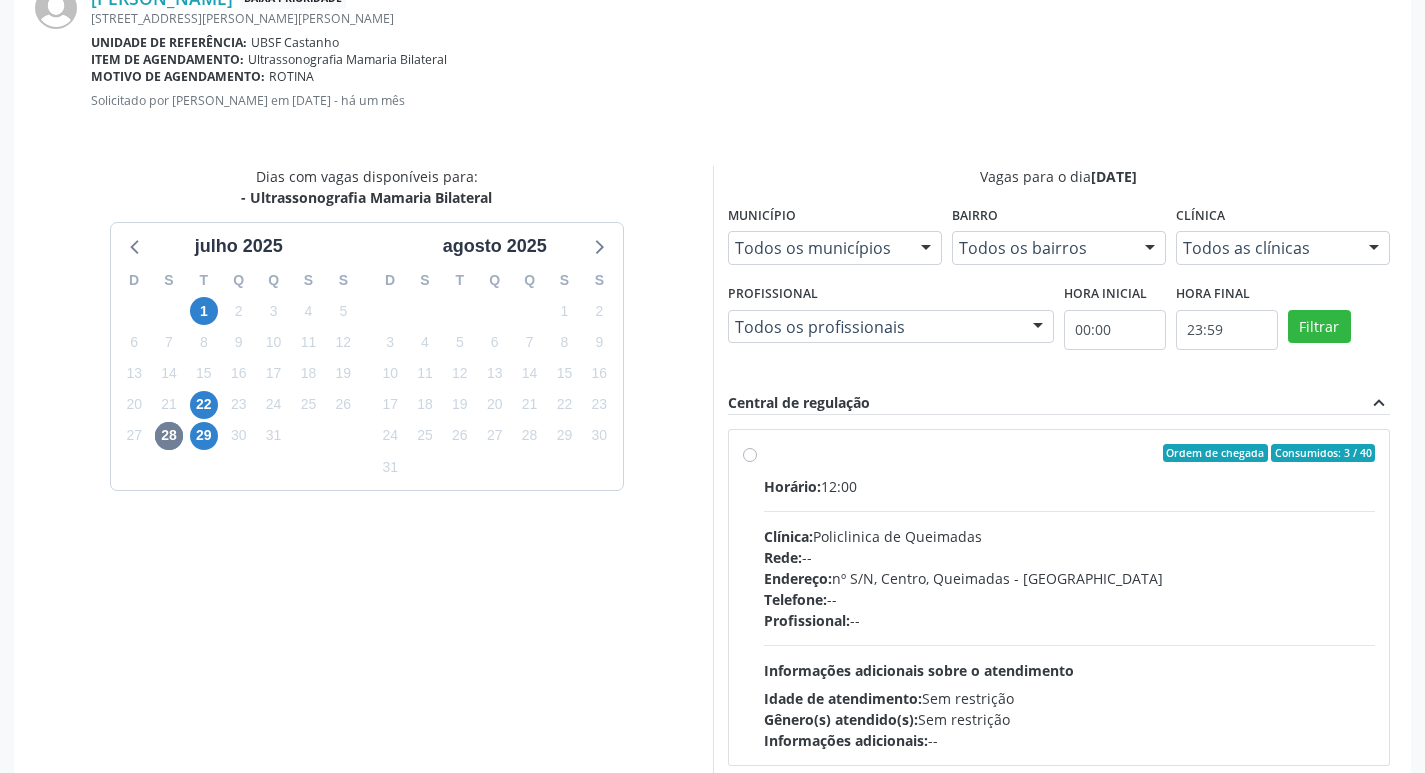 click on "Horário:   12:00
Clínica:  Policlinica de Queimadas
Rede:
--
Endereço:   nº S/N, Centro, Queimadas - PB
Telefone:   --
Profissional:
--
Informações adicionais sobre o atendimento
Idade de atendimento:
Sem restrição
Gênero(s) atendido(s):
Sem restrição
Informações adicionais:
--" at bounding box center [1070, 613] 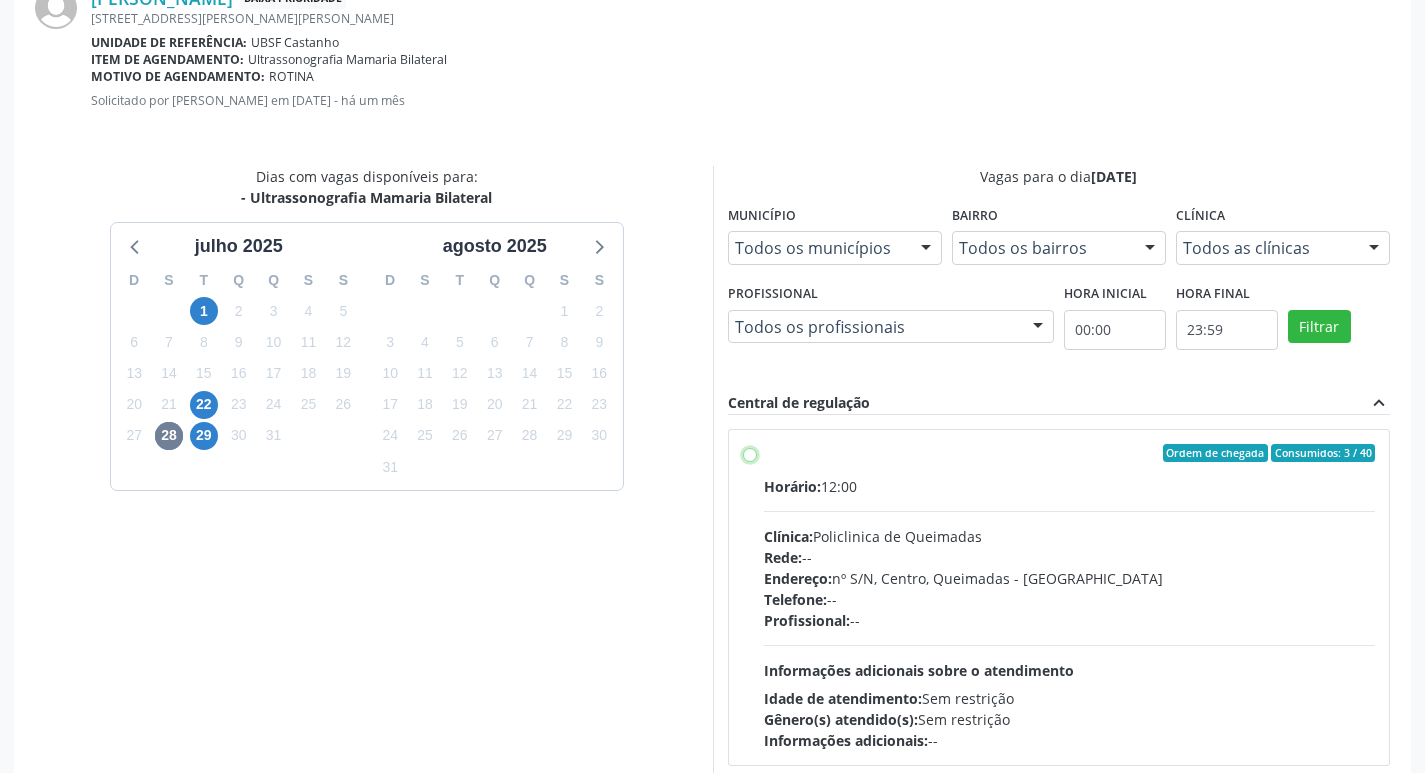 click on "Ordem de chegada
Consumidos: 3 / 40
Horário:   12:00
Clínica:  Policlinica de Queimadas
Rede:
--
Endereço:   nº S/N, Centro, Queimadas - PB
Telefone:   --
Profissional:
--
Informações adicionais sobre o atendimento
Idade de atendimento:
Sem restrição
Gênero(s) atendido(s):
Sem restrição
Informações adicionais:
--" at bounding box center [750, 453] 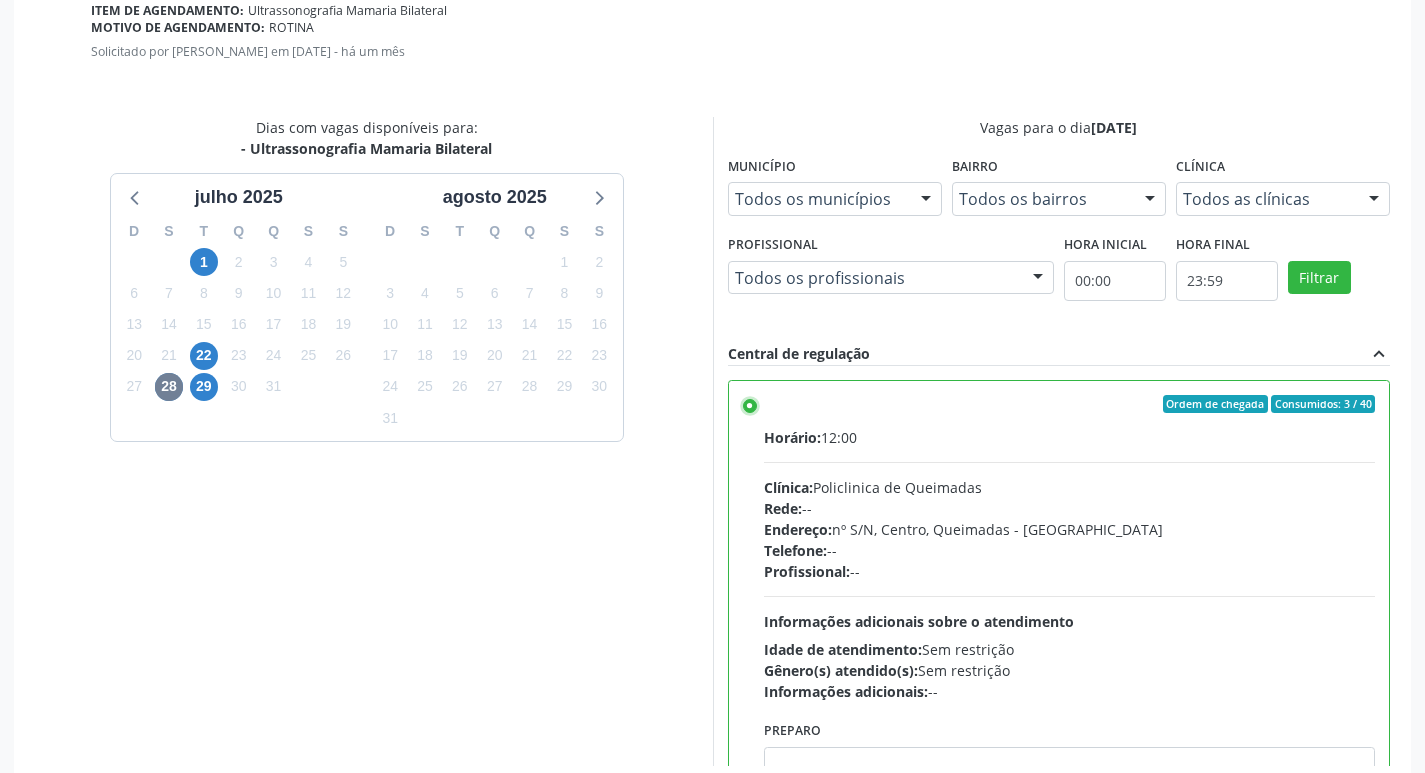 scroll, scrollTop: 593, scrollLeft: 0, axis: vertical 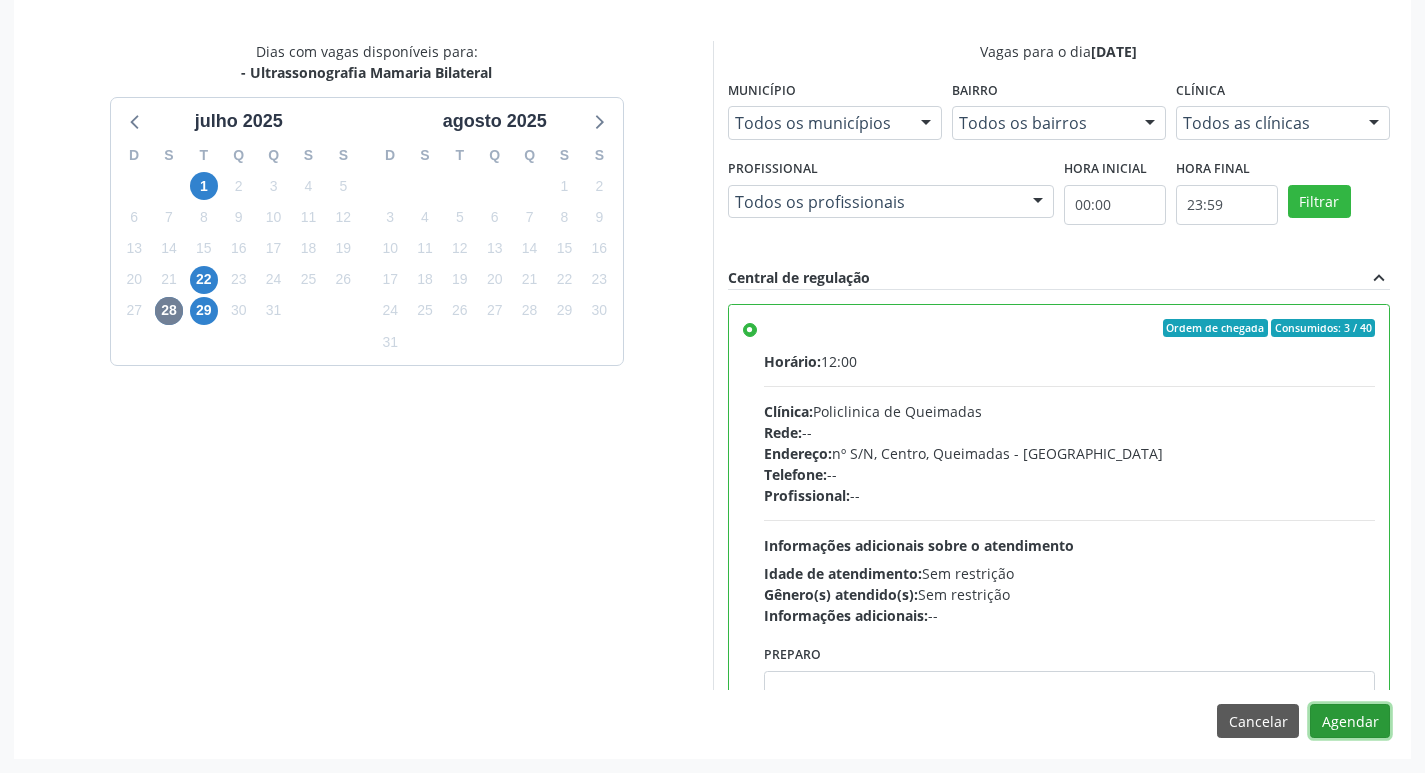 click on "Agendar" at bounding box center (1350, 721) 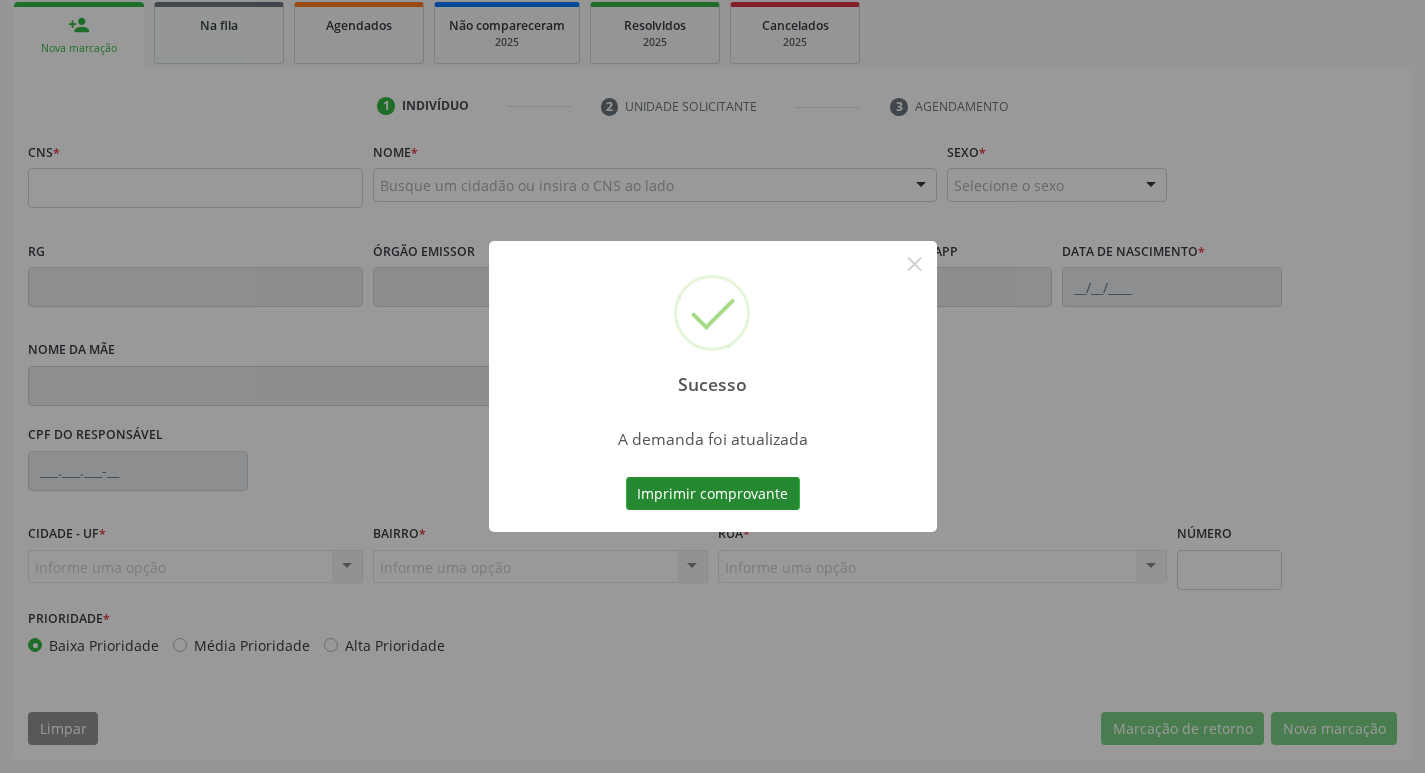 scroll, scrollTop: 297, scrollLeft: 0, axis: vertical 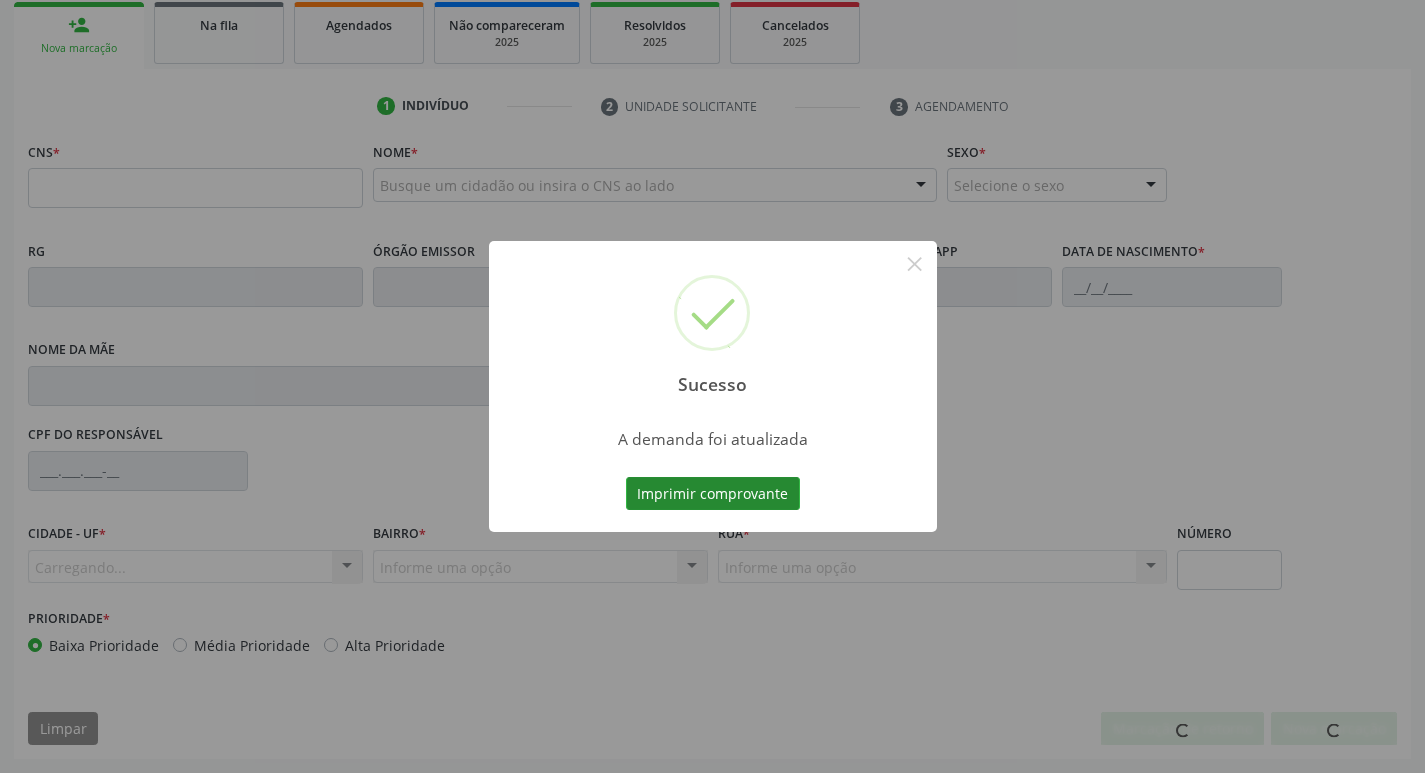 click on "Imprimir comprovante" at bounding box center (713, 494) 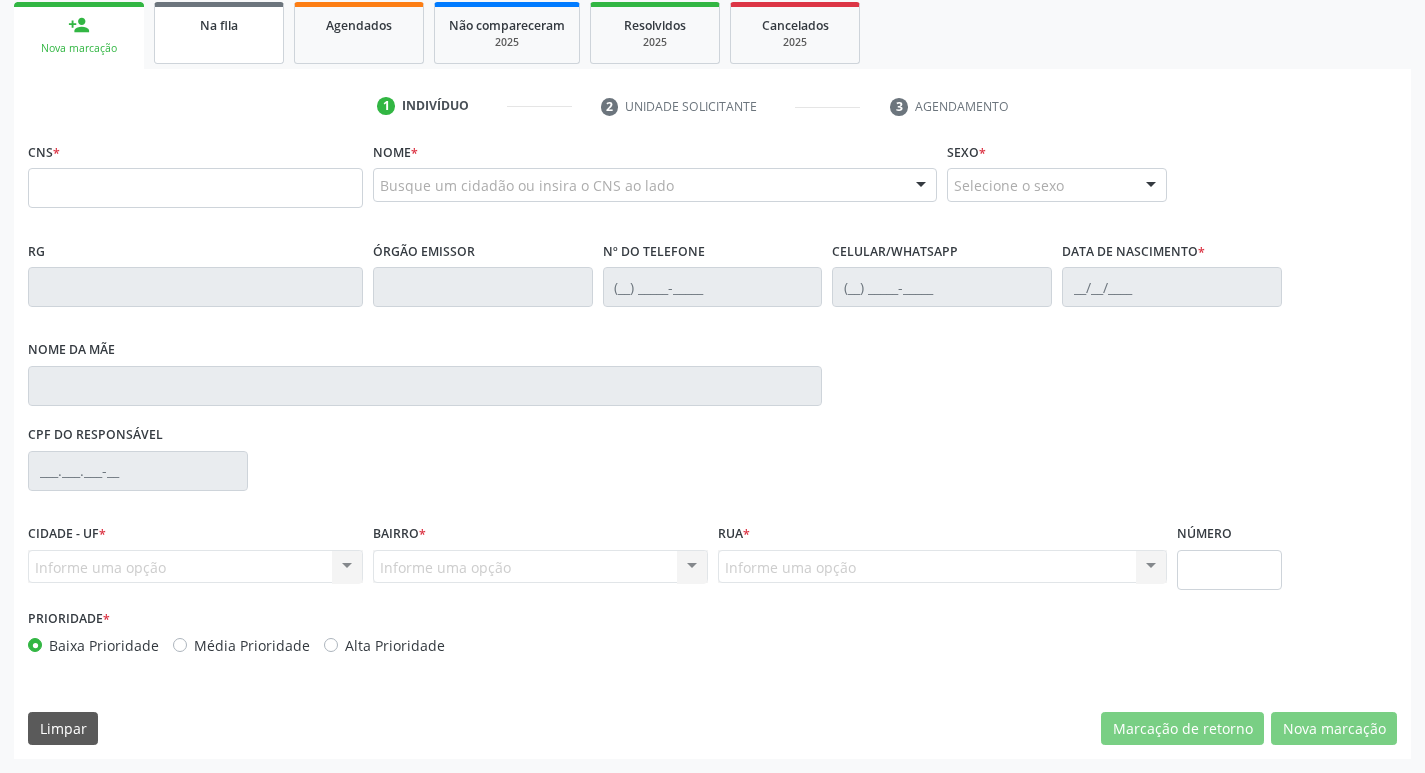 click on "Na fila" at bounding box center [219, 33] 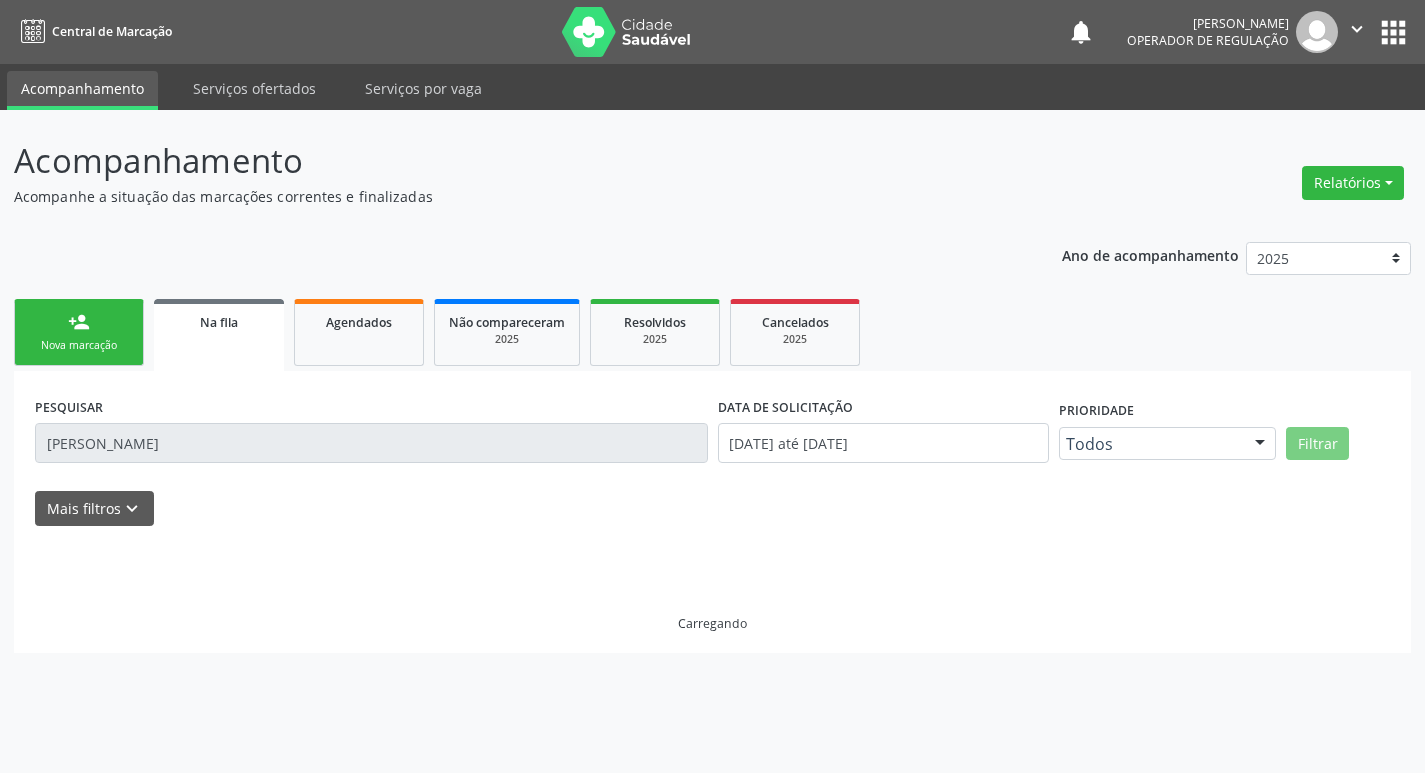 scroll, scrollTop: 0, scrollLeft: 0, axis: both 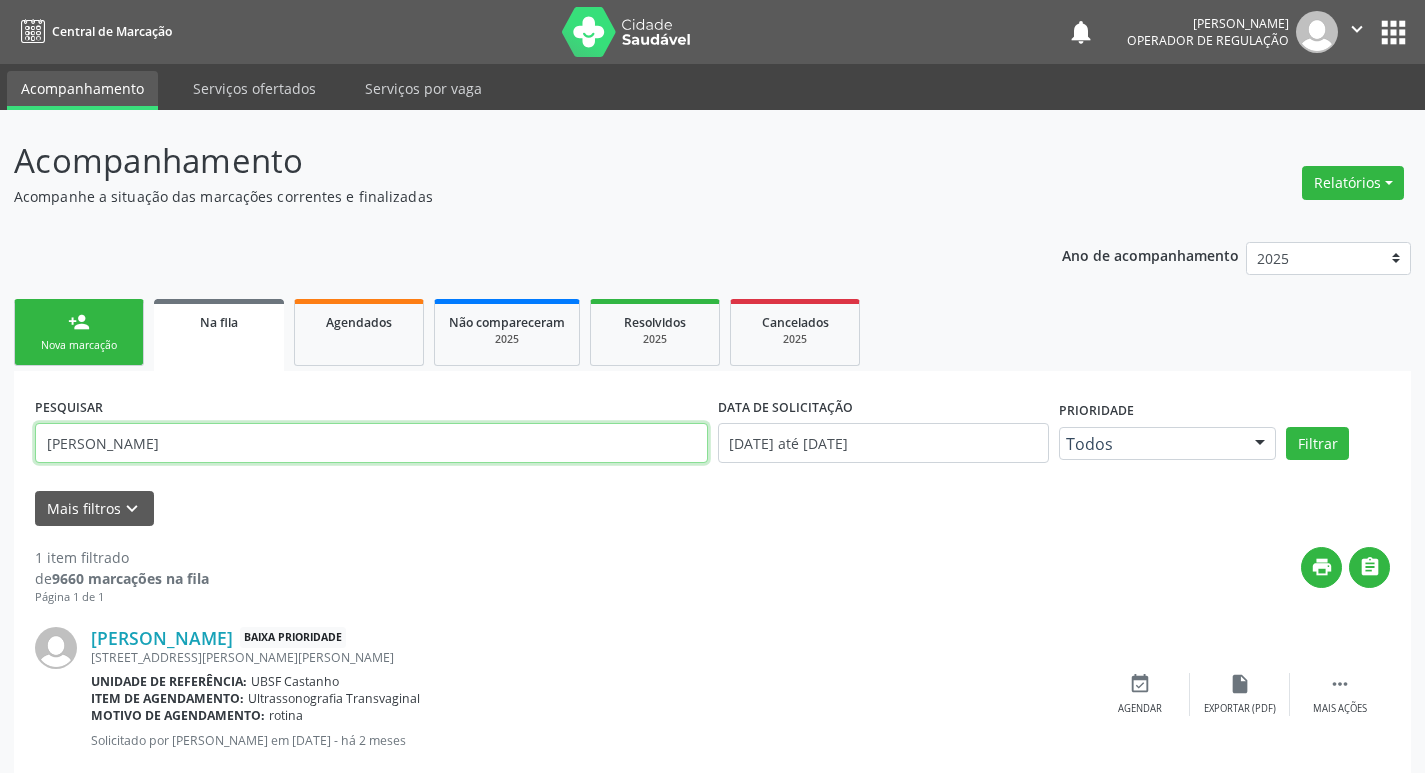 click on "[PERSON_NAME]" at bounding box center (371, 443) 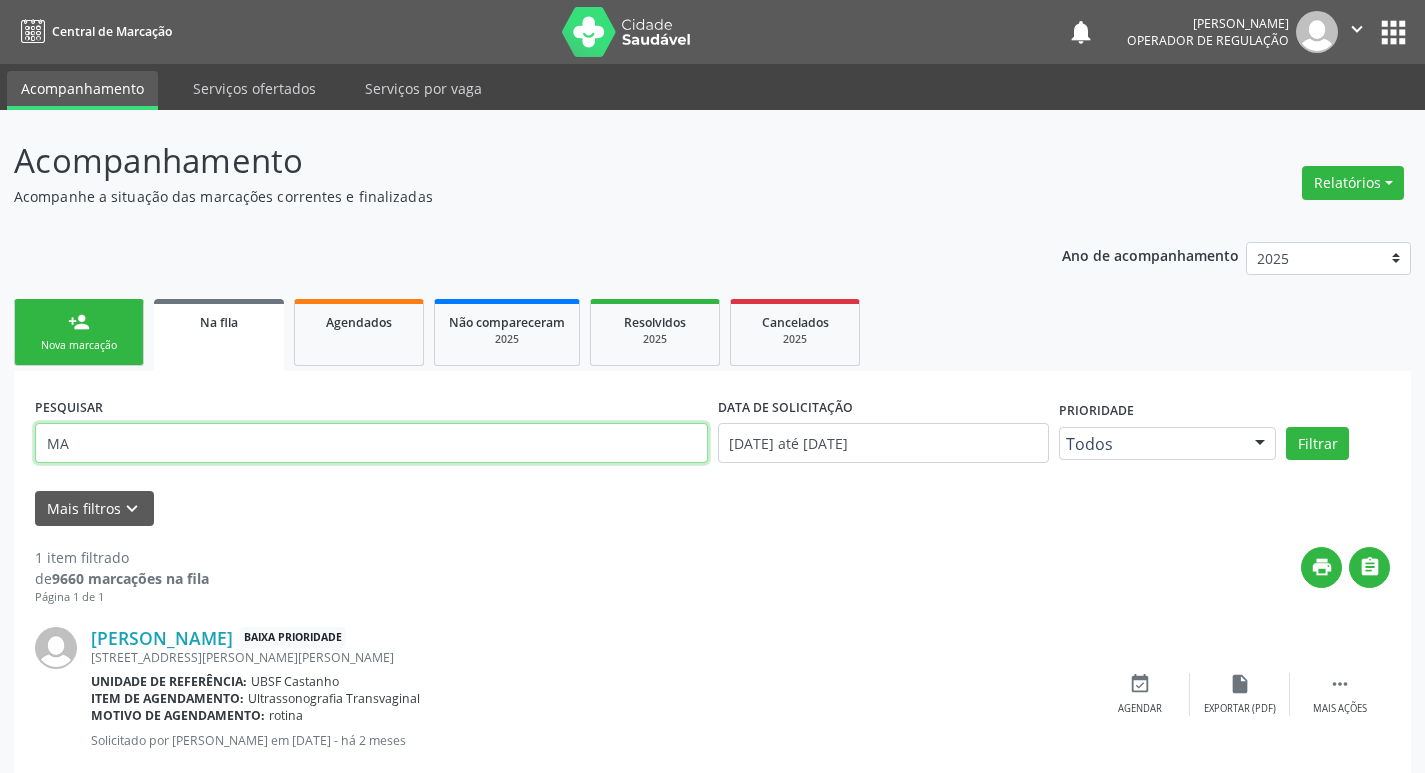 type on "M" 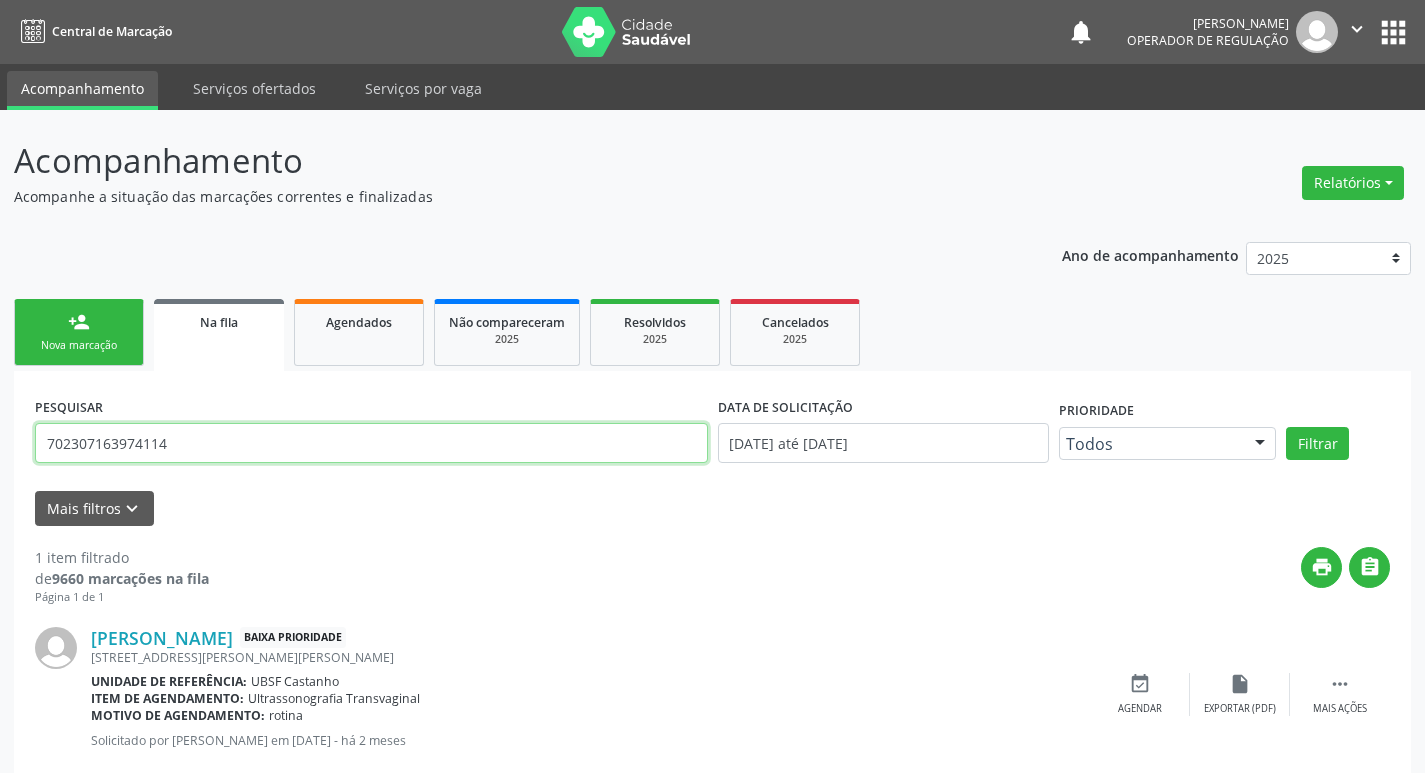 type on "702307163974114" 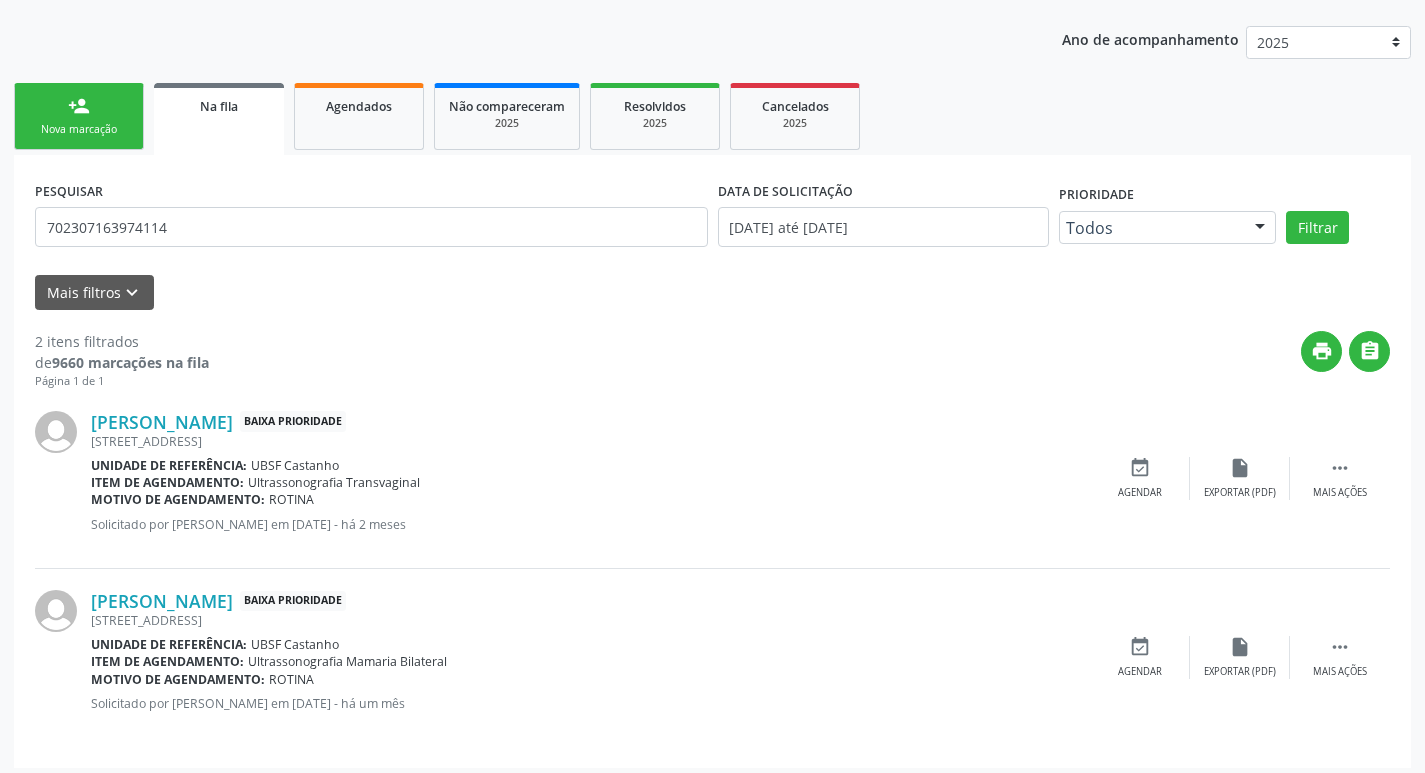 scroll, scrollTop: 225, scrollLeft: 0, axis: vertical 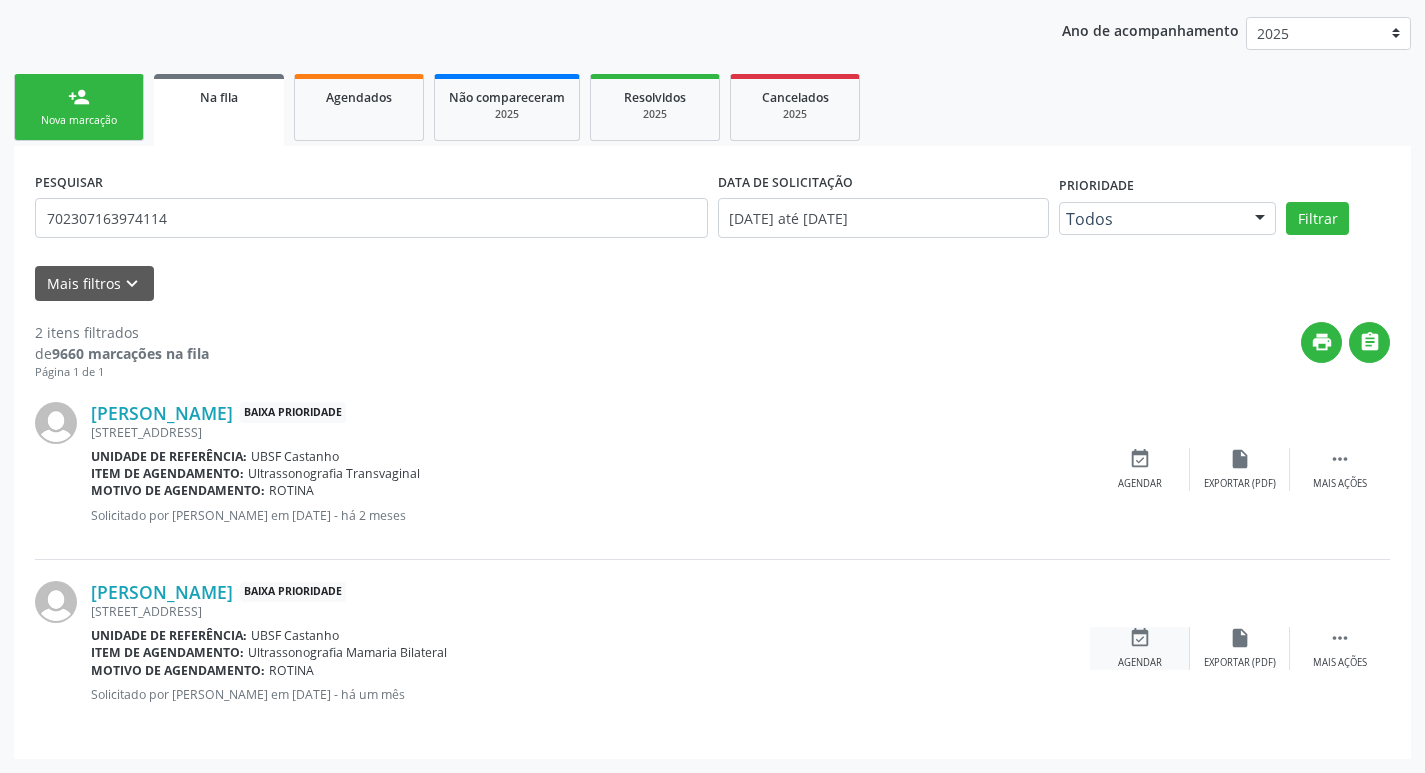 click on "event_available
Agendar" at bounding box center [1140, 648] 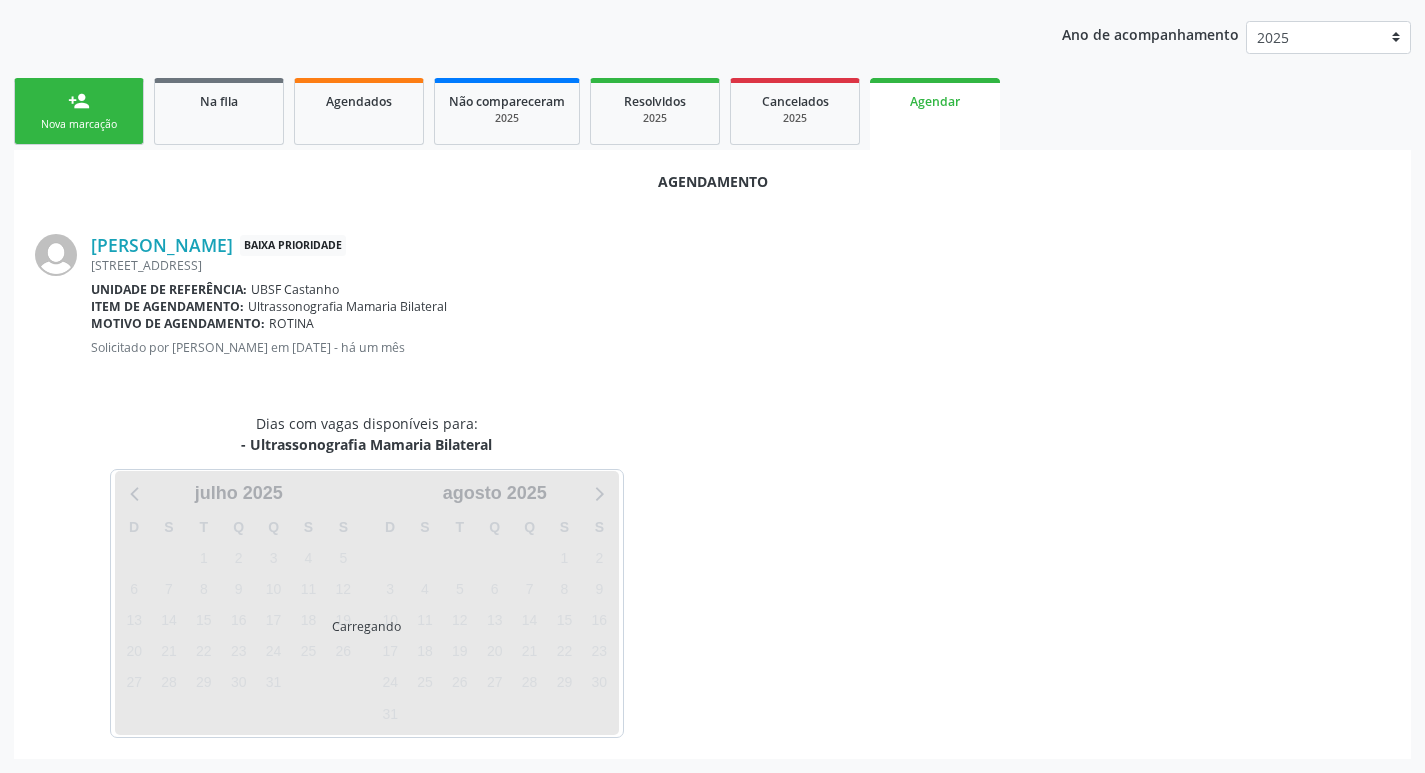 scroll, scrollTop: 225, scrollLeft: 0, axis: vertical 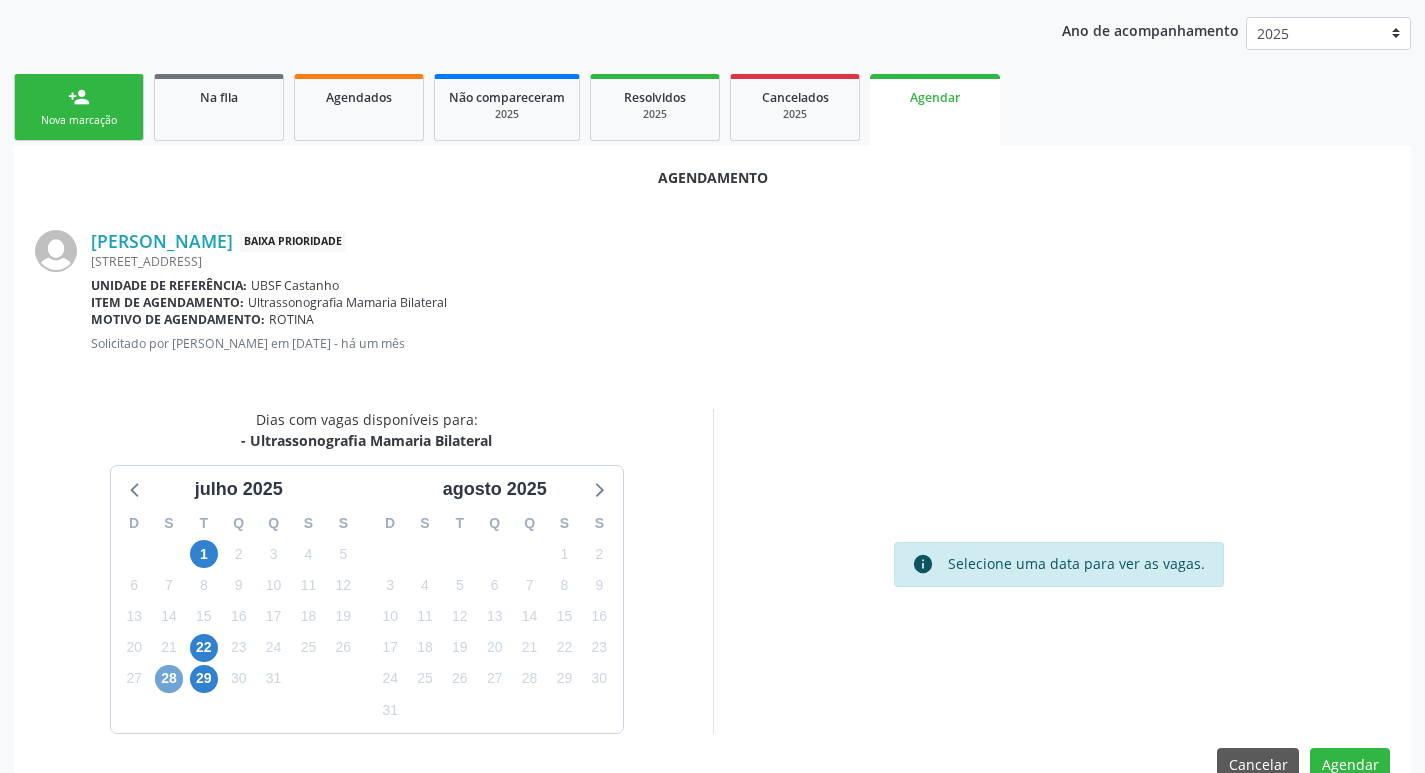 click on "28" at bounding box center [169, 679] 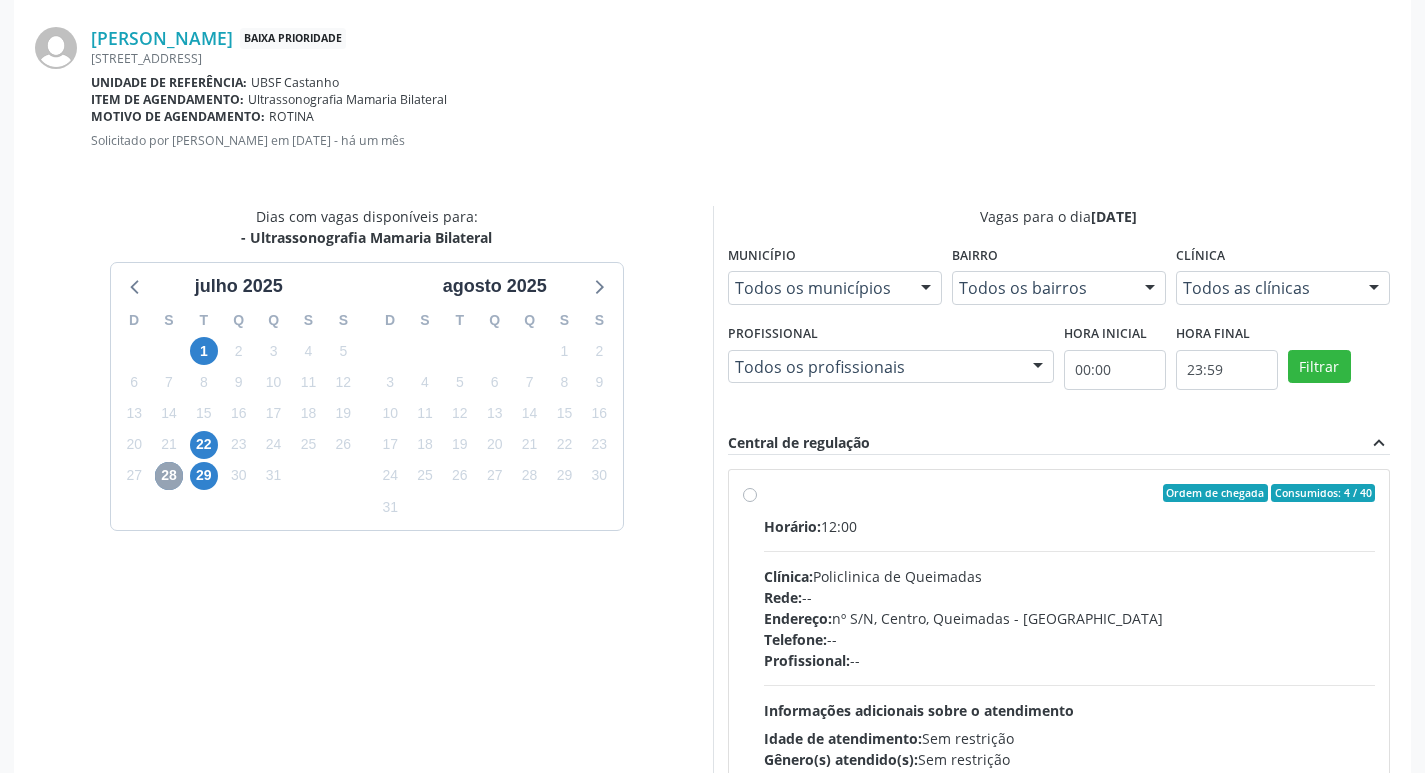 scroll, scrollTop: 557, scrollLeft: 0, axis: vertical 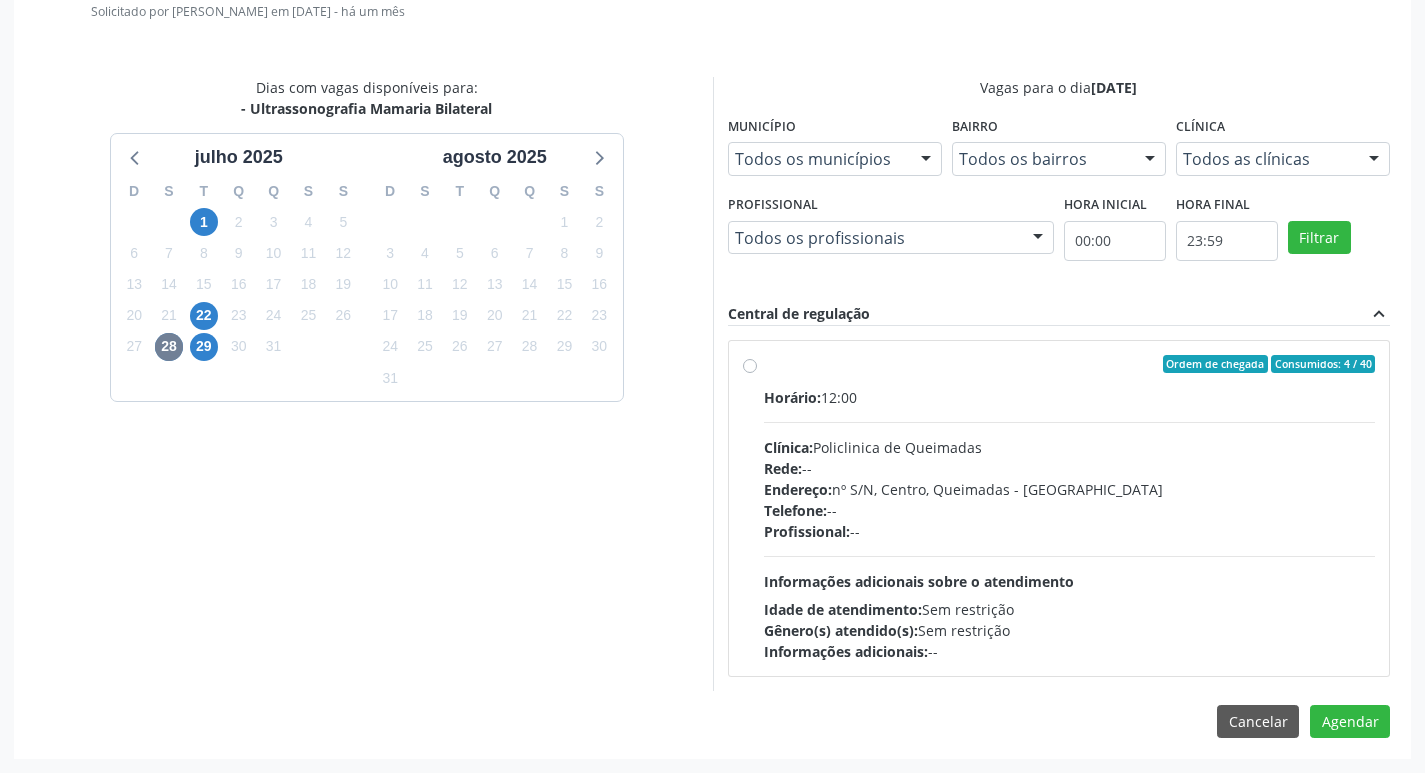 click on "Horário:   12:00
Clínica:  Policlinica de Queimadas
Rede:
--
Endereço:   nº S/N, Centro, Queimadas - PB
Telefone:   --
Profissional:
--
Informações adicionais sobre o atendimento
Idade de atendimento:
Sem restrição
Gênero(s) atendido(s):
Sem restrição
Informações adicionais:
--" at bounding box center [1070, 524] 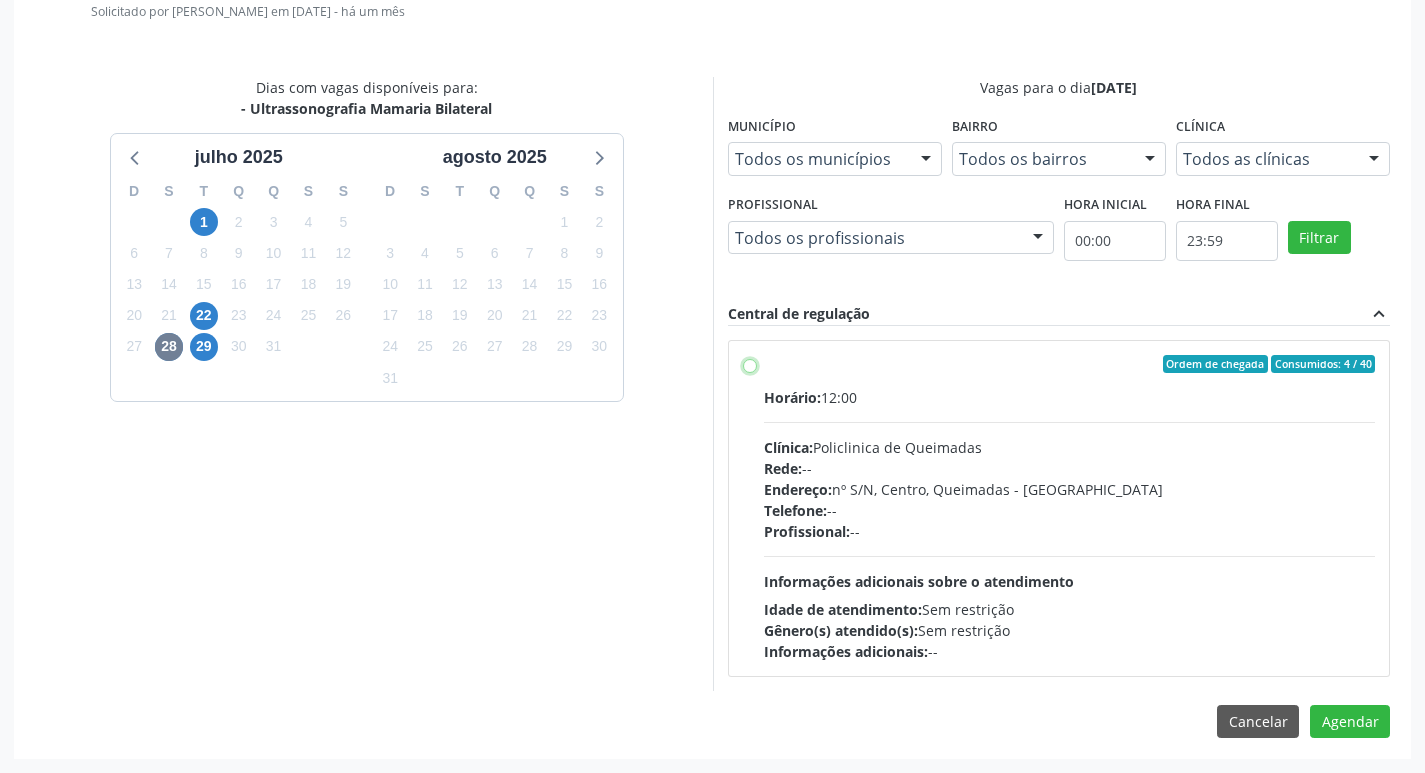 click on "Ordem de chegada
Consumidos: 4 / 40
Horário:   12:00
Clínica:  Policlinica de Queimadas
Rede:
--
Endereço:   nº S/N, Centro, Queimadas - PB
Telefone:   --
Profissional:
--
Informações adicionais sobre o atendimento
Idade de atendimento:
Sem restrição
Gênero(s) atendido(s):
Sem restrição
Informações adicionais:
--" at bounding box center [750, 364] 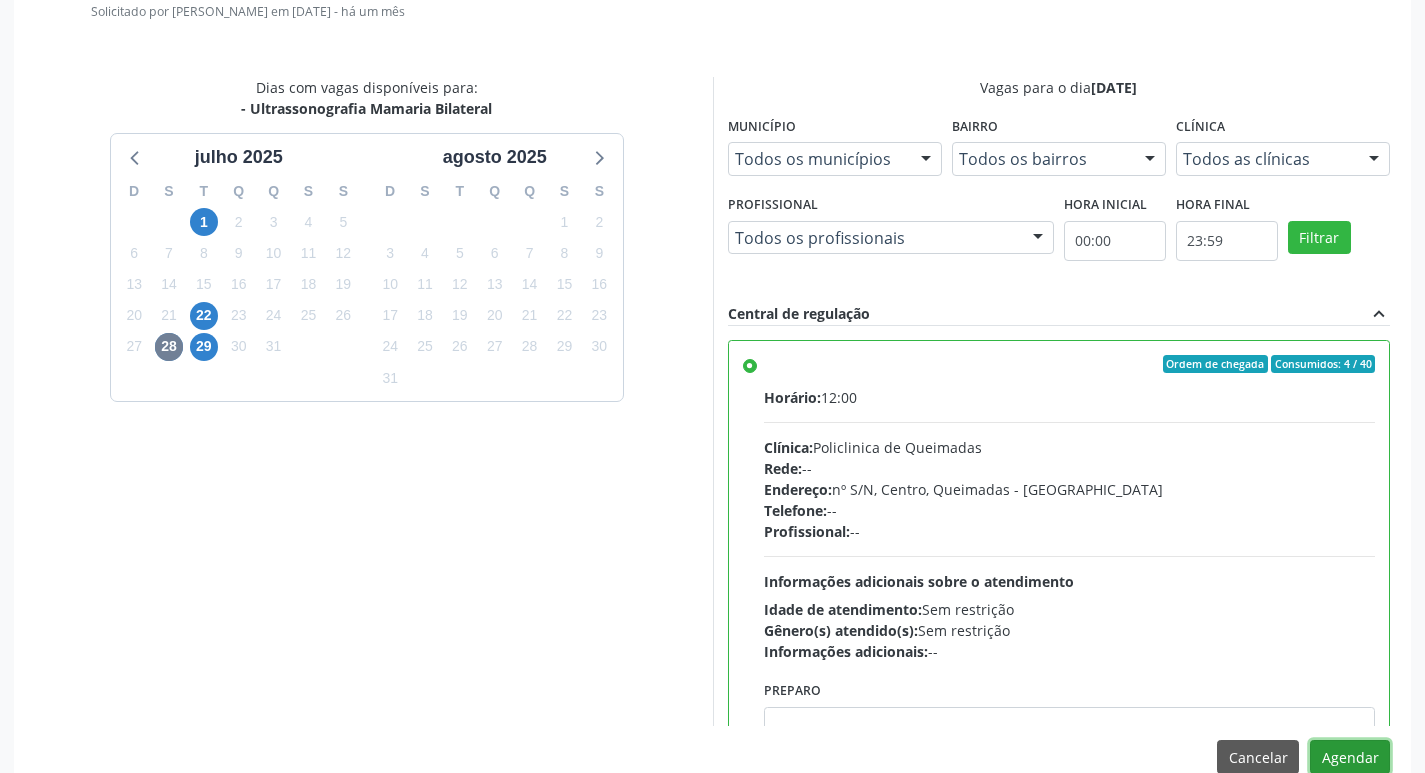 click on "Agendar" at bounding box center [1350, 757] 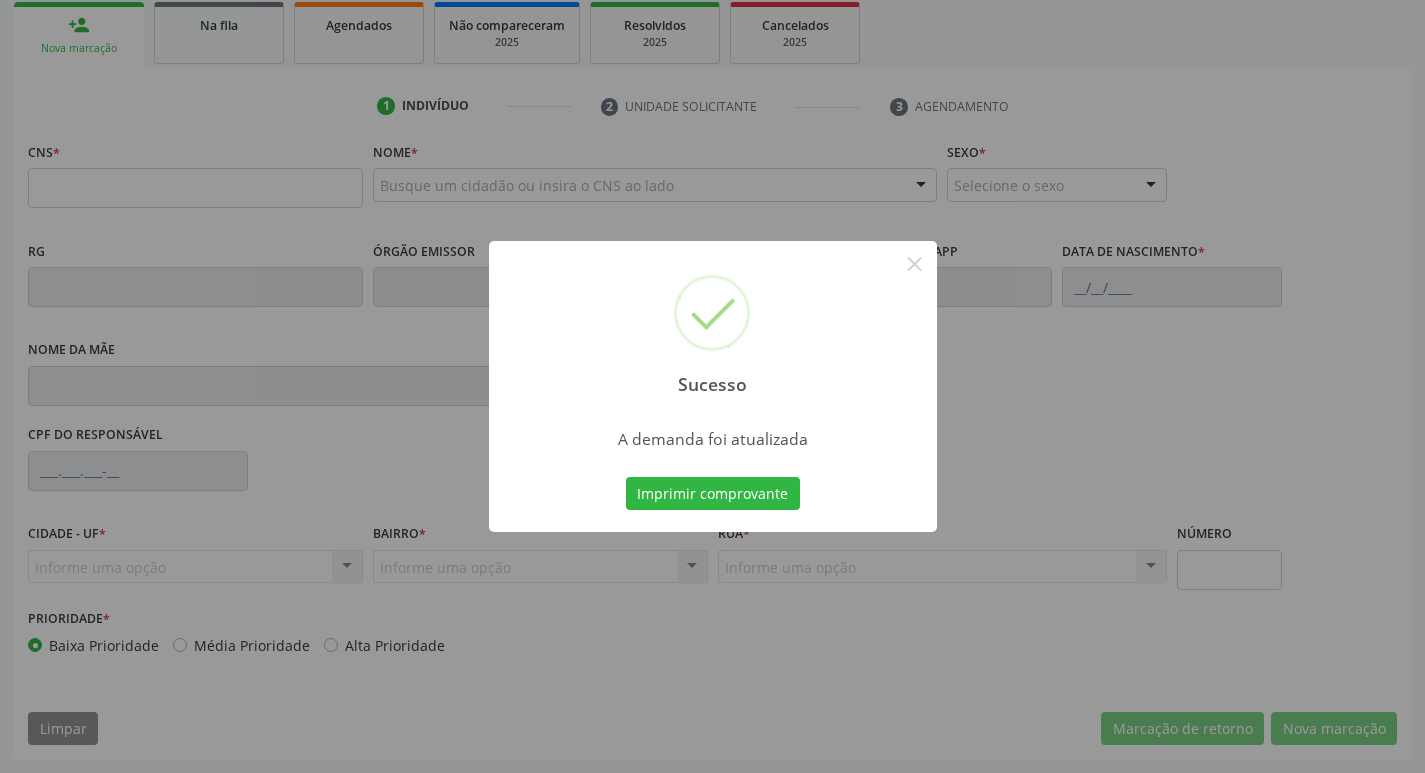 scroll, scrollTop: 297, scrollLeft: 0, axis: vertical 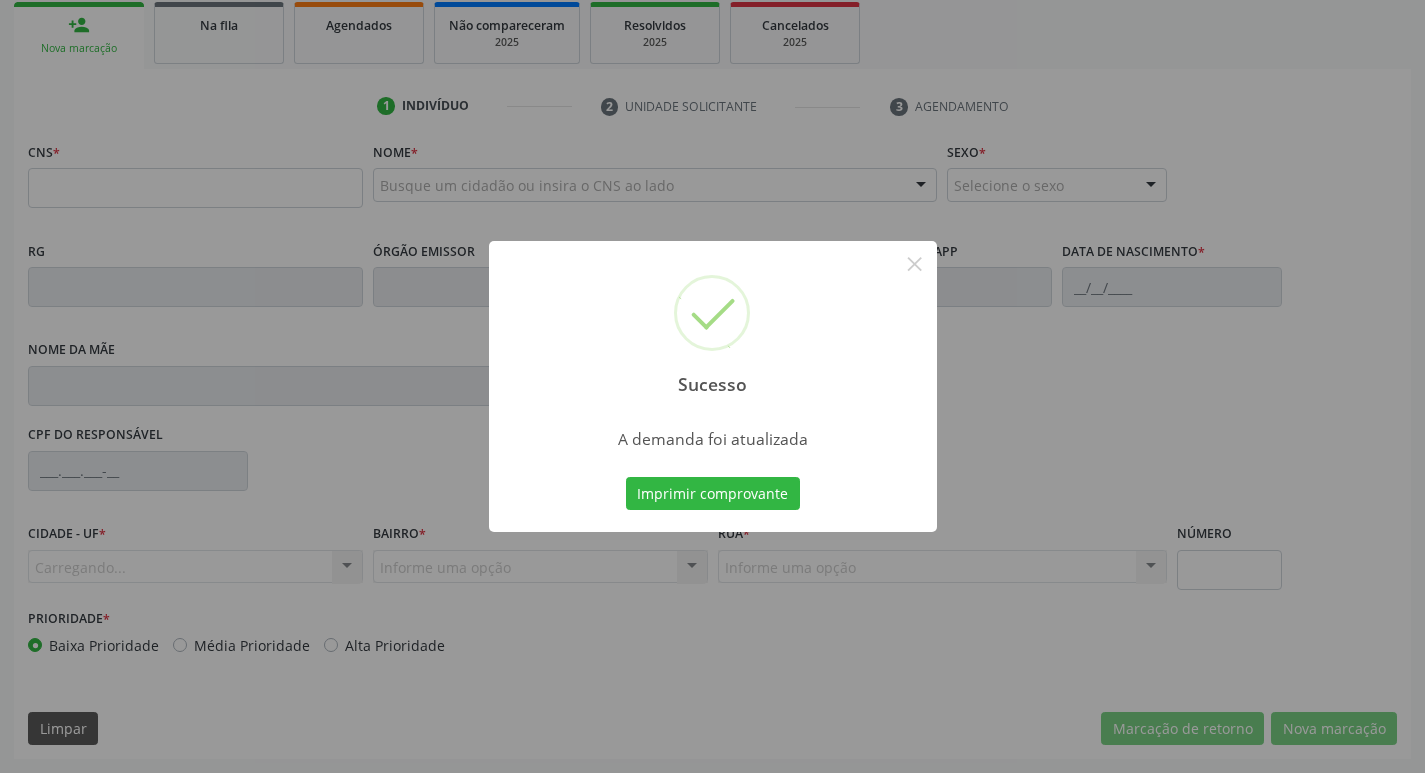 click on "Imprimir comprovante" at bounding box center [713, 494] 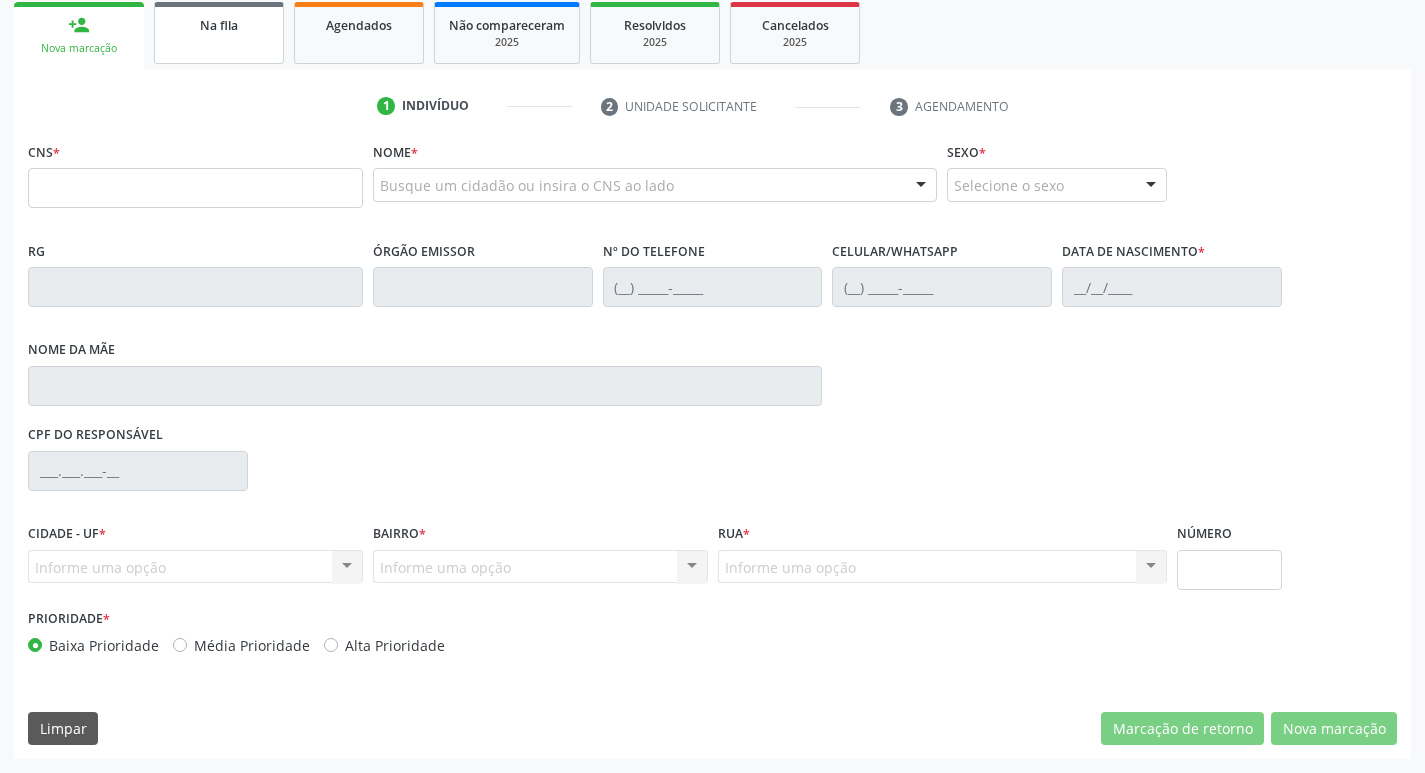 click on "Na fila" at bounding box center (219, 33) 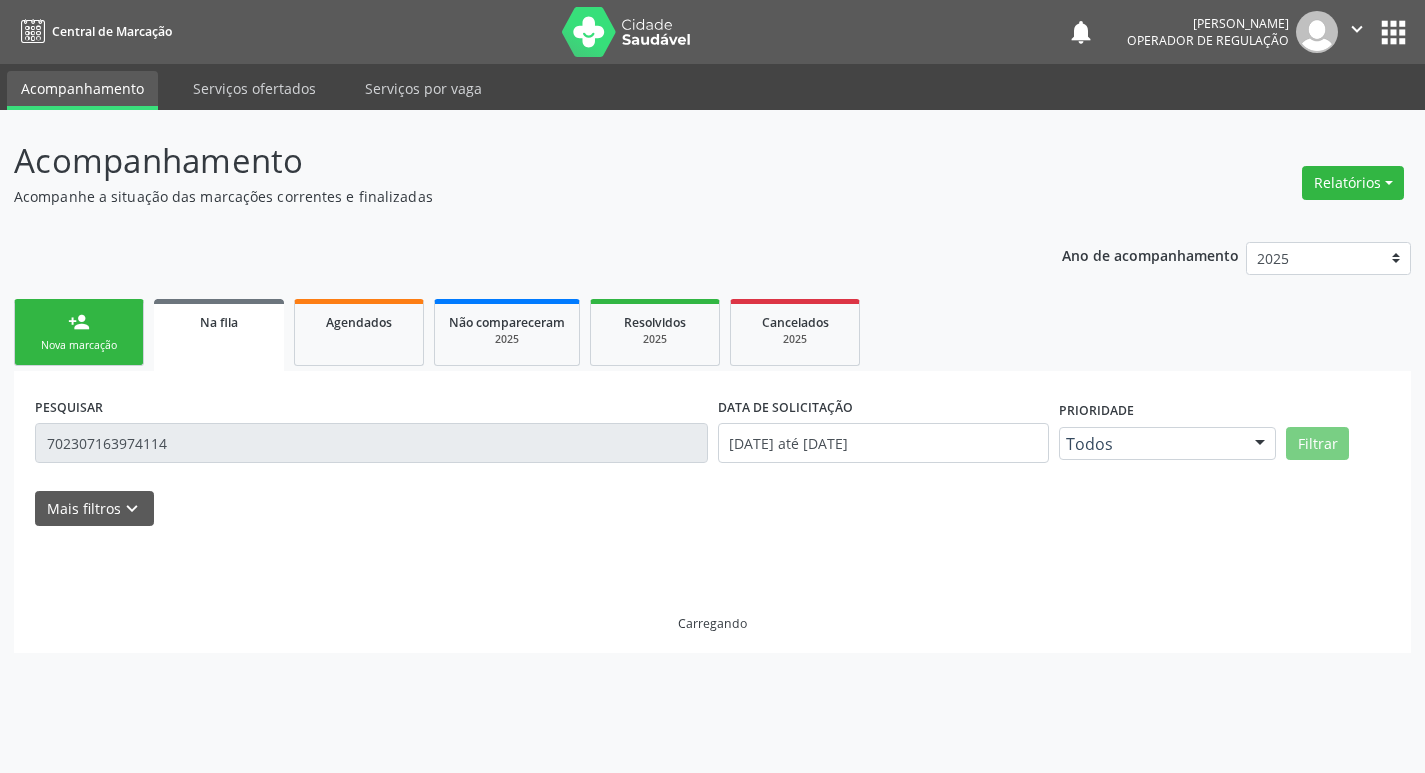 scroll, scrollTop: 0, scrollLeft: 0, axis: both 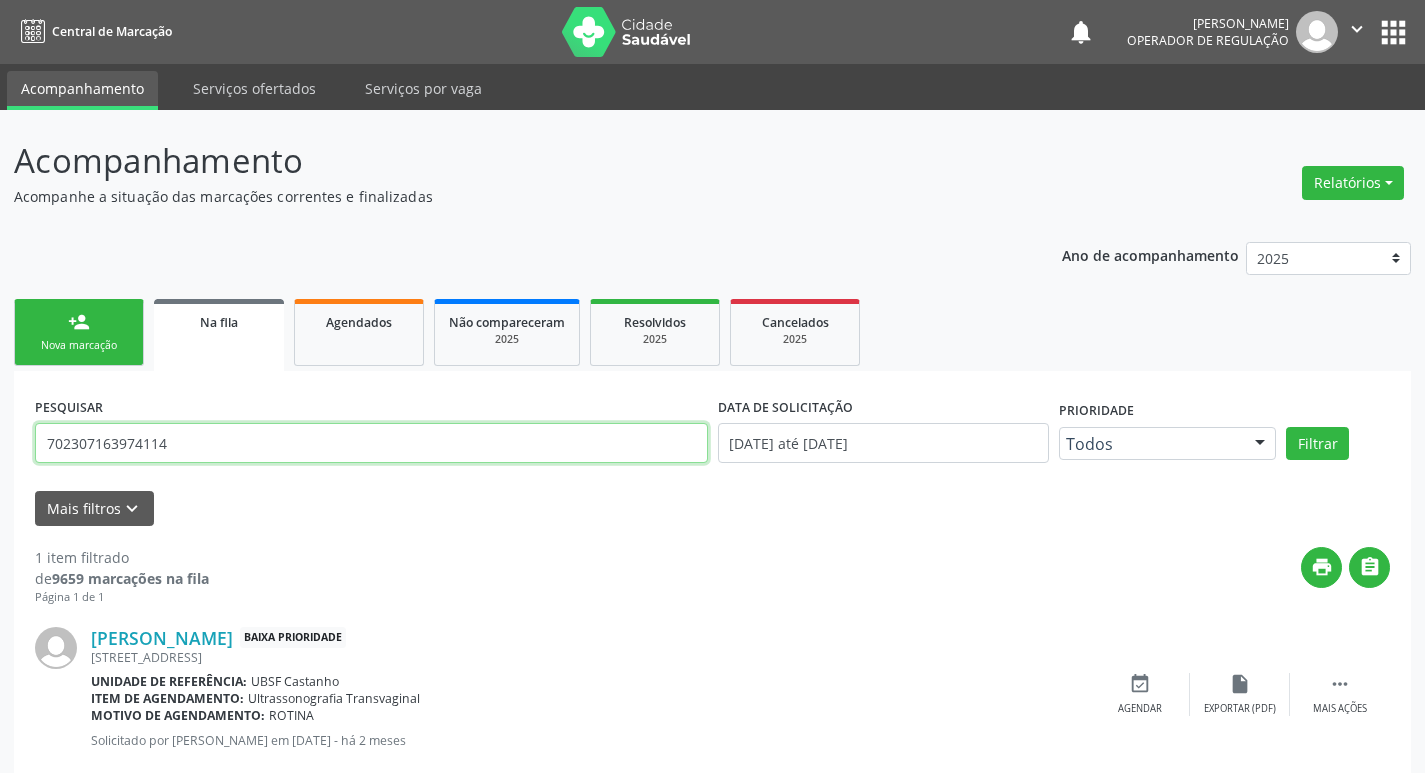 click on "702307163974114" at bounding box center [371, 443] 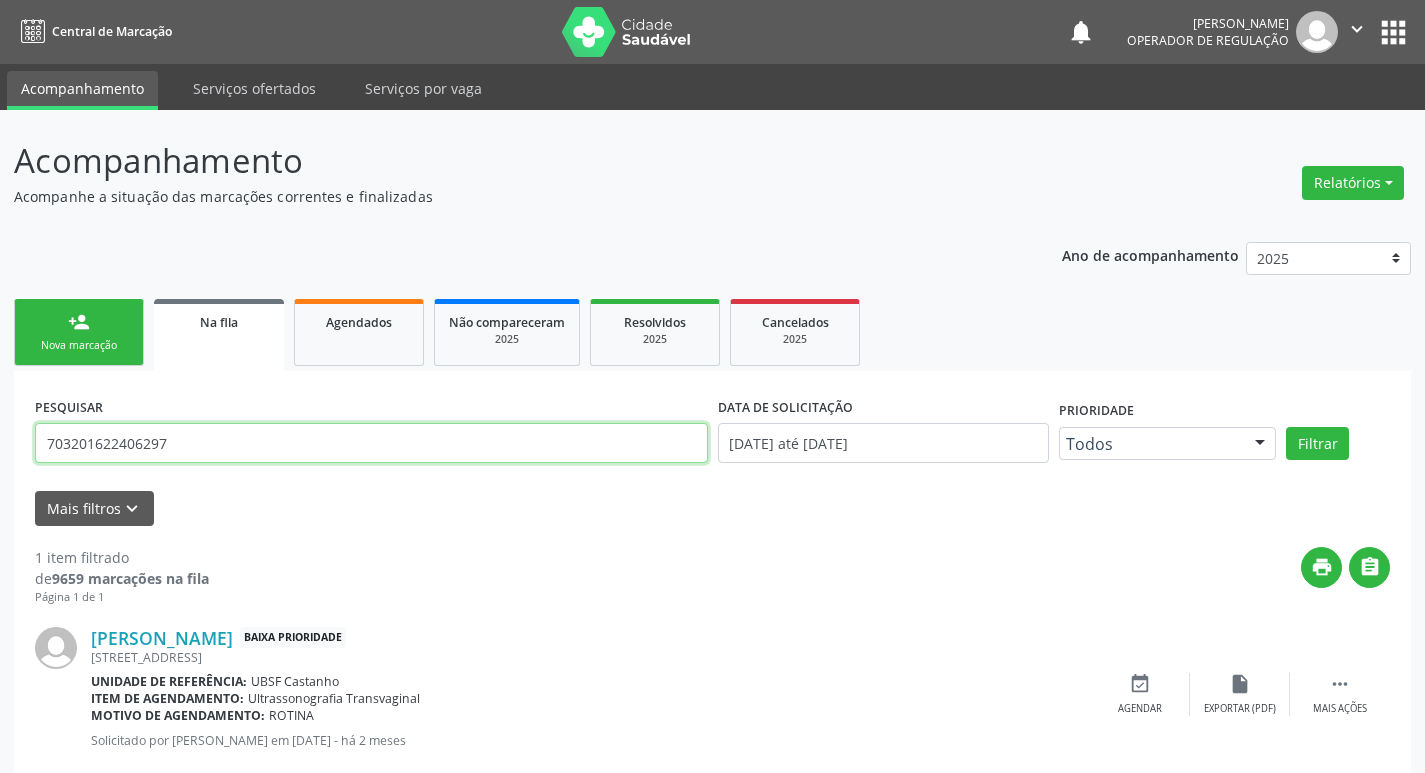 type on "703201622406297" 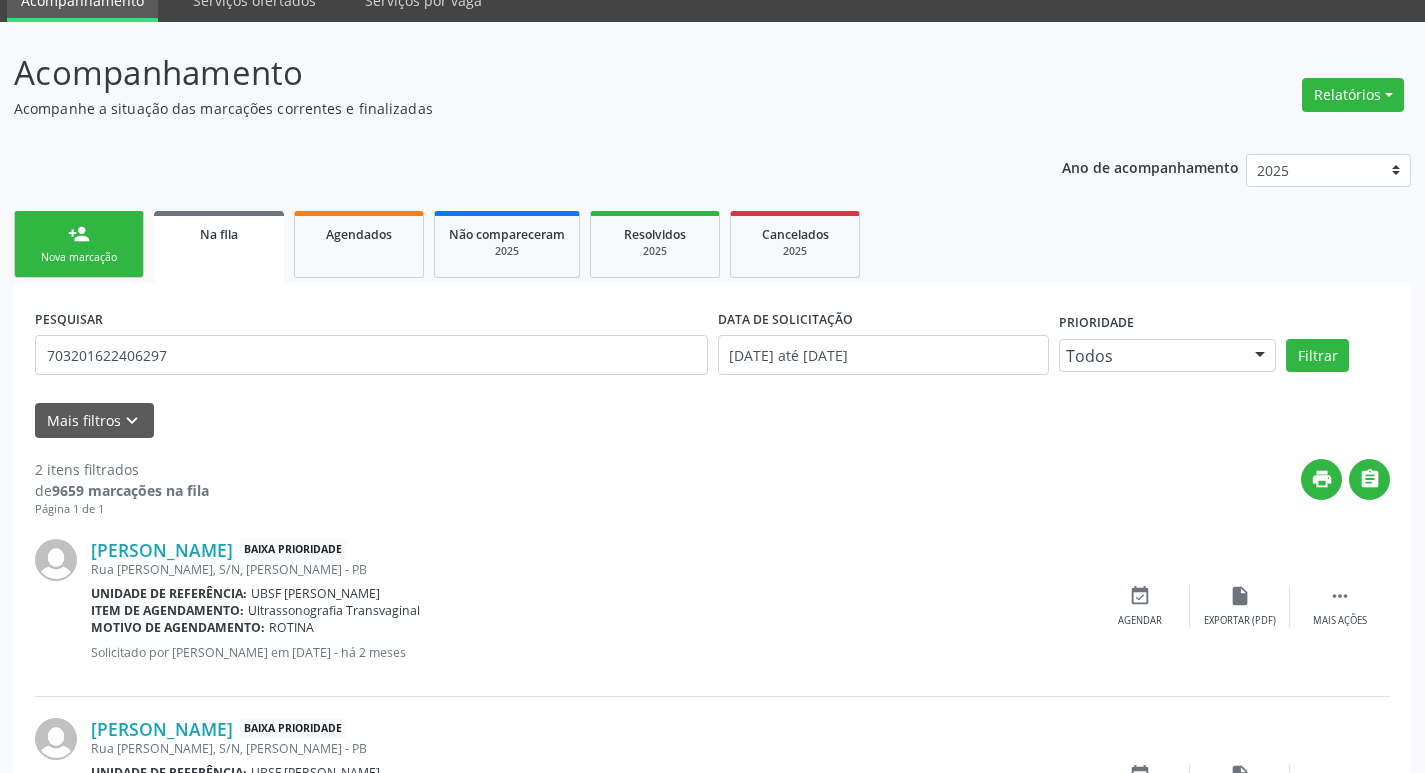 scroll, scrollTop: 225, scrollLeft: 0, axis: vertical 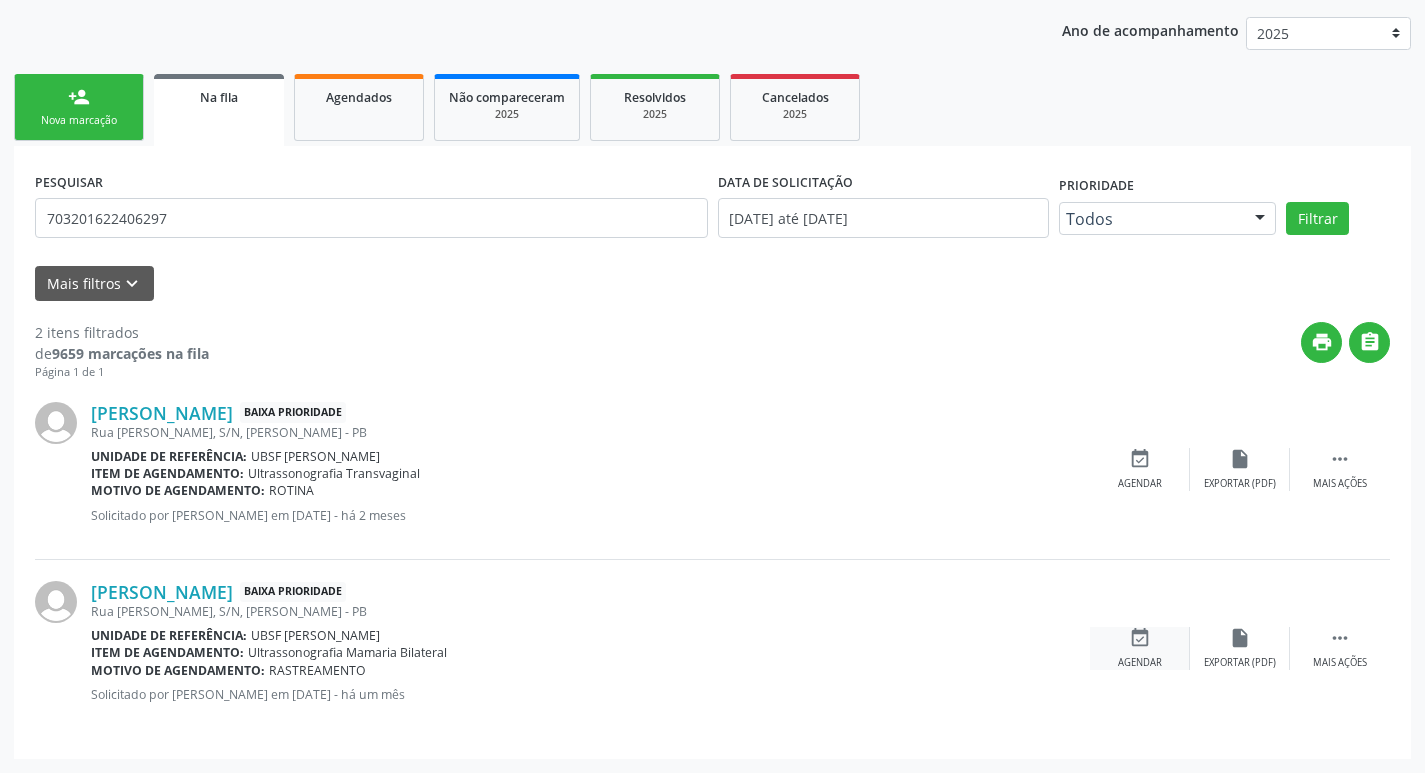 click on "event_available" at bounding box center (1140, 638) 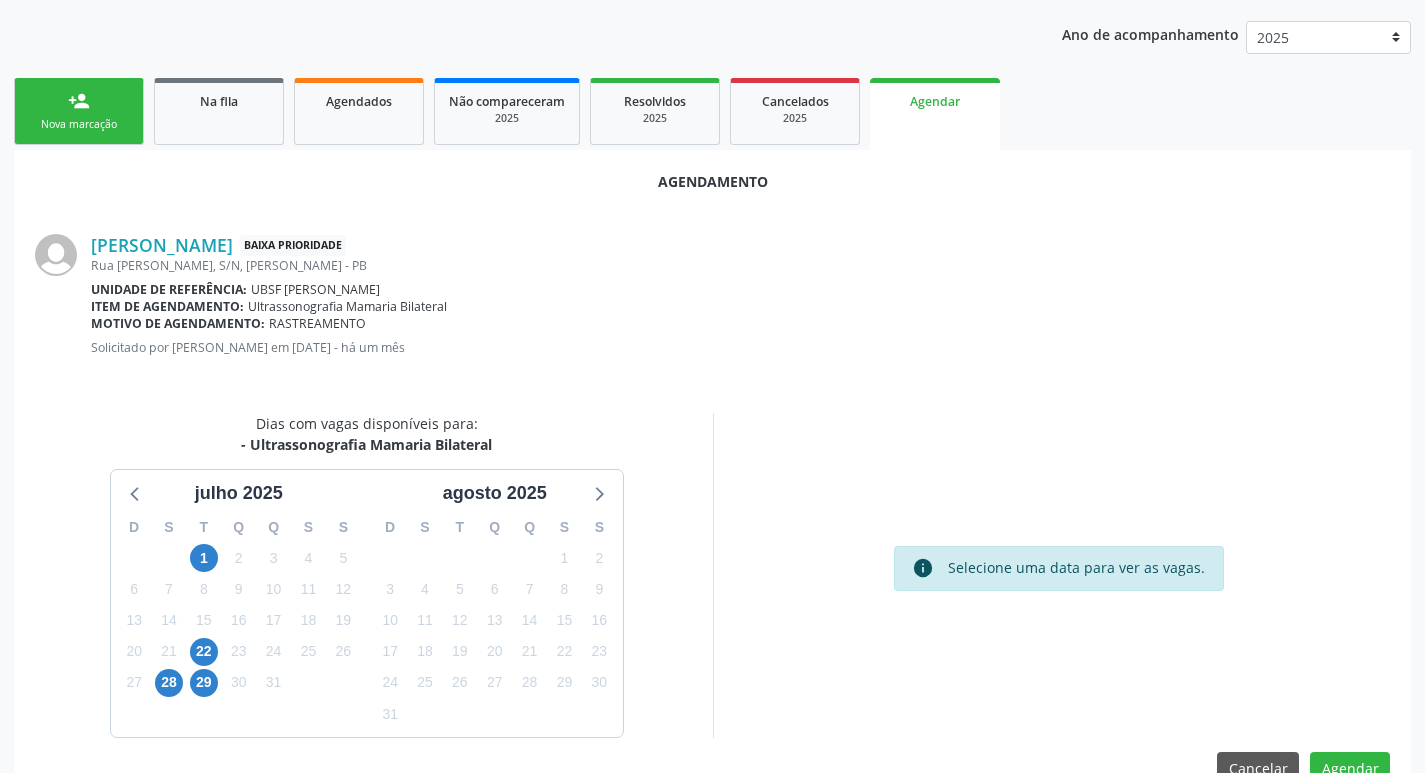 scroll, scrollTop: 268, scrollLeft: 0, axis: vertical 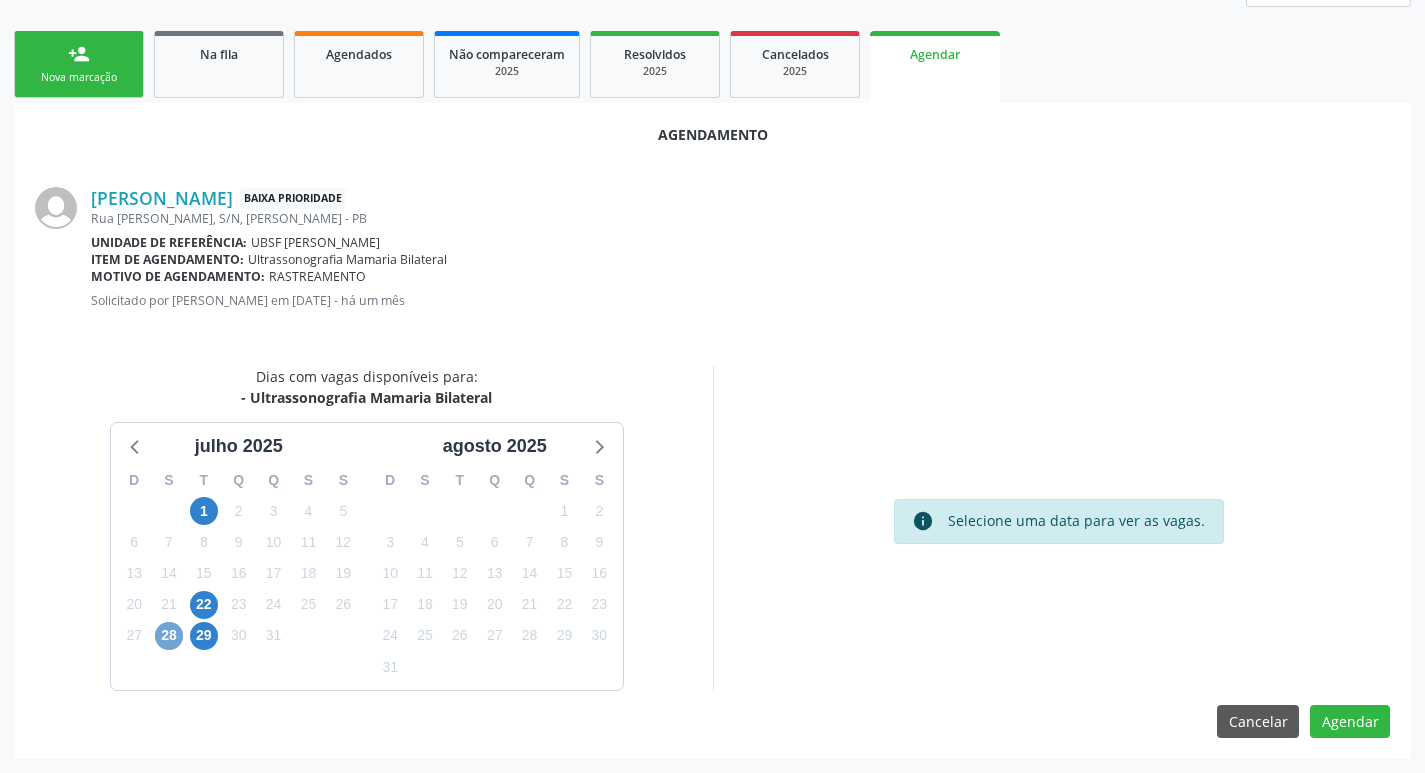click on "28" at bounding box center [169, 636] 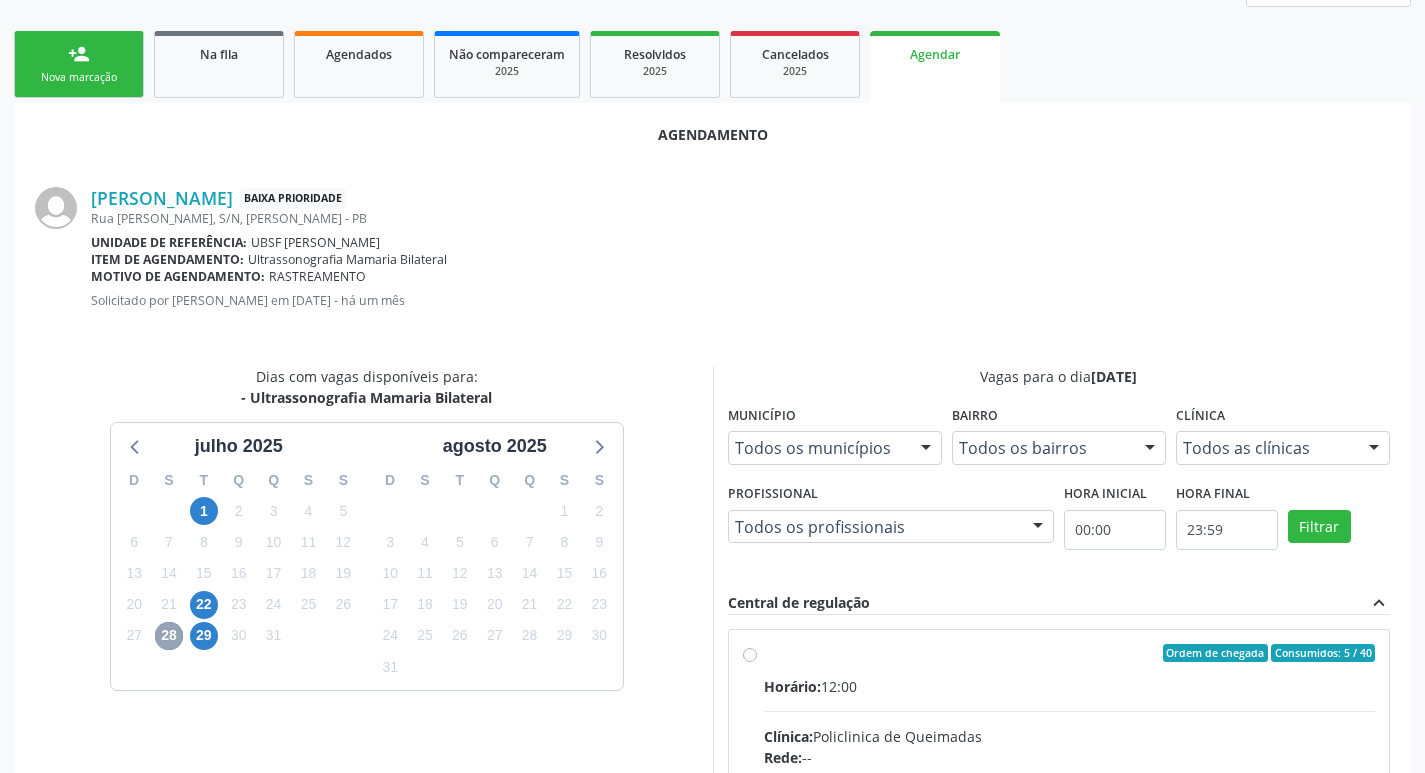 scroll, scrollTop: 557, scrollLeft: 0, axis: vertical 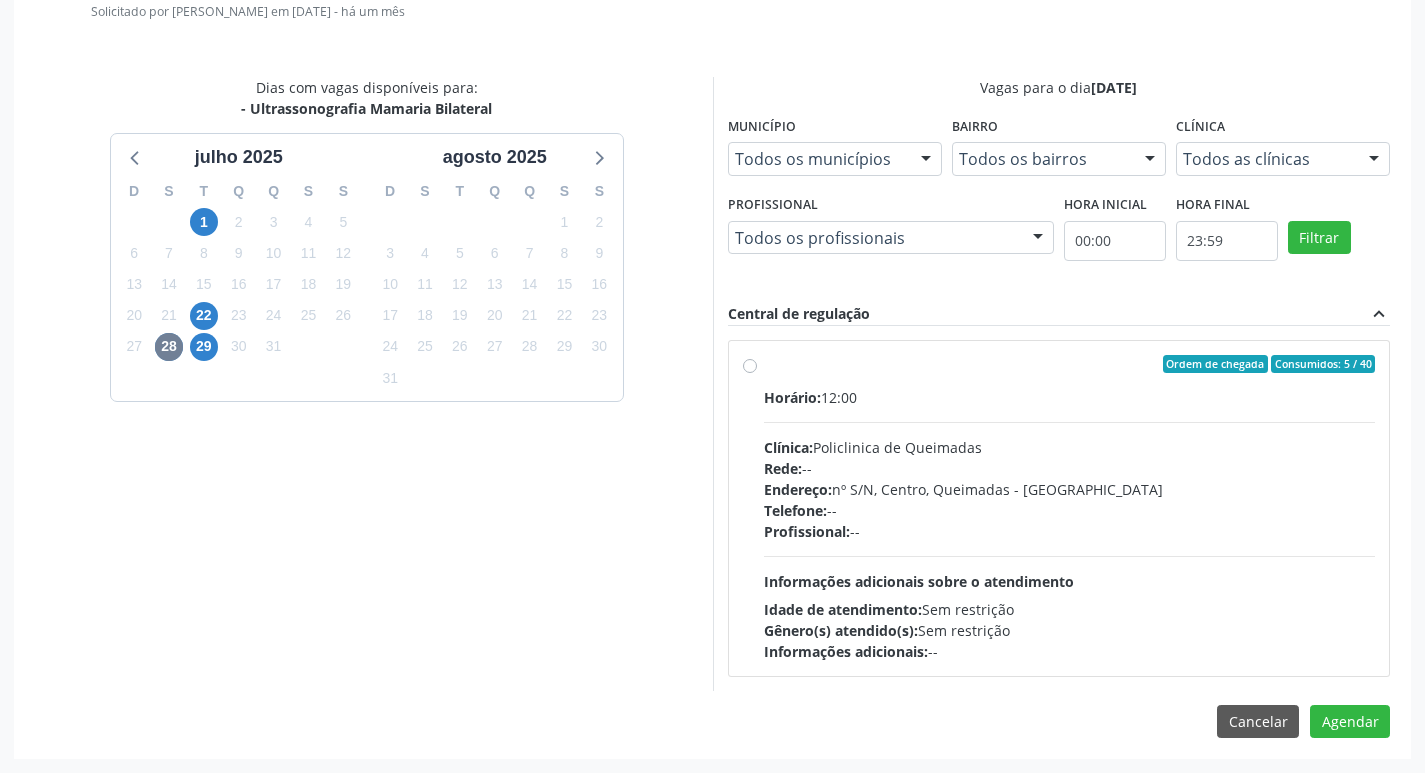click on "Ordem de chegada
Consumidos: 5 / 40
Horário:   12:00
Clínica:  Policlinica de Queimadas
Rede:
--
Endereço:   nº S/N, Centro, Queimadas - PB
Telefone:   --
Profissional:
--
Informações adicionais sobre o atendimento
Idade de atendimento:
Sem restrição
Gênero(s) atendido(s):
Sem restrição
Informações adicionais:
--" at bounding box center [1059, 508] 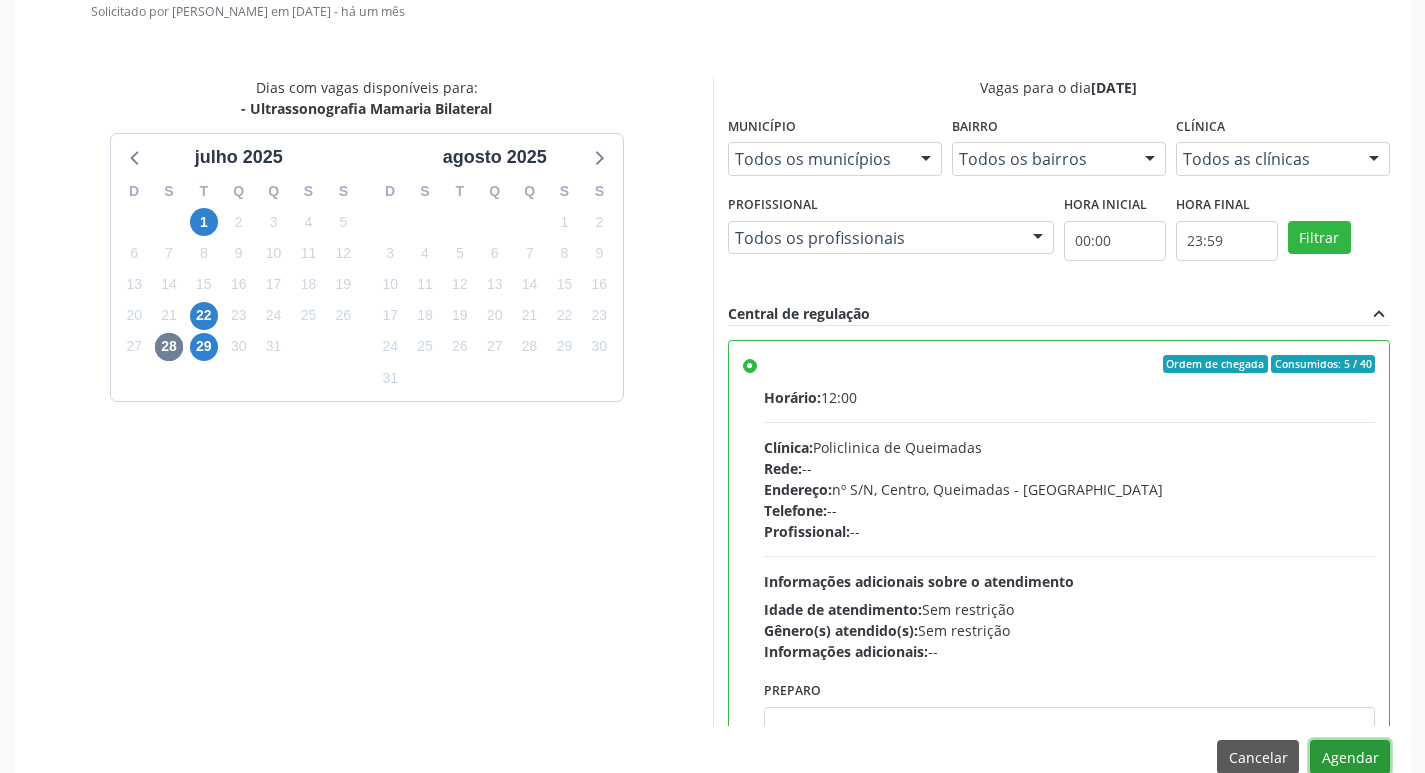 click on "Agendar" at bounding box center (1350, 757) 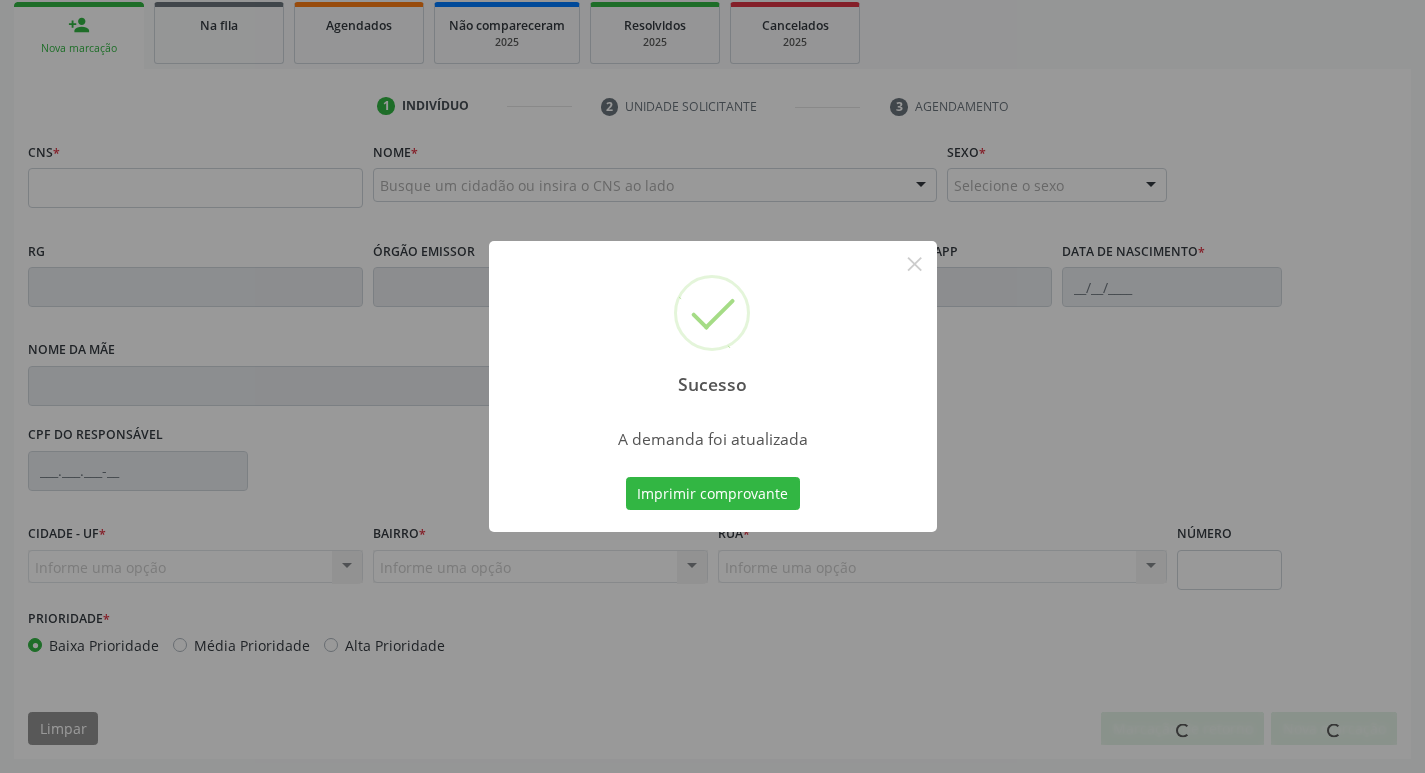 scroll, scrollTop: 297, scrollLeft: 0, axis: vertical 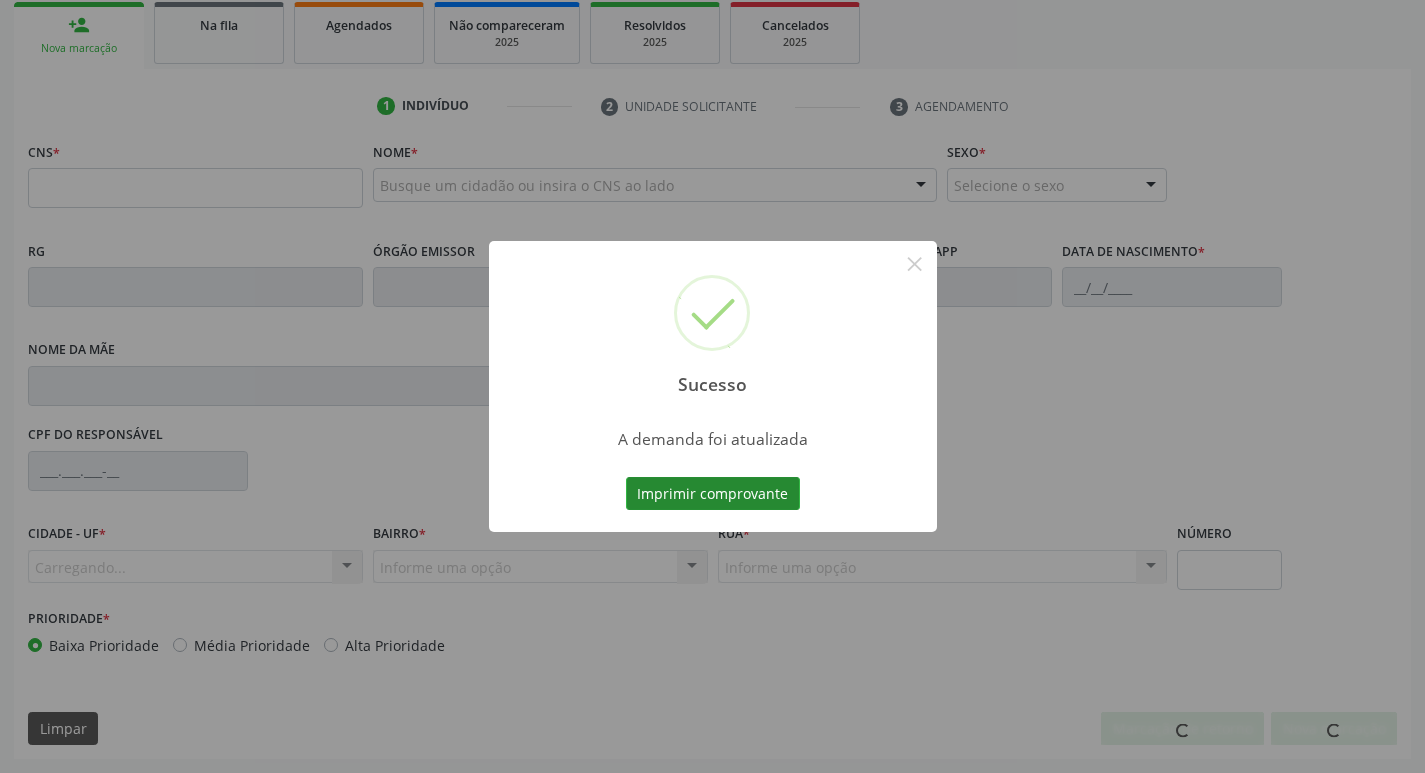 click on "Imprimir comprovante" at bounding box center (713, 494) 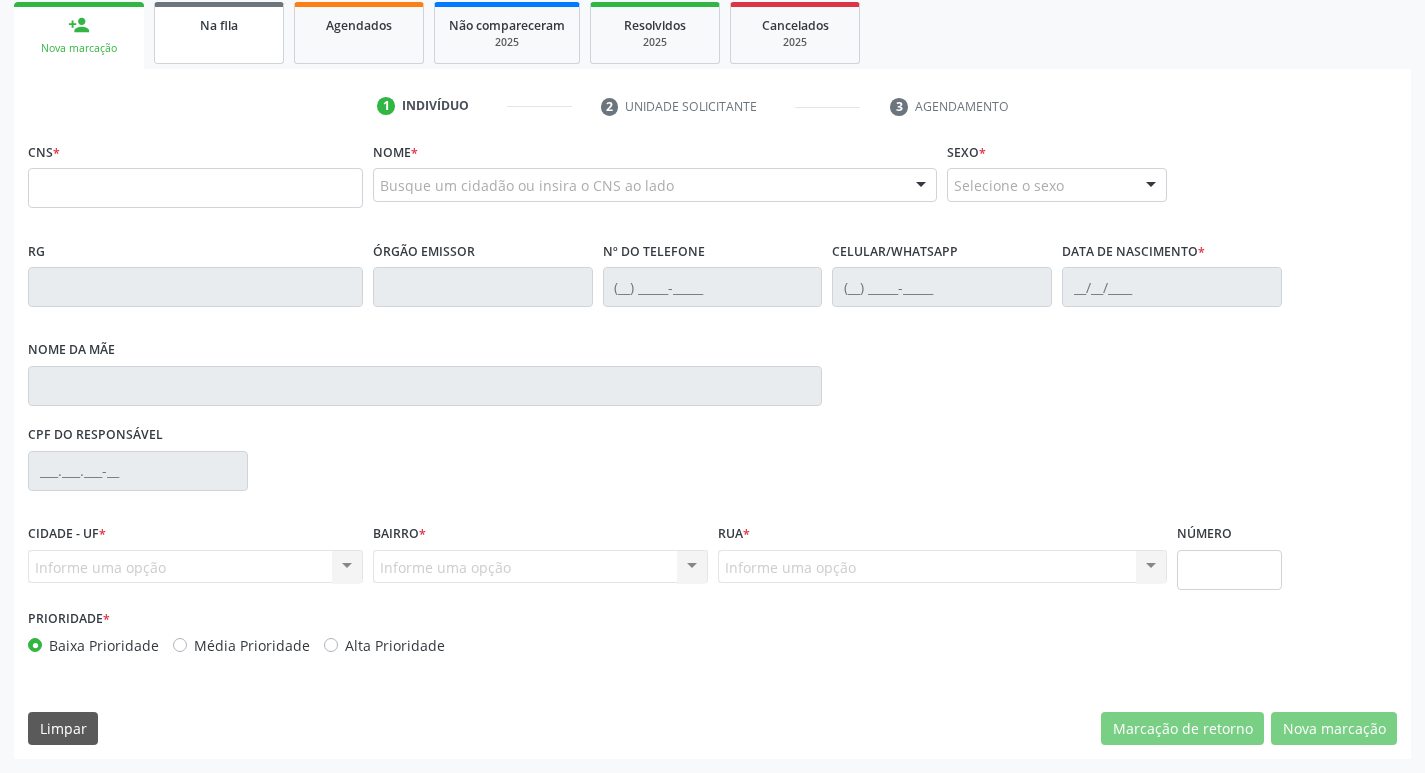 click on "Na fila" at bounding box center [219, 33] 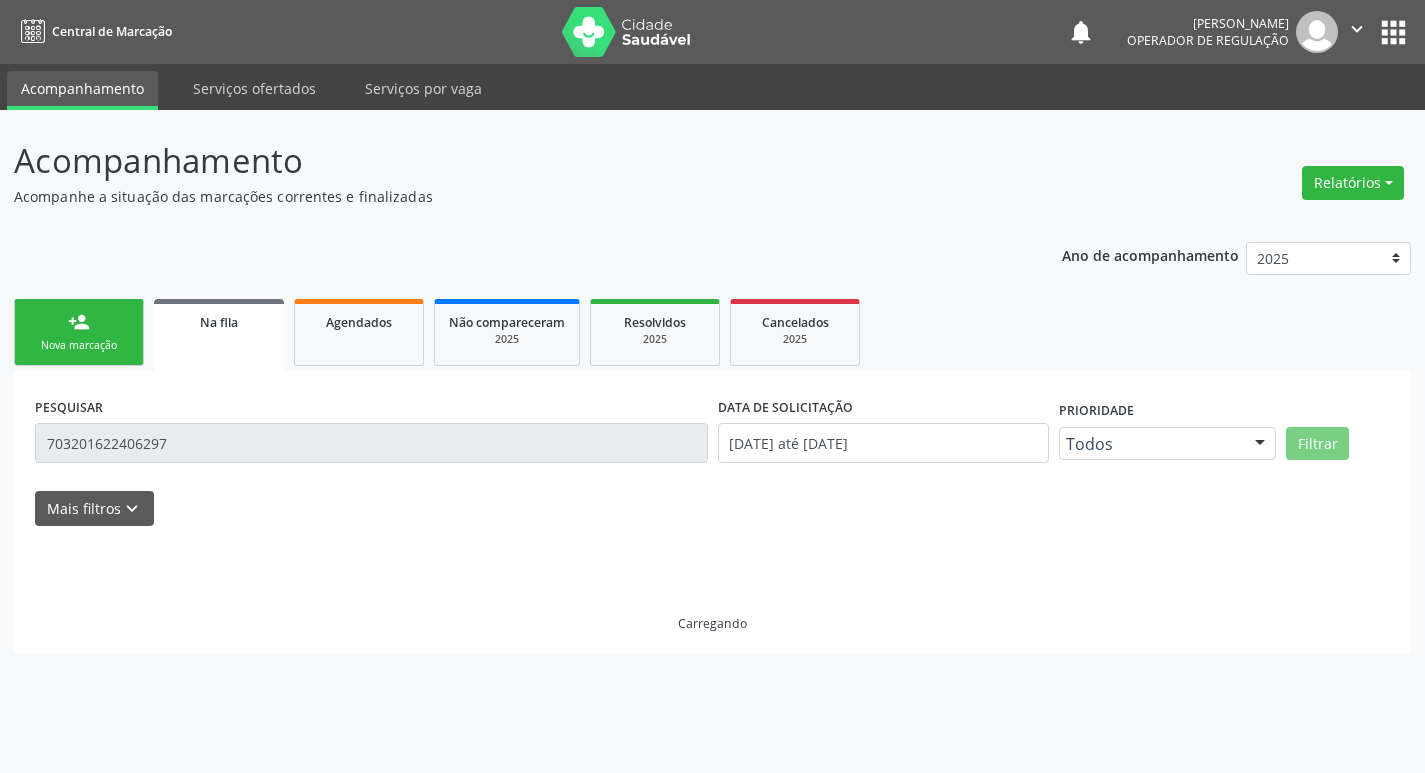 scroll, scrollTop: 0, scrollLeft: 0, axis: both 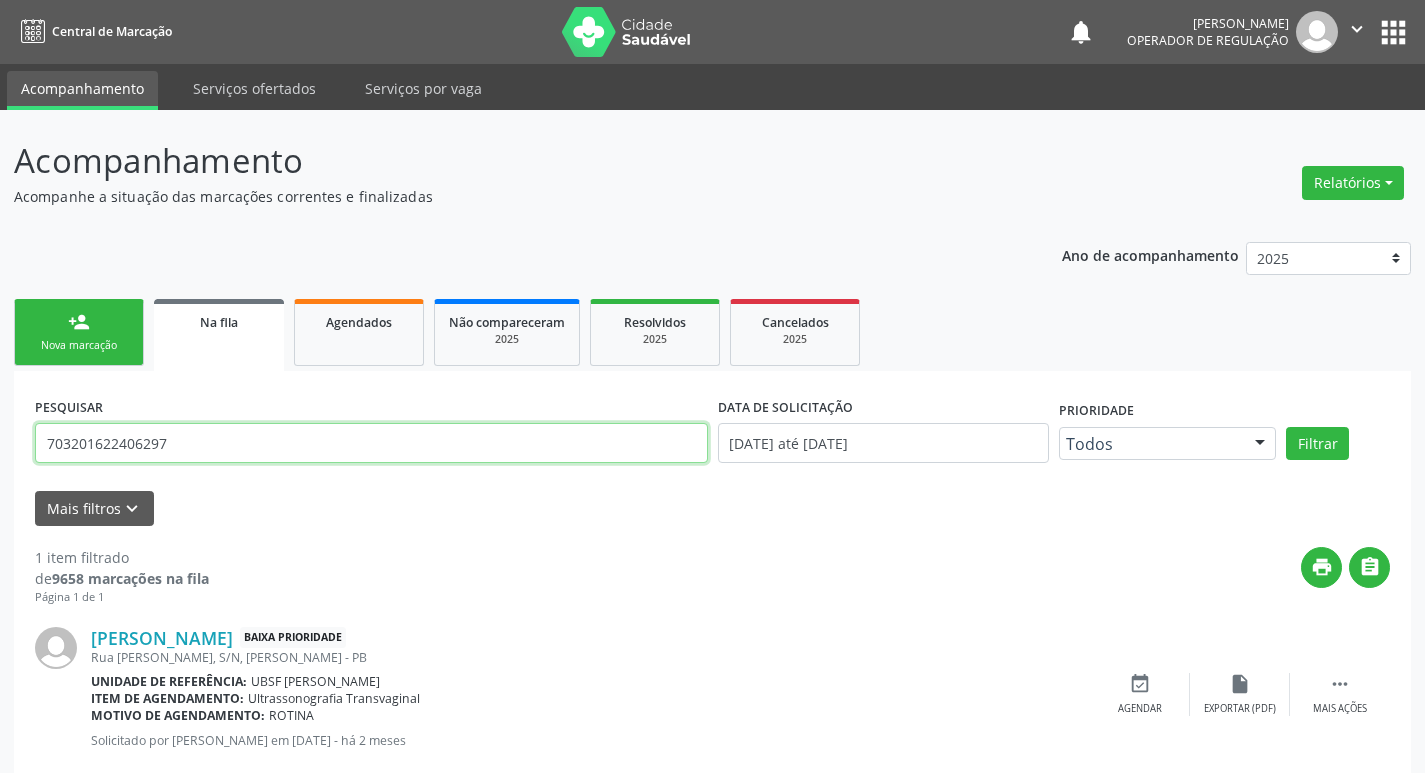 click on "703201622406297" at bounding box center (371, 443) 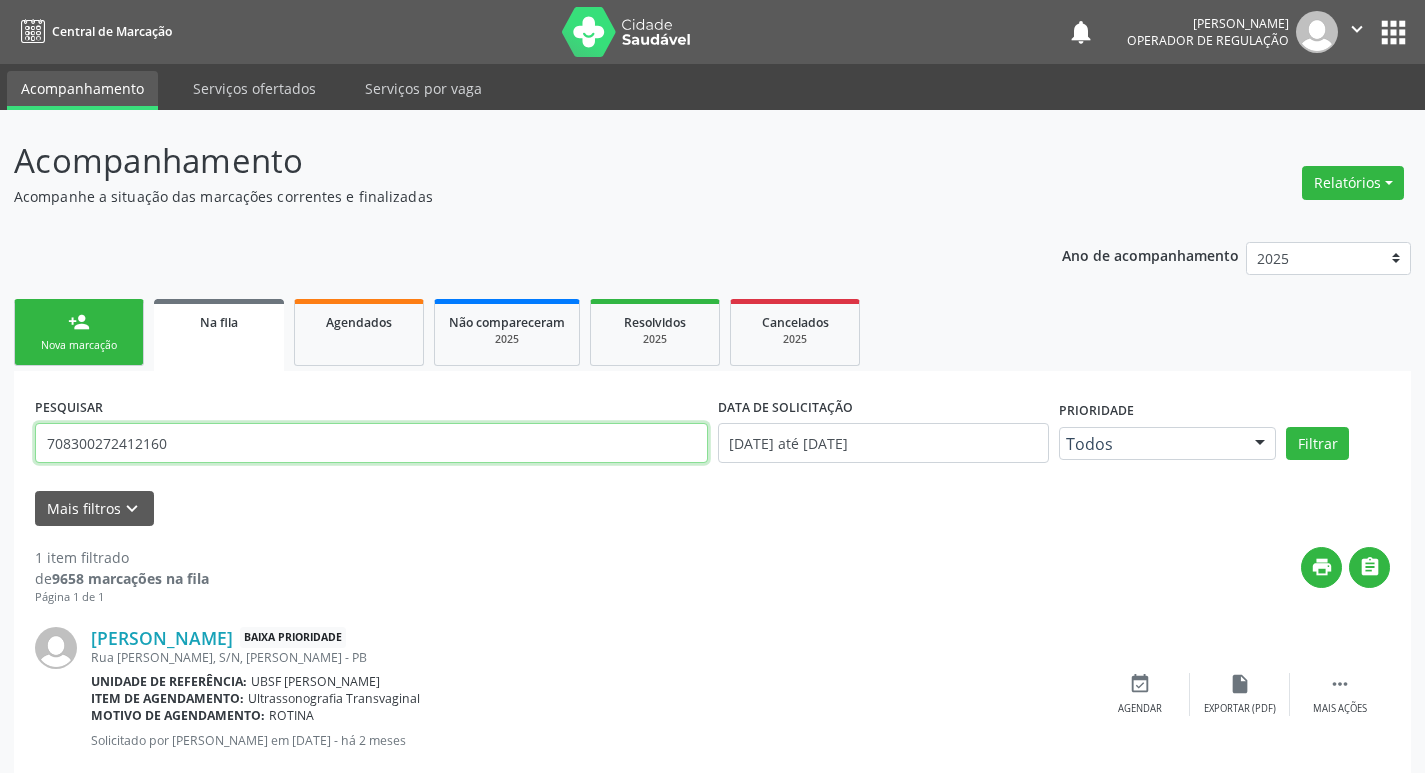 type on "708300272412160" 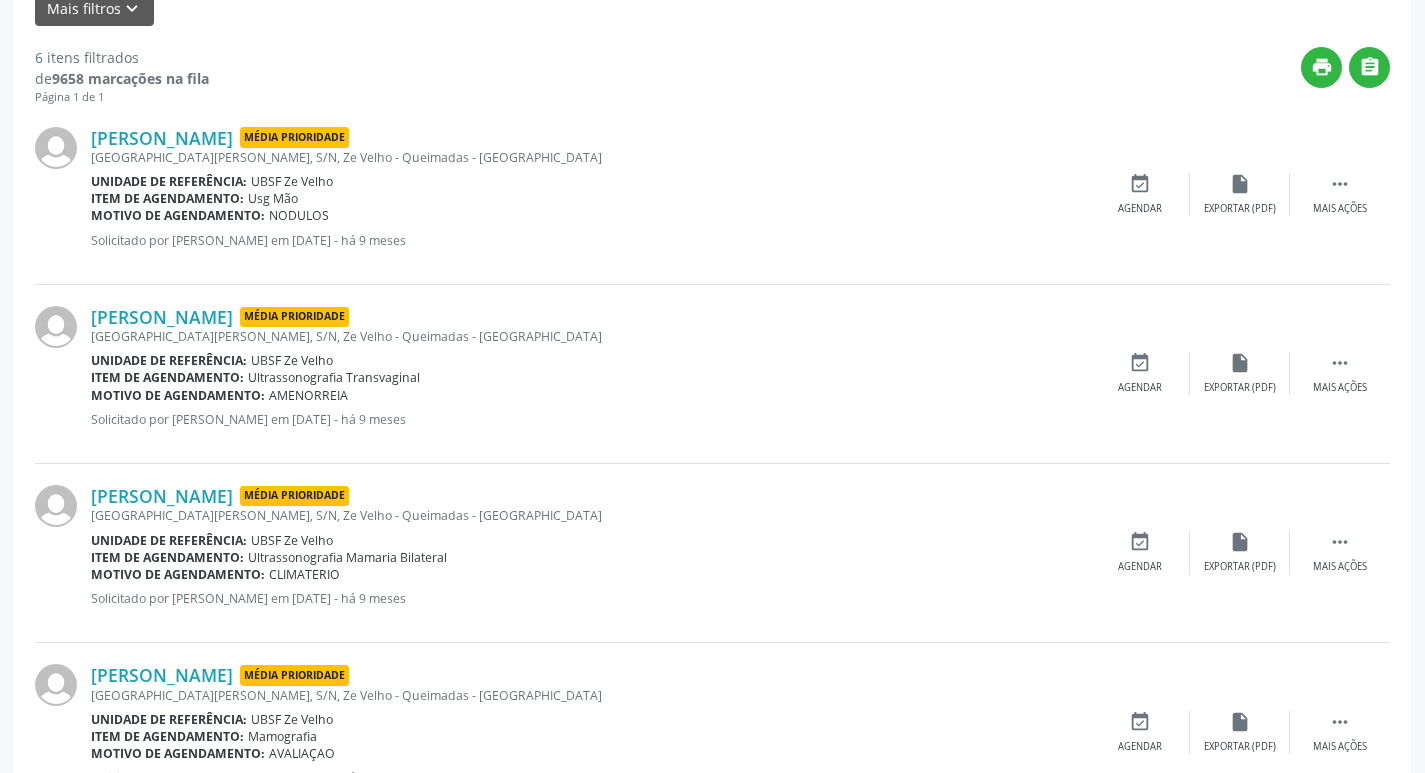 scroll, scrollTop: 600, scrollLeft: 0, axis: vertical 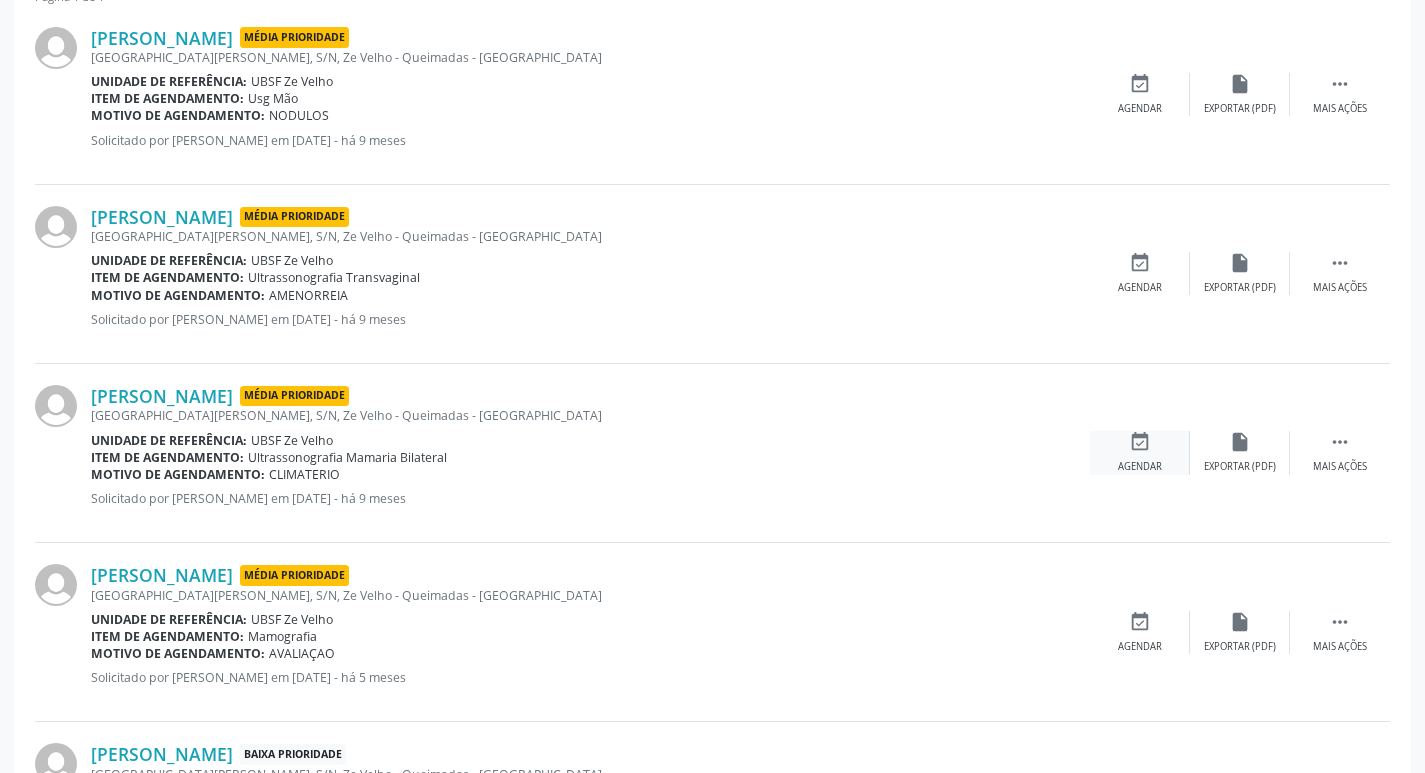 click on "event_available
Agendar" at bounding box center [1140, 452] 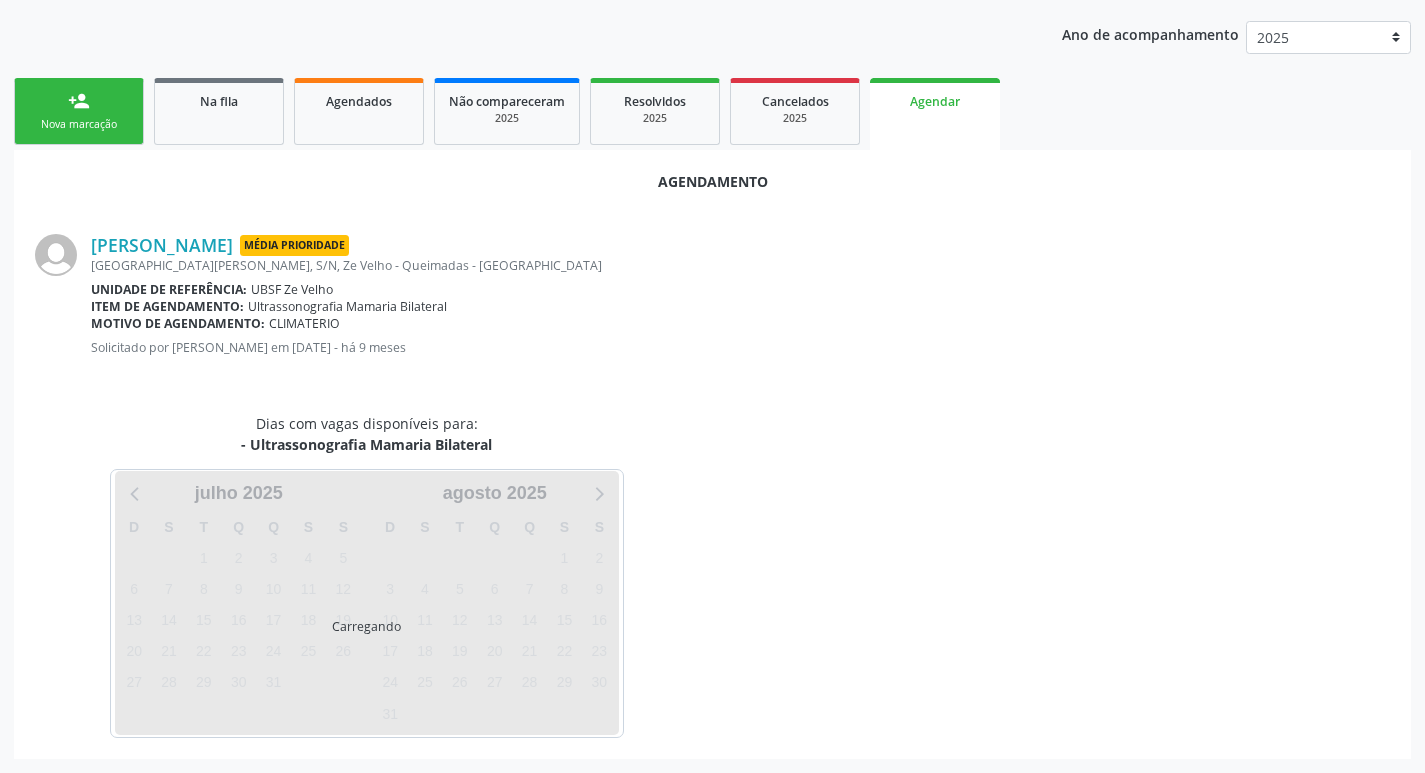 scroll, scrollTop: 268, scrollLeft: 0, axis: vertical 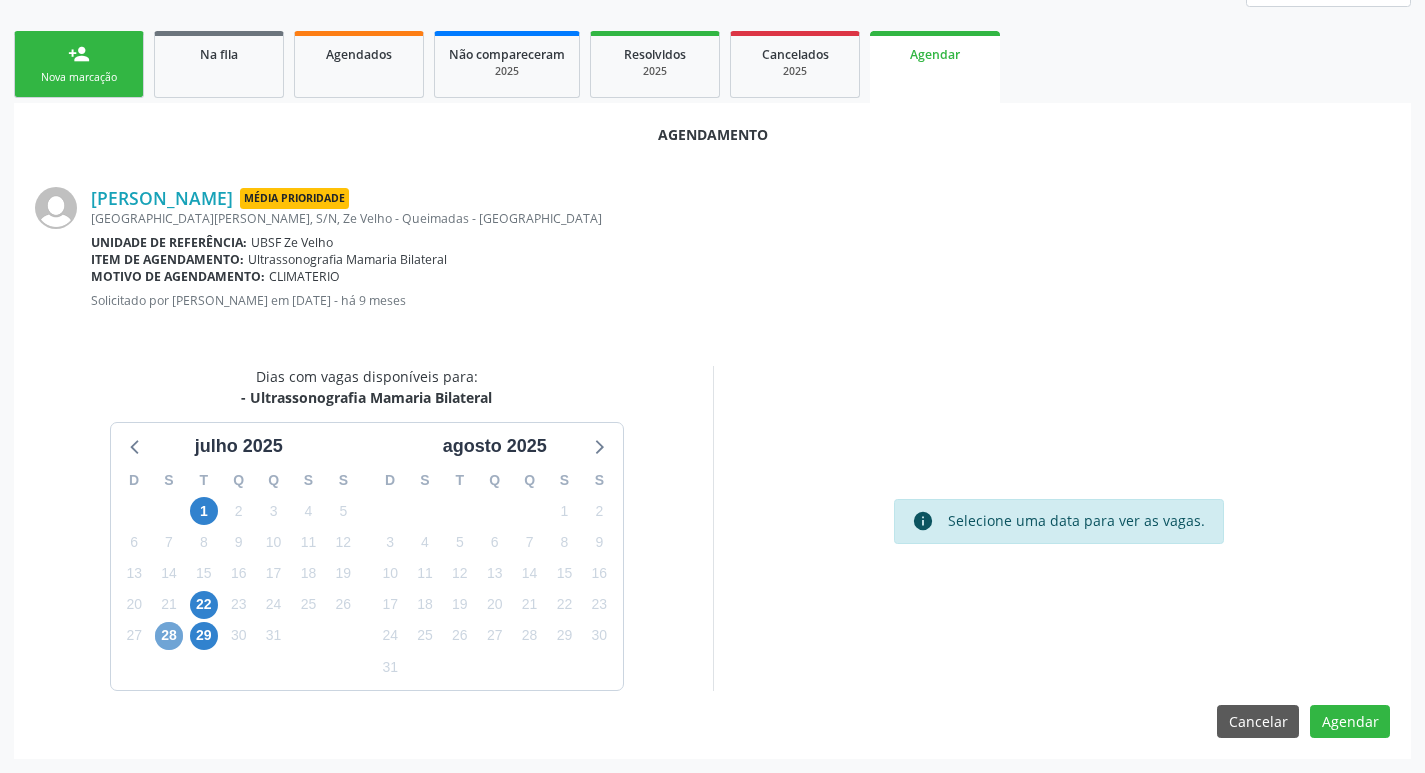 click on "28" at bounding box center [169, 636] 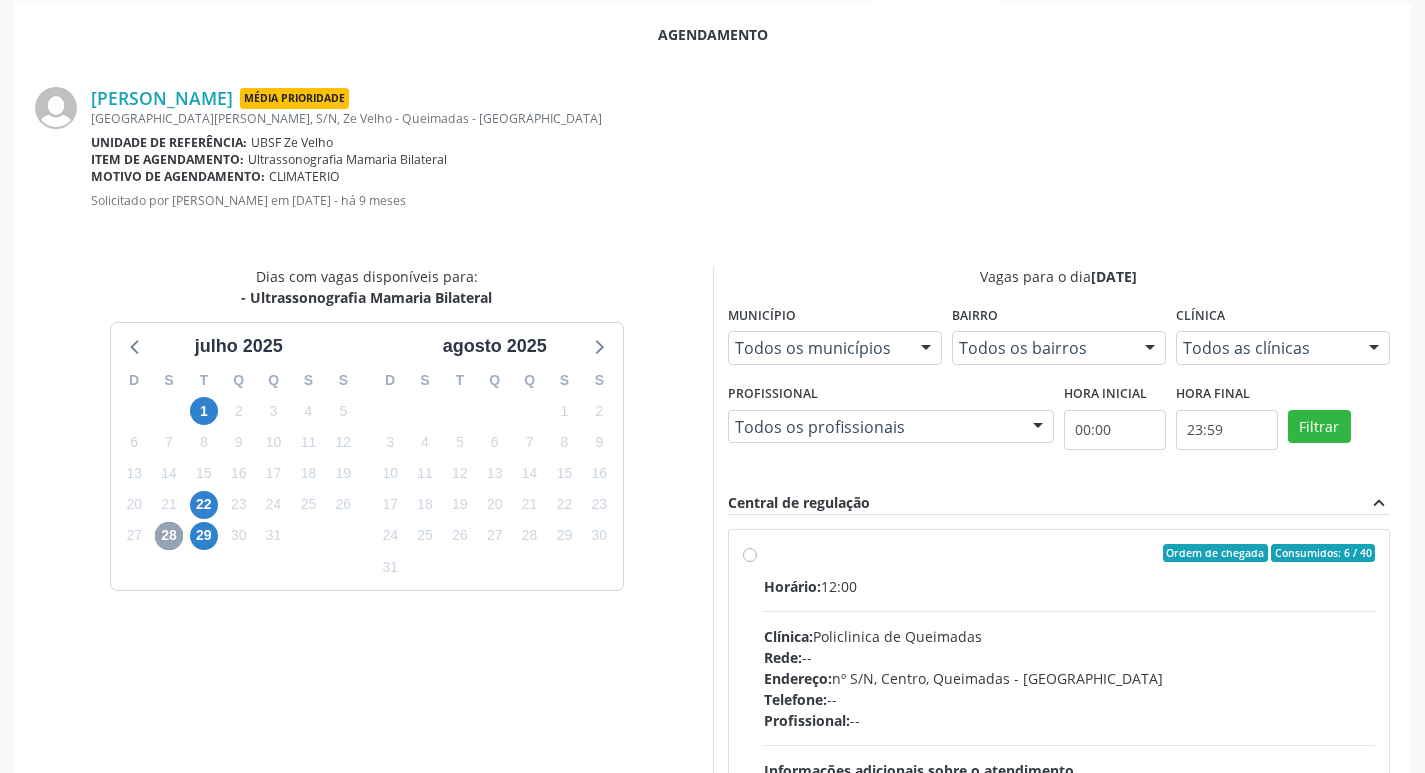 scroll, scrollTop: 557, scrollLeft: 0, axis: vertical 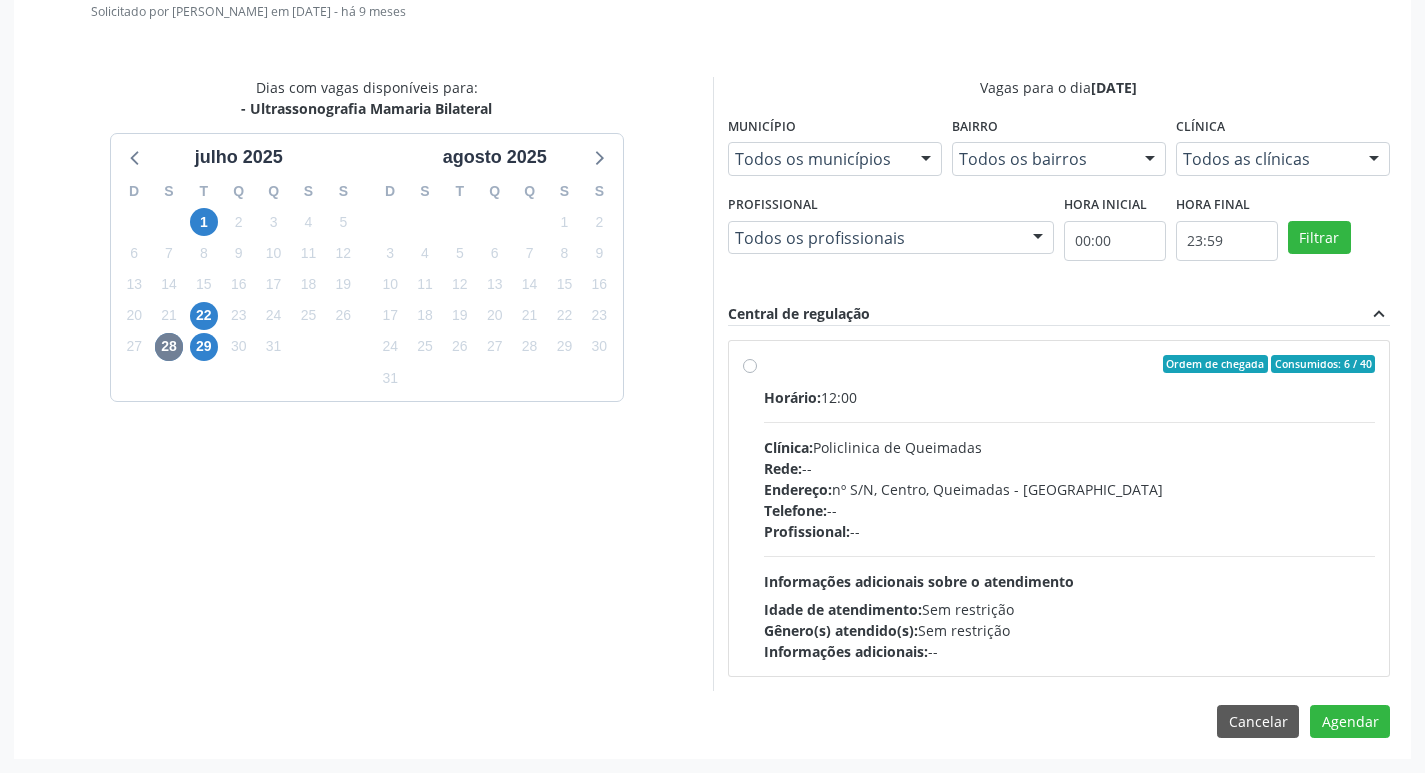 click on "Horário:   12:00
Clínica:  Policlinica de Queimadas
Rede:
--
Endereço:   nº S/N, Centro, Queimadas - PB
Telefone:   --
Profissional:
--
Informações adicionais sobre o atendimento
Idade de atendimento:
Sem restrição
Gênero(s) atendido(s):
Sem restrição
Informações adicionais:
--" at bounding box center (1070, 524) 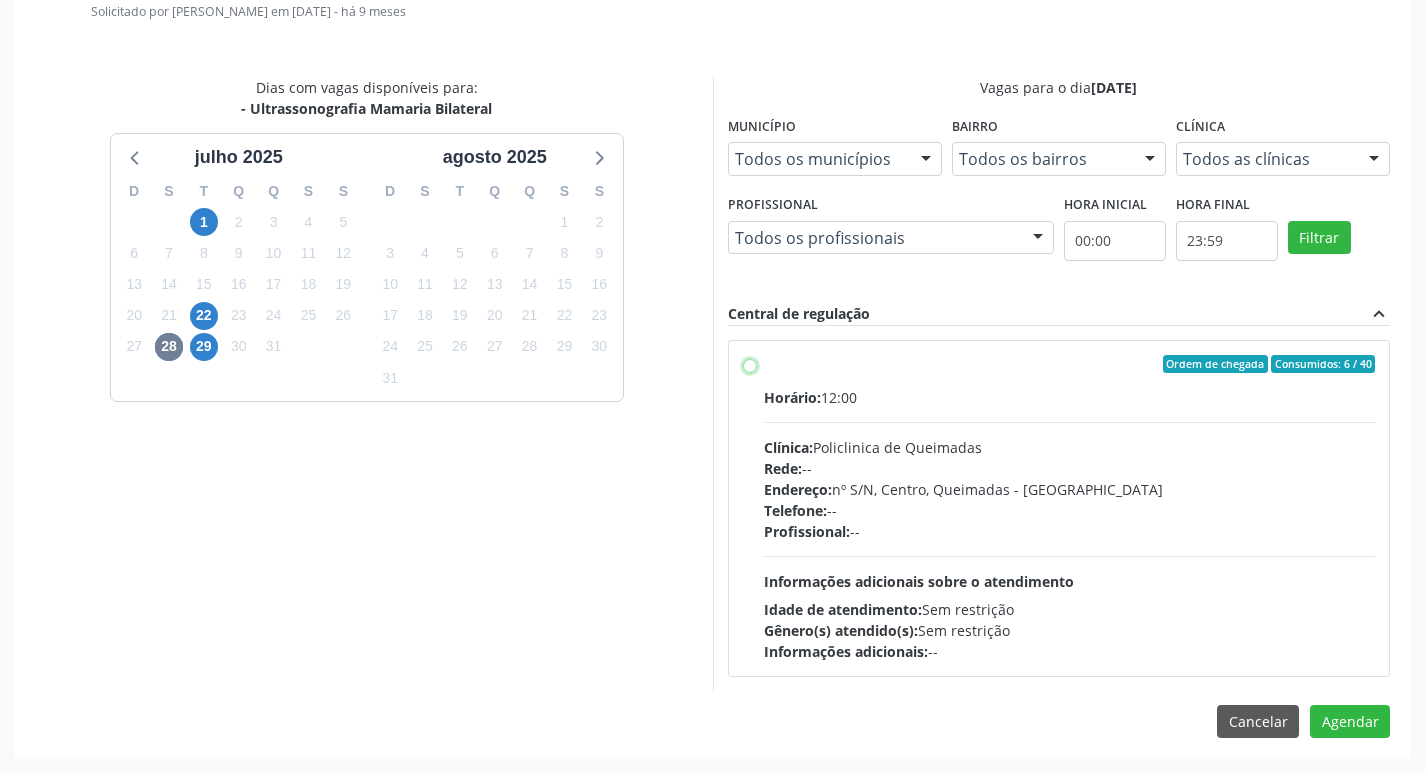 radio on "true" 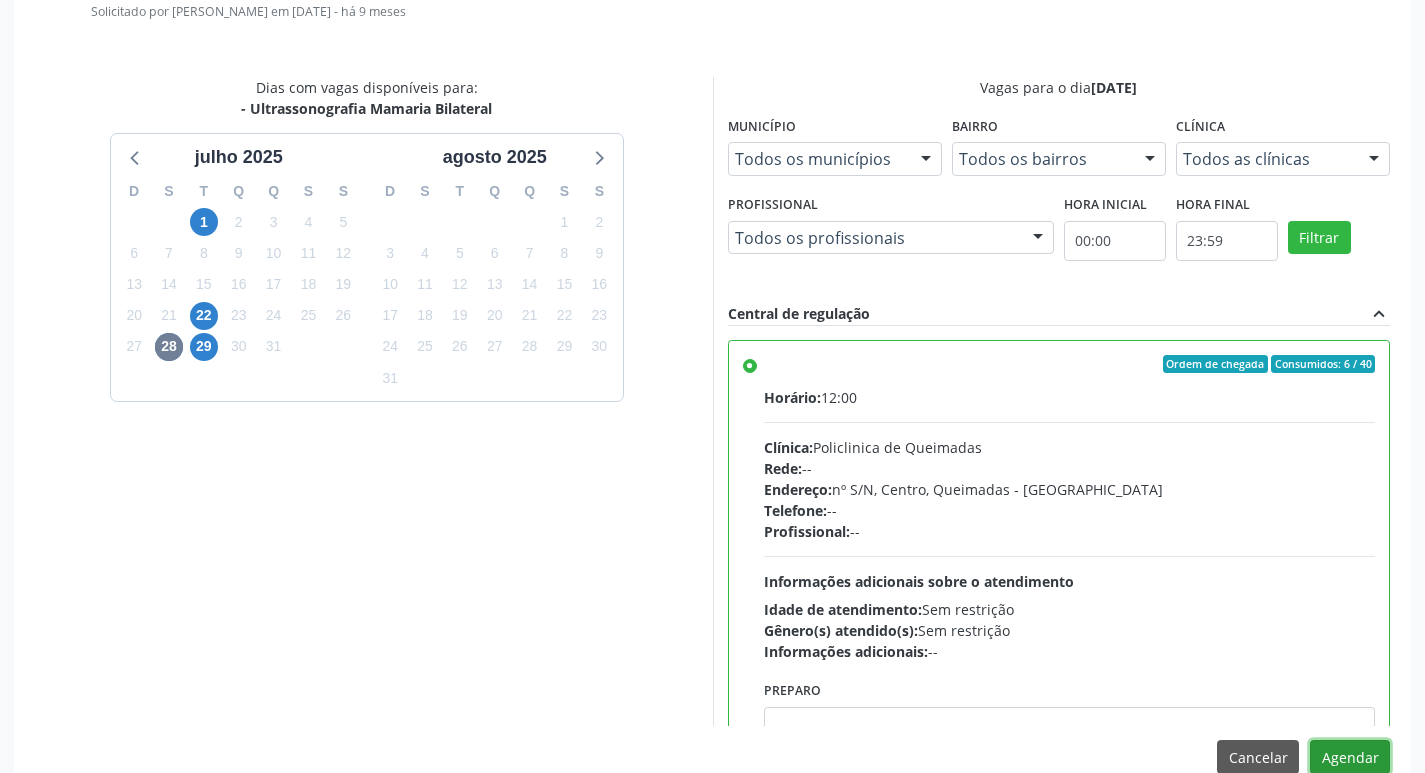 click on "Agendar" at bounding box center [1350, 757] 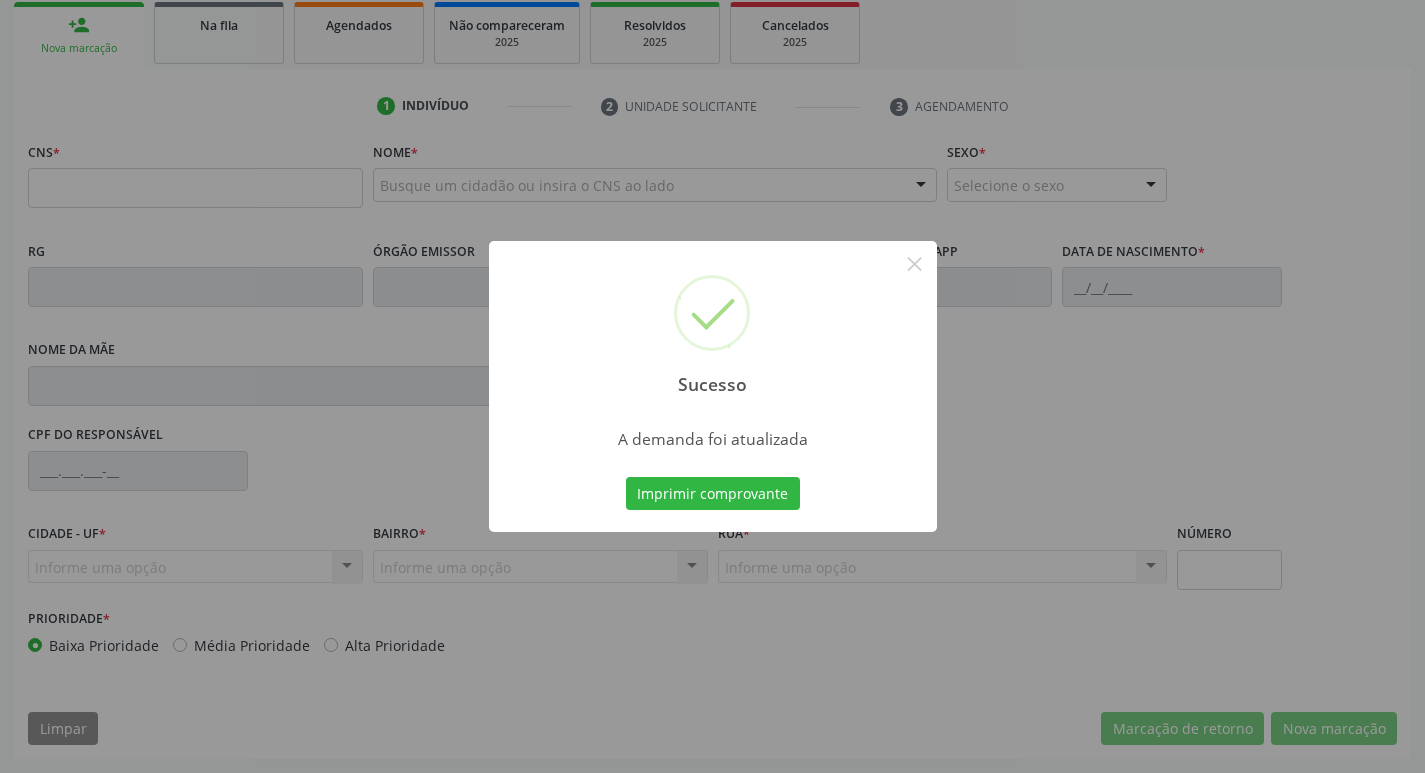 scroll, scrollTop: 297, scrollLeft: 0, axis: vertical 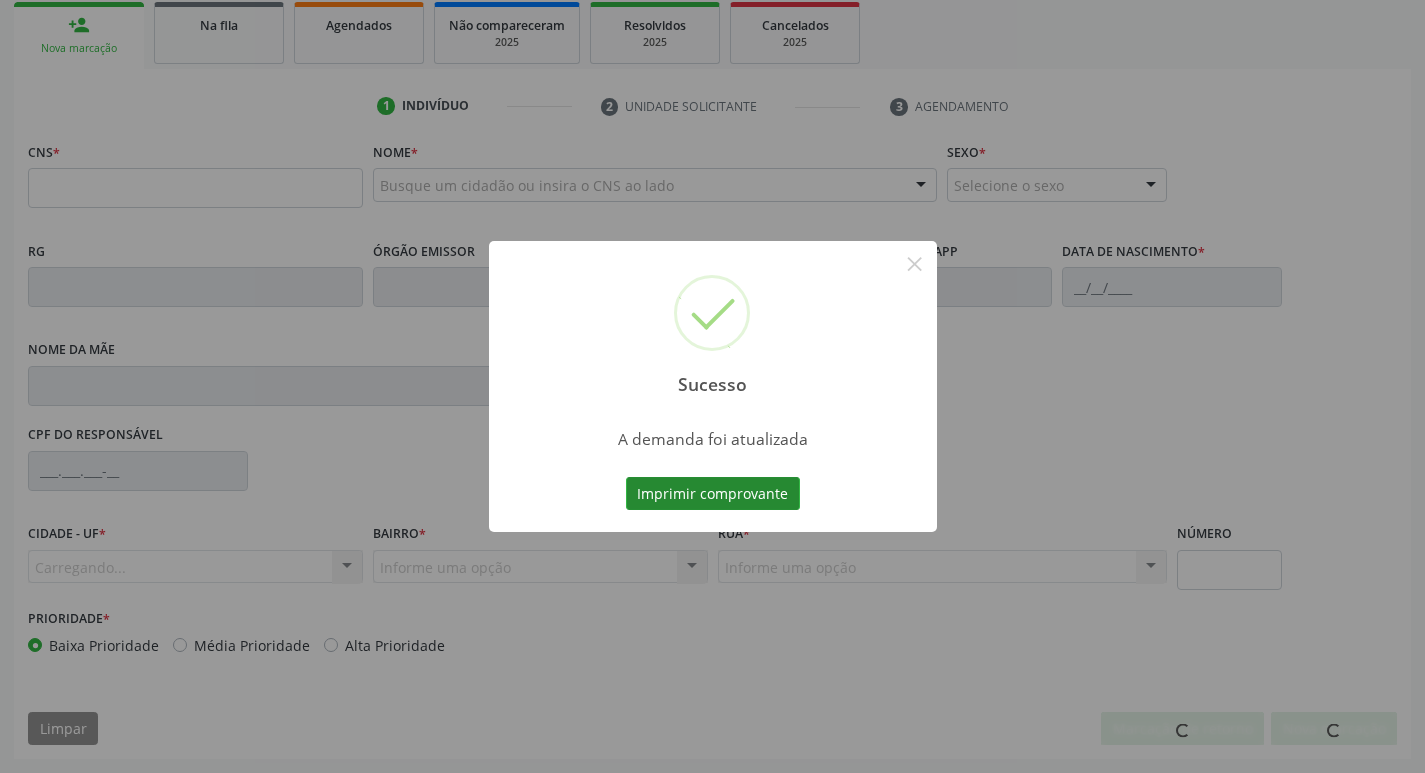 click on "Imprimir comprovante" at bounding box center [713, 494] 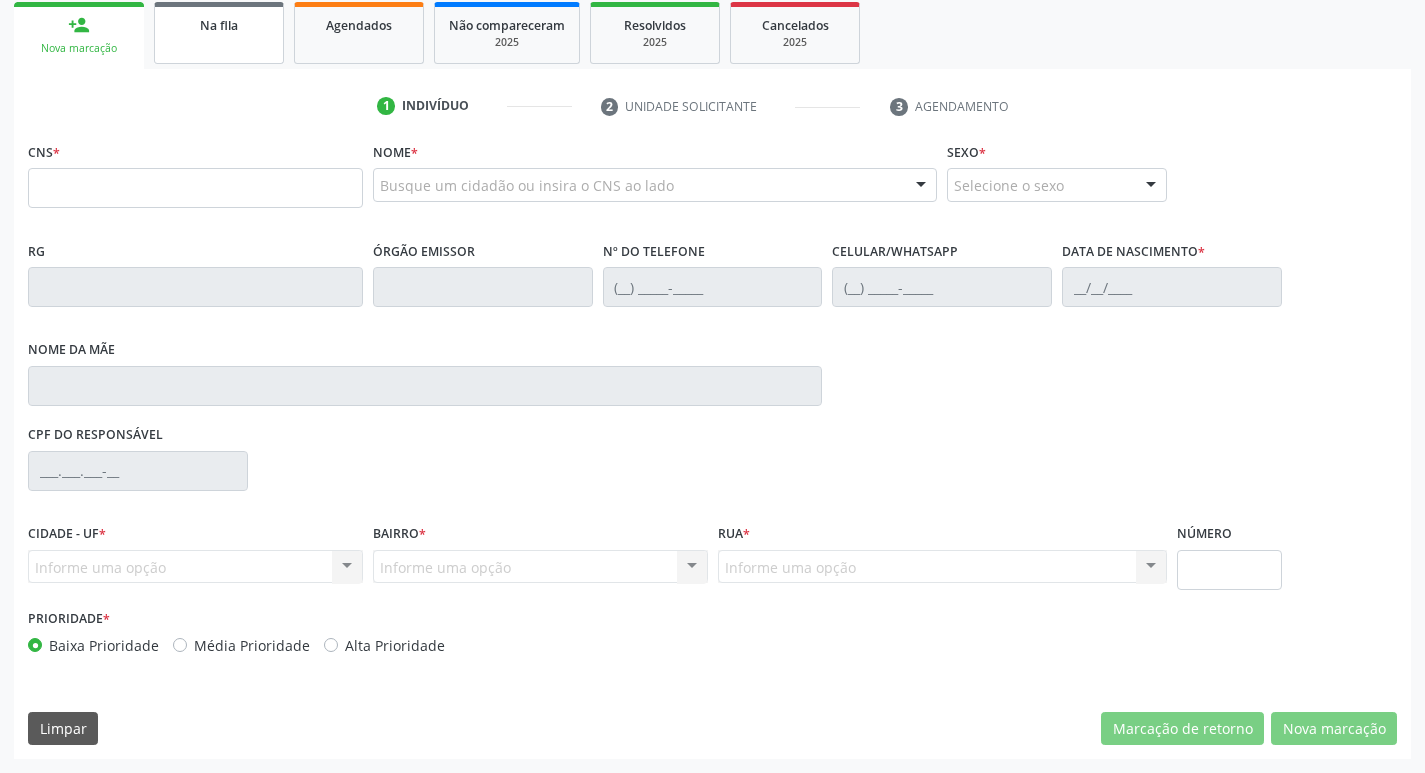 click on "Na fila" at bounding box center [219, 24] 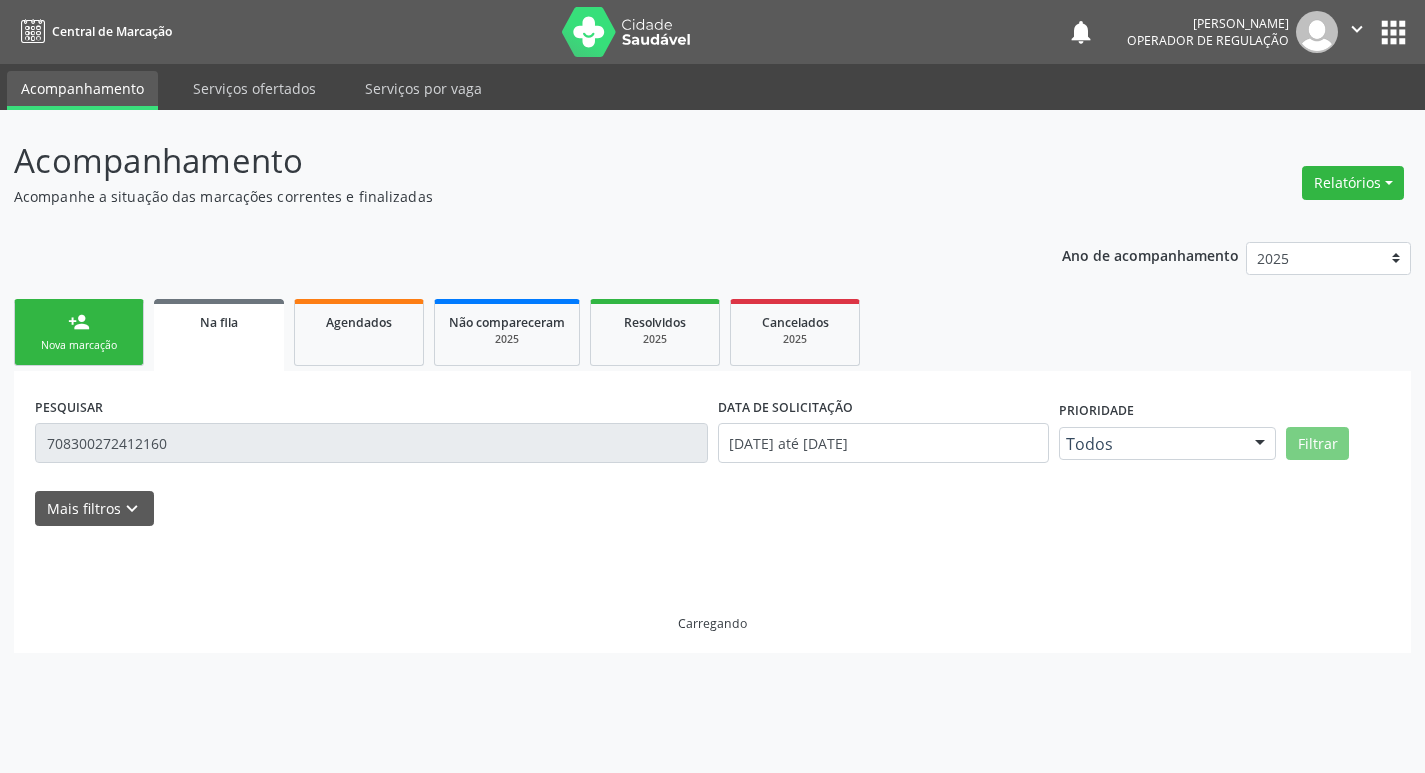 scroll, scrollTop: 0, scrollLeft: 0, axis: both 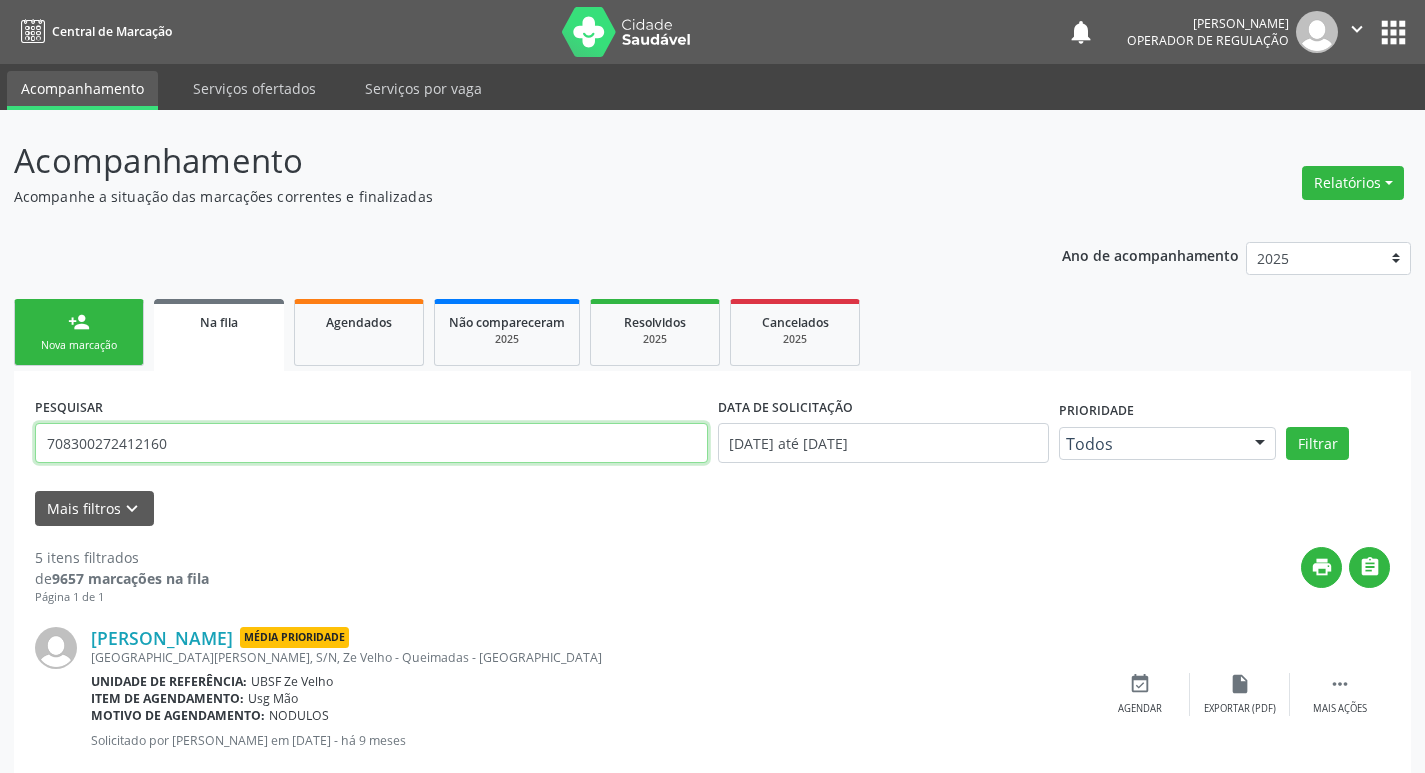 click on "708300272412160" at bounding box center (371, 443) 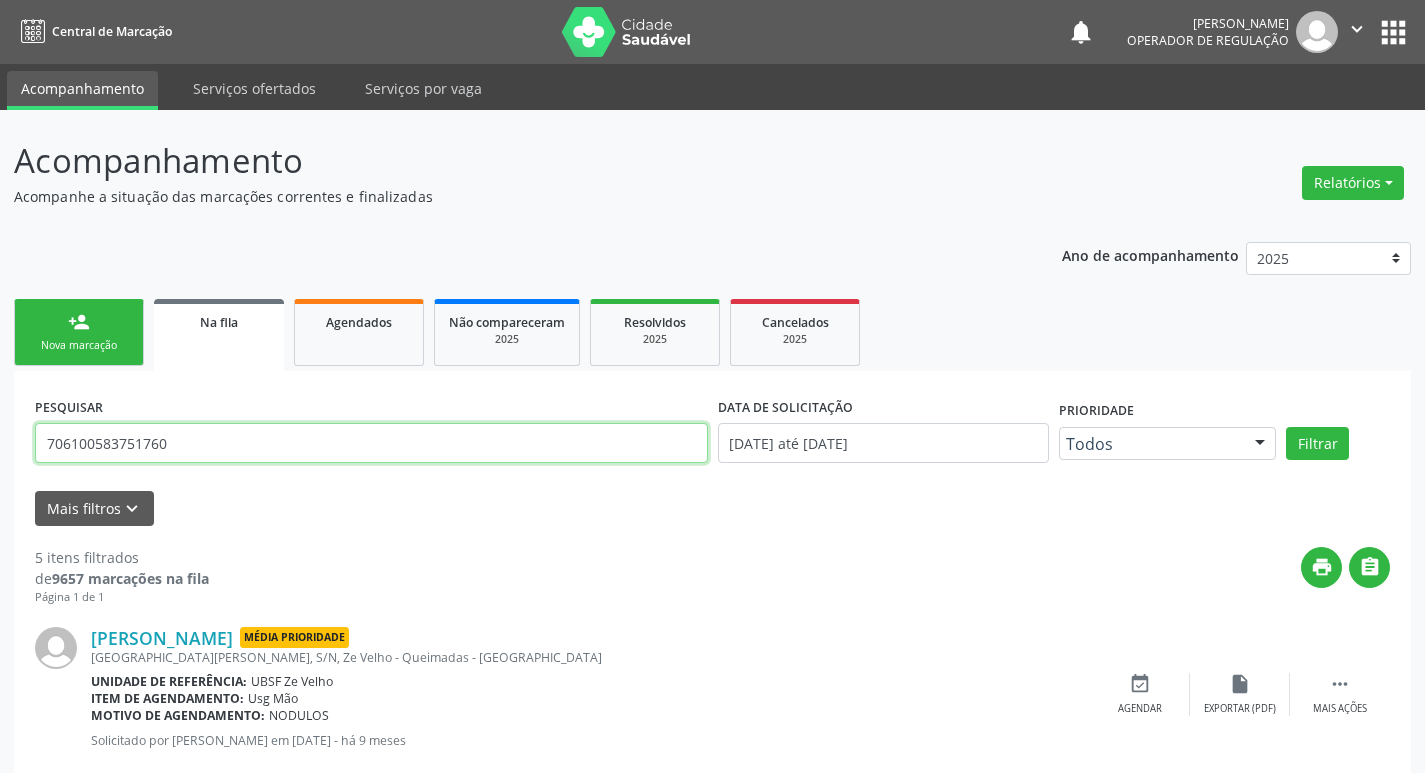 type on "706100583751760" 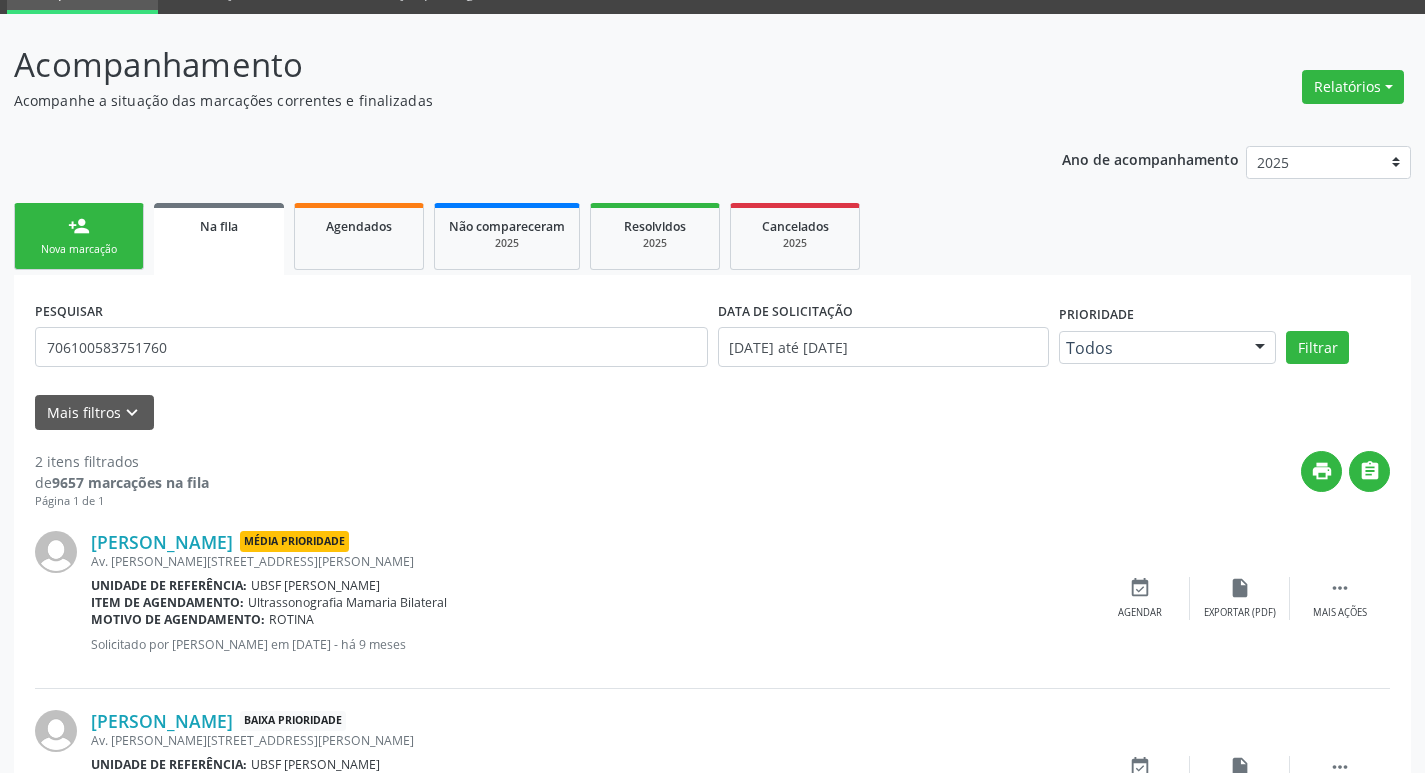 scroll, scrollTop: 225, scrollLeft: 0, axis: vertical 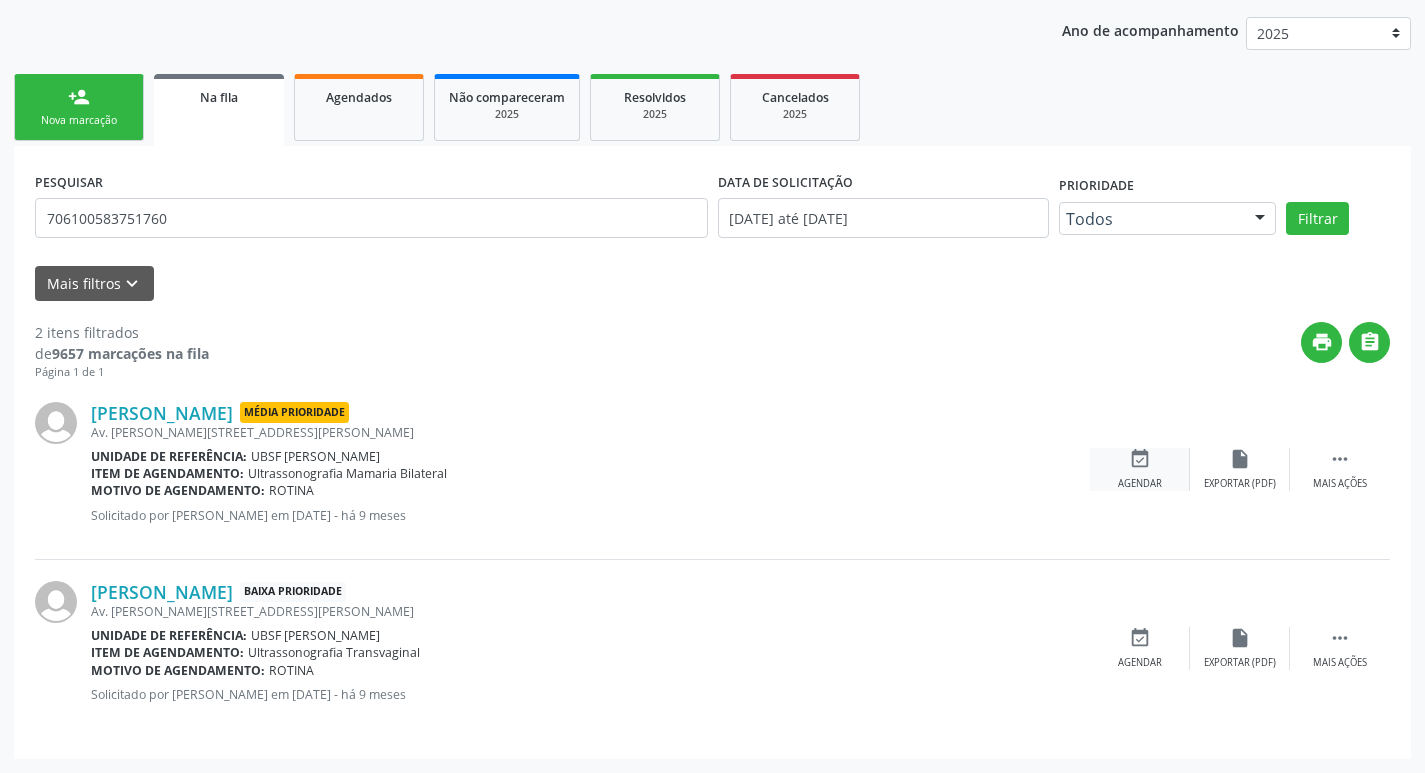 click on "Agendar" at bounding box center [1140, 484] 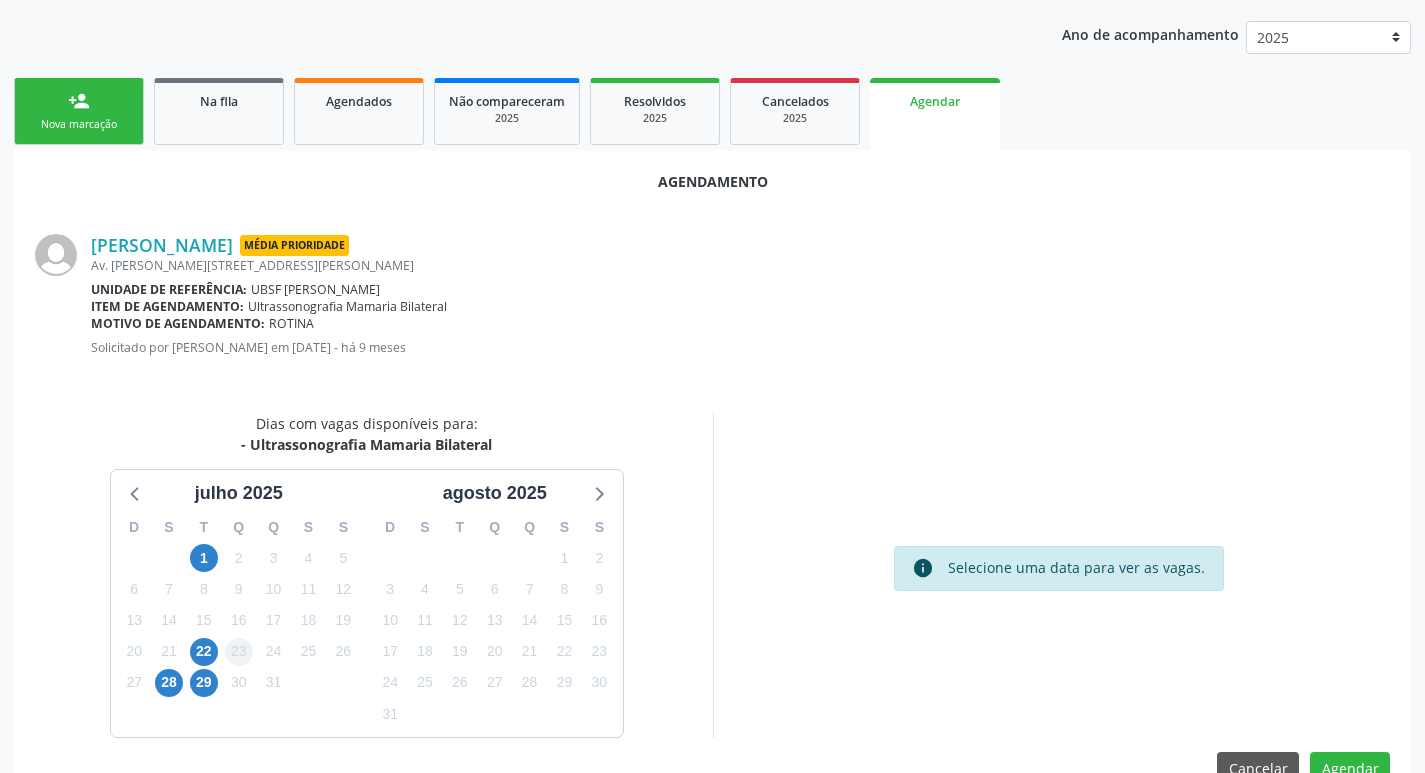scroll, scrollTop: 225, scrollLeft: 0, axis: vertical 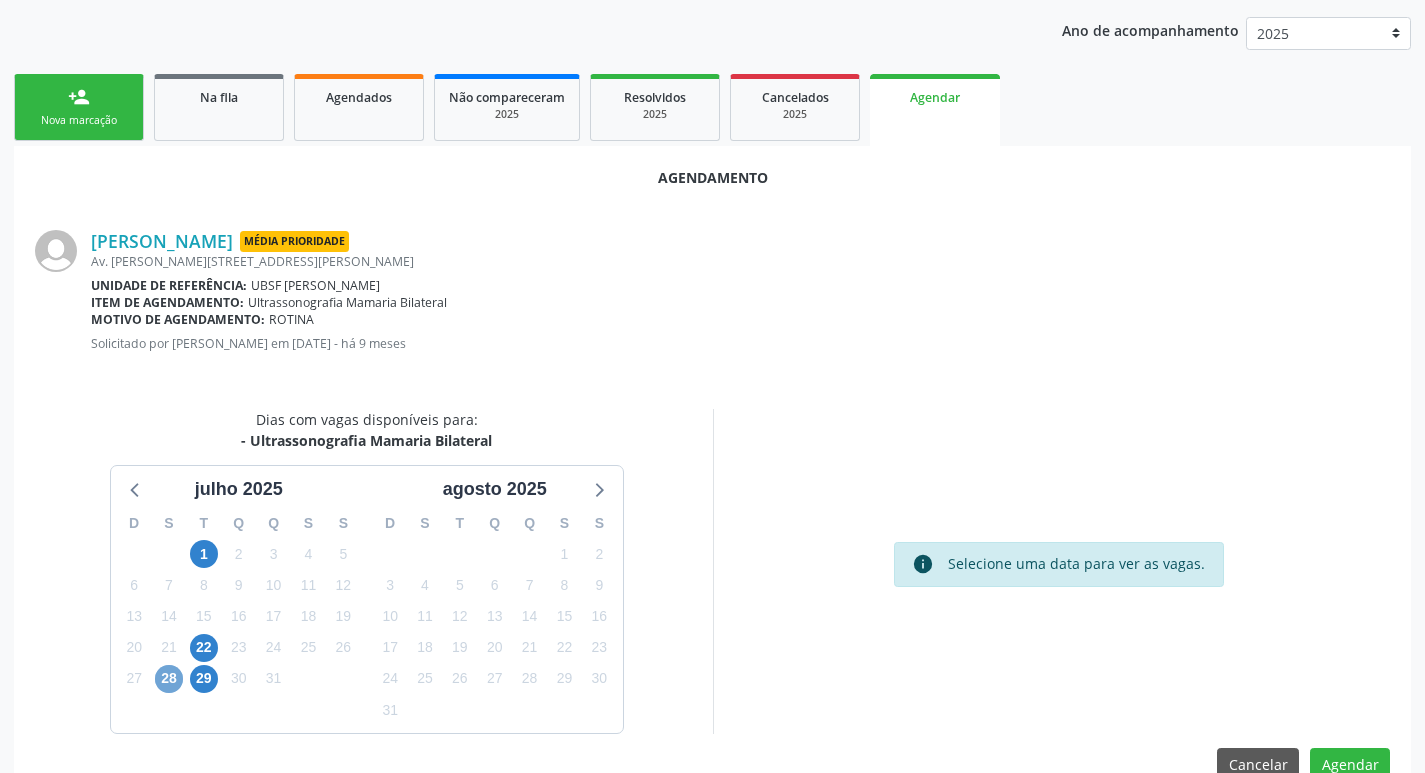 click on "28" at bounding box center (169, 679) 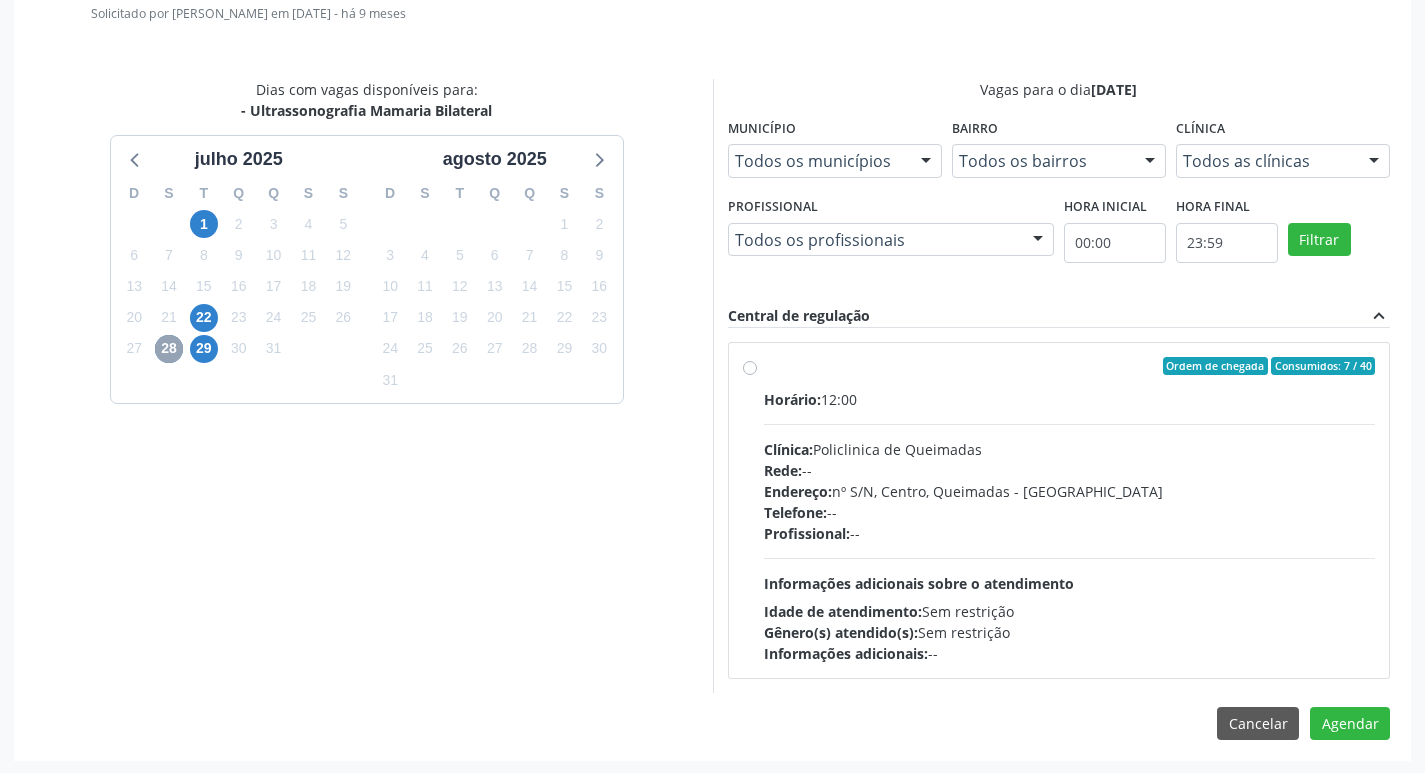 scroll, scrollTop: 557, scrollLeft: 0, axis: vertical 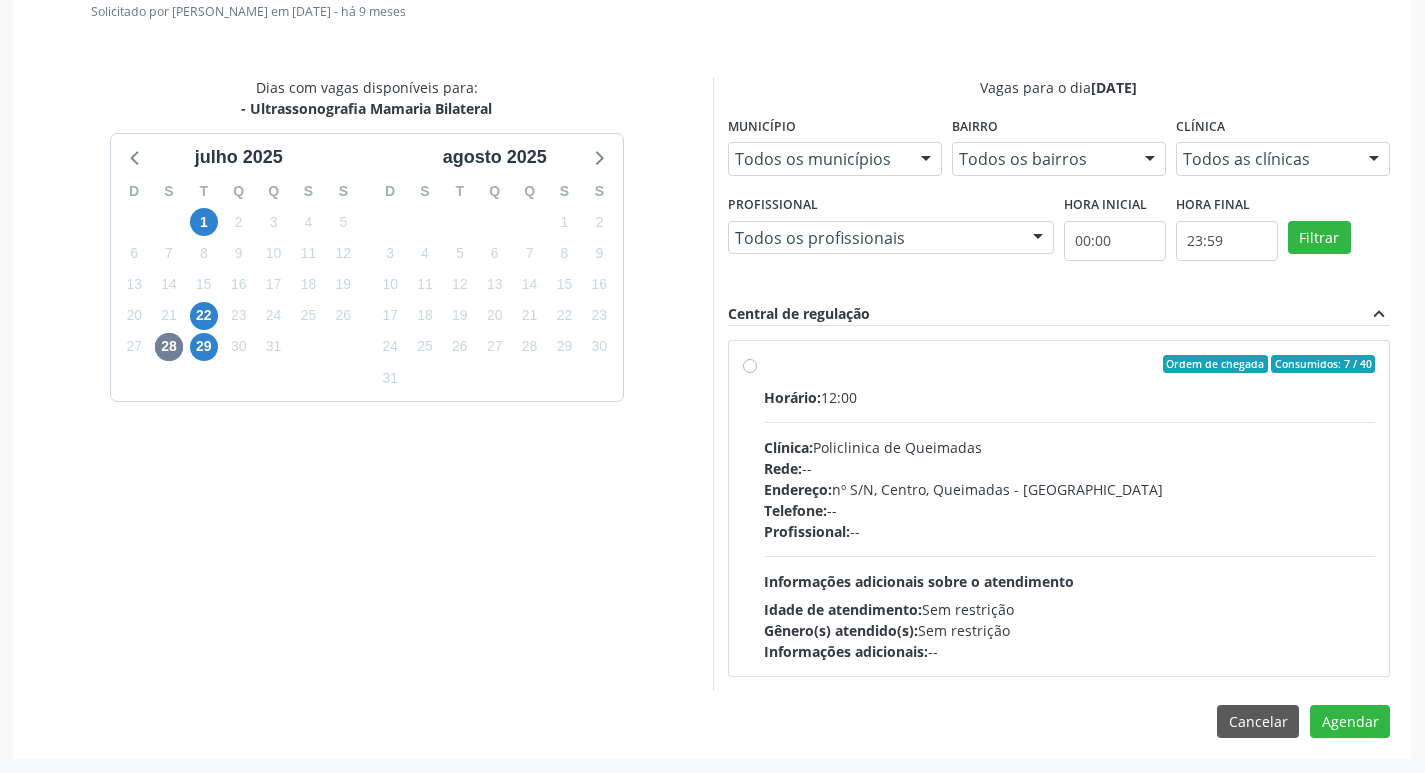 click on "Horário:   12:00
Clínica:  Policlinica de Queimadas
Rede:
--
Endereço:   nº S/N, Centro, Queimadas - PB
Telefone:   --
Profissional:
--
Informações adicionais sobre o atendimento
Idade de atendimento:
Sem restrição
Gênero(s) atendido(s):
Sem restrição
Informações adicionais:
--" at bounding box center [1070, 524] 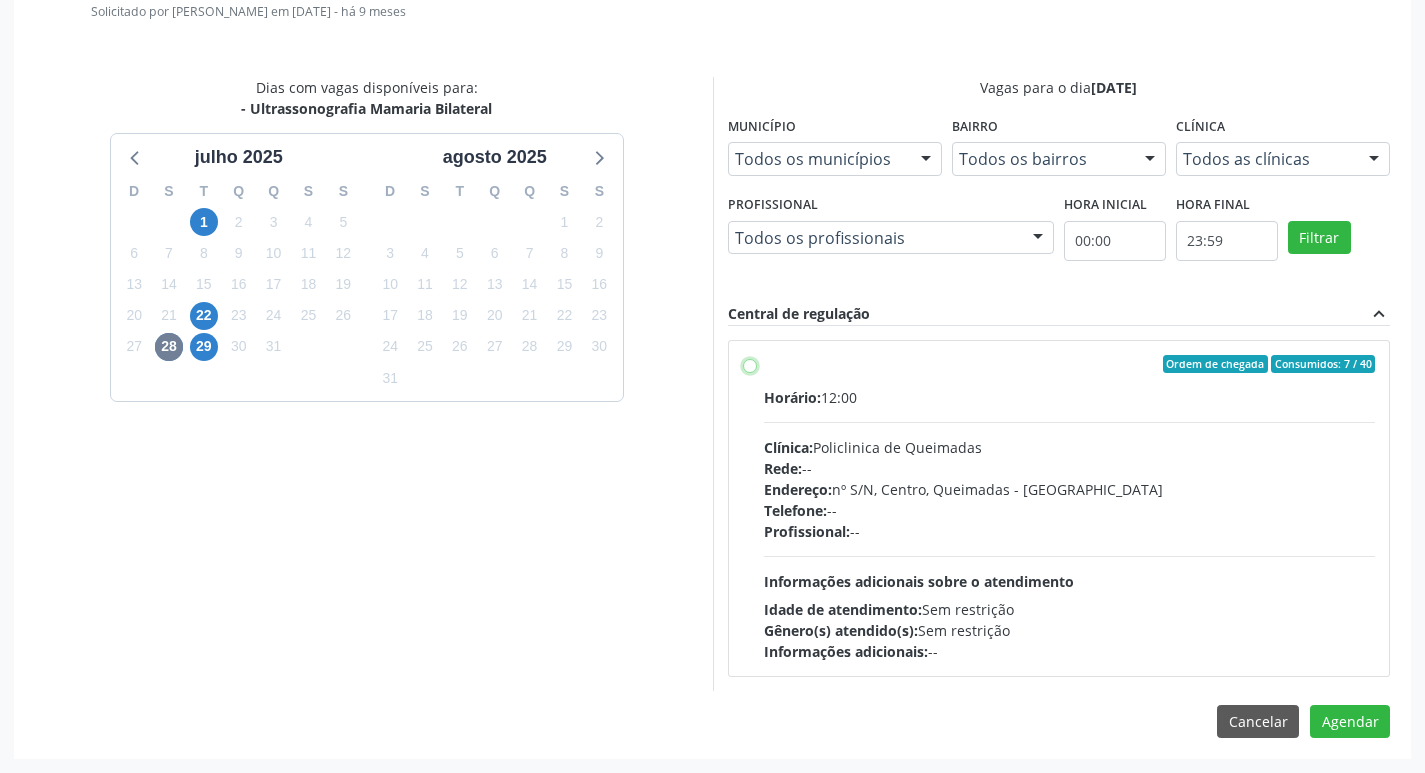 click on "Ordem de chegada
Consumidos: 7 / 40
Horário:   12:00
Clínica:  Policlinica de Queimadas
Rede:
--
Endereço:   nº S/N, Centro, Queimadas - PB
Telefone:   --
Profissional:
--
Informações adicionais sobre o atendimento
Idade de atendimento:
Sem restrição
Gênero(s) atendido(s):
Sem restrição
Informações adicionais:
--" at bounding box center (750, 364) 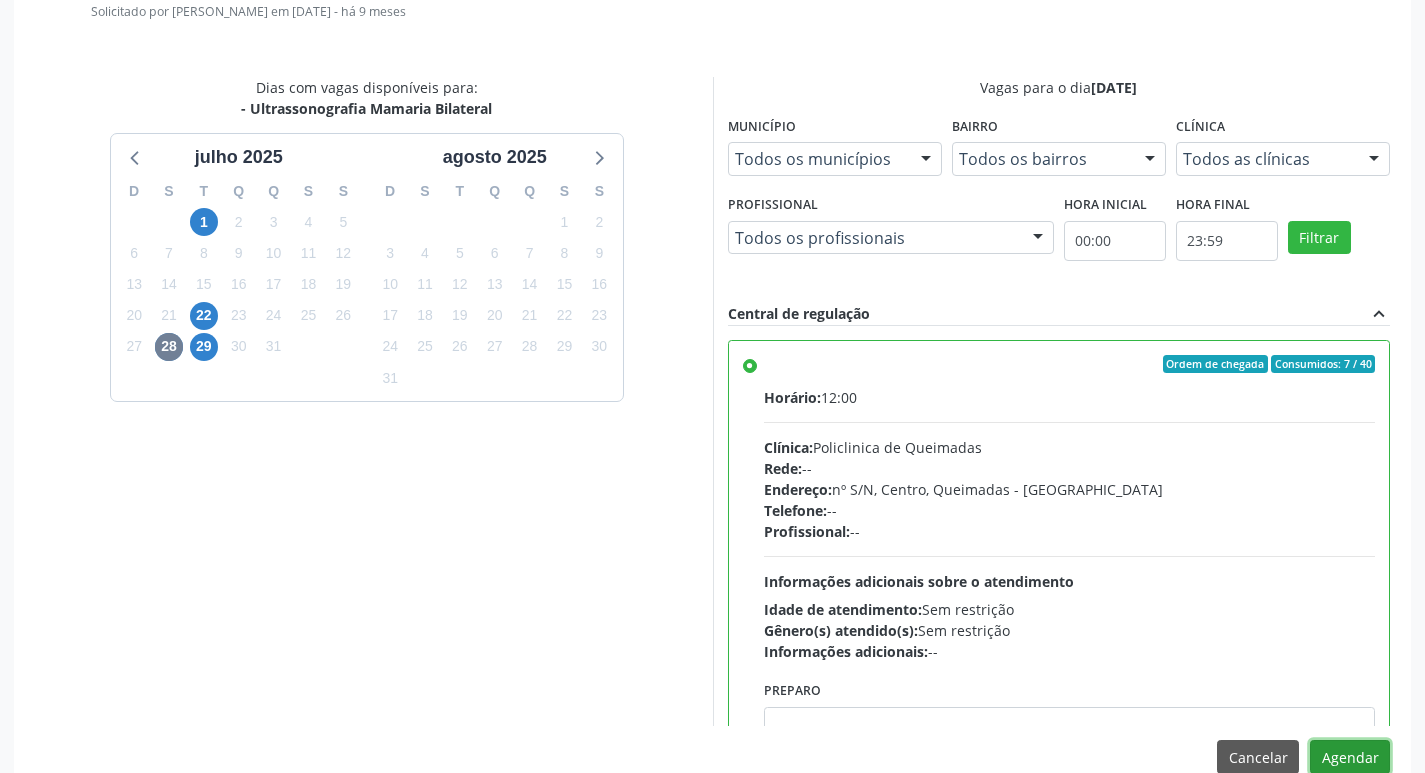 click on "Agendar" at bounding box center (1350, 757) 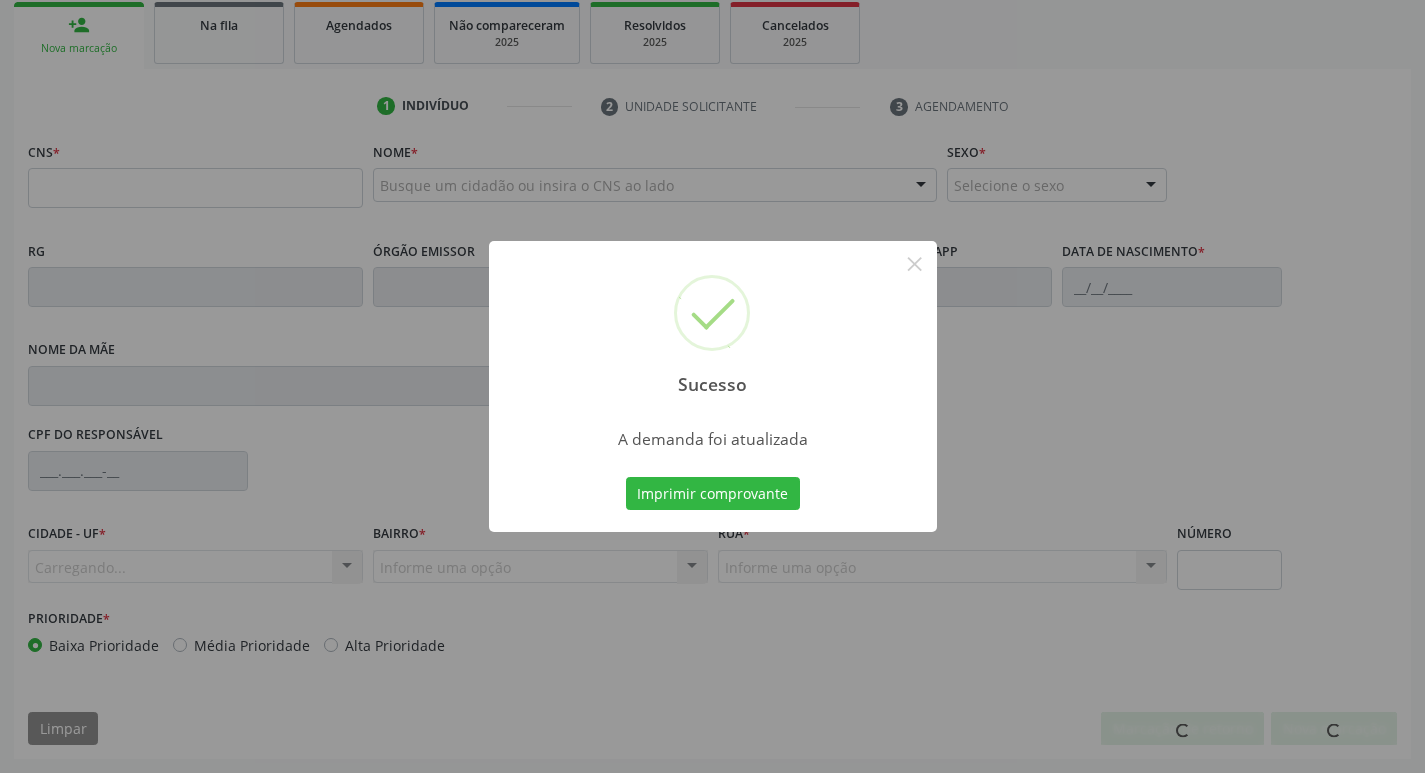 scroll, scrollTop: 297, scrollLeft: 0, axis: vertical 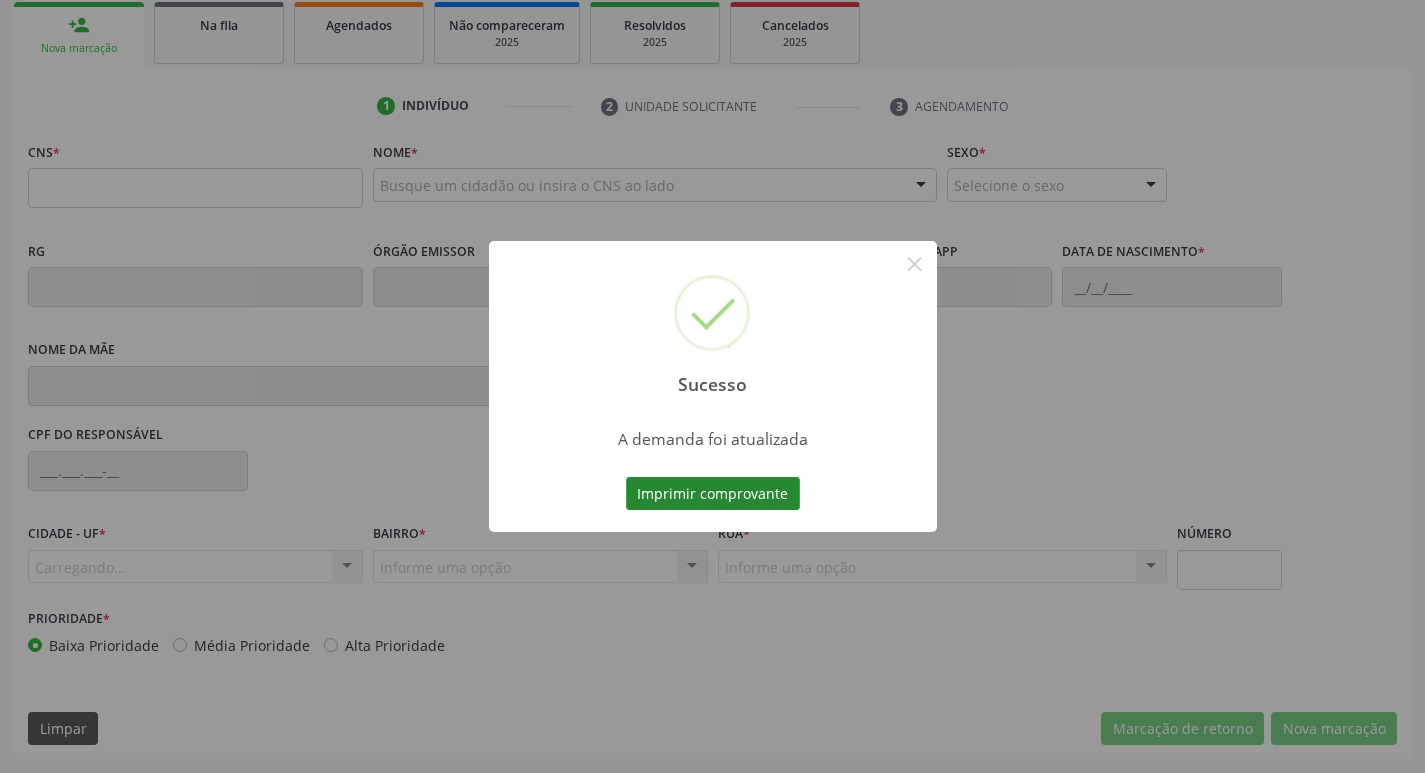 click on "Imprimir comprovante" at bounding box center (713, 494) 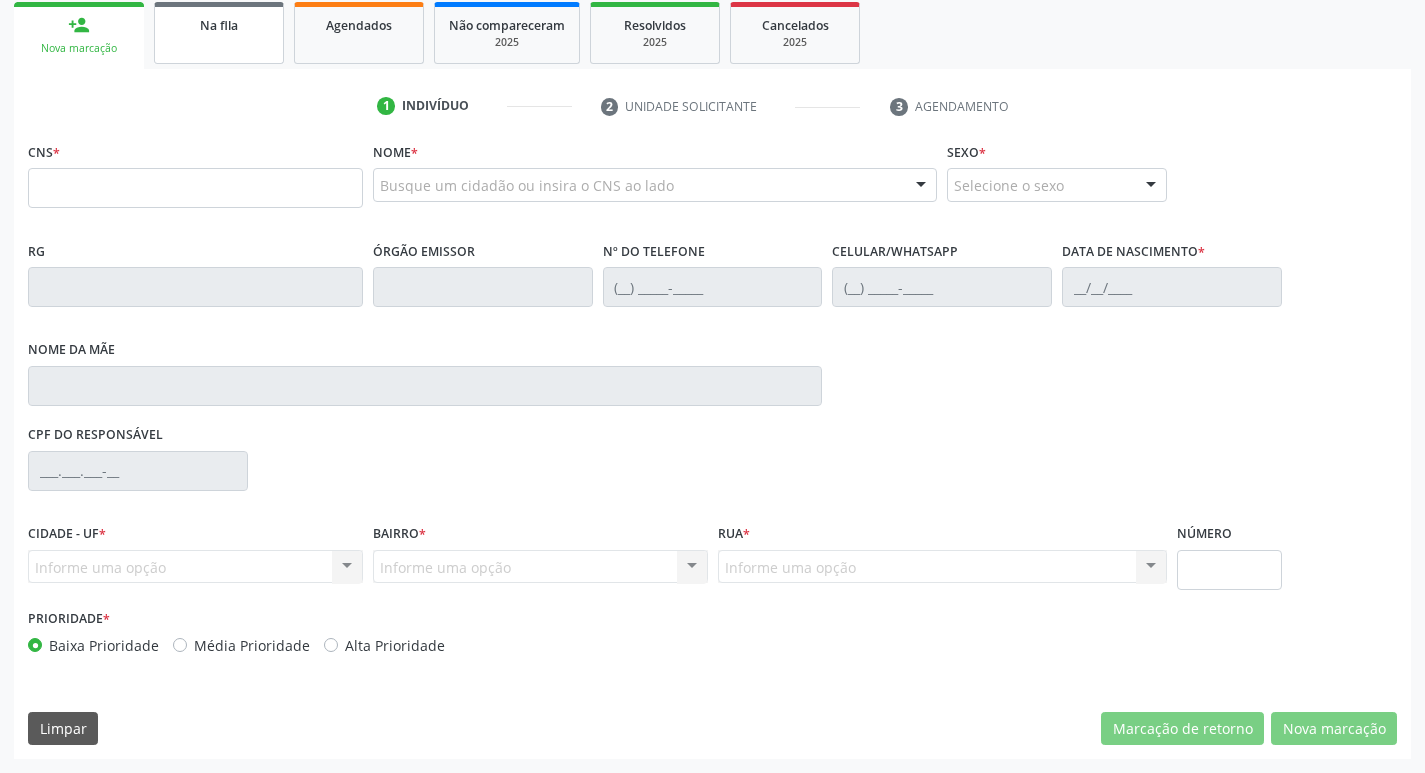 click on "Na fila" at bounding box center (219, 33) 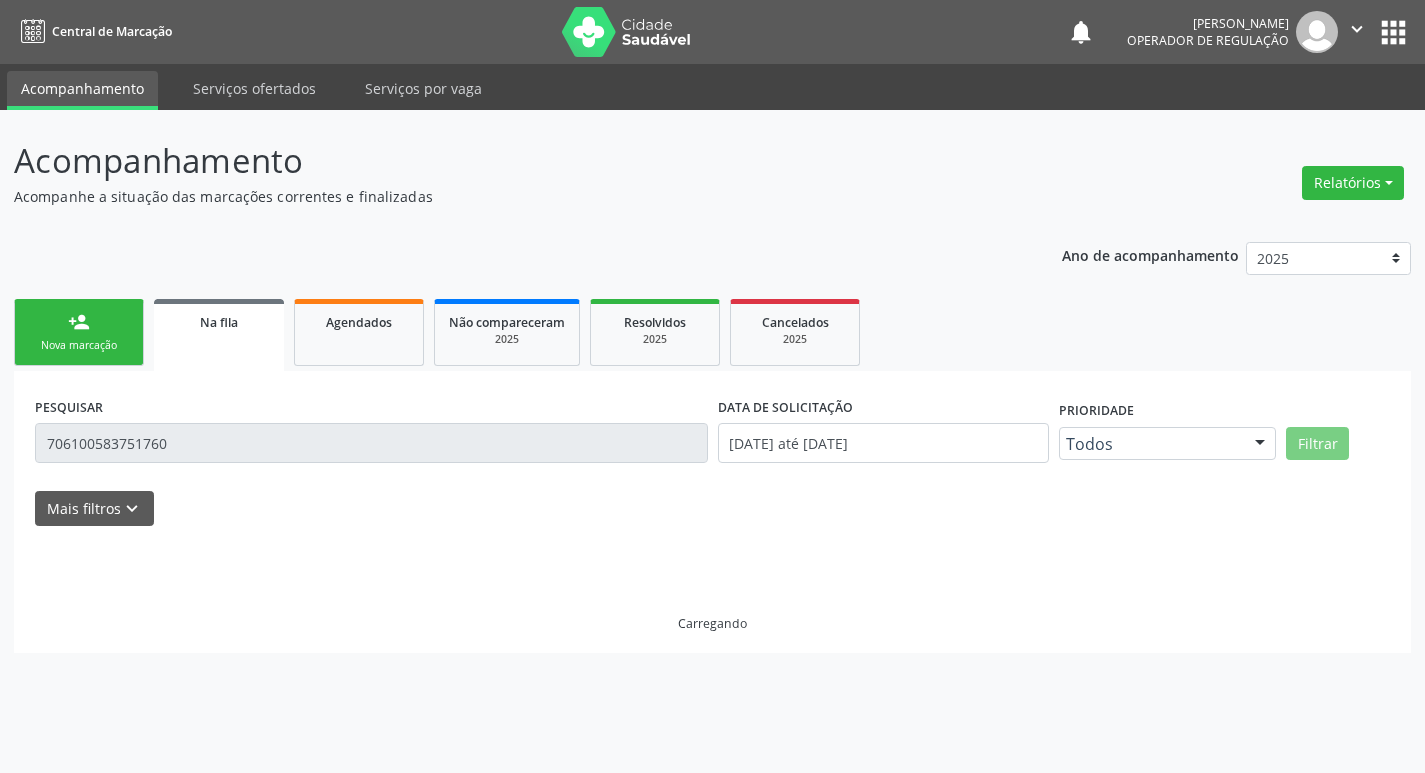 scroll, scrollTop: 0, scrollLeft: 0, axis: both 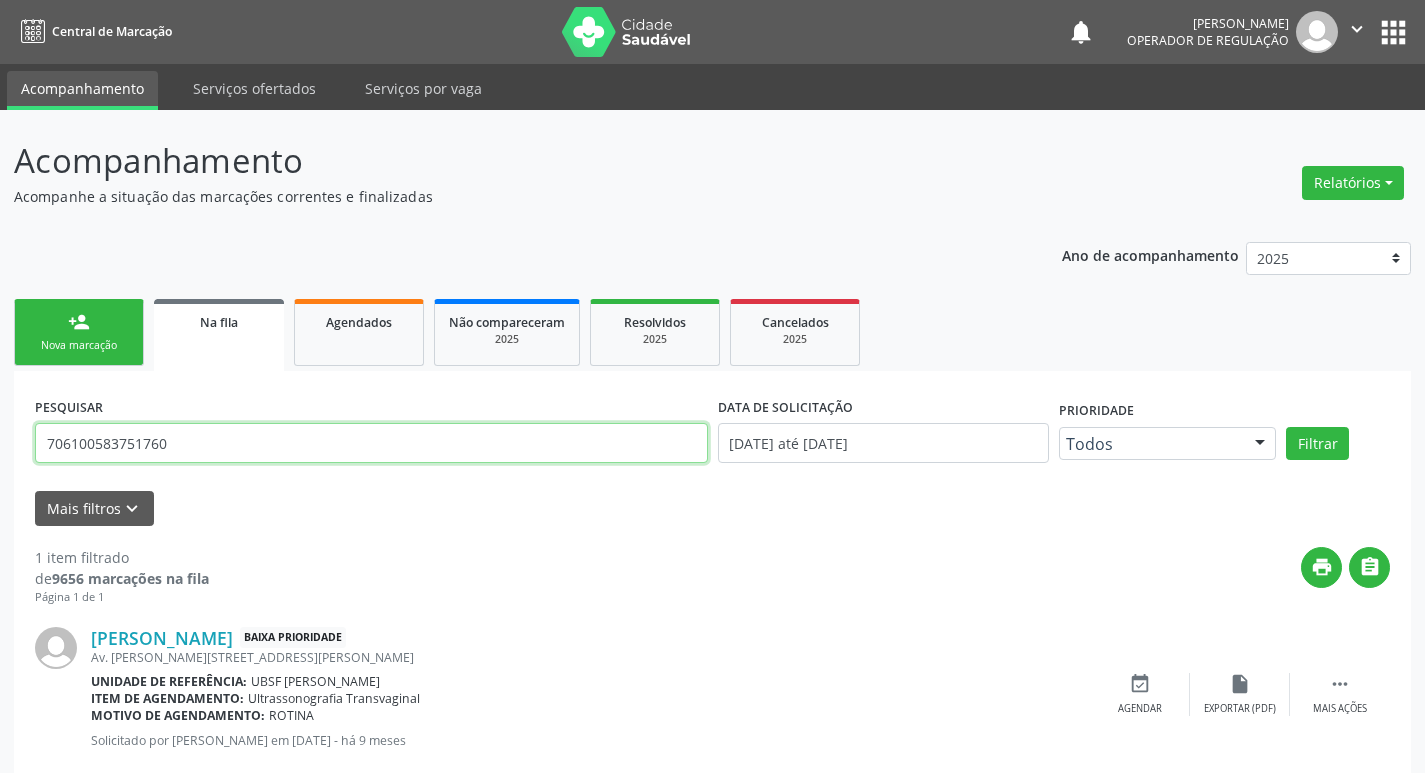 click on "706100583751760" at bounding box center [371, 443] 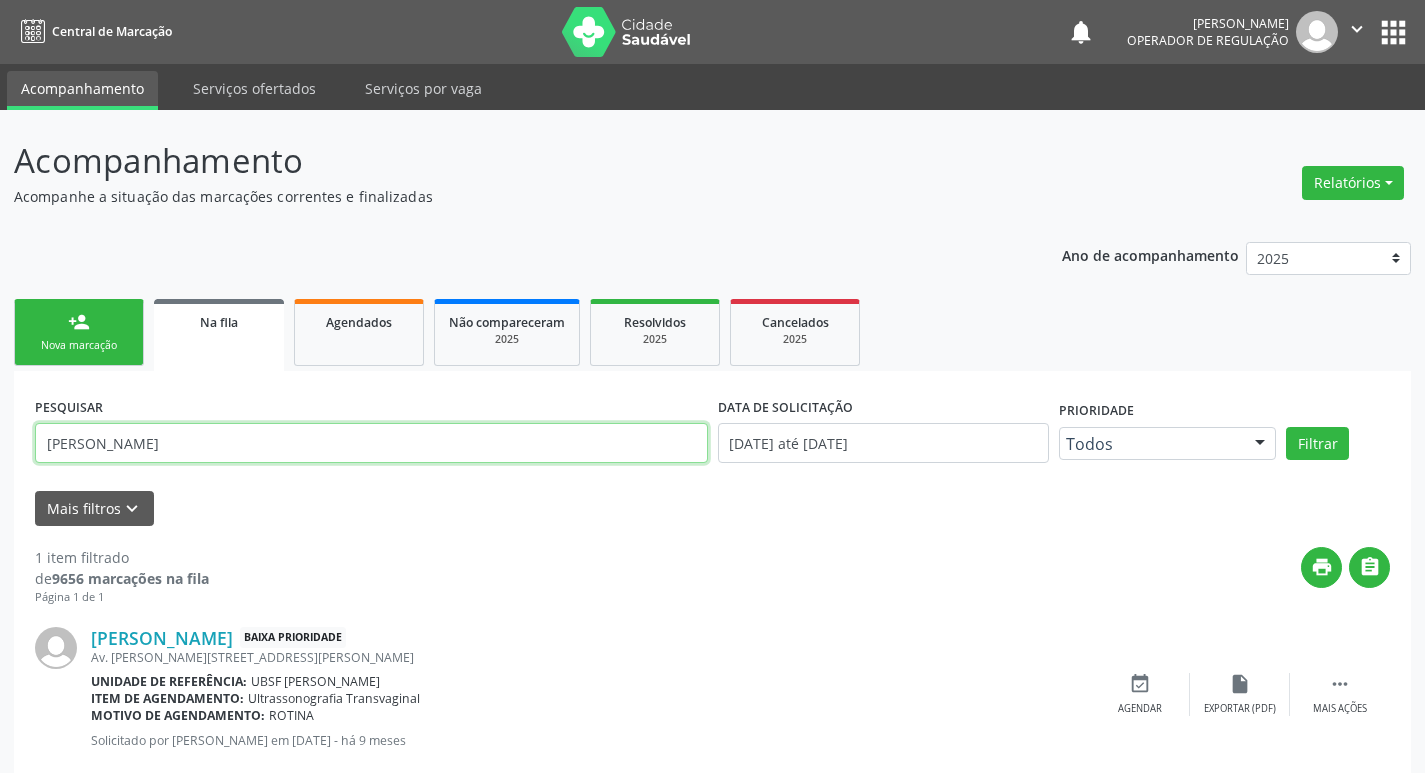 type on "[PERSON_NAME]" 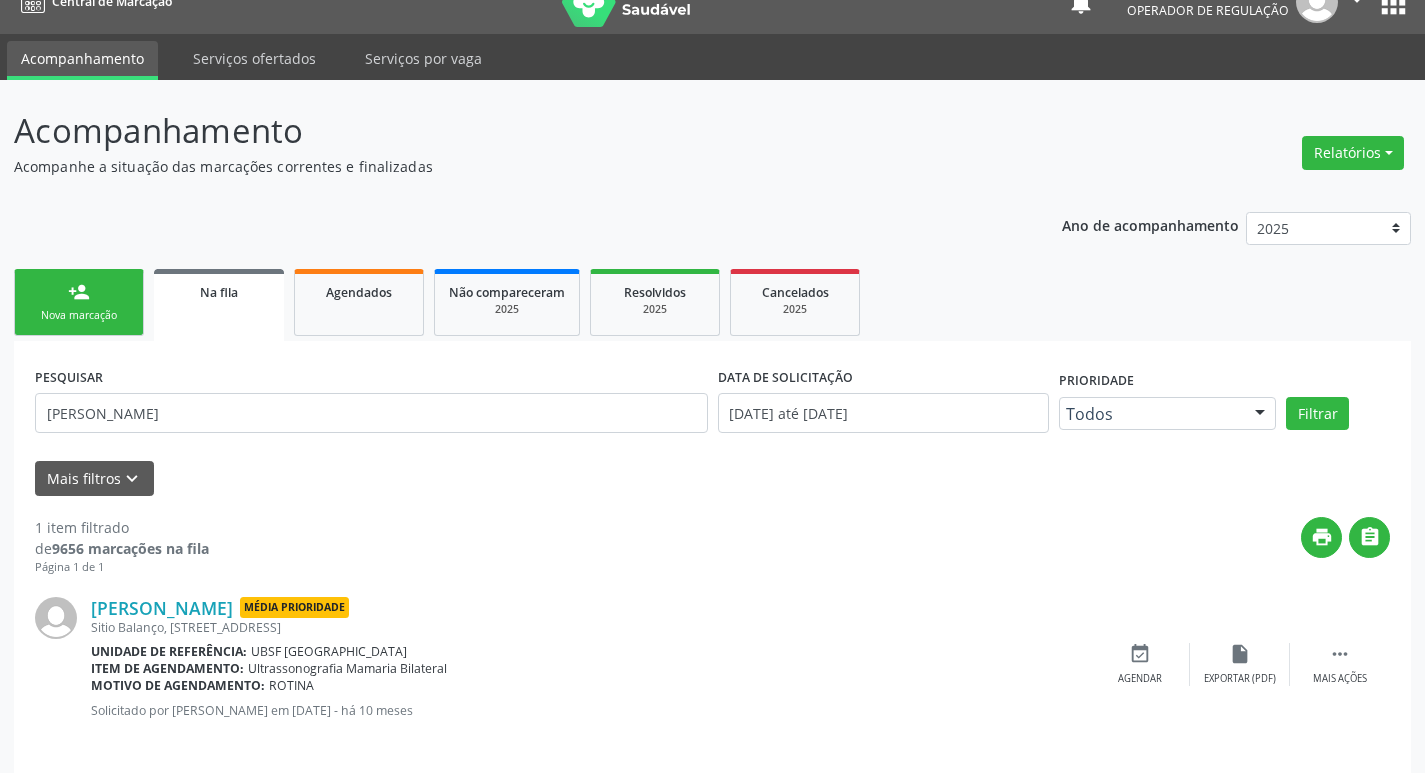 scroll, scrollTop: 46, scrollLeft: 0, axis: vertical 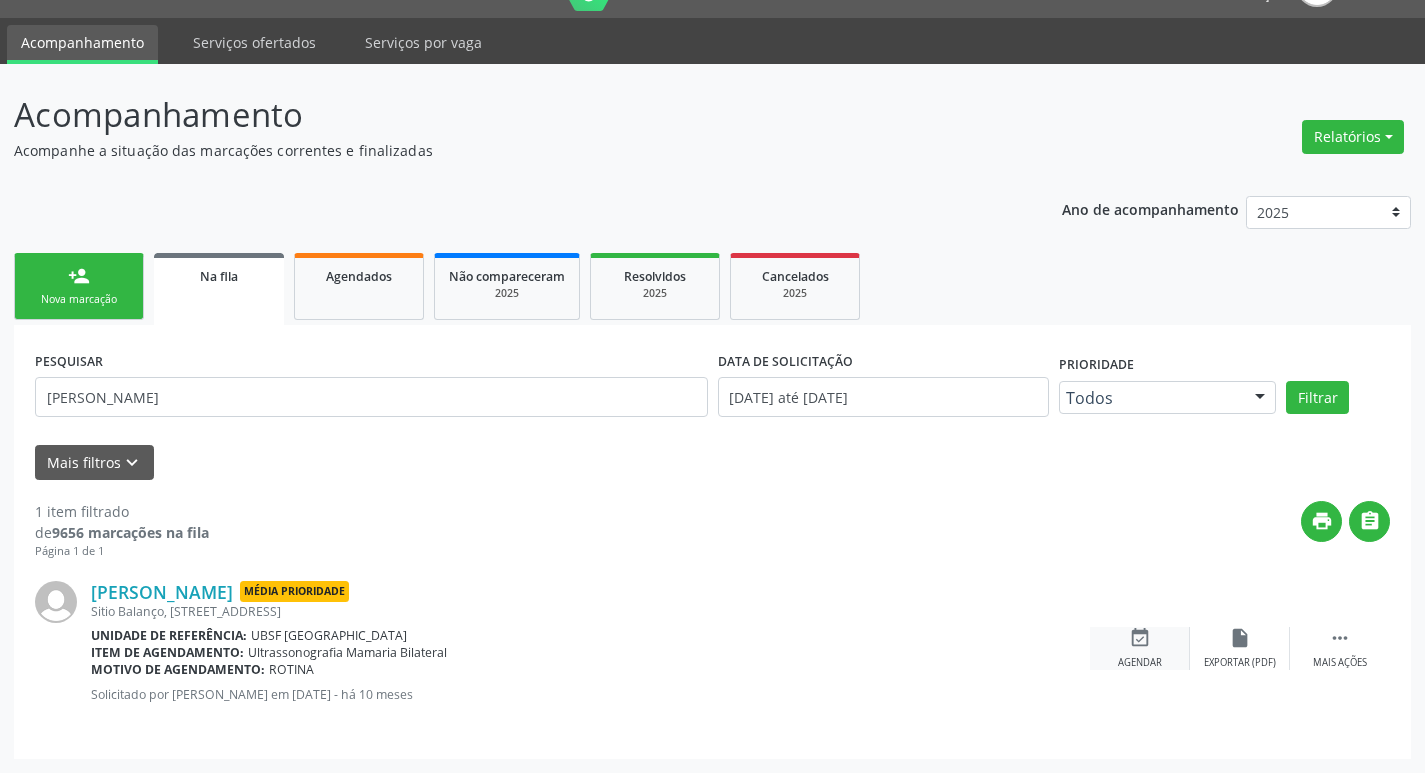 click on "event_available
Agendar" at bounding box center [1140, 648] 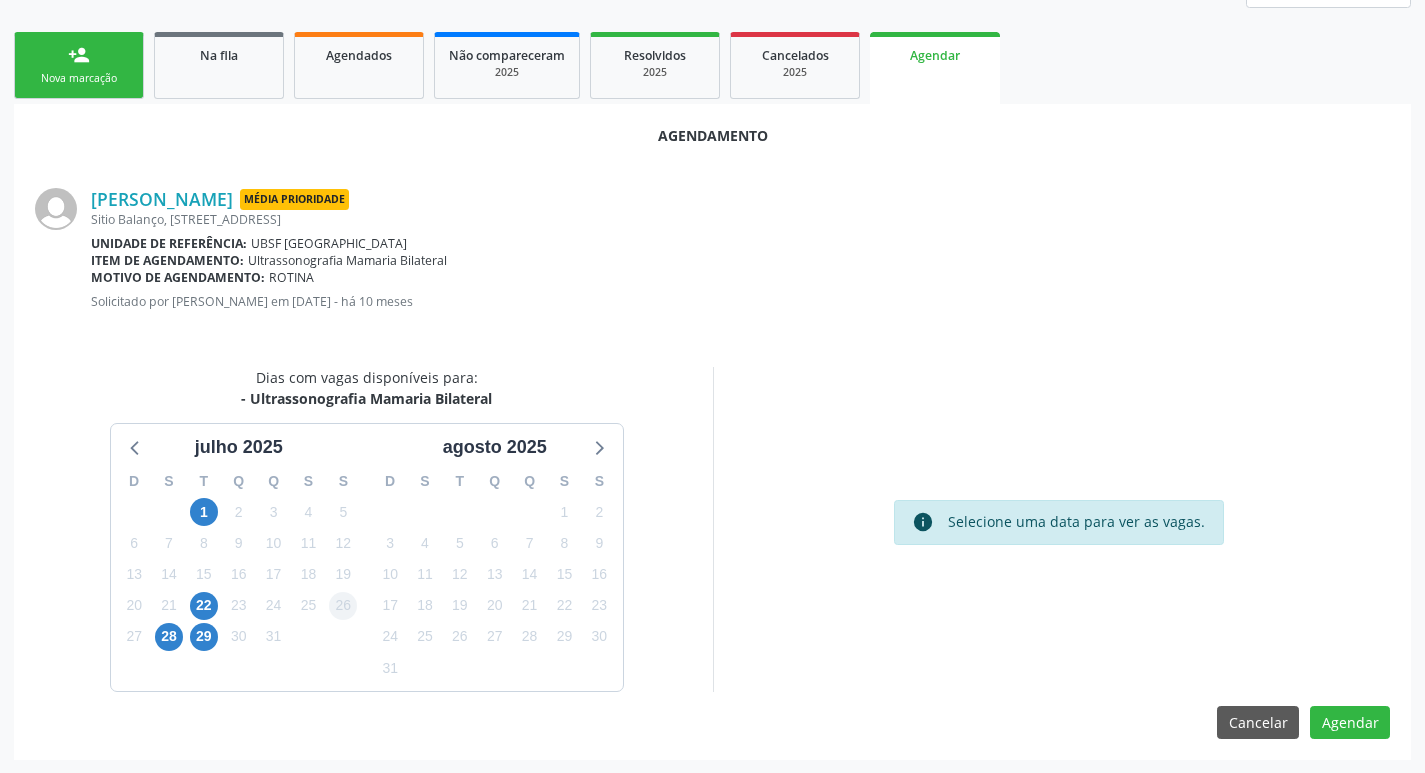 scroll, scrollTop: 268, scrollLeft: 0, axis: vertical 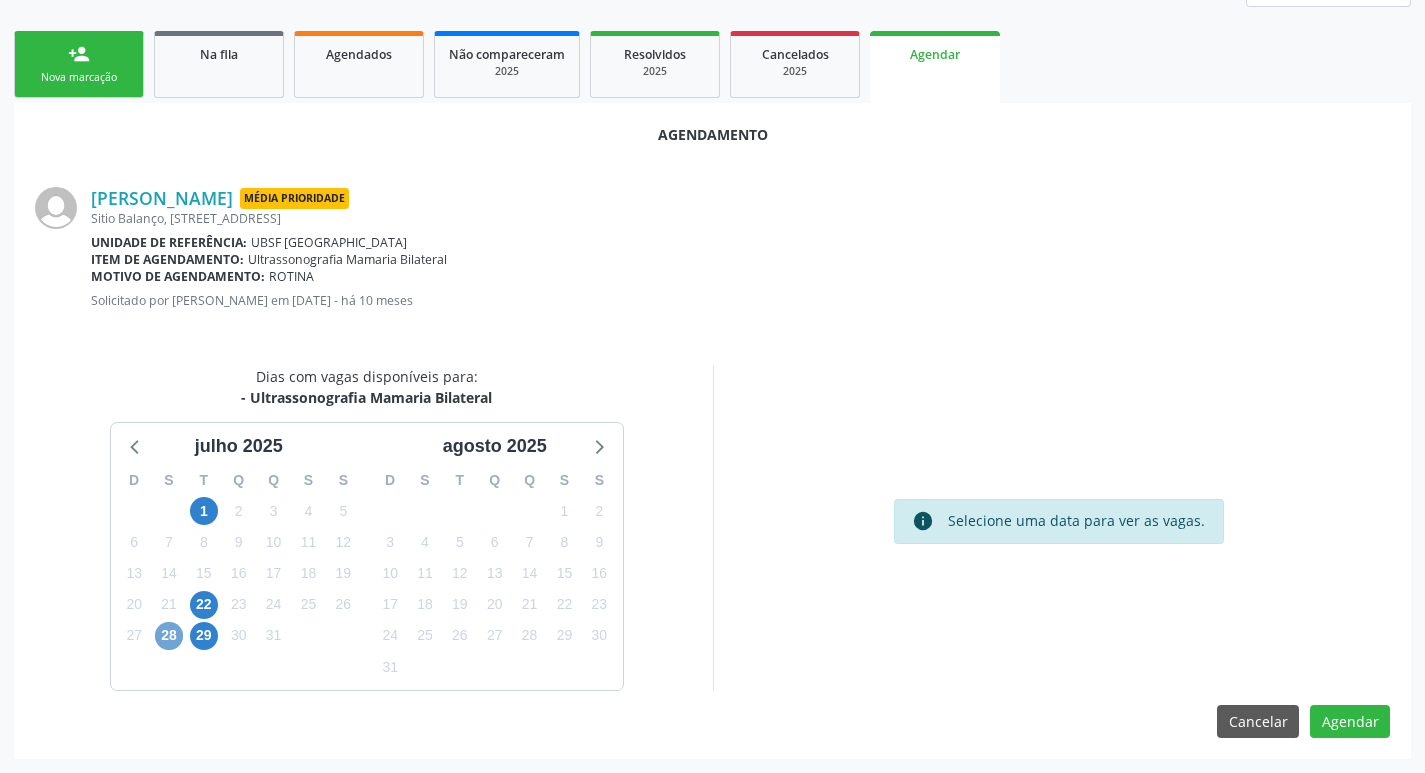 click on "28" at bounding box center [169, 636] 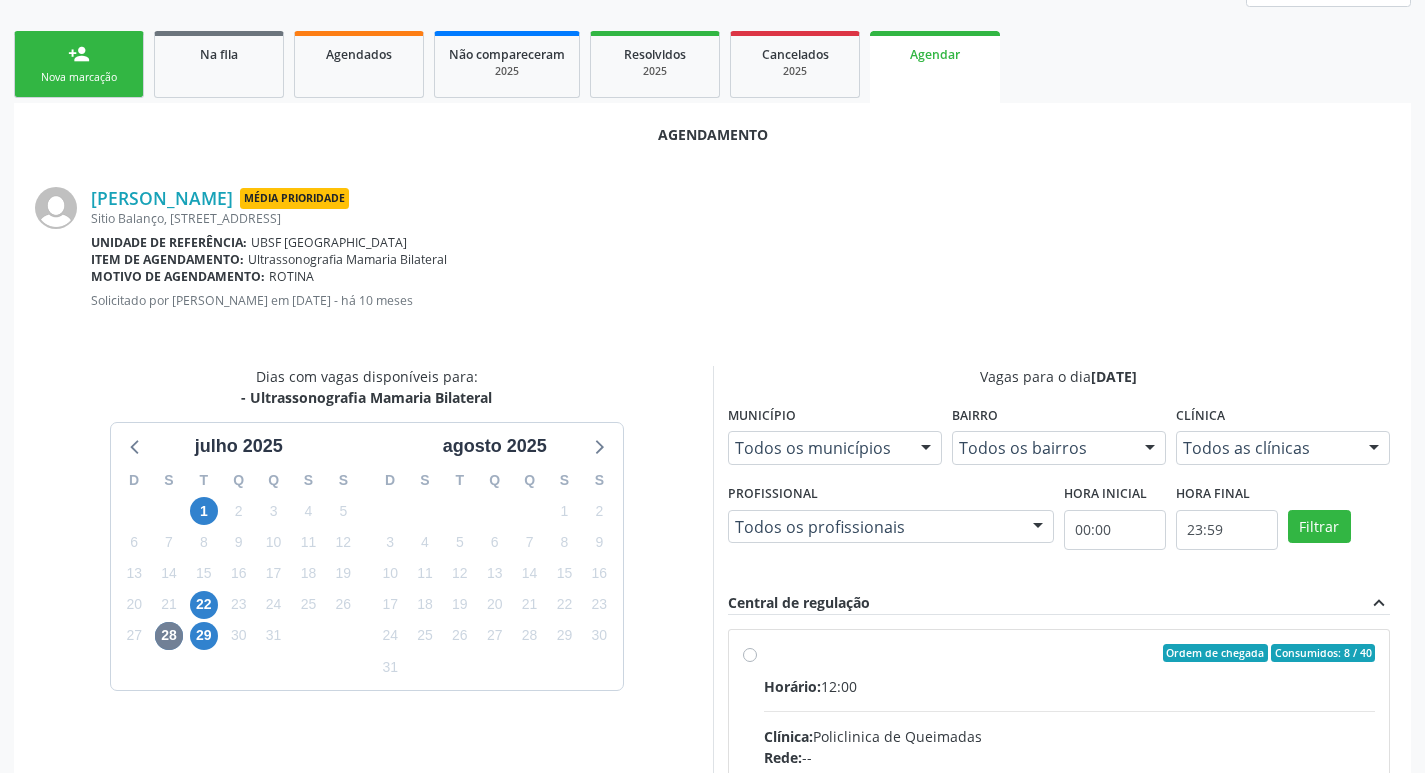 click on "Horário:   12:00" at bounding box center [1070, 686] 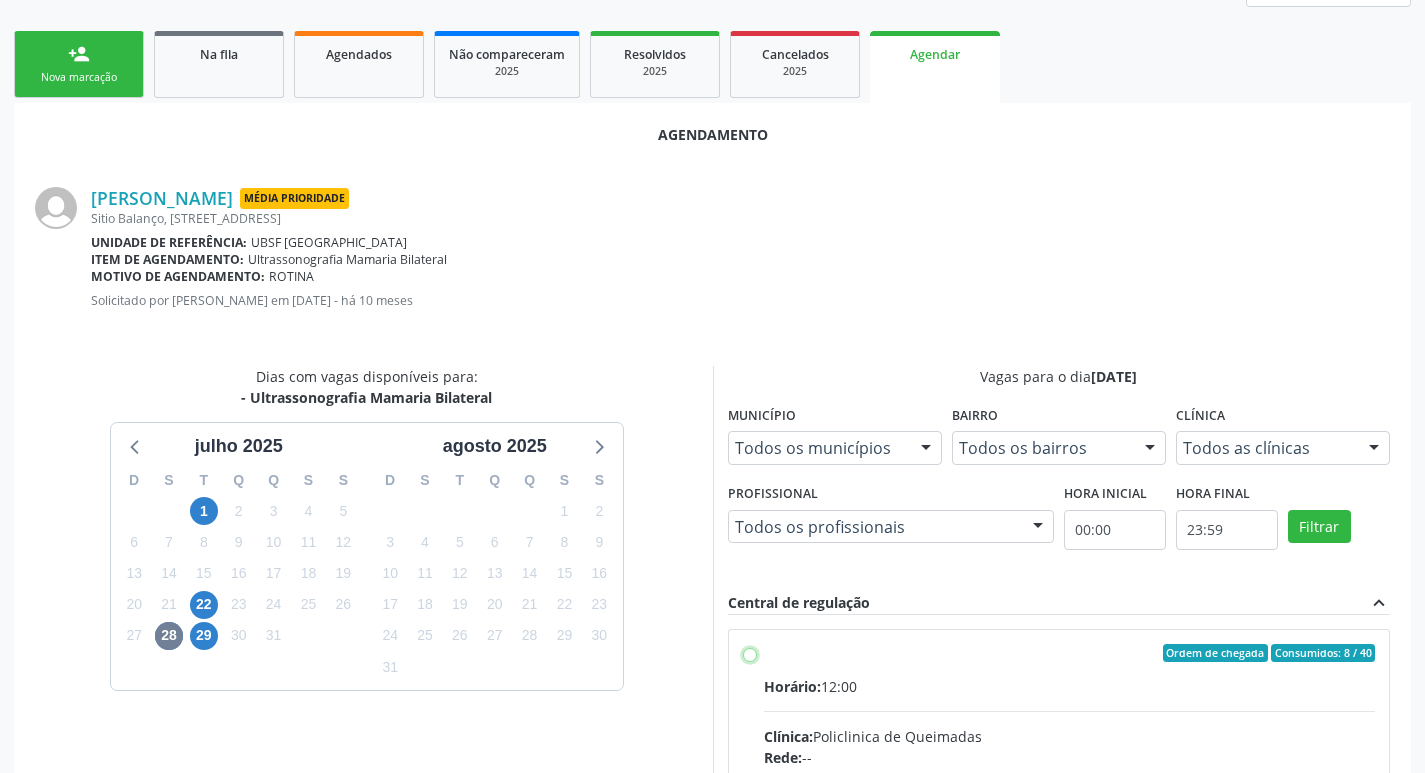 radio on "true" 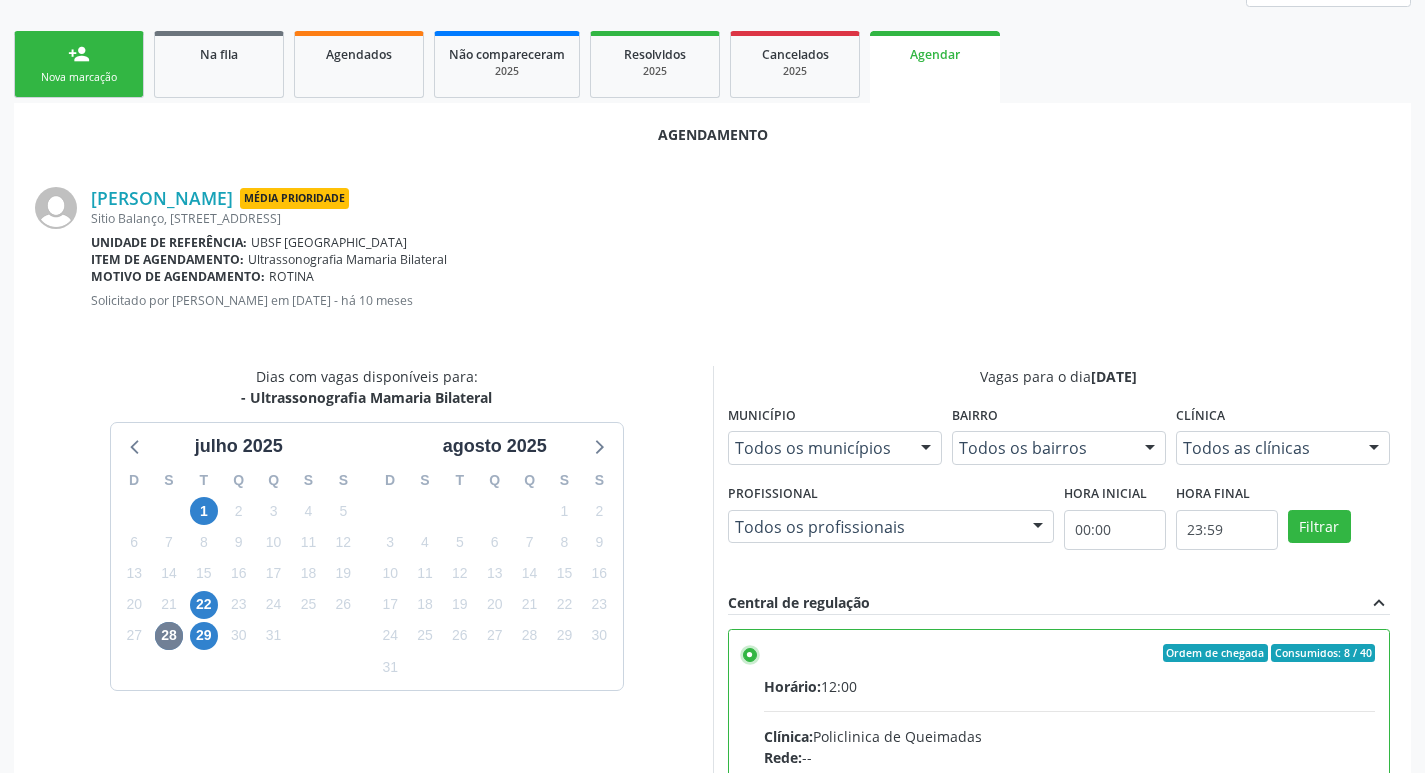scroll, scrollTop: 593, scrollLeft: 0, axis: vertical 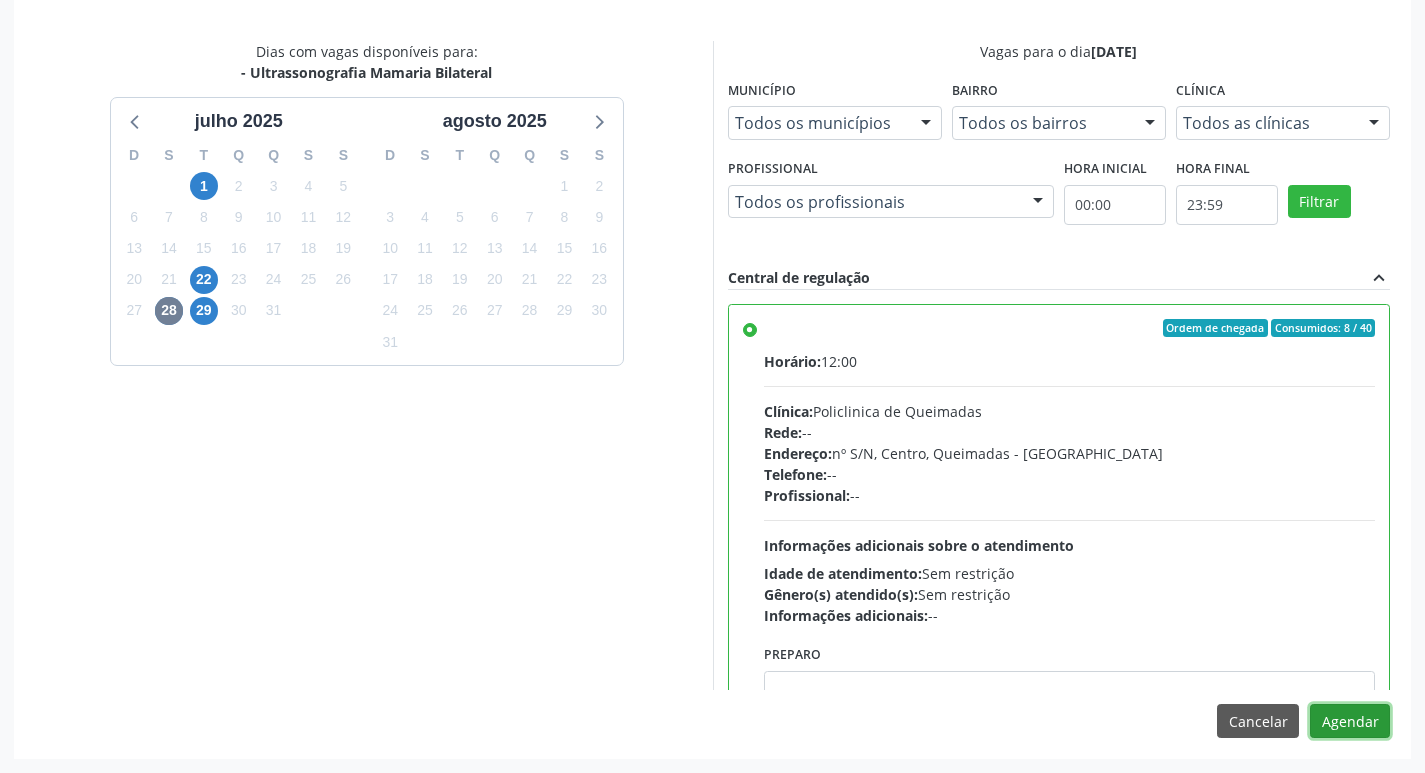 click on "Agendar" at bounding box center [1350, 721] 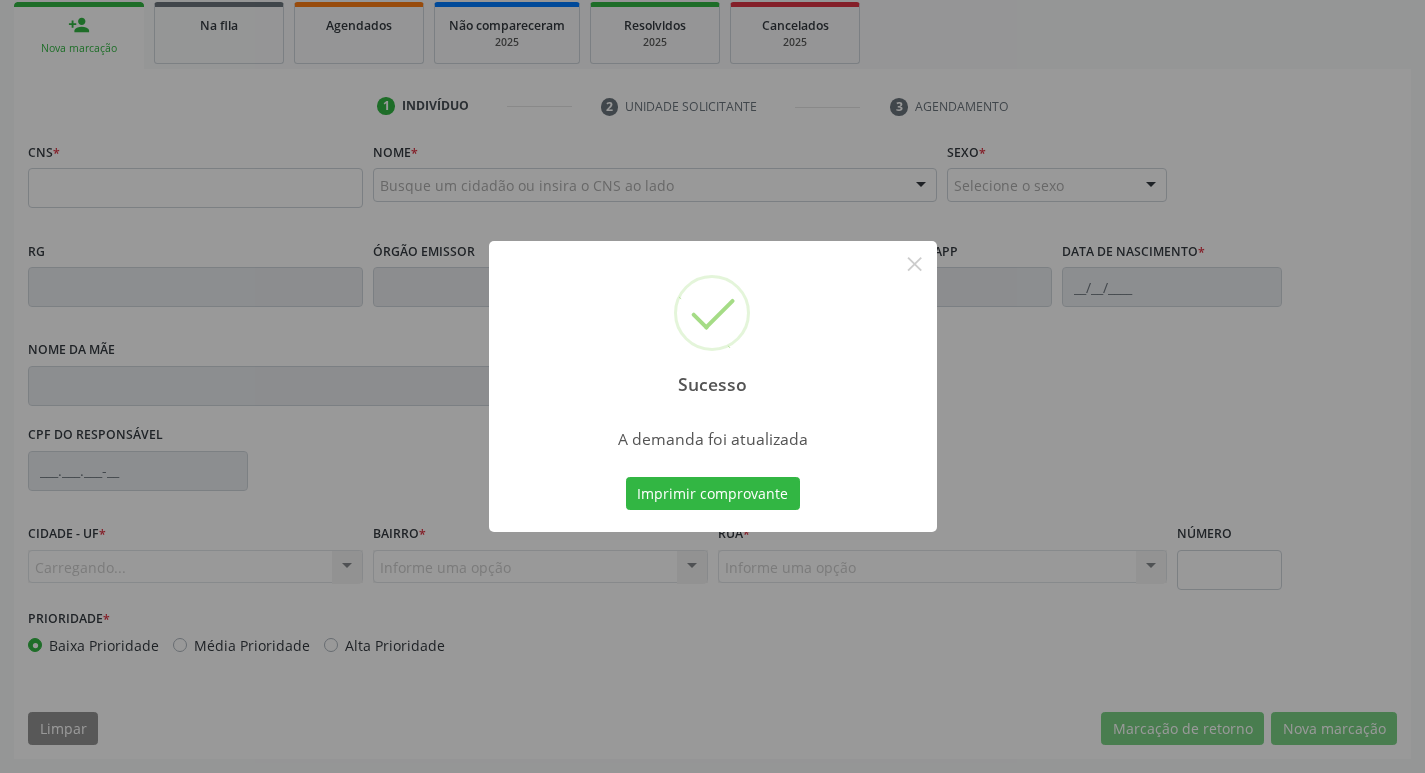 scroll, scrollTop: 297, scrollLeft: 0, axis: vertical 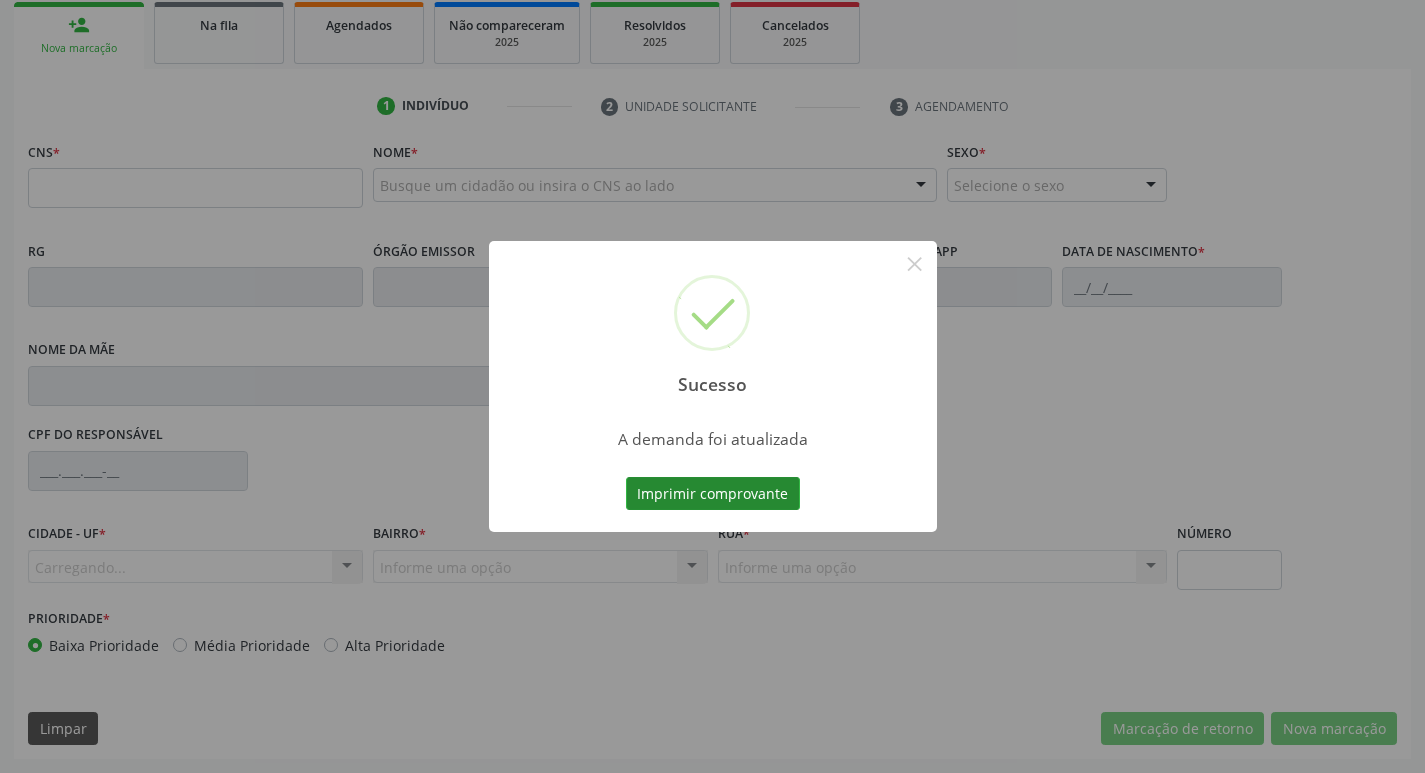 click on "Imprimir comprovante" at bounding box center [713, 494] 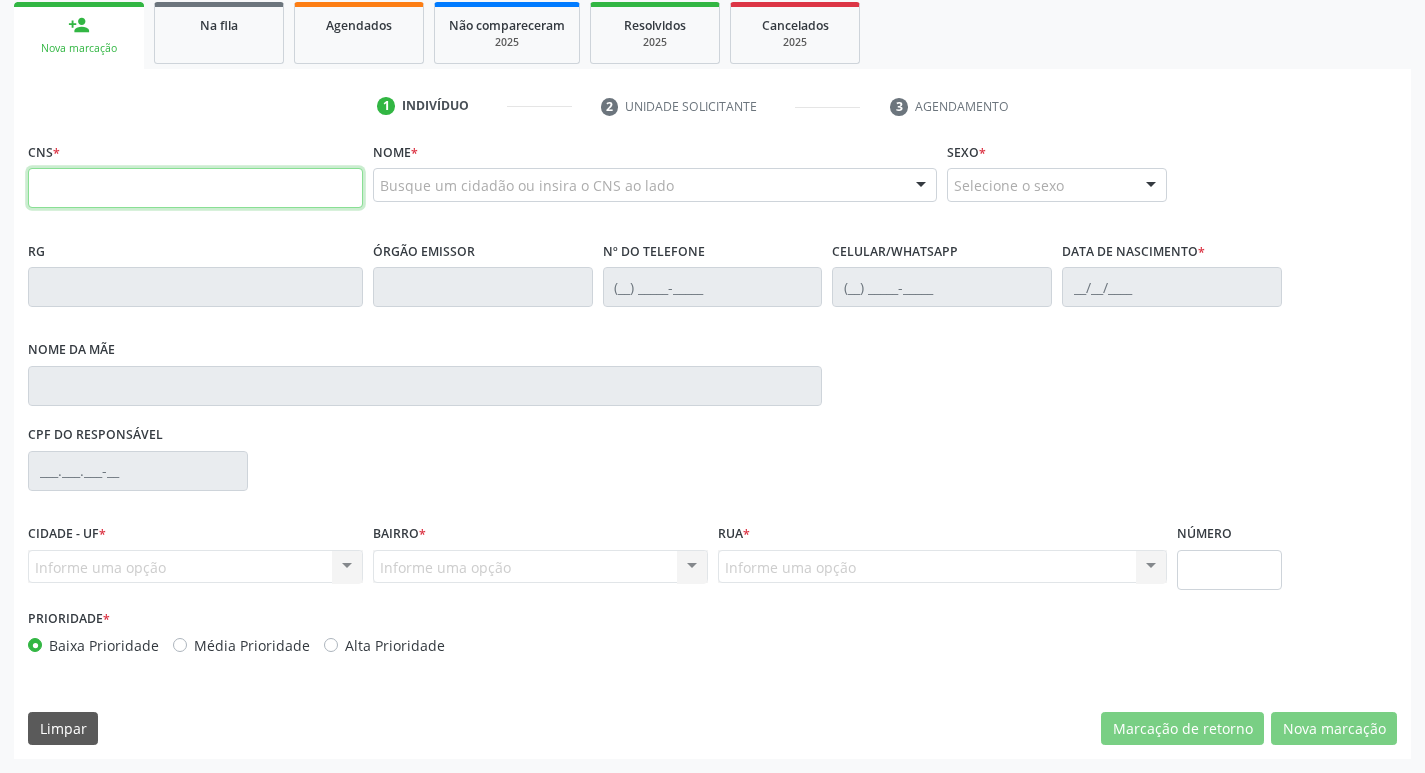 click at bounding box center (195, 188) 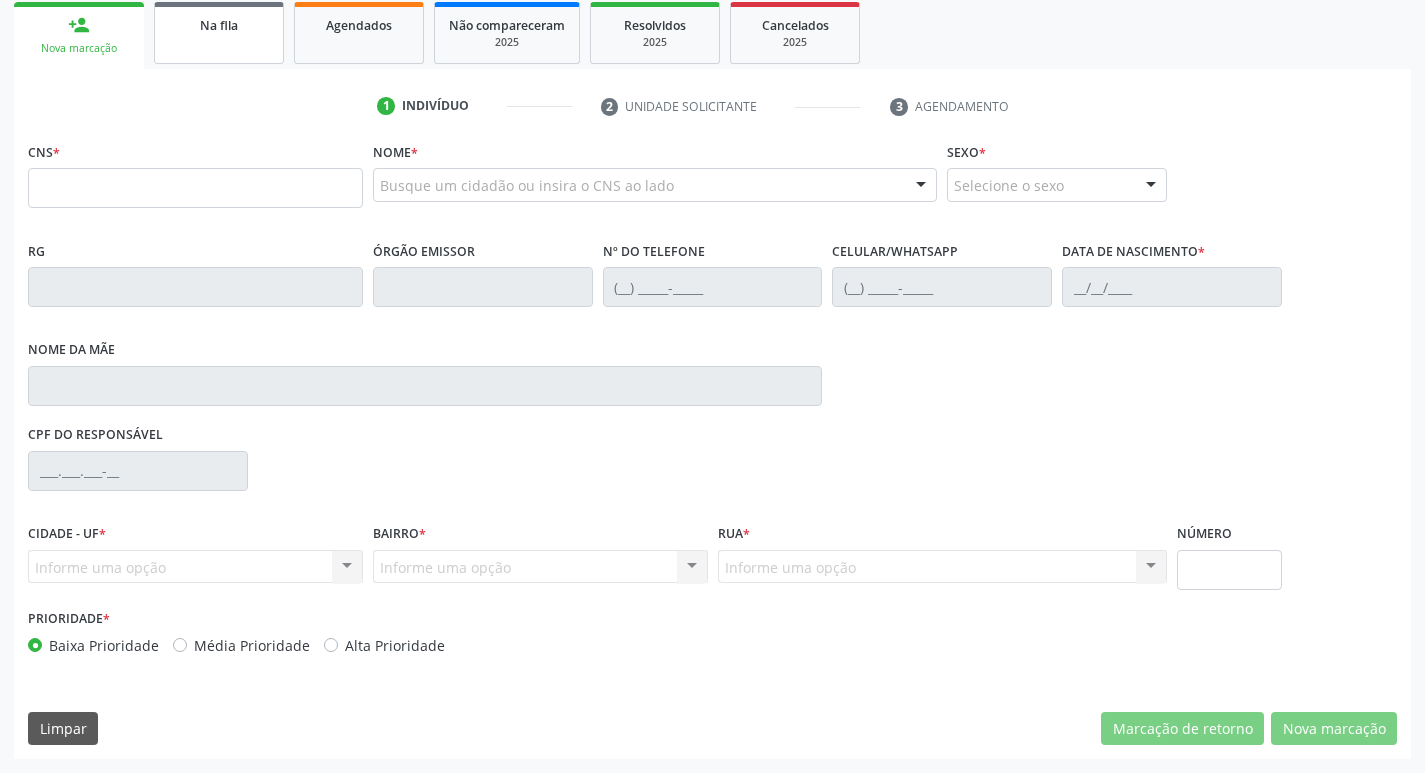 click on "Na fila" at bounding box center [219, 33] 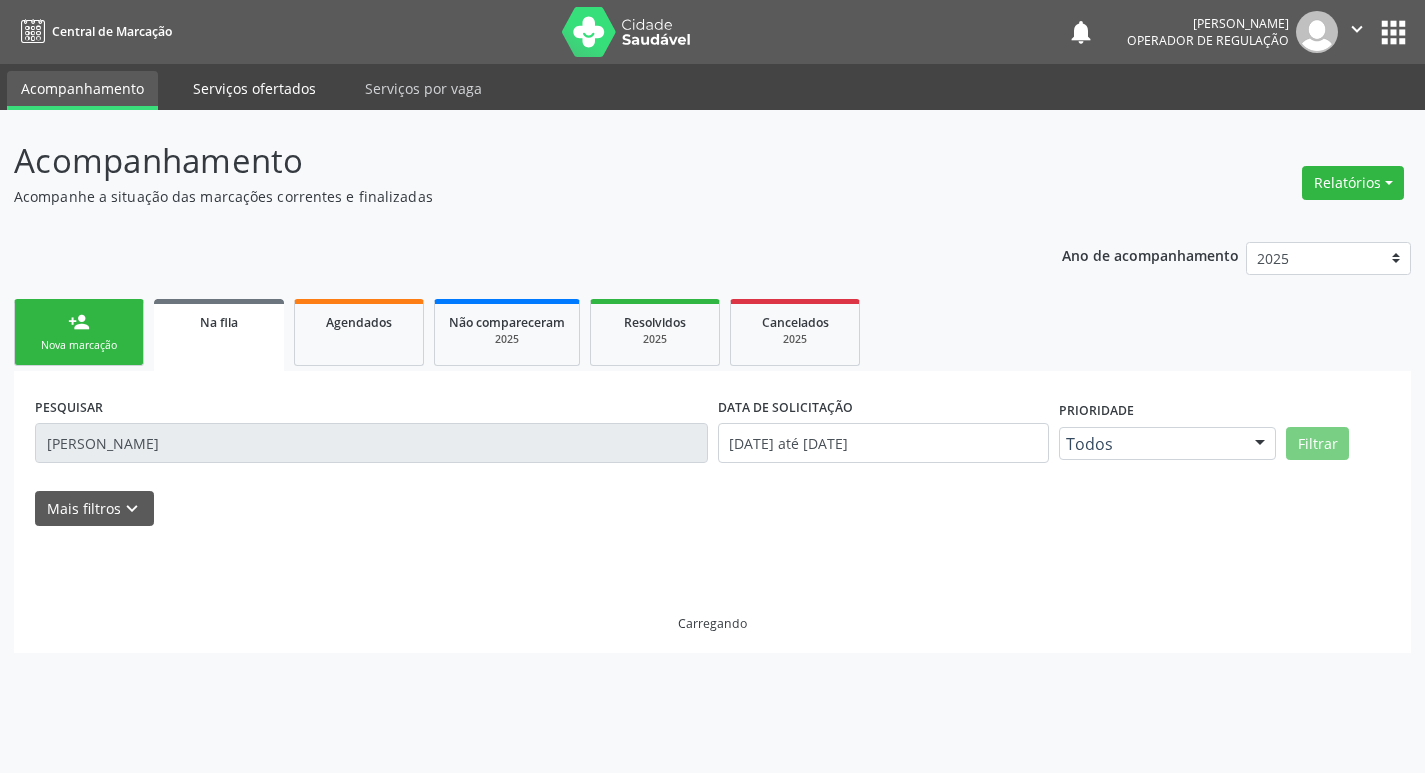 scroll, scrollTop: 0, scrollLeft: 0, axis: both 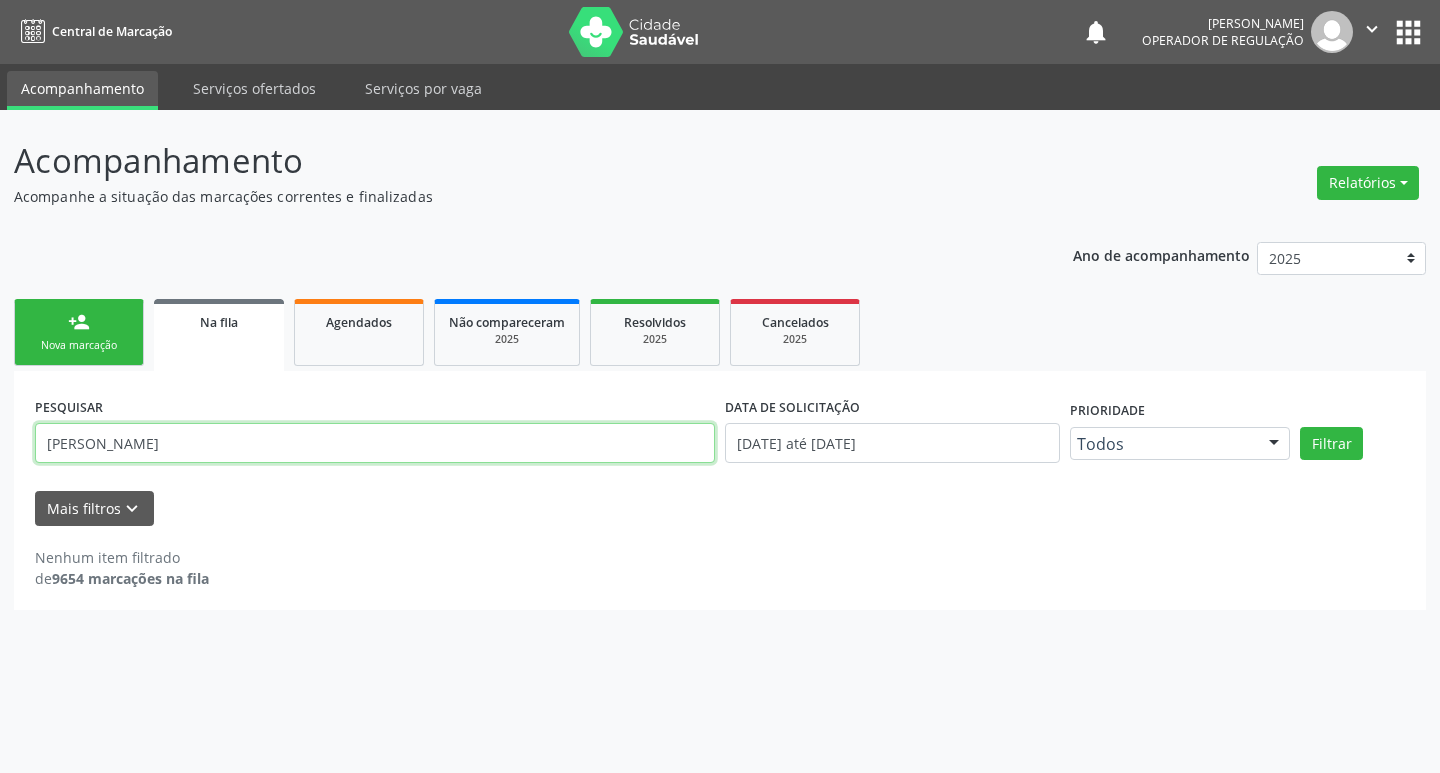 click on "[PERSON_NAME]" at bounding box center (375, 443) 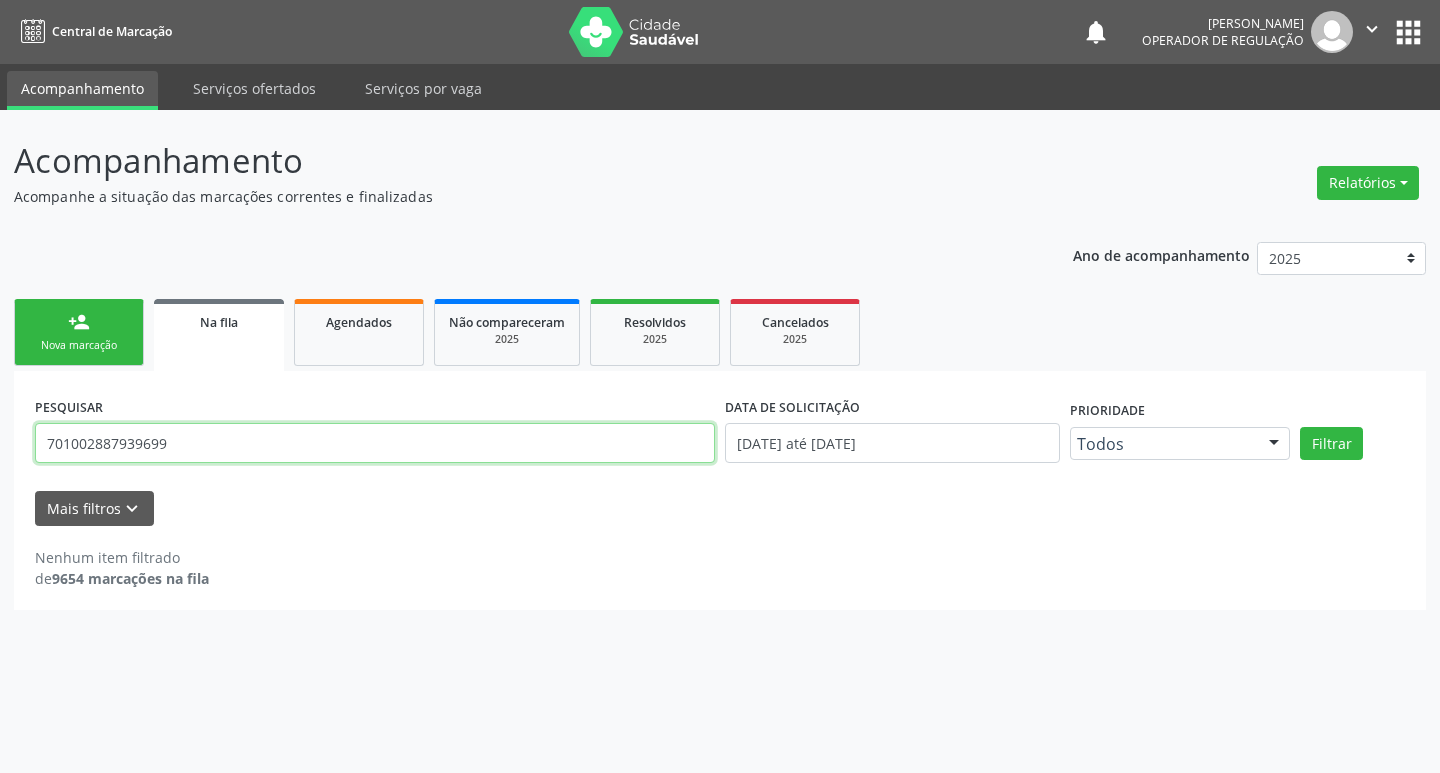 type on "701002887939699" 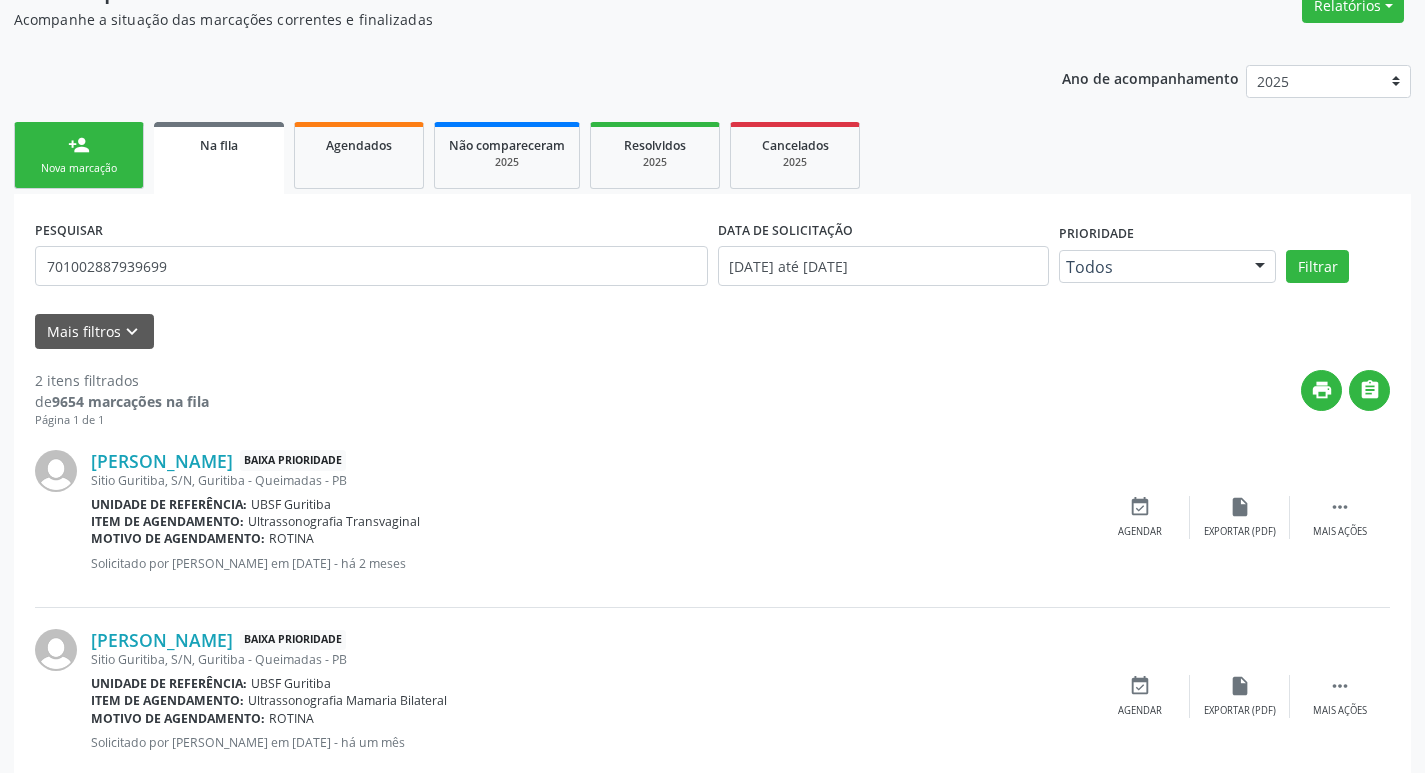 scroll, scrollTop: 225, scrollLeft: 0, axis: vertical 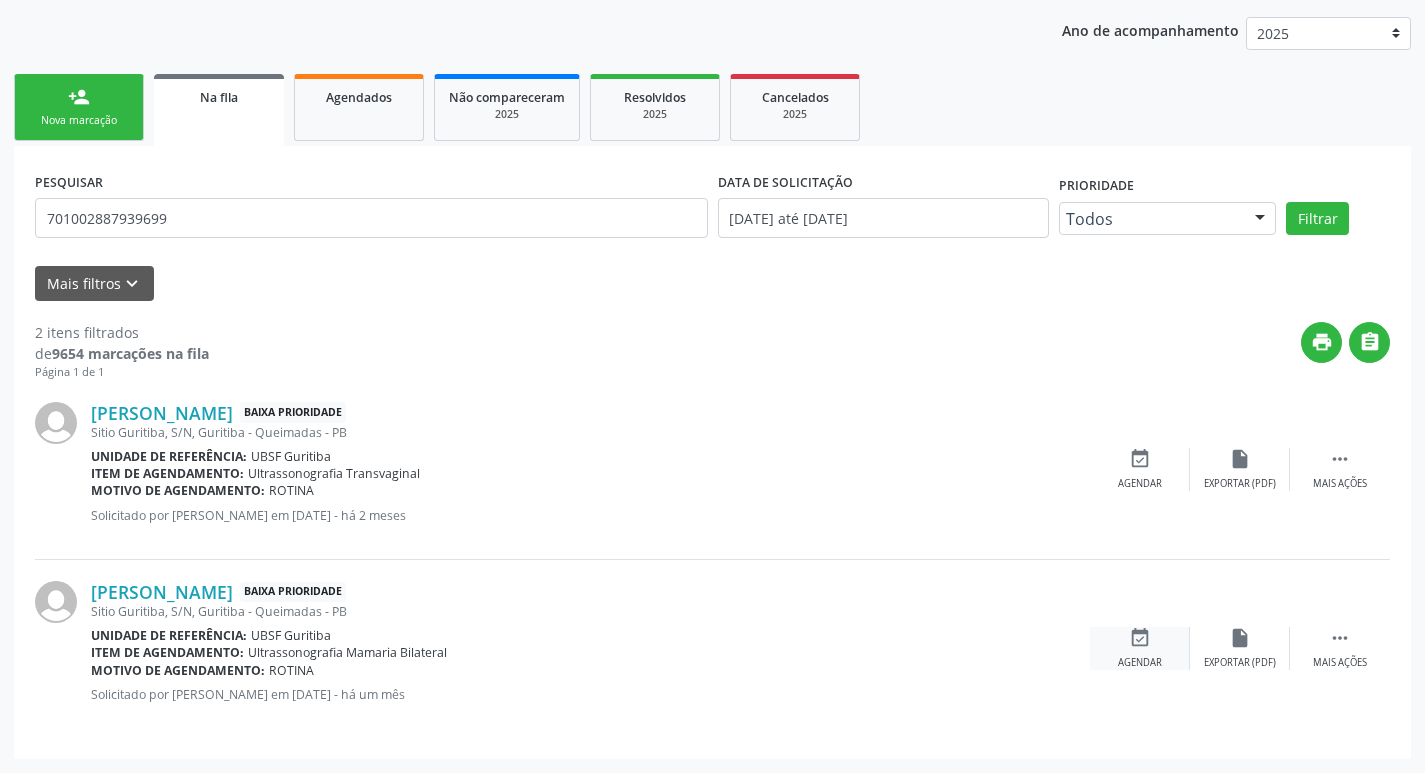 click on "event_available
Agendar" at bounding box center [1140, 648] 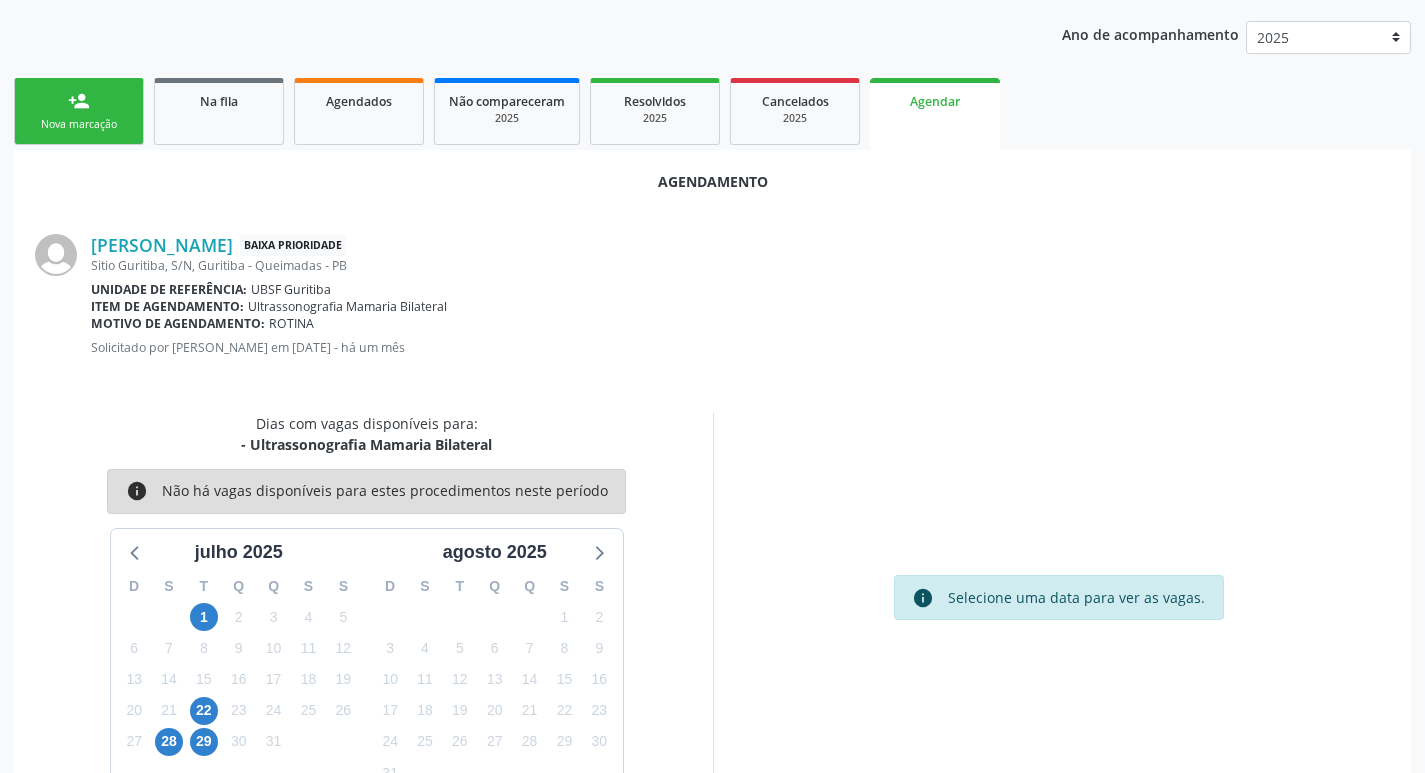 scroll, scrollTop: 225, scrollLeft: 0, axis: vertical 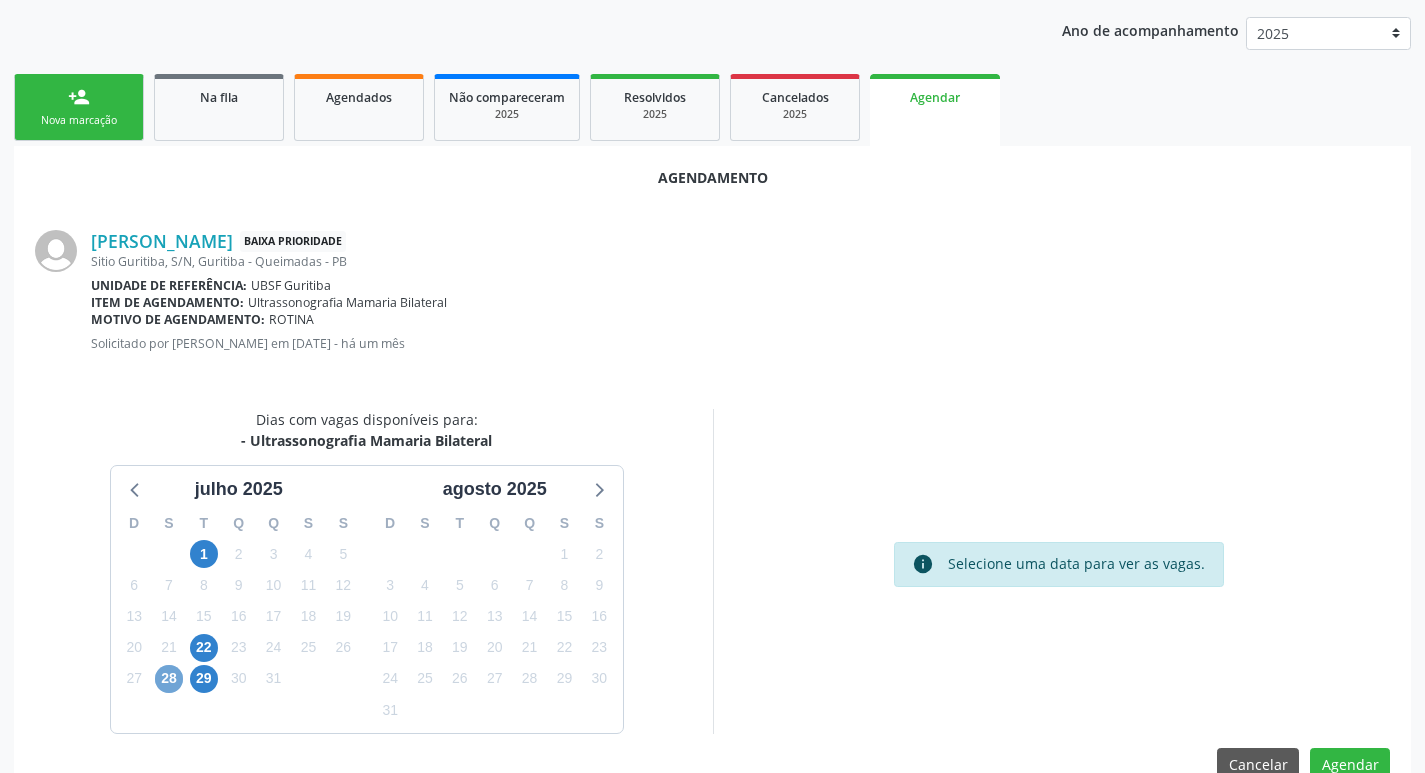 click on "28" at bounding box center (169, 679) 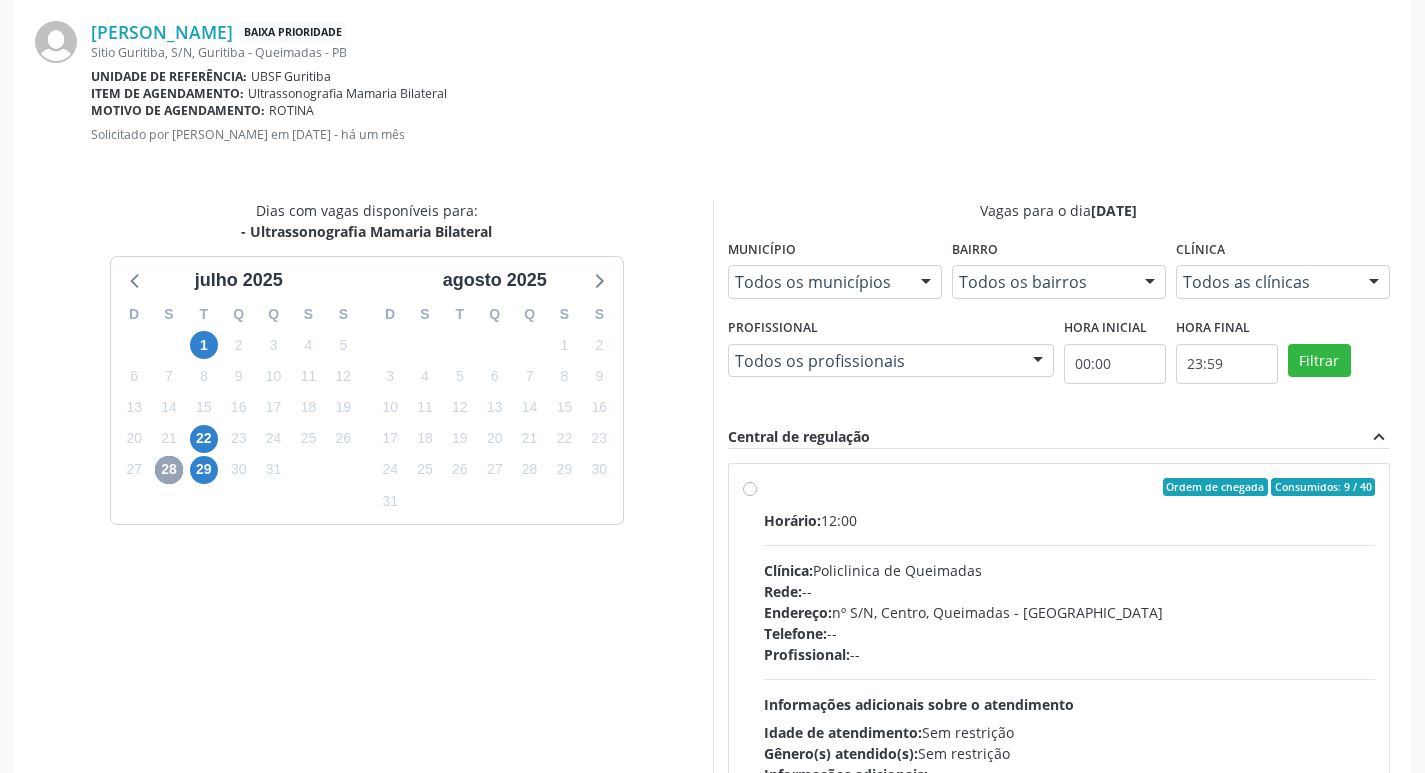 scroll, scrollTop: 557, scrollLeft: 0, axis: vertical 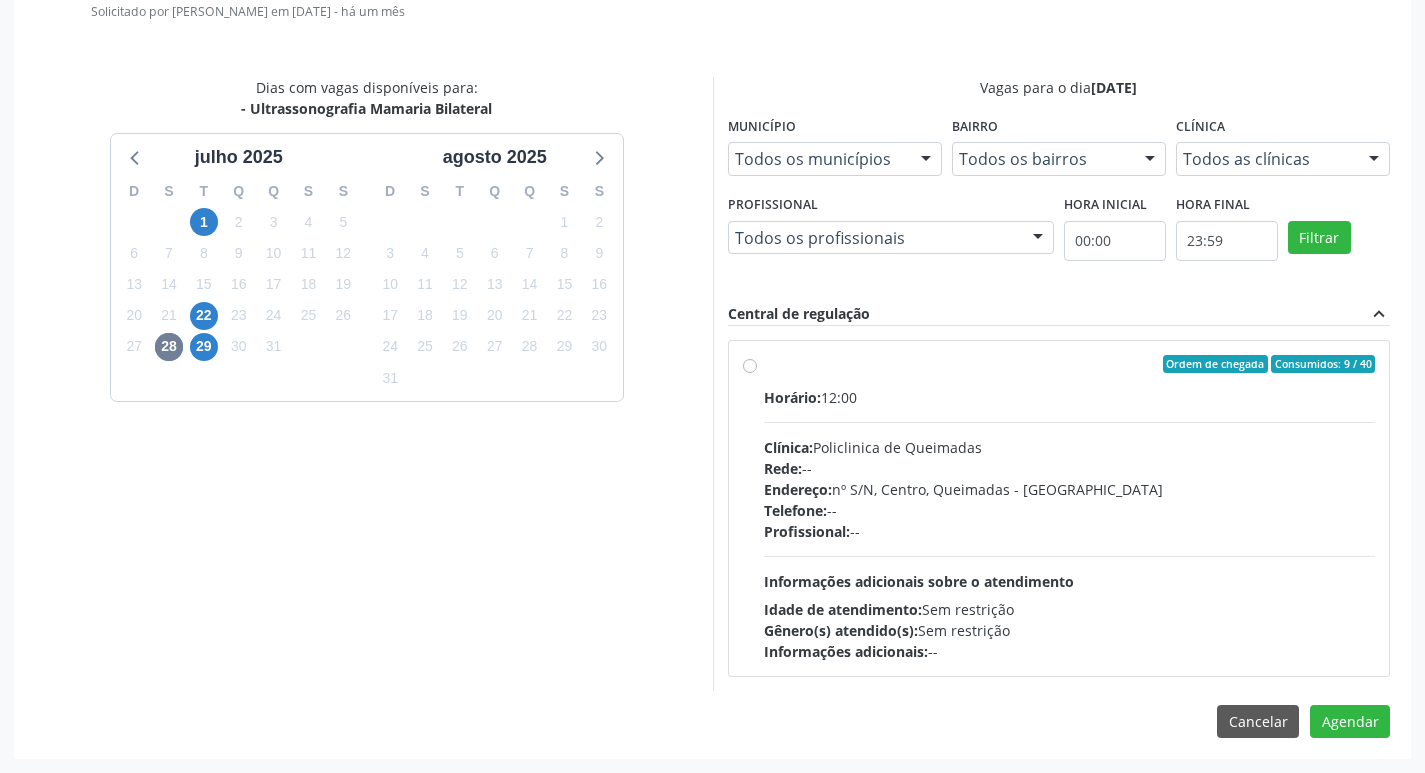 click on "Horário:   12:00
Clínica:  Policlinica de Queimadas
Rede:
--
Endereço:   nº S/N, Centro, Queimadas - PB
Telefone:   --
Profissional:
--
Informações adicionais sobre o atendimento
Idade de atendimento:
Sem restrição
Gênero(s) atendido(s):
Sem restrição
Informações adicionais:
--" at bounding box center [1070, 524] 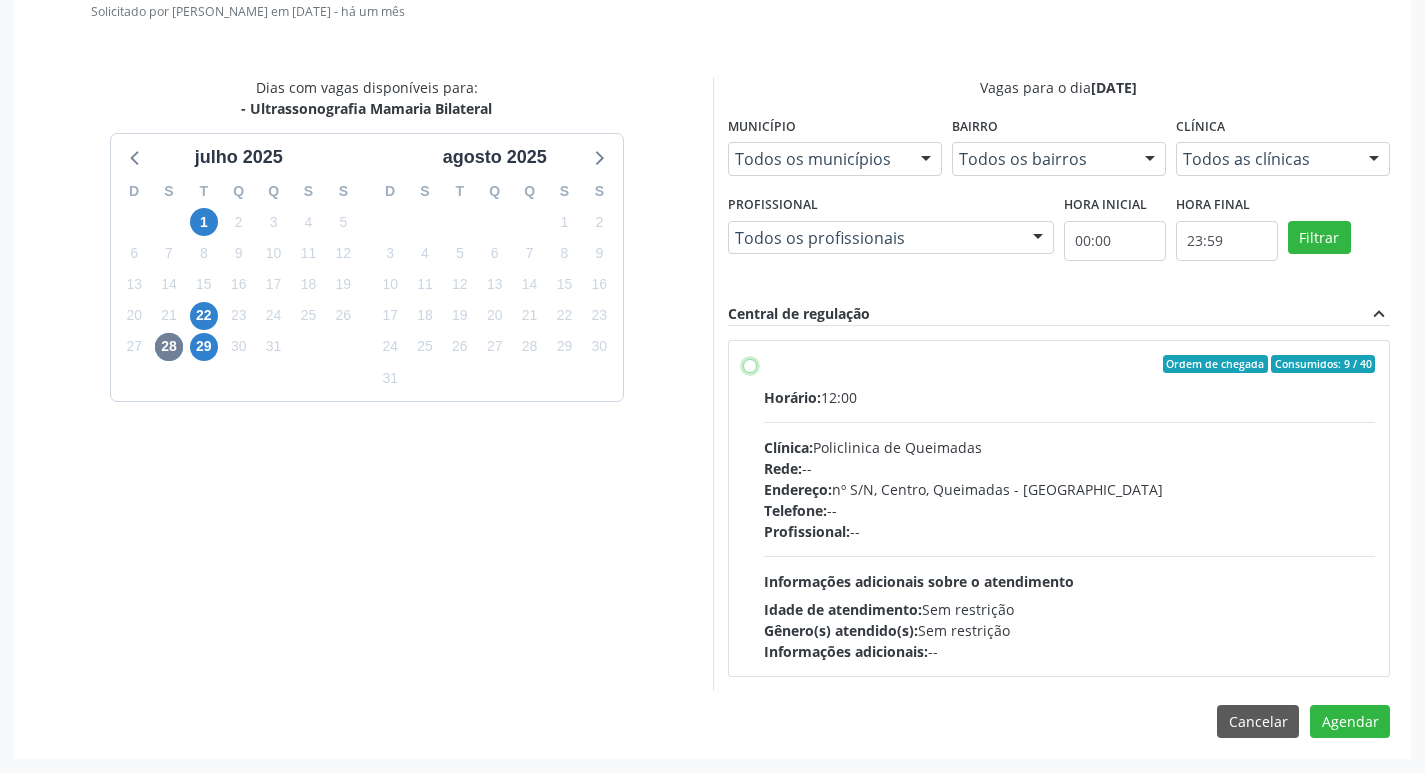 click on "Ordem de chegada
Consumidos: 9 / 40
Horário:   12:00
Clínica:  Policlinica de Queimadas
Rede:
--
Endereço:   nº S/N, Centro, Queimadas - PB
Telefone:   --
Profissional:
--
Informações adicionais sobre o atendimento
Idade de atendimento:
Sem restrição
Gênero(s) atendido(s):
Sem restrição
Informações adicionais:
--" at bounding box center [750, 364] 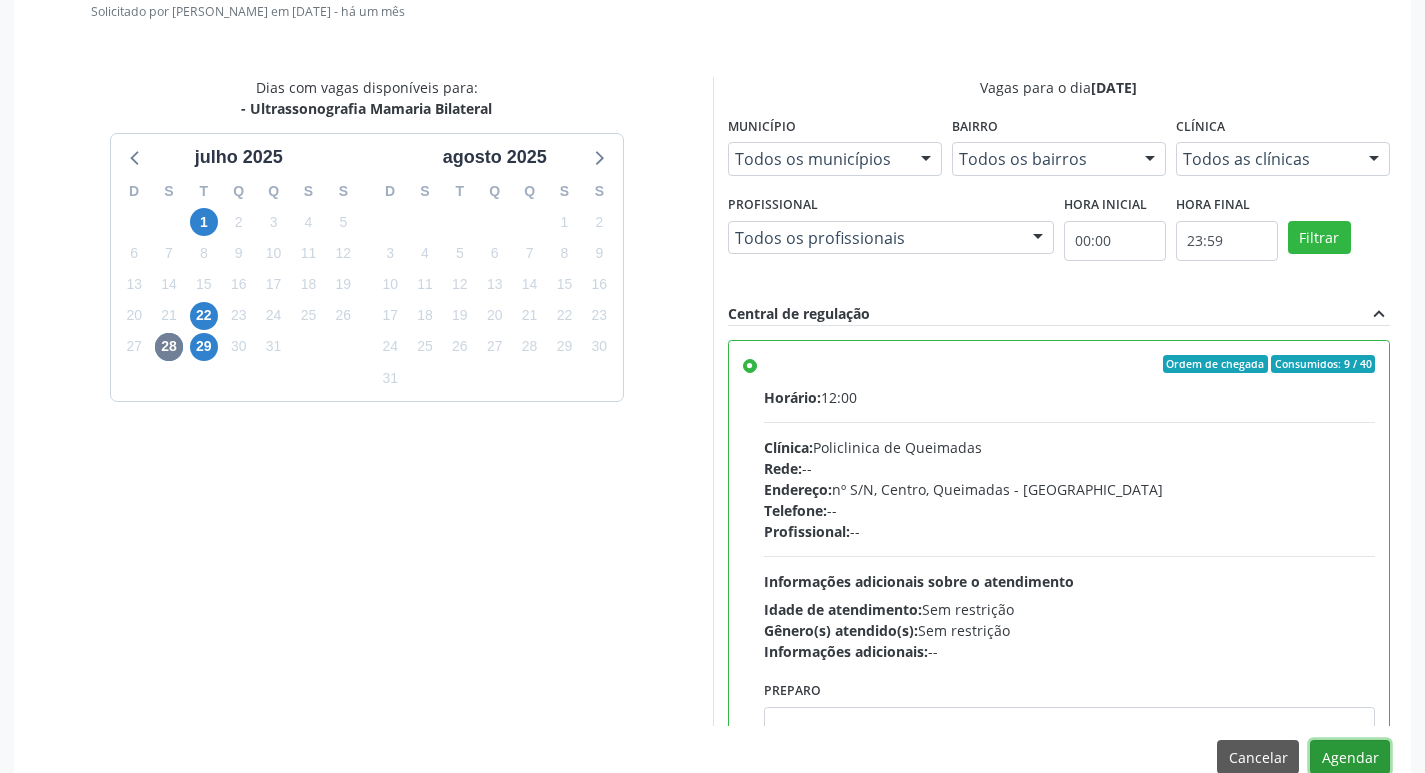 click on "Agendar" at bounding box center [1350, 757] 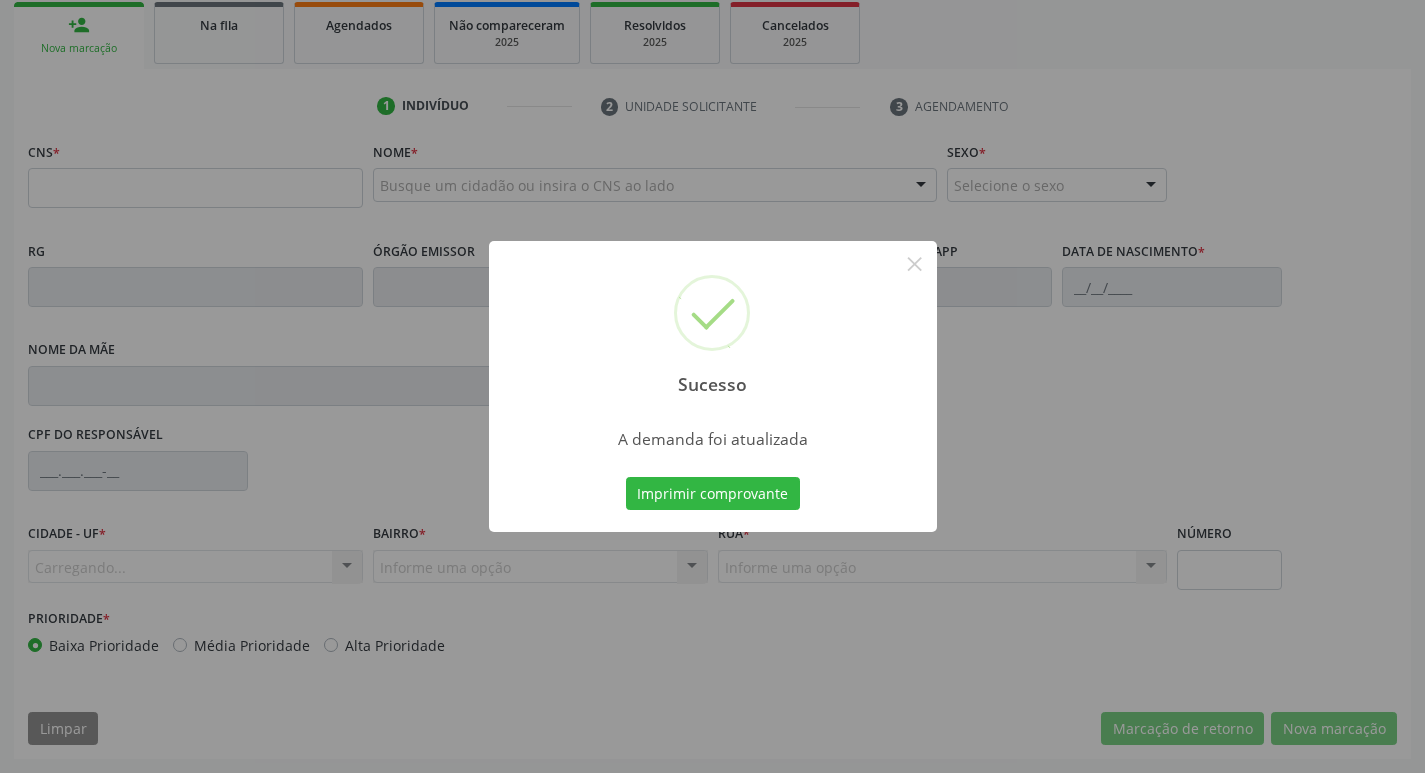 scroll, scrollTop: 297, scrollLeft: 0, axis: vertical 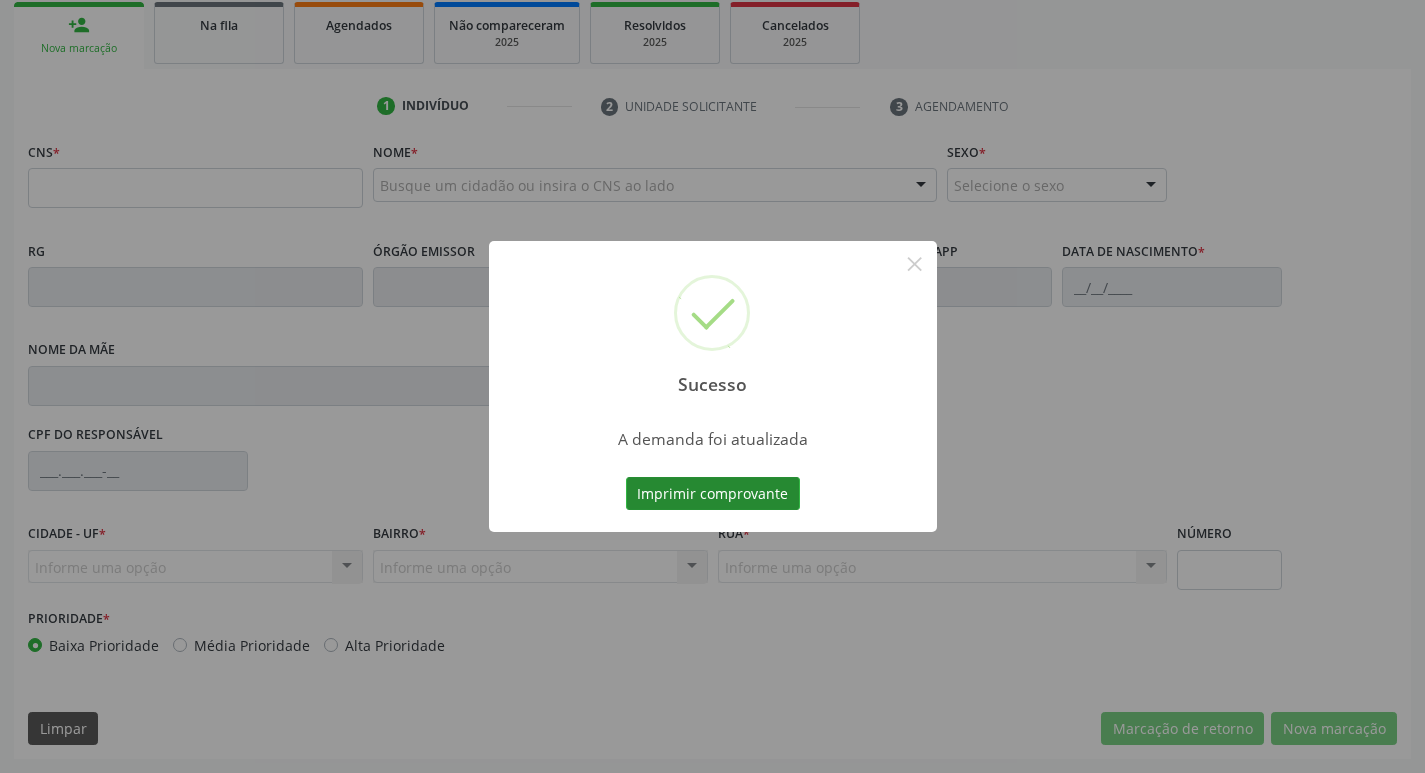 click on "Imprimir comprovante" at bounding box center [713, 494] 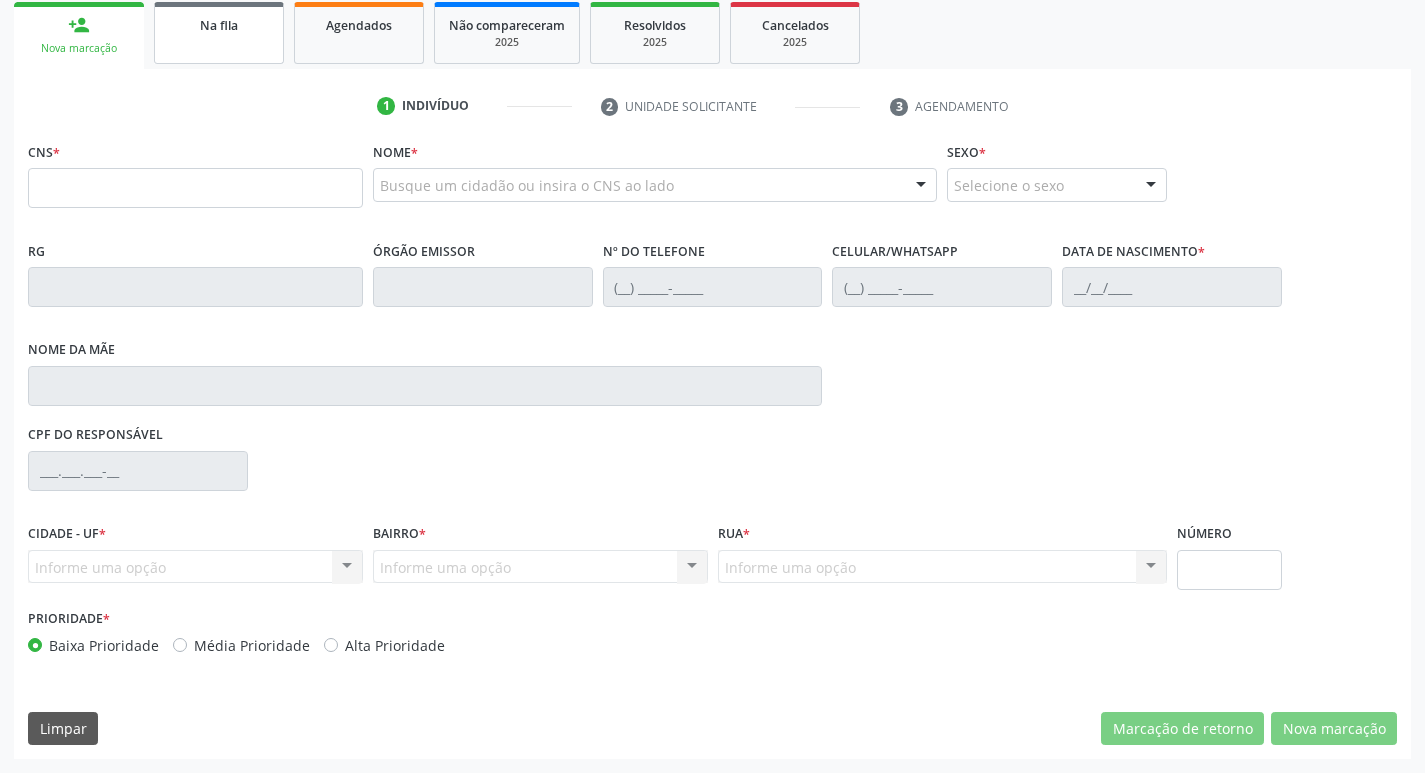 click on "Na fila" at bounding box center [219, 33] 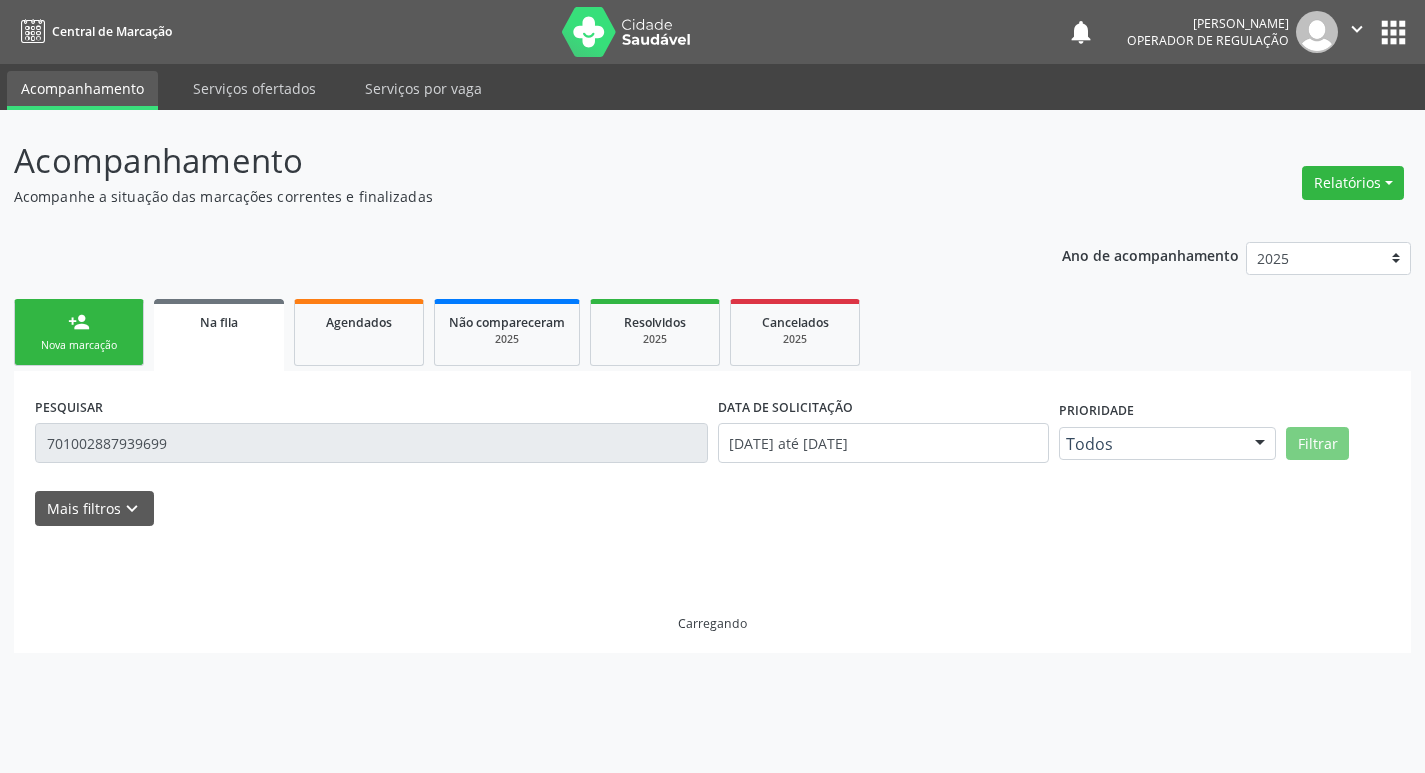 scroll, scrollTop: 0, scrollLeft: 0, axis: both 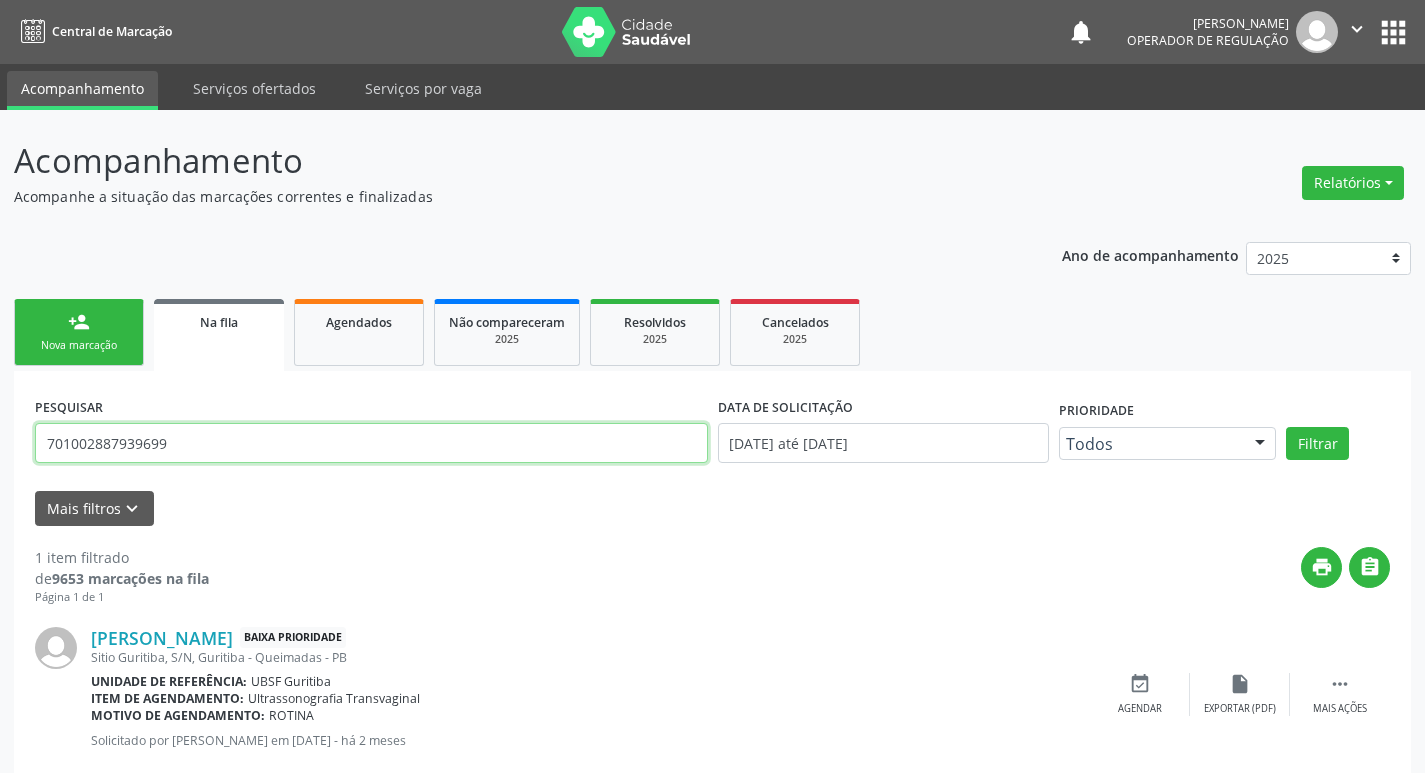 click on "701002887939699" at bounding box center [371, 443] 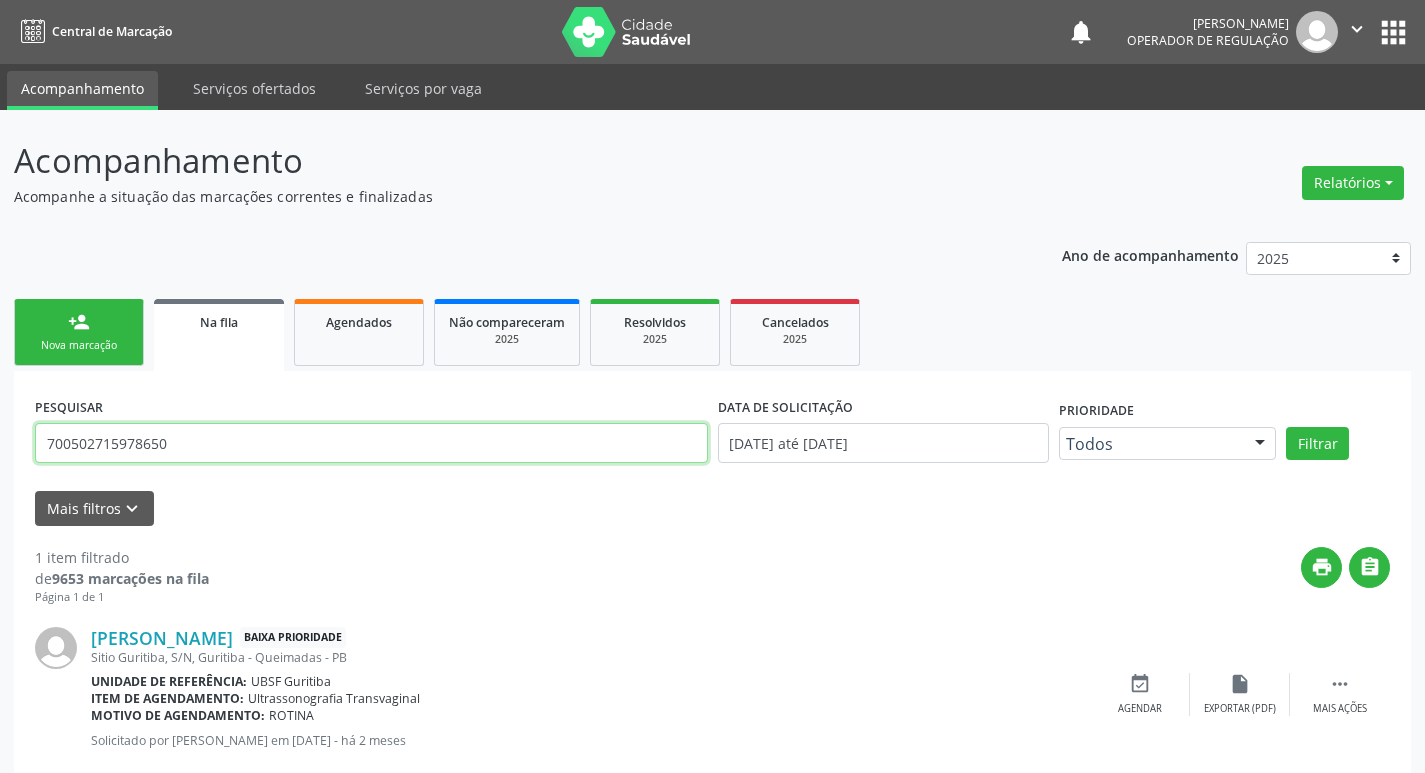 type on "700502715978650" 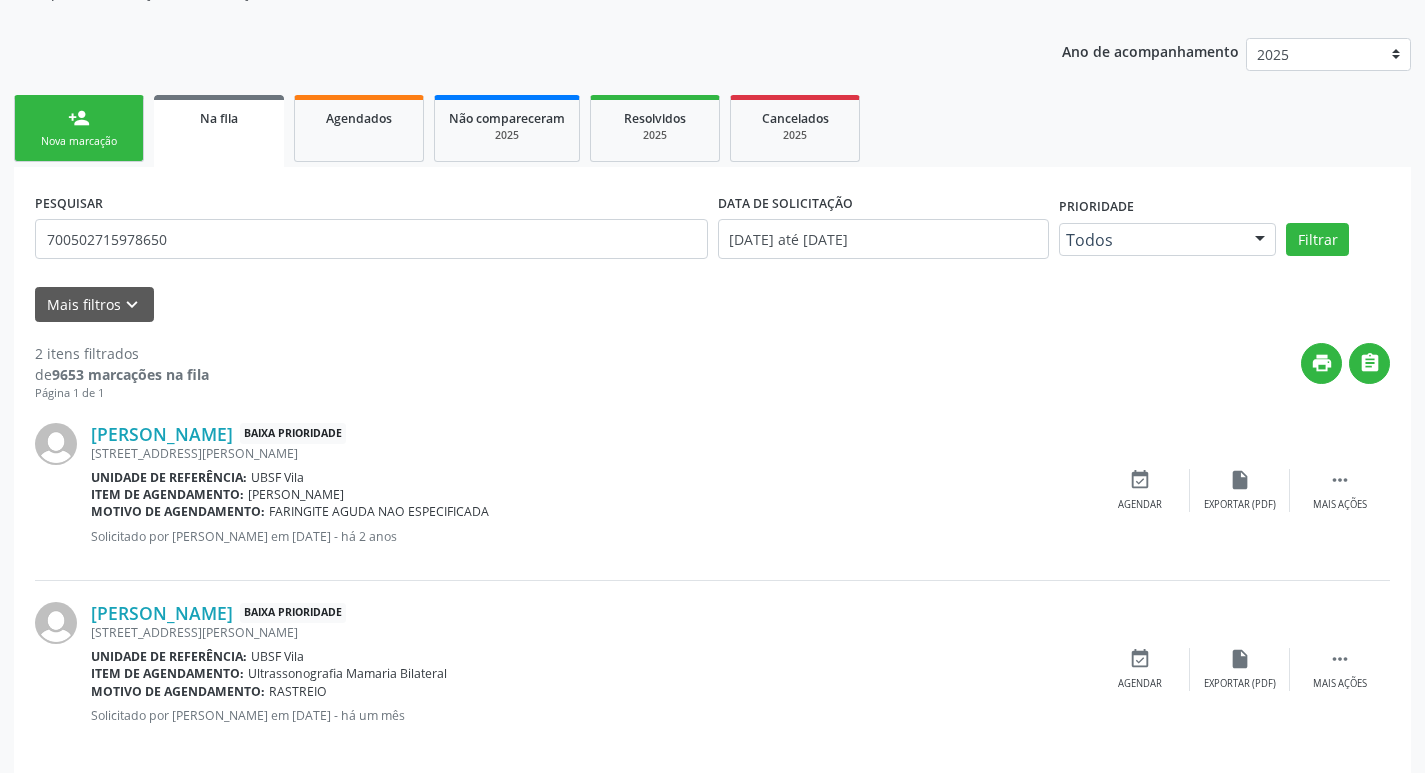scroll, scrollTop: 225, scrollLeft: 0, axis: vertical 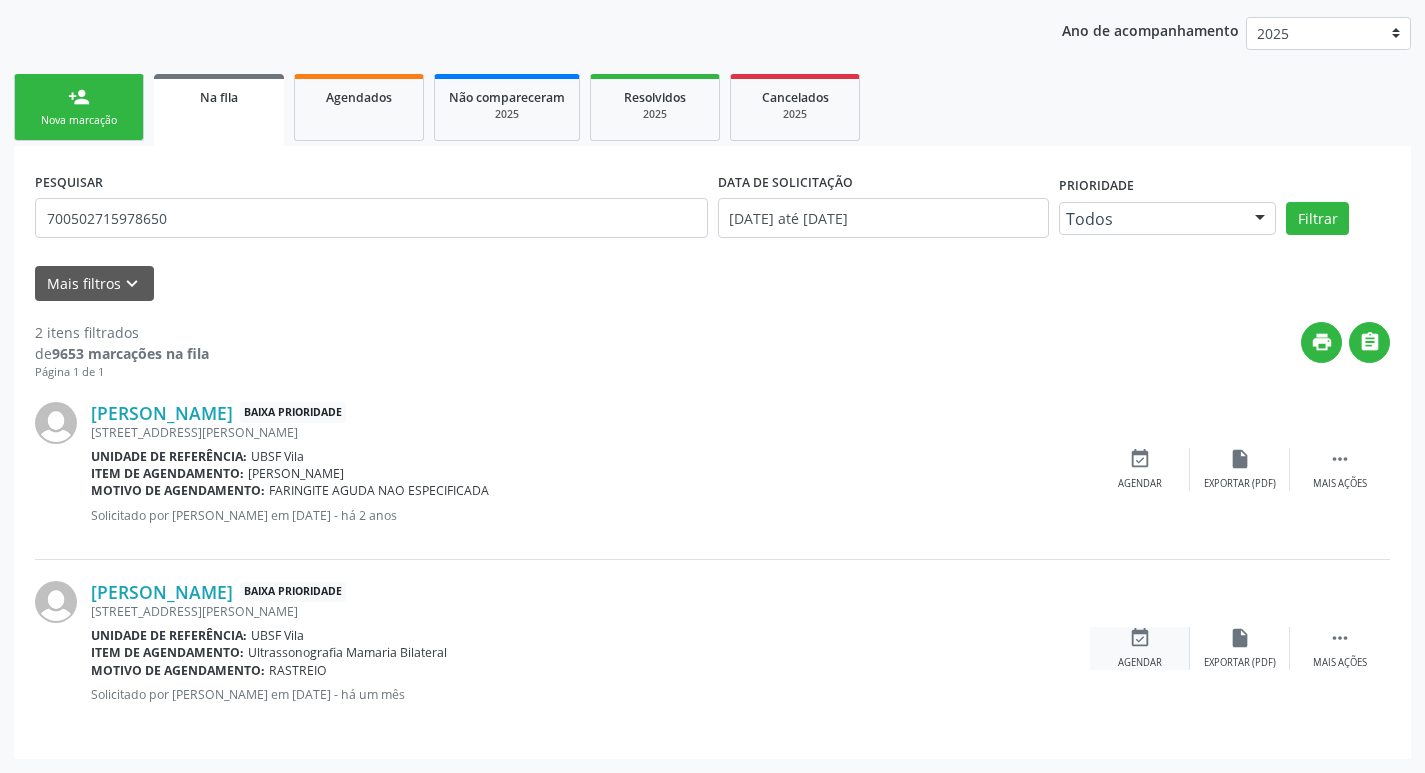 click on "event_available
Agendar" at bounding box center [1140, 648] 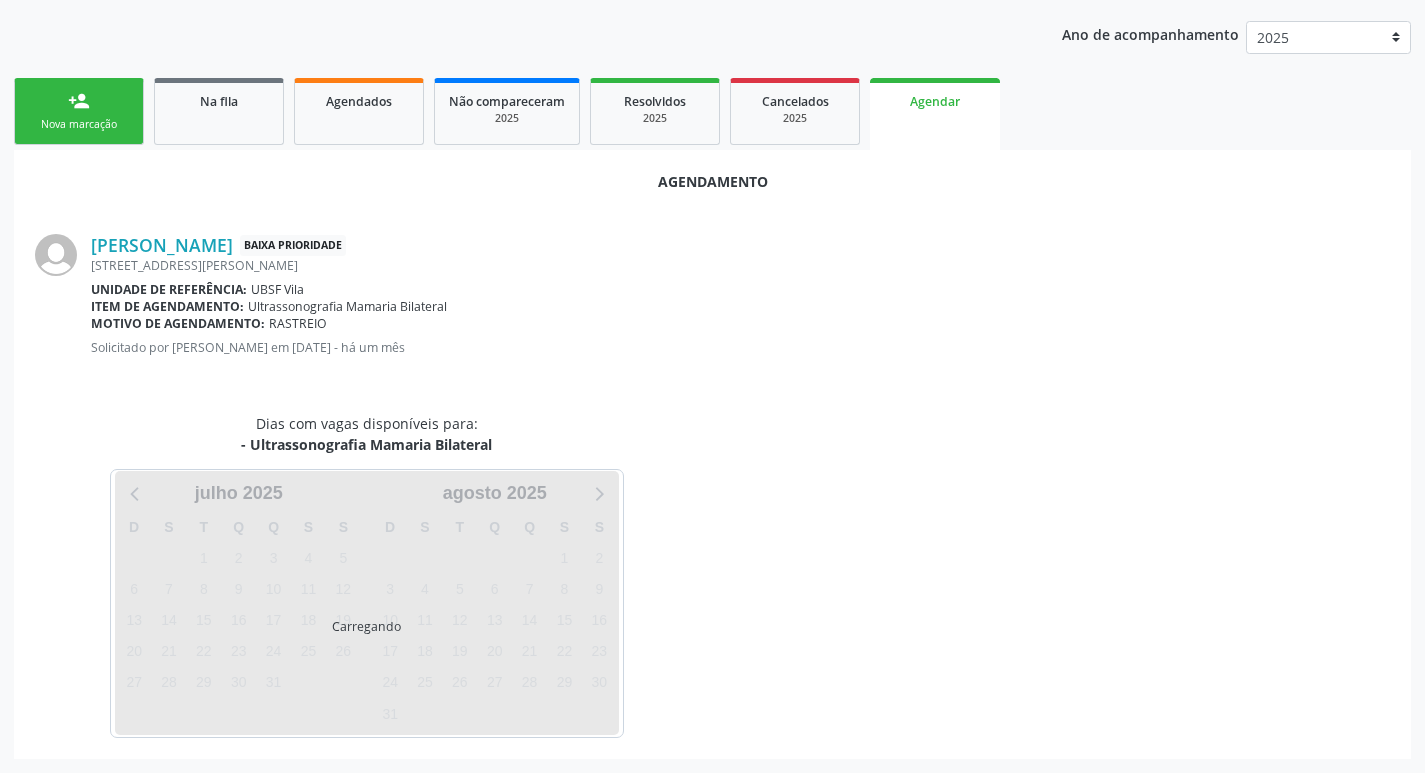 scroll, scrollTop: 225, scrollLeft: 0, axis: vertical 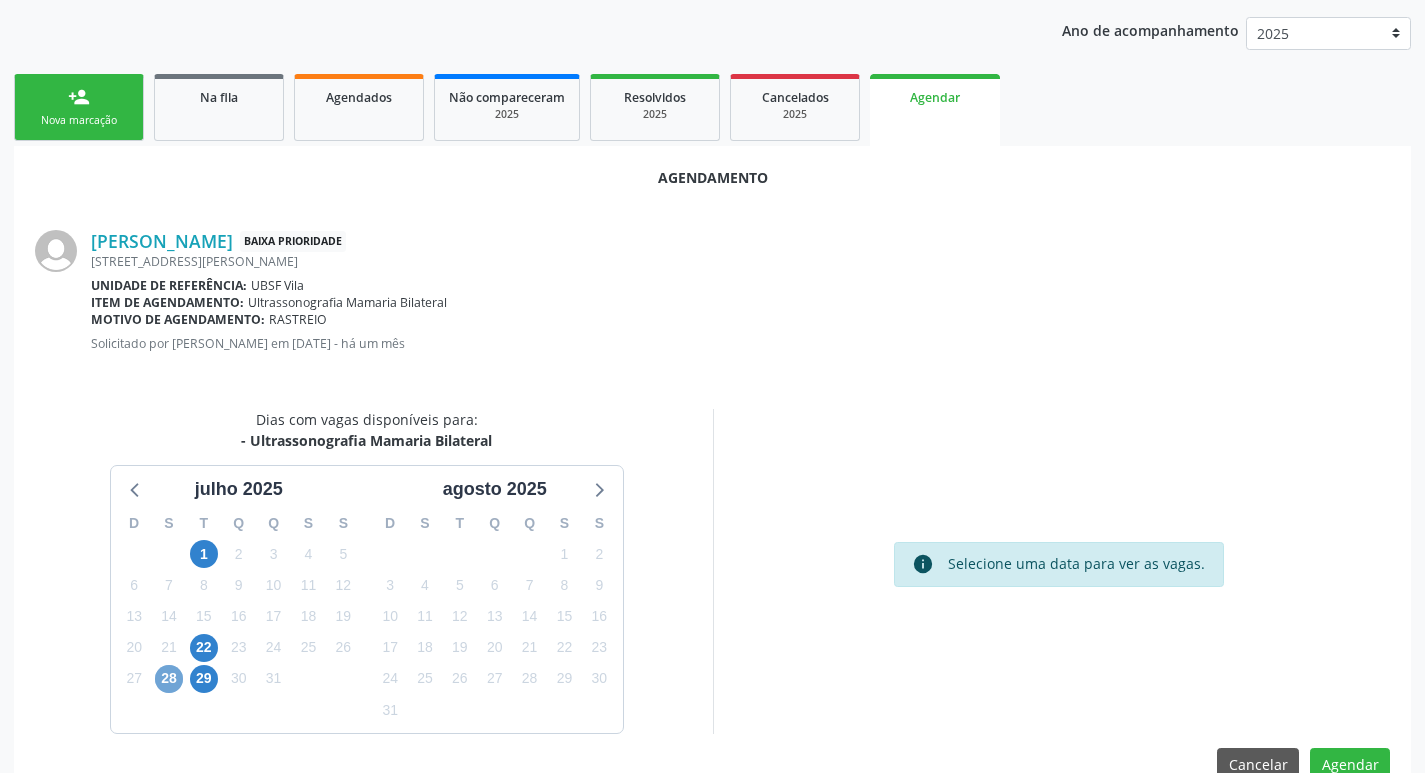 click on "28" at bounding box center (169, 679) 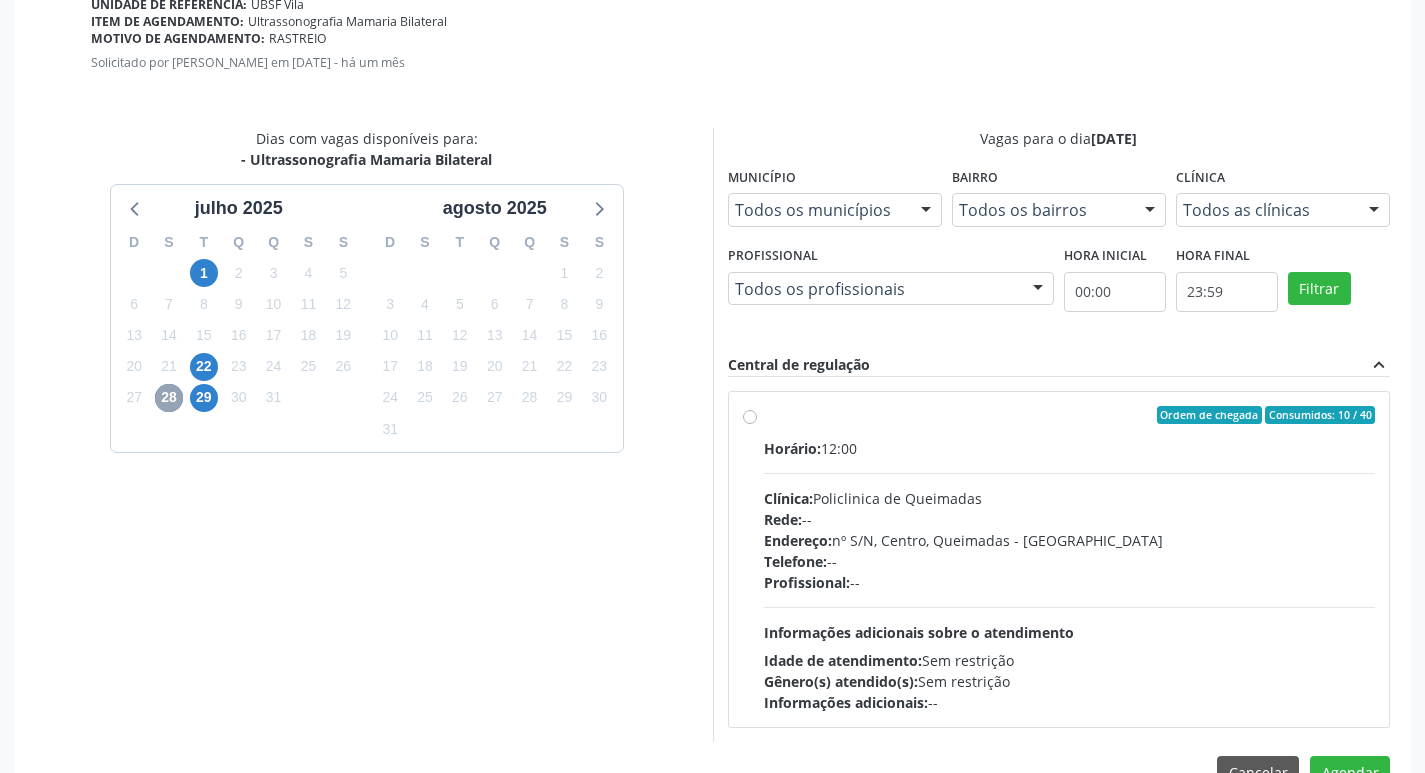 scroll, scrollTop: 525, scrollLeft: 0, axis: vertical 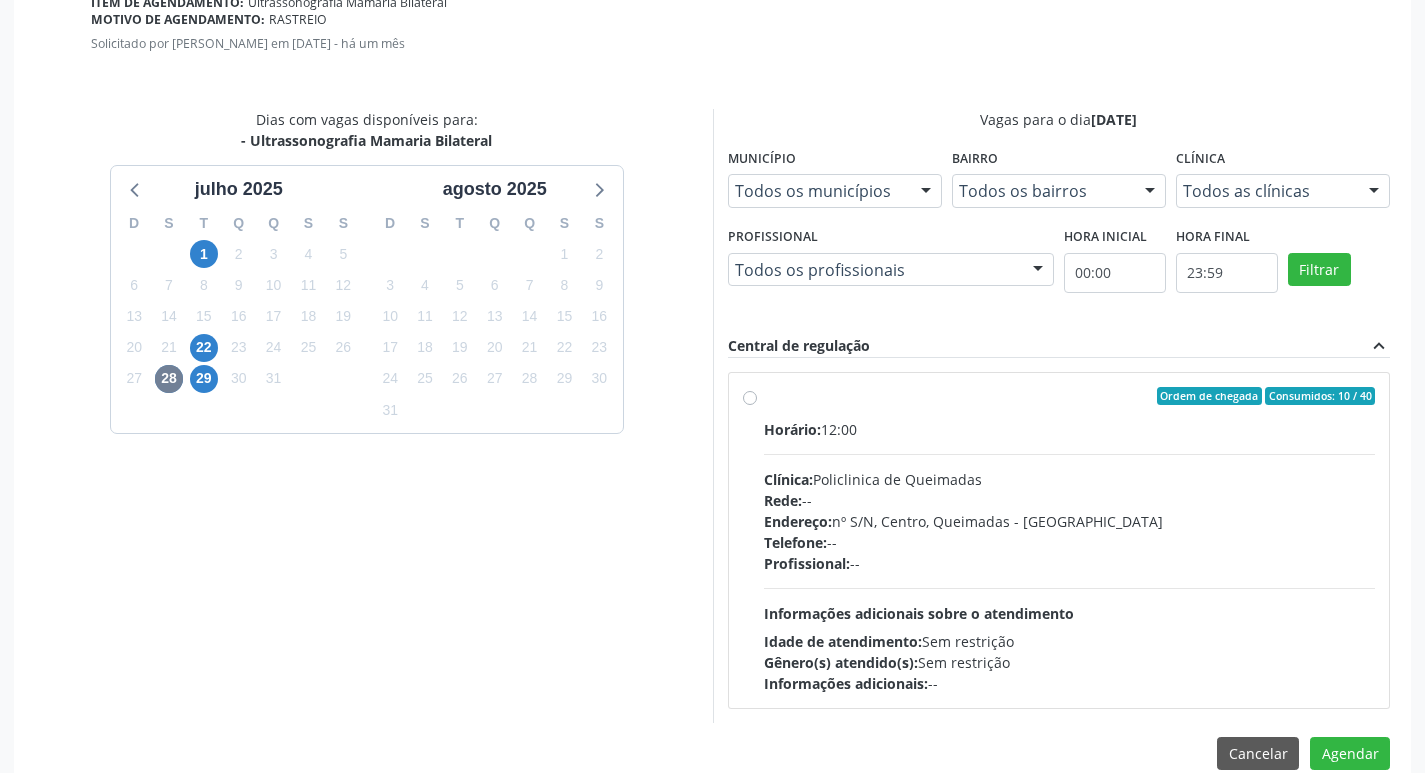 click on "Horário:   12:00
Clínica:  Policlinica de Queimadas
Rede:
--
Endereço:   nº S/N, Centro, Queimadas - PB
Telefone:   --
Profissional:
--
Informações adicionais sobre o atendimento
Idade de atendimento:
Sem restrição
Gênero(s) atendido(s):
Sem restrição
Informações adicionais:
--" at bounding box center (1070, 556) 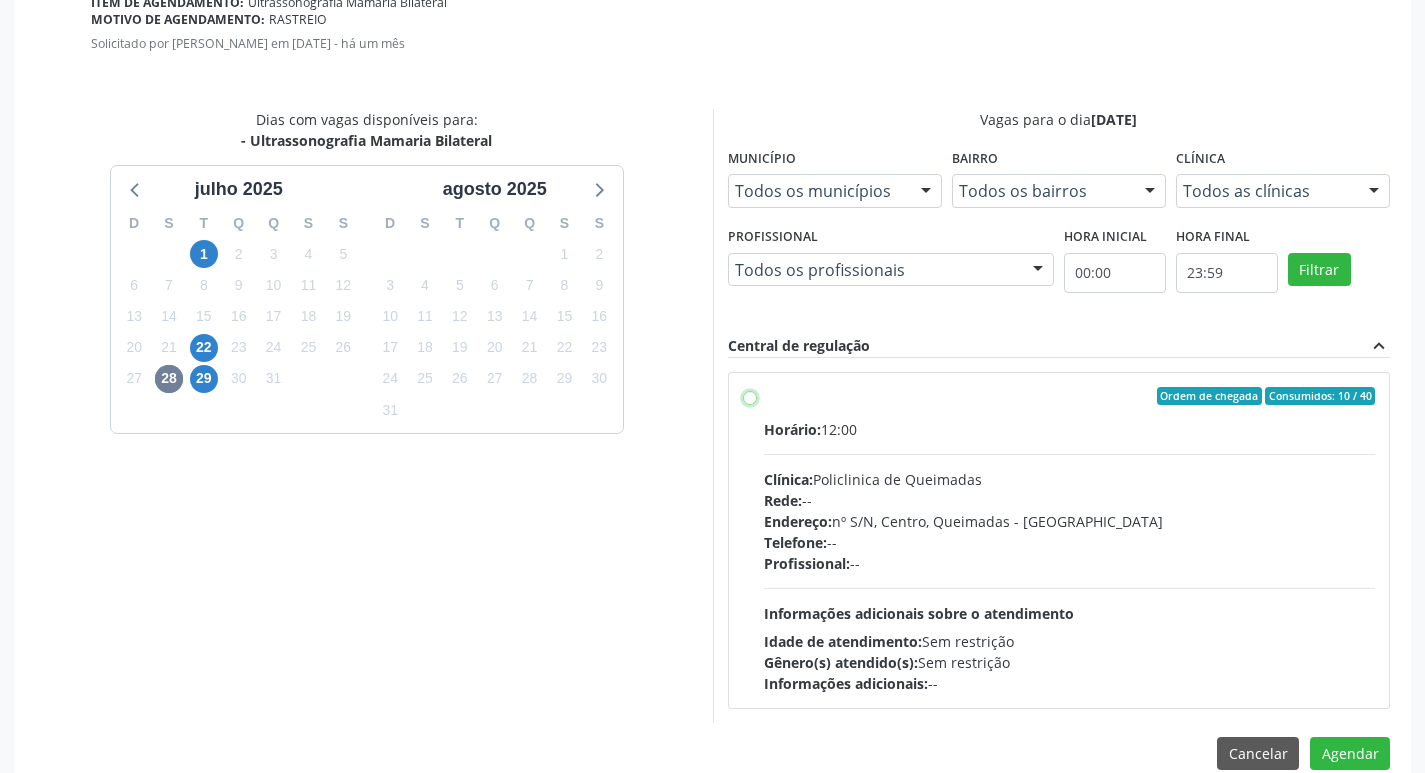 click on "Ordem de chegada
Consumidos: 10 / 40
Horário:   12:00
Clínica:  Policlinica de Queimadas
Rede:
--
Endereço:   nº S/N, Centro, Queimadas - PB
Telefone:   --
Profissional:
--
Informações adicionais sobre o atendimento
Idade de atendimento:
Sem restrição
Gênero(s) atendido(s):
Sem restrição
Informações adicionais:
--" at bounding box center (750, 396) 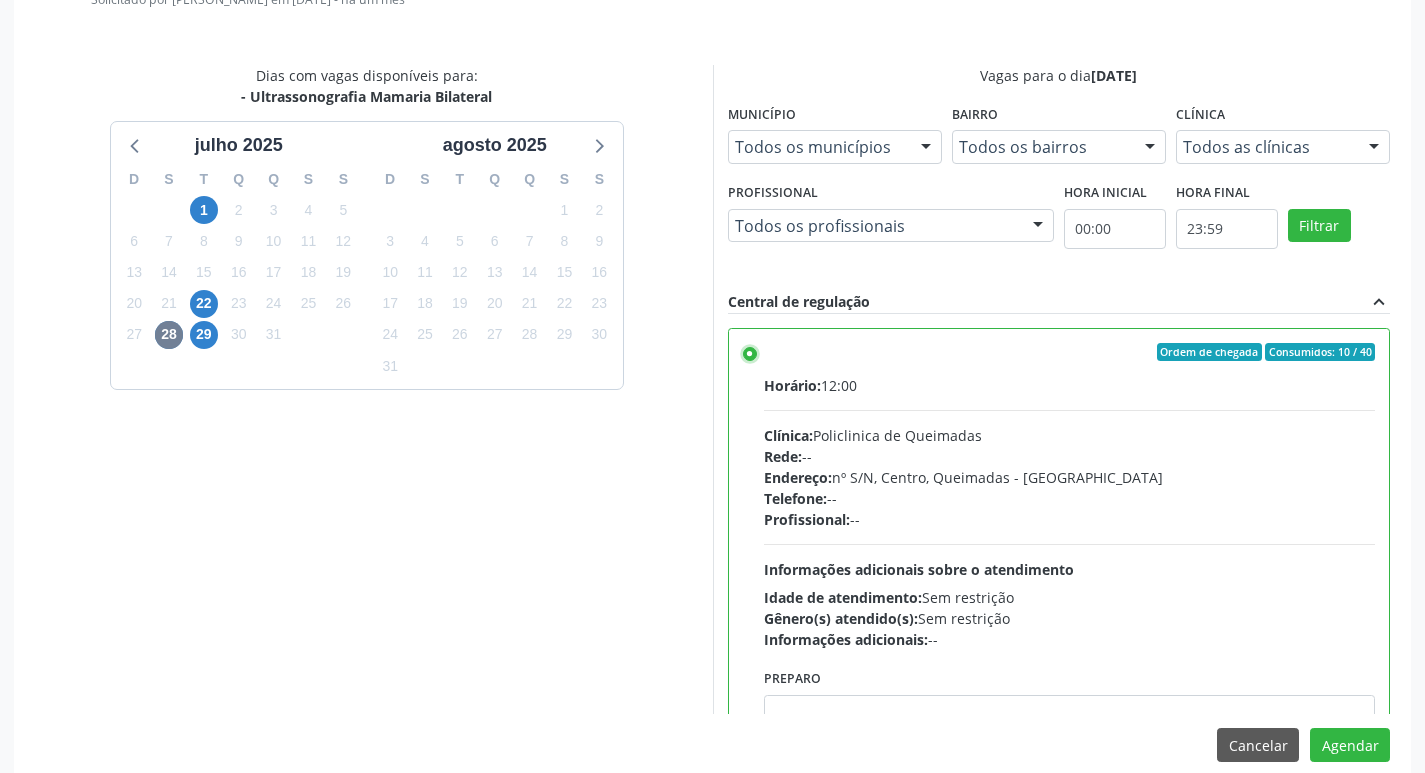 scroll, scrollTop: 593, scrollLeft: 0, axis: vertical 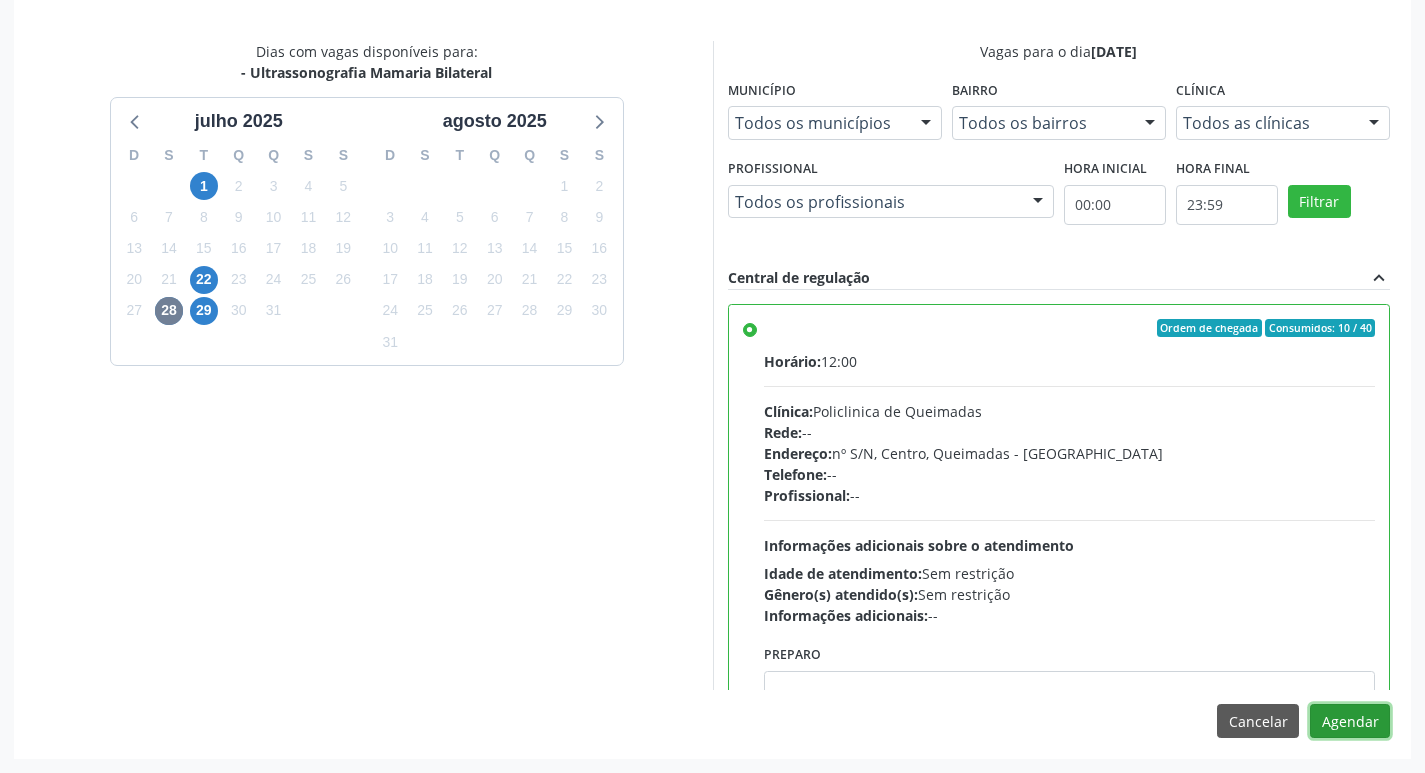click on "Agendar" at bounding box center (1350, 721) 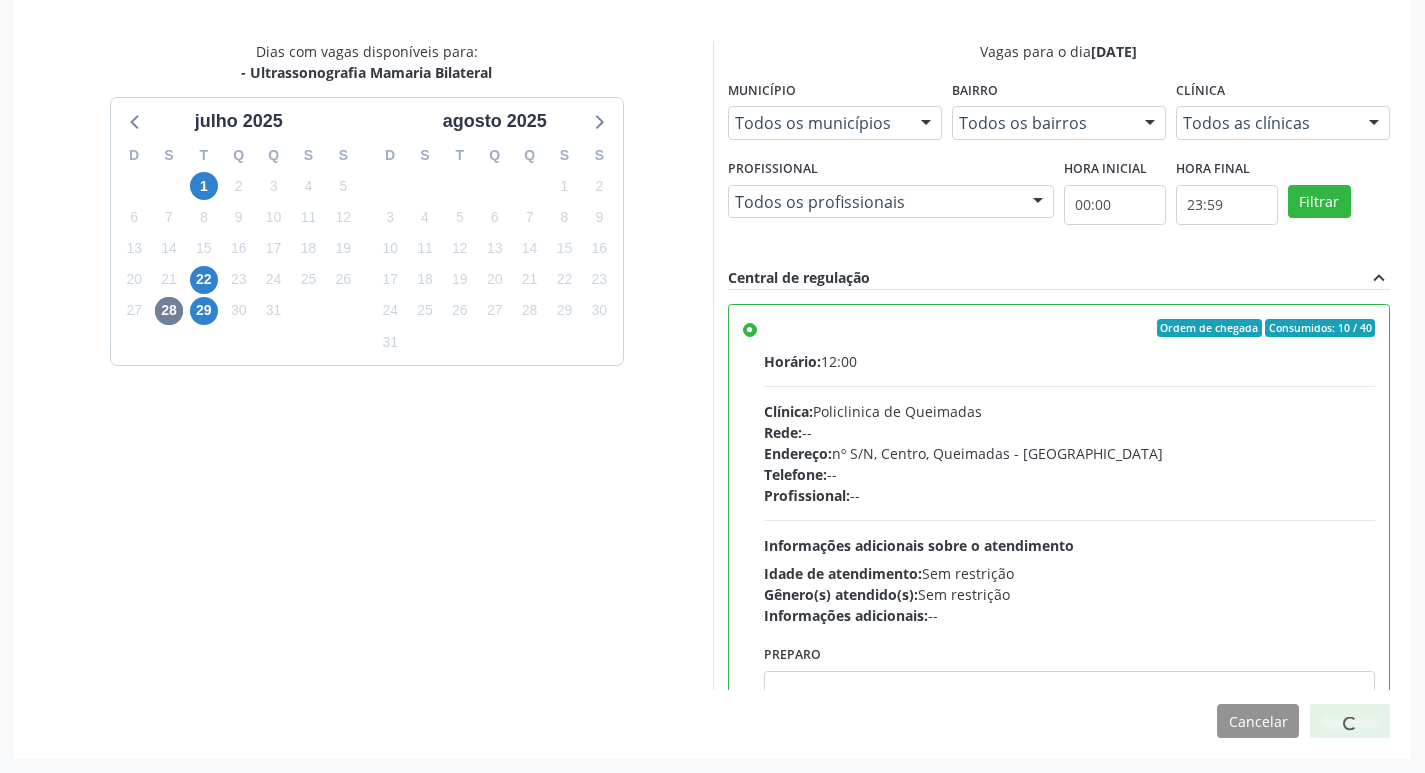 scroll, scrollTop: 297, scrollLeft: 0, axis: vertical 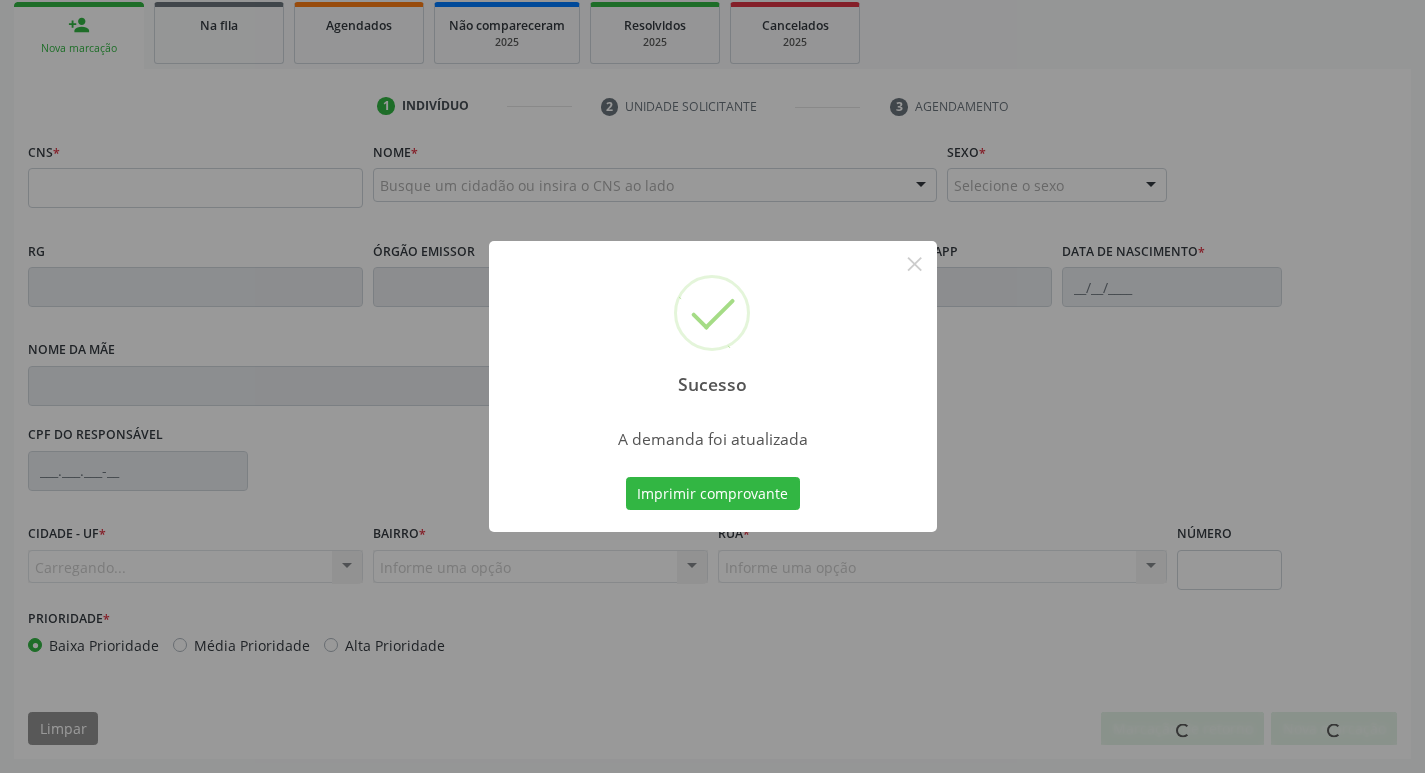 click on "Sucesso × A demanda foi atualizada Imprimir comprovante Cancel" at bounding box center (712, 386) 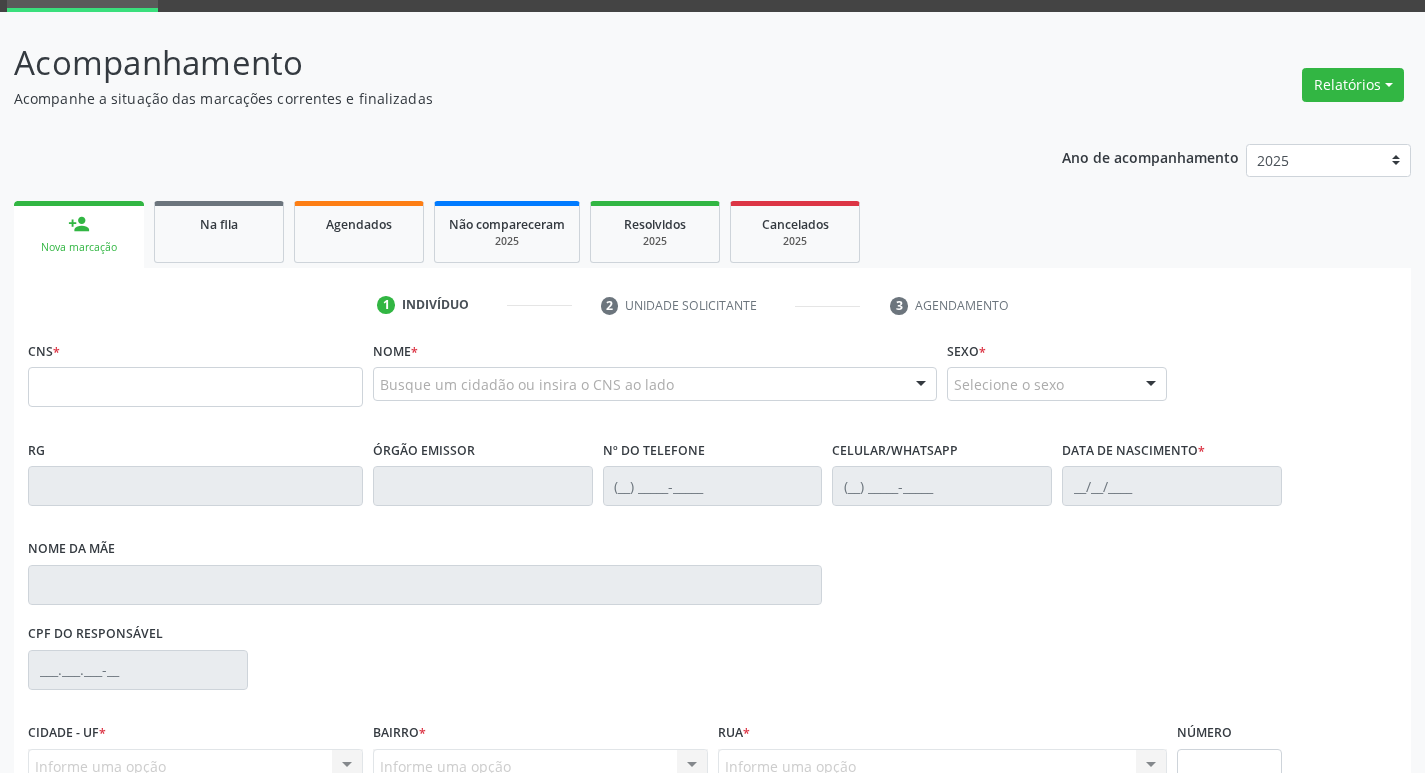 scroll, scrollTop: 97, scrollLeft: 0, axis: vertical 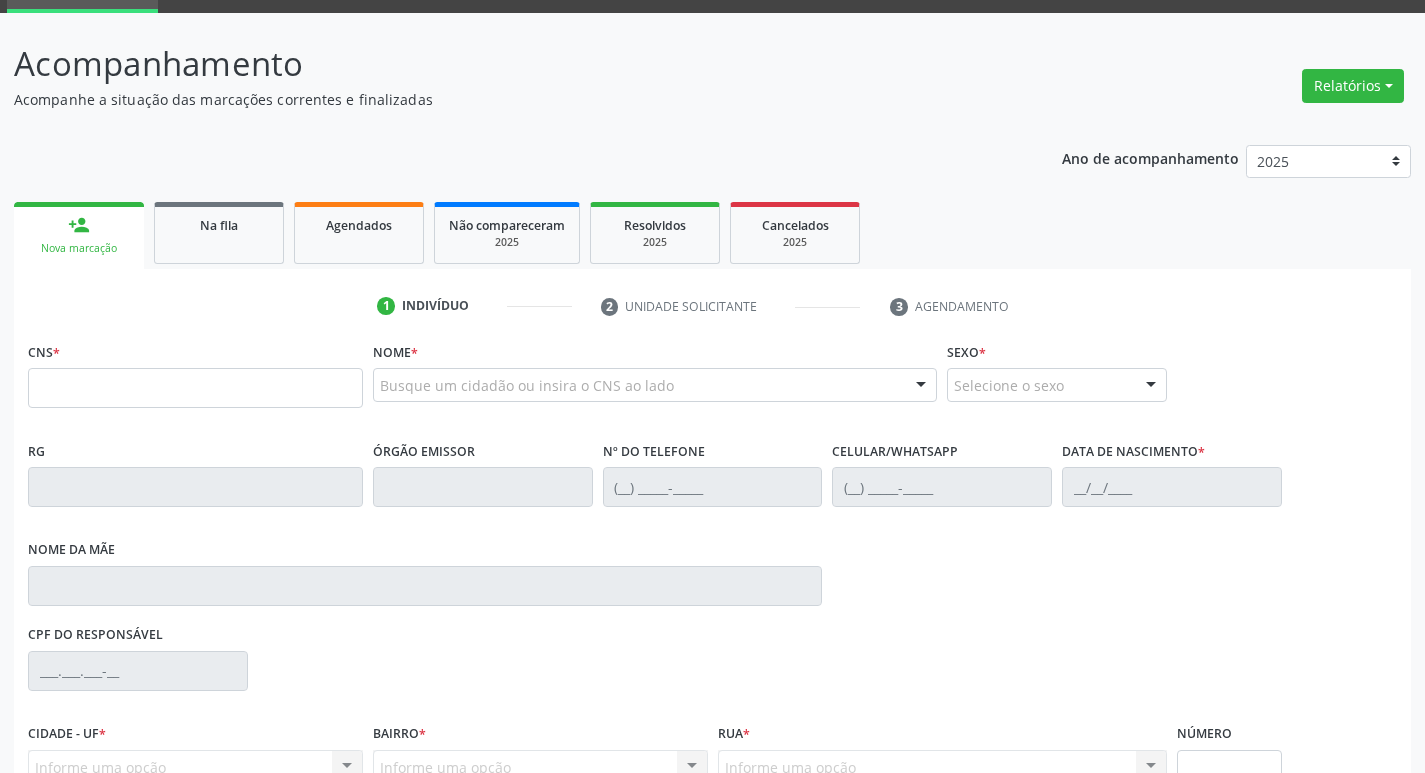 drag, startPoint x: 200, startPoint y: 251, endPoint x: 344, endPoint y: 286, distance: 148.19244 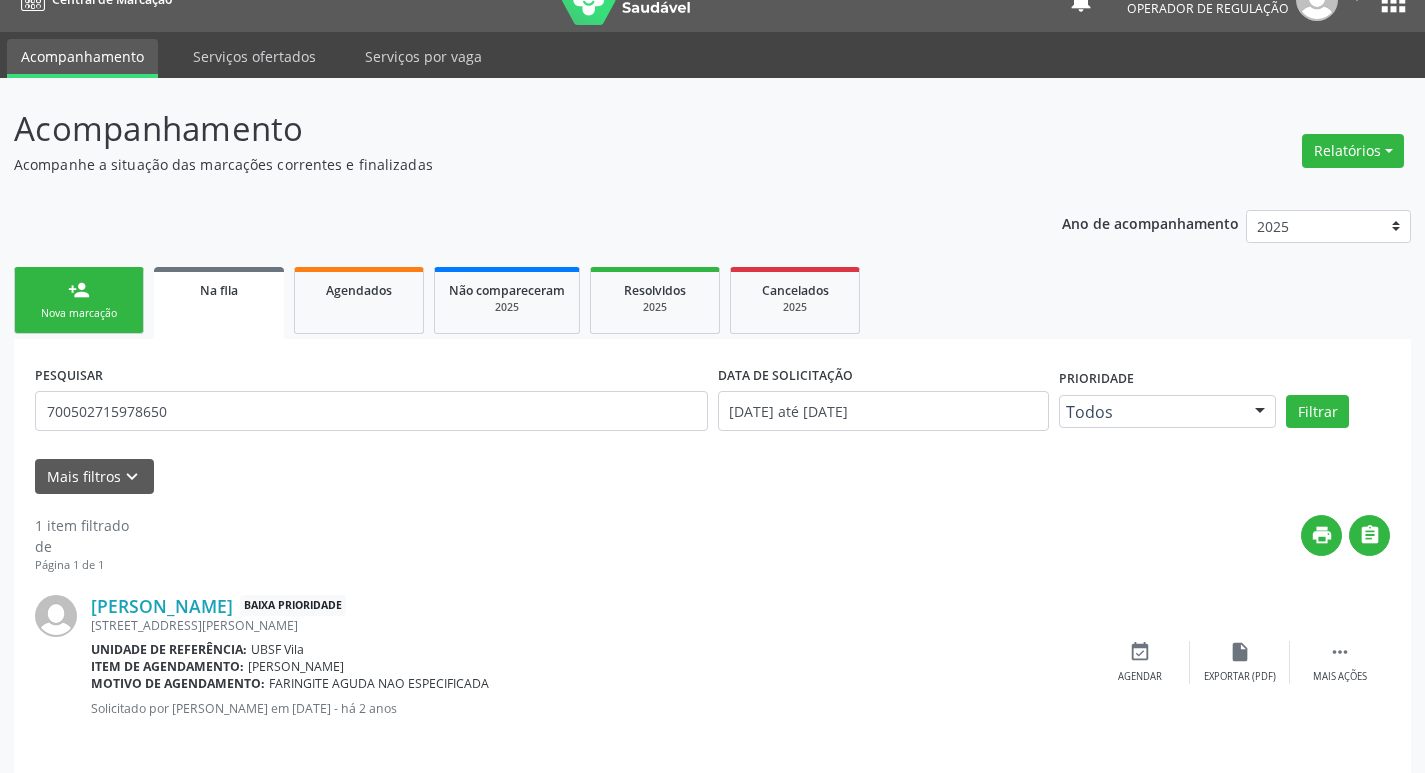 scroll, scrollTop: 46, scrollLeft: 0, axis: vertical 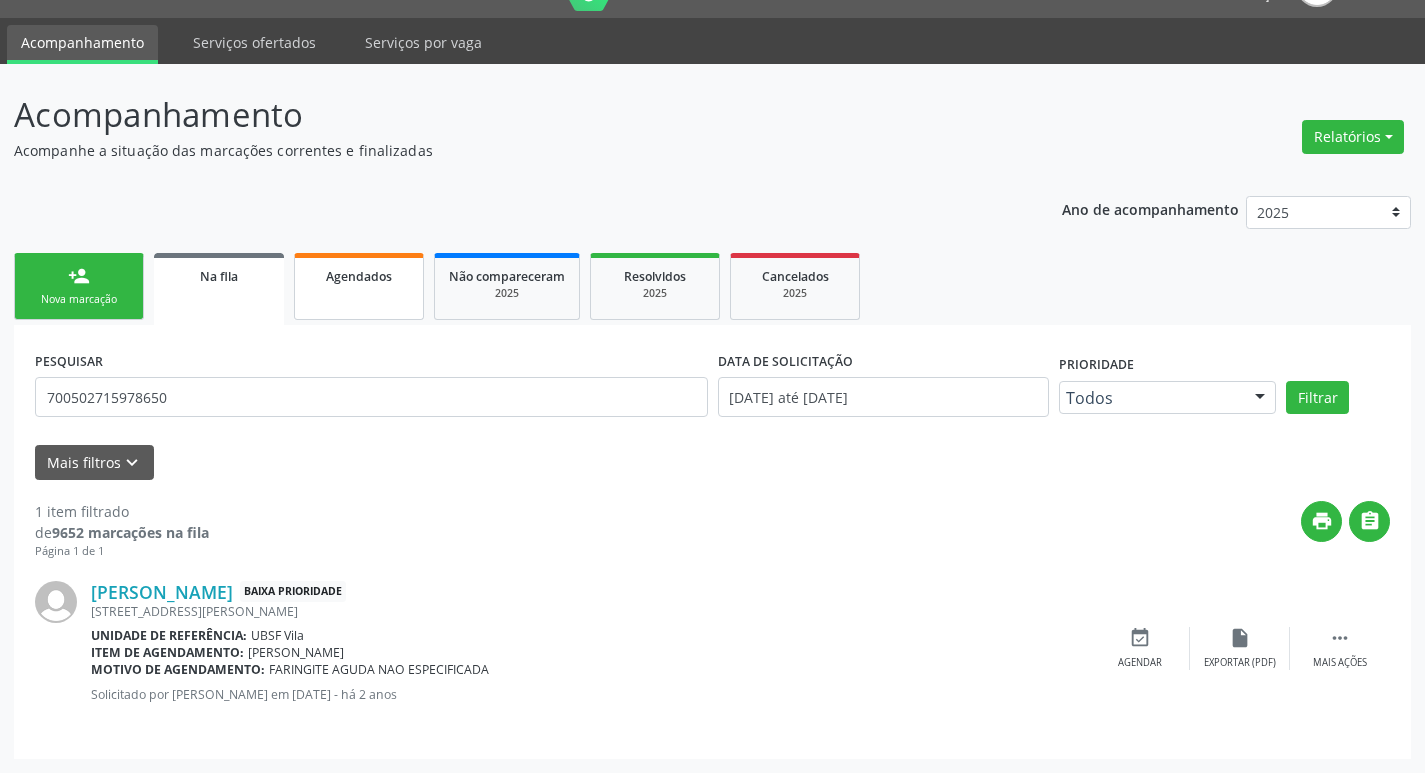 click on "Agendados" at bounding box center (359, 286) 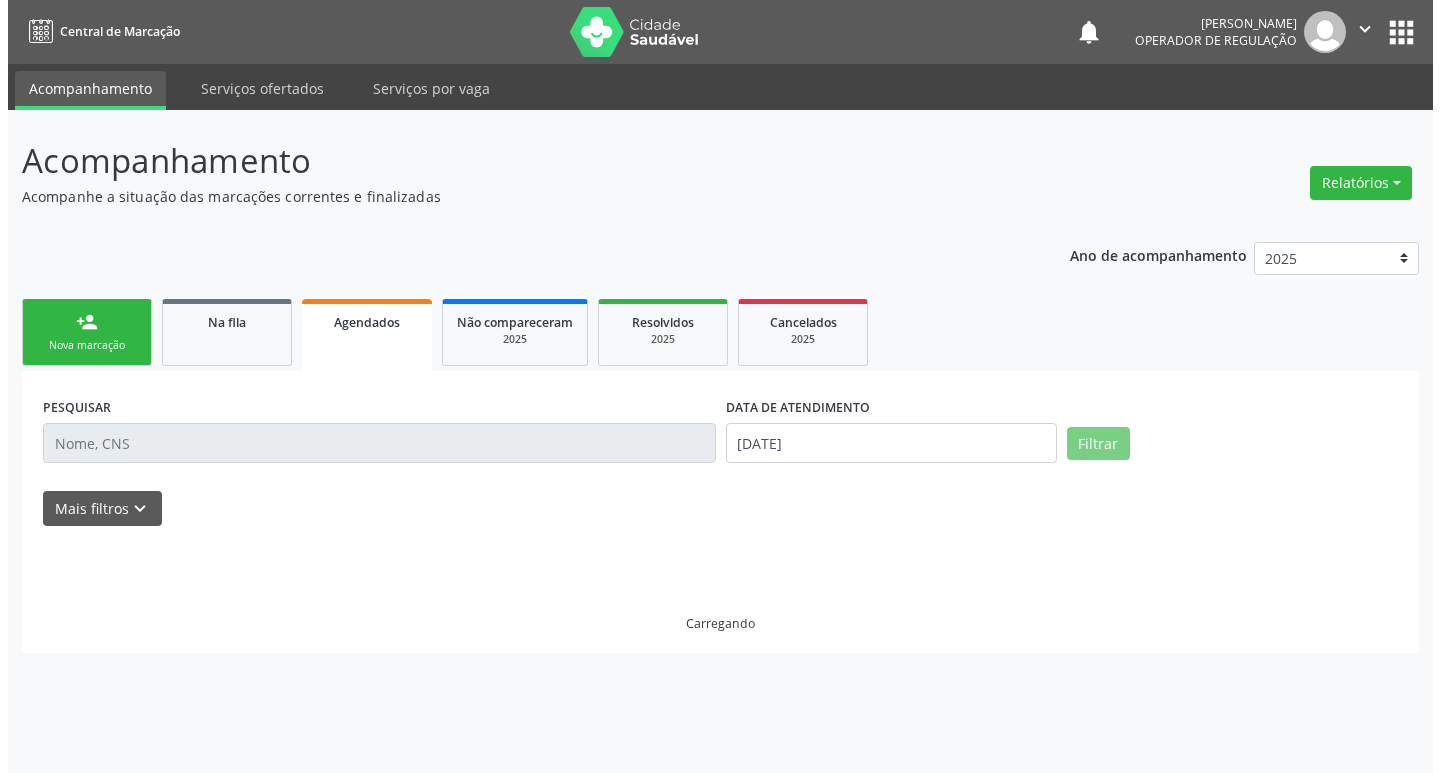 scroll, scrollTop: 0, scrollLeft: 0, axis: both 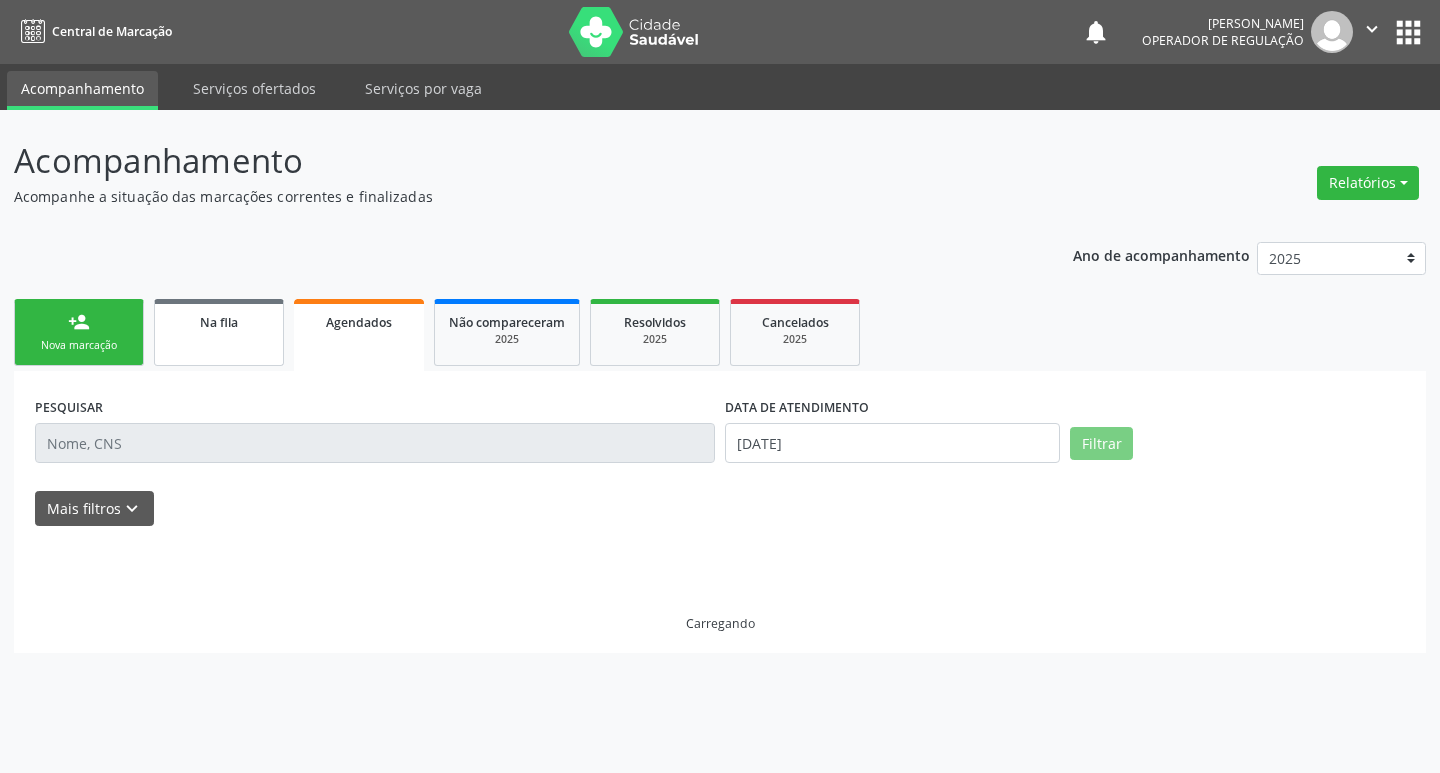 click on "Na fila" at bounding box center [219, 321] 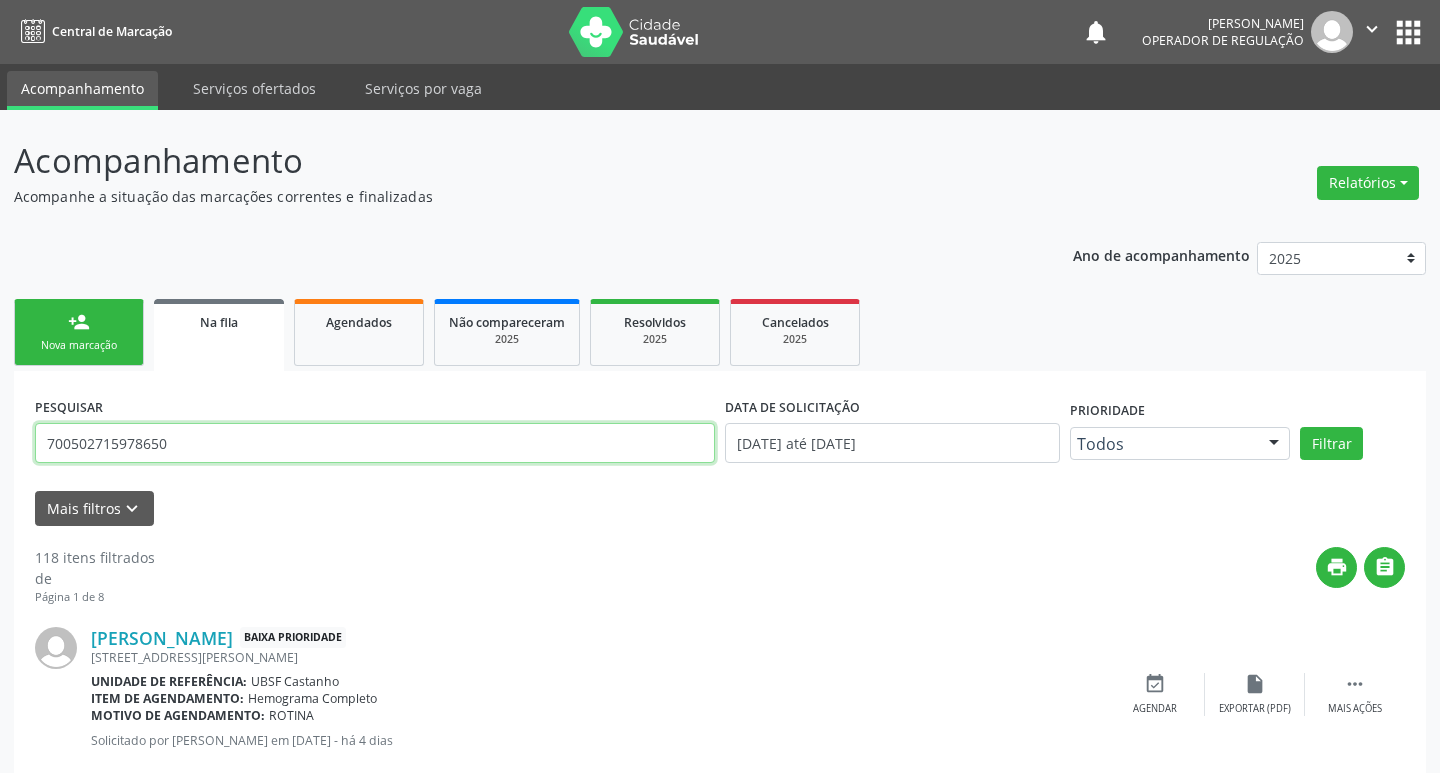 click on "700502715978650" at bounding box center (375, 443) 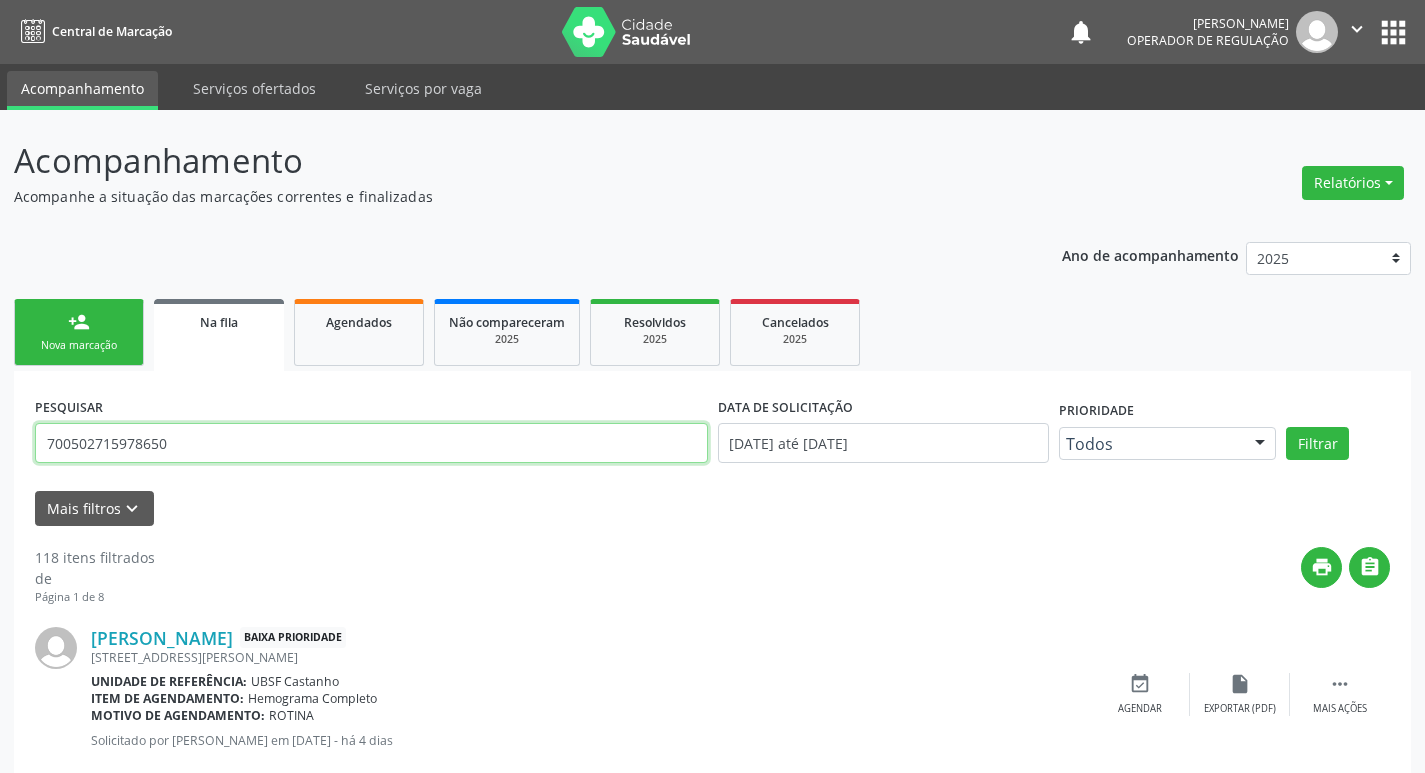 click on "700502715978650" at bounding box center [371, 443] 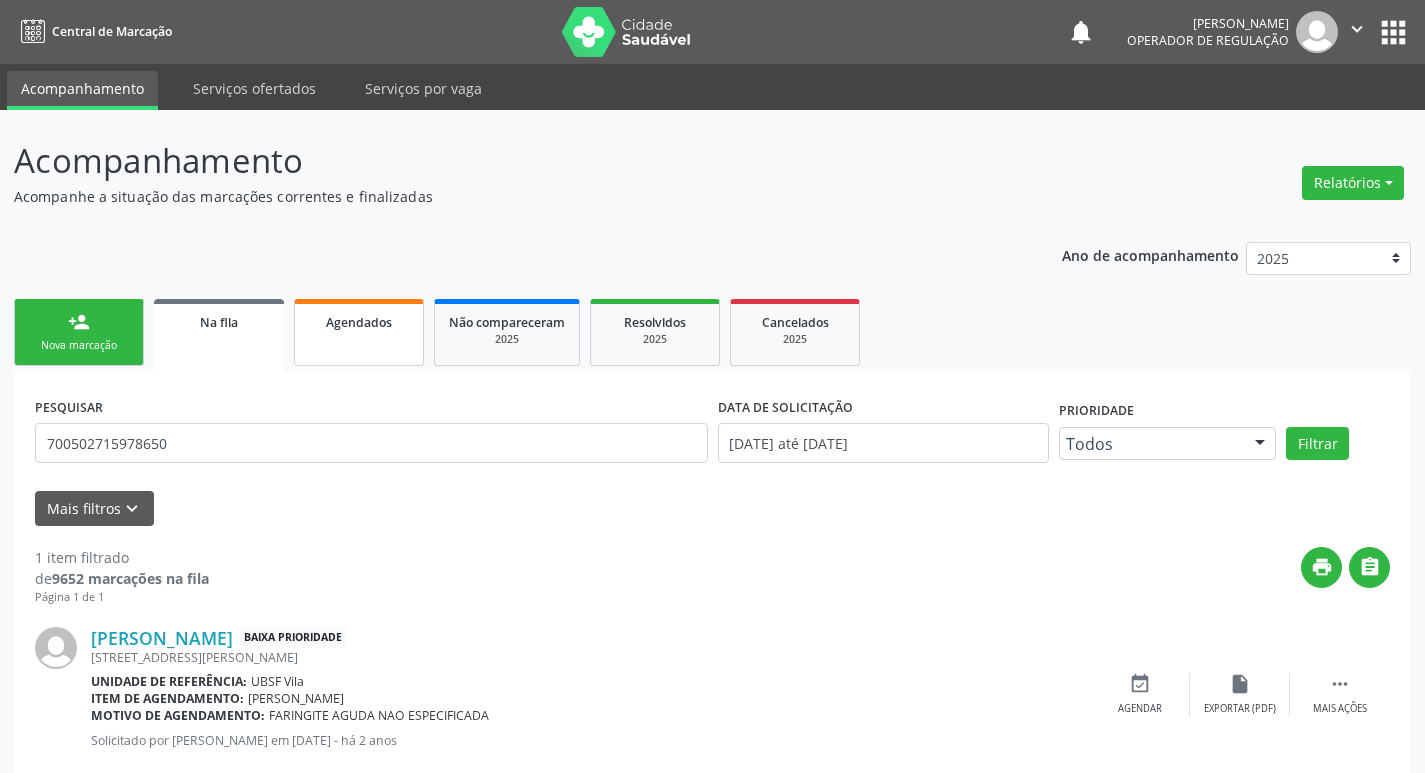 click on "Agendados" at bounding box center (359, 332) 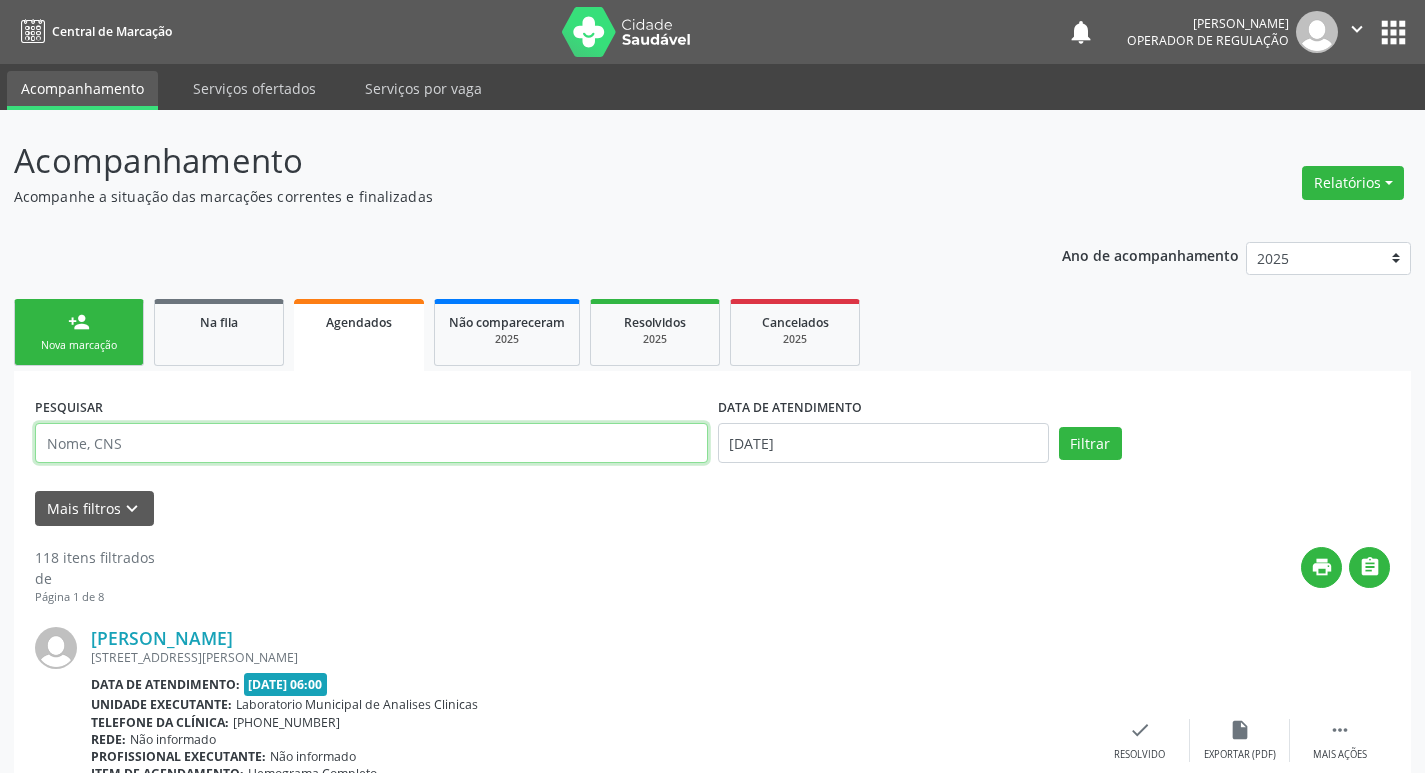 click at bounding box center (371, 443) 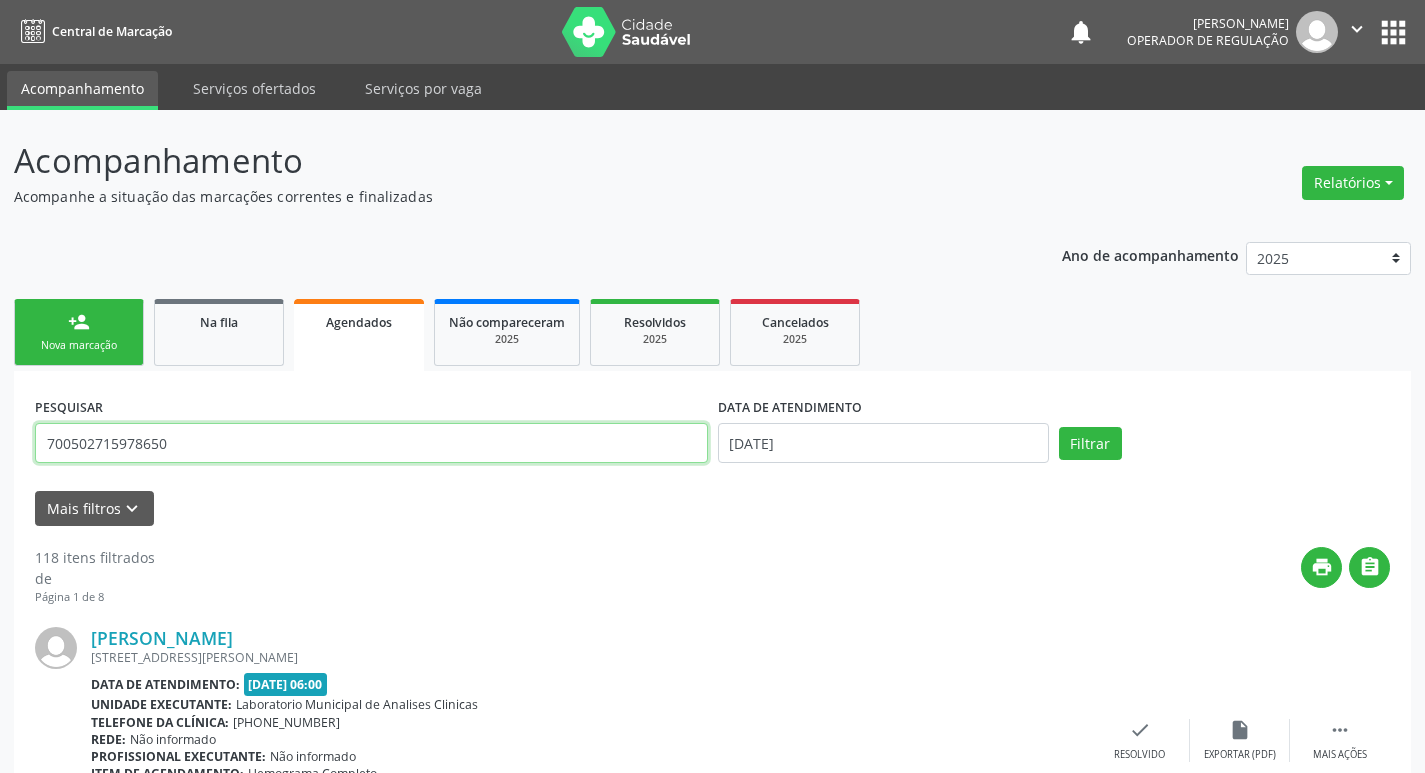 type on "700502715978650" 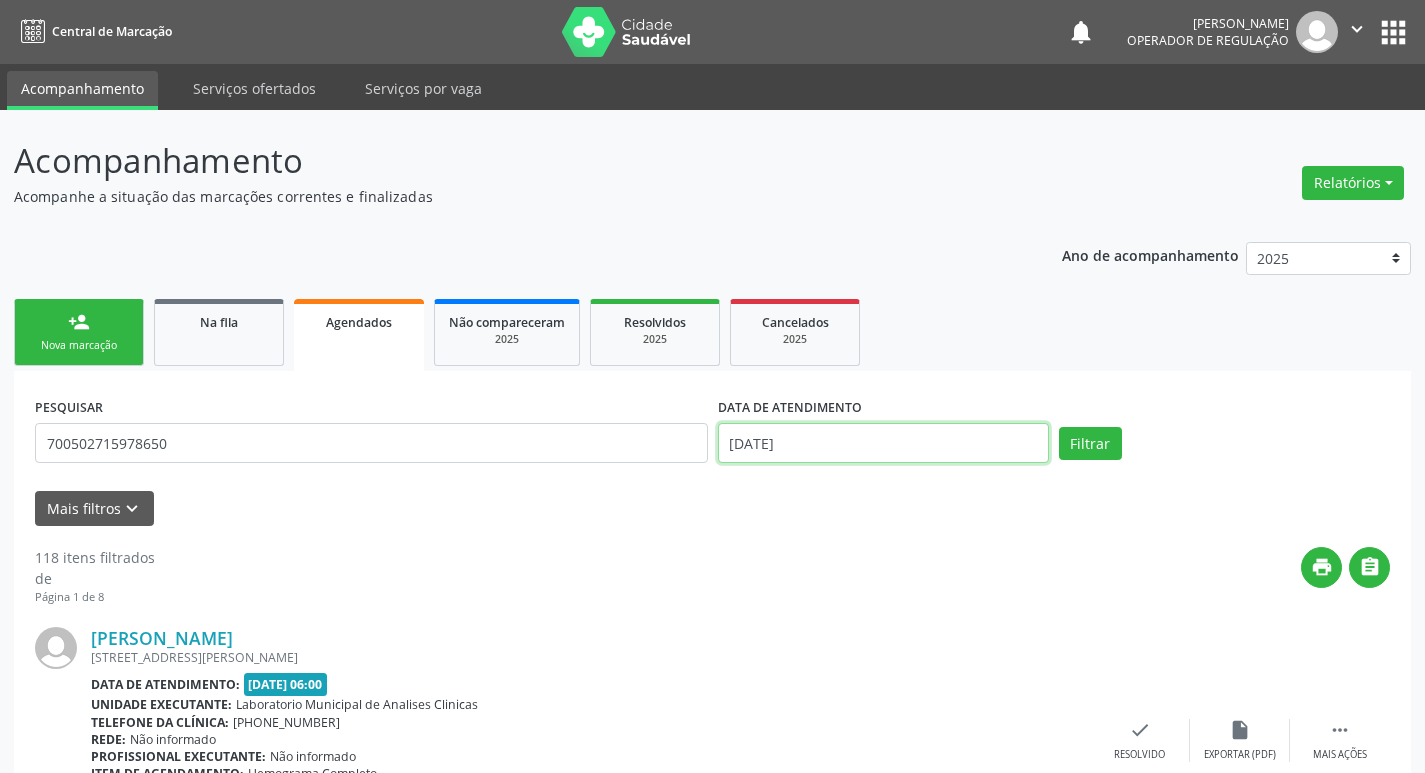 click on "[DATE]" at bounding box center [883, 443] 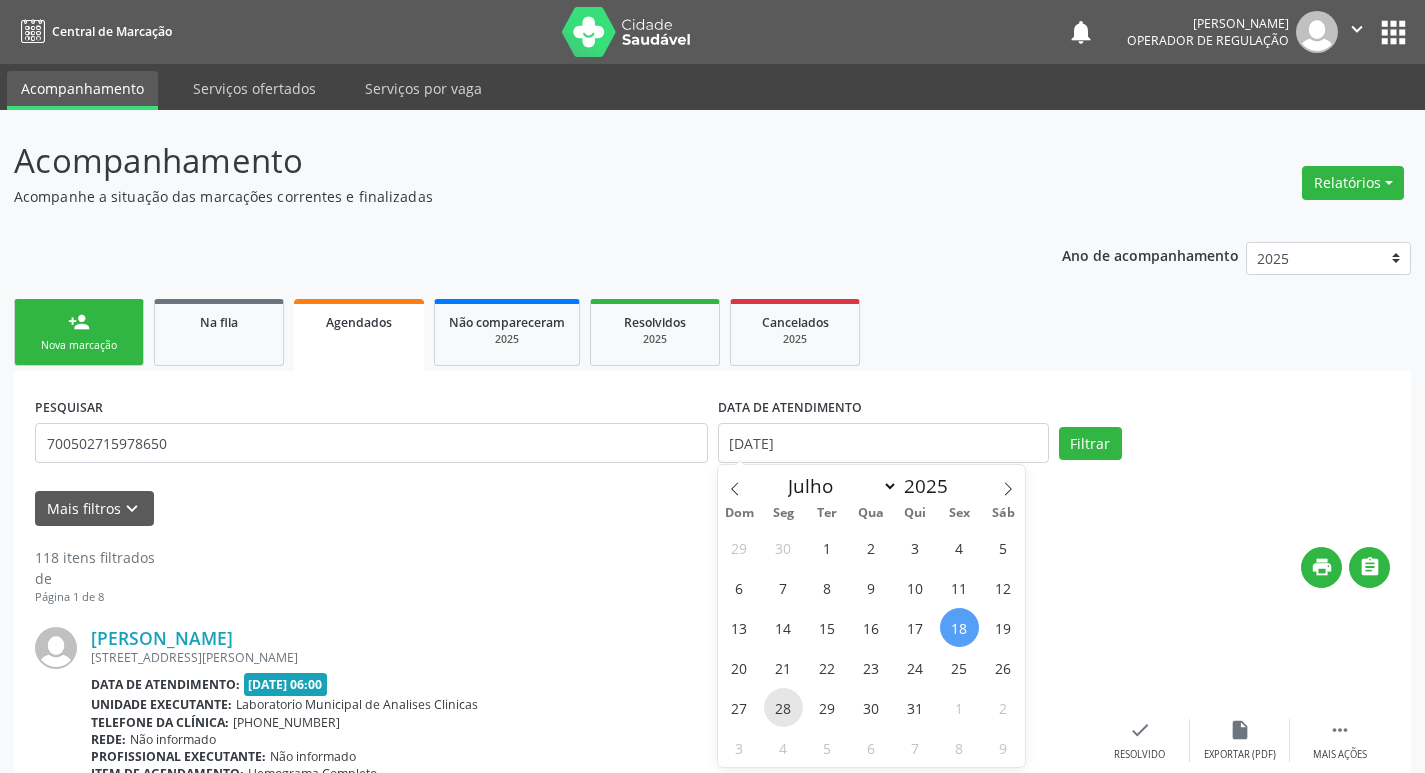 click on "28" at bounding box center [783, 707] 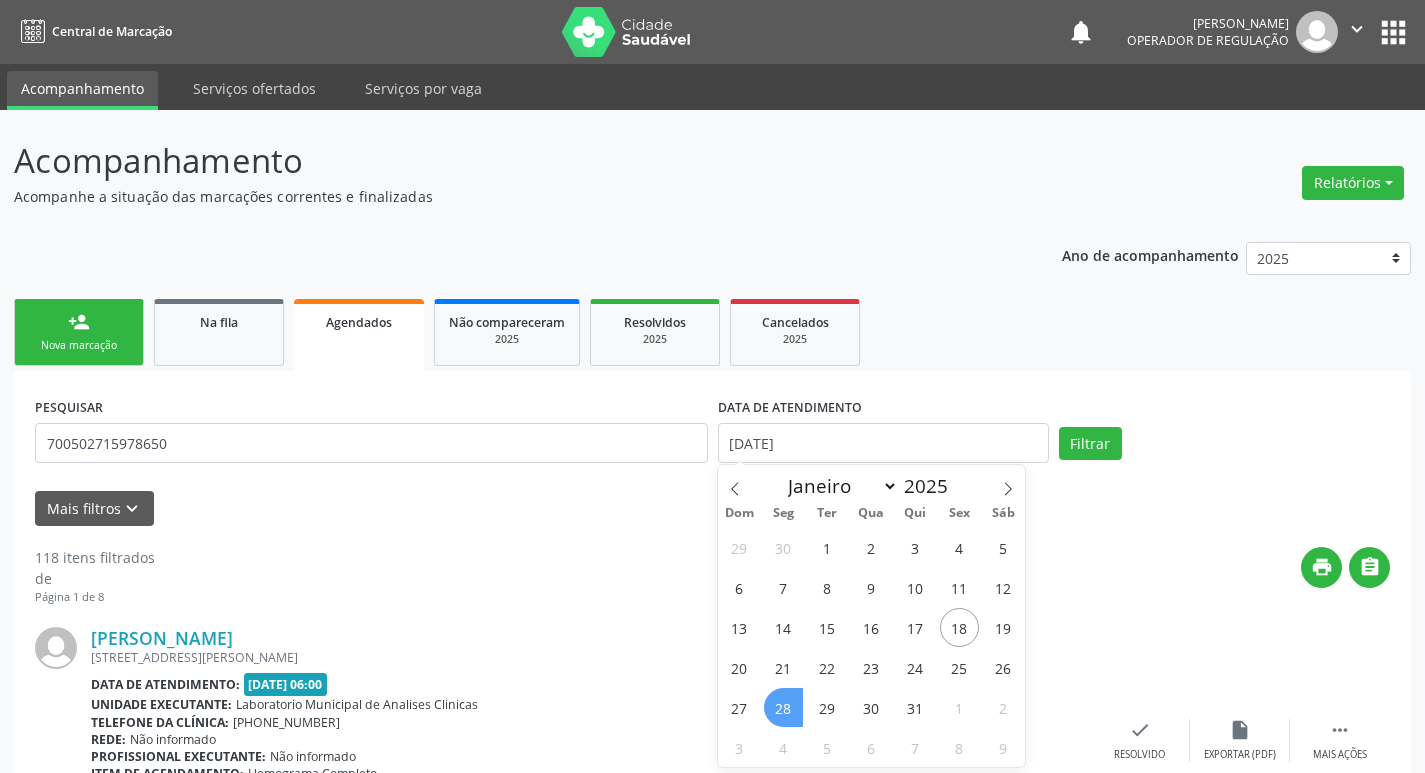 click on "28" at bounding box center (783, 707) 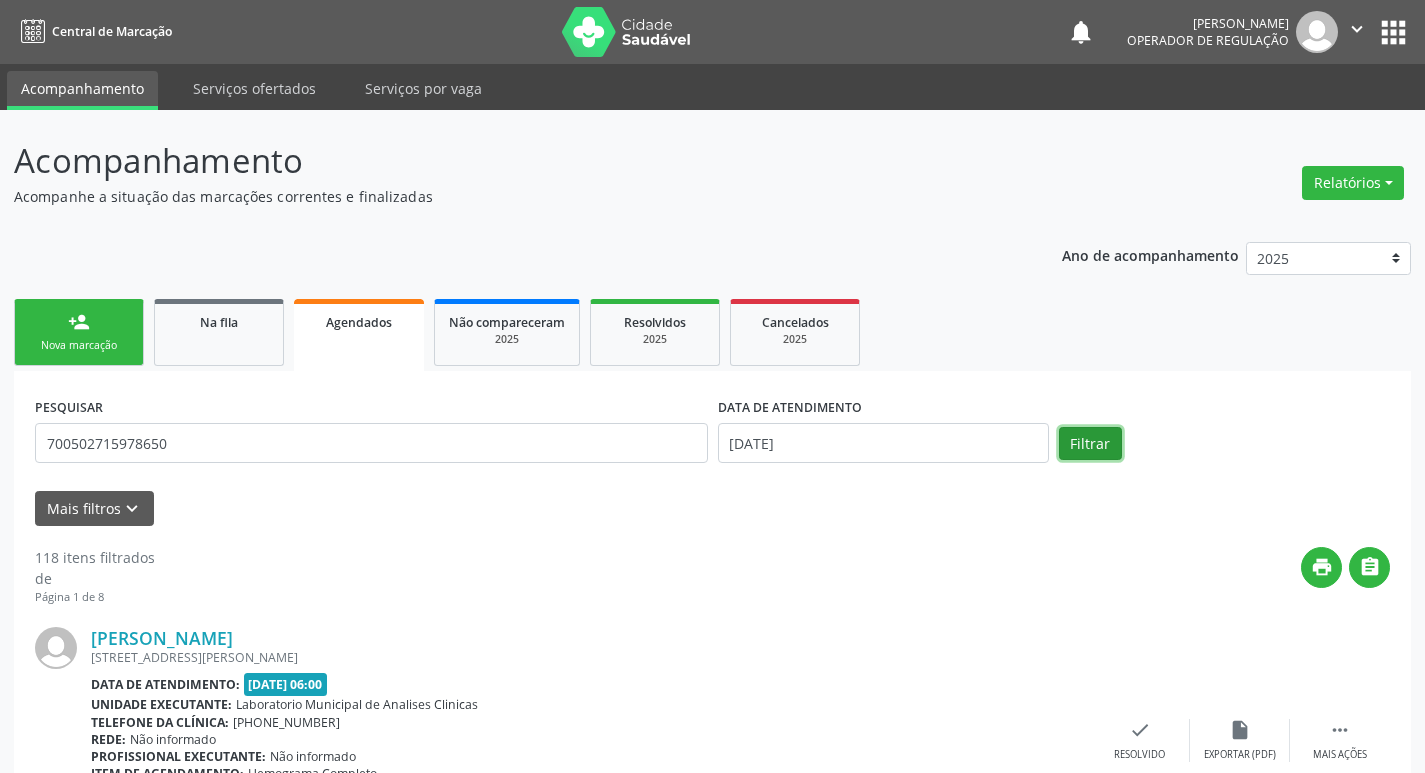 click on "Filtrar" at bounding box center (1090, 444) 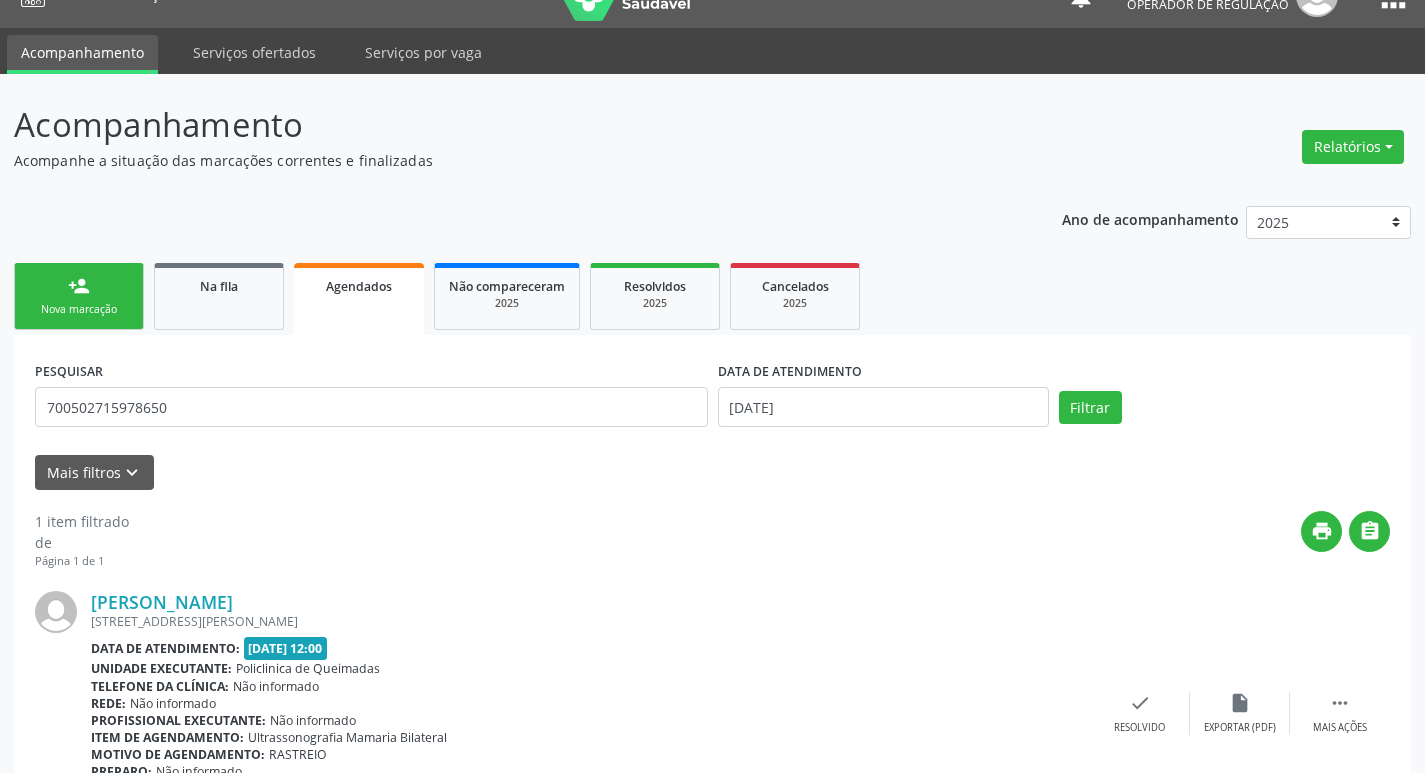 scroll, scrollTop: 155, scrollLeft: 0, axis: vertical 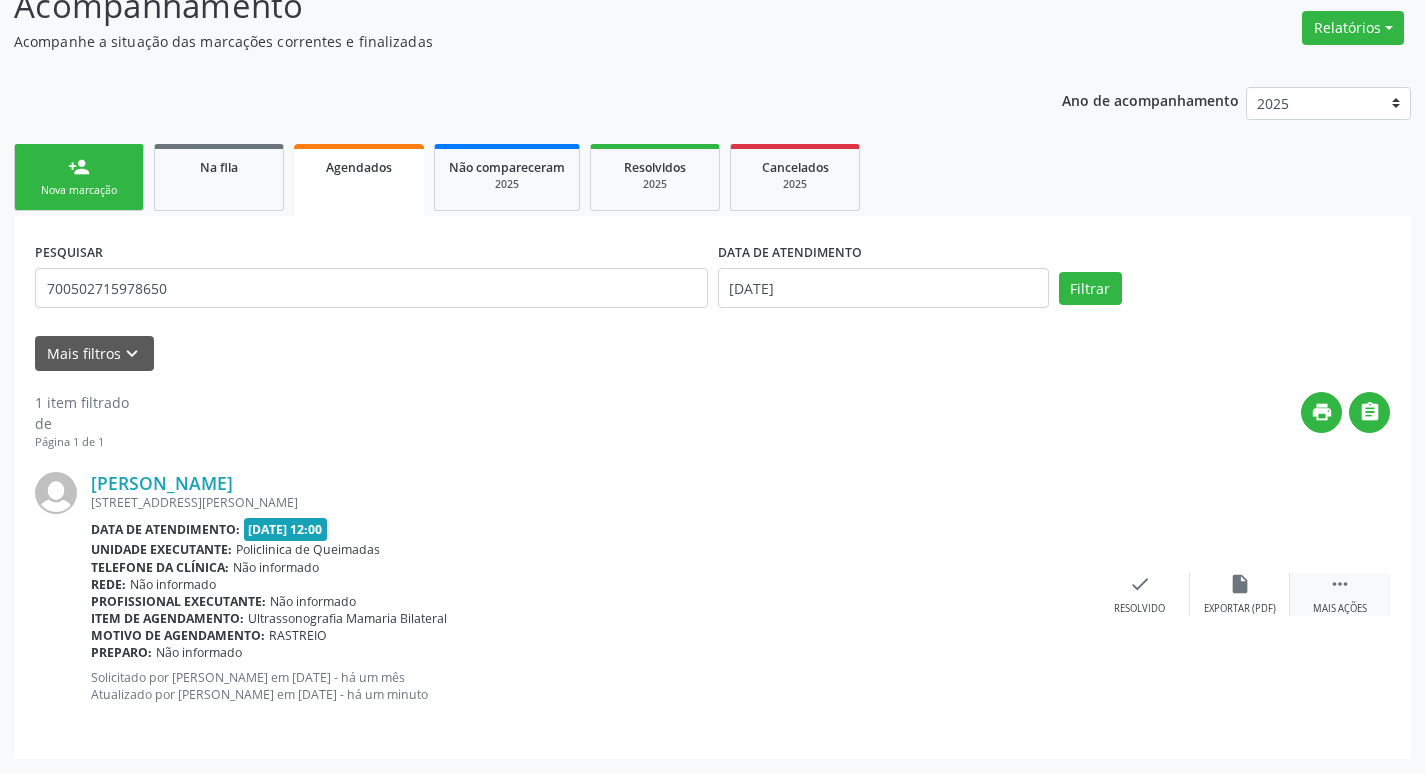 click on "
Mais ações" at bounding box center [1340, 594] 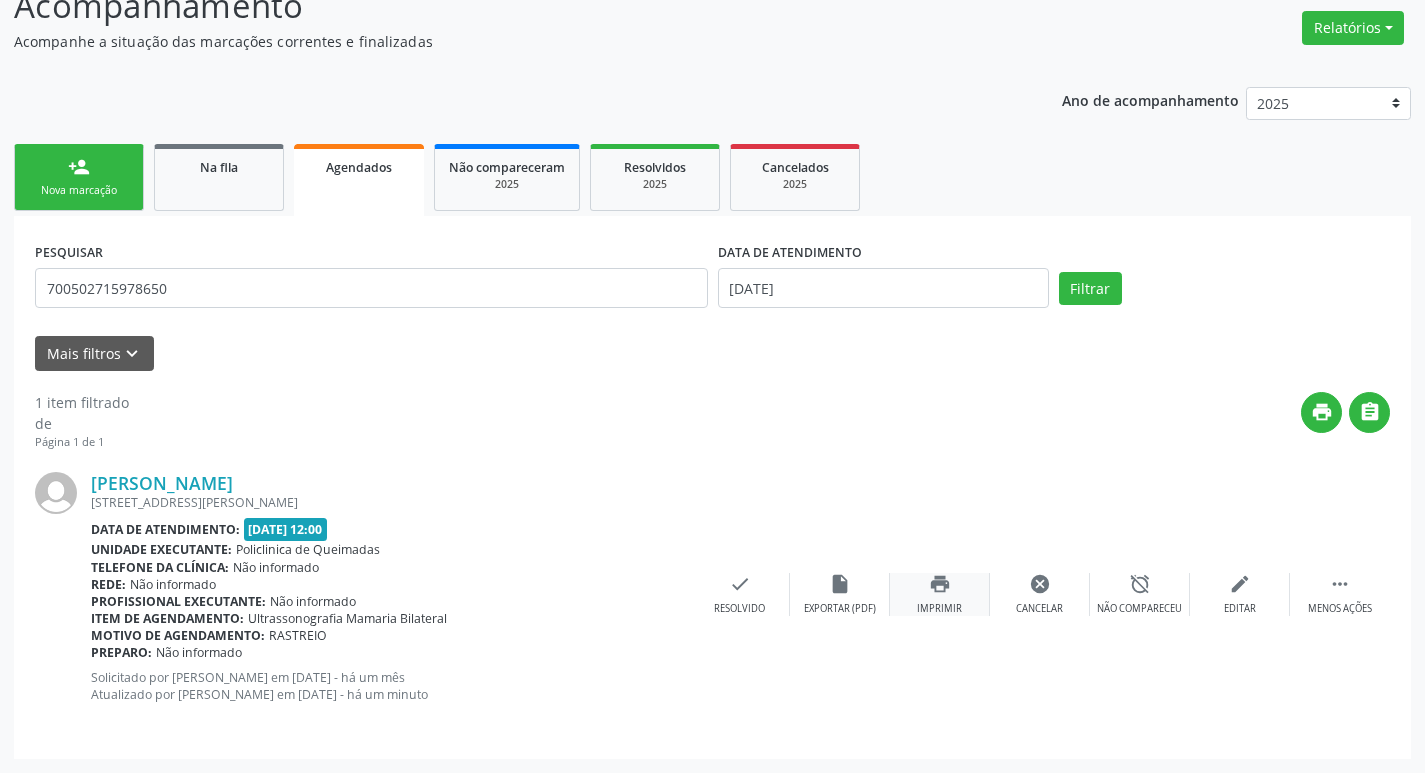 click on "Imprimir" at bounding box center [939, 609] 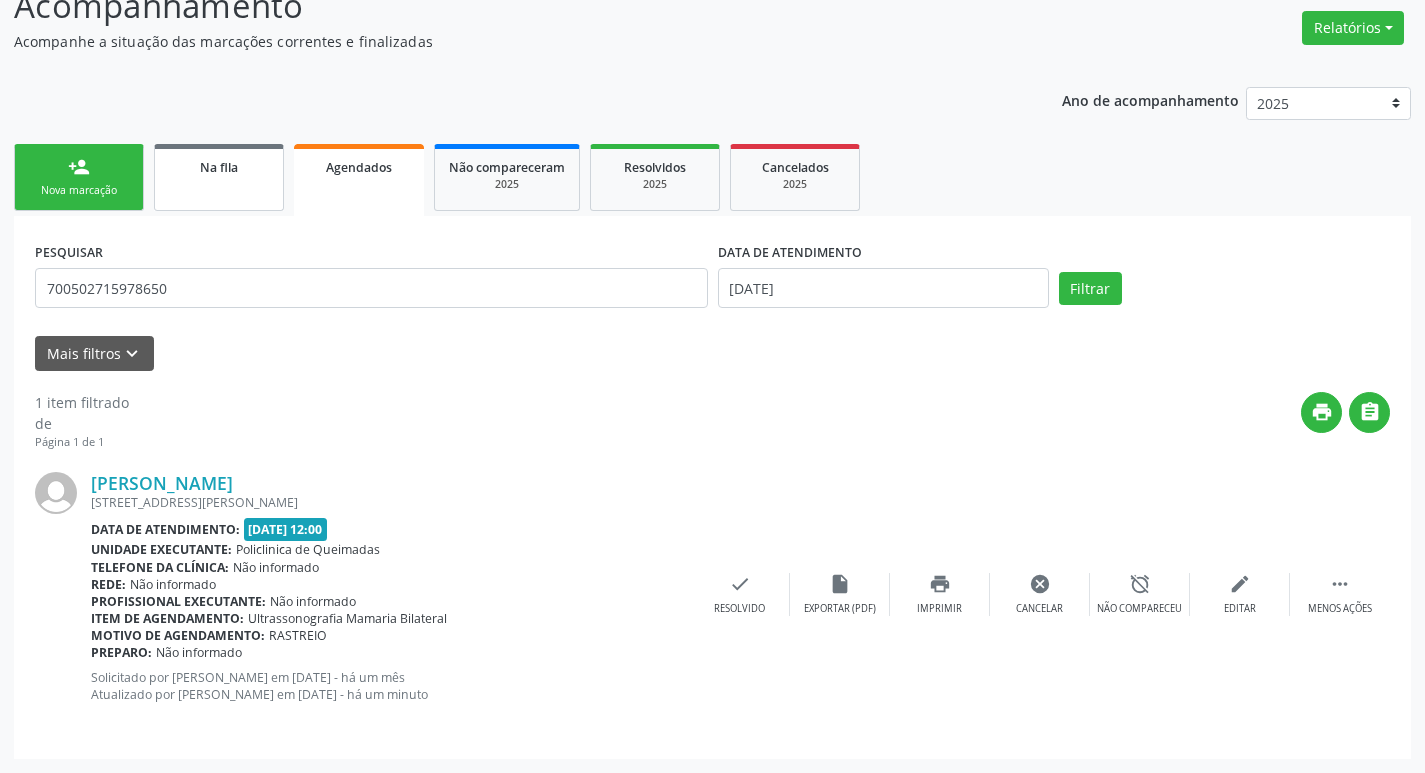click on "Na fila" at bounding box center [219, 177] 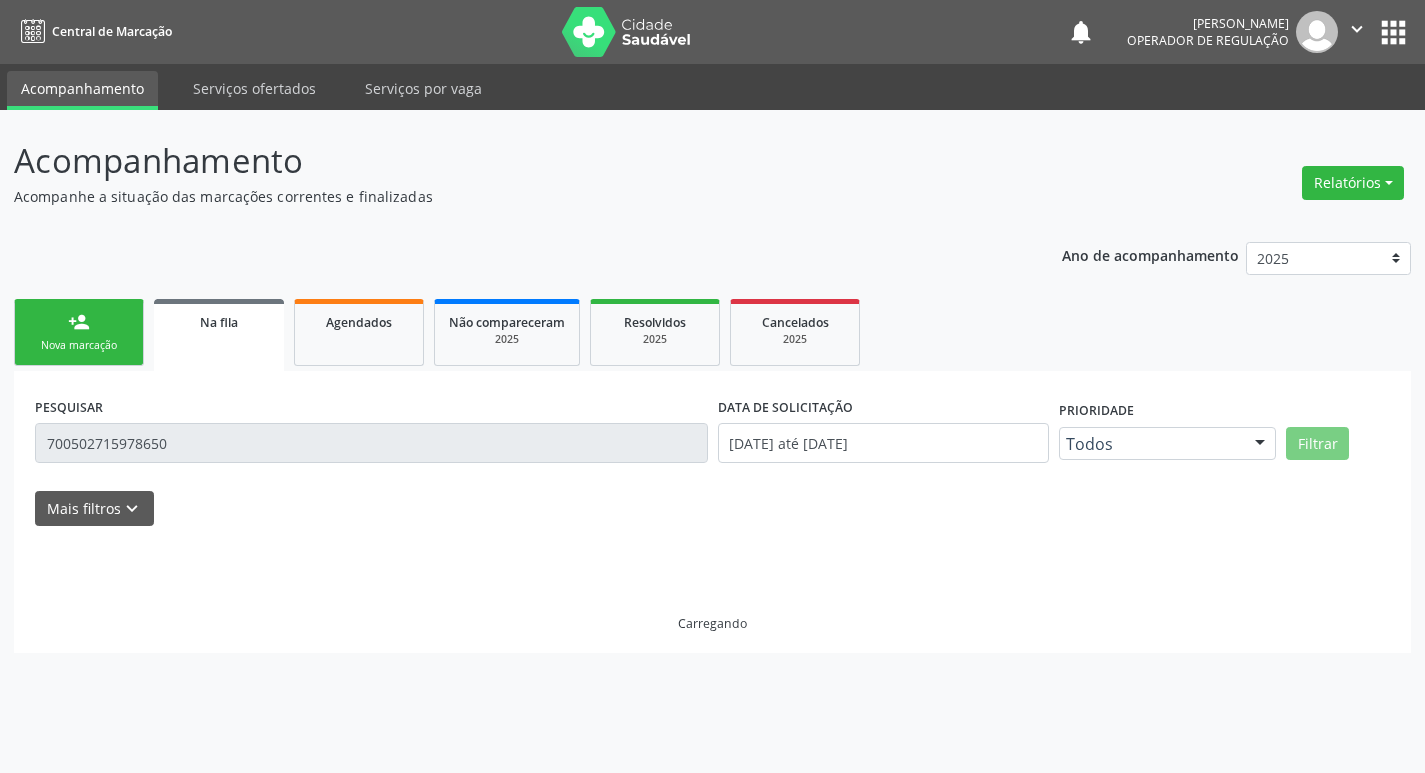 scroll, scrollTop: 0, scrollLeft: 0, axis: both 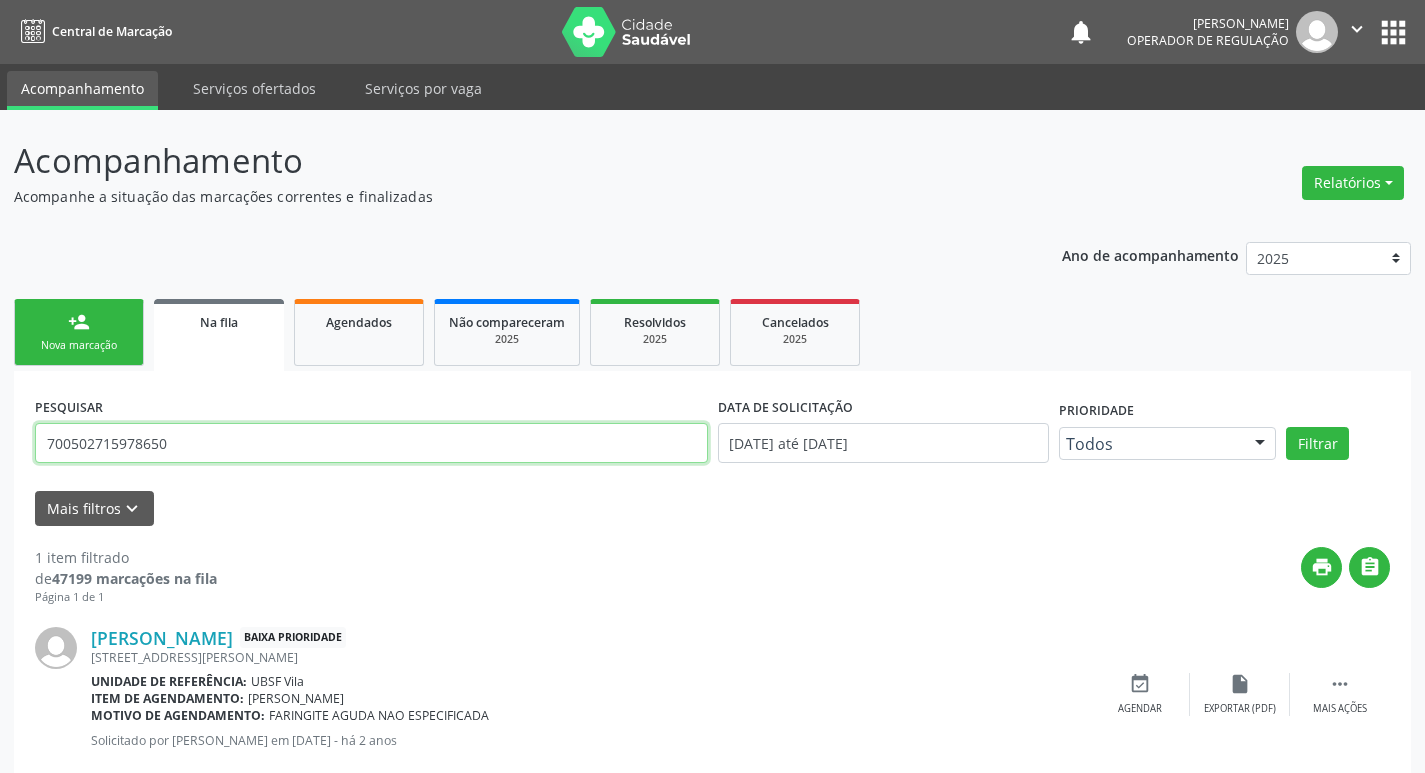 click on "700502715978650" at bounding box center [371, 443] 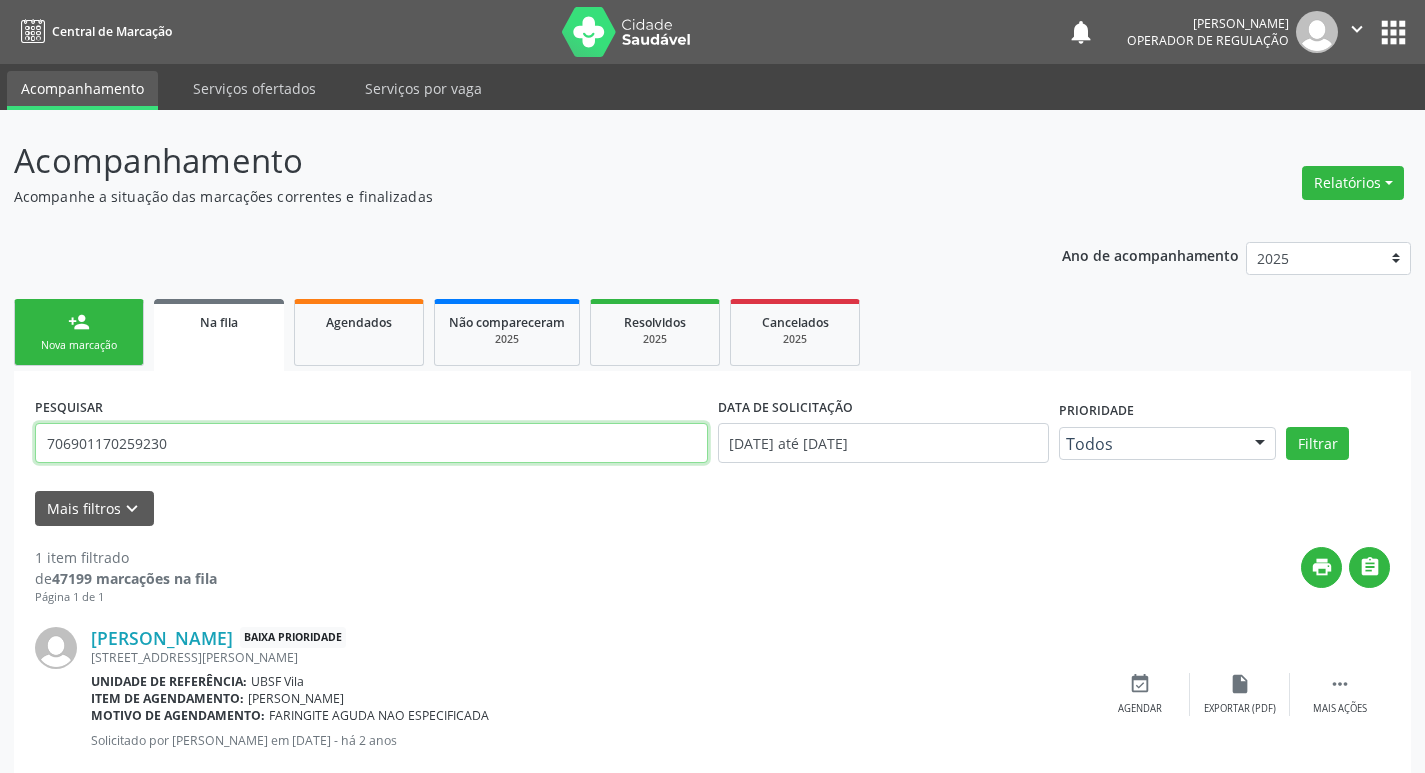 type on "706901170259230" 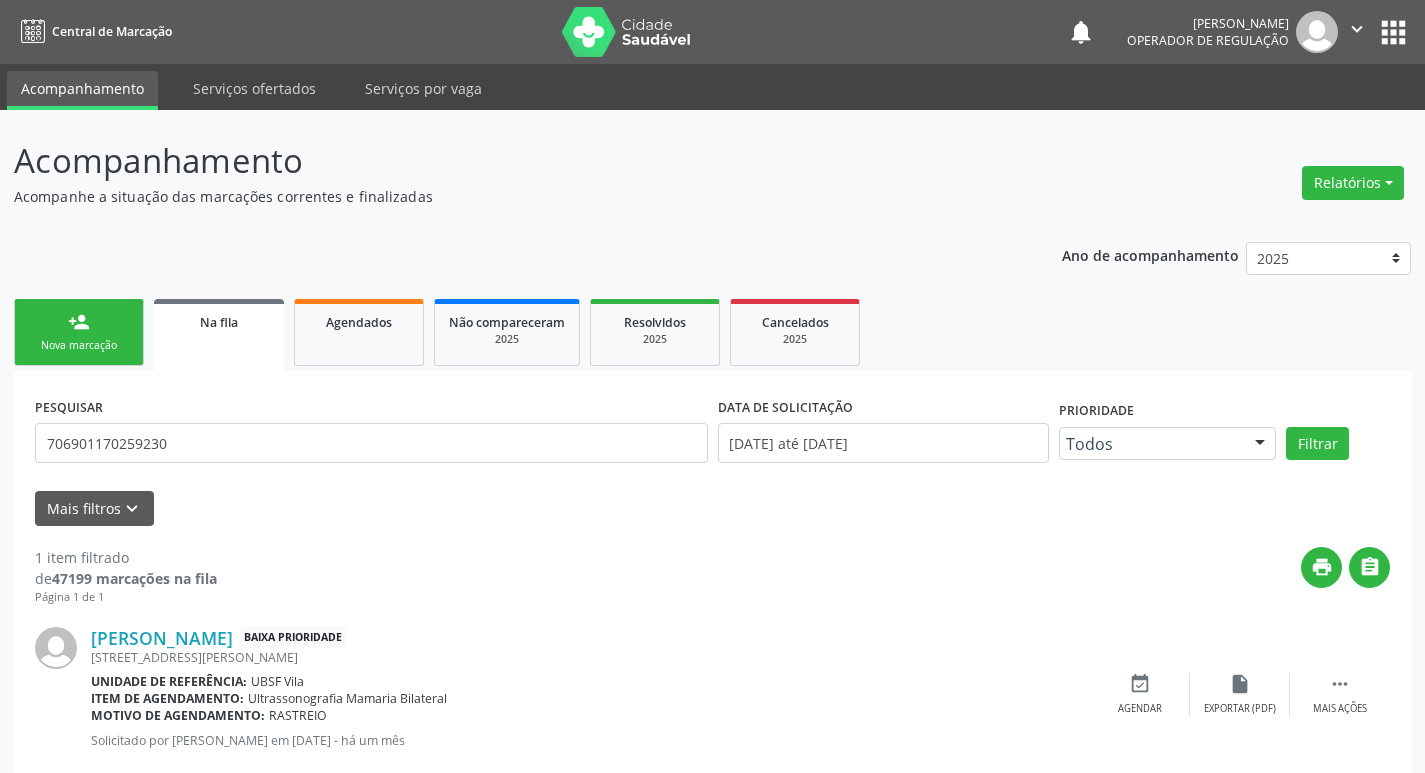 scroll, scrollTop: 46, scrollLeft: 0, axis: vertical 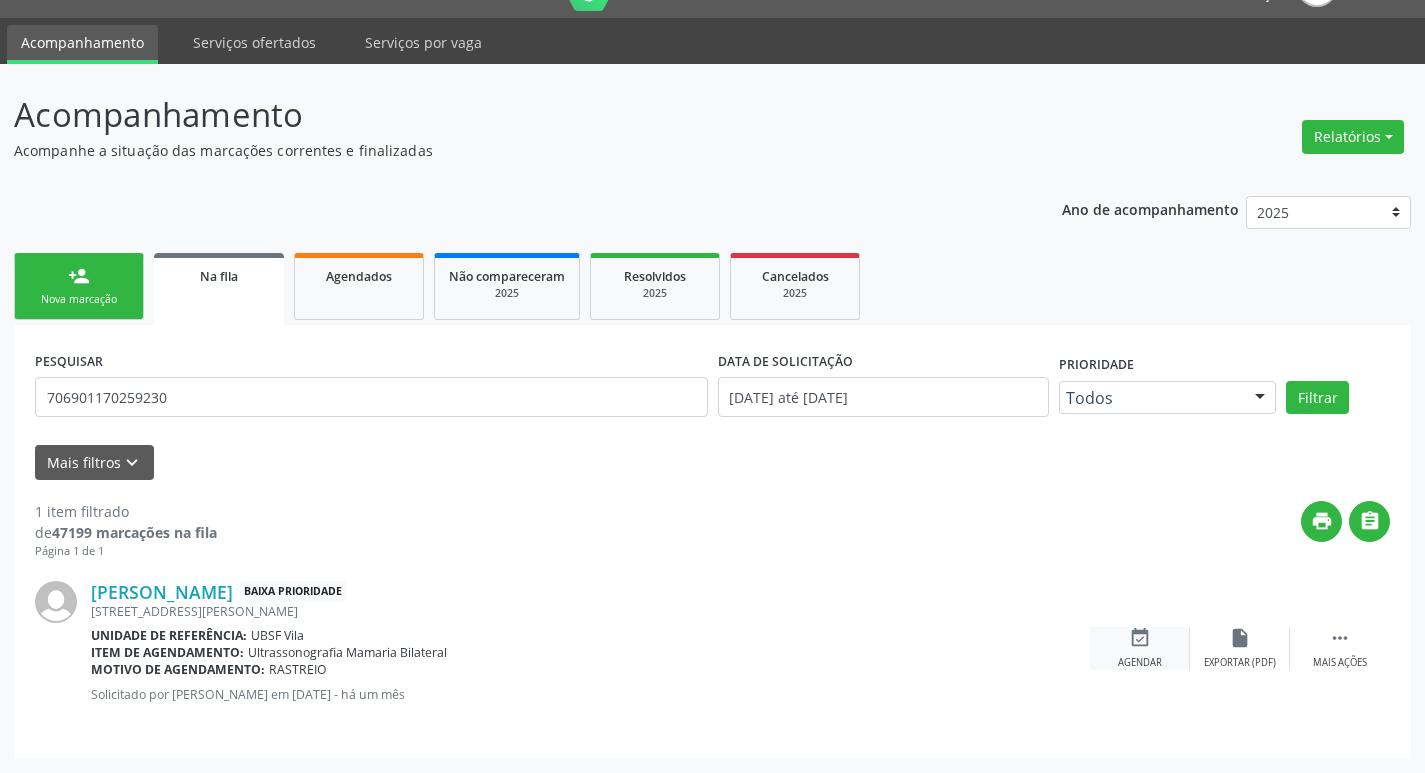 click on "event_available
Agendar" at bounding box center [1140, 648] 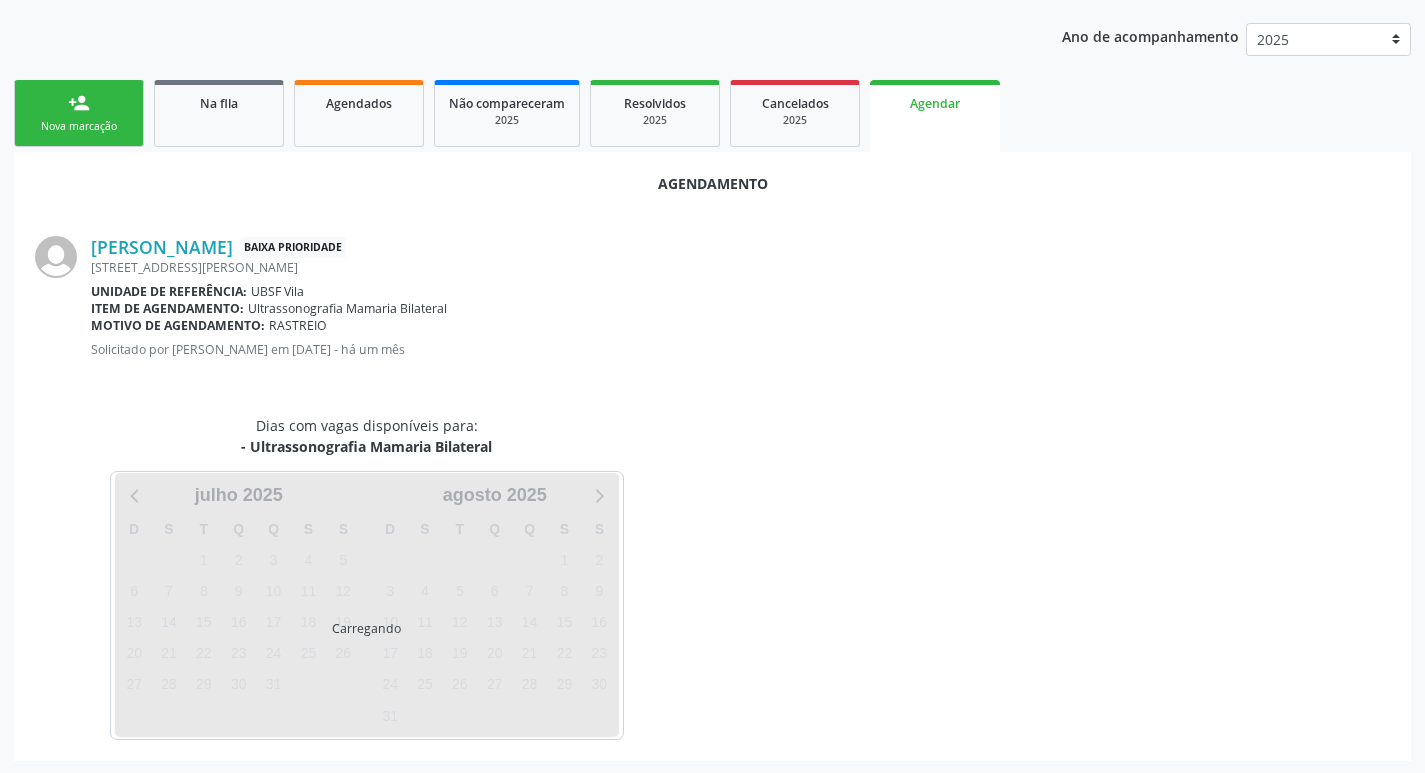 scroll, scrollTop: 221, scrollLeft: 0, axis: vertical 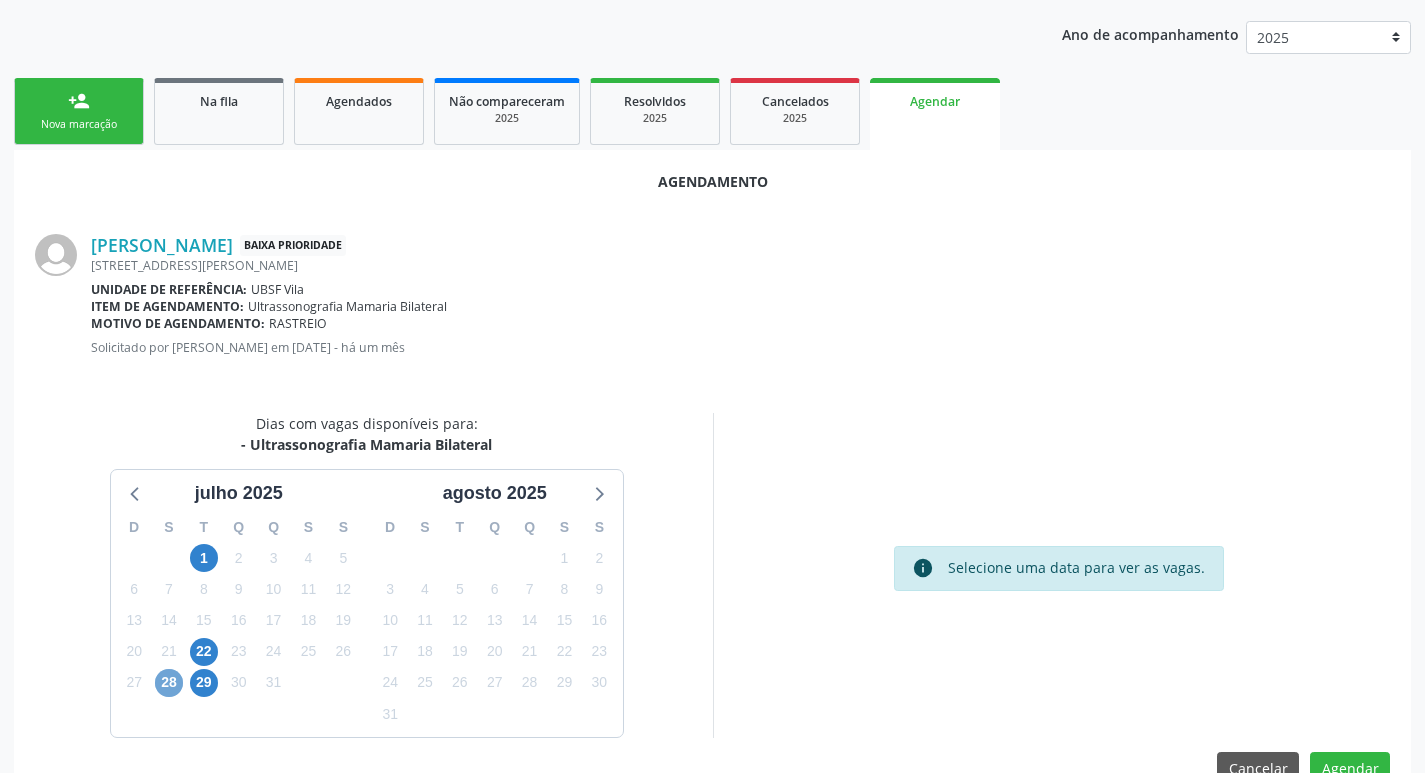 click on "28" at bounding box center (169, 683) 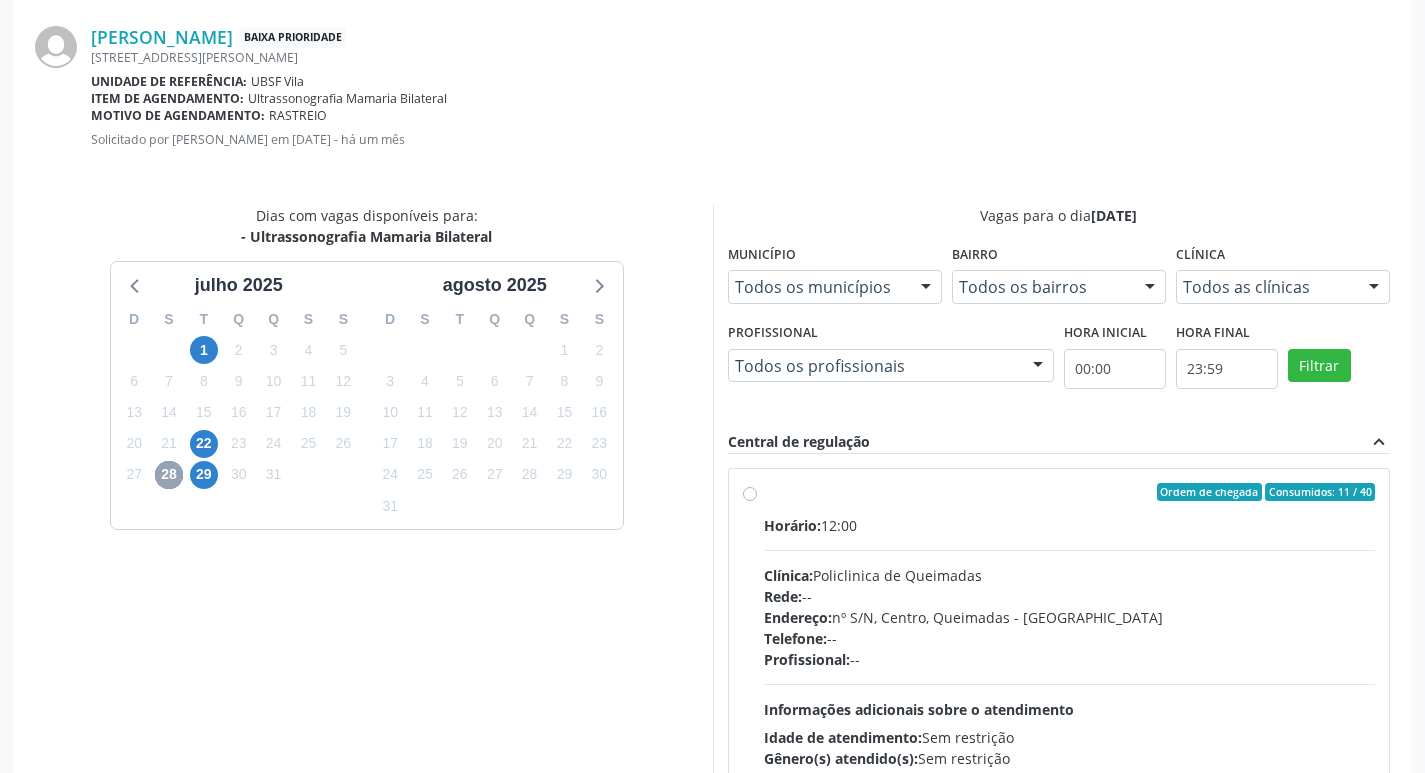 scroll, scrollTop: 557, scrollLeft: 0, axis: vertical 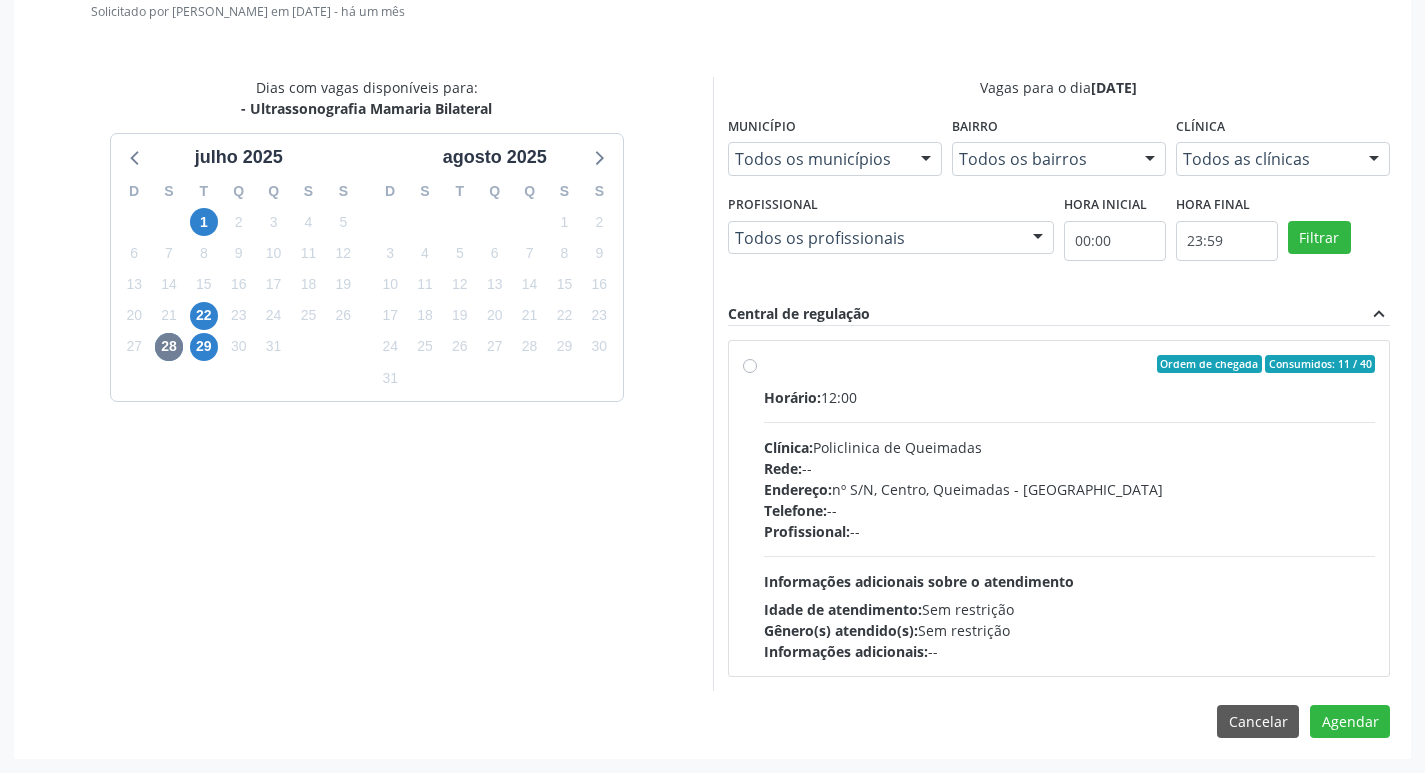 click on "Ordem de chegada
Consumidos: 11 / 40
Horário:   12:00
Clínica:  Policlinica de Queimadas
Rede:
--
Endereço:   nº S/N, Centro, Queimadas - PB
Telefone:   --
Profissional:
--
Informações adicionais sobre o atendimento
Idade de atendimento:
Sem restrição
Gênero(s) atendido(s):
Sem restrição
Informações adicionais:
--" at bounding box center [1059, 508] 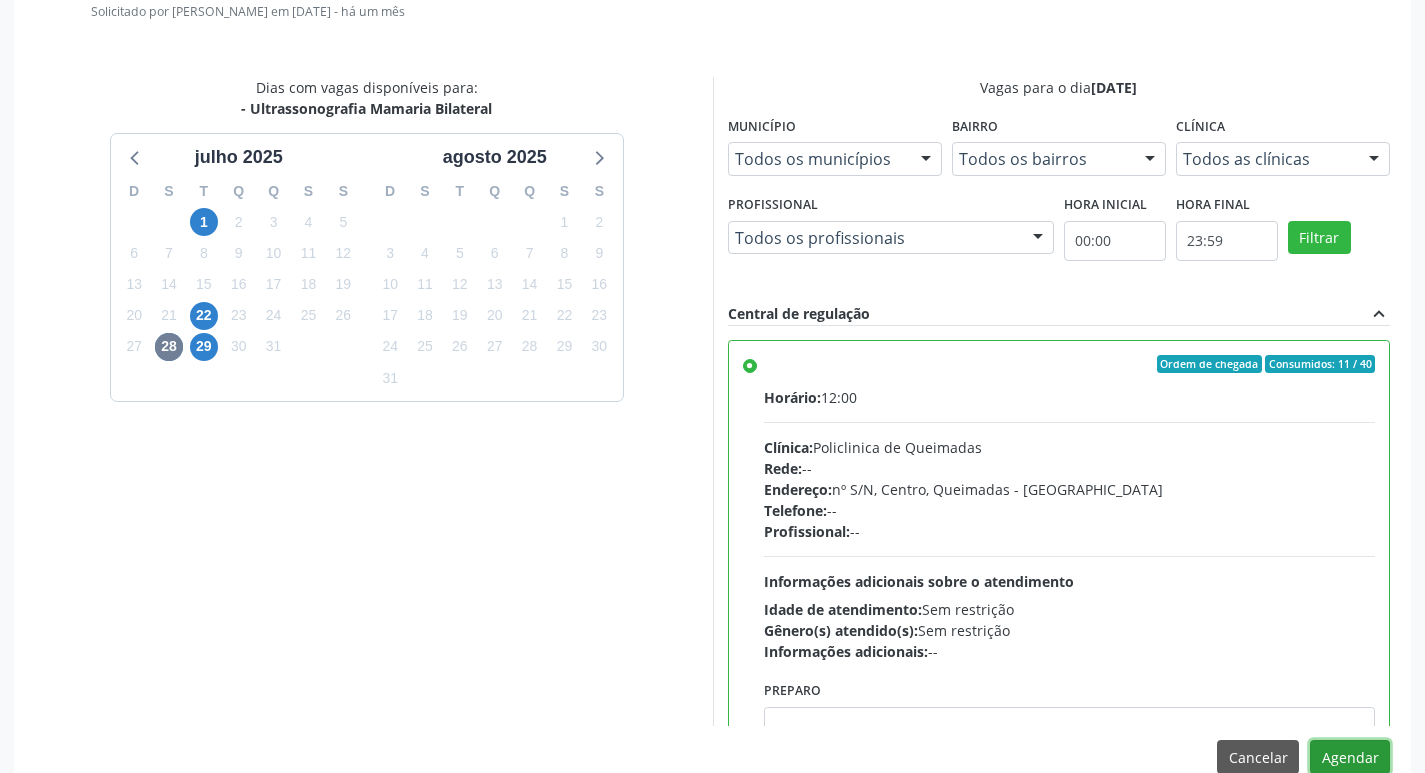 click on "Agendar" at bounding box center [1350, 757] 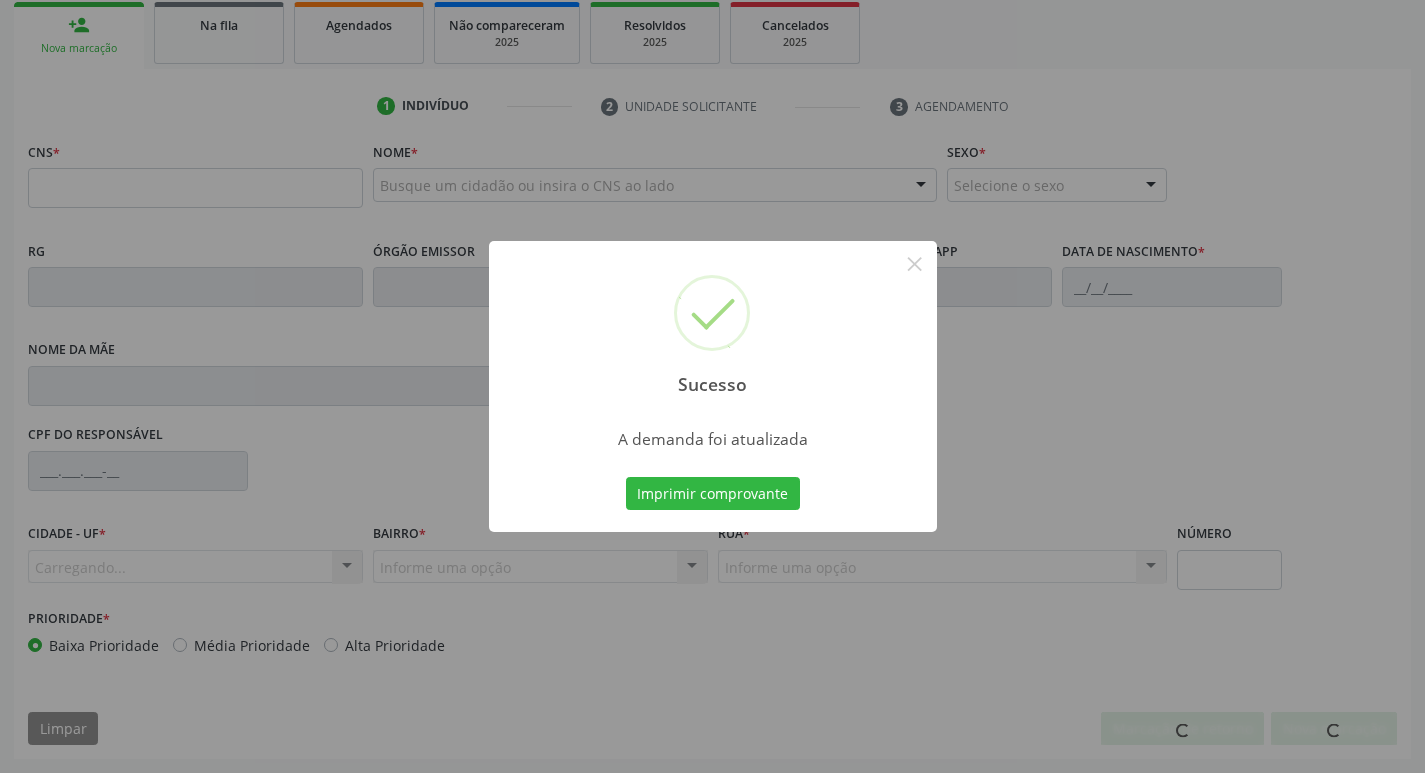 scroll, scrollTop: 297, scrollLeft: 0, axis: vertical 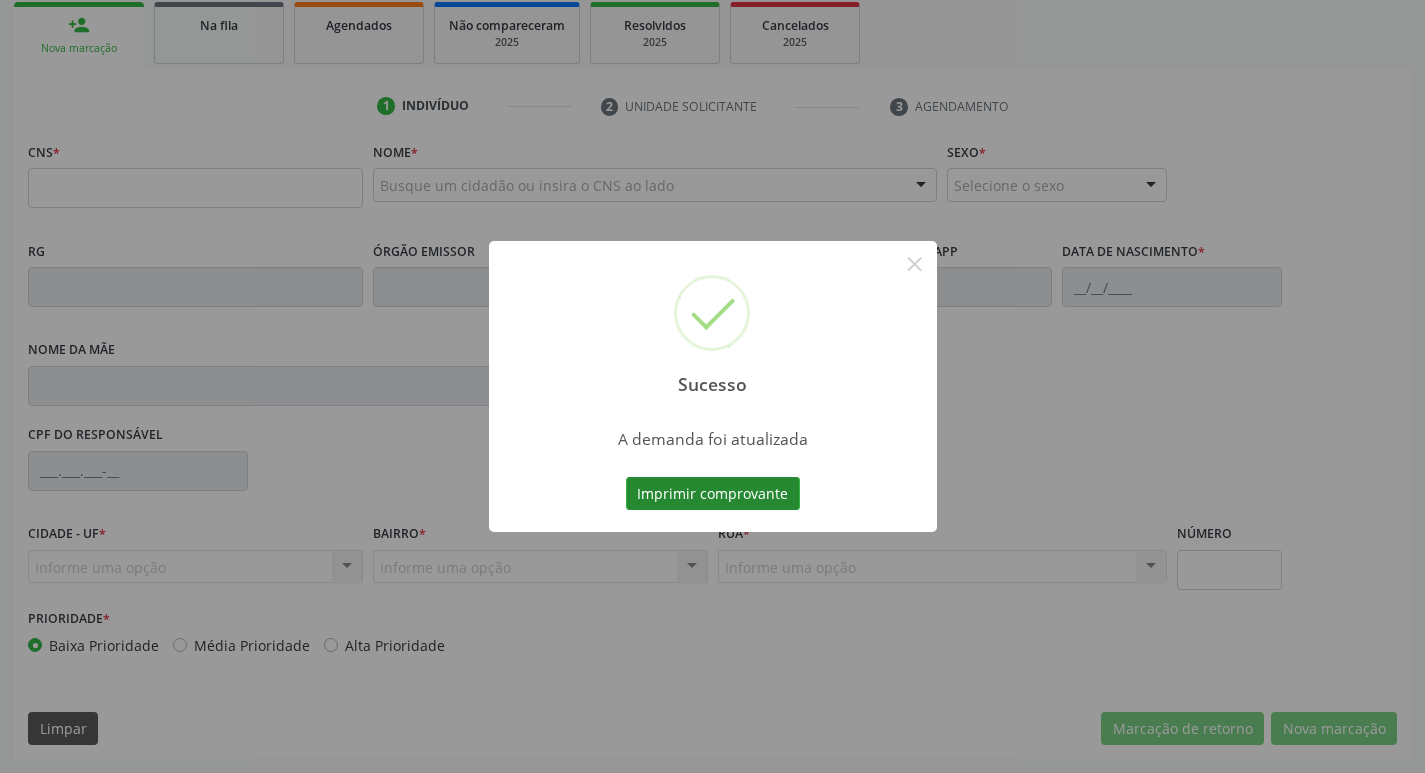 click on "Imprimir comprovante" at bounding box center [713, 494] 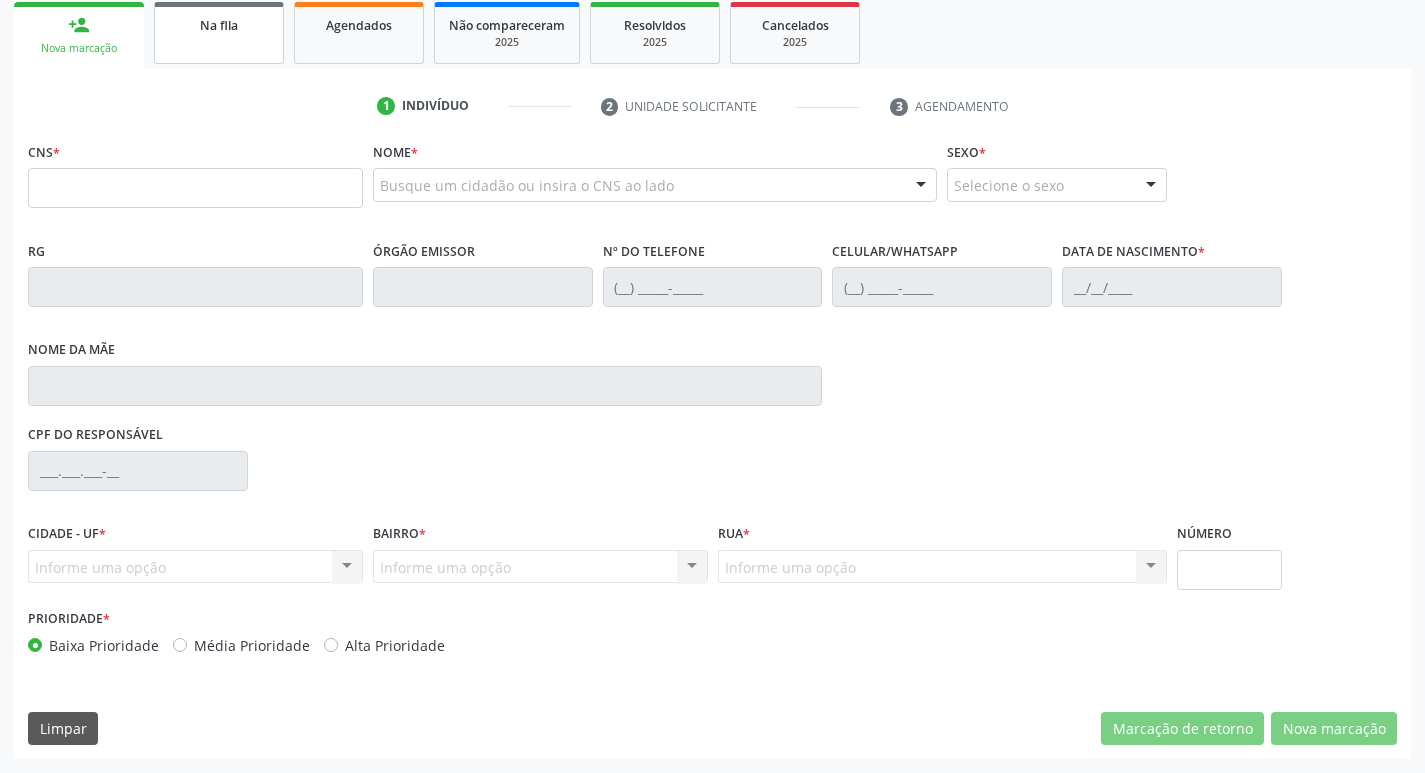 click on "Na fila" at bounding box center (219, 33) 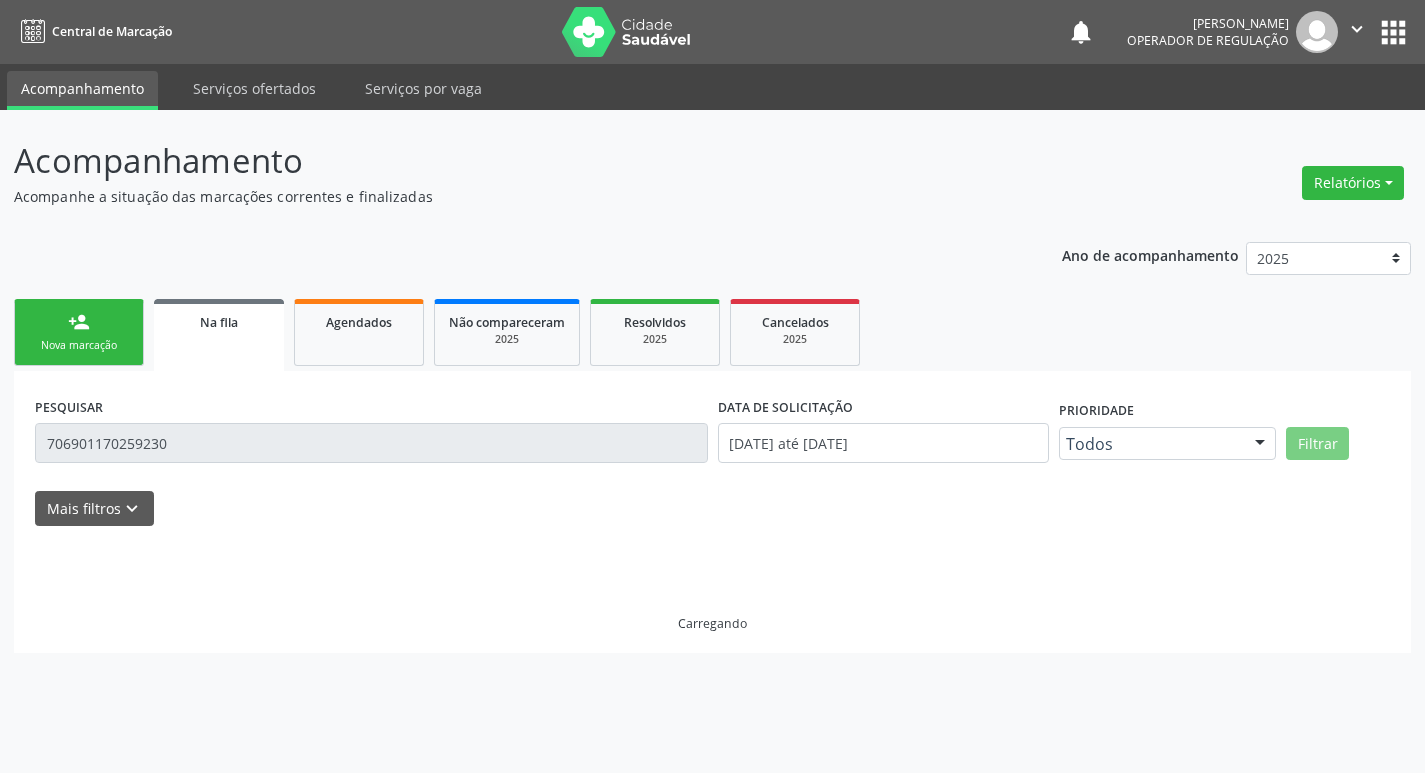 scroll, scrollTop: 0, scrollLeft: 0, axis: both 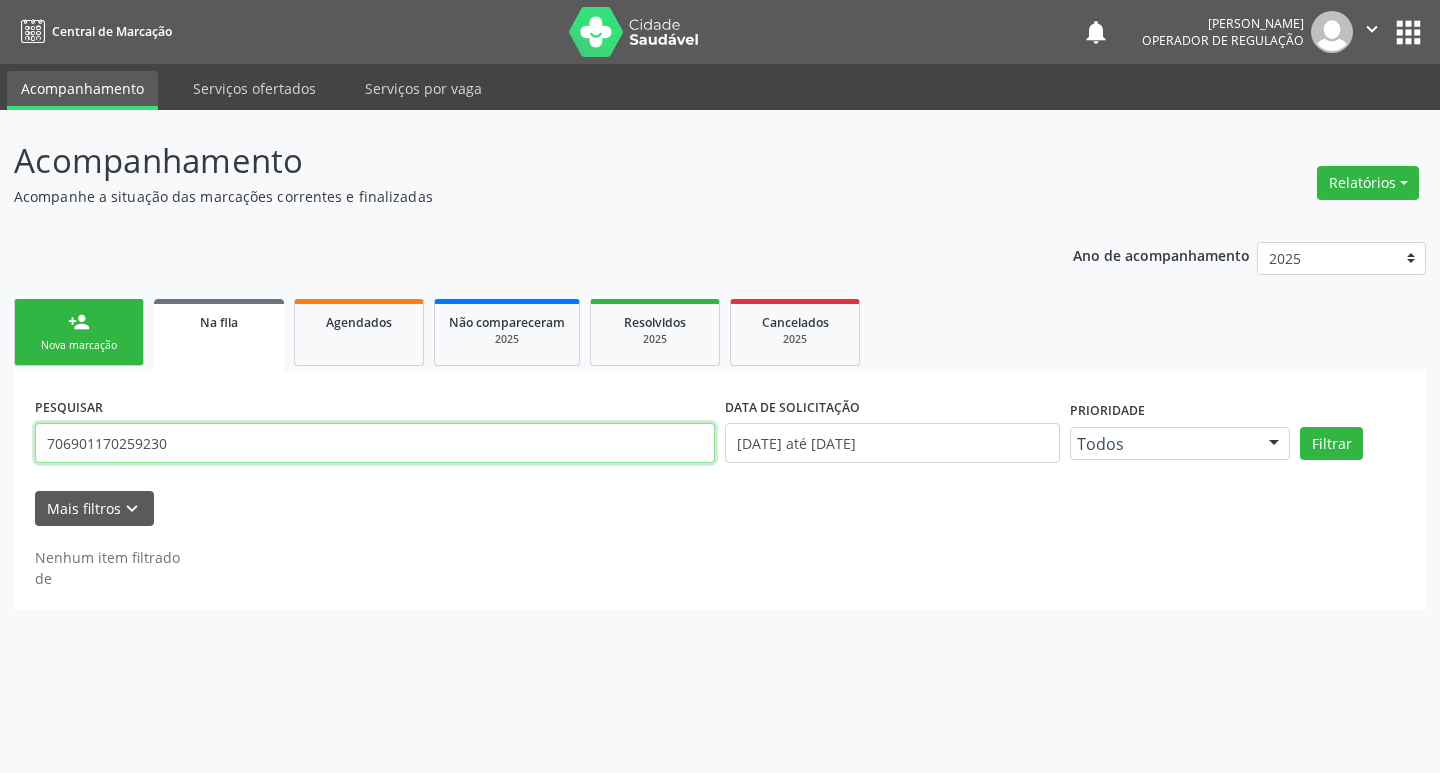 click on "706901170259230" at bounding box center [375, 443] 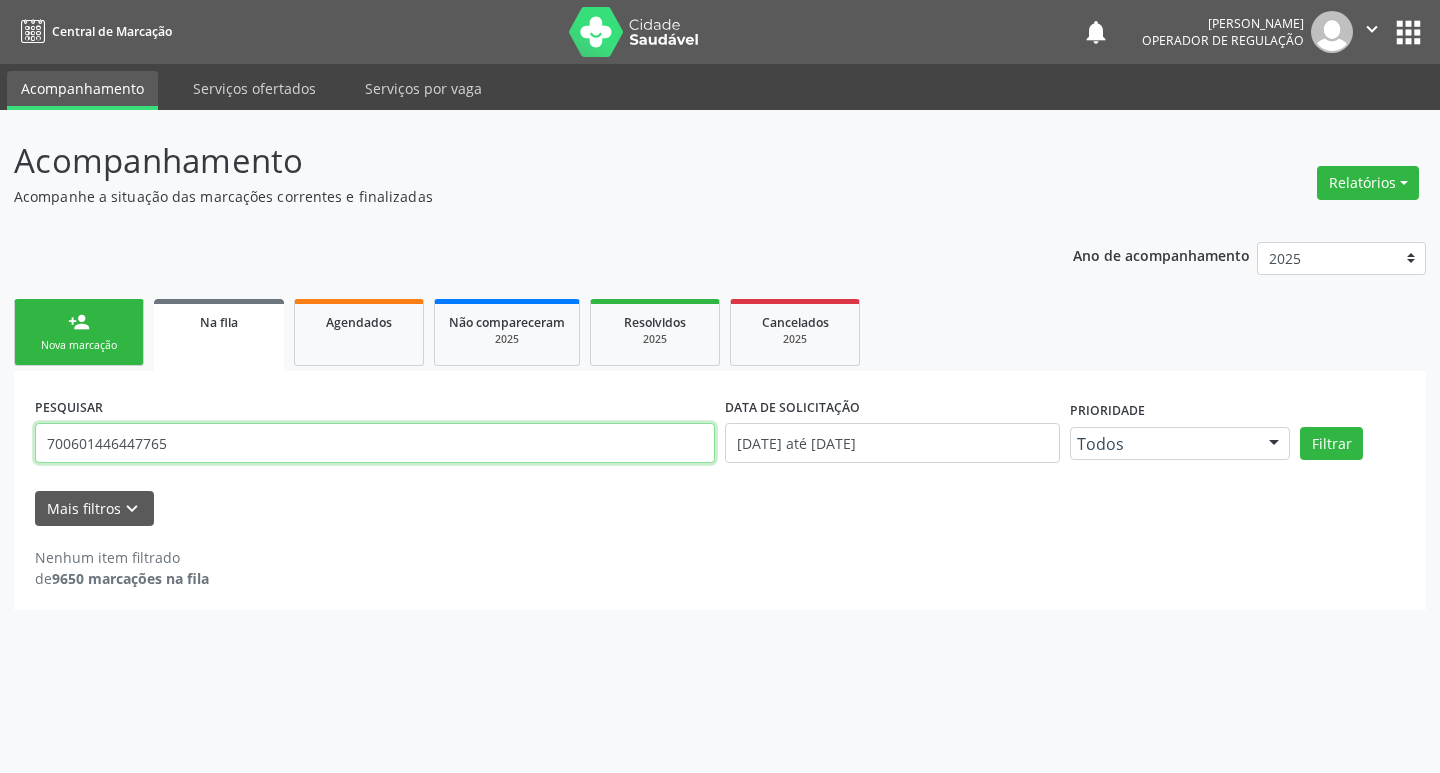 type on "700601446447765" 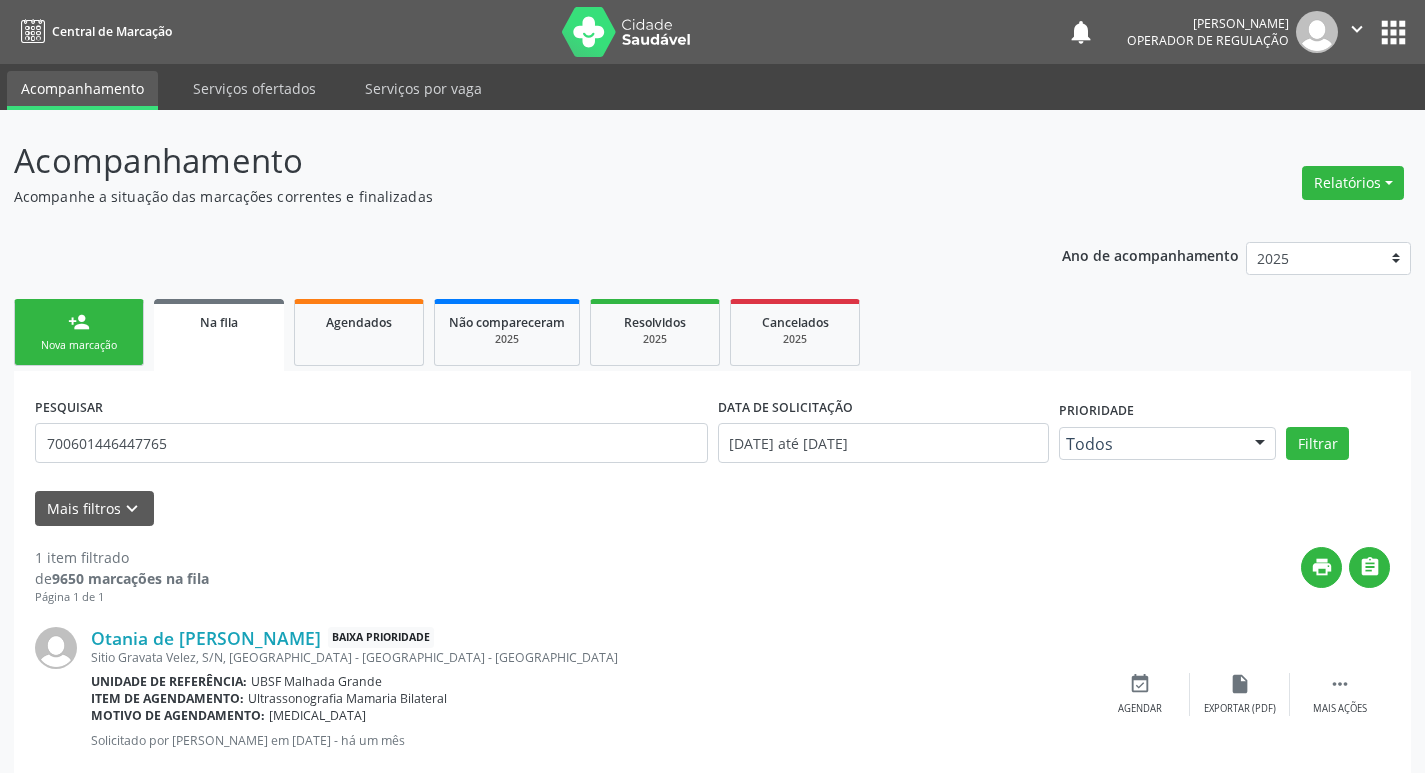 scroll, scrollTop: 46, scrollLeft: 0, axis: vertical 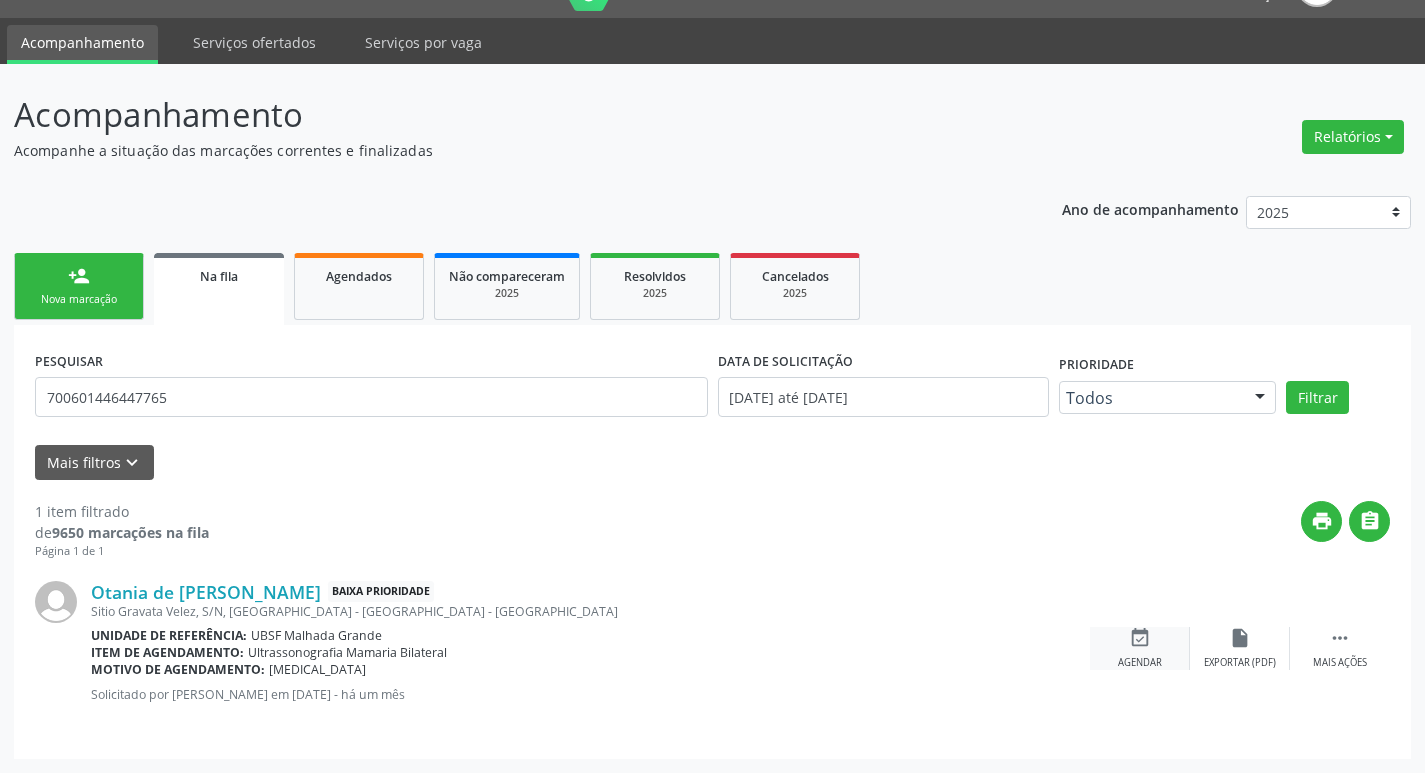 click on "event_available" at bounding box center (1140, 638) 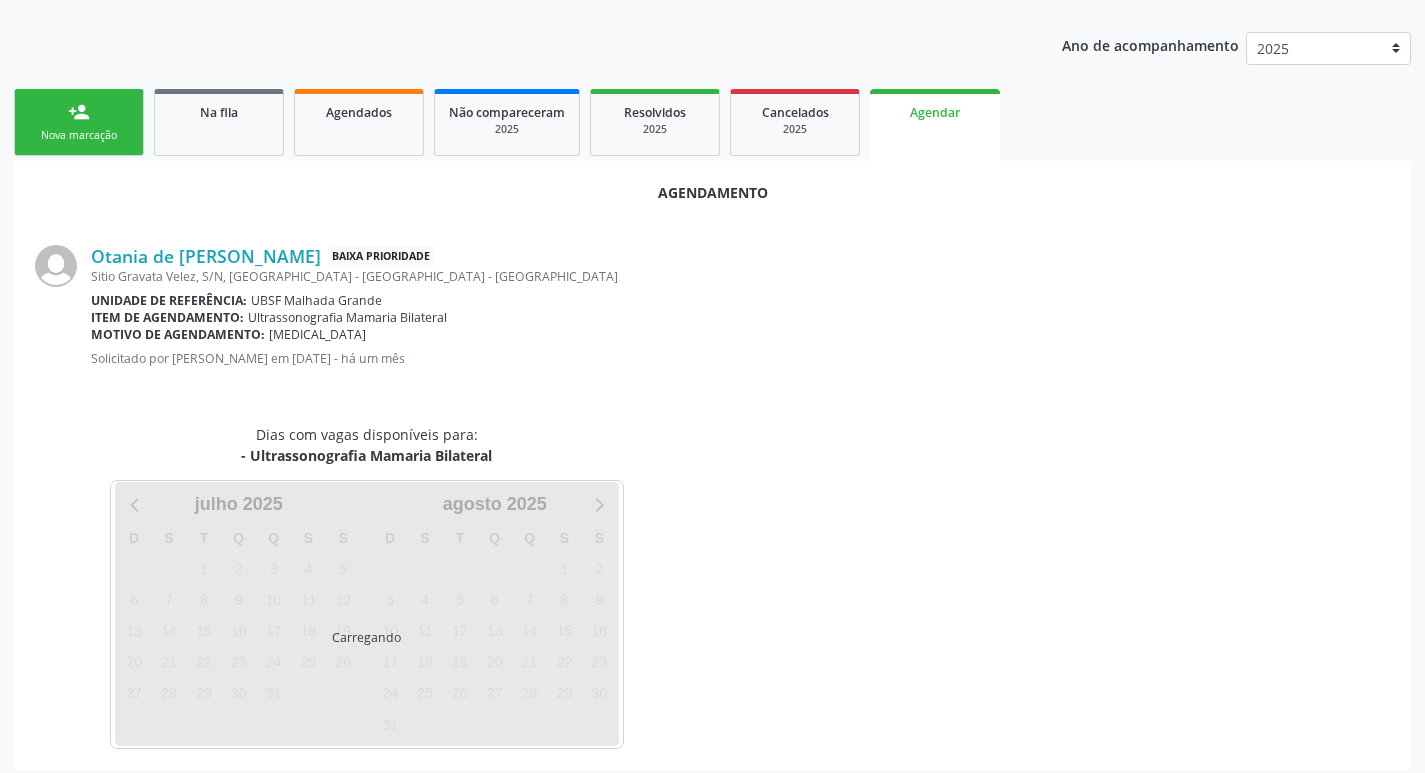 scroll, scrollTop: 221, scrollLeft: 0, axis: vertical 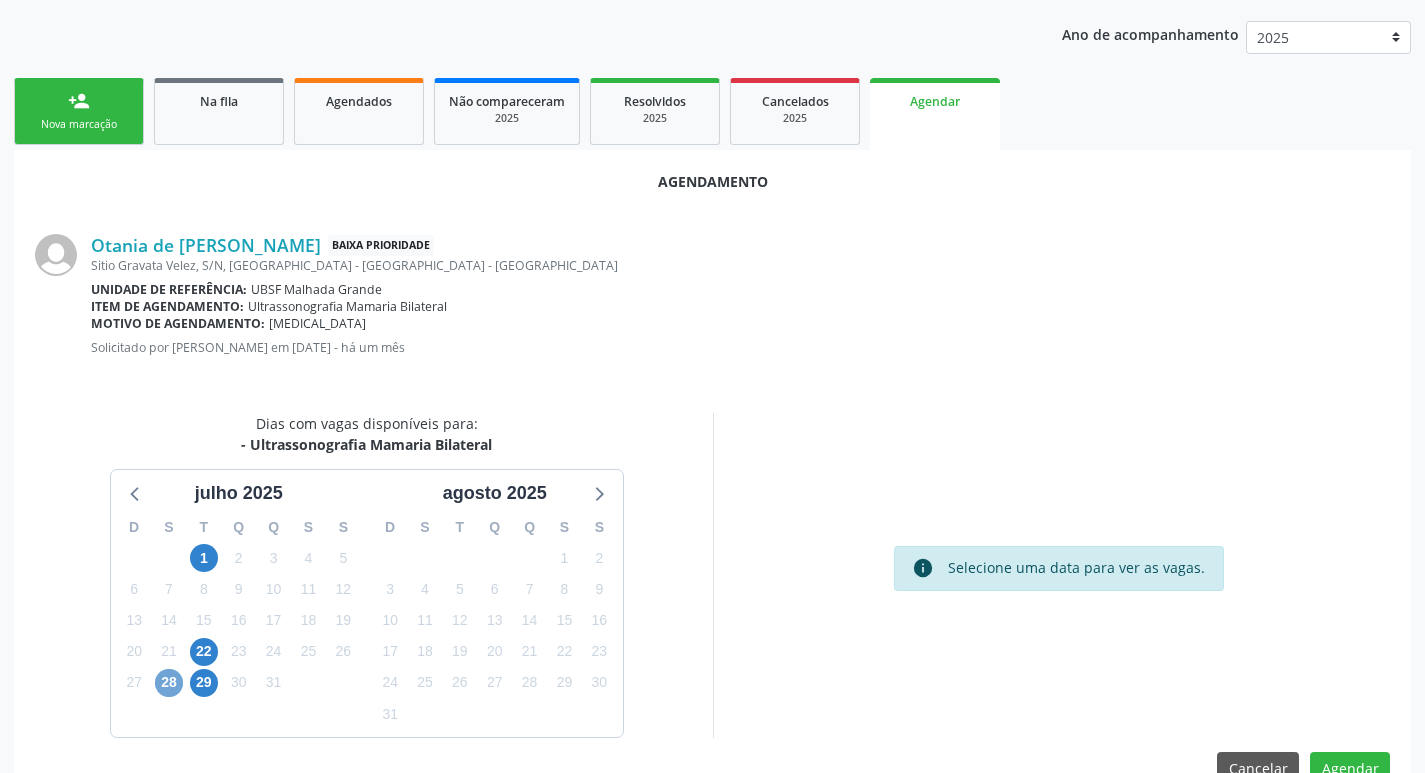 click on "28" at bounding box center (169, 683) 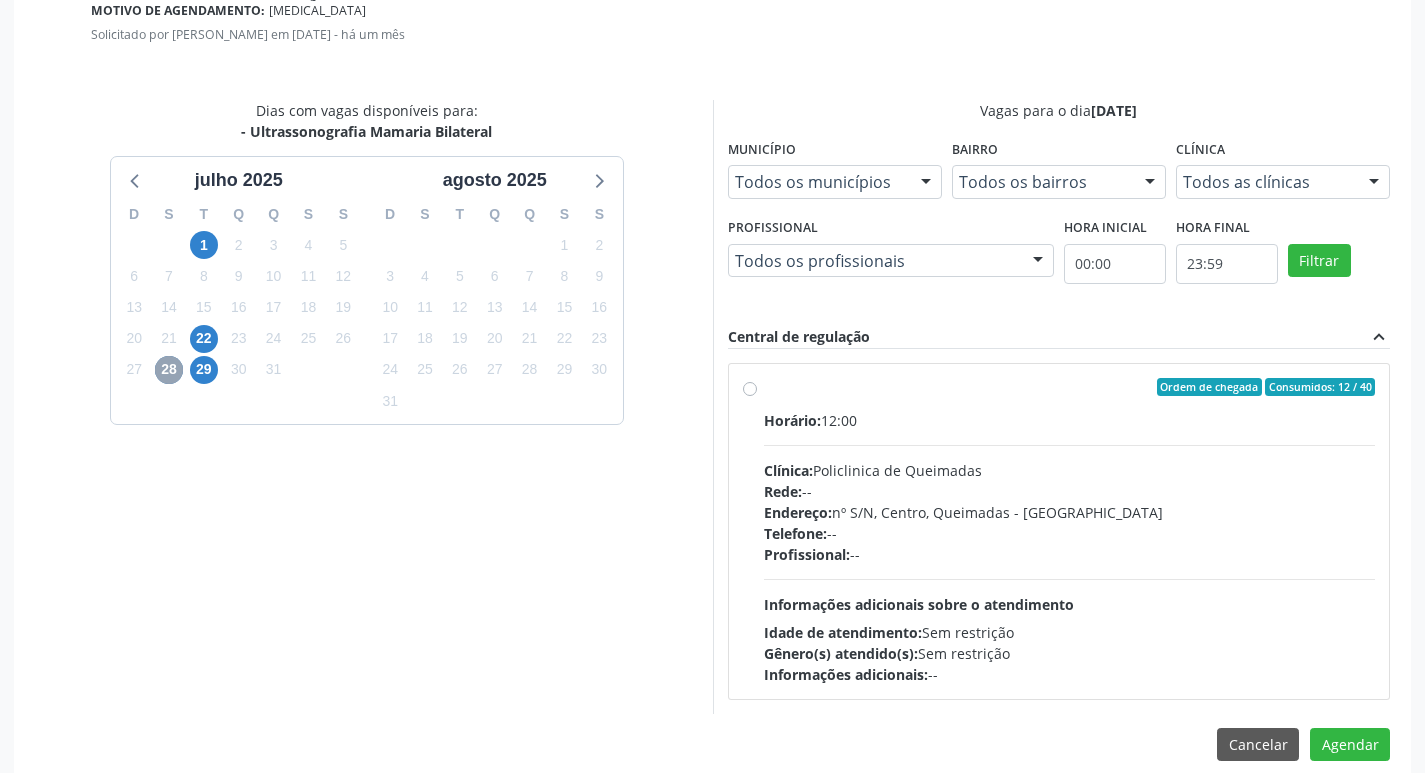 scroll, scrollTop: 557, scrollLeft: 0, axis: vertical 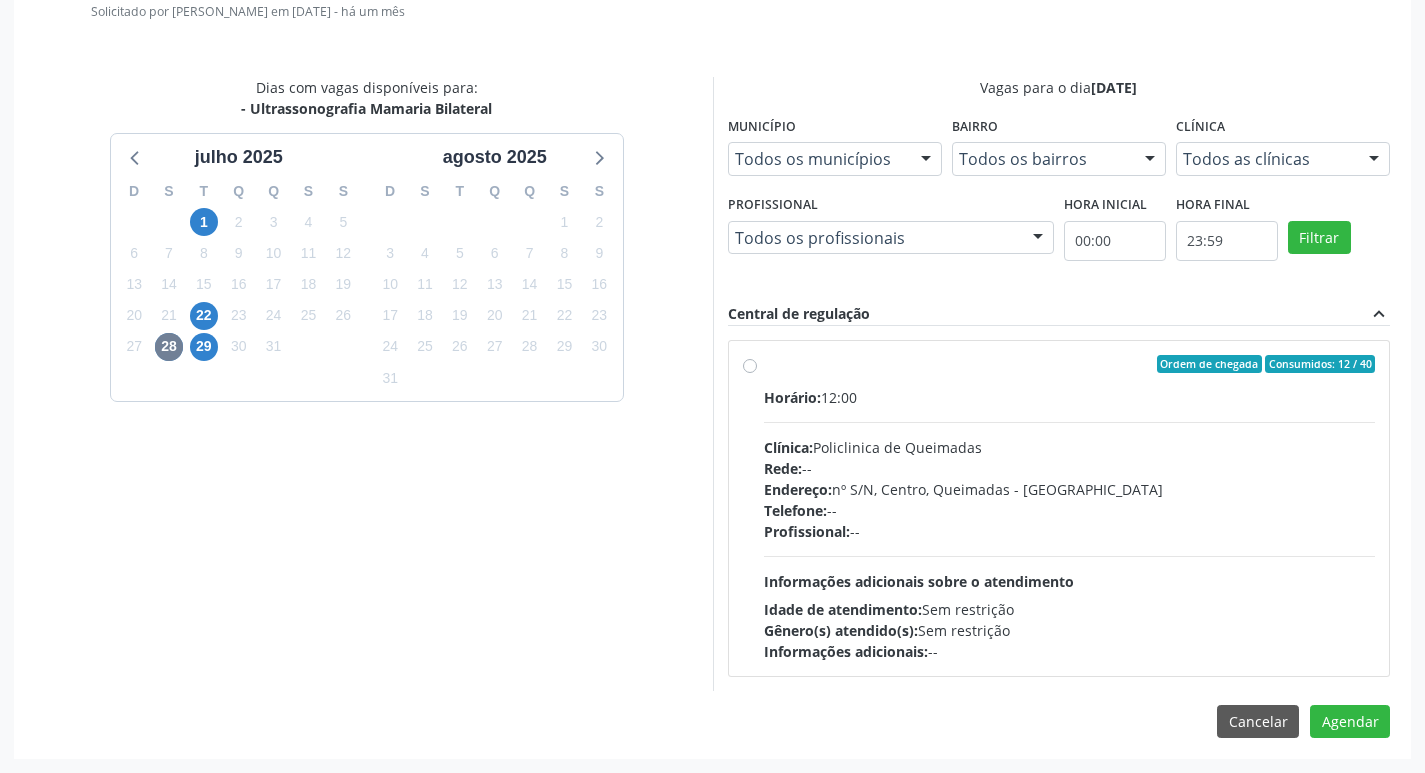 click on "Horário:   12:00
Clínica:  Policlinica de Queimadas
Rede:
--
Endereço:   nº S/N, Centro, Queimadas - PB
Telefone:   --
Profissional:
--
Informações adicionais sobre o atendimento
Idade de atendimento:
Sem restrição
Gênero(s) atendido(s):
Sem restrição
Informações adicionais:
--" at bounding box center [1070, 524] 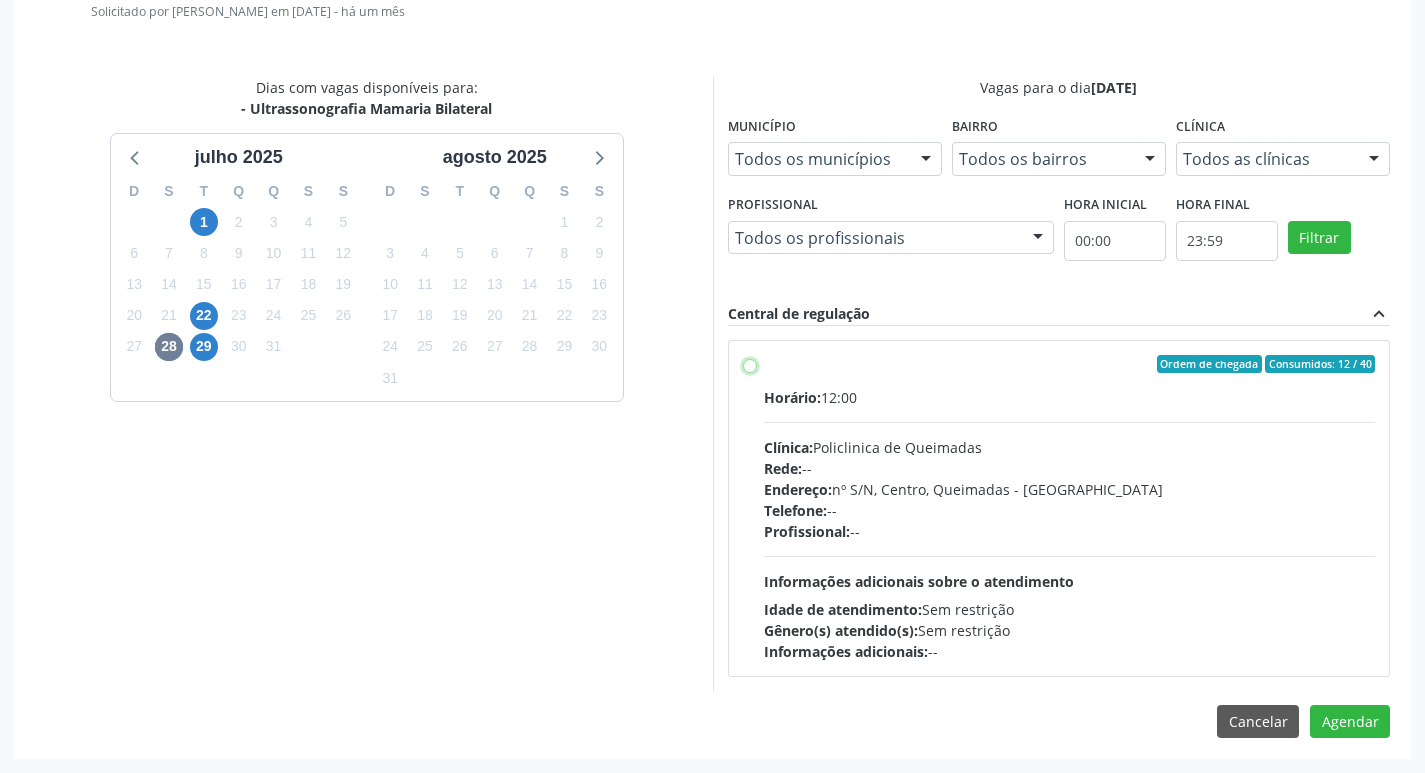 click on "Ordem de chegada
Consumidos: 12 / 40
Horário:   12:00
Clínica:  Policlinica de Queimadas
Rede:
--
Endereço:   nº S/N, Centro, Queimadas - PB
Telefone:   --
Profissional:
--
Informações adicionais sobre o atendimento
Idade de atendimento:
Sem restrição
Gênero(s) atendido(s):
Sem restrição
Informações adicionais:
--" at bounding box center (750, 364) 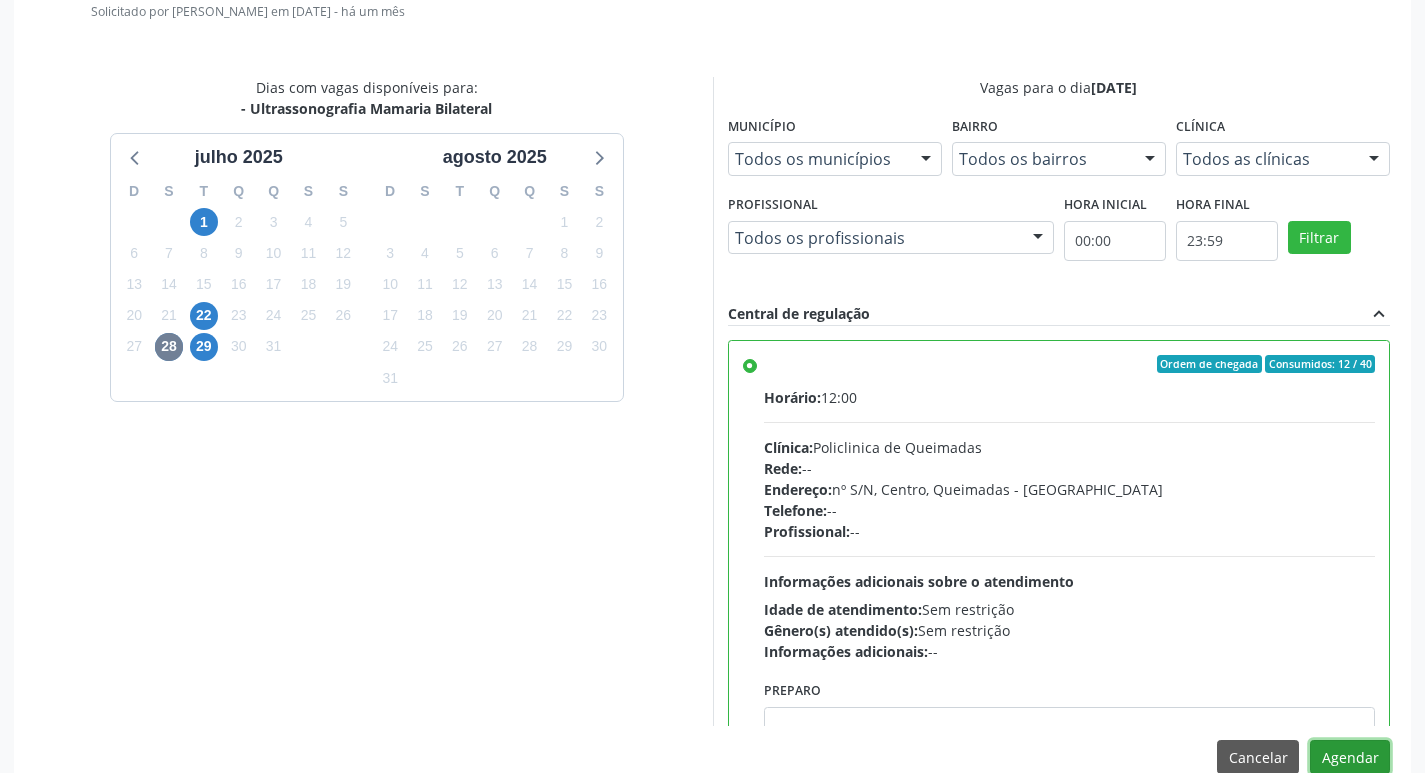 click on "Agendar" at bounding box center (1350, 757) 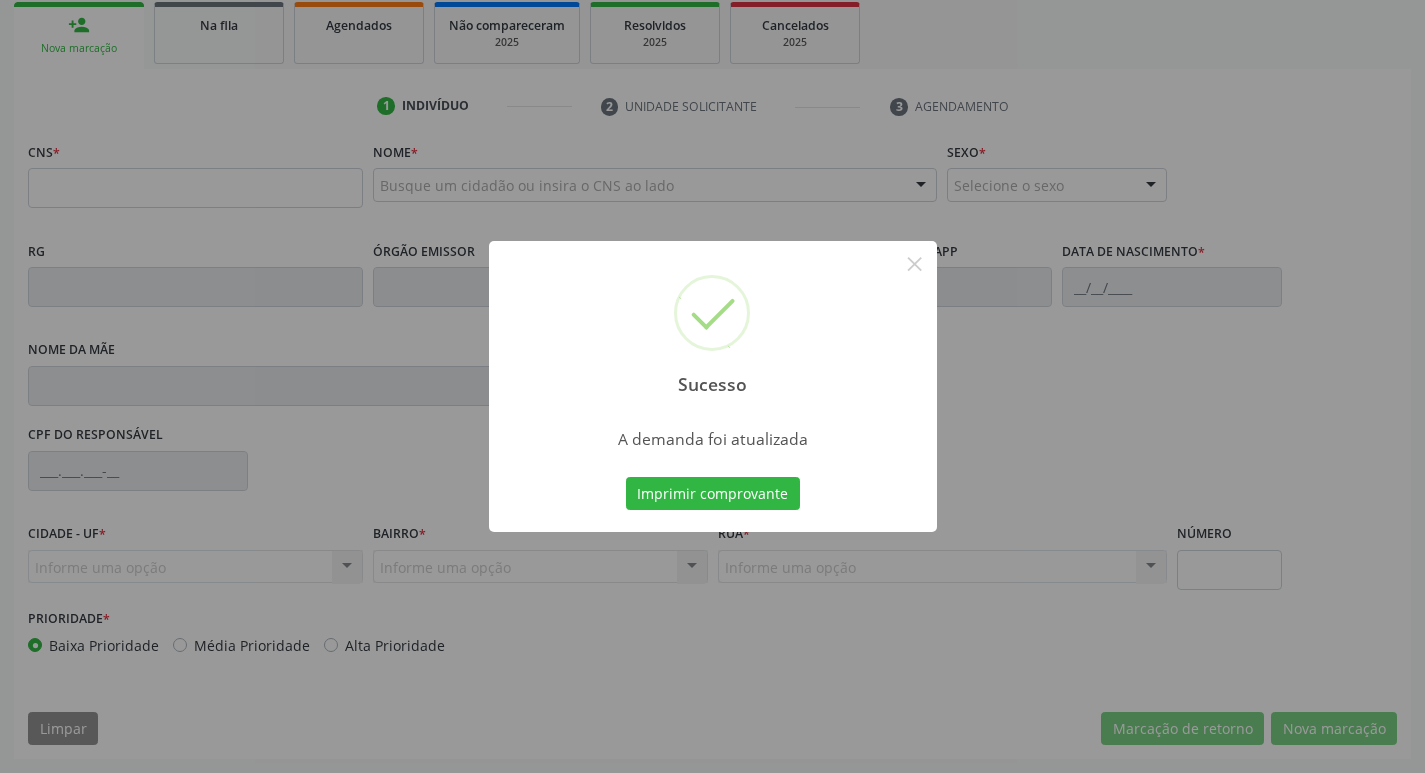 scroll, scrollTop: 297, scrollLeft: 0, axis: vertical 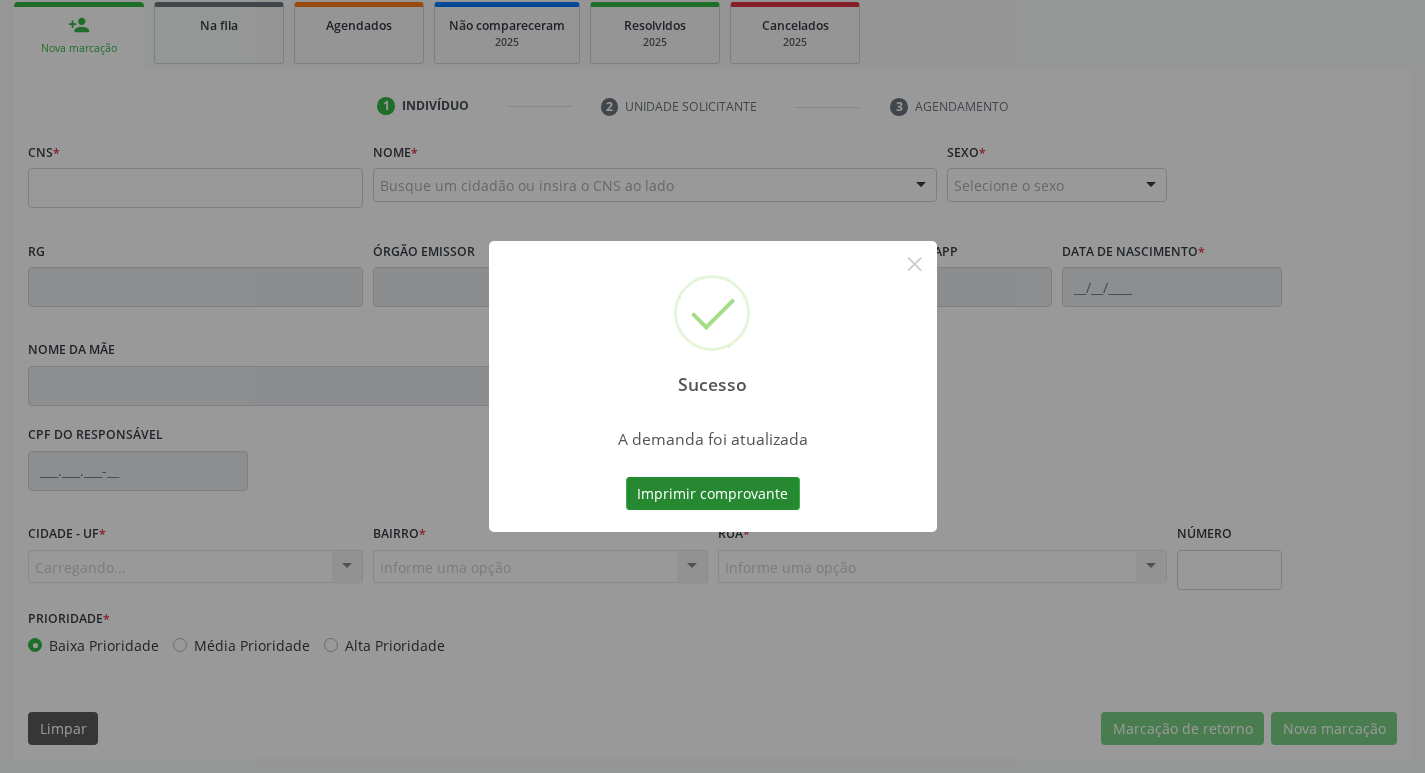 click on "Imprimir comprovante" at bounding box center (713, 494) 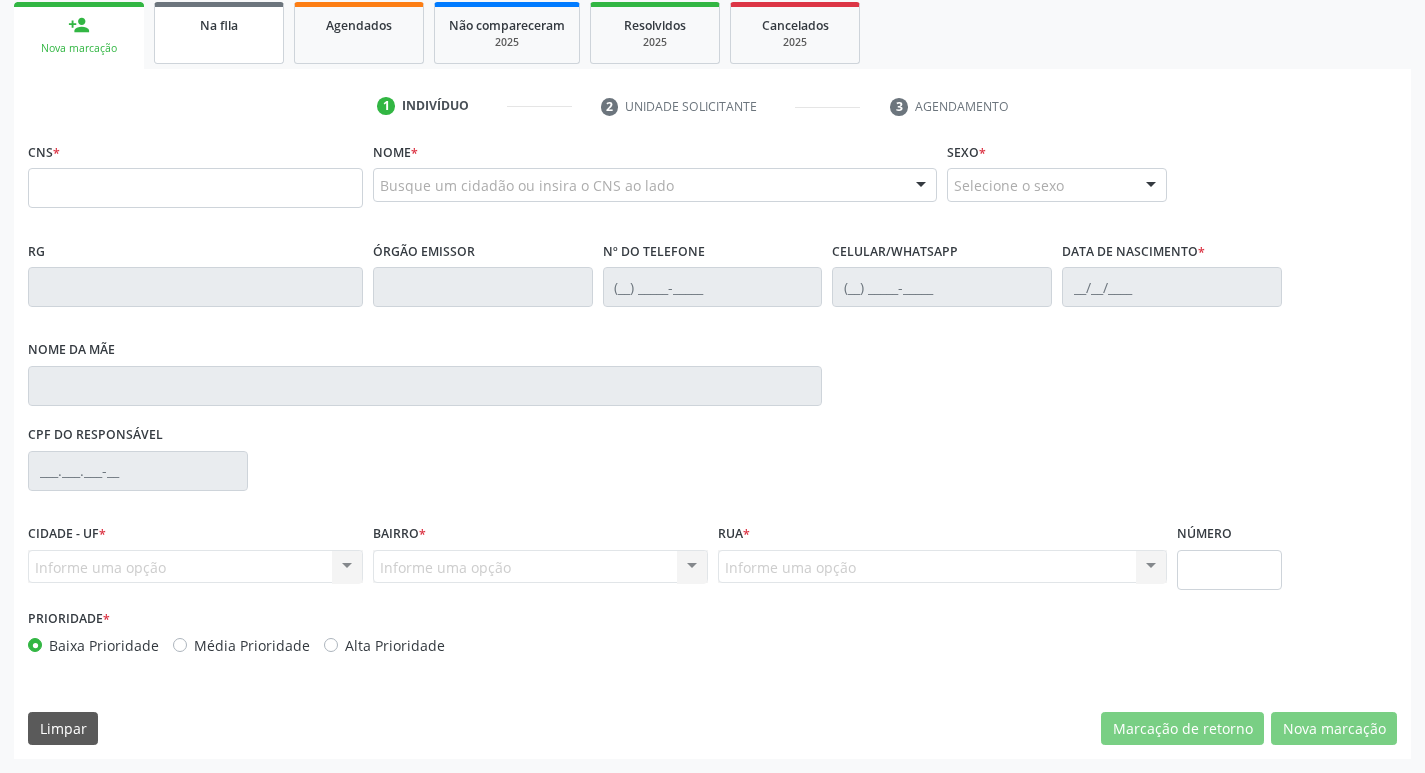 click on "Na fila" at bounding box center [219, 25] 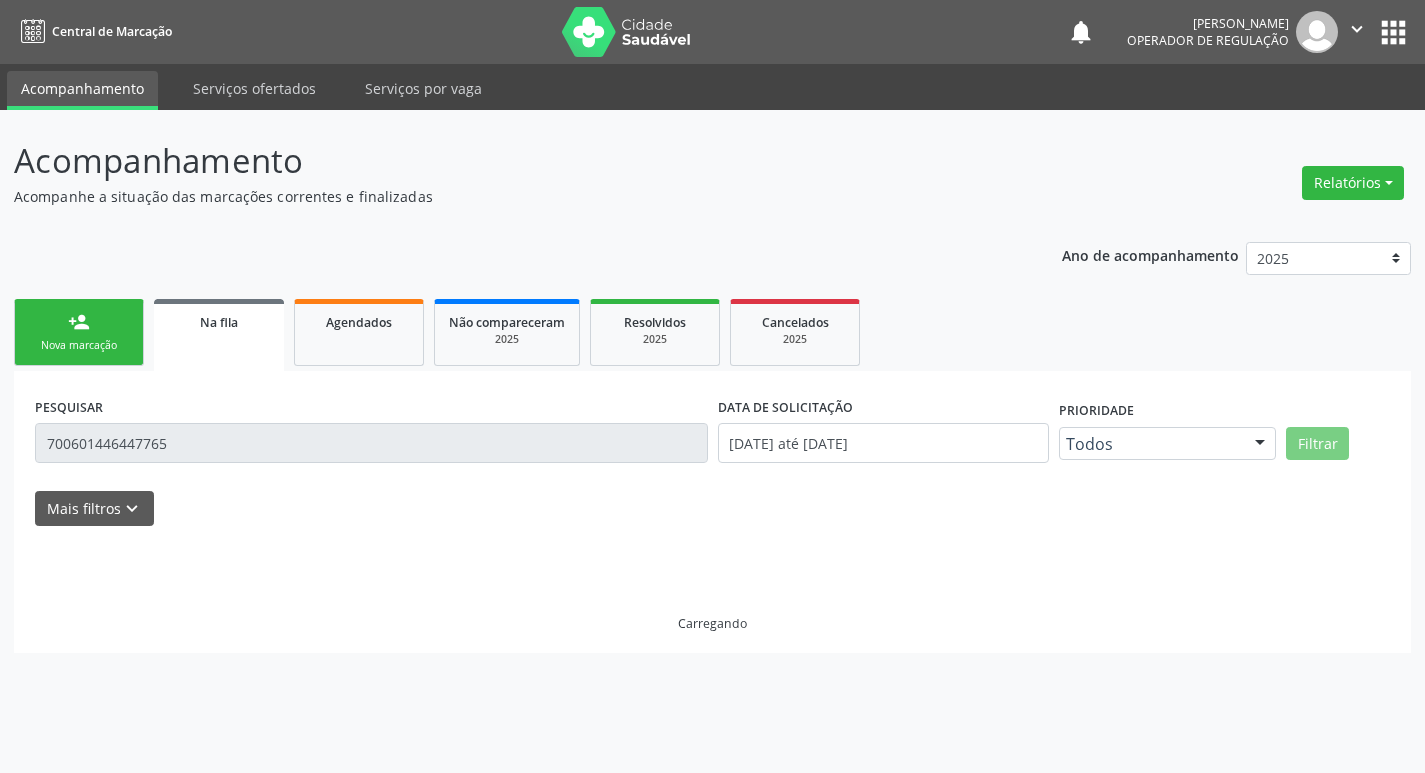 scroll, scrollTop: 0, scrollLeft: 0, axis: both 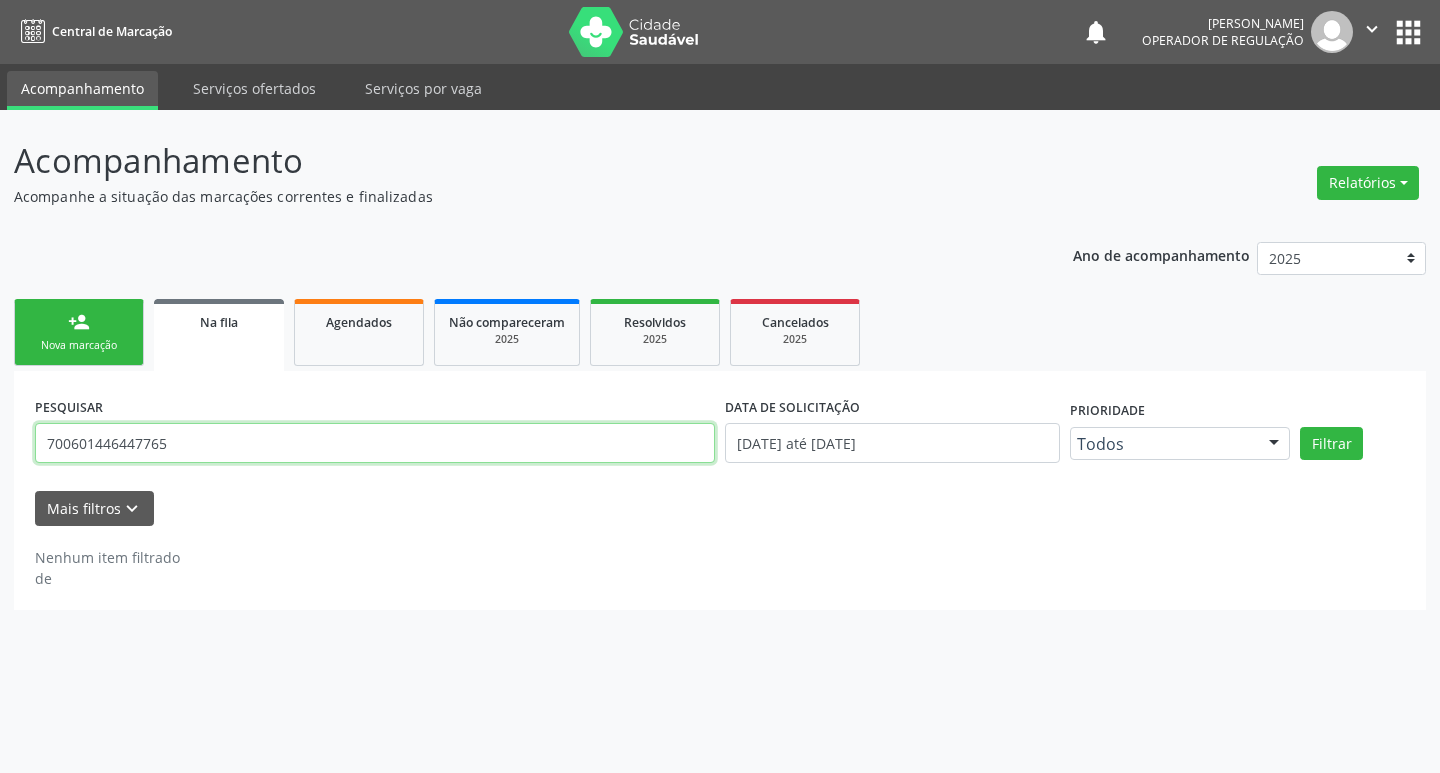 click on "700601446447765" at bounding box center (375, 443) 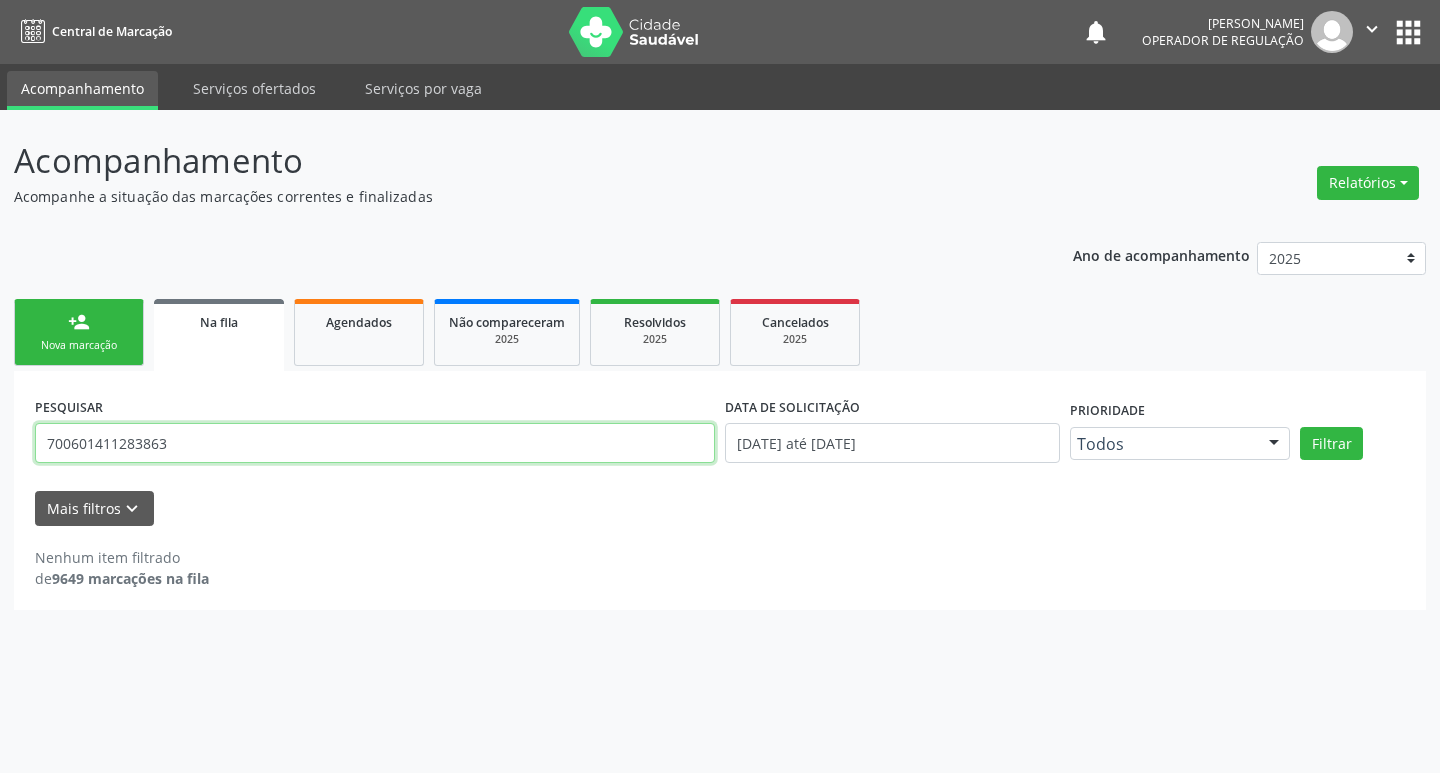 type on "700601411283863" 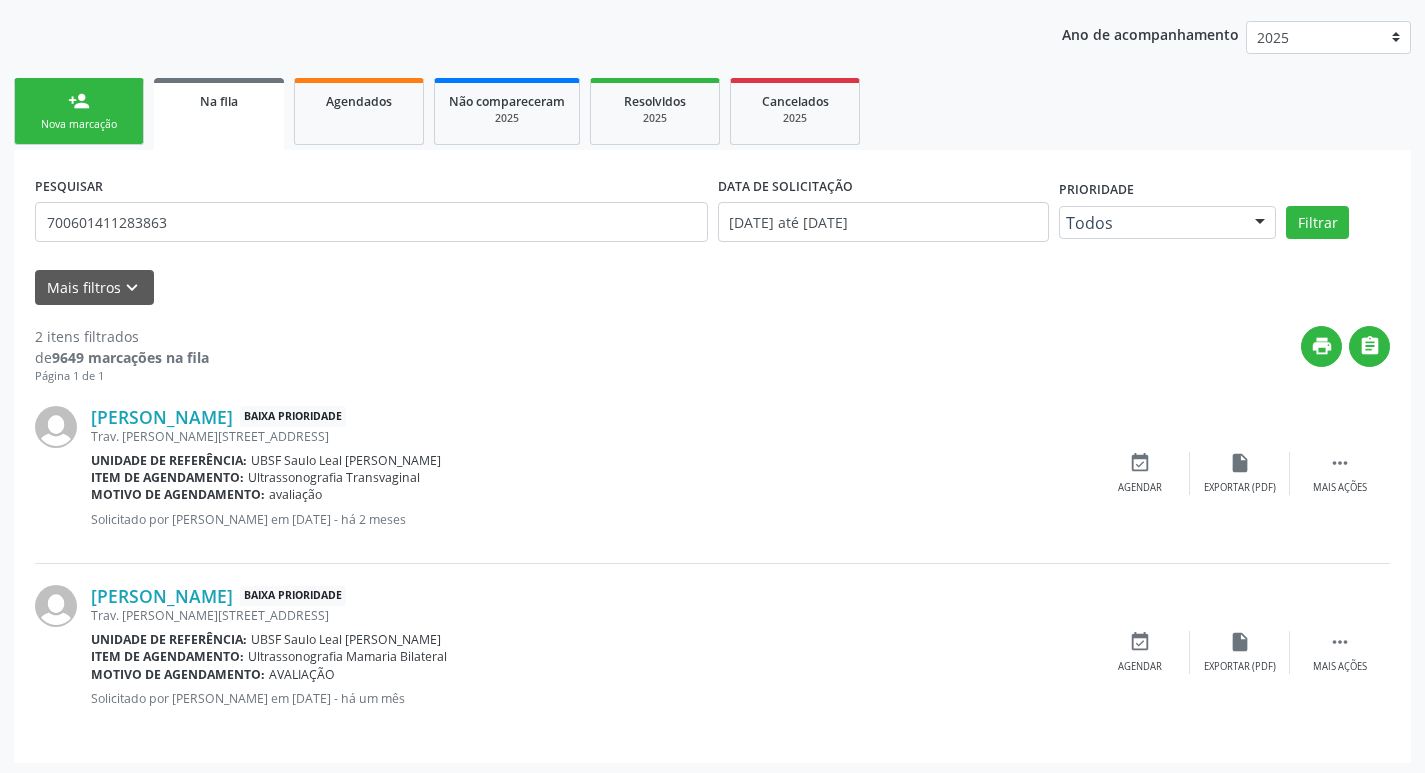 scroll, scrollTop: 225, scrollLeft: 0, axis: vertical 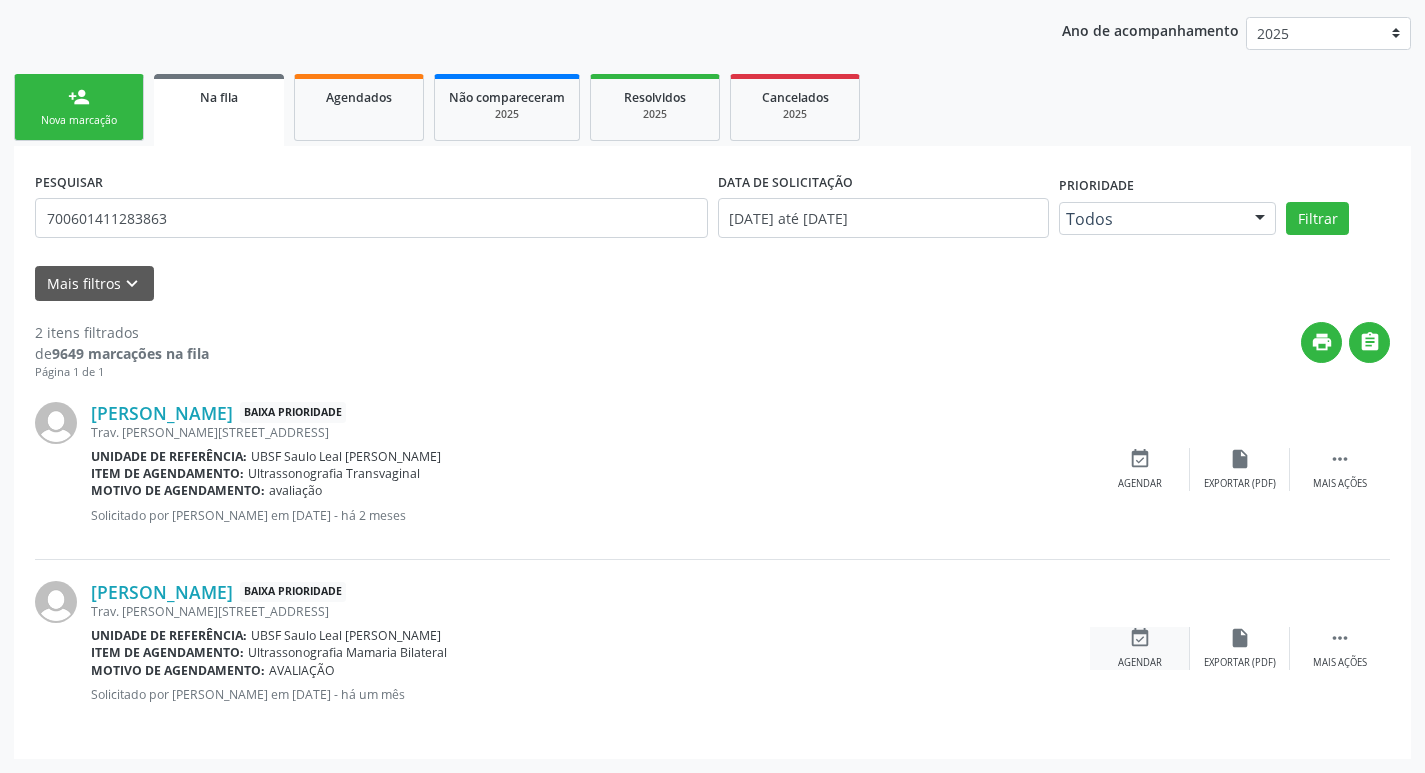 click on "Agendar" at bounding box center (1140, 663) 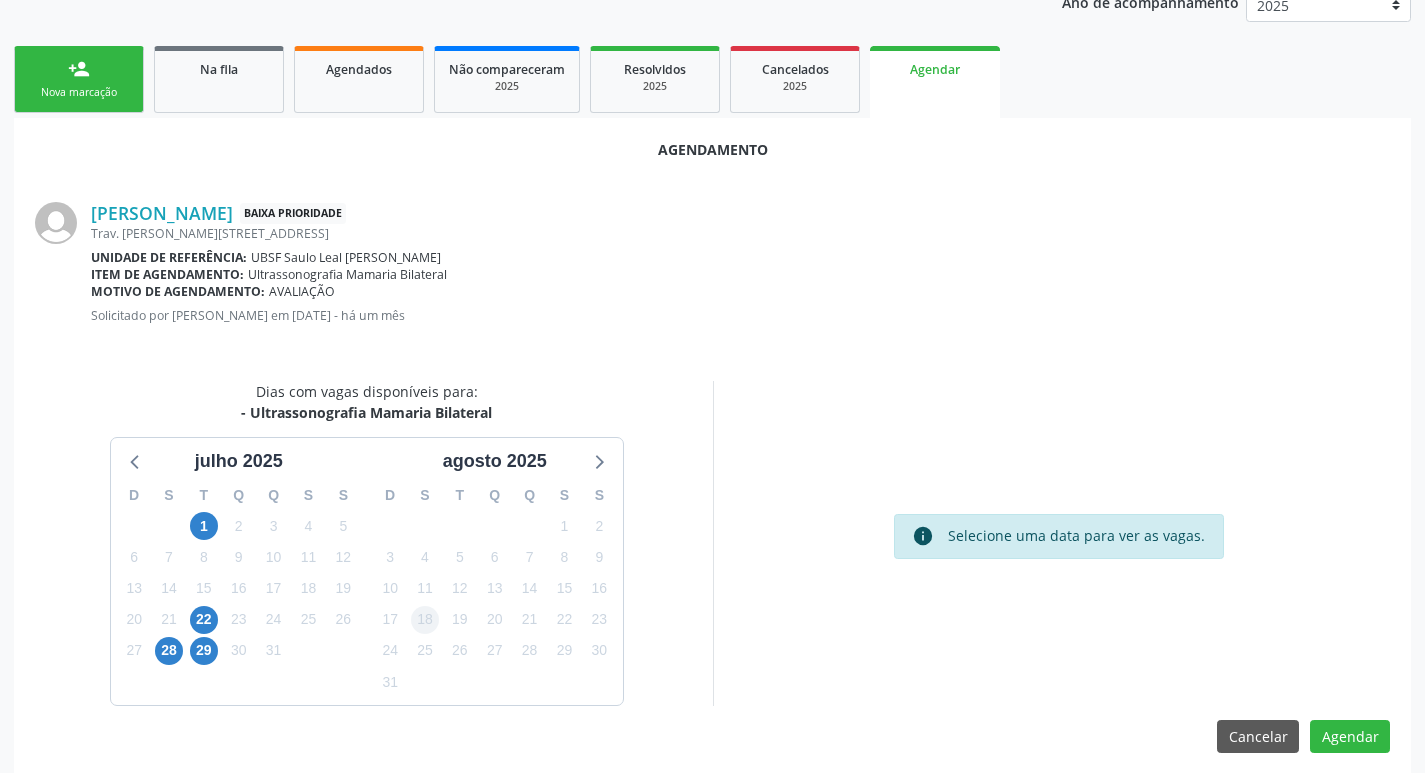 scroll, scrollTop: 268, scrollLeft: 0, axis: vertical 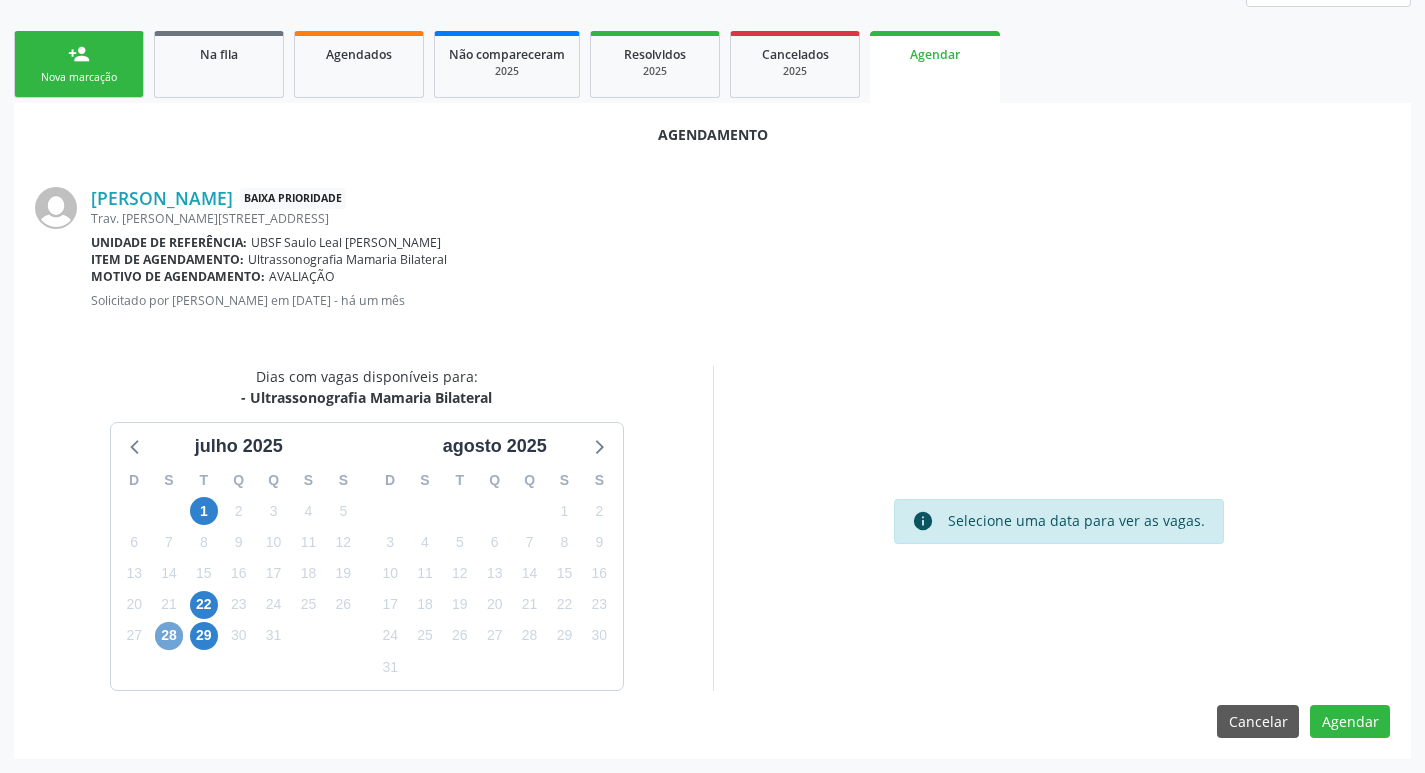 click on "28" at bounding box center (169, 636) 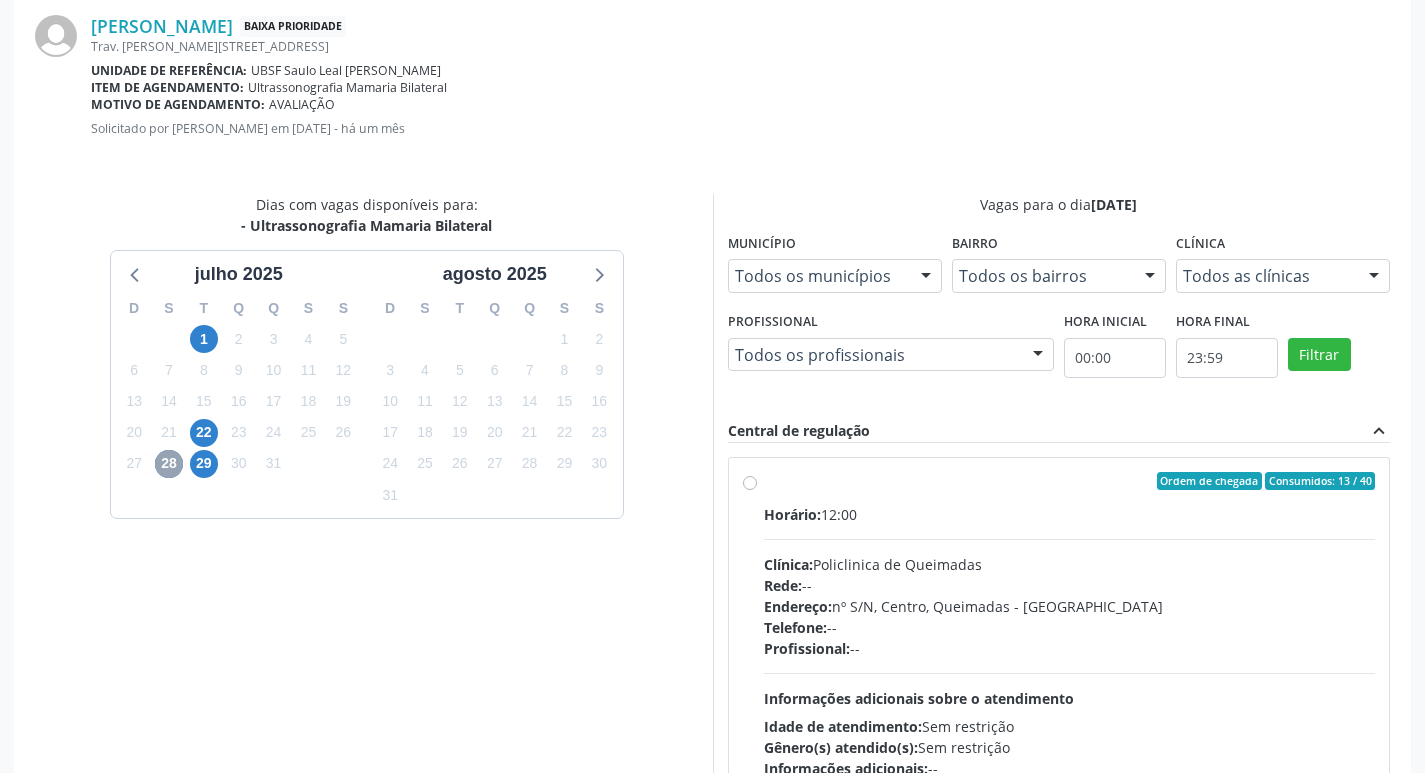scroll, scrollTop: 557, scrollLeft: 0, axis: vertical 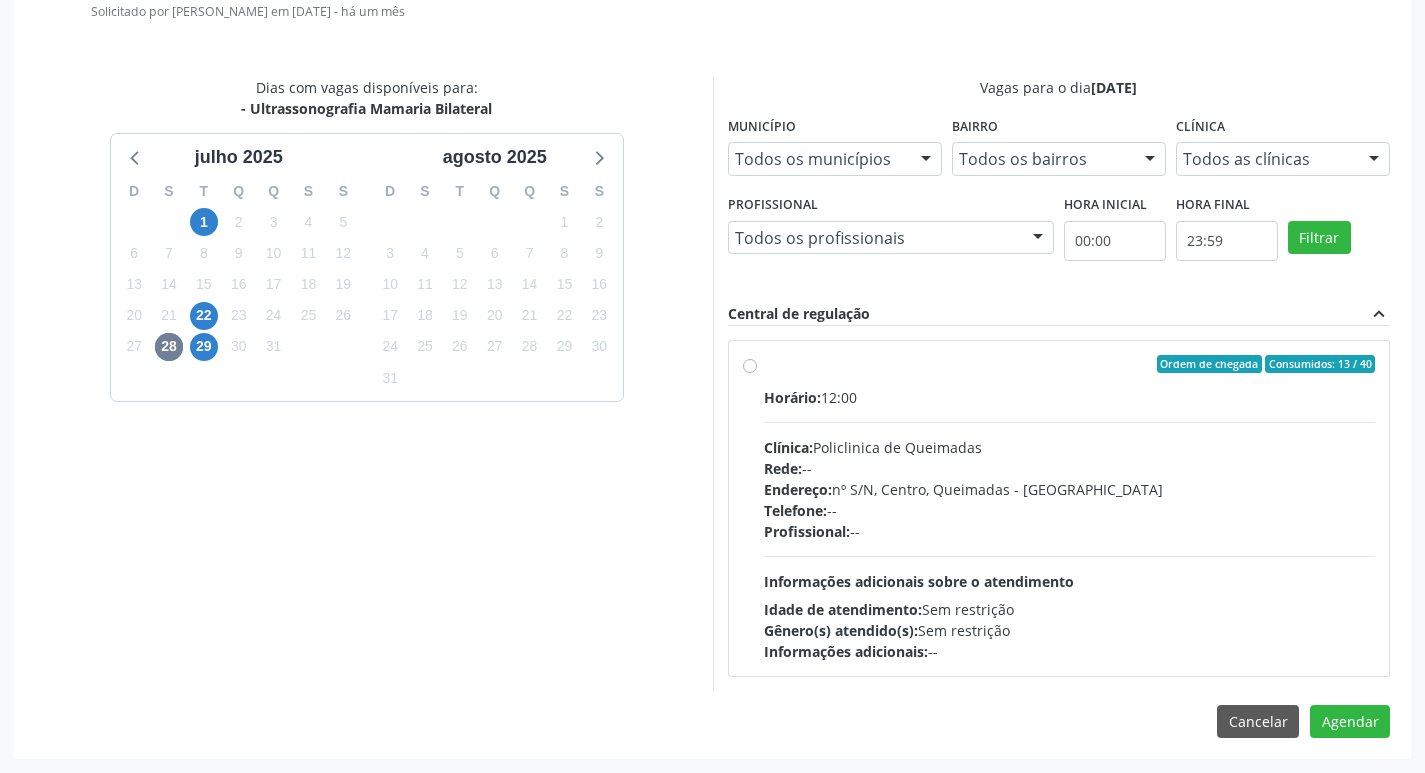 click on "Horário:   12:00
Clínica:  Policlinica de Queimadas
Rede:
--
Endereço:   nº S/N, Centro, Queimadas - PB
Telefone:   --
Profissional:
--
Informações adicionais sobre o atendimento
Idade de atendimento:
Sem restrição
Gênero(s) atendido(s):
Sem restrição
Informações adicionais:
--" at bounding box center (1070, 524) 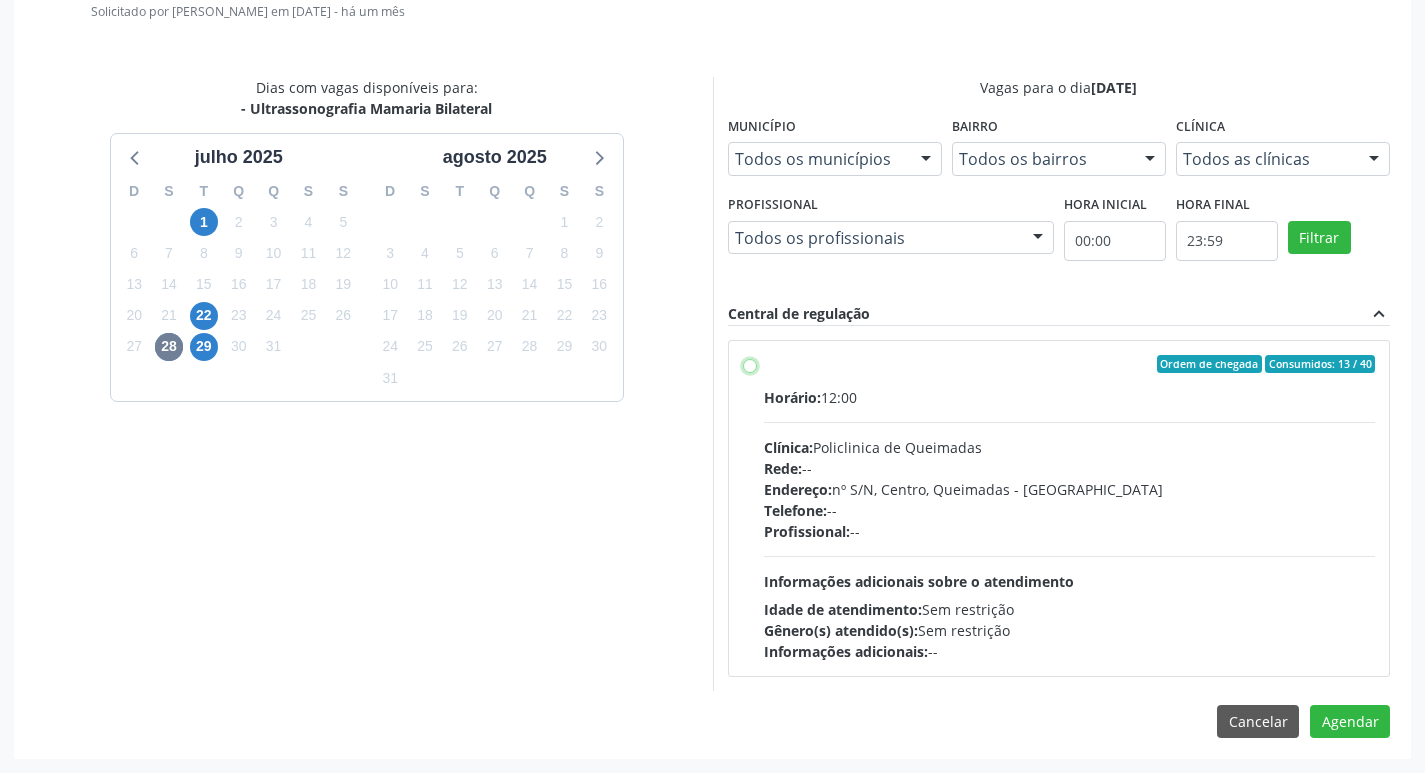 click on "Ordem de chegada
Consumidos: 13 / 40
Horário:   12:00
Clínica:  Policlinica de Queimadas
Rede:
--
Endereço:   nº S/N, Centro, Queimadas - PB
Telefone:   --
Profissional:
--
Informações adicionais sobre o atendimento
Idade de atendimento:
Sem restrição
Gênero(s) atendido(s):
Sem restrição
Informações adicionais:
--" at bounding box center [750, 364] 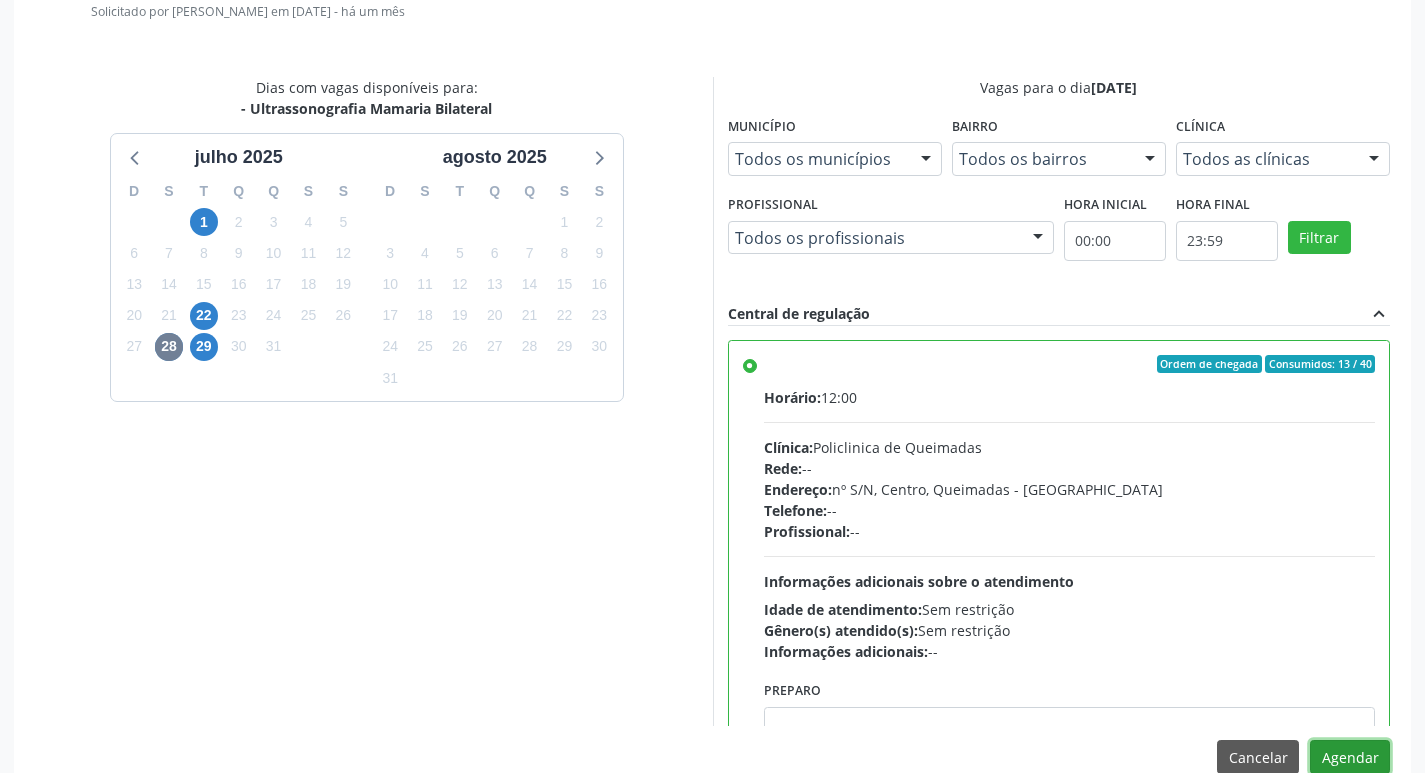 click on "Agendar" at bounding box center (1350, 757) 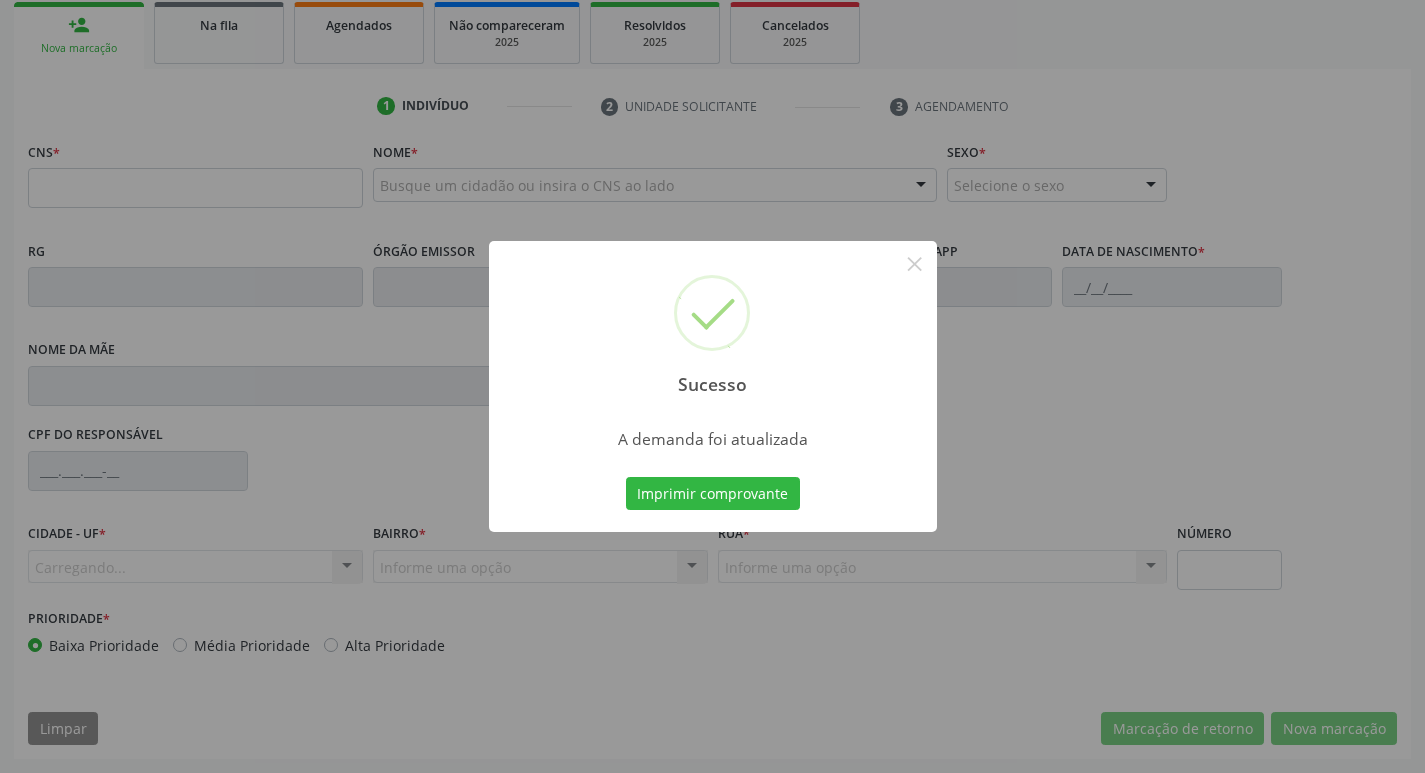 scroll, scrollTop: 297, scrollLeft: 0, axis: vertical 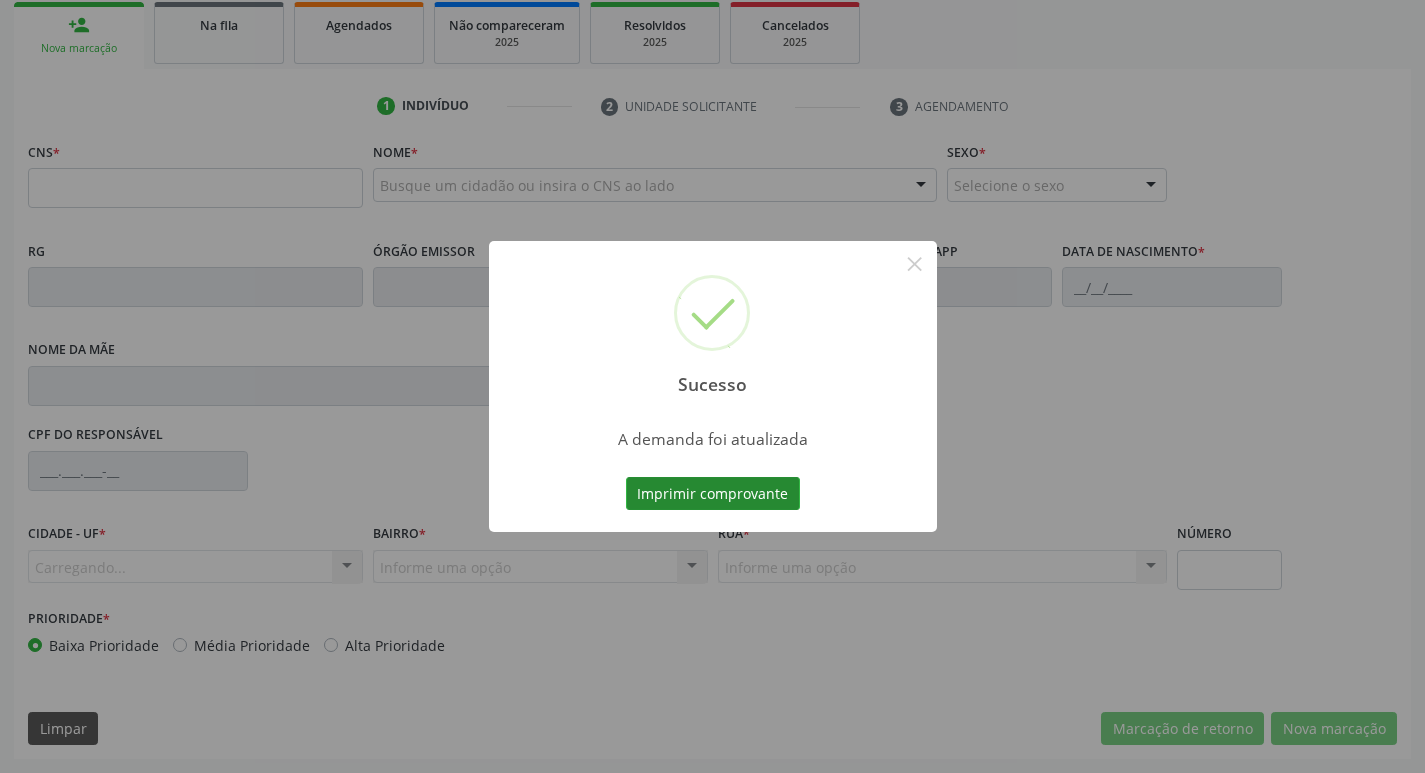 click on "Imprimir comprovante" at bounding box center (713, 494) 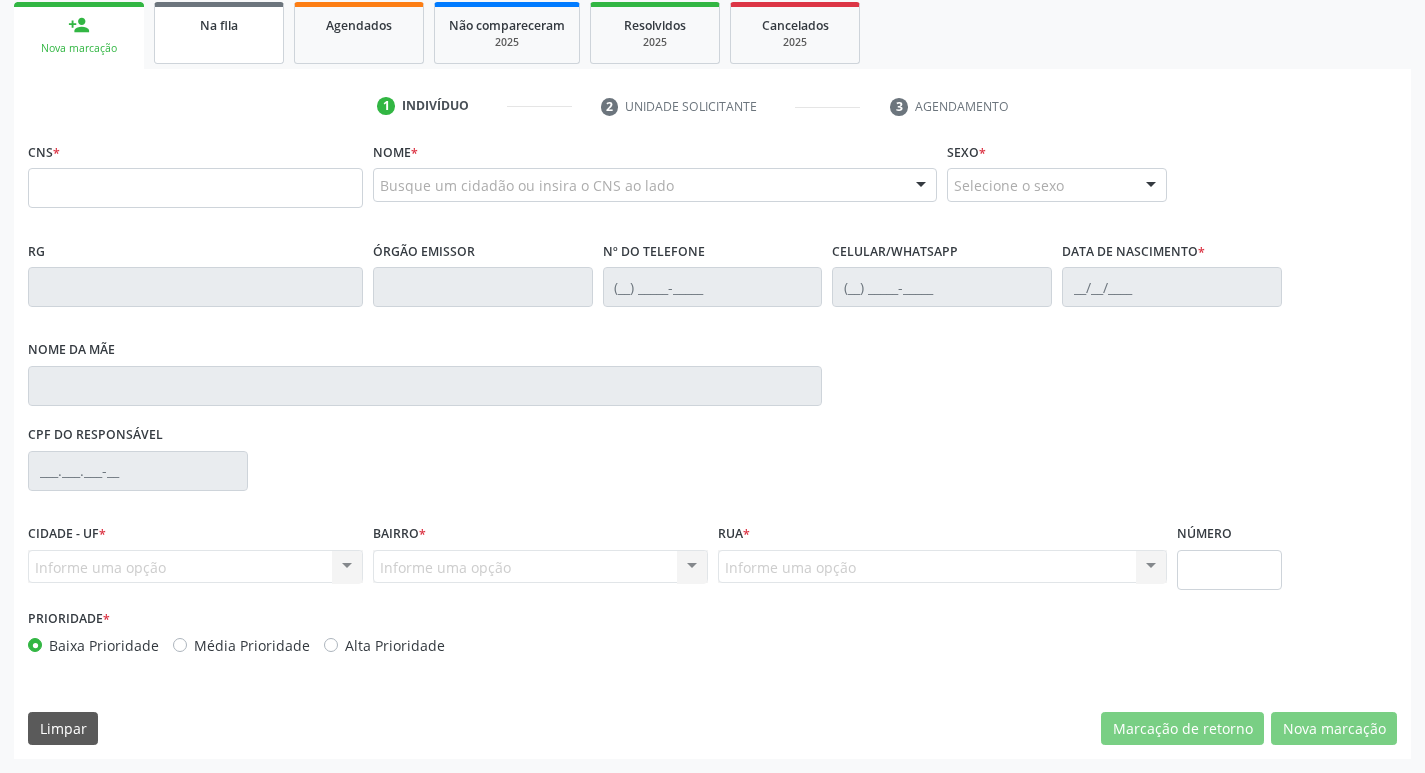 click on "Na fila" at bounding box center [219, 33] 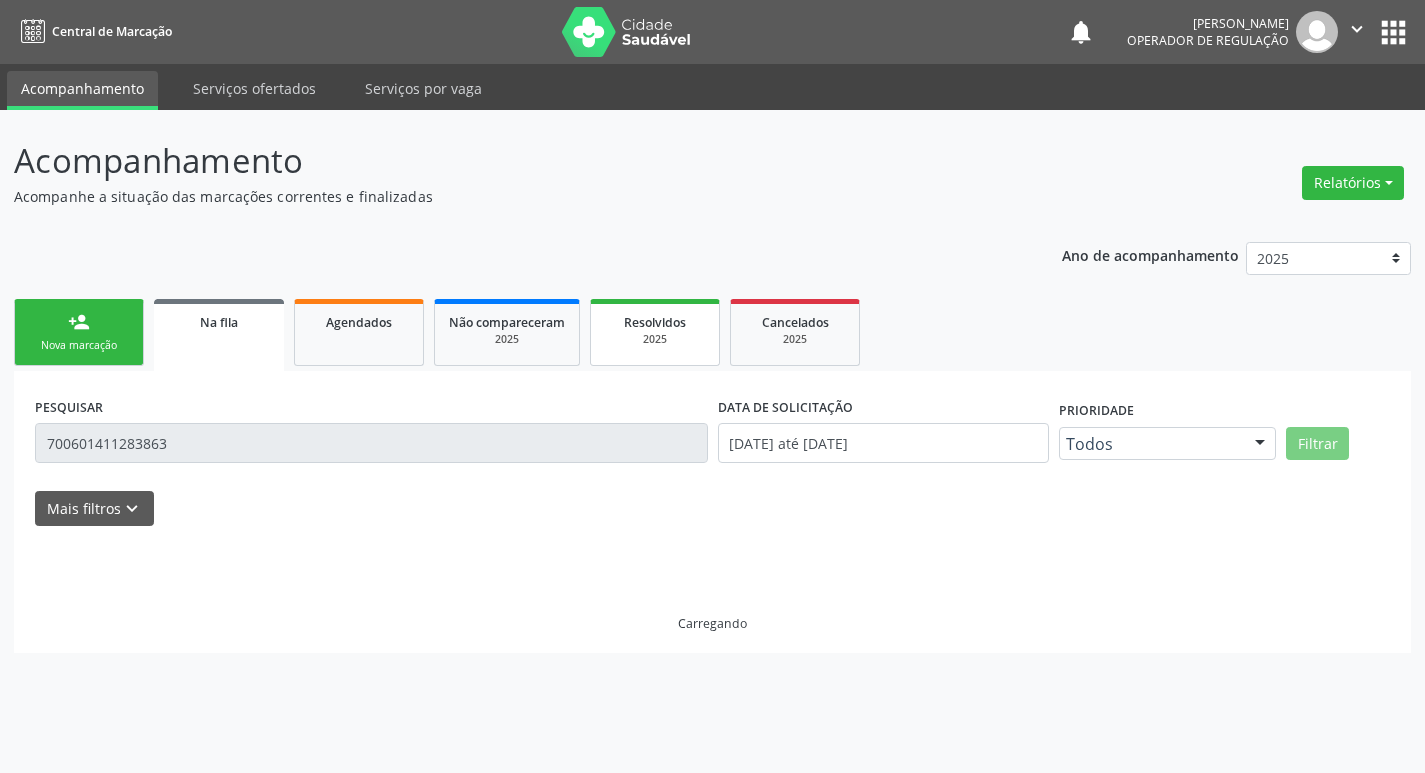scroll, scrollTop: 0, scrollLeft: 0, axis: both 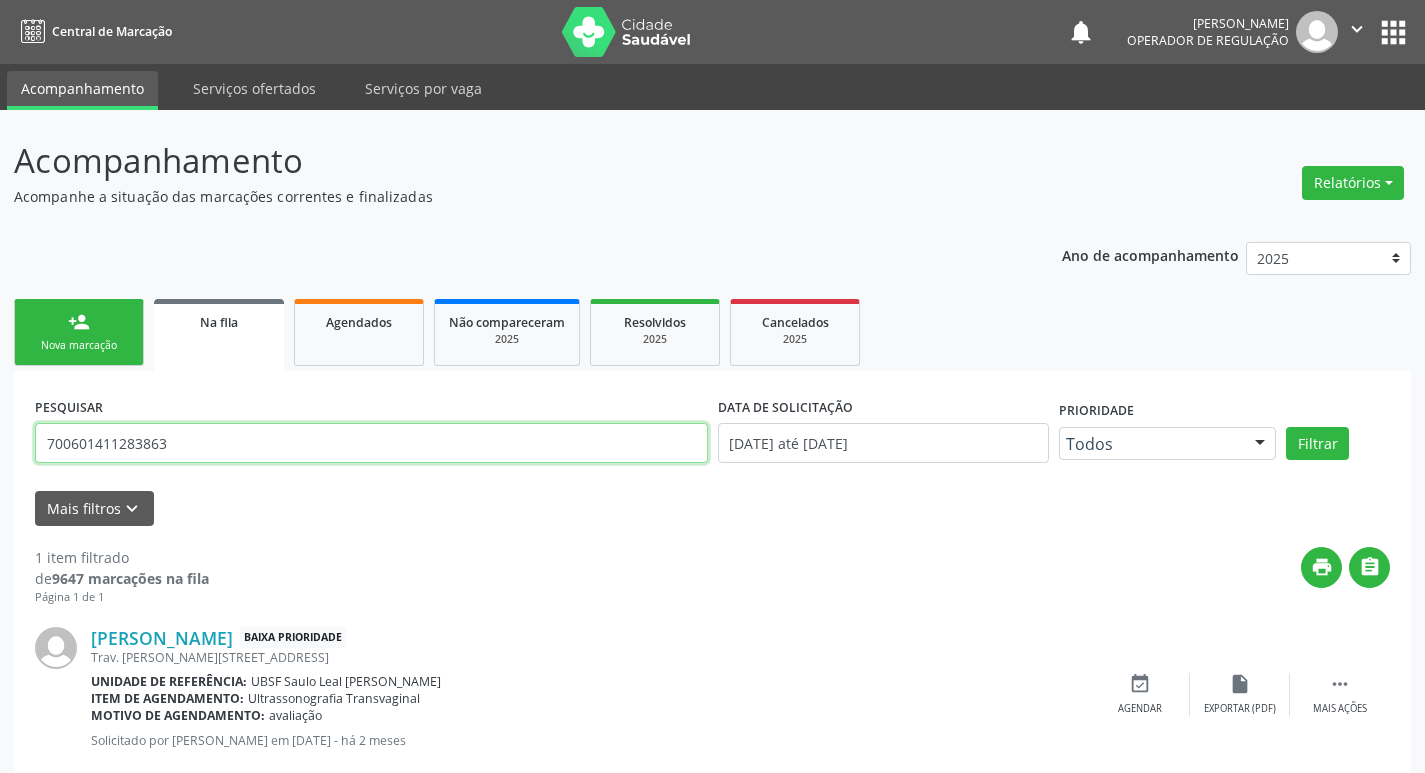 click on "700601411283863" at bounding box center [371, 443] 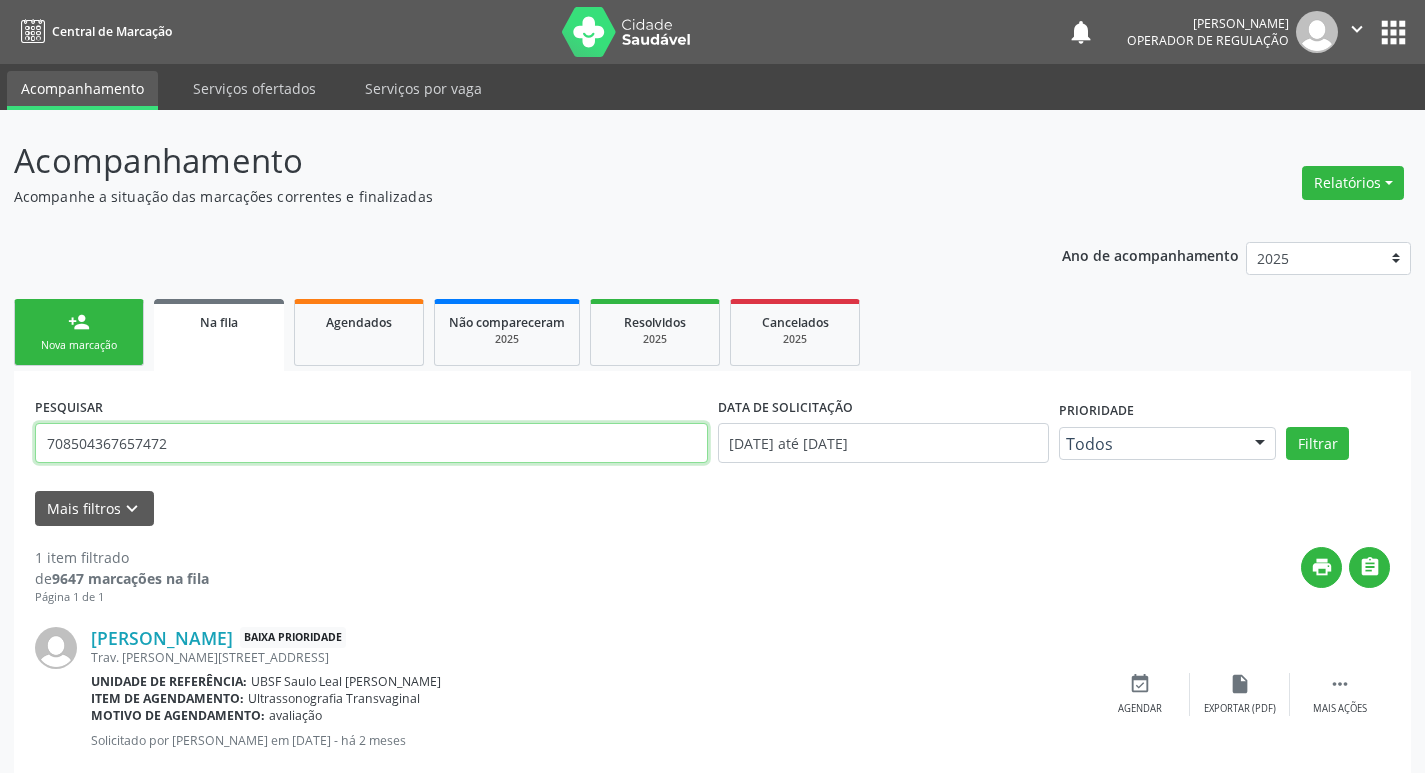type on "708504367657472" 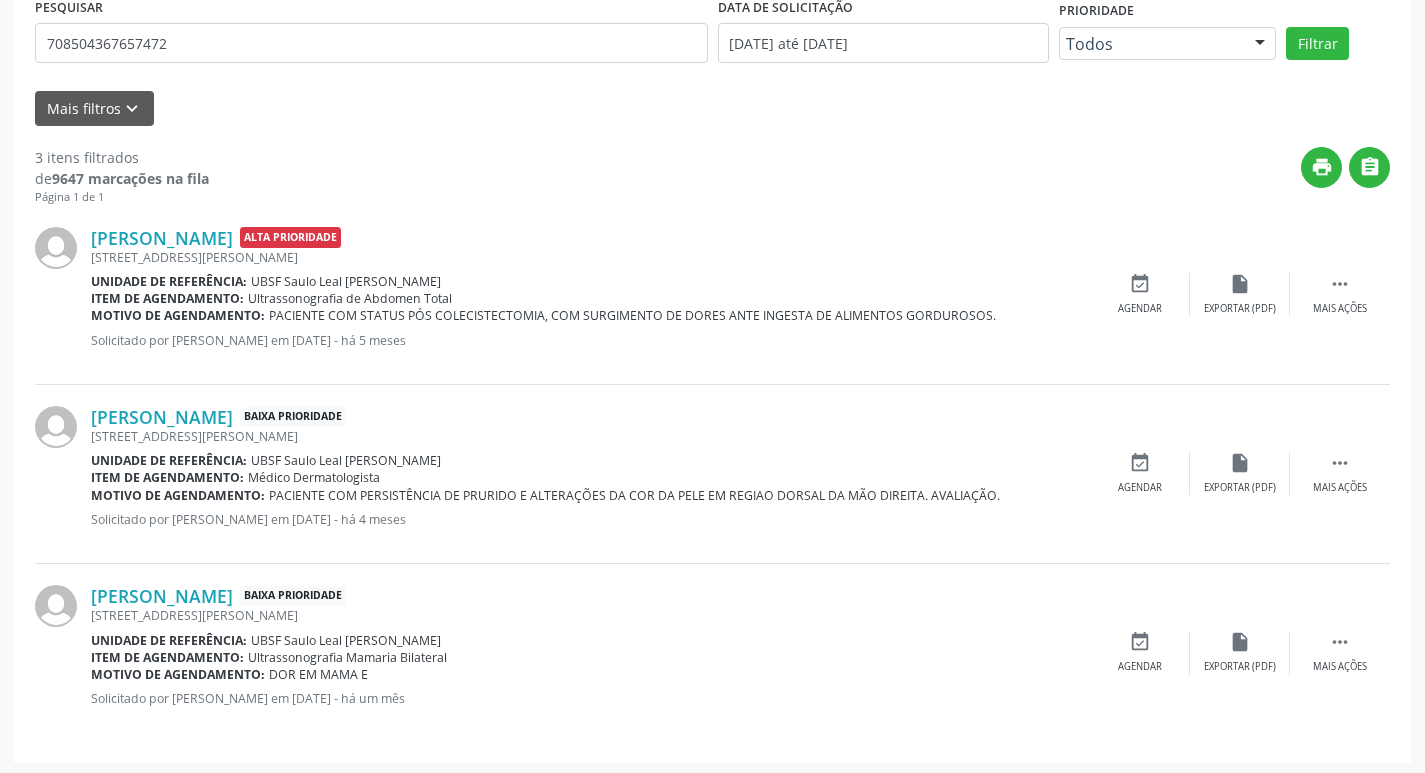 scroll, scrollTop: 404, scrollLeft: 0, axis: vertical 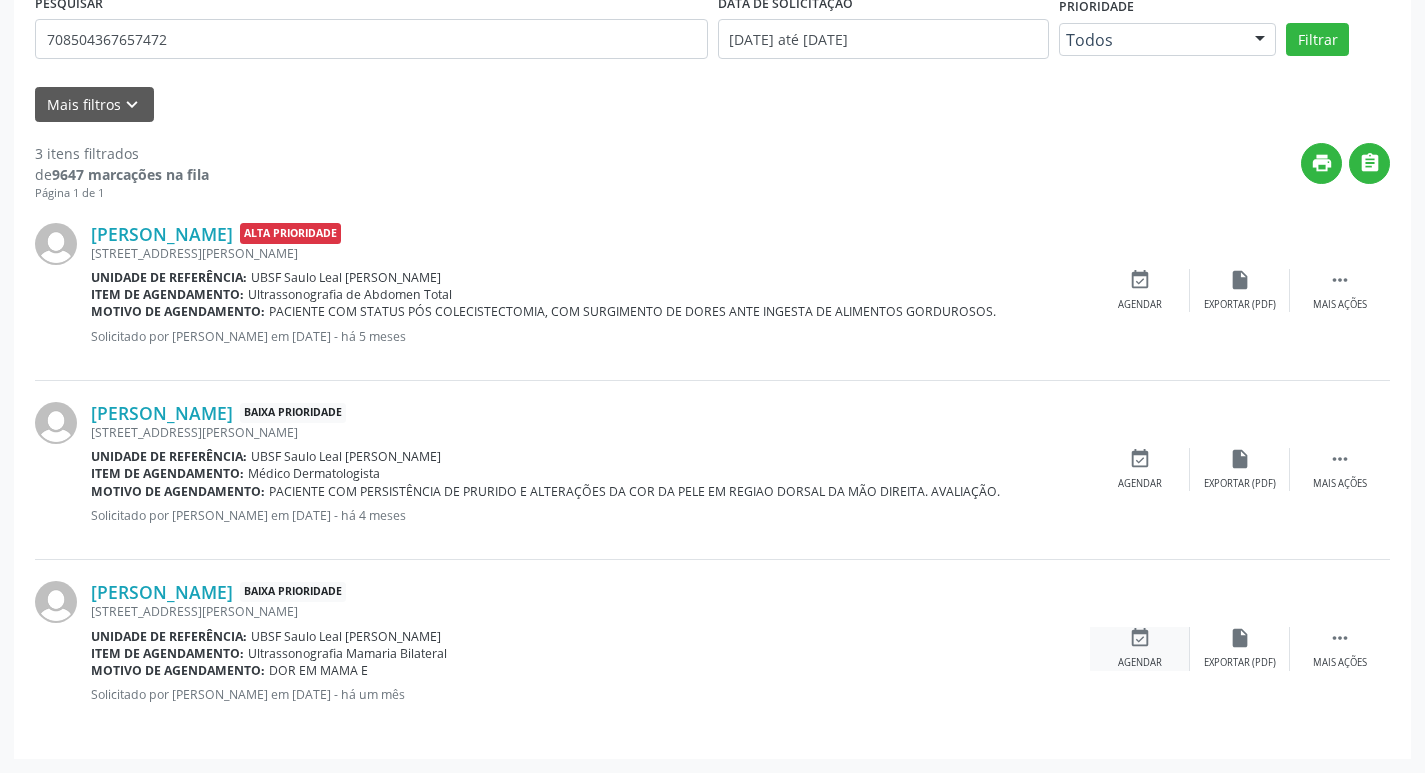 click on "event_available
Agendar" at bounding box center (1140, 648) 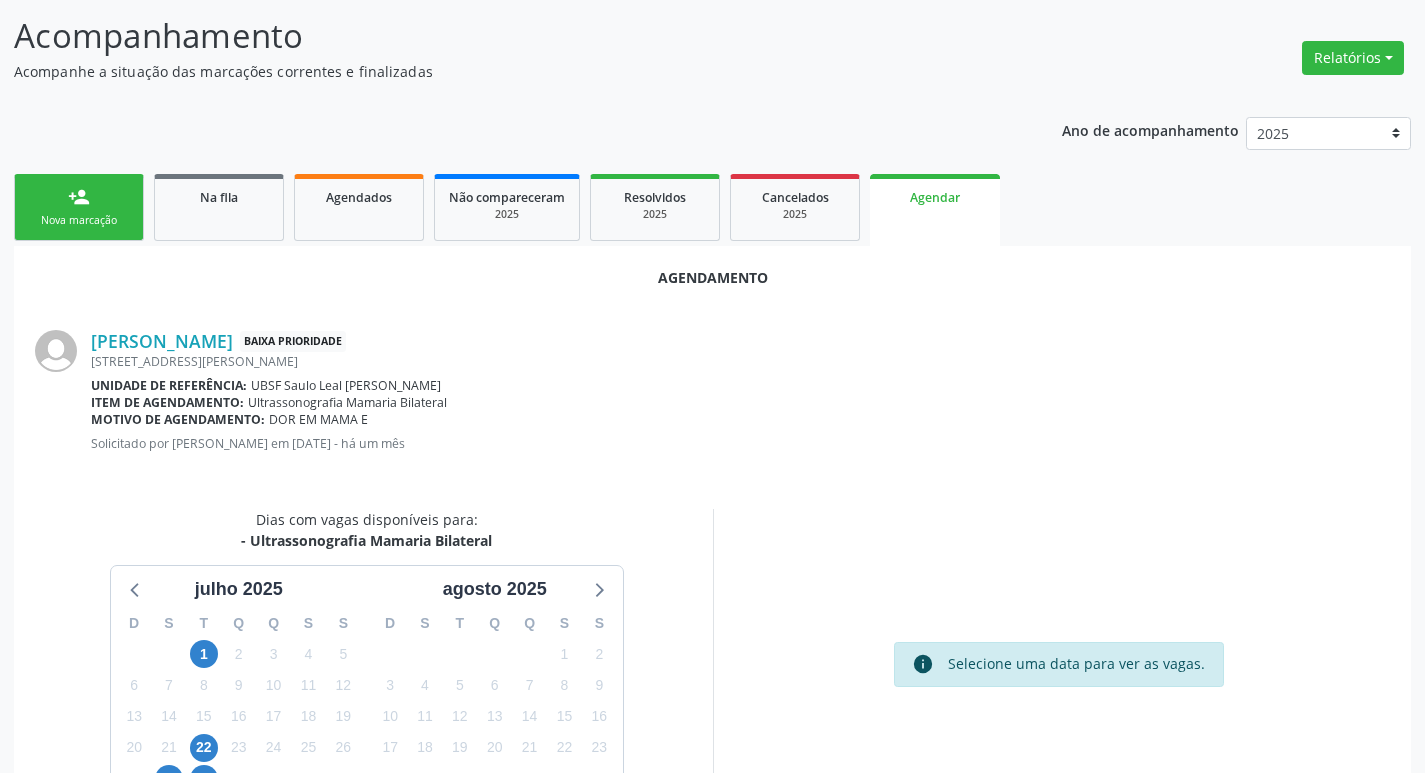 scroll, scrollTop: 268, scrollLeft: 0, axis: vertical 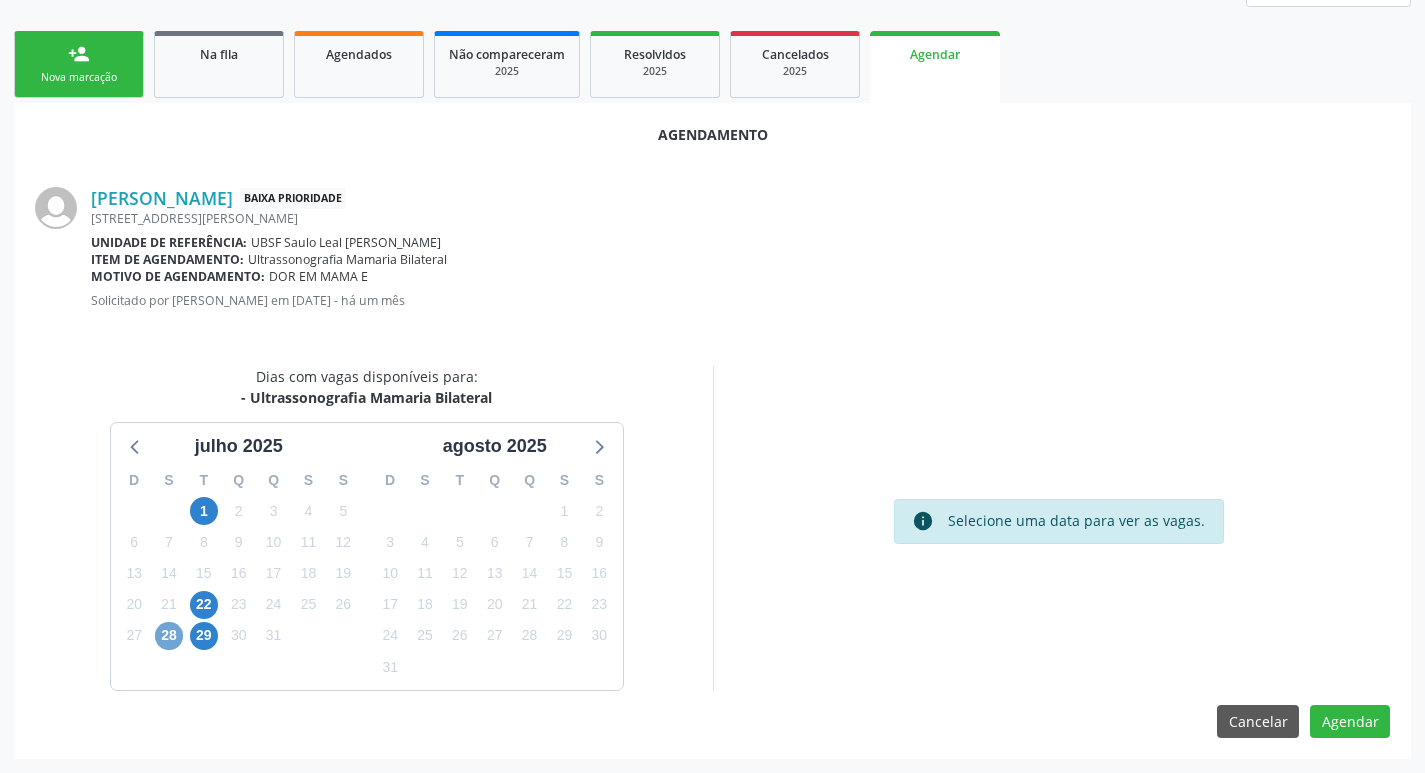 click on "28" at bounding box center (169, 636) 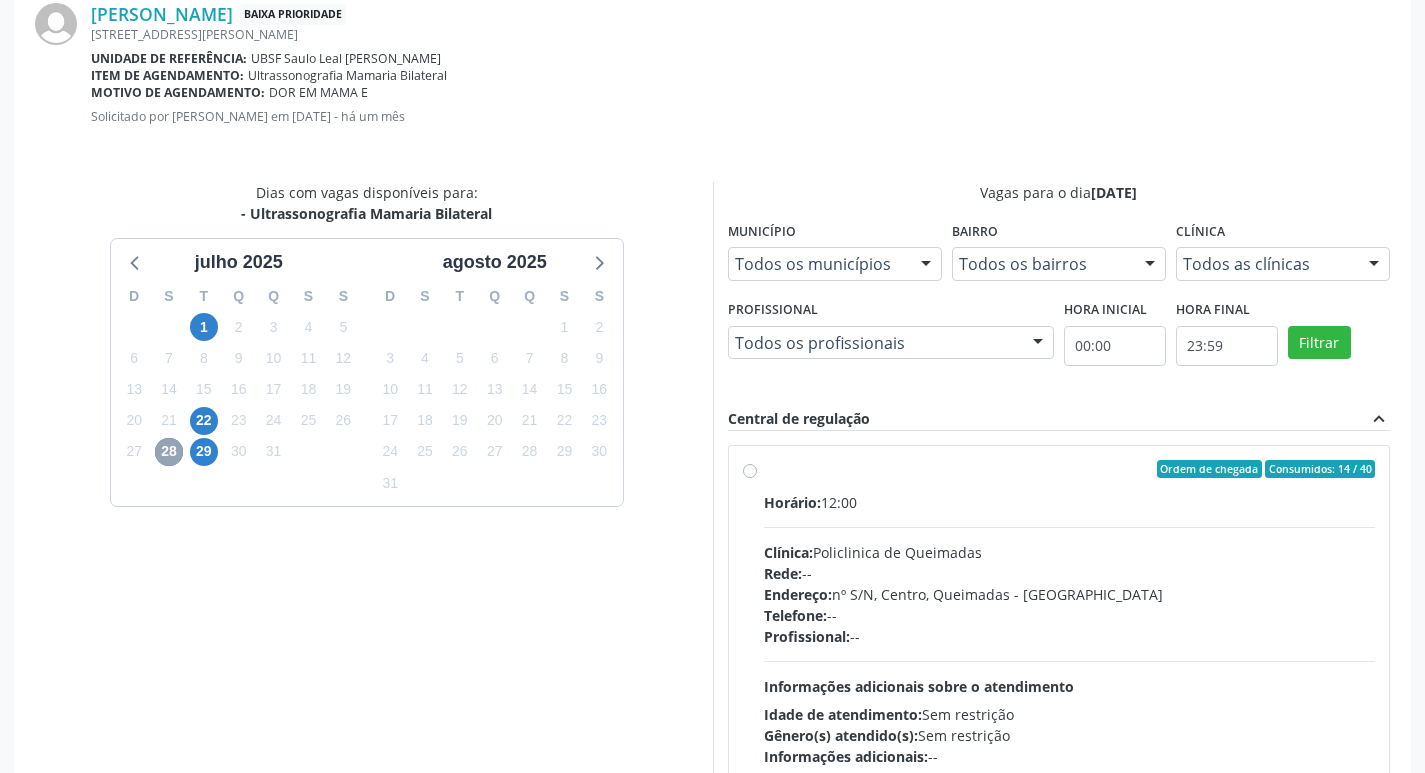 scroll, scrollTop: 557, scrollLeft: 0, axis: vertical 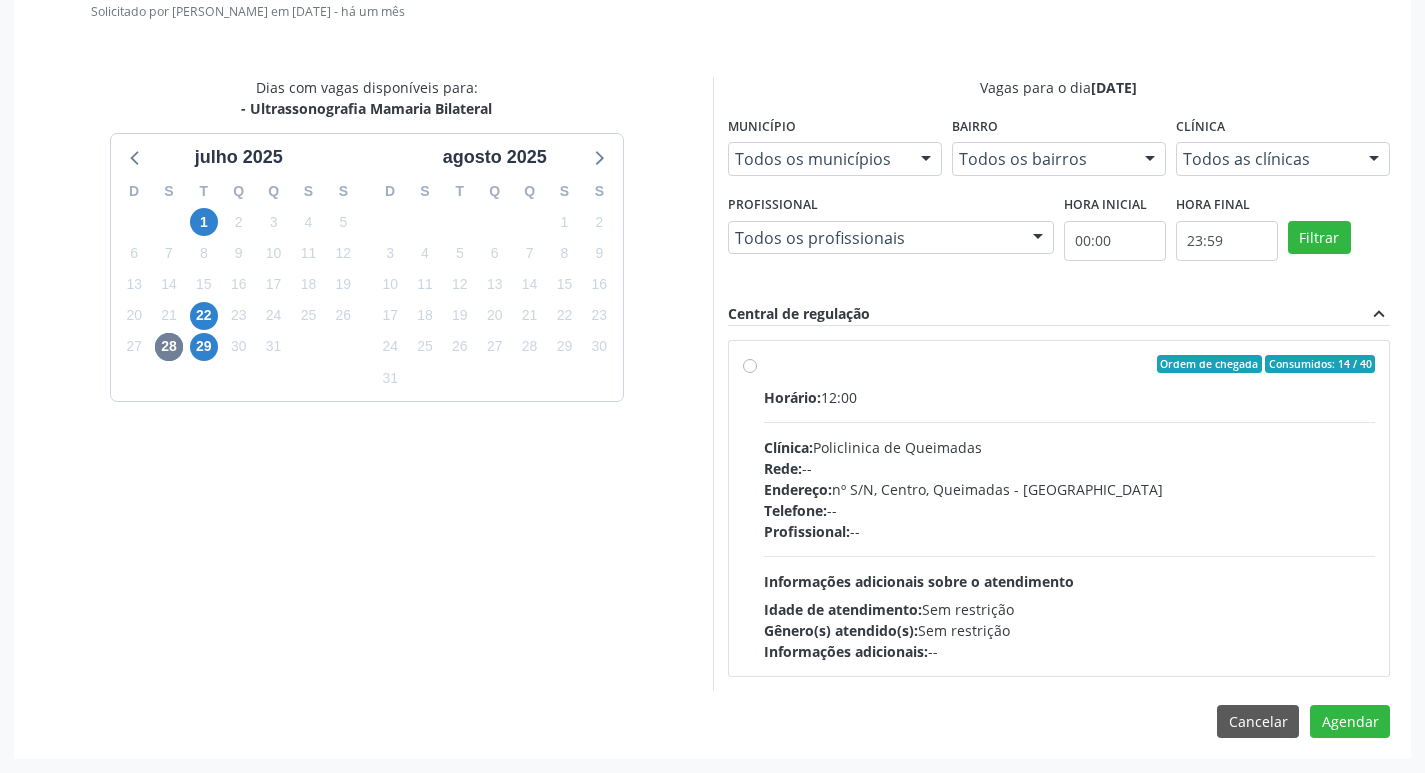 click on "Profissional:
--" at bounding box center [1070, 531] 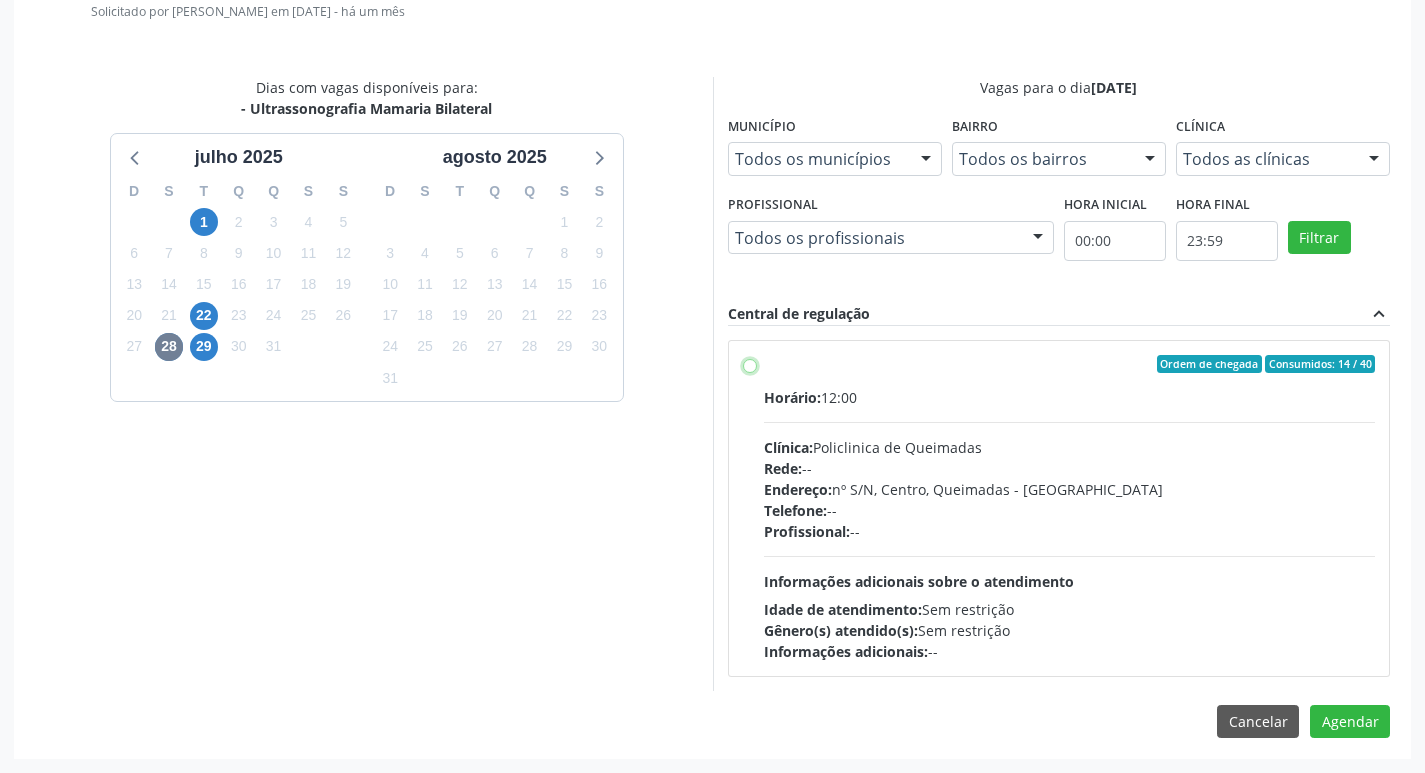 click on "Ordem de chegada
Consumidos: 14 / 40
Horário:   12:00
Clínica:  Policlinica de Queimadas
Rede:
--
Endereço:   nº S/N, Centro, Queimadas - PB
Telefone:   --
Profissional:
--
Informações adicionais sobre o atendimento
Idade de atendimento:
Sem restrição
Gênero(s) atendido(s):
Sem restrição
Informações adicionais:
--" at bounding box center (750, 364) 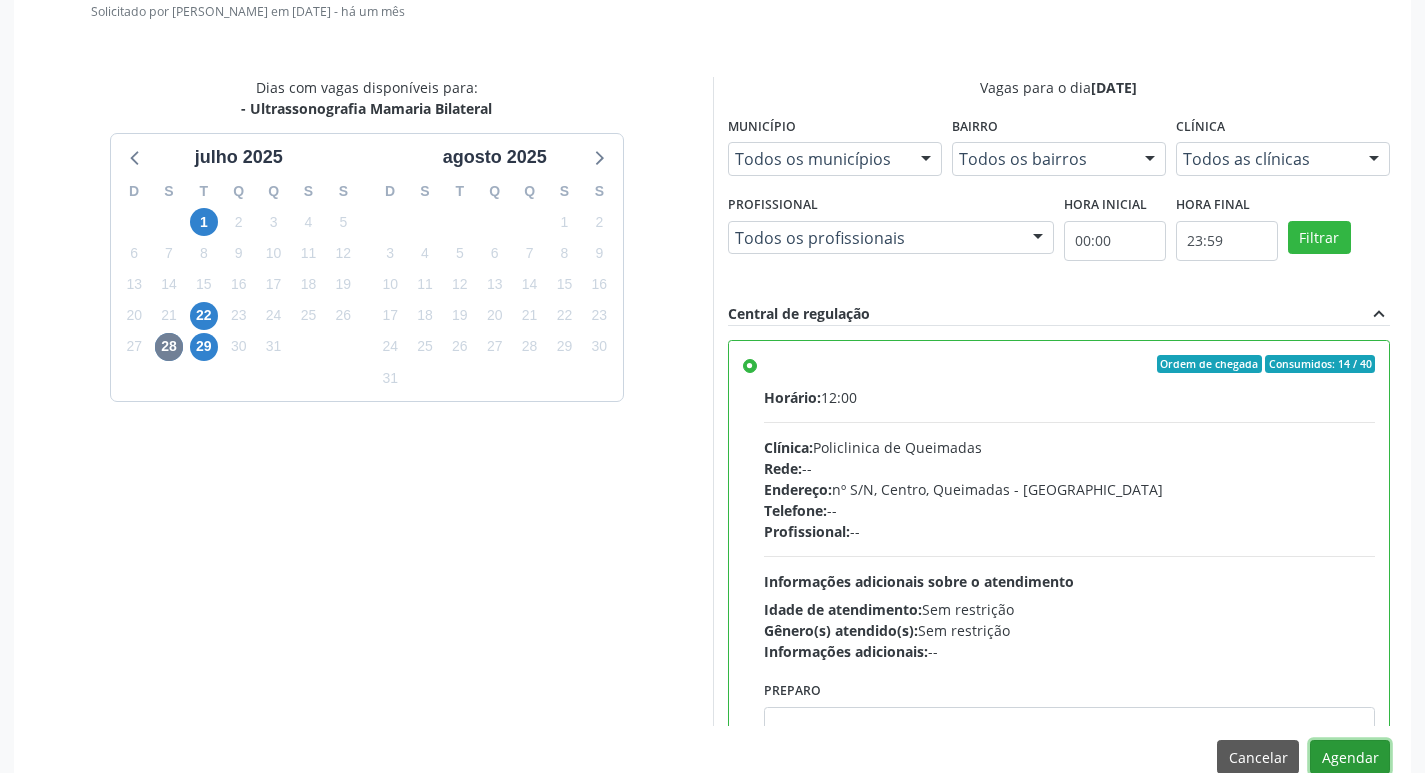 click on "Agendar" at bounding box center [1350, 757] 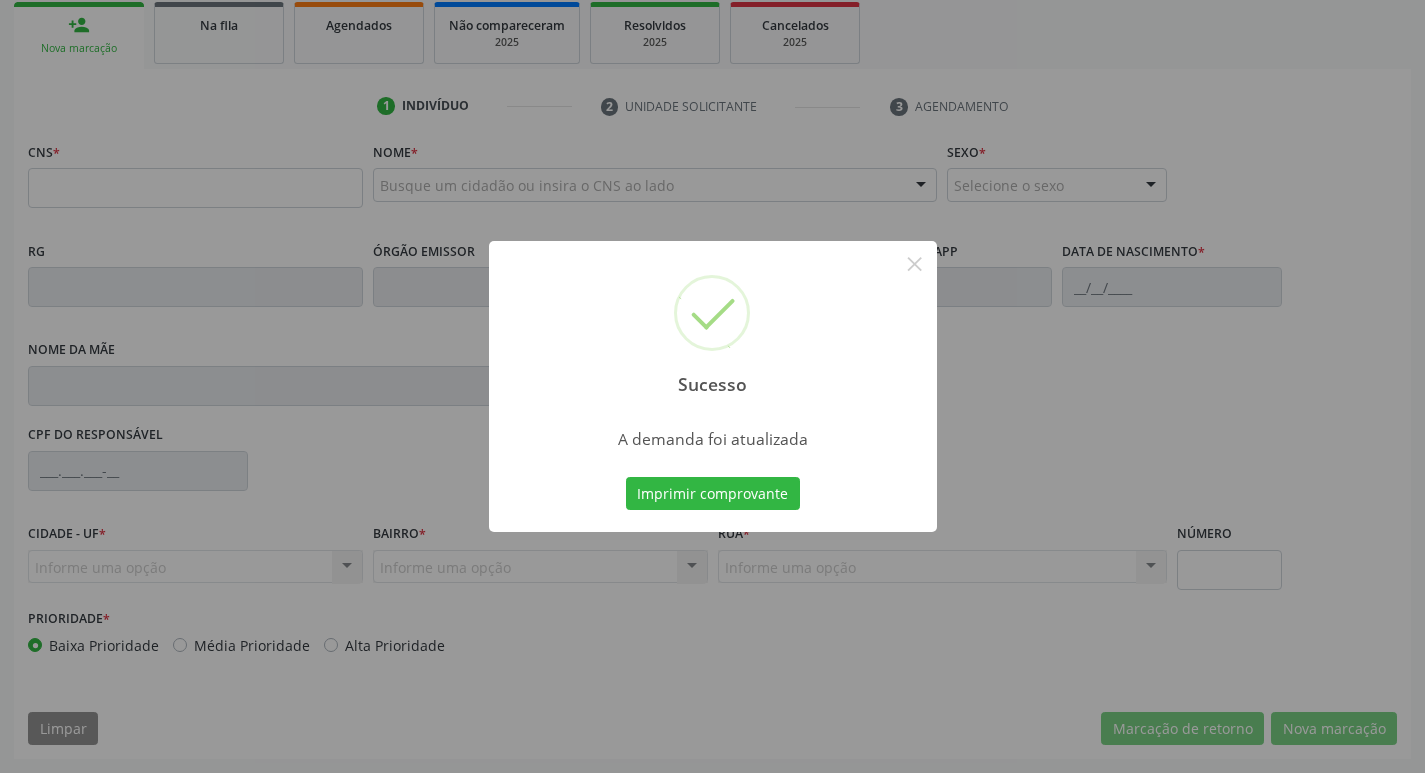 scroll, scrollTop: 297, scrollLeft: 0, axis: vertical 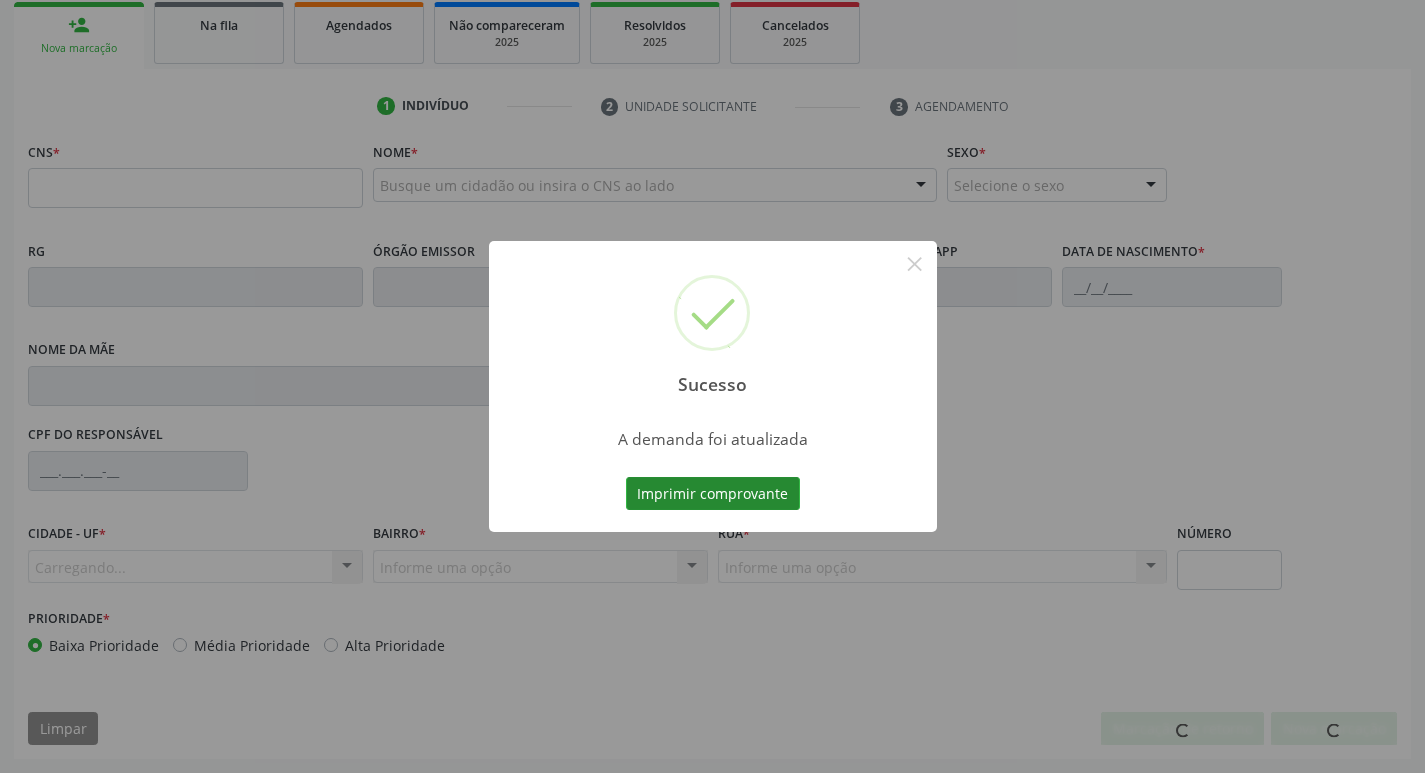 click on "Imprimir comprovante" at bounding box center (713, 494) 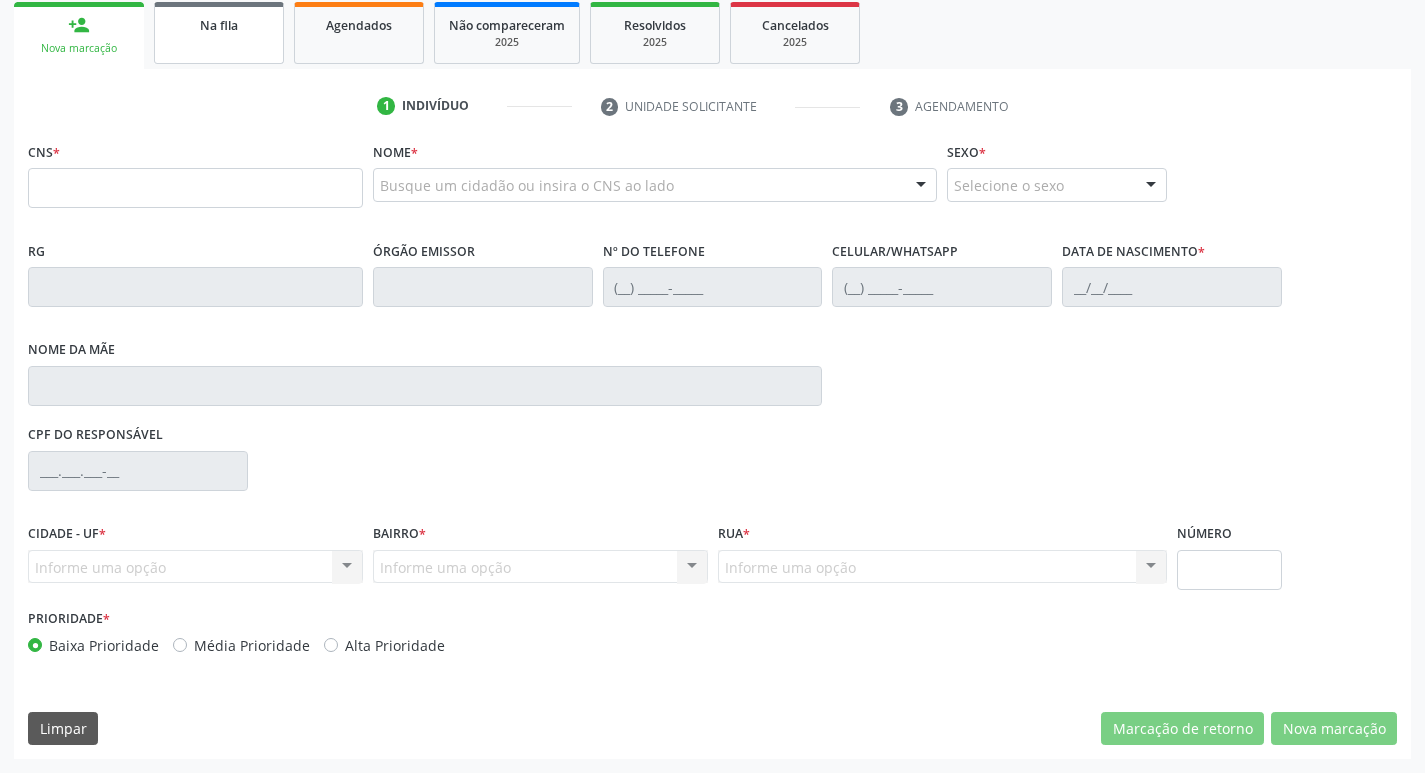 click on "Na fila" at bounding box center (219, 33) 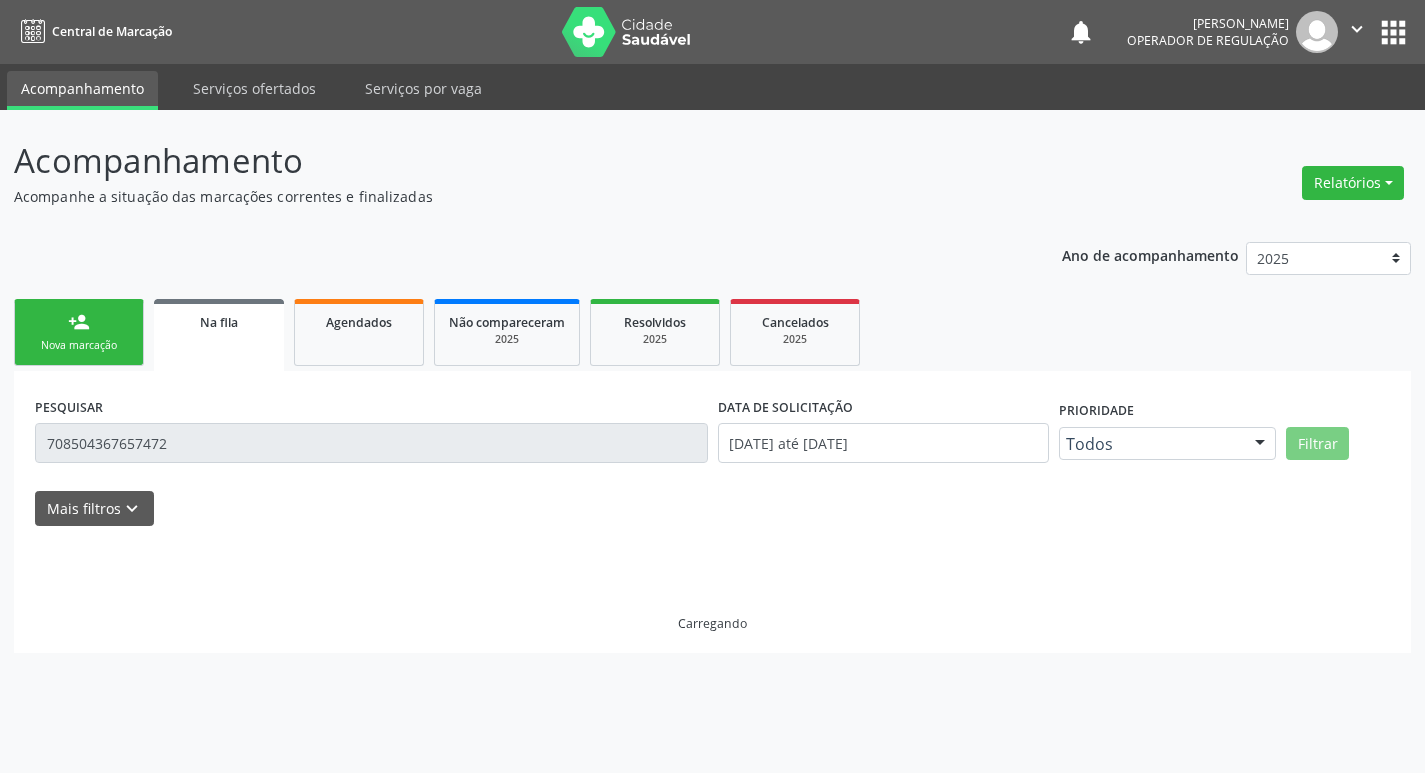 scroll, scrollTop: 0, scrollLeft: 0, axis: both 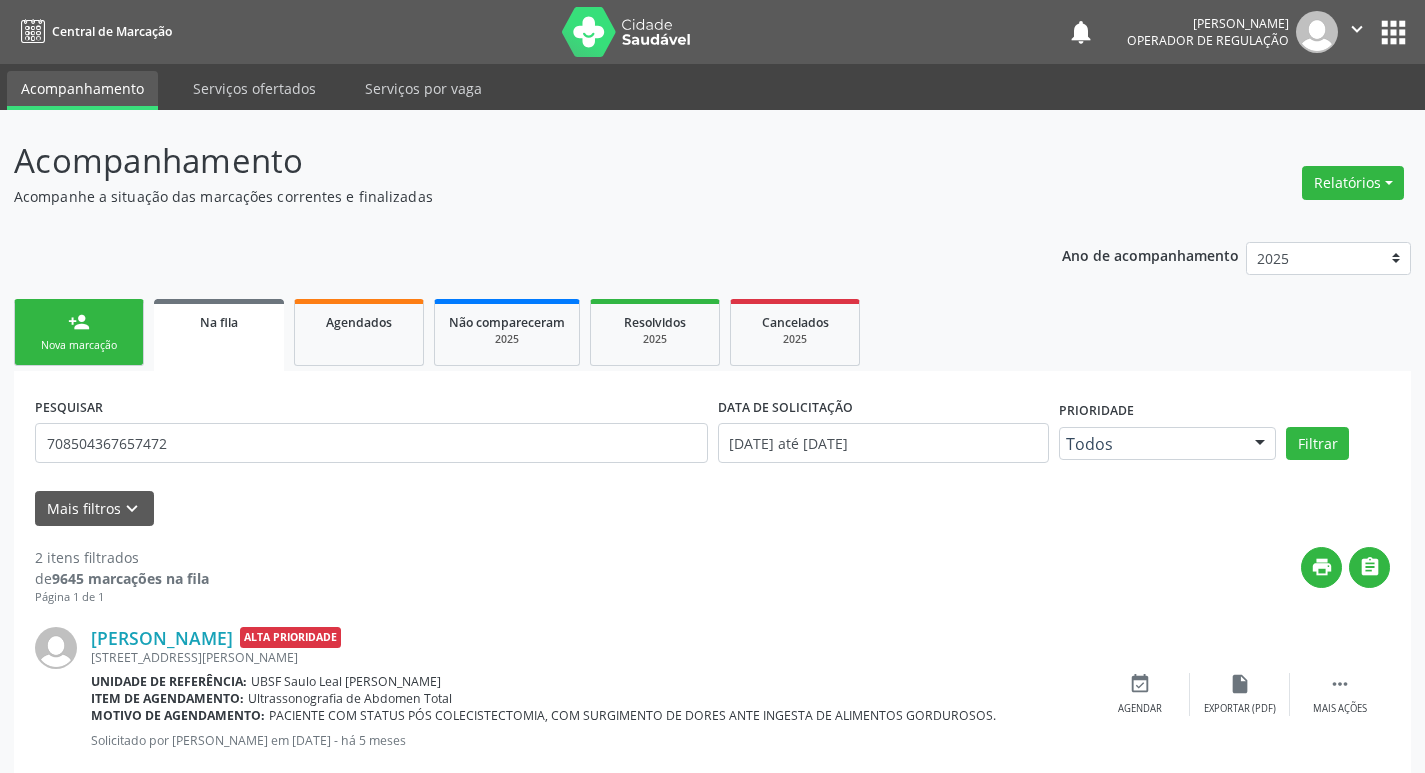 click on "Na fila" at bounding box center (219, 335) 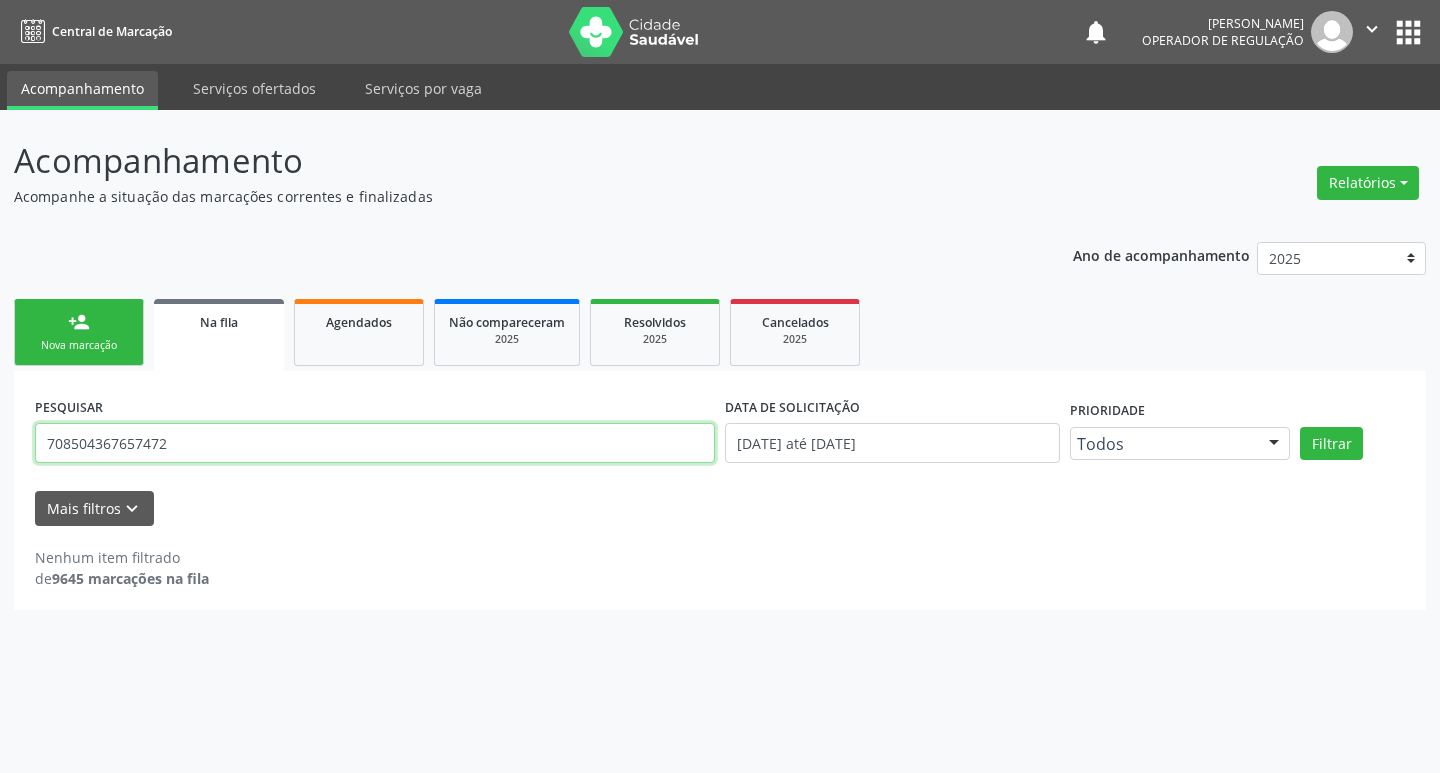 click on "708504367657472" at bounding box center [375, 443] 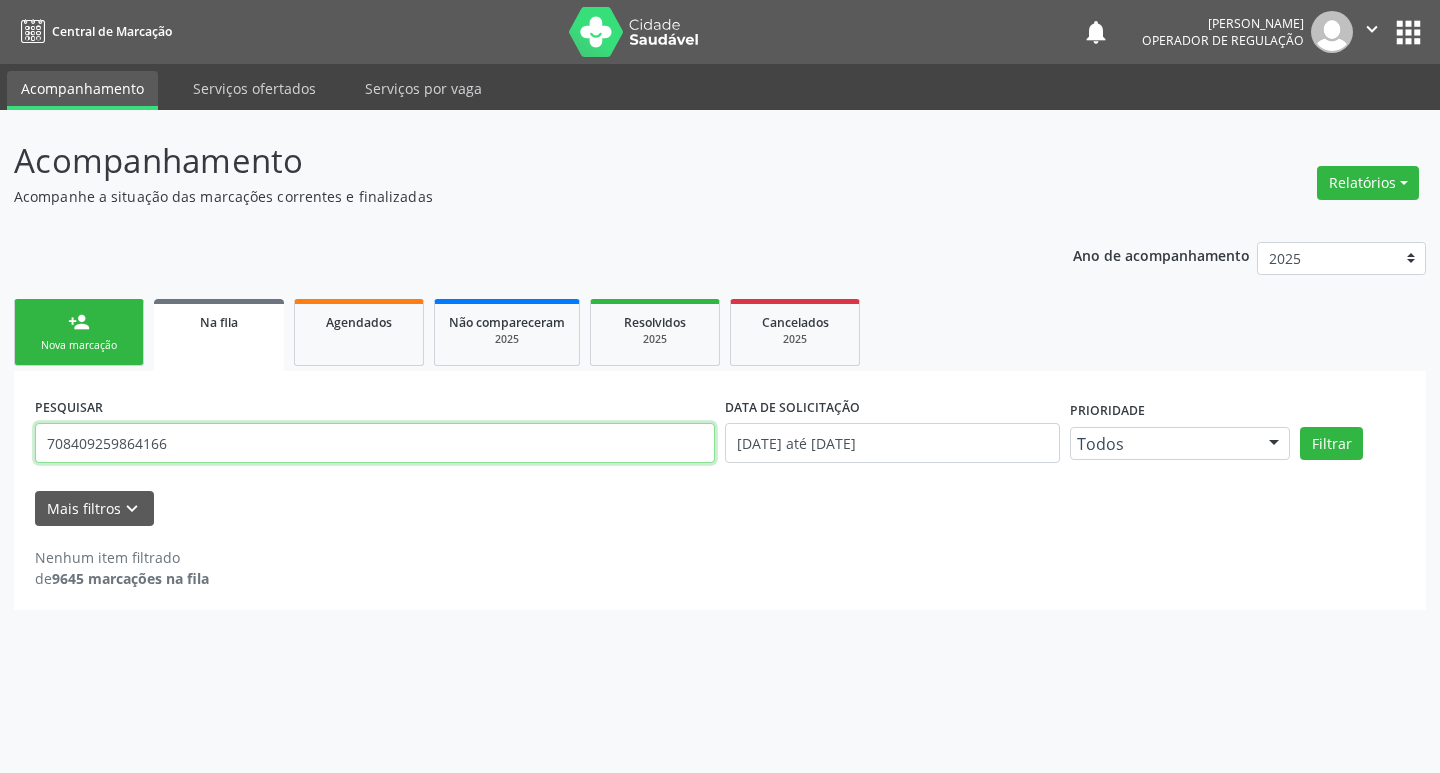 type on "708409259864166" 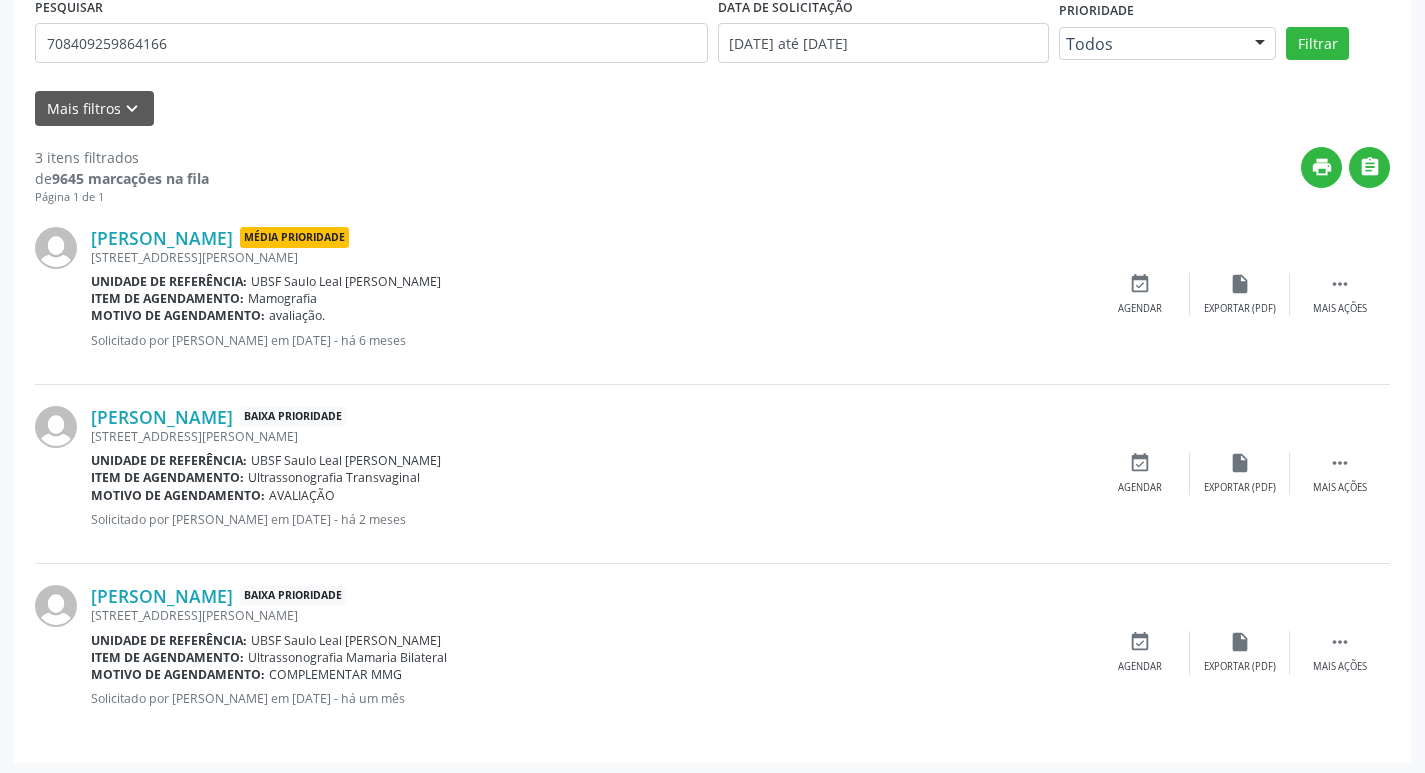 scroll, scrollTop: 404, scrollLeft: 0, axis: vertical 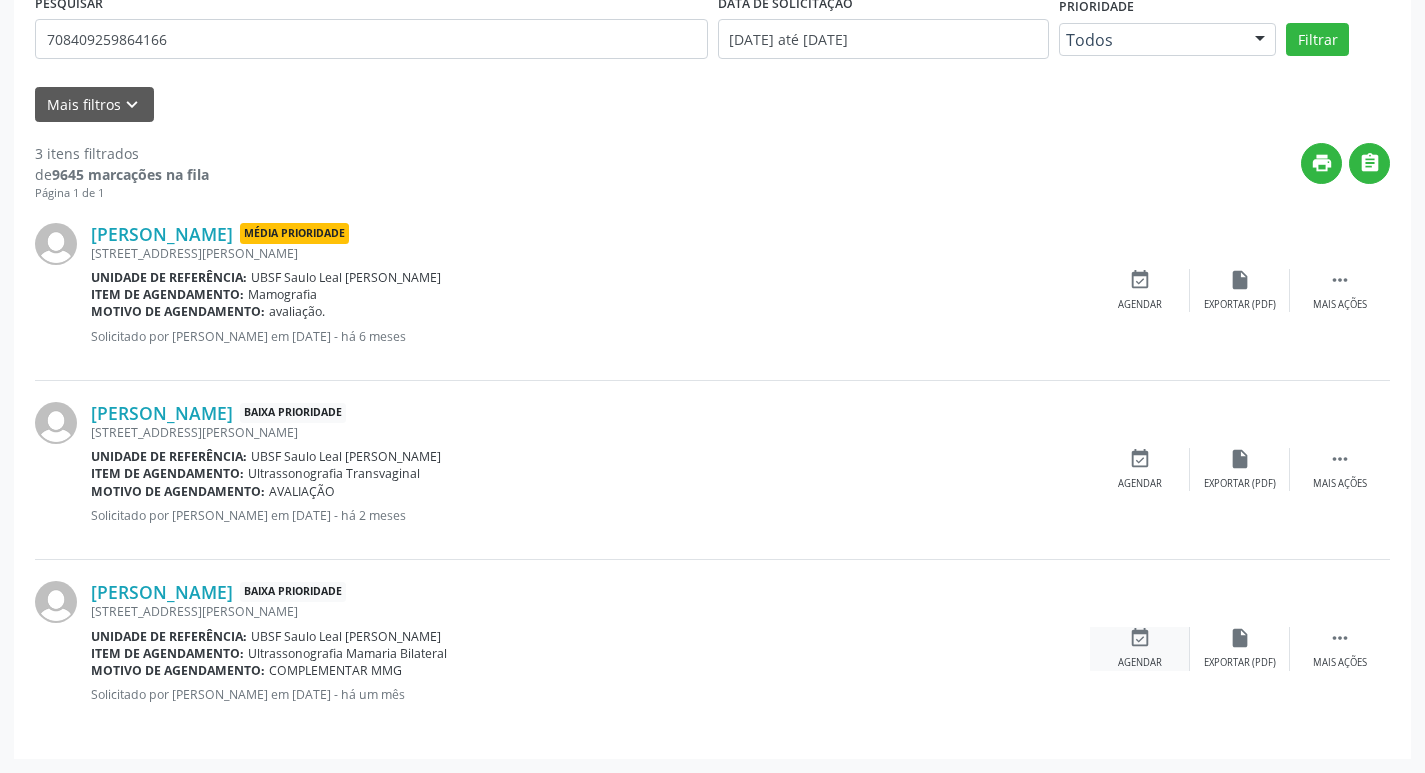 click on "event_available
Agendar" at bounding box center [1140, 648] 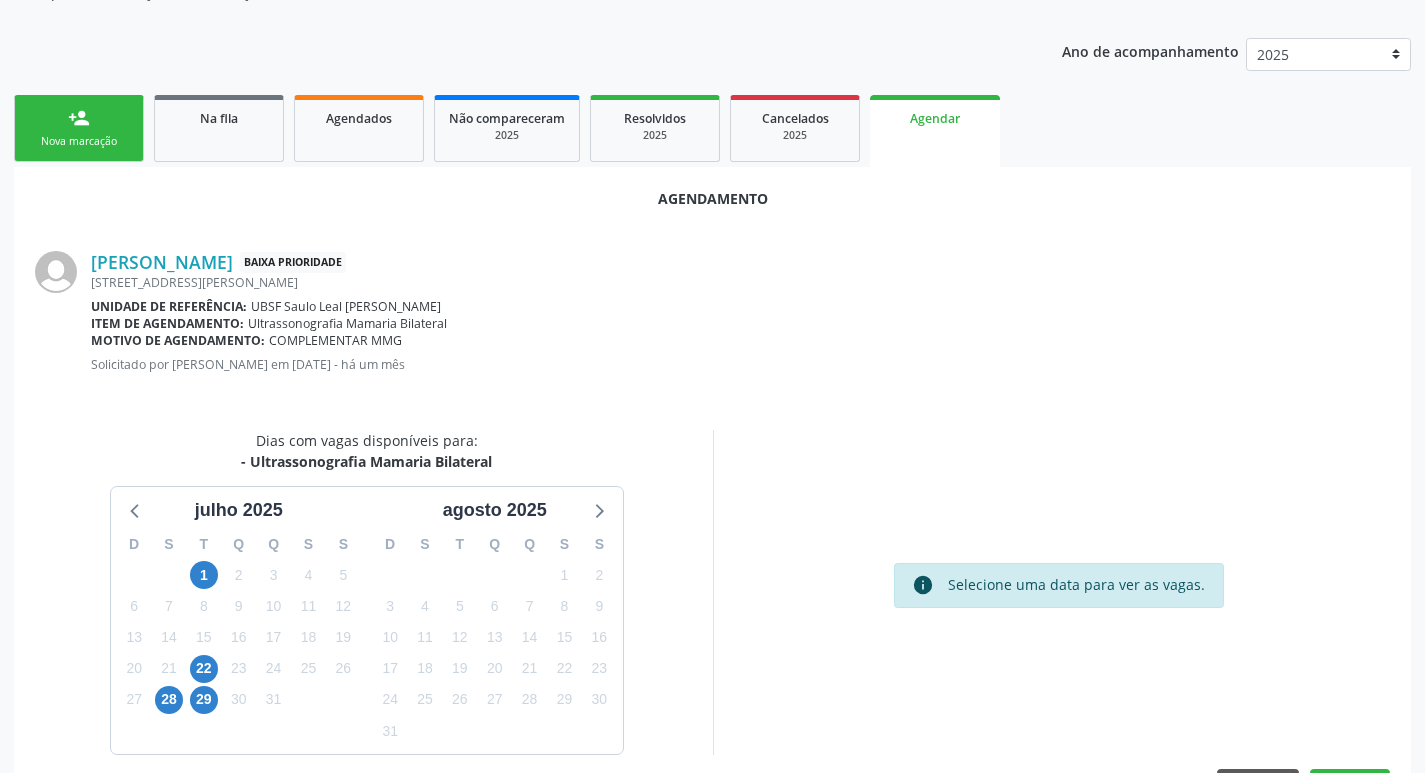 scroll, scrollTop: 221, scrollLeft: 0, axis: vertical 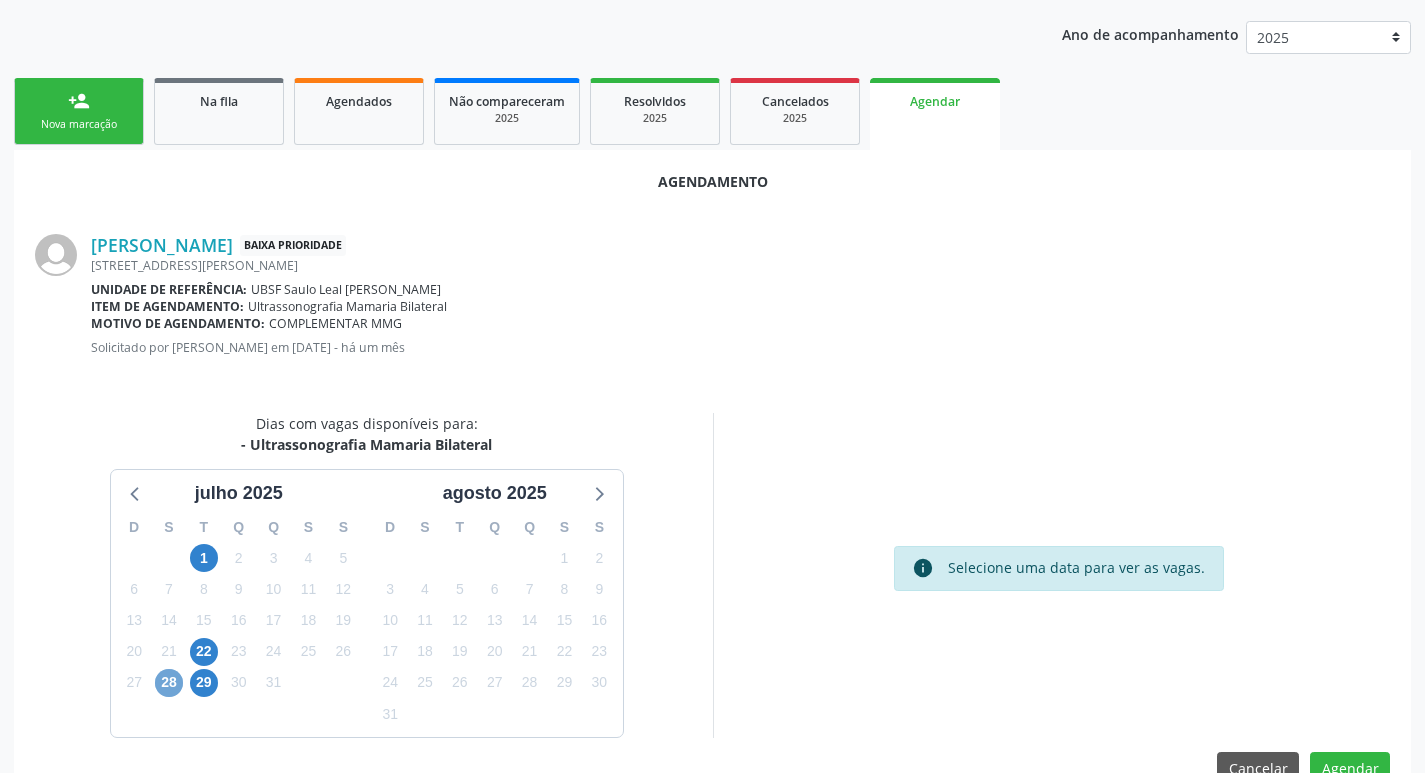 click on "28" at bounding box center [169, 683] 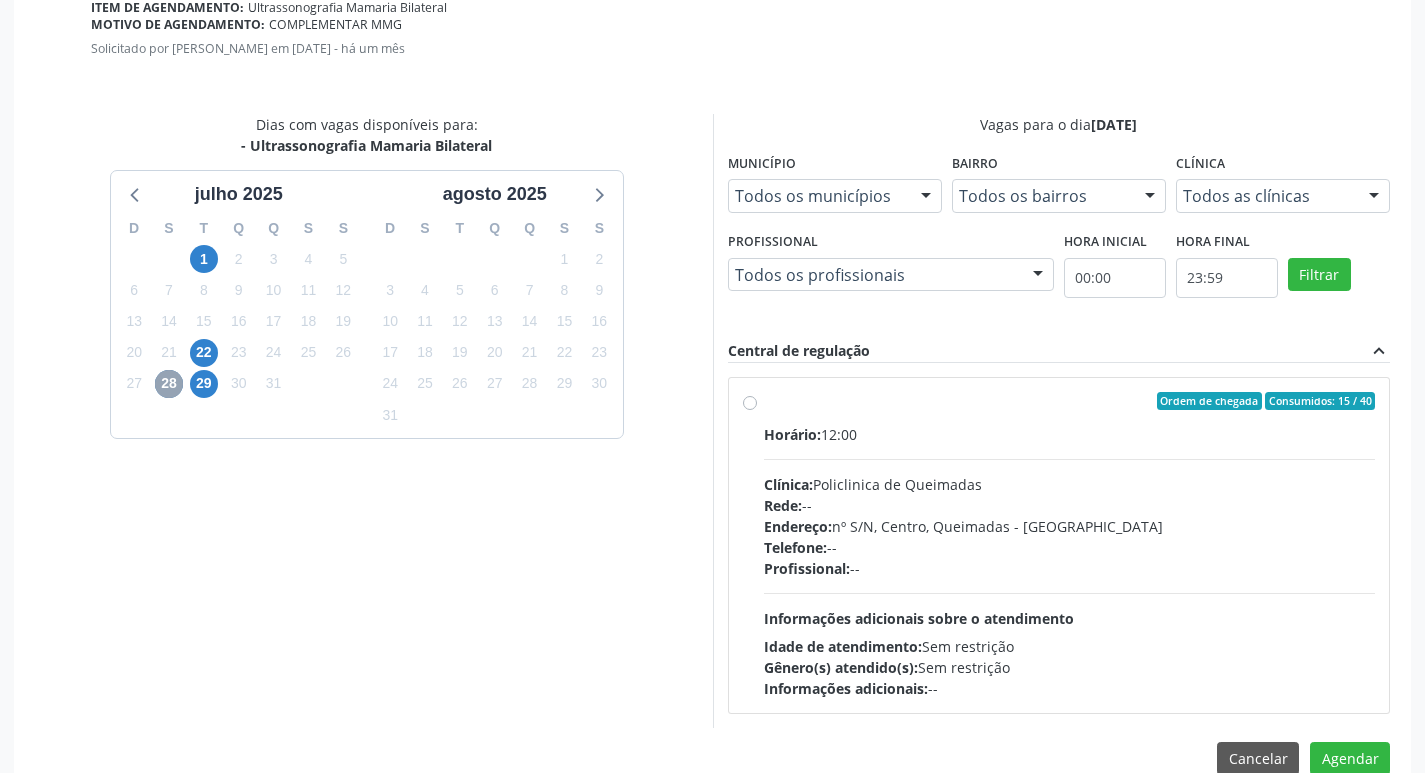 scroll, scrollTop: 521, scrollLeft: 0, axis: vertical 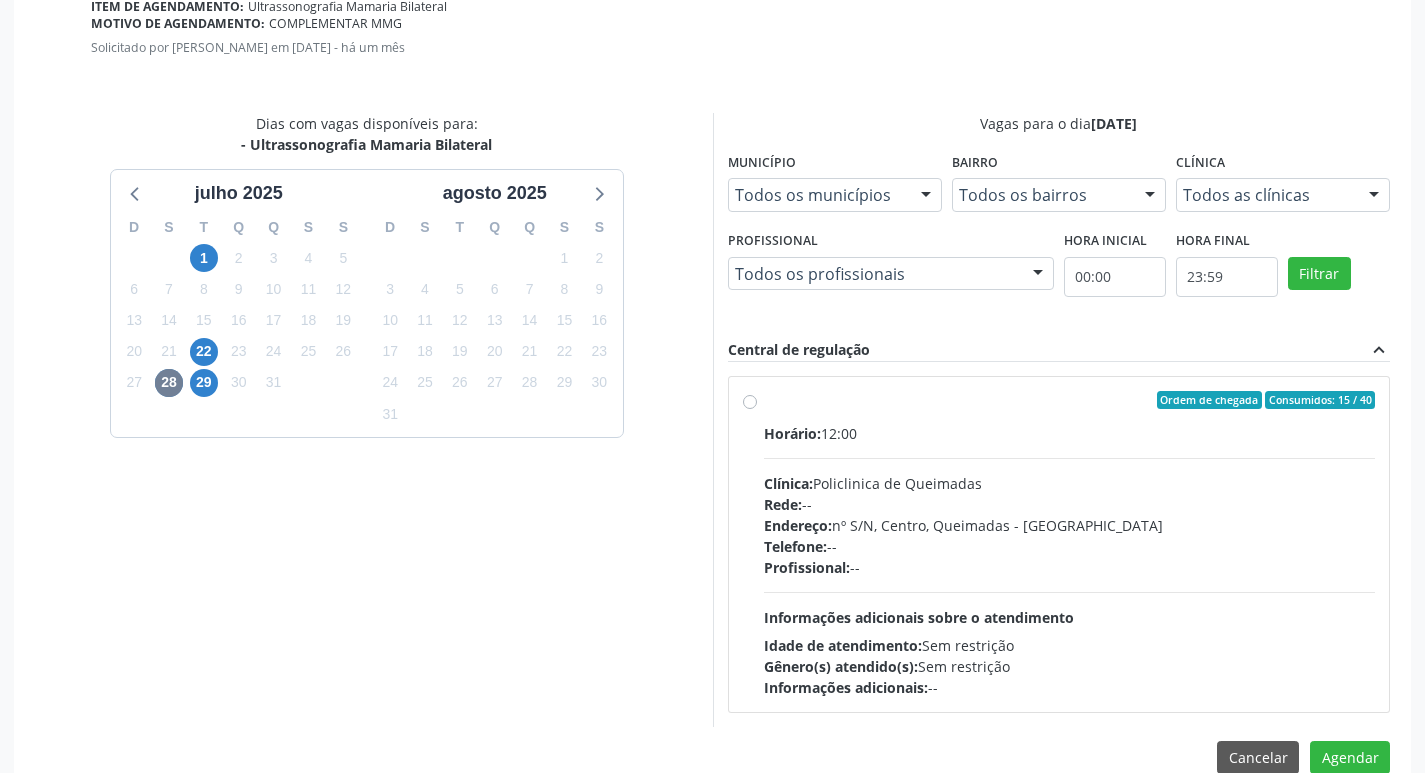 click on "Horário:   12:00
Clínica:  Policlinica de Queimadas
Rede:
--
Endereço:   nº S/N, Centro, Queimadas - PB
Telefone:   --
Profissional:
--
Informações adicionais sobre o atendimento
Idade de atendimento:
Sem restrição
Gênero(s) atendido(s):
Sem restrição
Informações adicionais:
--" at bounding box center (1070, 560) 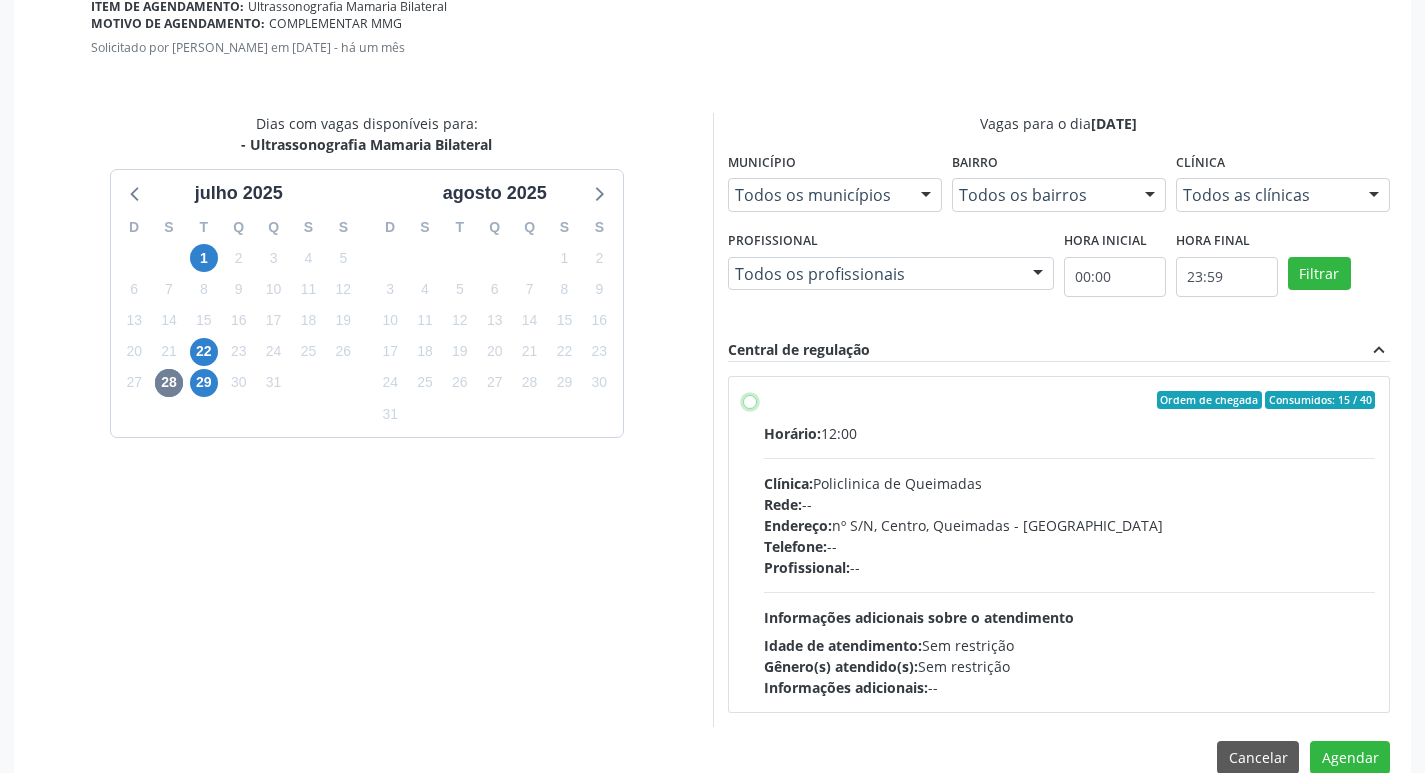 click on "Ordem de chegada
Consumidos: 15 / 40
Horário:   12:00
Clínica:  Policlinica de Queimadas
Rede:
--
Endereço:   nº S/N, Centro, Queimadas - PB
Telefone:   --
Profissional:
--
Informações adicionais sobre o atendimento
Idade de atendimento:
Sem restrição
Gênero(s) atendido(s):
Sem restrição
Informações adicionais:
--" at bounding box center [750, 400] 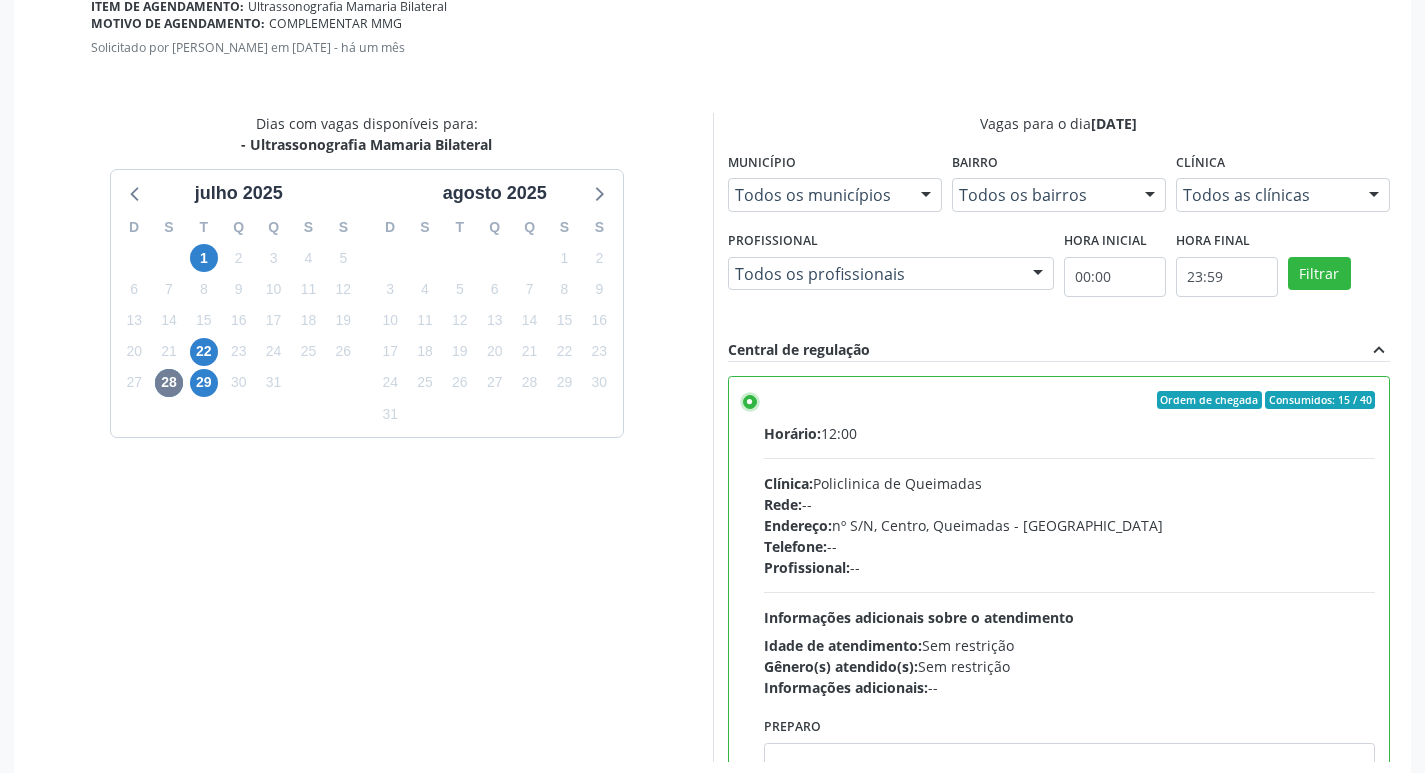 scroll, scrollTop: 593, scrollLeft: 0, axis: vertical 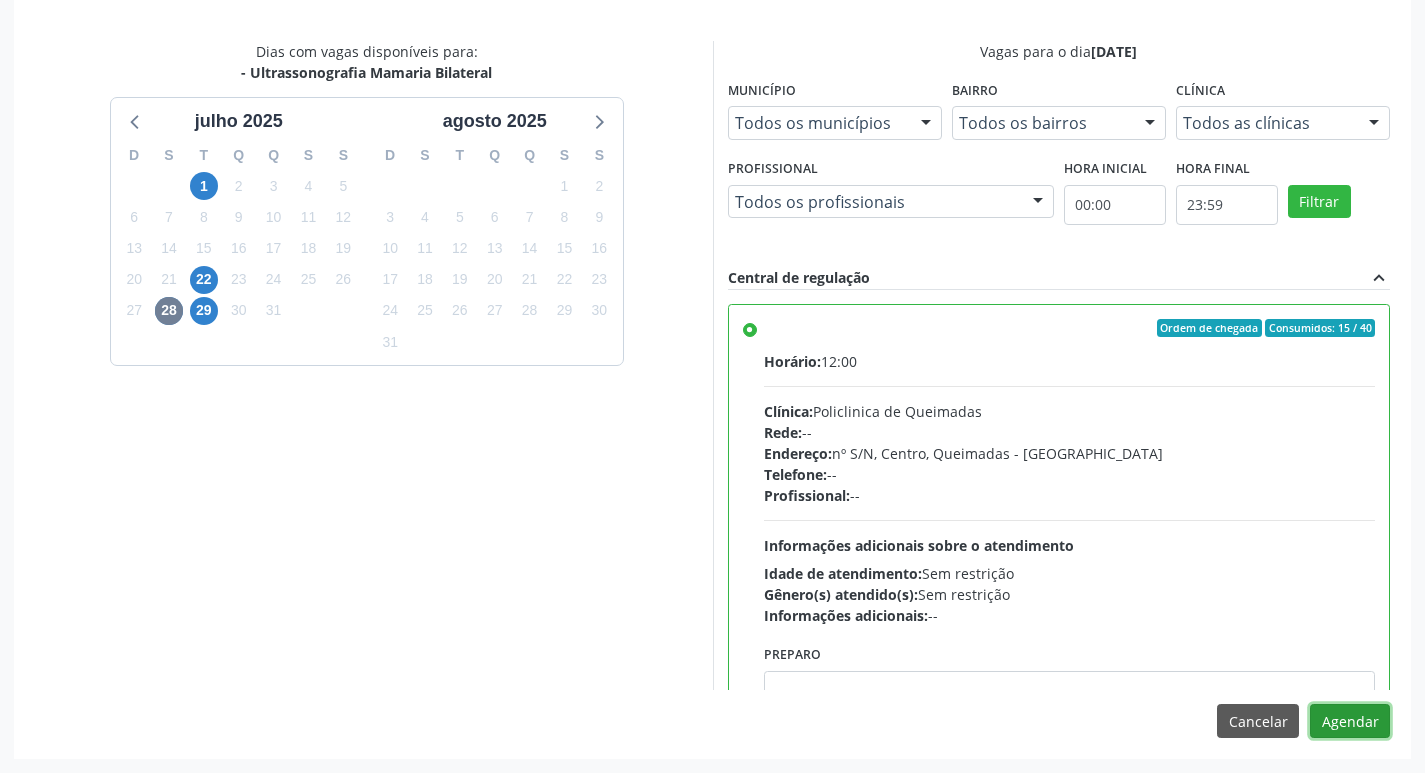 click on "Agendar" at bounding box center [1350, 721] 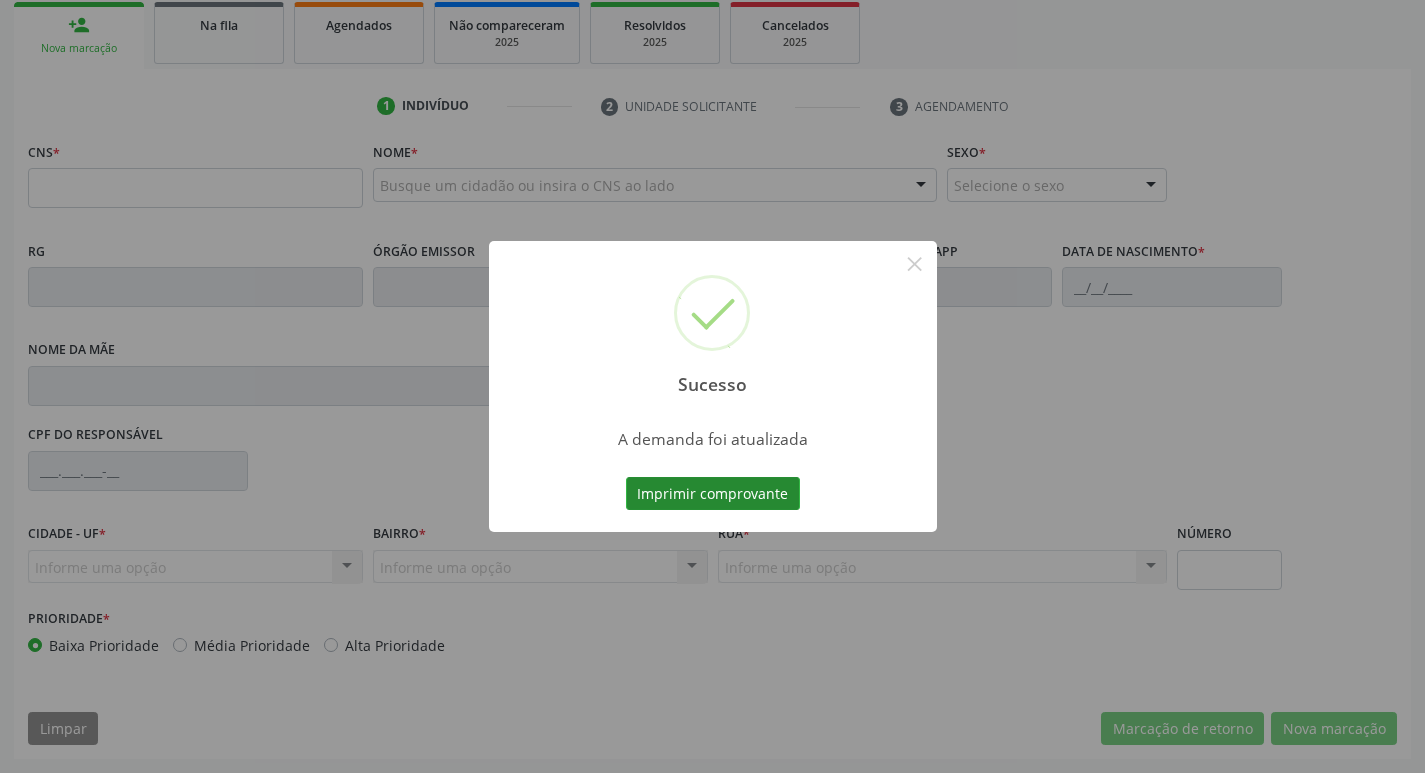 scroll, scrollTop: 297, scrollLeft: 0, axis: vertical 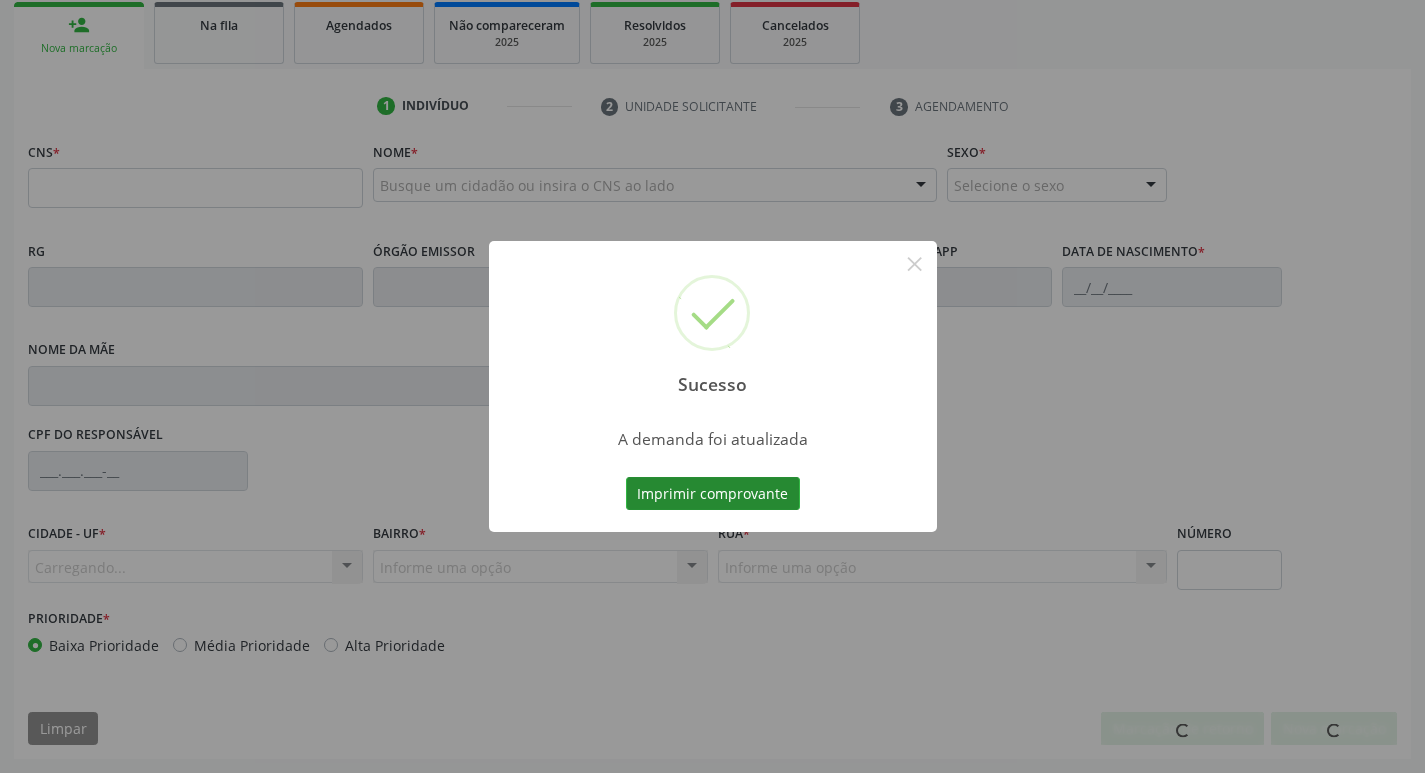 click on "Imprimir comprovante" at bounding box center (713, 494) 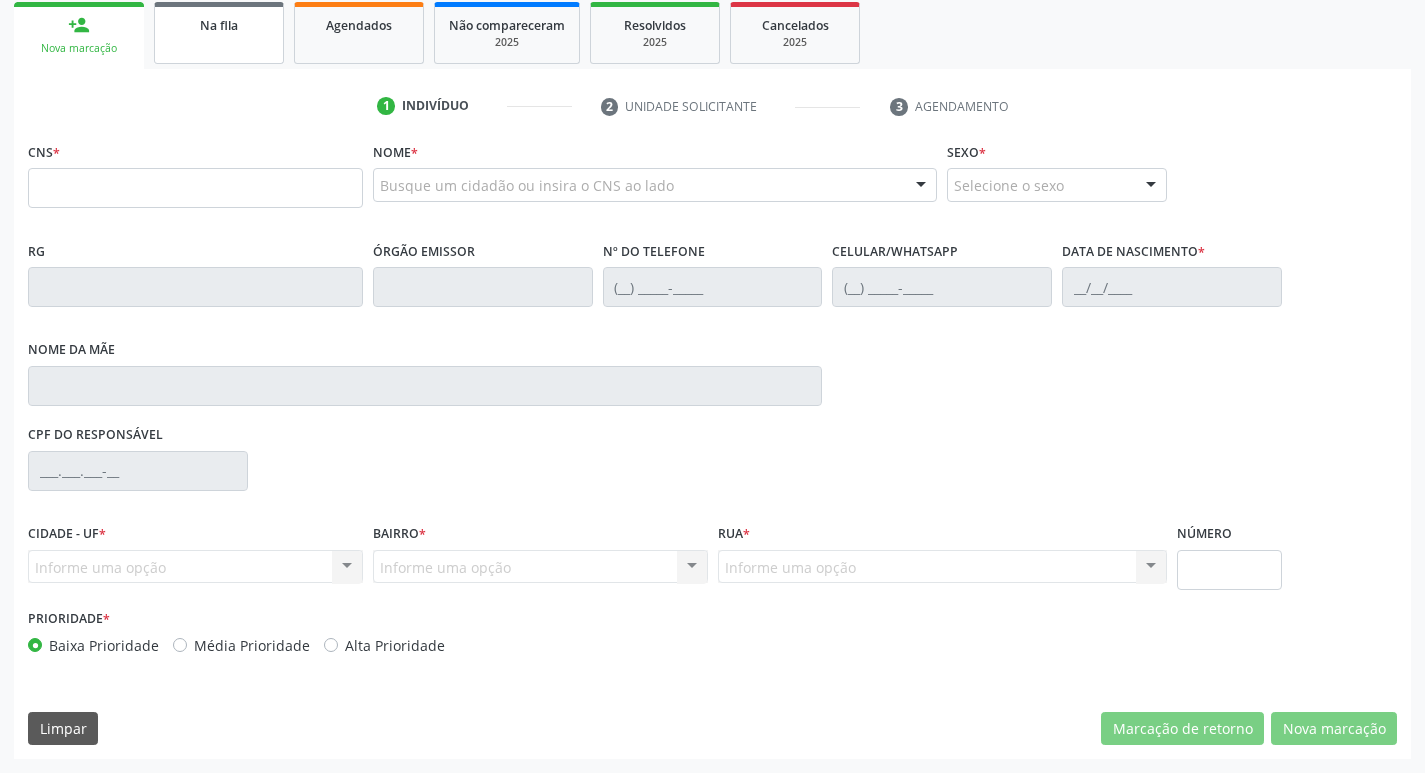 click on "Na fila" at bounding box center (219, 33) 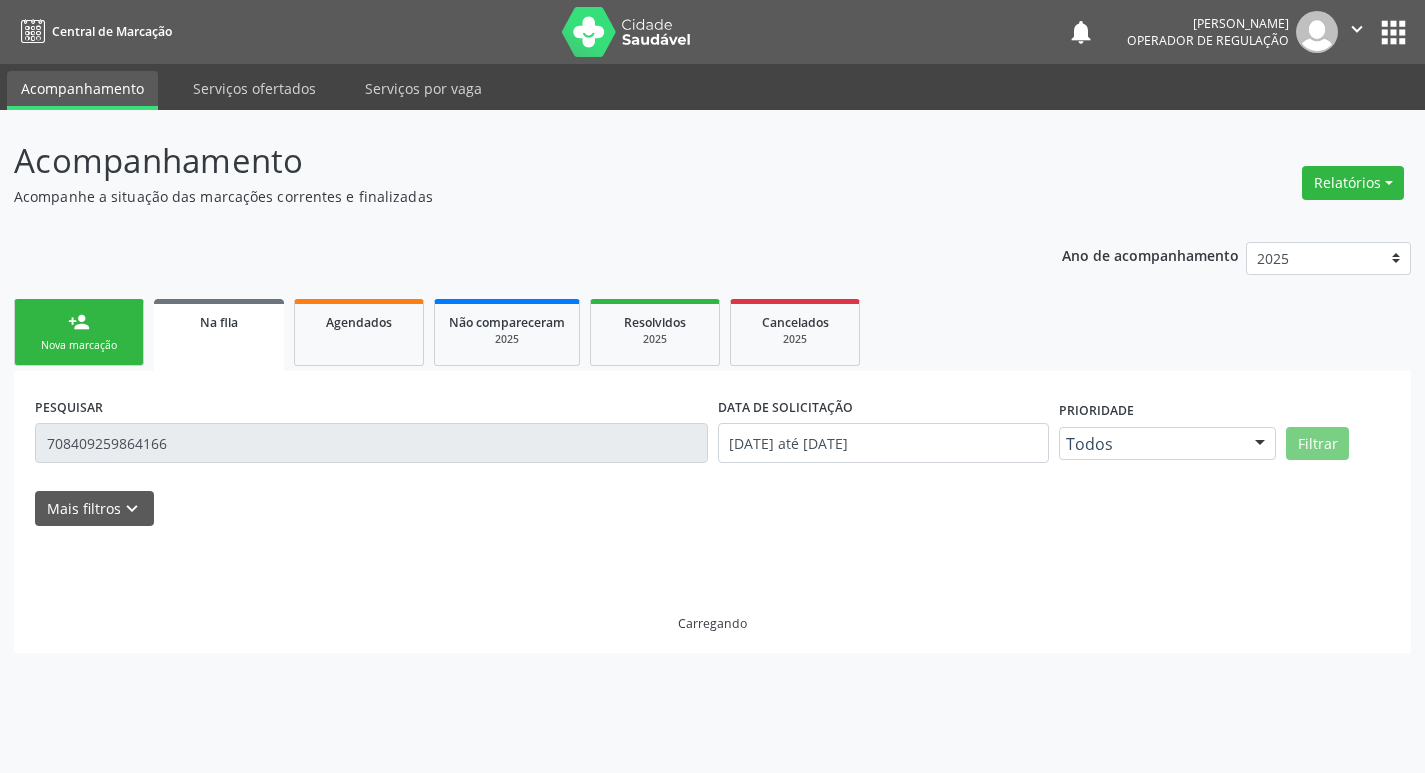 scroll, scrollTop: 0, scrollLeft: 0, axis: both 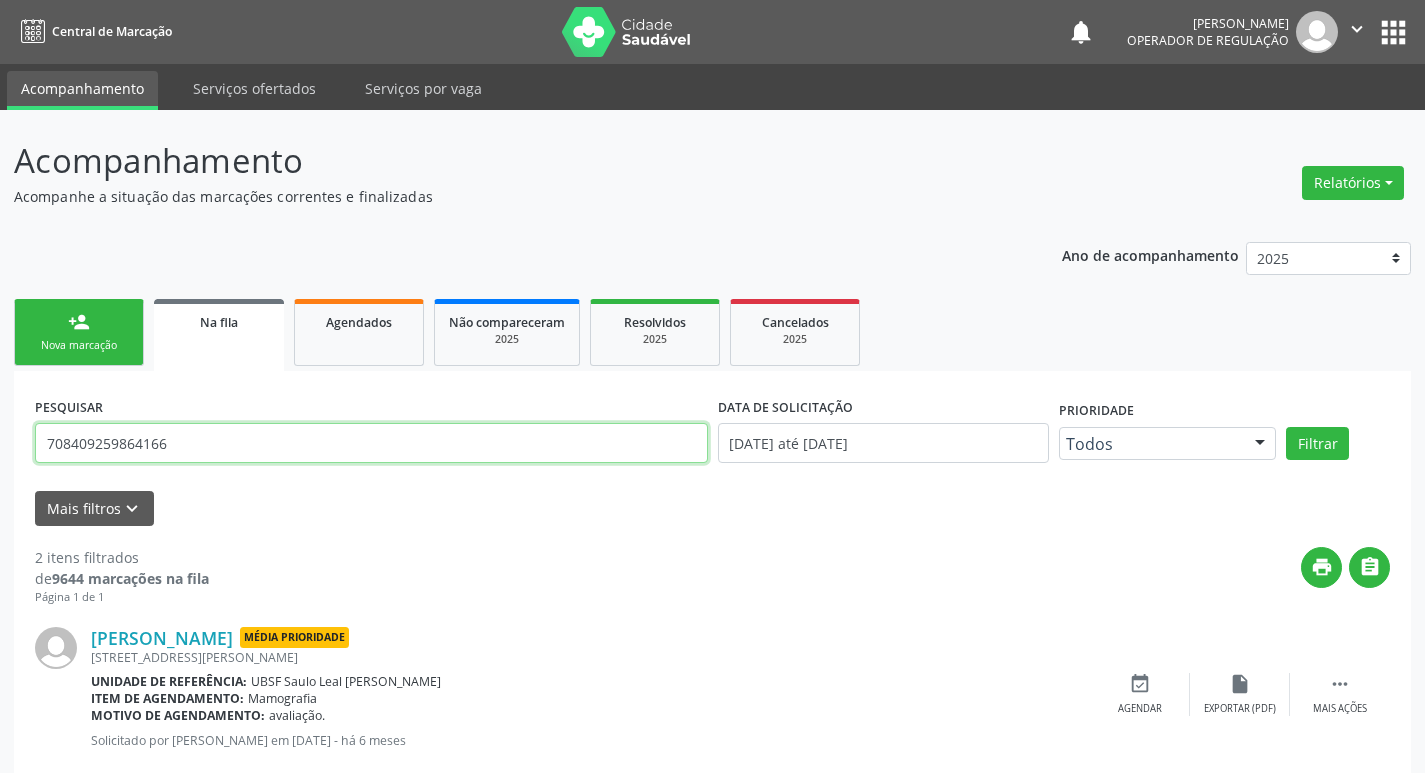 click on "708409259864166" at bounding box center (371, 443) 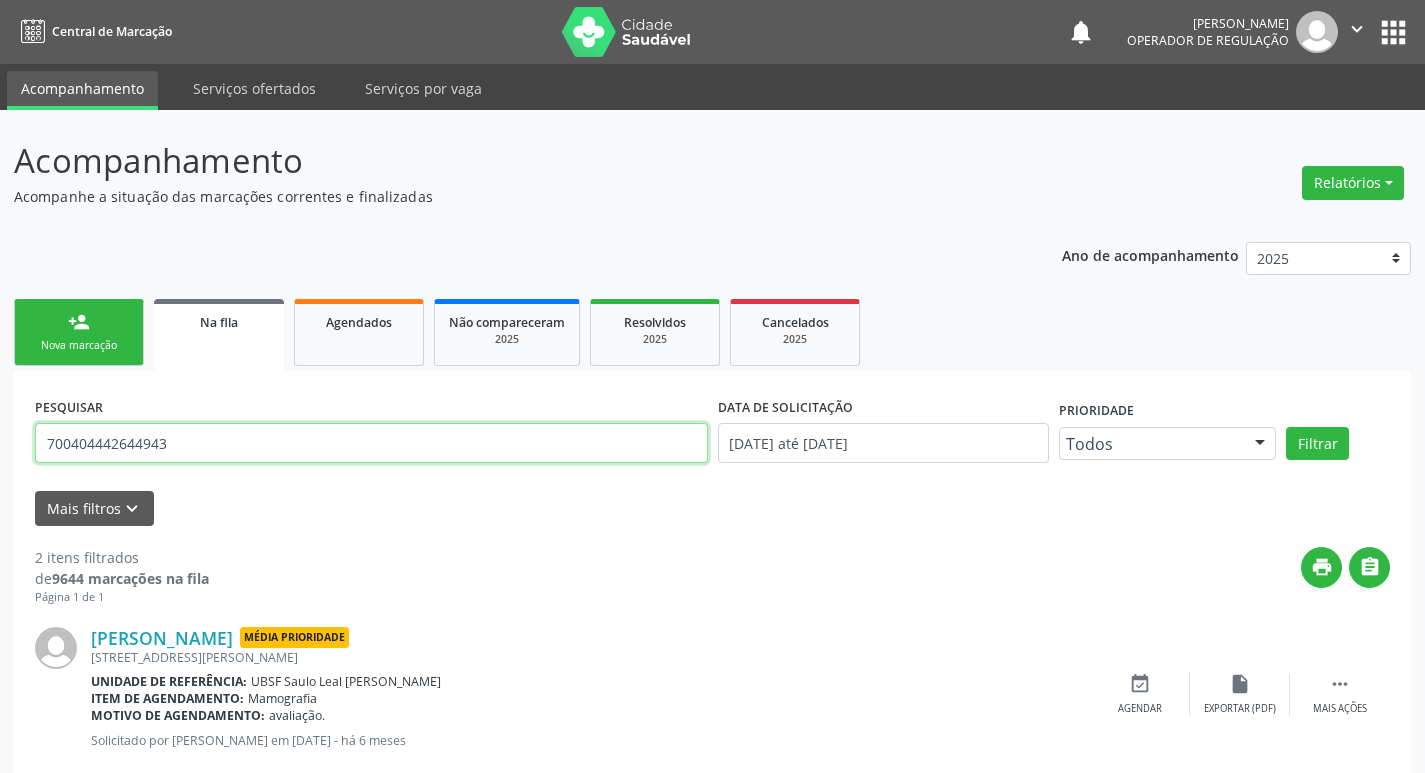 type on "700404442644943" 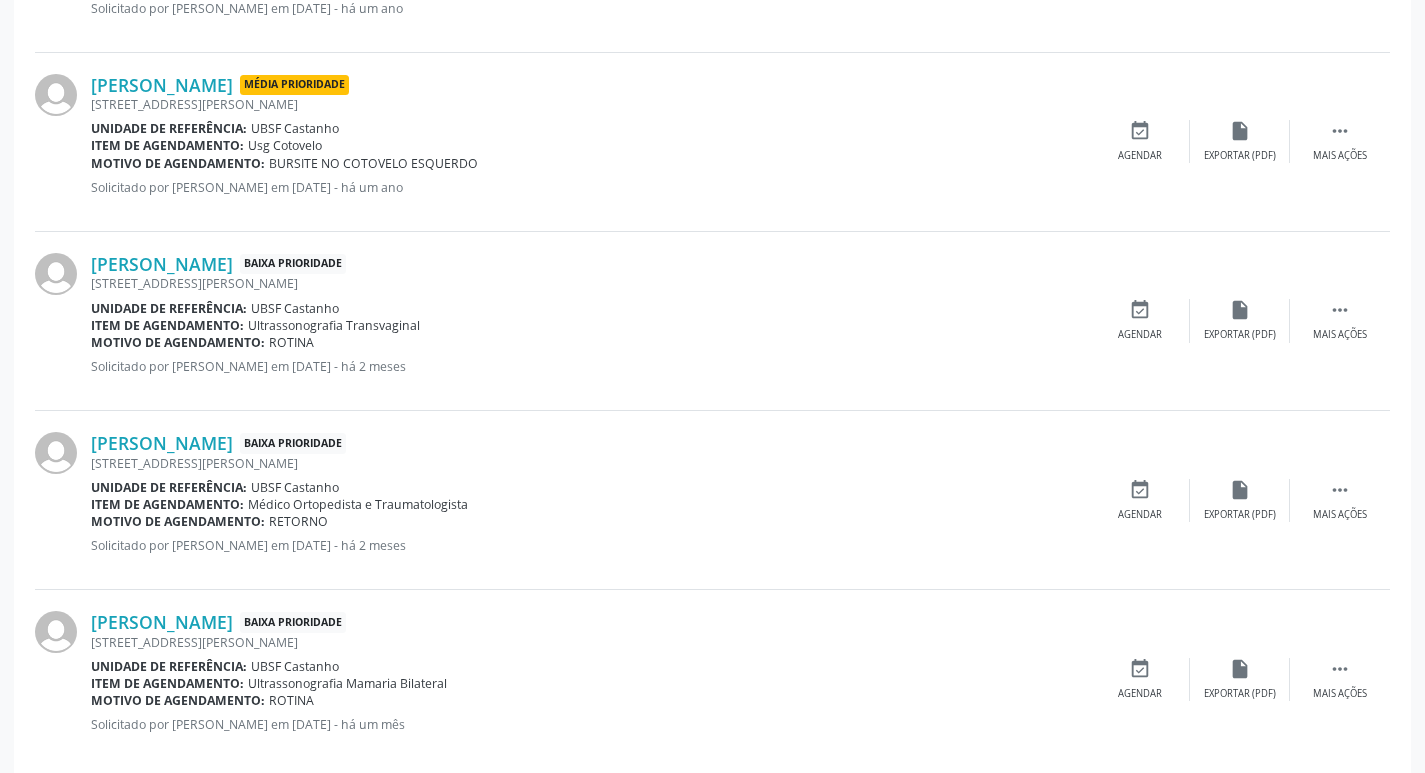 scroll, scrollTop: 763, scrollLeft: 0, axis: vertical 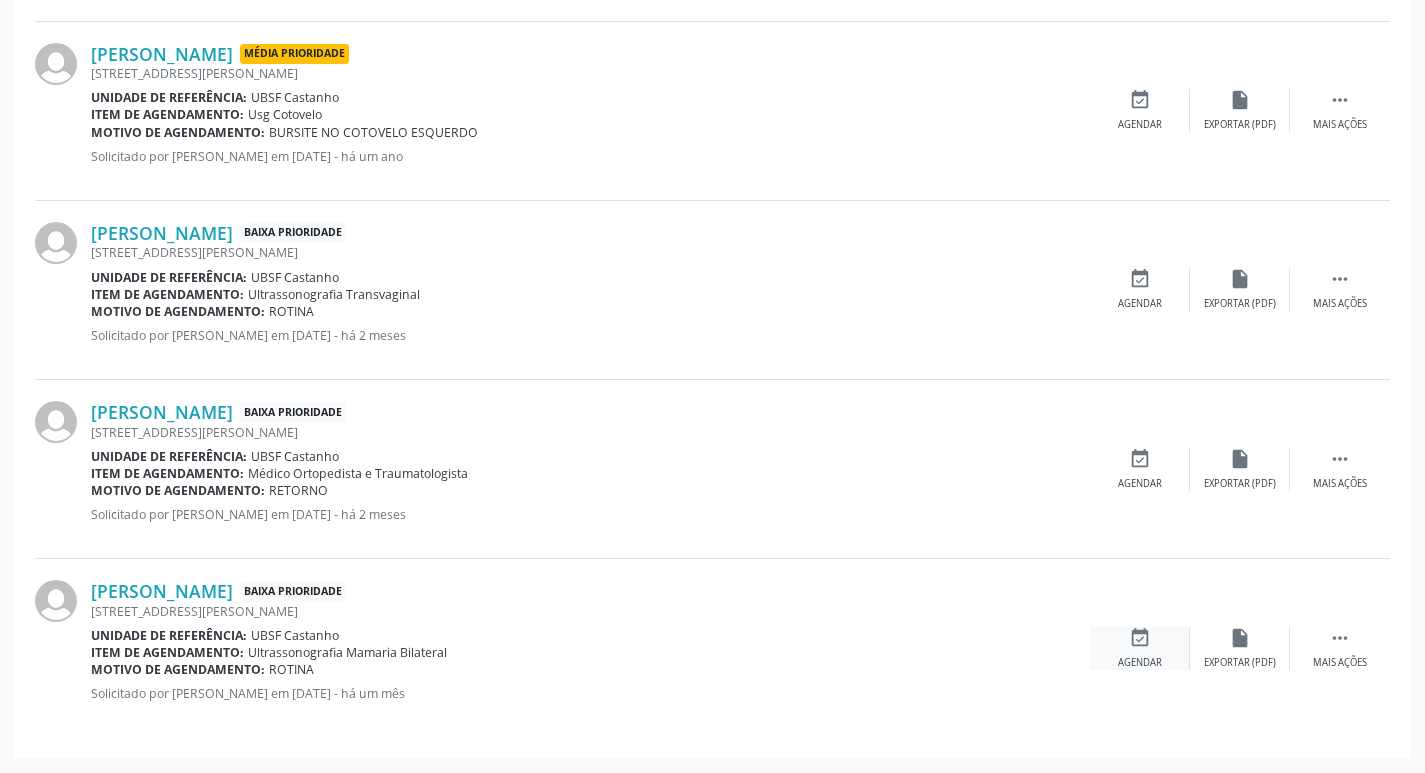 click on "event_available
Agendar" at bounding box center (1140, 648) 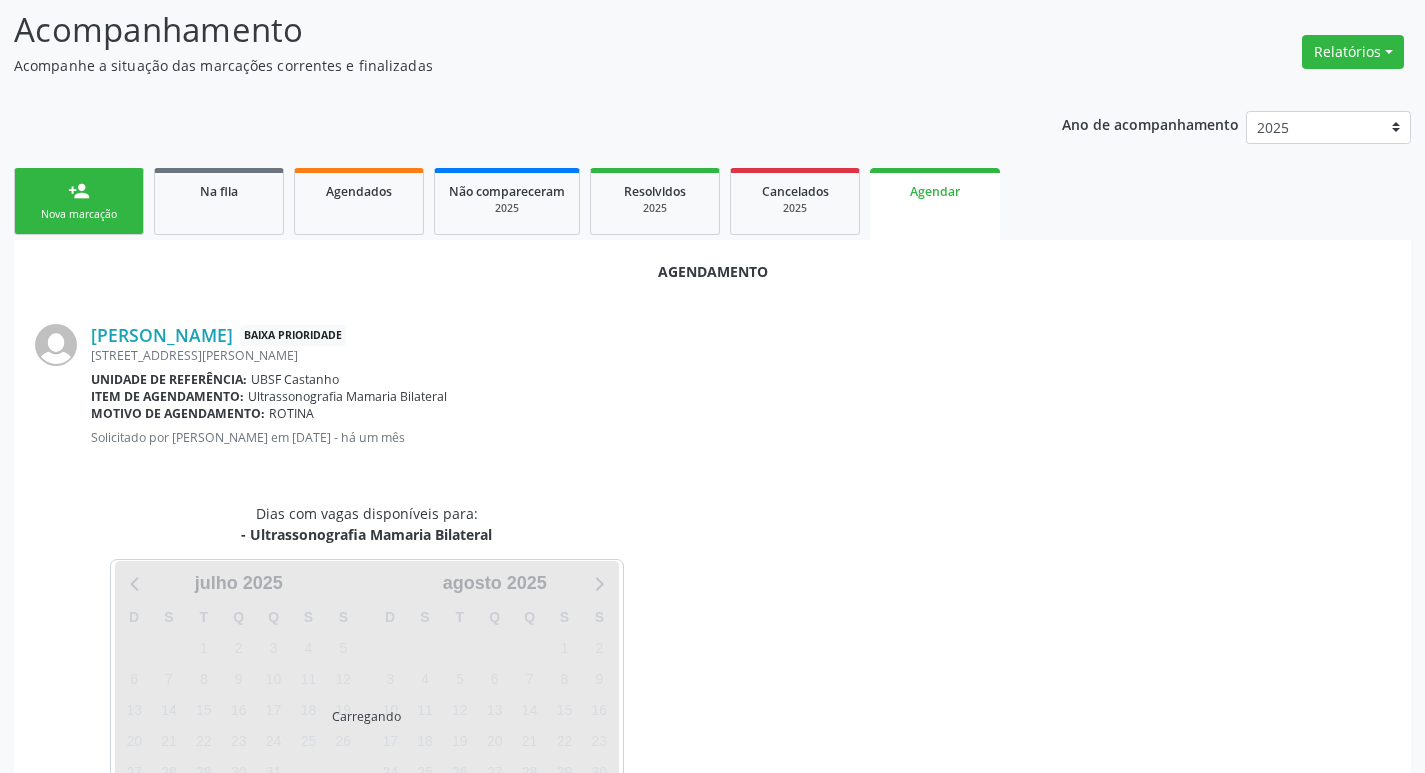 scroll, scrollTop: 200, scrollLeft: 0, axis: vertical 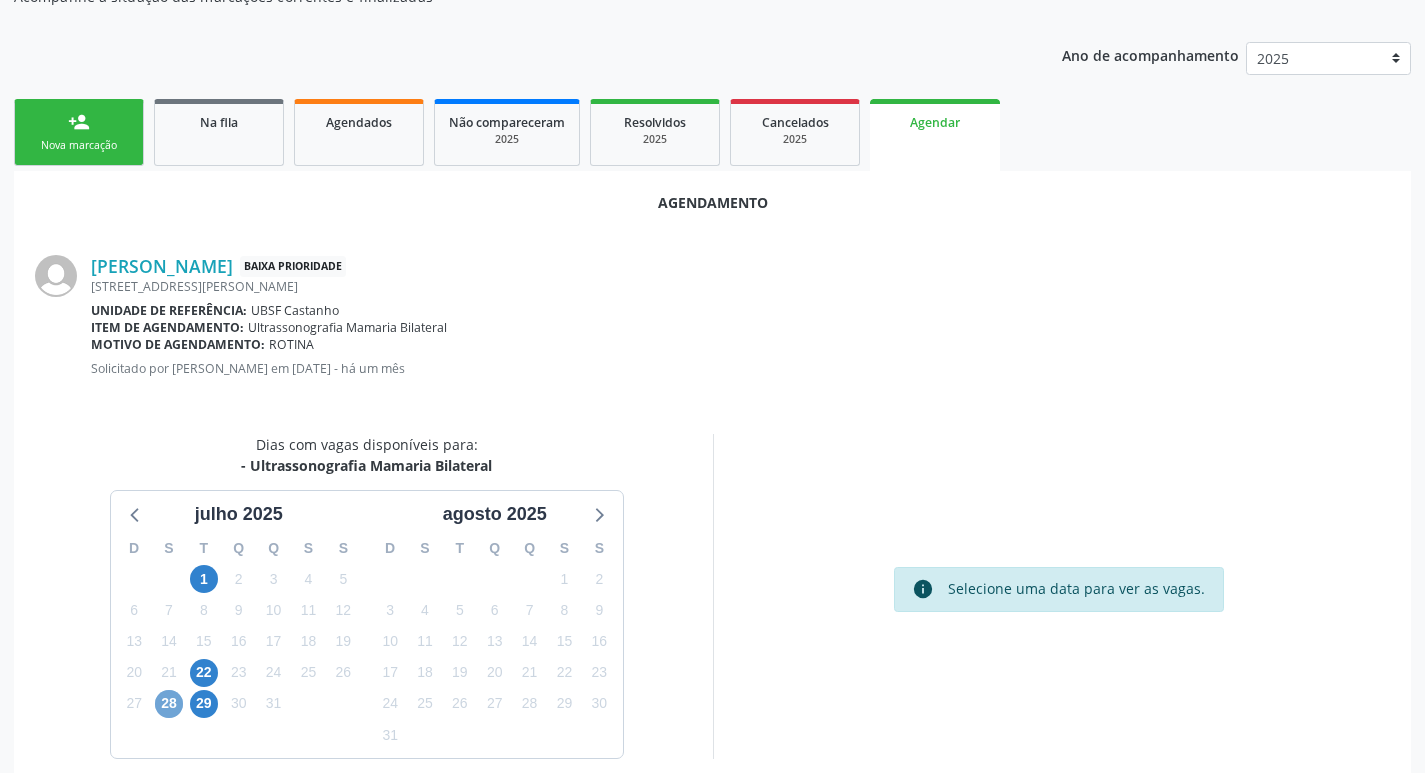 click on "28" at bounding box center [169, 704] 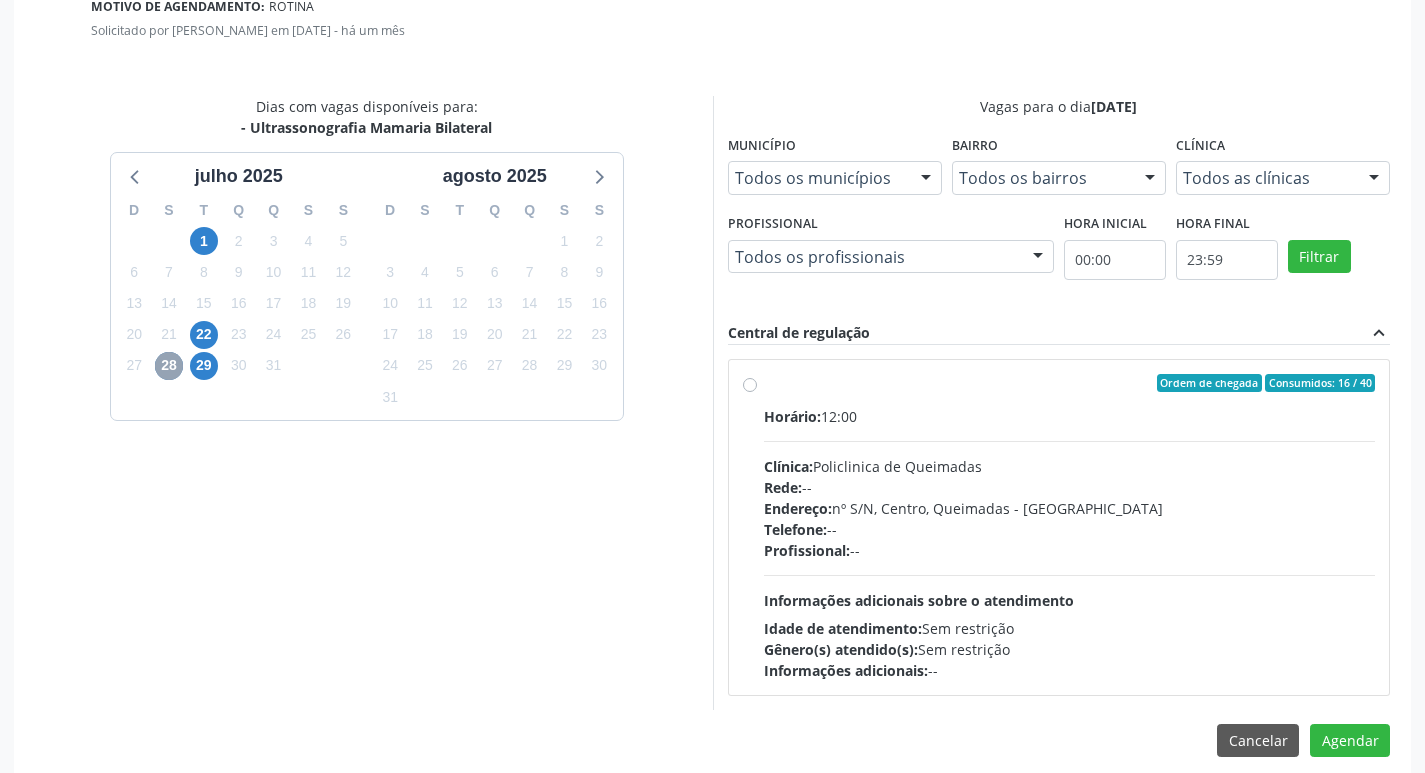 scroll, scrollTop: 557, scrollLeft: 0, axis: vertical 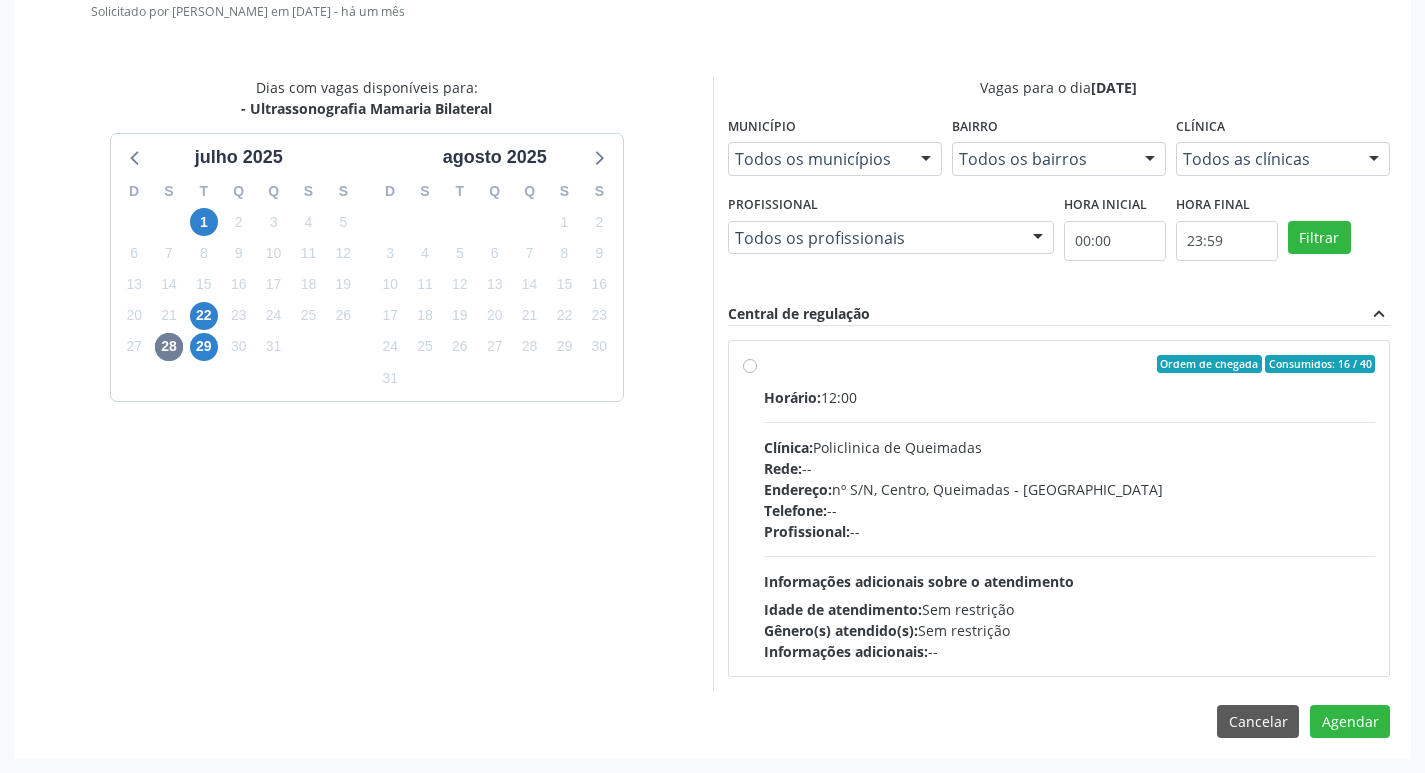 click on "Gênero(s) atendido(s):
Sem restrição" at bounding box center (1070, 630) 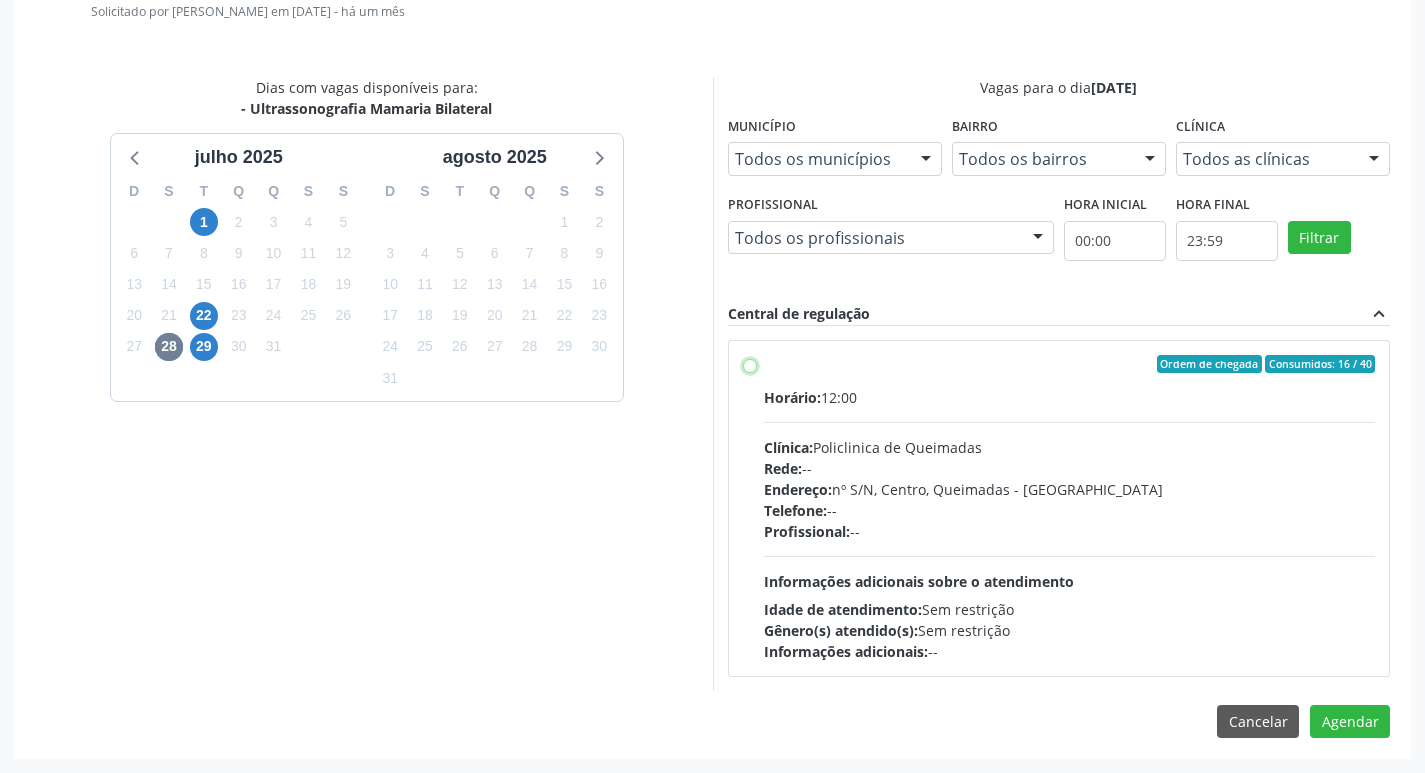 radio on "true" 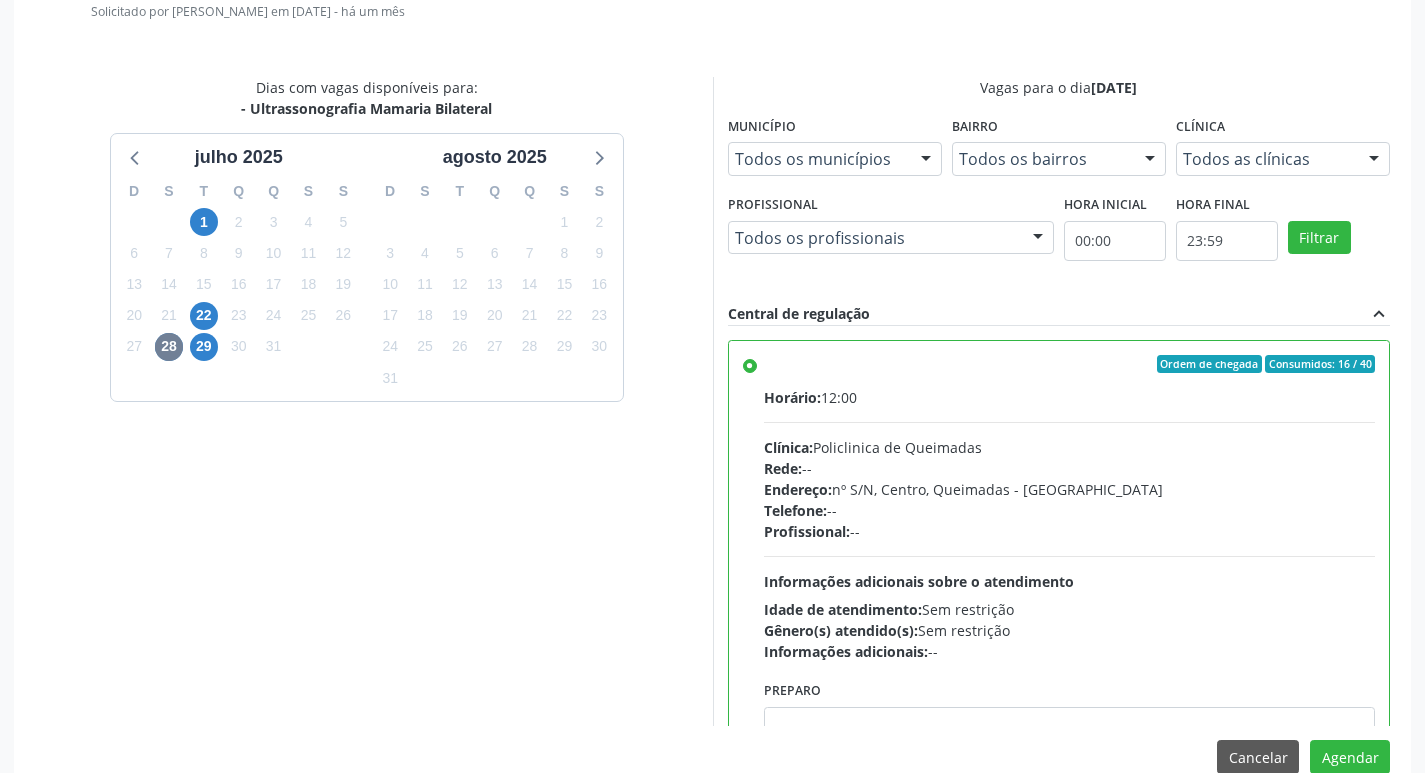 click on "Agendamento
Josefa Lucivanda Barbosa Selerino
Baixa Prioridade
Rua Antonio Maximiniano de Arruda, 29, Castanho - Queimadas - PB
Unidade de referência:
UBSF Castanho
Item de agendamento:
Ultrassonografia Mamaria Bilateral
Motivo de agendamento:
ROTINA
Solicitado por Anna Caroline Mendes de Andrade em 03/06/2025 - há um mês
Dias com vagas disponíveis para:
- Ultrassonografia Mamaria Bilateral
julho 2025 D S T Q Q S S 29 30 1 2 3 4 5 6 7 8 9 10 11 12 13 14 15 16 17 18 19 20 21 22 23 24 25 26 27 28 29 30 31 1 2 3 4 5 6 7 8 9 agosto 2025 D S T Q Q S S 27 28 29 30 31 1 2 3 4 5 6 7 8 9 10 11 12 13 14 15 16 17 18 19 20 21 22 23 24 25 26 27 28 29 30 31 1 2 3 4 5 6
Vagas para o dia
28/07/2025
Município
Todos os municípios         Todos os municípios   Queimadas - PB
Nenhum resultado encontrado para: "   "" at bounding box center [712, 304] 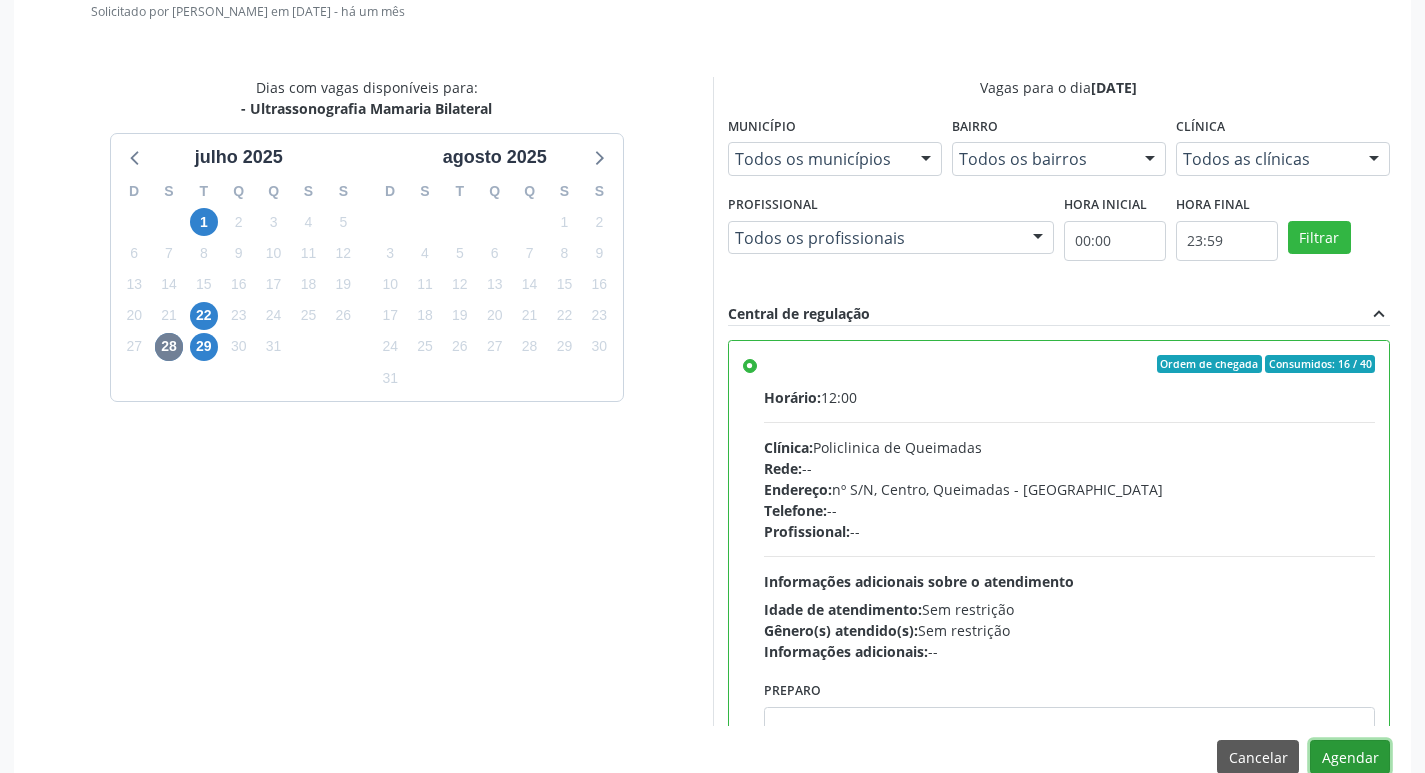 click on "Agendar" at bounding box center [1350, 757] 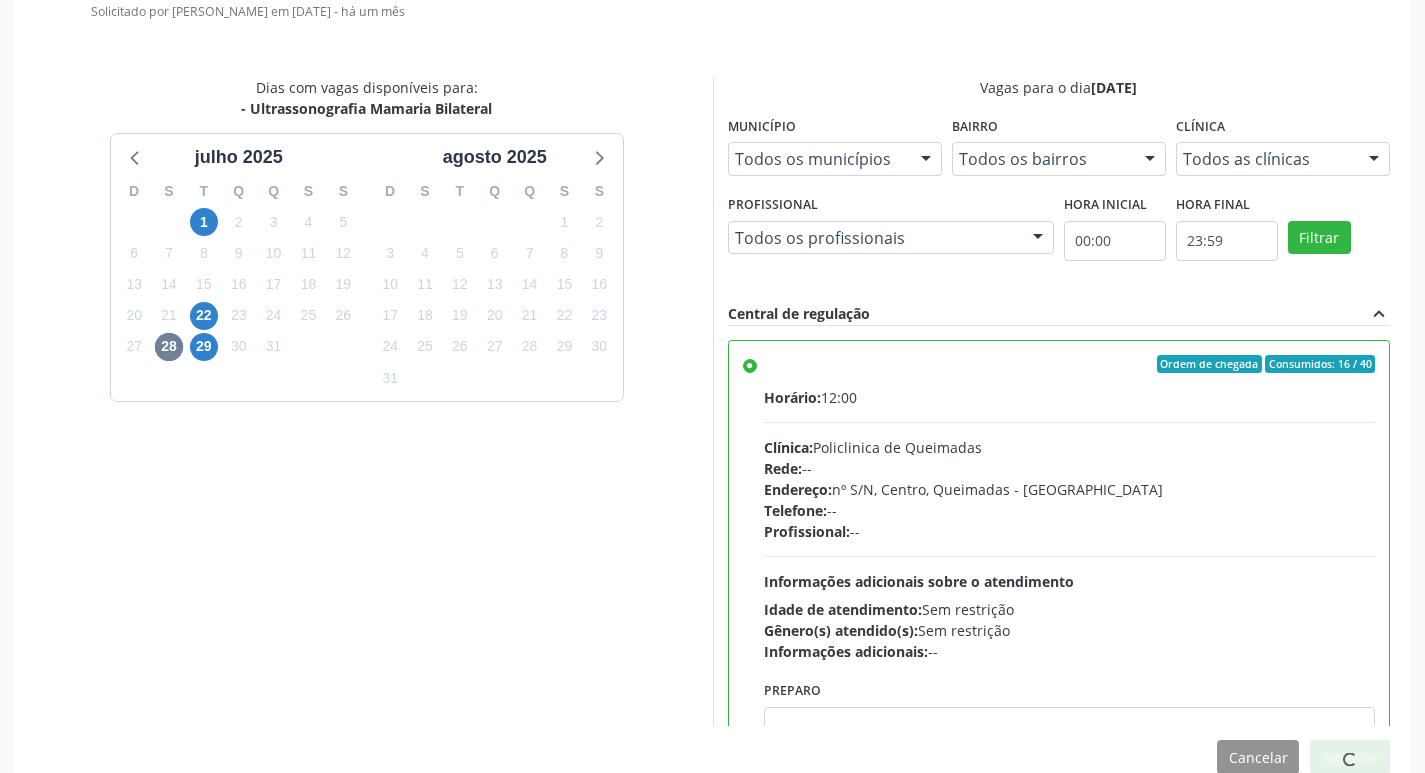 scroll, scrollTop: 297, scrollLeft: 0, axis: vertical 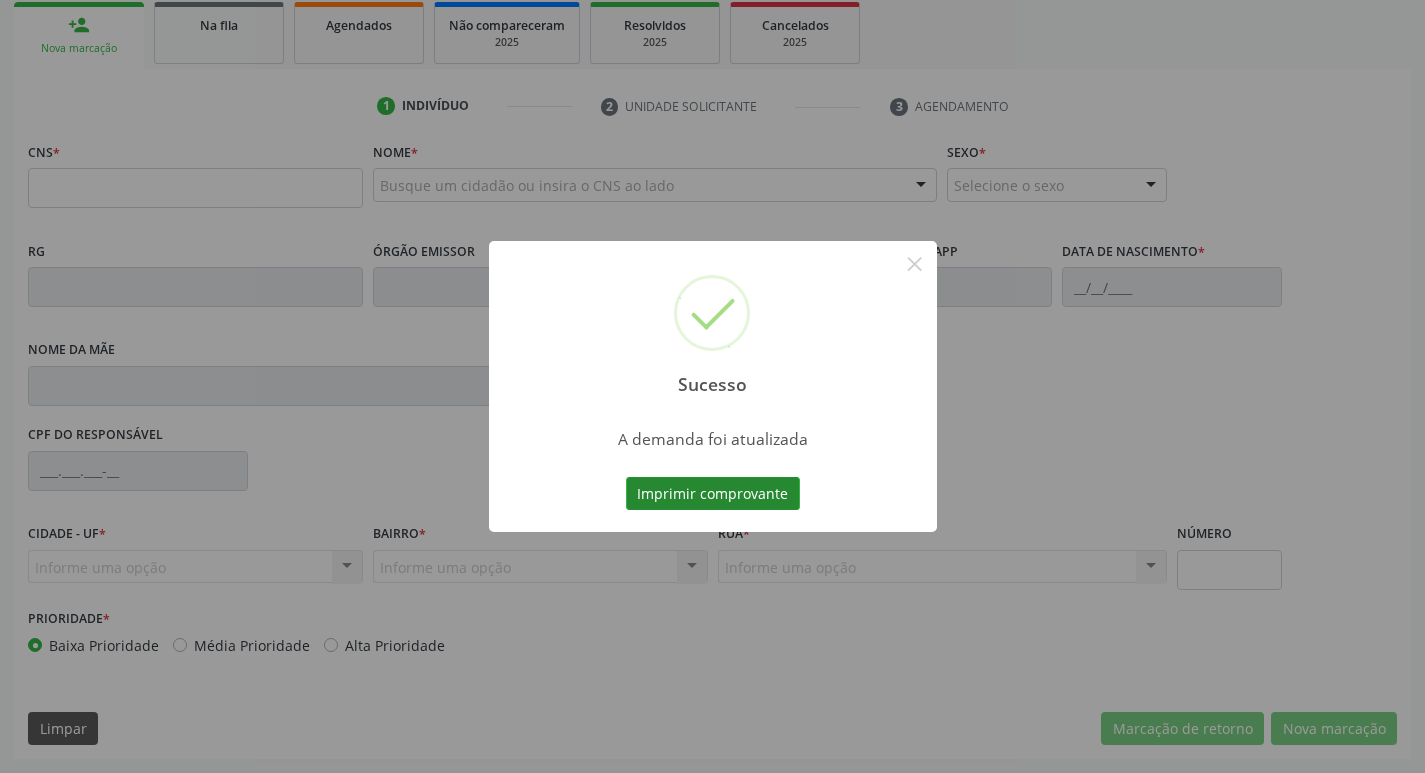 click on "Imprimir comprovante" at bounding box center (713, 494) 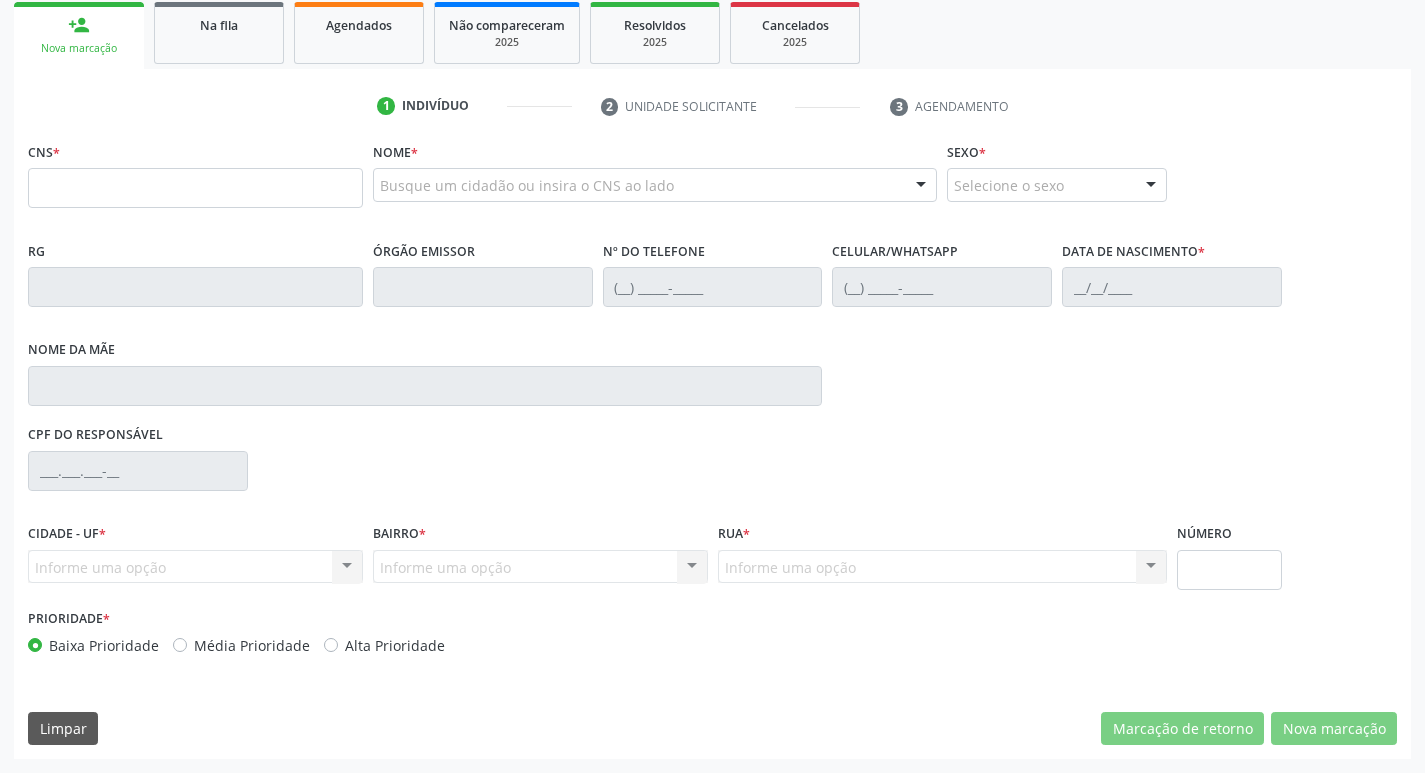 click on "Na fila" at bounding box center [219, 33] 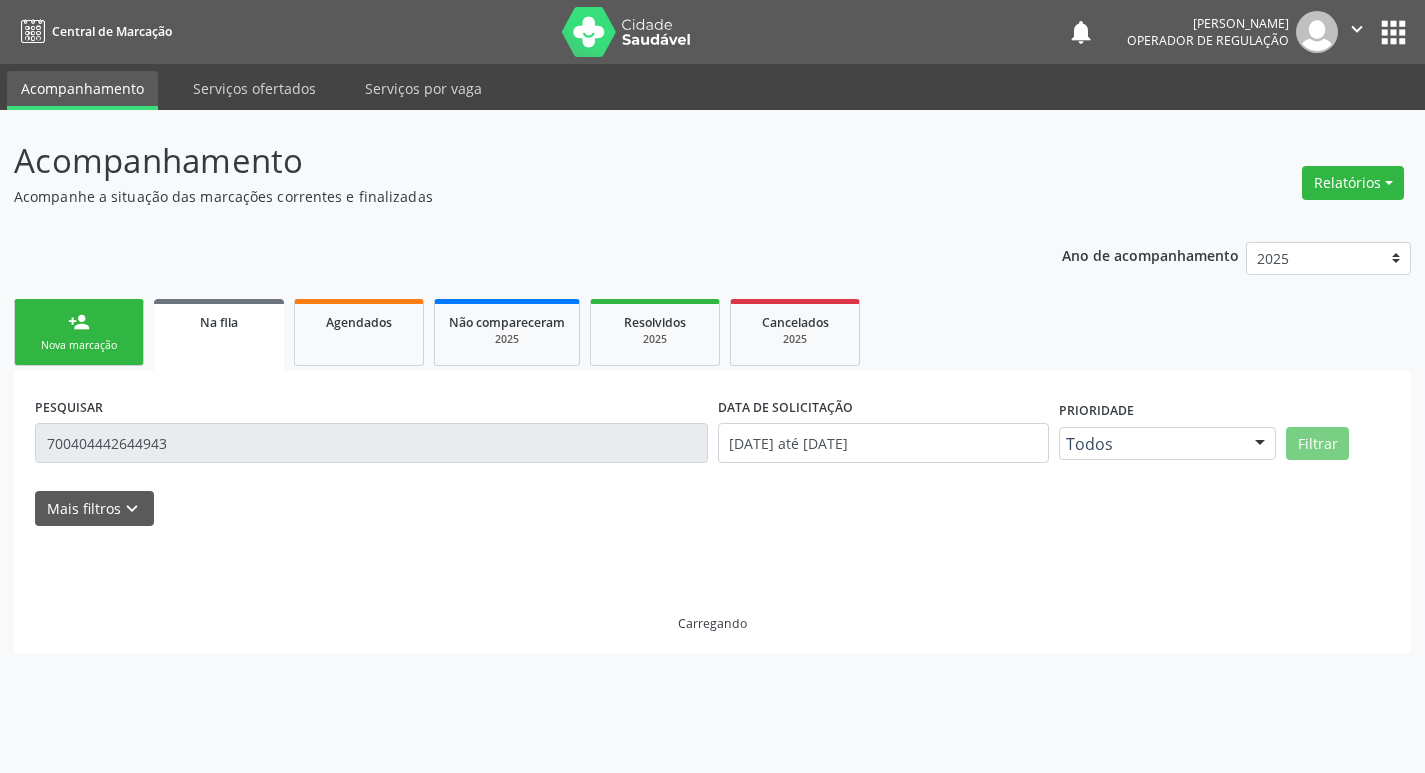 scroll, scrollTop: 0, scrollLeft: 0, axis: both 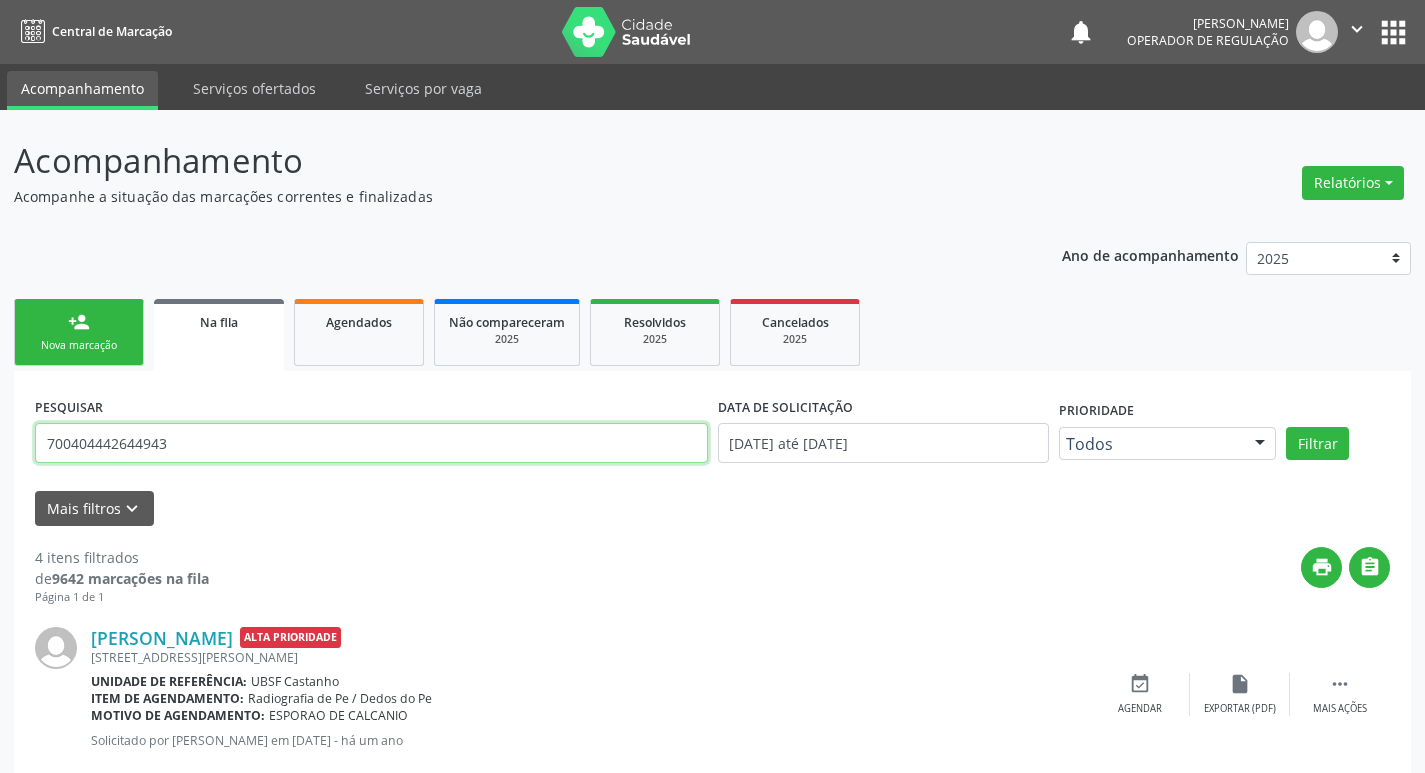click on "700404442644943" at bounding box center (371, 443) 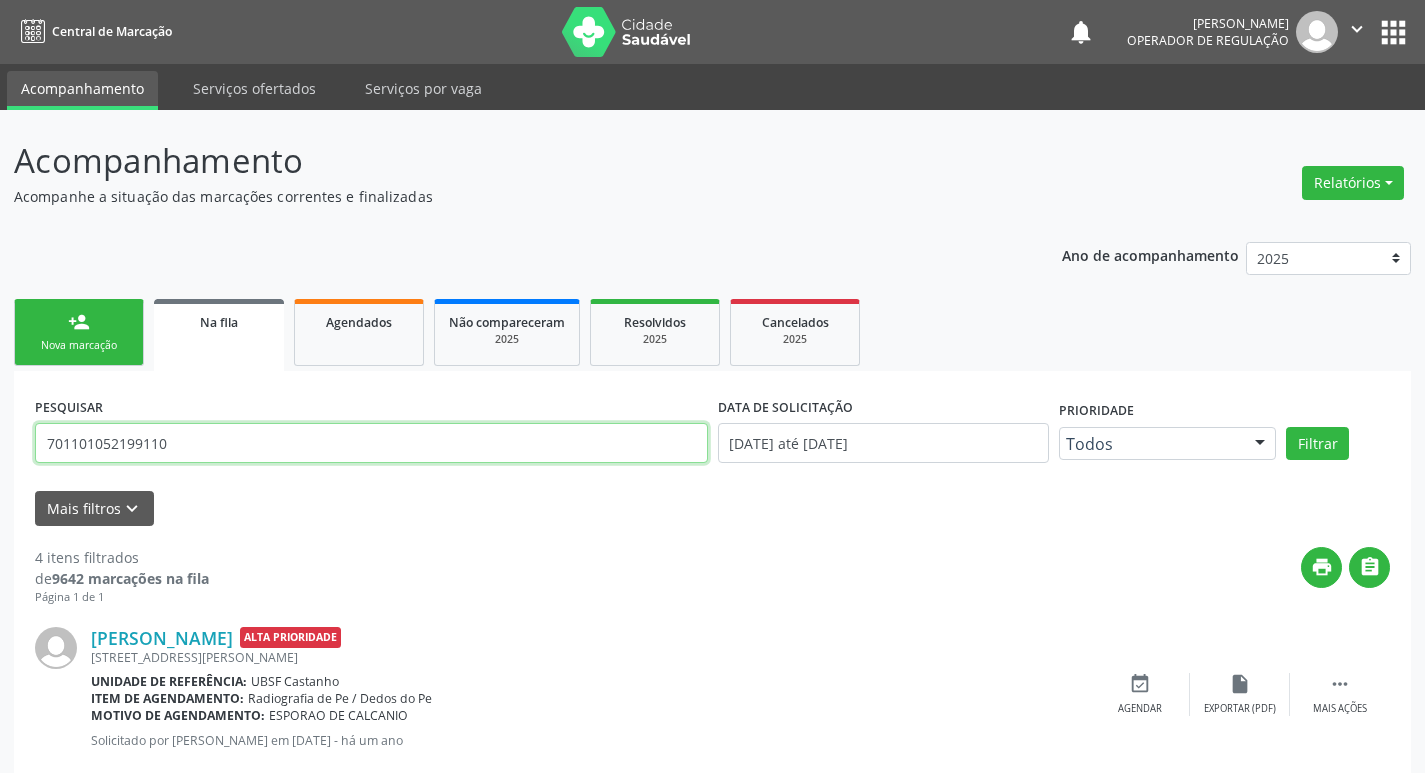 type on "701101052199110" 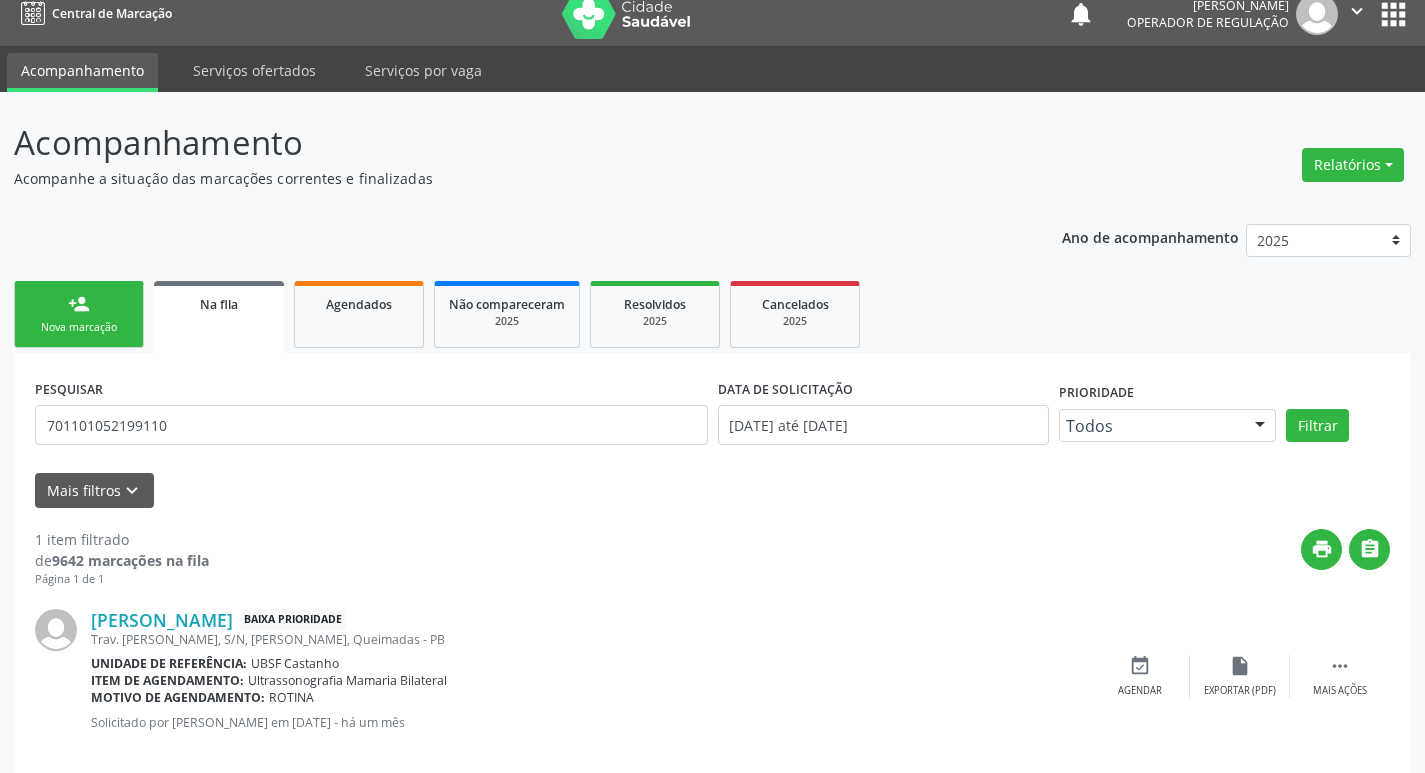 scroll, scrollTop: 46, scrollLeft: 0, axis: vertical 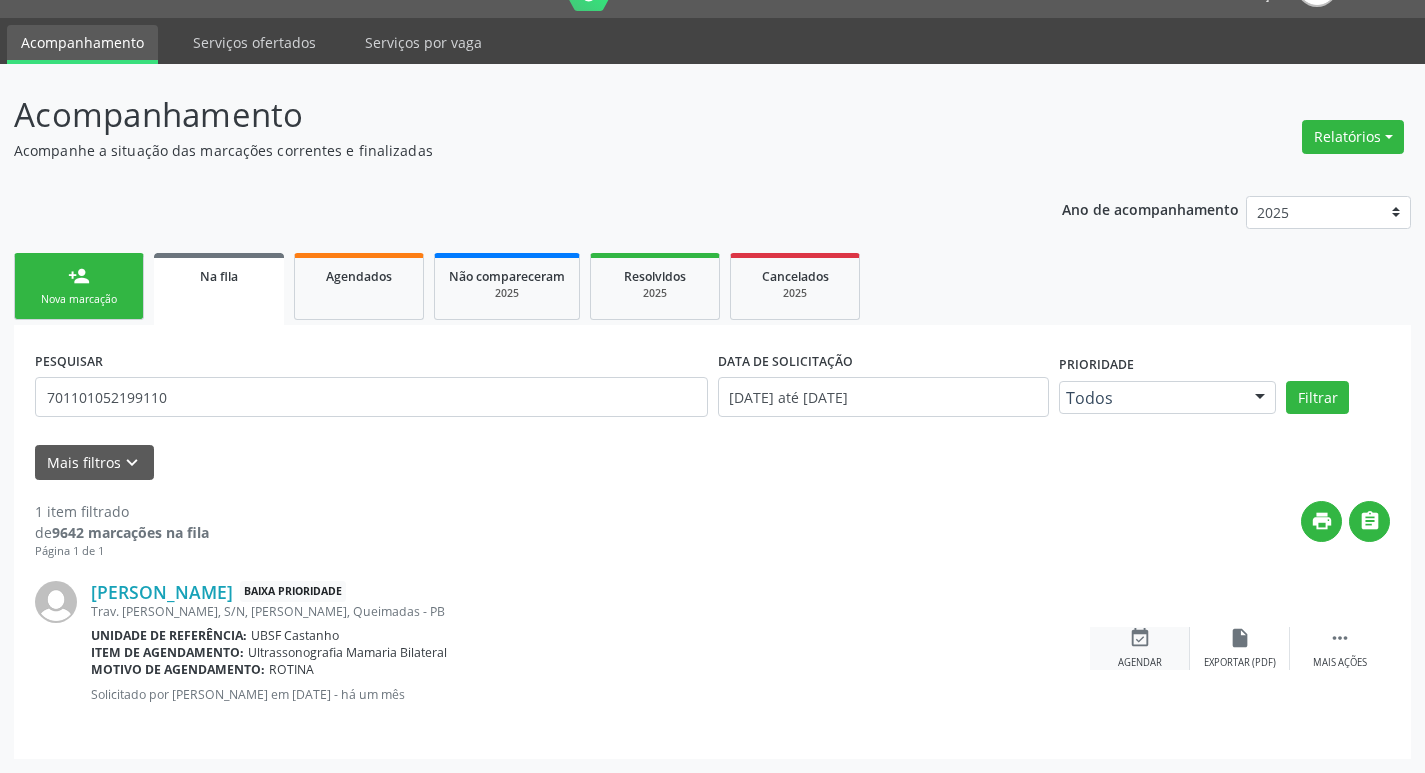 click on "Agendar" at bounding box center [1140, 663] 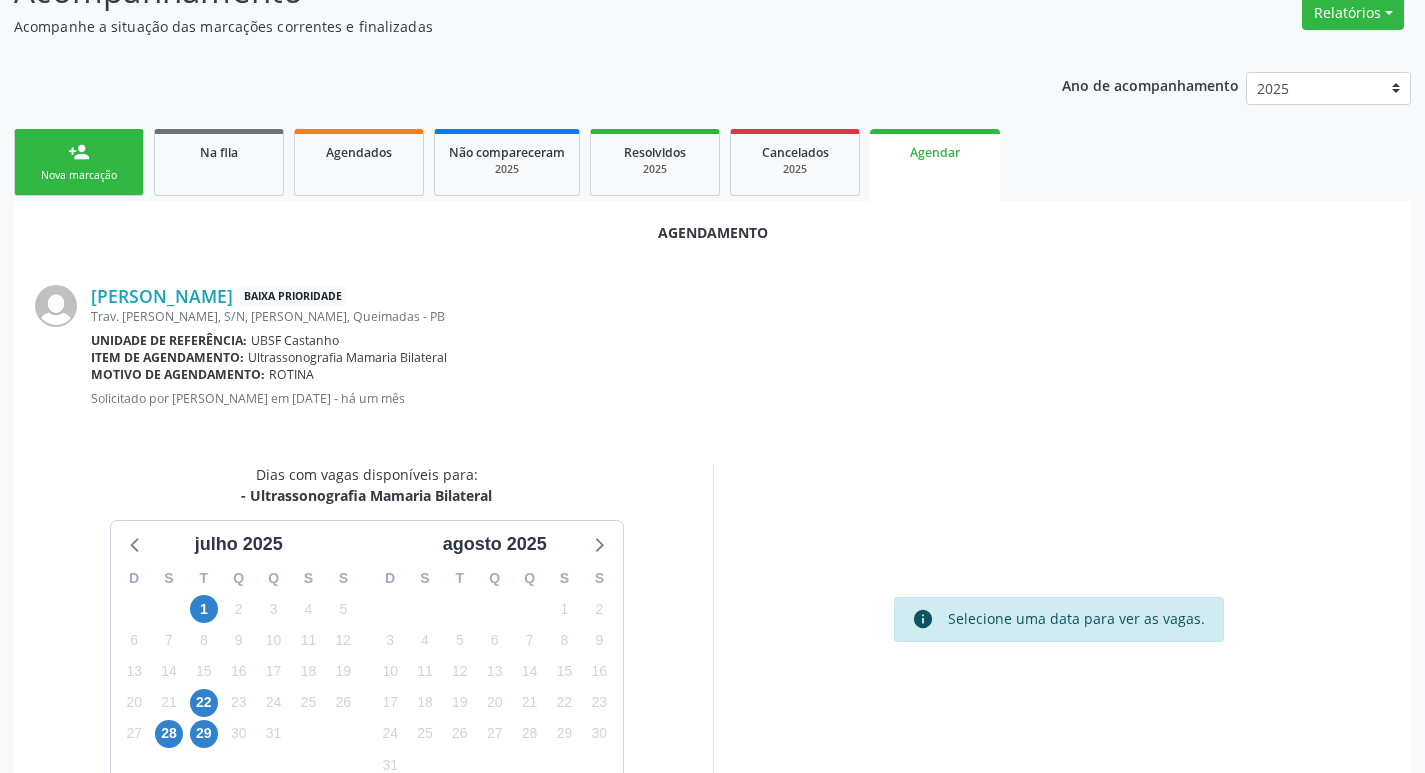 scroll, scrollTop: 268, scrollLeft: 0, axis: vertical 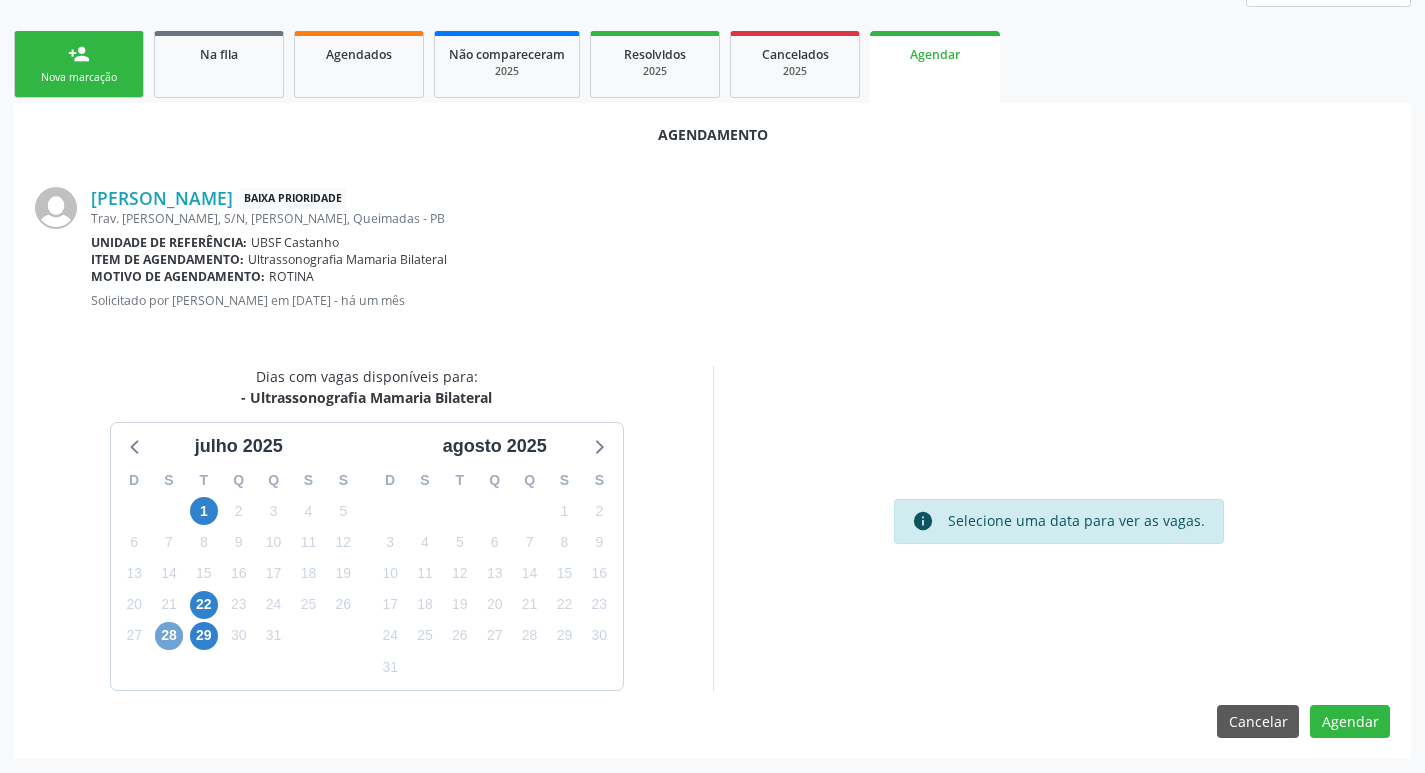 click on "28" at bounding box center (169, 636) 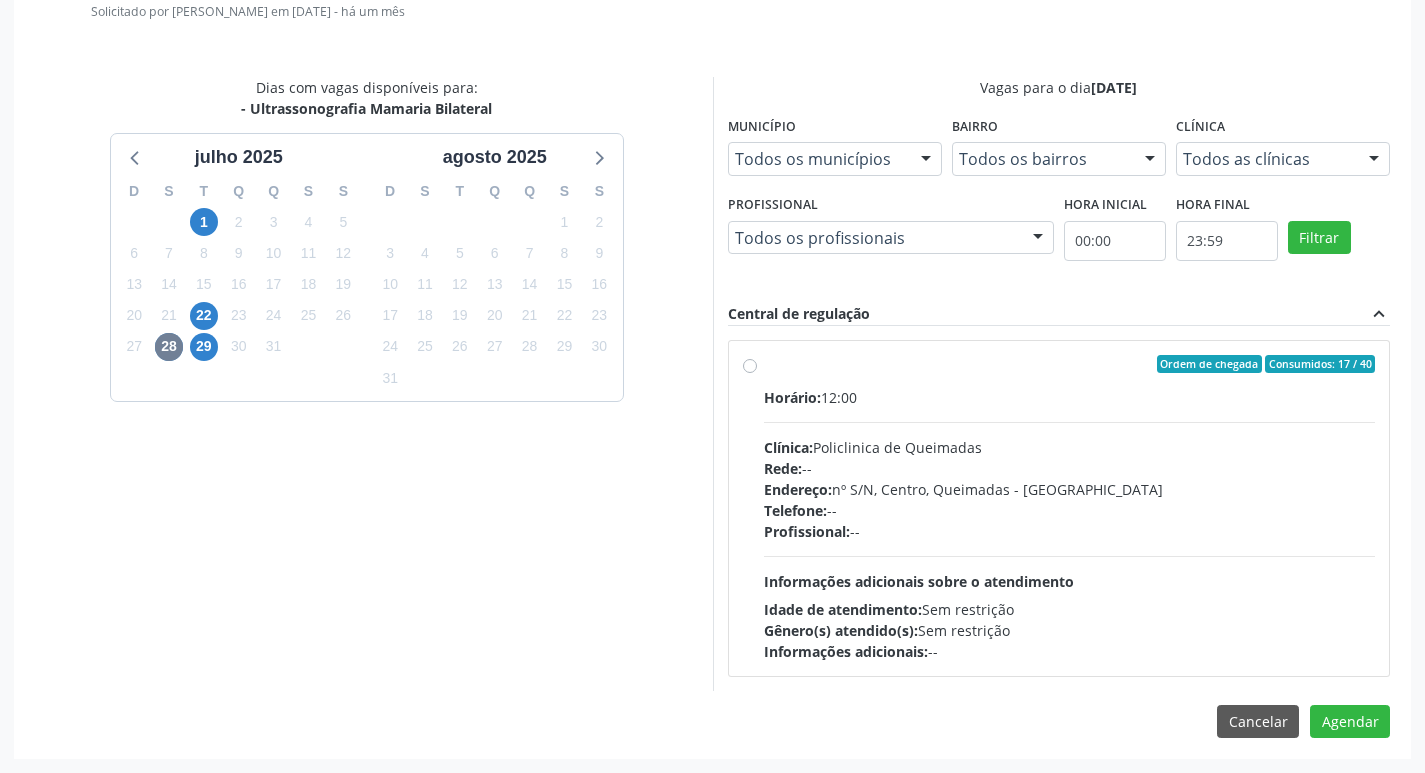 click on "Horário:   12:00
Clínica:  Policlinica de Queimadas
Rede:
--
Endereço:   nº S/N, Centro, Queimadas - PB
Telefone:   --
Profissional:
--
Informações adicionais sobre o atendimento
Idade de atendimento:
Sem restrição
Gênero(s) atendido(s):
Sem restrição
Informações adicionais:
--" at bounding box center (1070, 524) 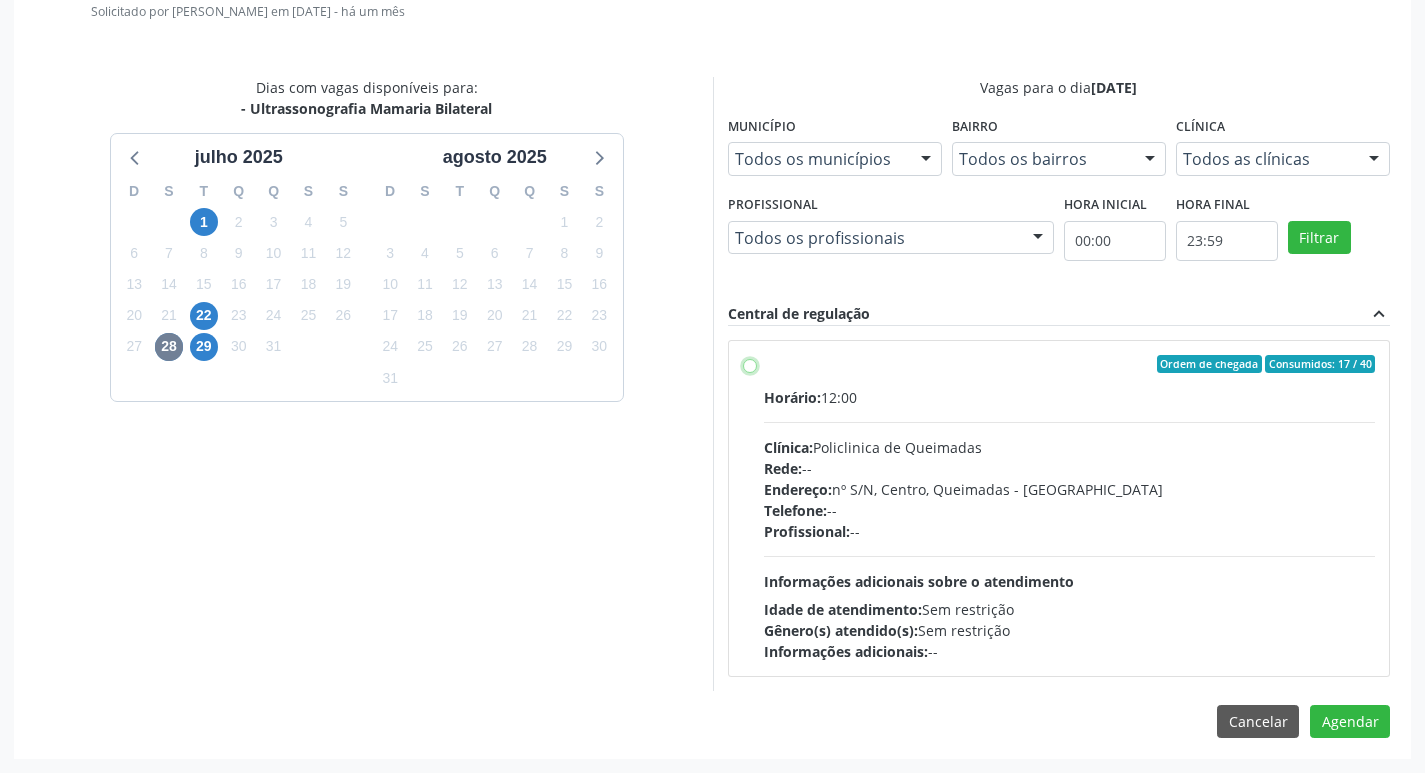 click on "Ordem de chegada
Consumidos: 17 / 40
Horário:   12:00
Clínica:  Policlinica de Queimadas
Rede:
--
Endereço:   nº S/N, Centro, Queimadas - PB
Telefone:   --
Profissional:
--
Informações adicionais sobre o atendimento
Idade de atendimento:
Sem restrição
Gênero(s) atendido(s):
Sem restrição
Informações adicionais:
--" at bounding box center [750, 364] 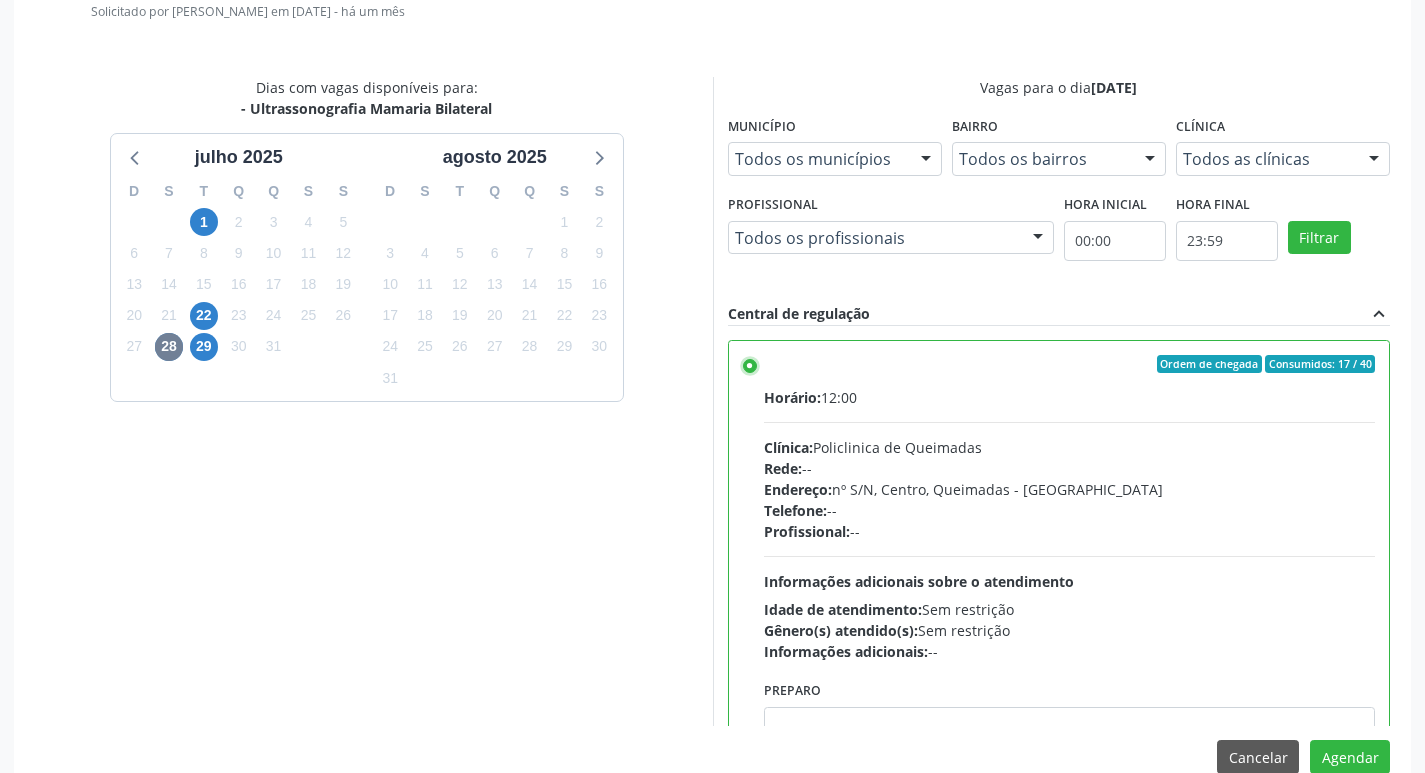 scroll, scrollTop: 593, scrollLeft: 0, axis: vertical 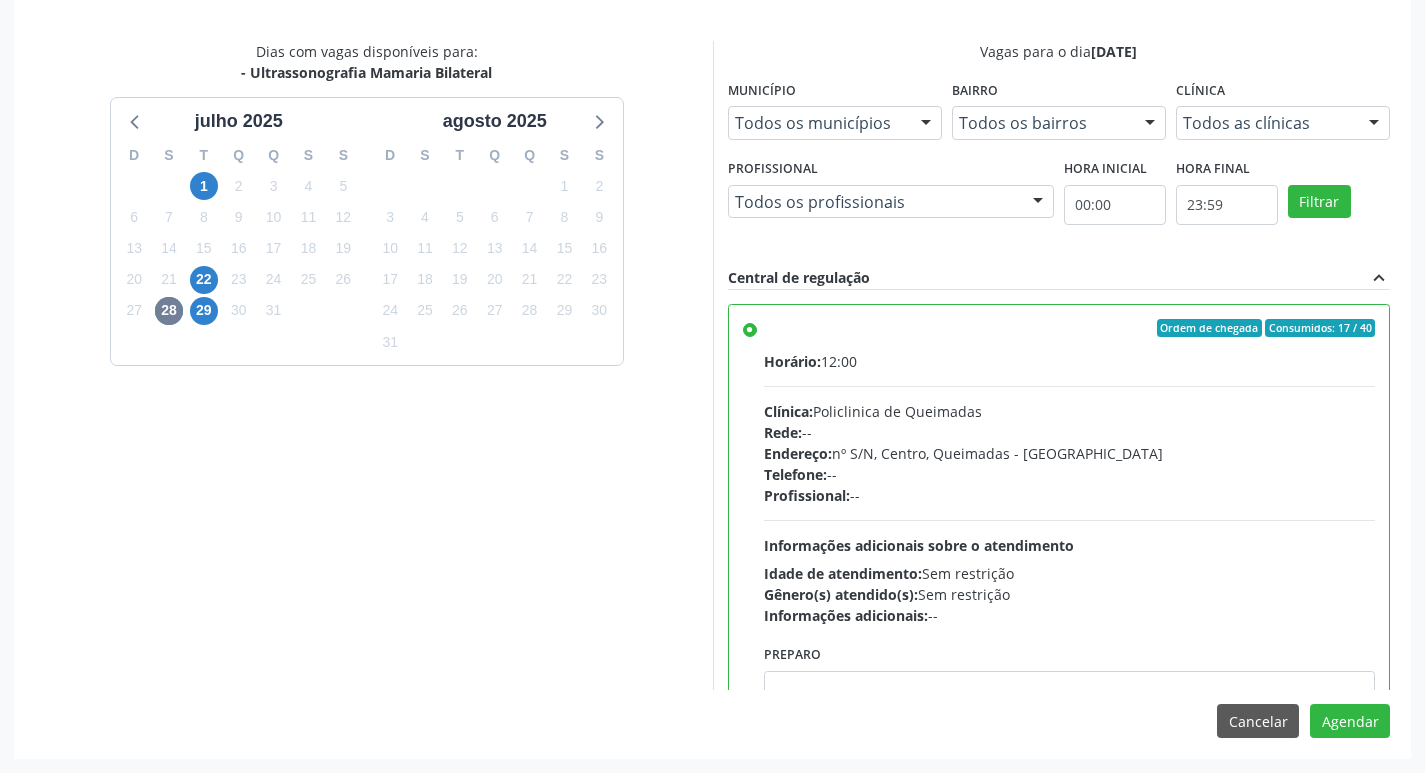 click on "Agendamento
Eliziane da Silva Pedrosa Sabino
Baixa Prioridade
Trav. Joao Miranda II, S/N, Castanho, Queimadas - PB
Unidade de referência:
UBSF Castanho
Item de agendamento:
Ultrassonografia Mamaria Bilateral
Motivo de agendamento:
ROTINA
Solicitado por Anna Caroline Mendes de Andrade em 03/06/2025 - há um mês
Dias com vagas disponíveis para:
- Ultrassonografia Mamaria Bilateral
julho 2025 D S T Q Q S S 29 30 1 2 3 4 5 6 7 8 9 10 11 12 13 14 15 16 17 18 19 20 21 22 23 24 25 26 27 28 29 30 31 1 2 3 4 5 6 7 8 9 agosto 2025 D S T Q Q S S 27 28 29 30 31 1 2 3 4 5 6 7 8 9 10 11 12 13 14 15 16 17 18 19 20 21 22 23 24 25 26 27 28 29 30 31 1 2 3 4 5 6
Vagas para o dia
28/07/2025
Município
Todos os municípios         Todos os municípios   Queimadas - PB
Nenhum resultado encontrado para: "   "" at bounding box center [712, 268] 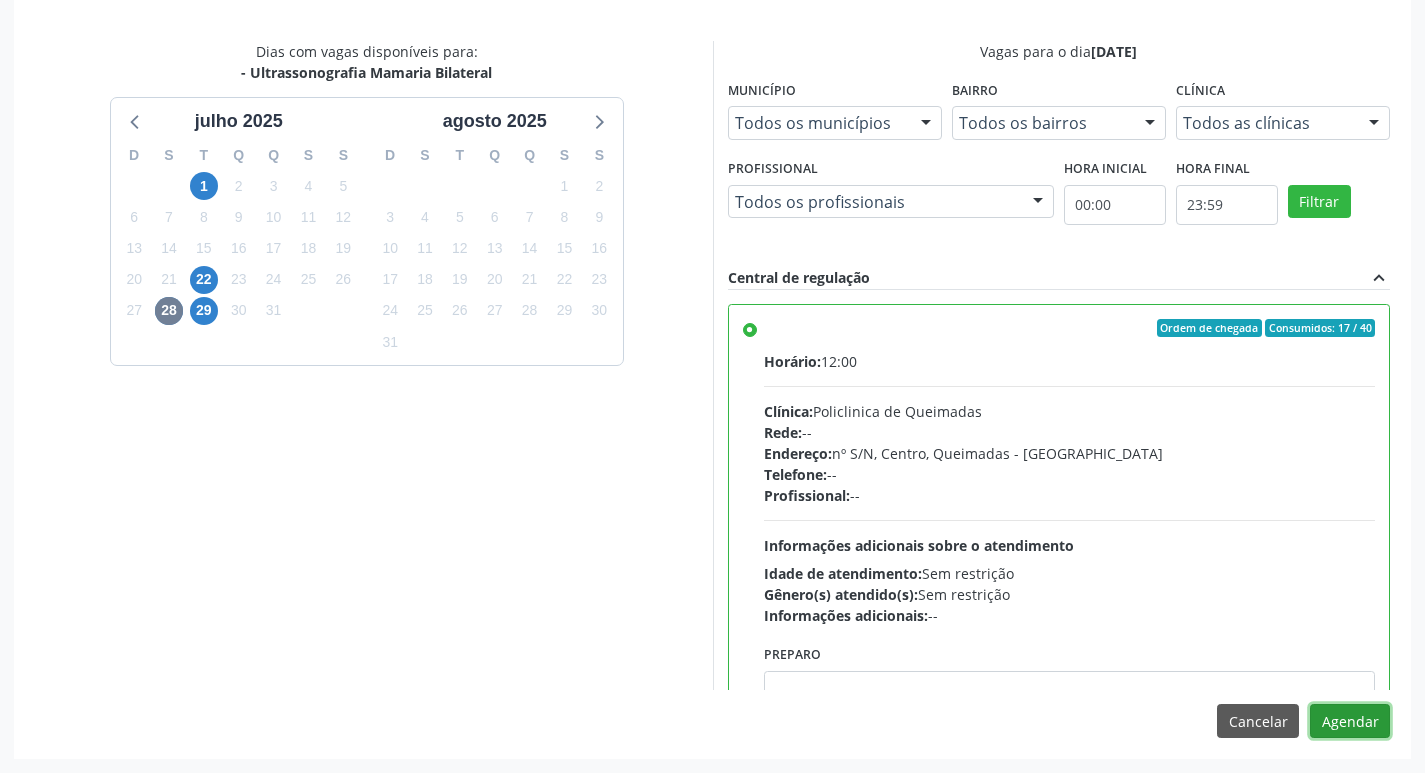 click on "Agendar" at bounding box center [1350, 721] 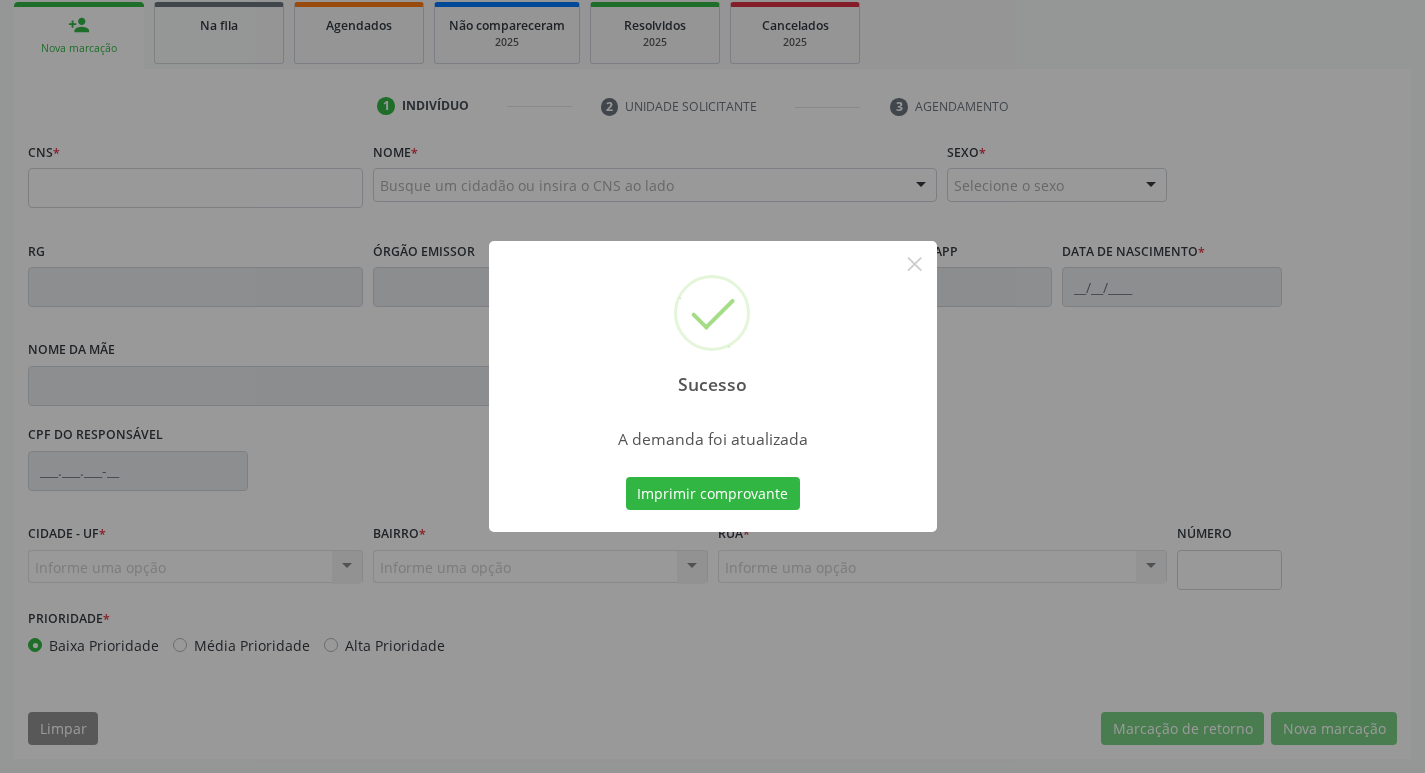 scroll, scrollTop: 297, scrollLeft: 0, axis: vertical 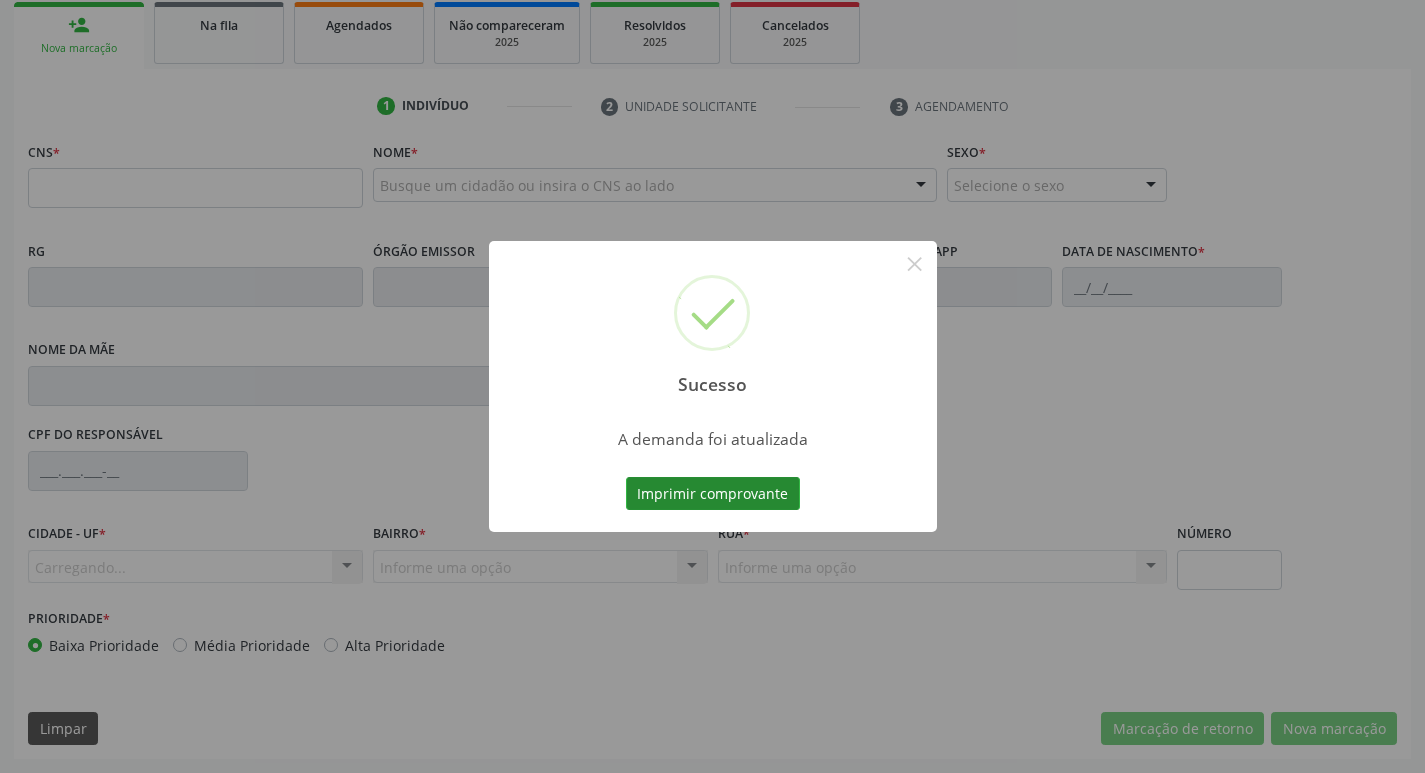 click on "Imprimir comprovante" at bounding box center (713, 494) 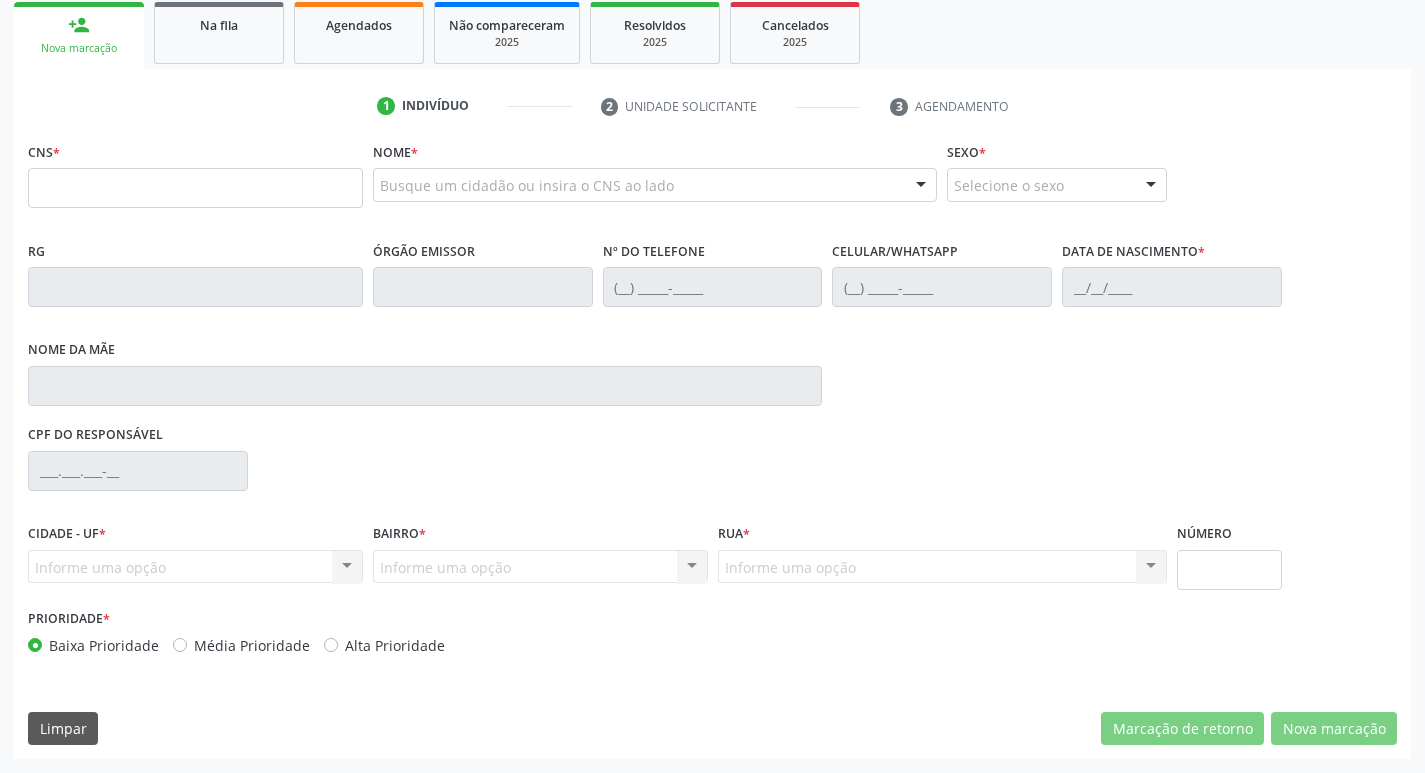 click on "Na fila" at bounding box center (219, 33) 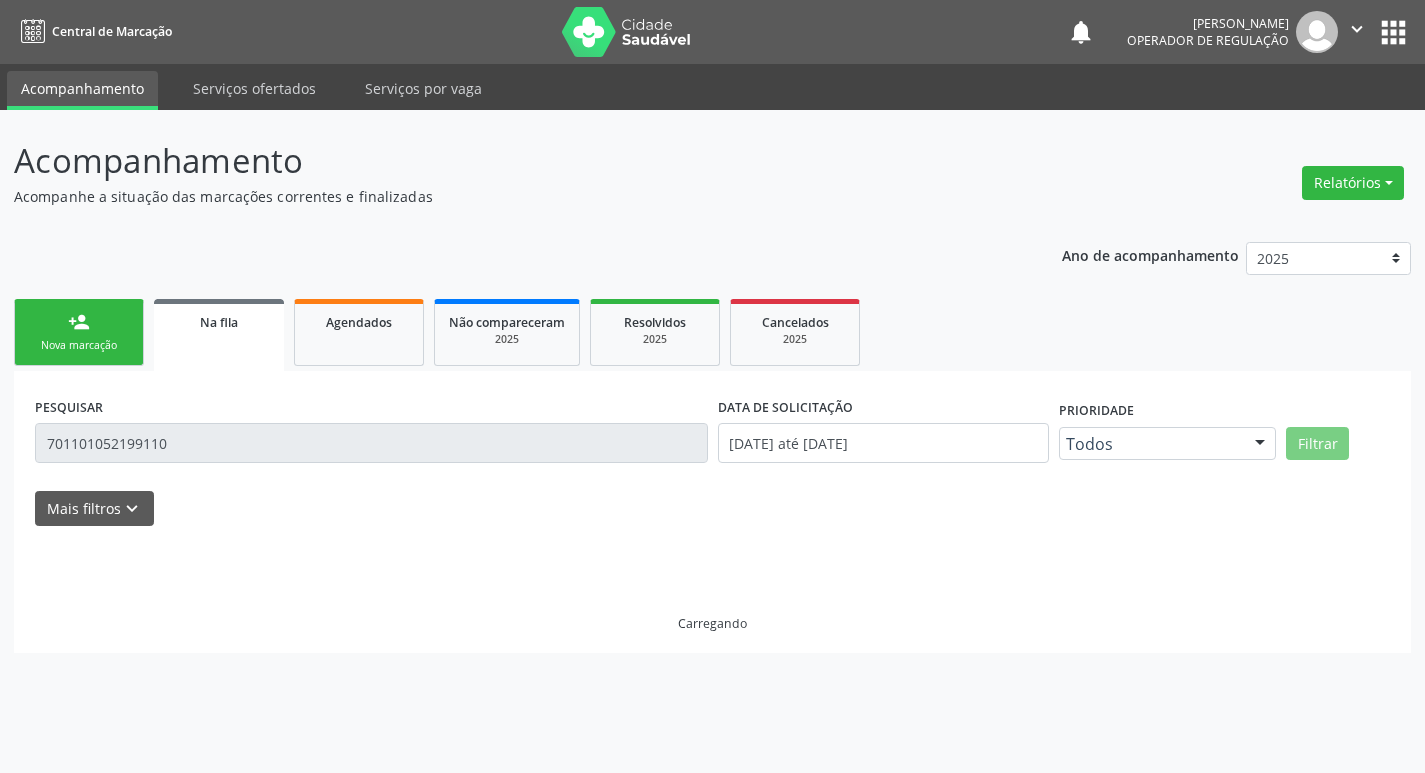scroll, scrollTop: 0, scrollLeft: 0, axis: both 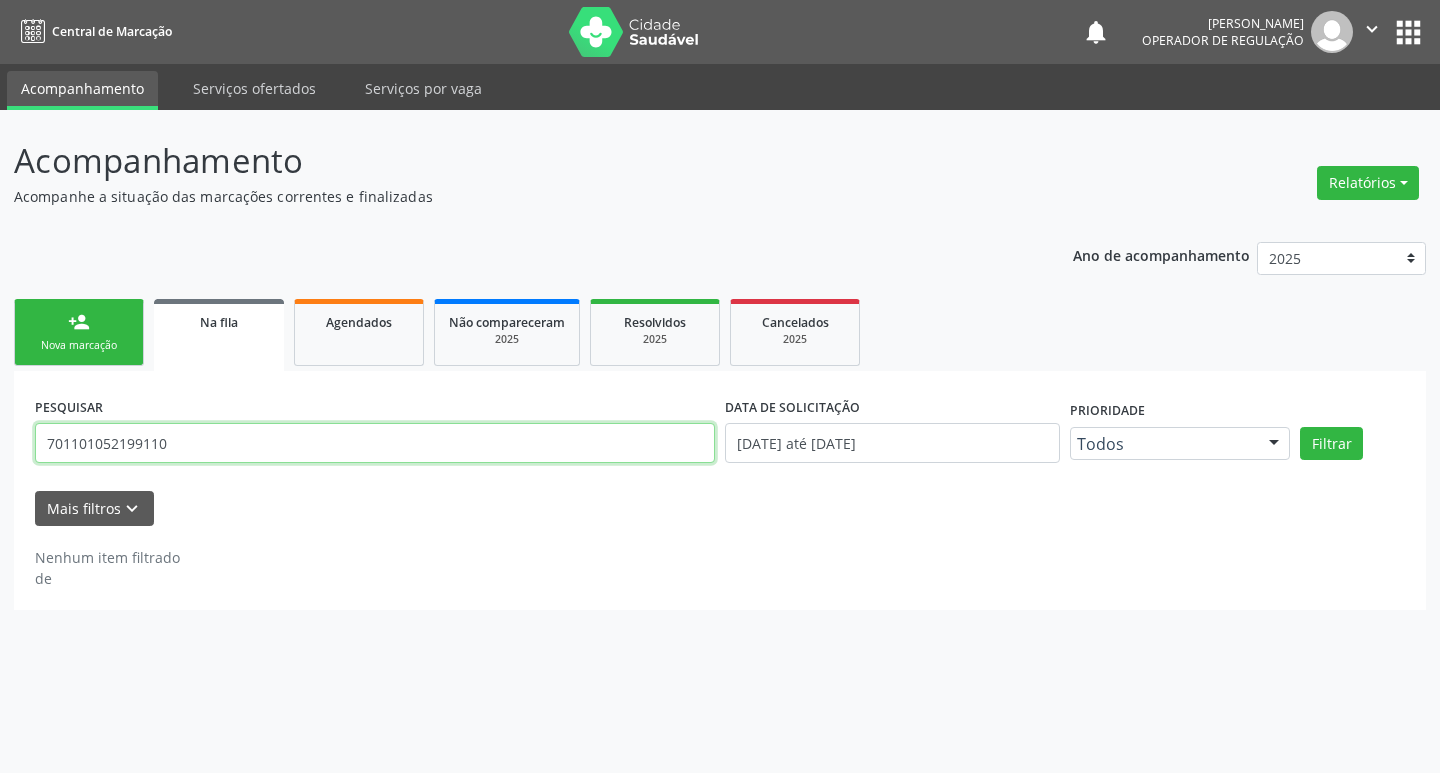 click on "701101052199110" at bounding box center (375, 443) 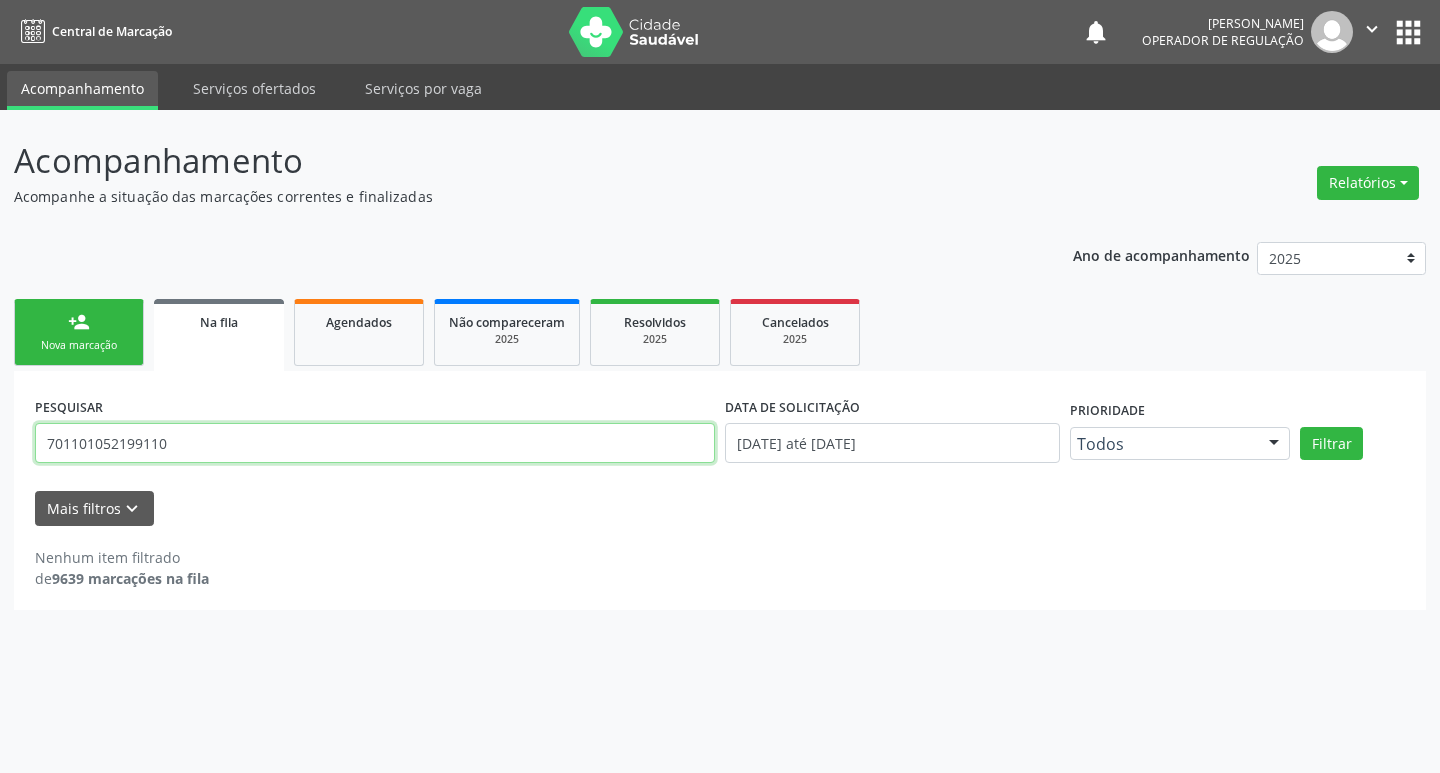 click on "701101052199110" at bounding box center [375, 443] 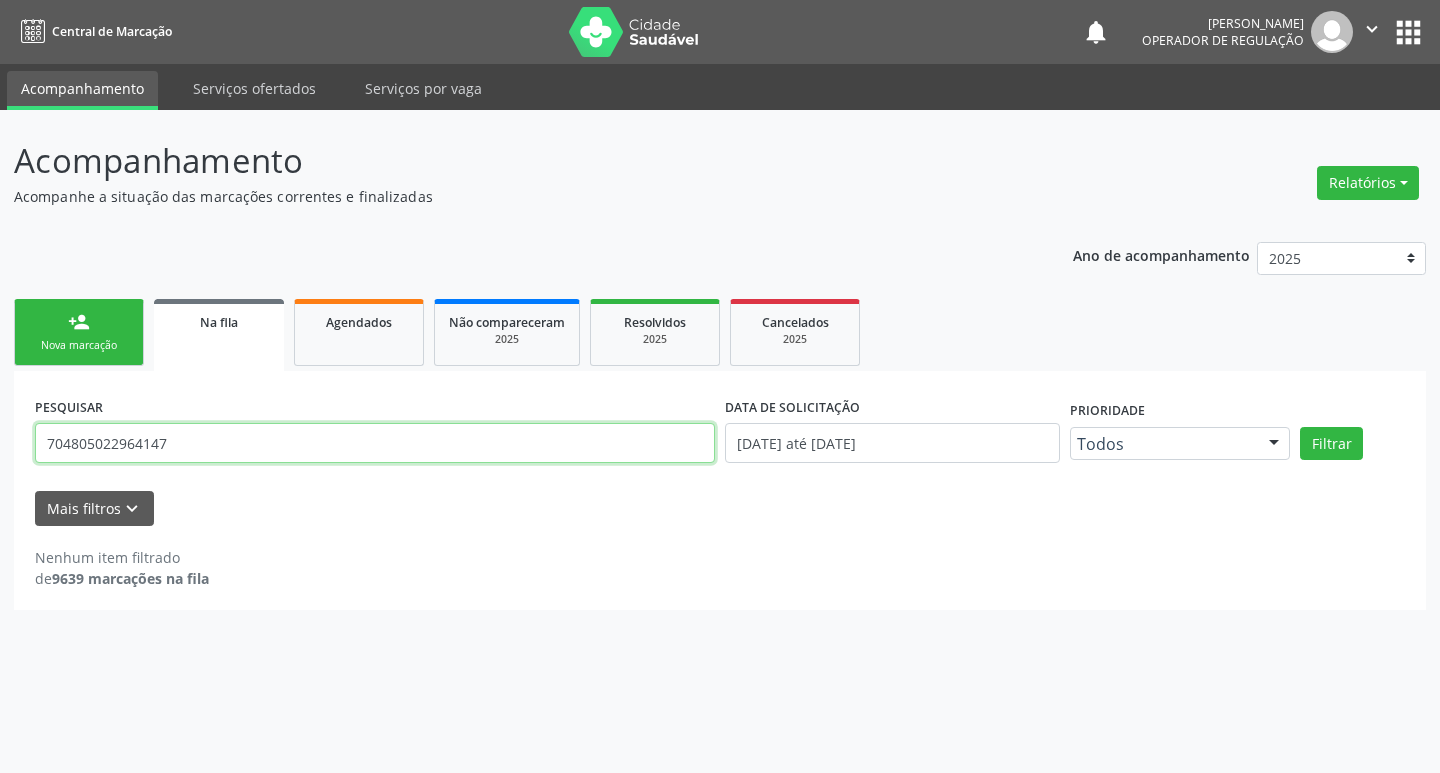 type on "704805022964147" 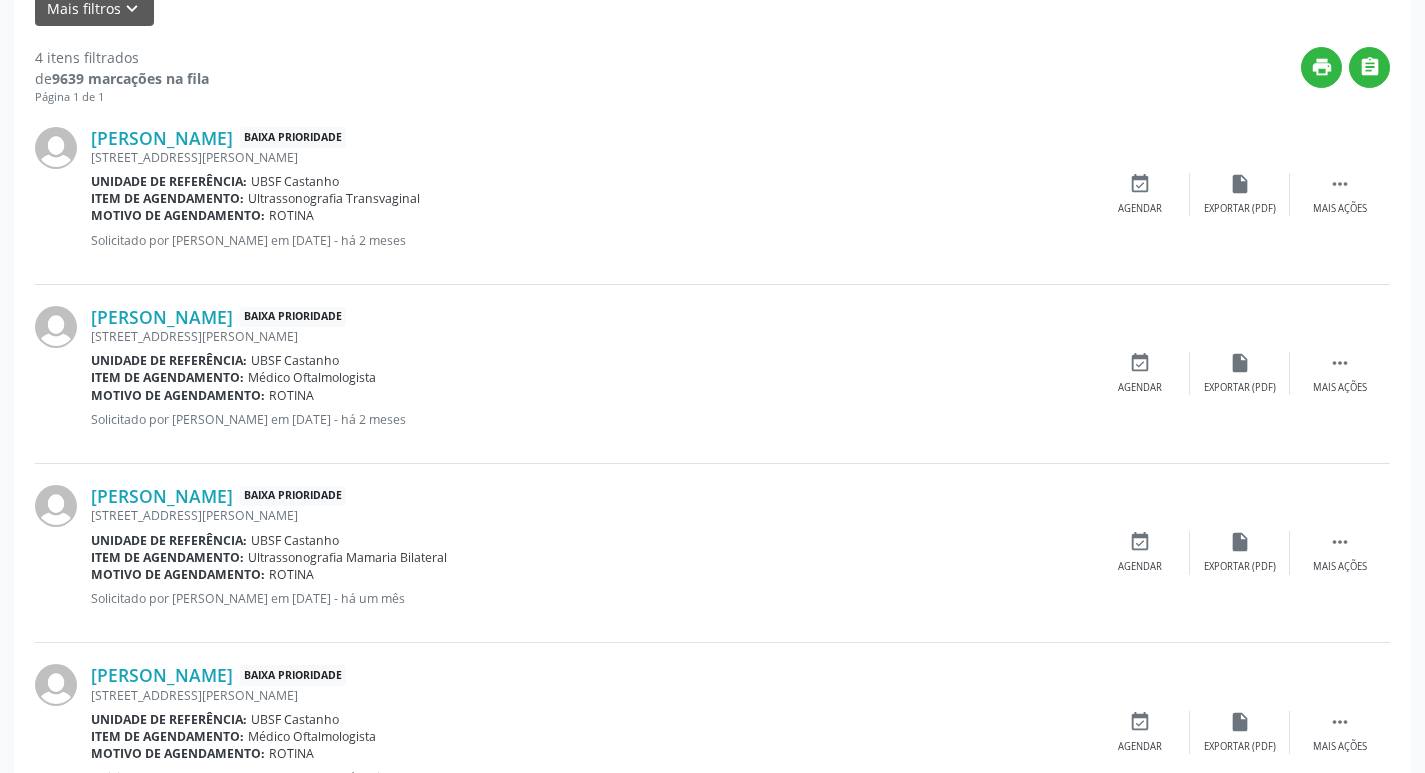 scroll, scrollTop: 583, scrollLeft: 0, axis: vertical 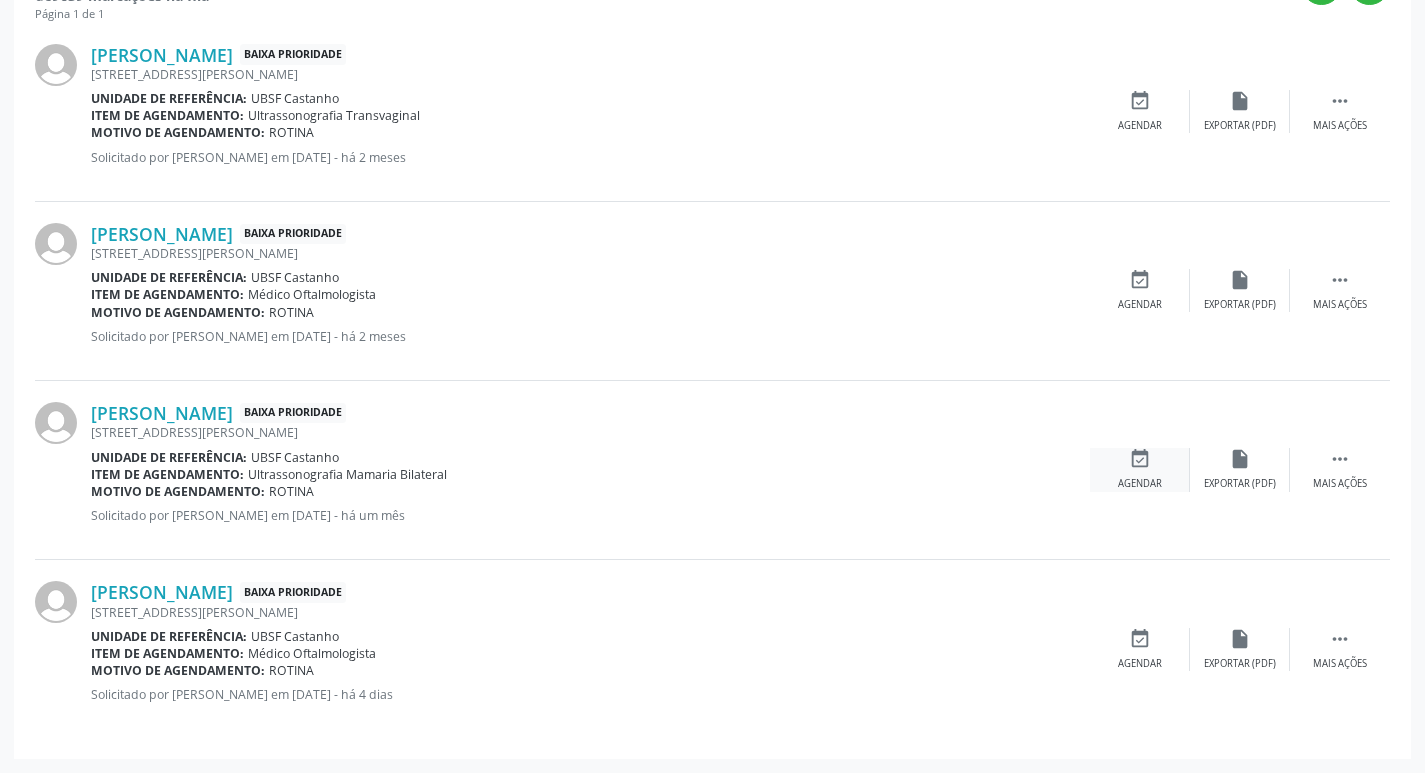 click on "event_available" at bounding box center (1140, 459) 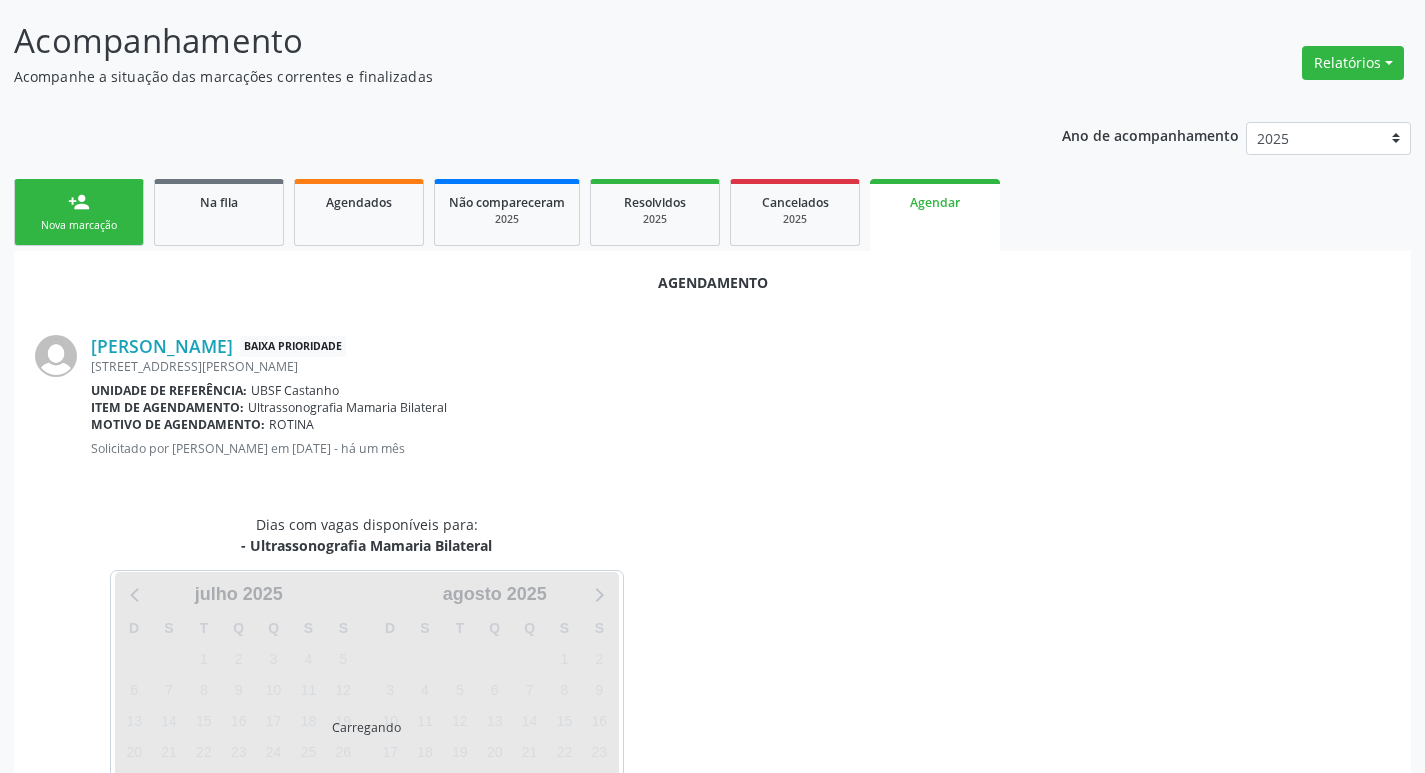 scroll, scrollTop: 221, scrollLeft: 0, axis: vertical 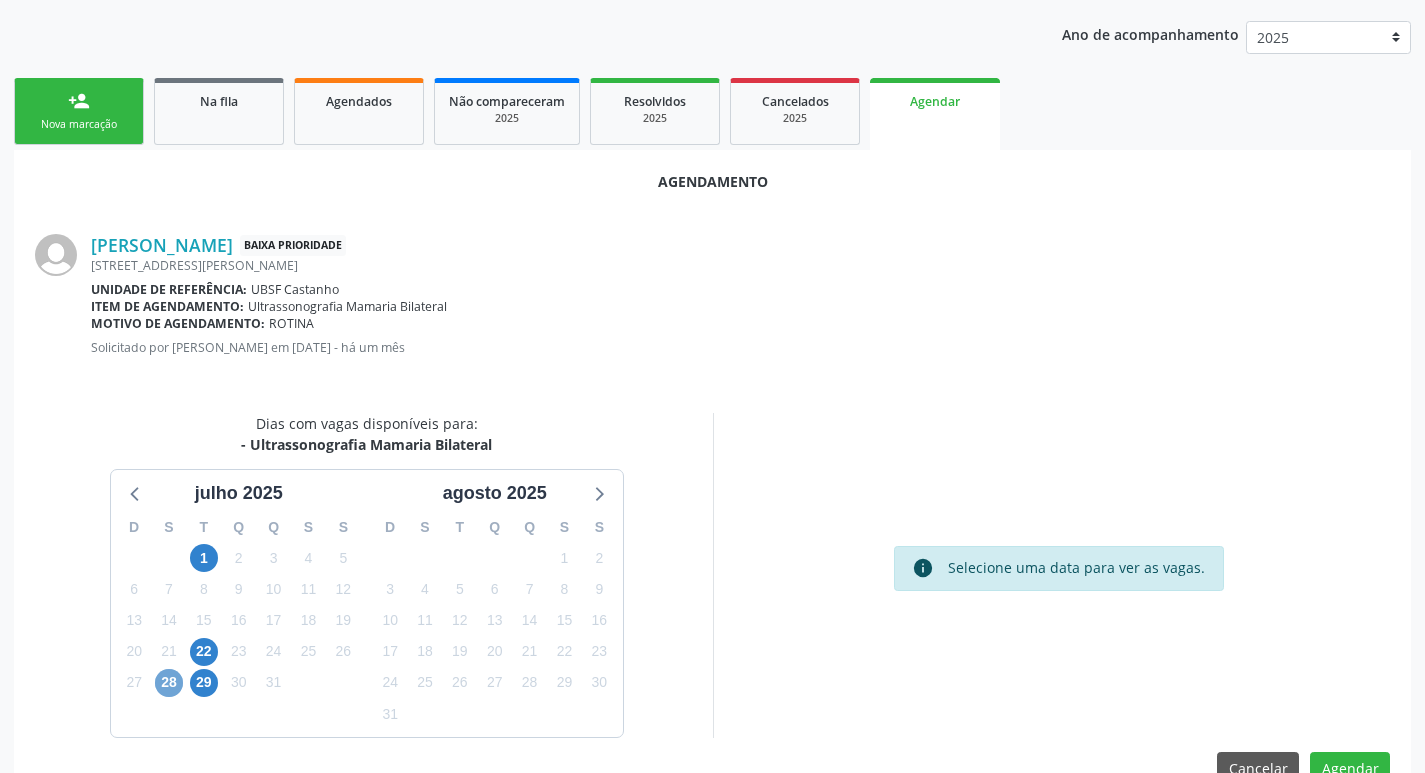 click on "28" at bounding box center (169, 683) 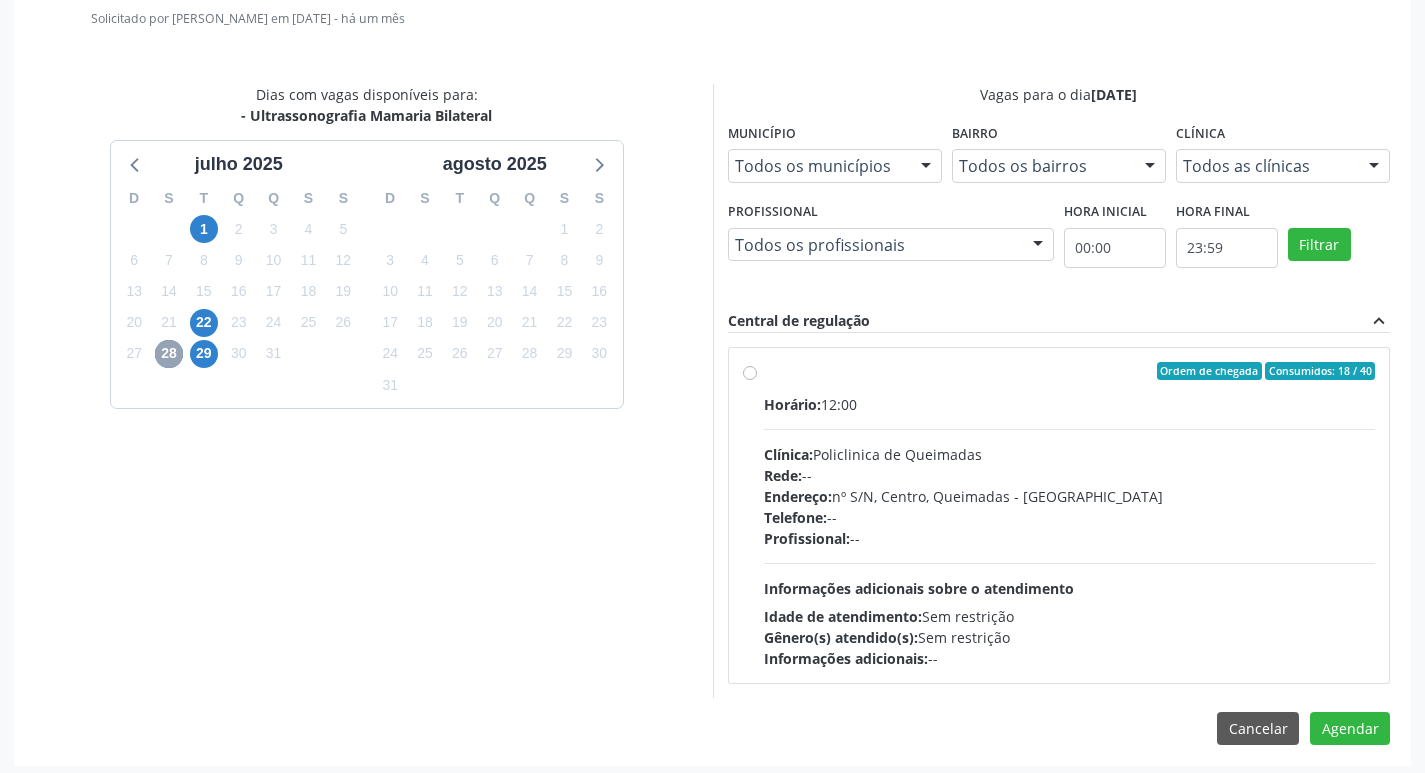 scroll, scrollTop: 557, scrollLeft: 0, axis: vertical 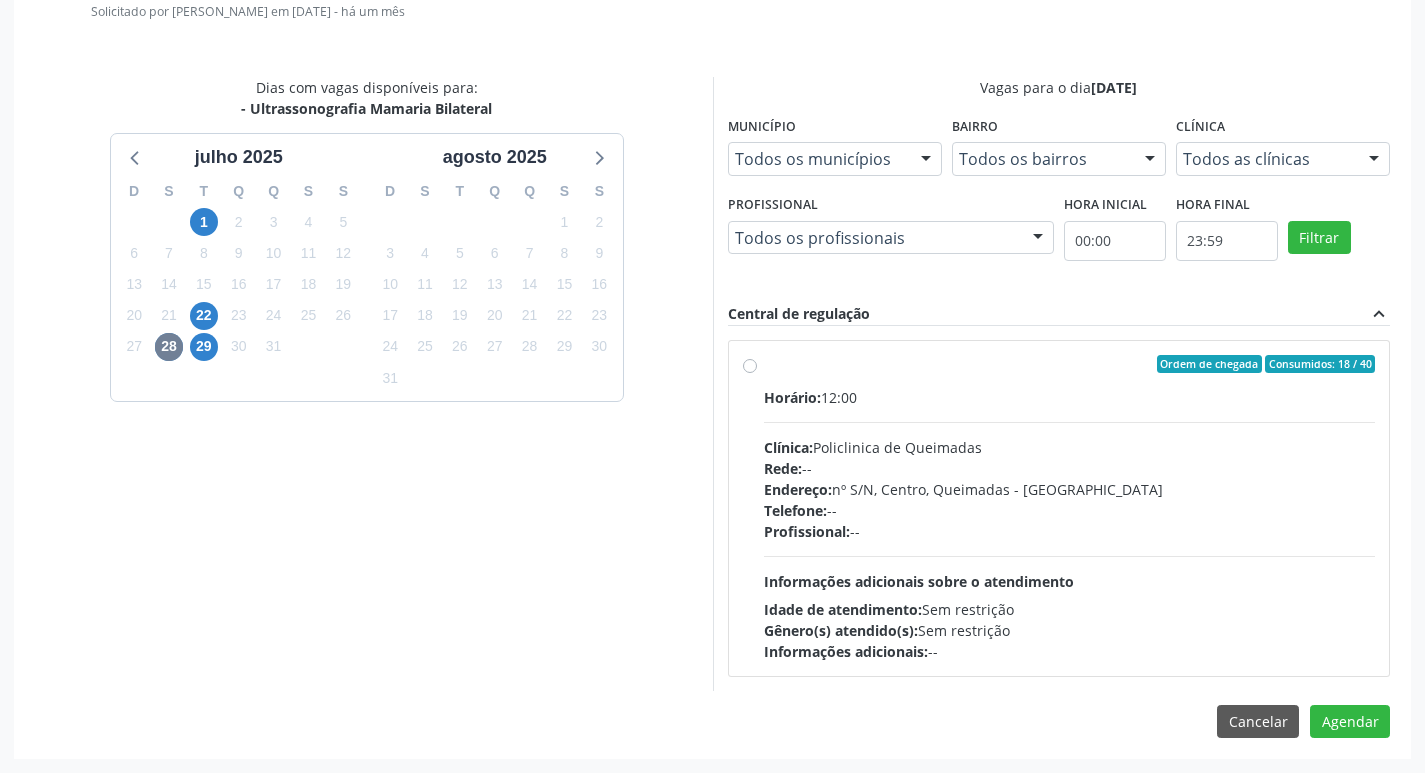 click on "Horário:   12:00
Clínica:  Policlinica de Queimadas
Rede:
--
Endereço:   nº S/N, Centro, Queimadas - PB
Telefone:   --
Profissional:
--
Informações adicionais sobre o atendimento
Idade de atendimento:
Sem restrição
Gênero(s) atendido(s):
Sem restrição
Informações adicionais:
--" at bounding box center (1070, 524) 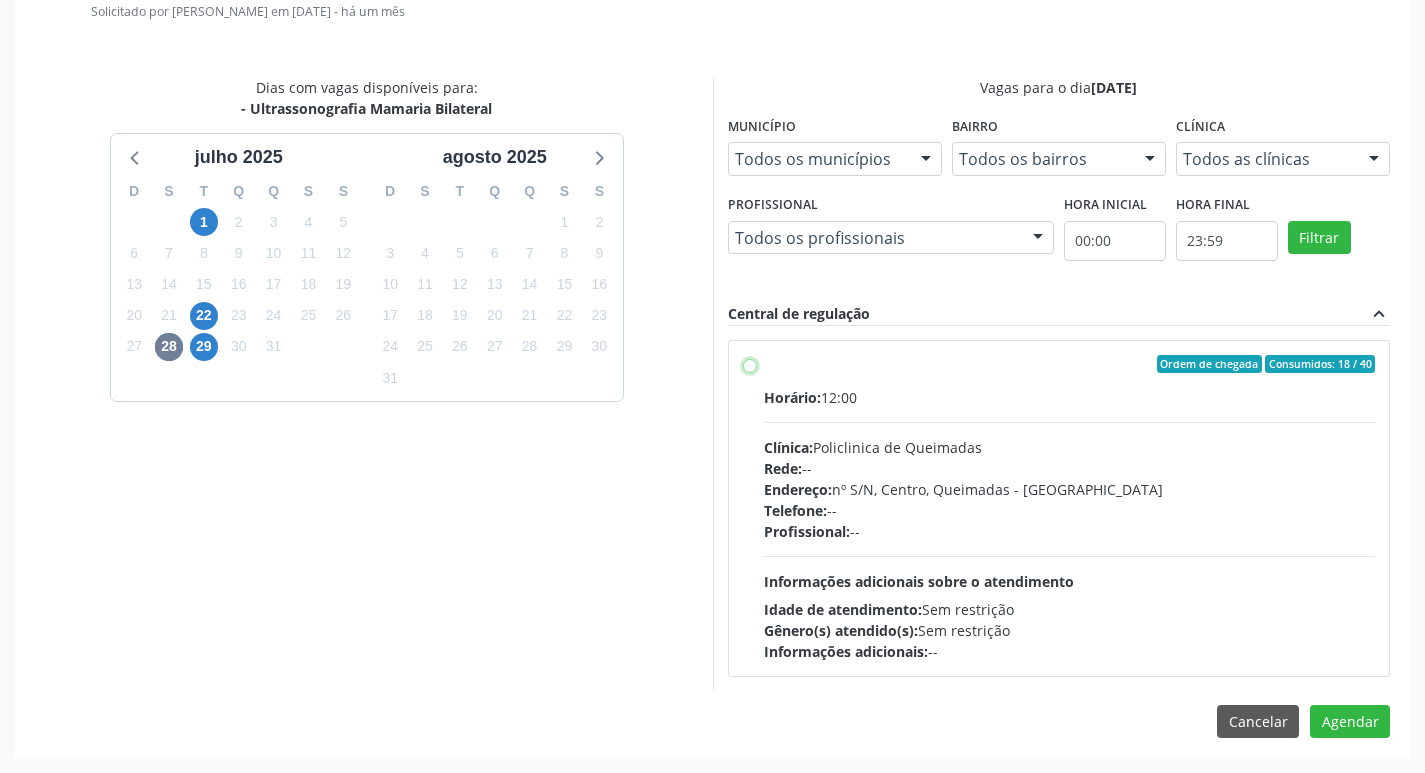 click on "Ordem de chegada
Consumidos: 18 / 40
Horário:   12:00
Clínica:  Policlinica de Queimadas
Rede:
--
Endereço:   nº S/N, Centro, Queimadas - PB
Telefone:   --
Profissional:
--
Informações adicionais sobre o atendimento
Idade de atendimento:
Sem restrição
Gênero(s) atendido(s):
Sem restrição
Informações adicionais:
--" at bounding box center (750, 364) 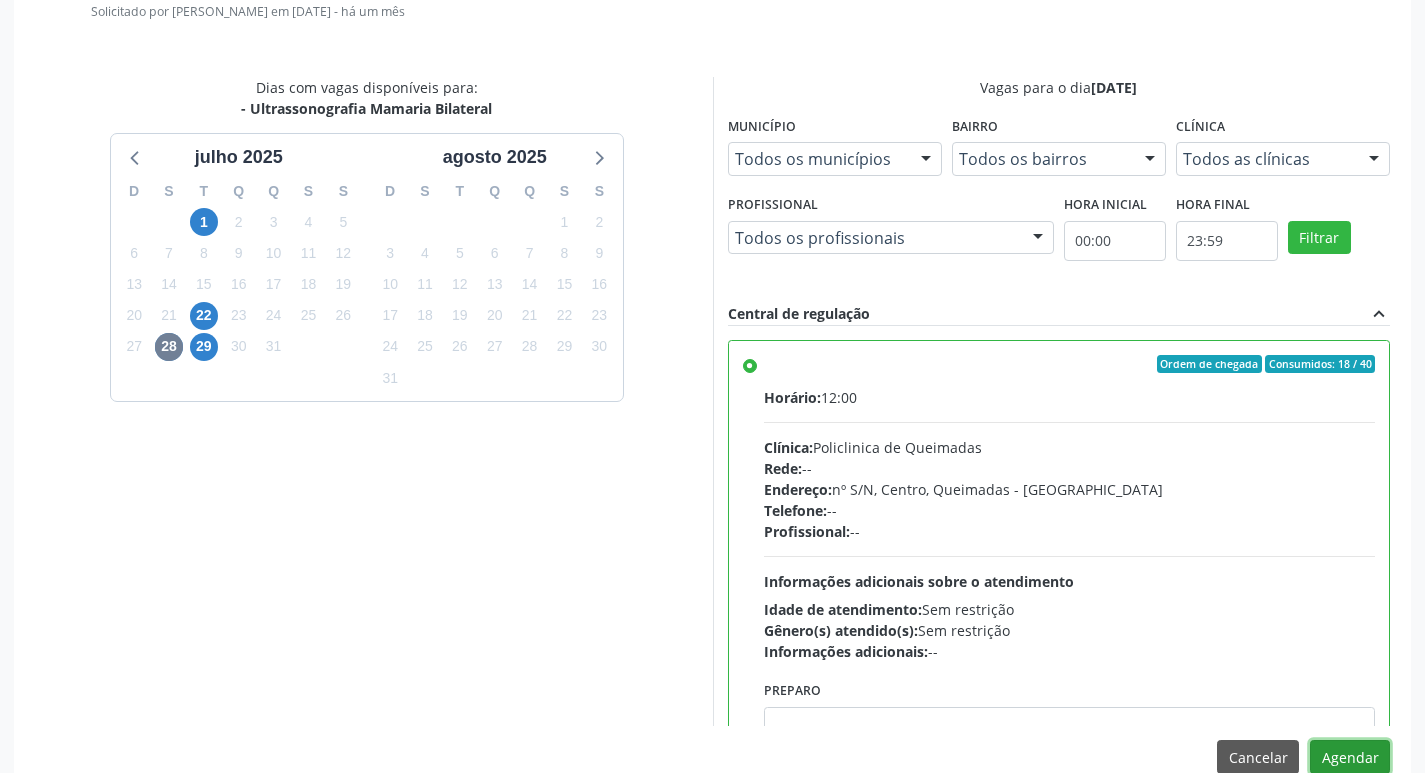 click on "Agendar" at bounding box center (1350, 757) 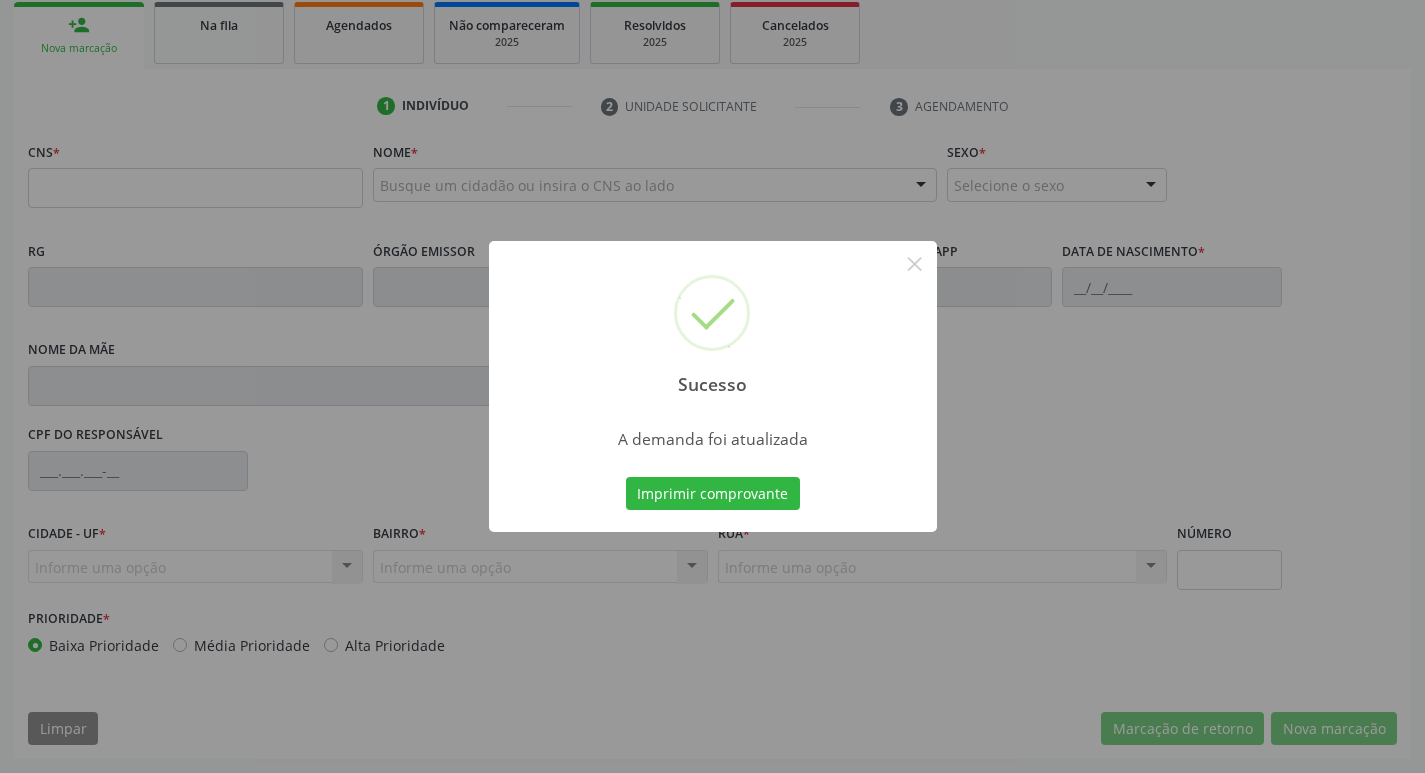 scroll, scrollTop: 297, scrollLeft: 0, axis: vertical 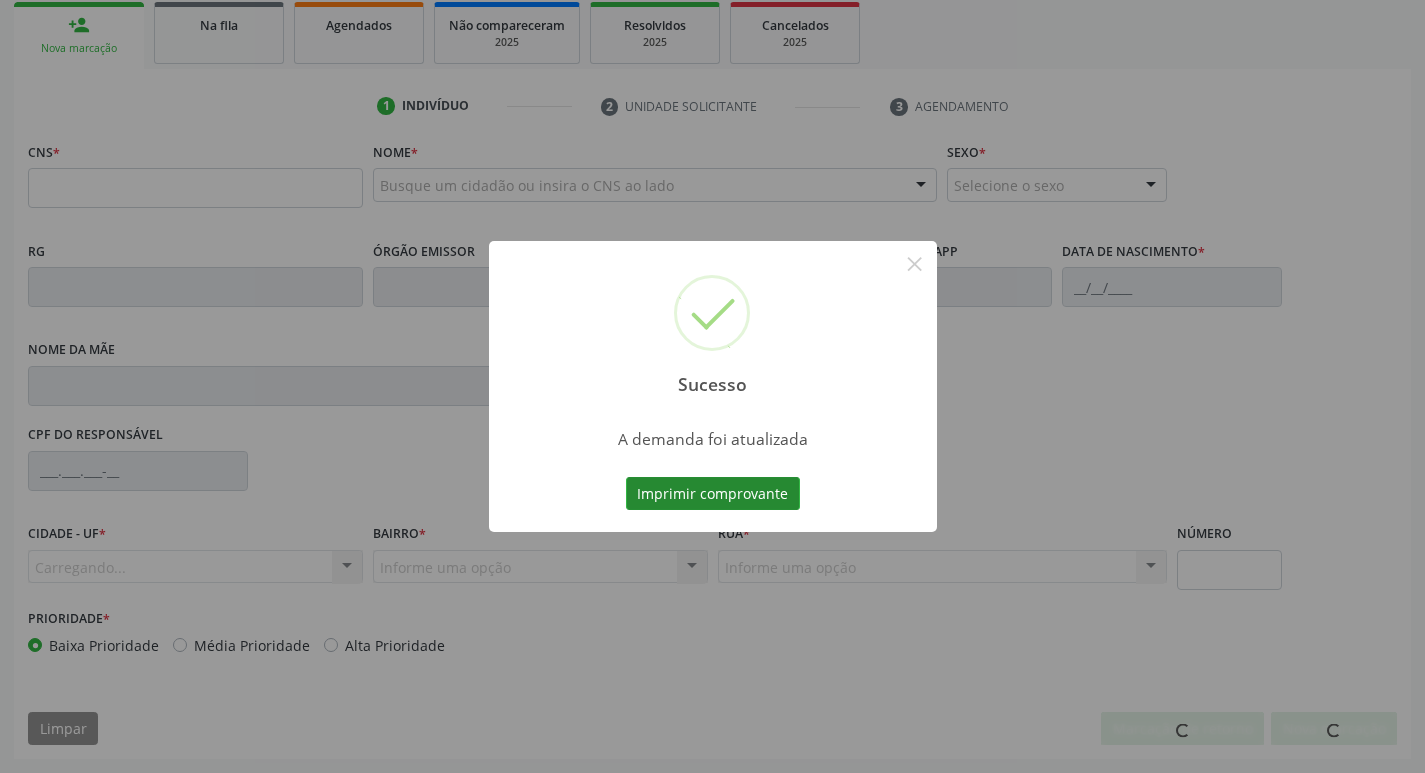 click on "Imprimir comprovante" at bounding box center (713, 494) 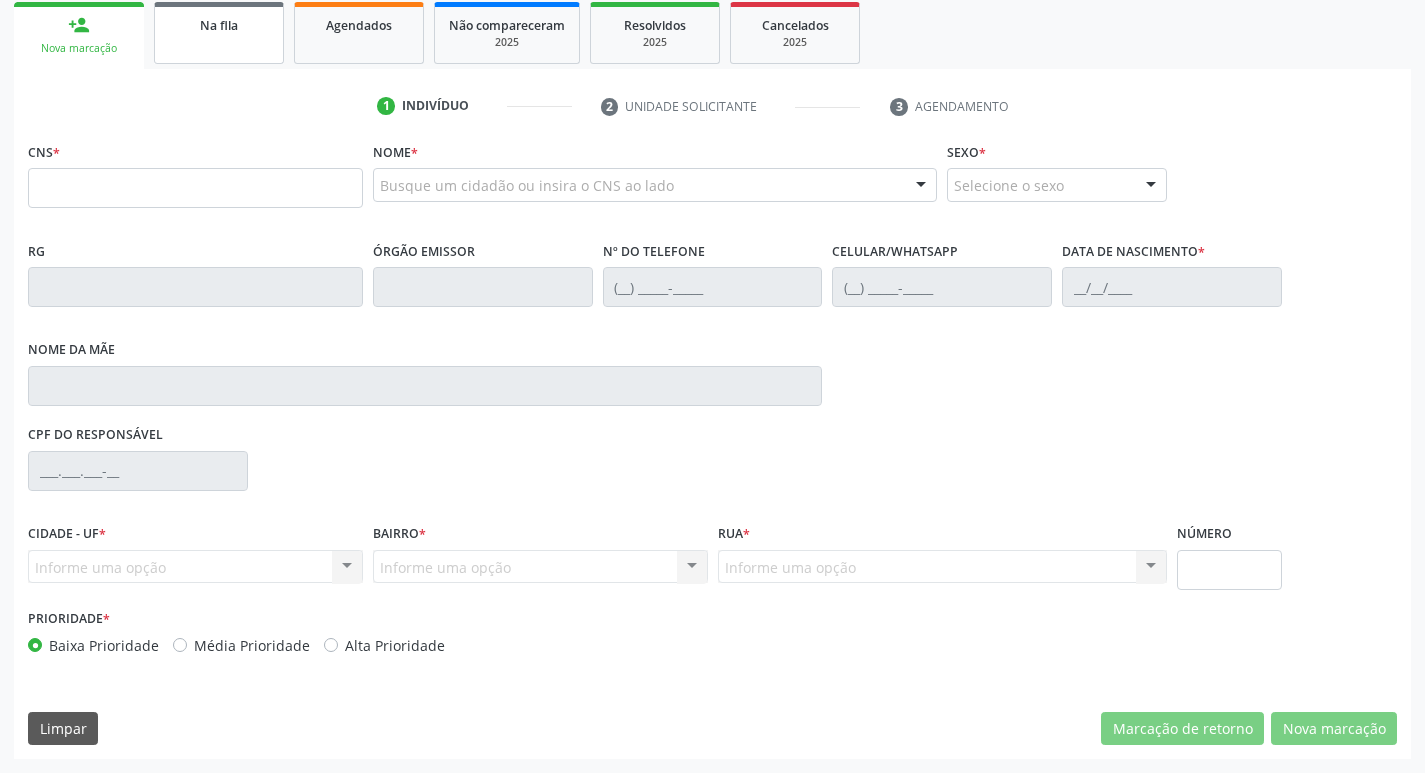 drag, startPoint x: 256, startPoint y: 66, endPoint x: 258, endPoint y: 42, distance: 24.083189 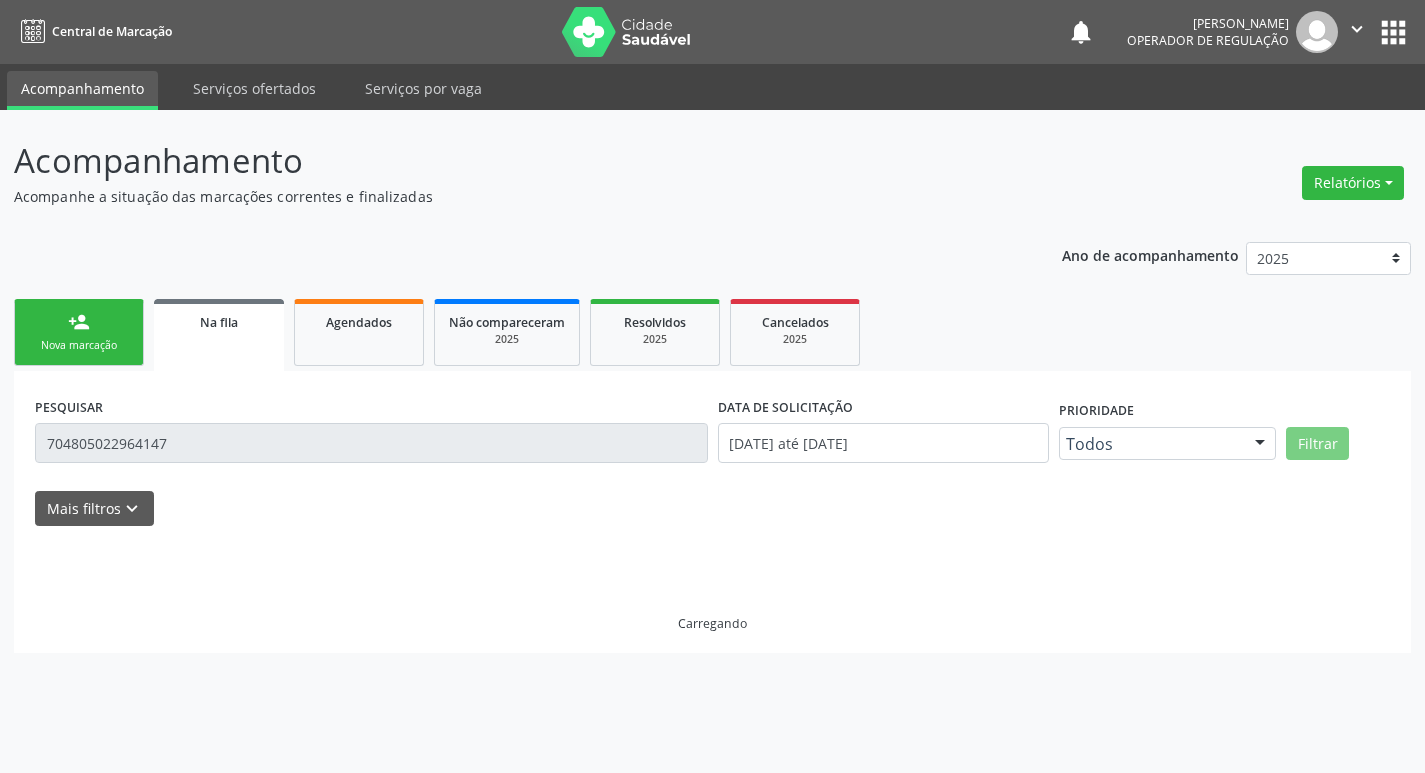 scroll, scrollTop: 0, scrollLeft: 0, axis: both 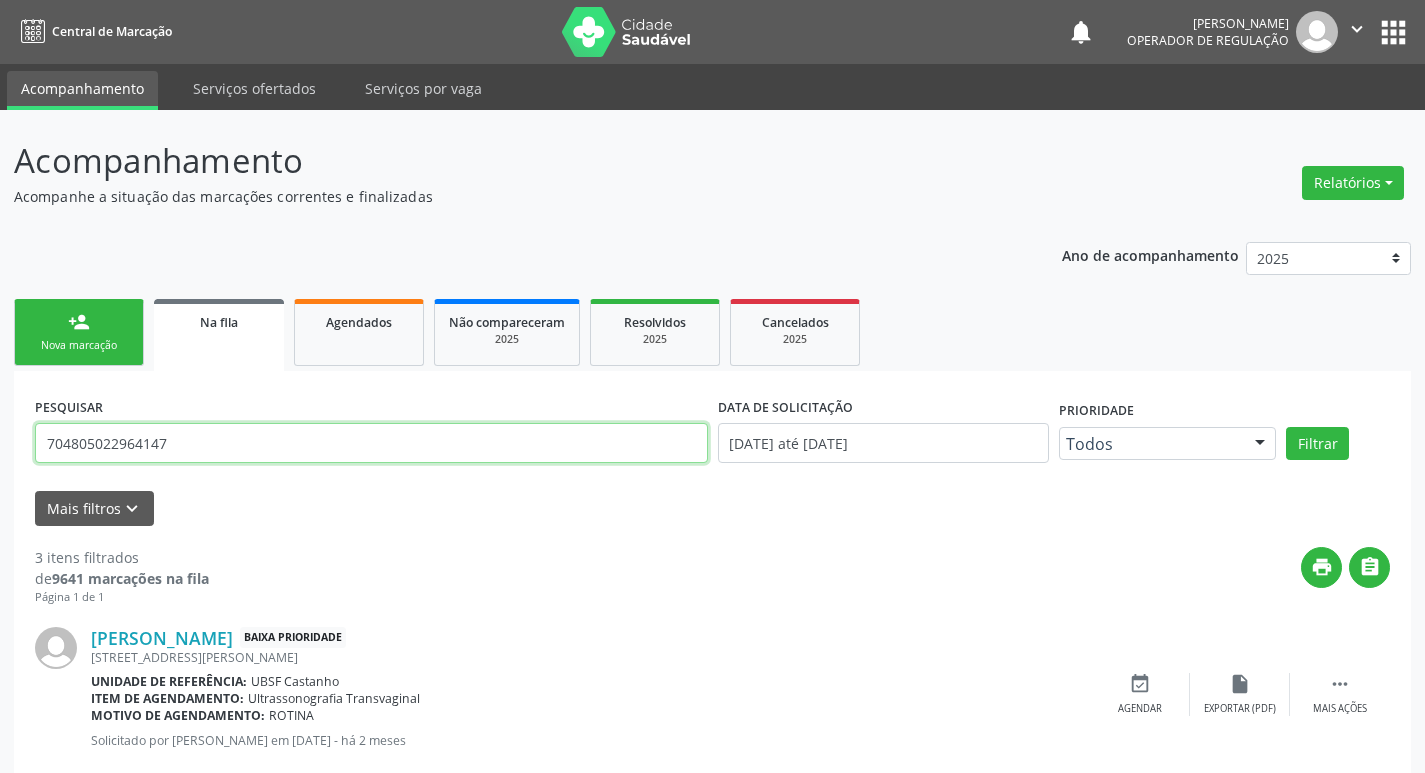 click on "704805022964147" at bounding box center (371, 443) 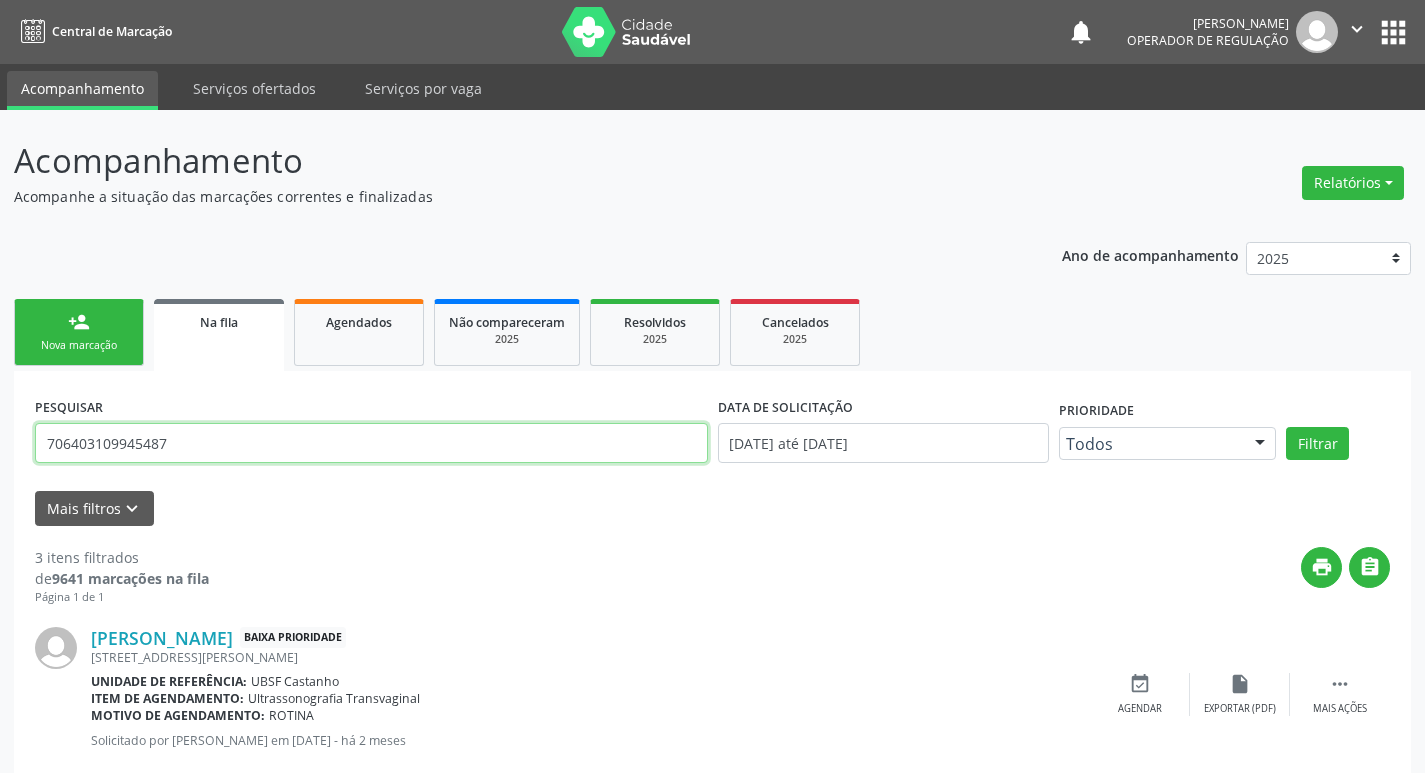 type on "706403109945487" 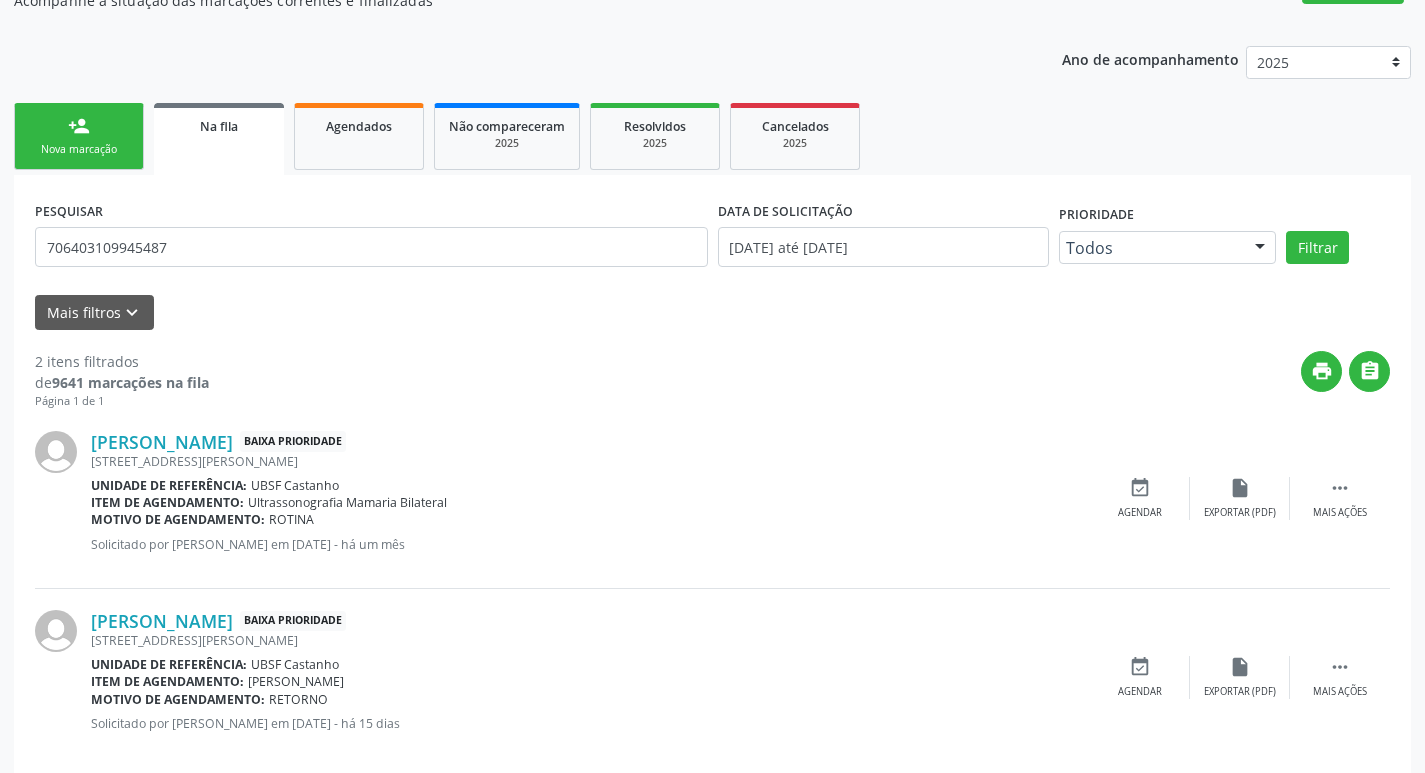 scroll, scrollTop: 225, scrollLeft: 0, axis: vertical 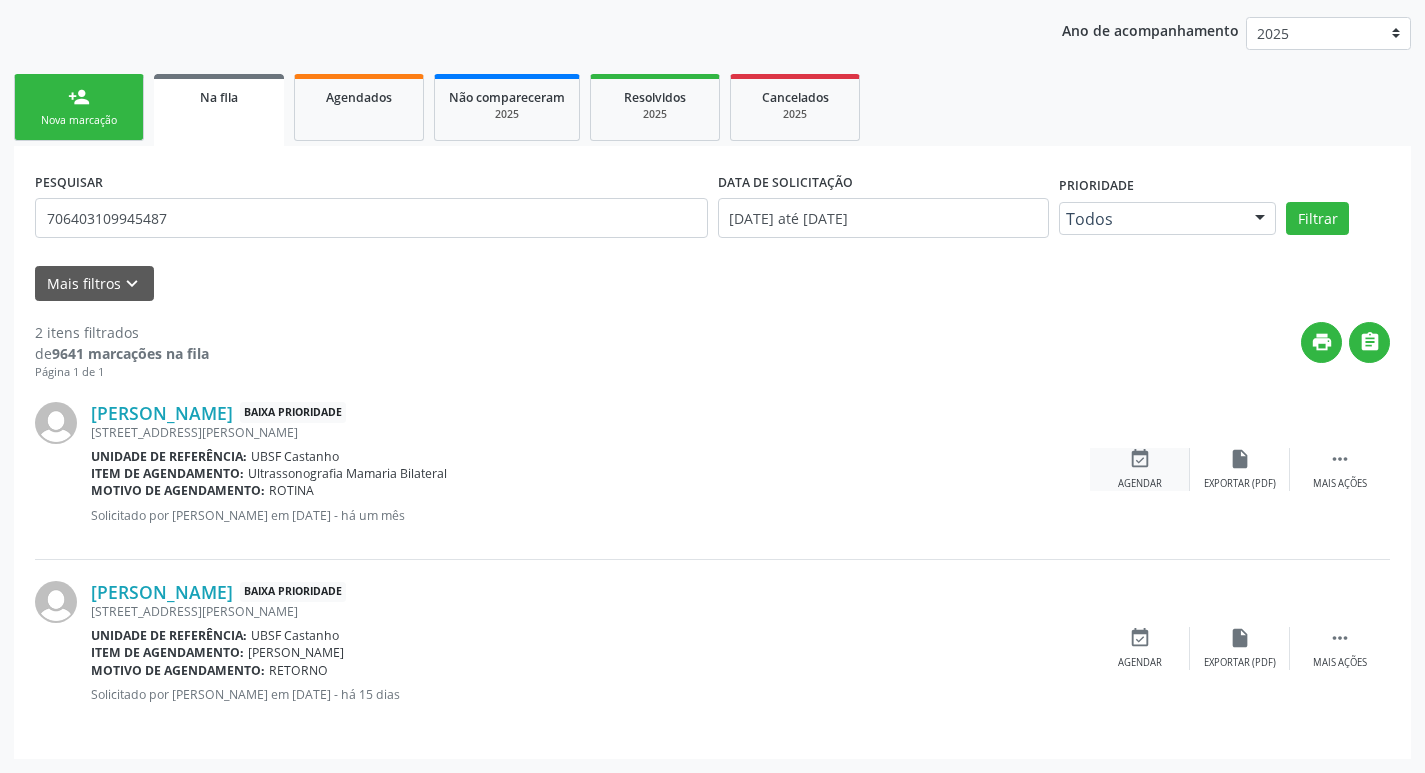 click on "event_available" at bounding box center [1140, 459] 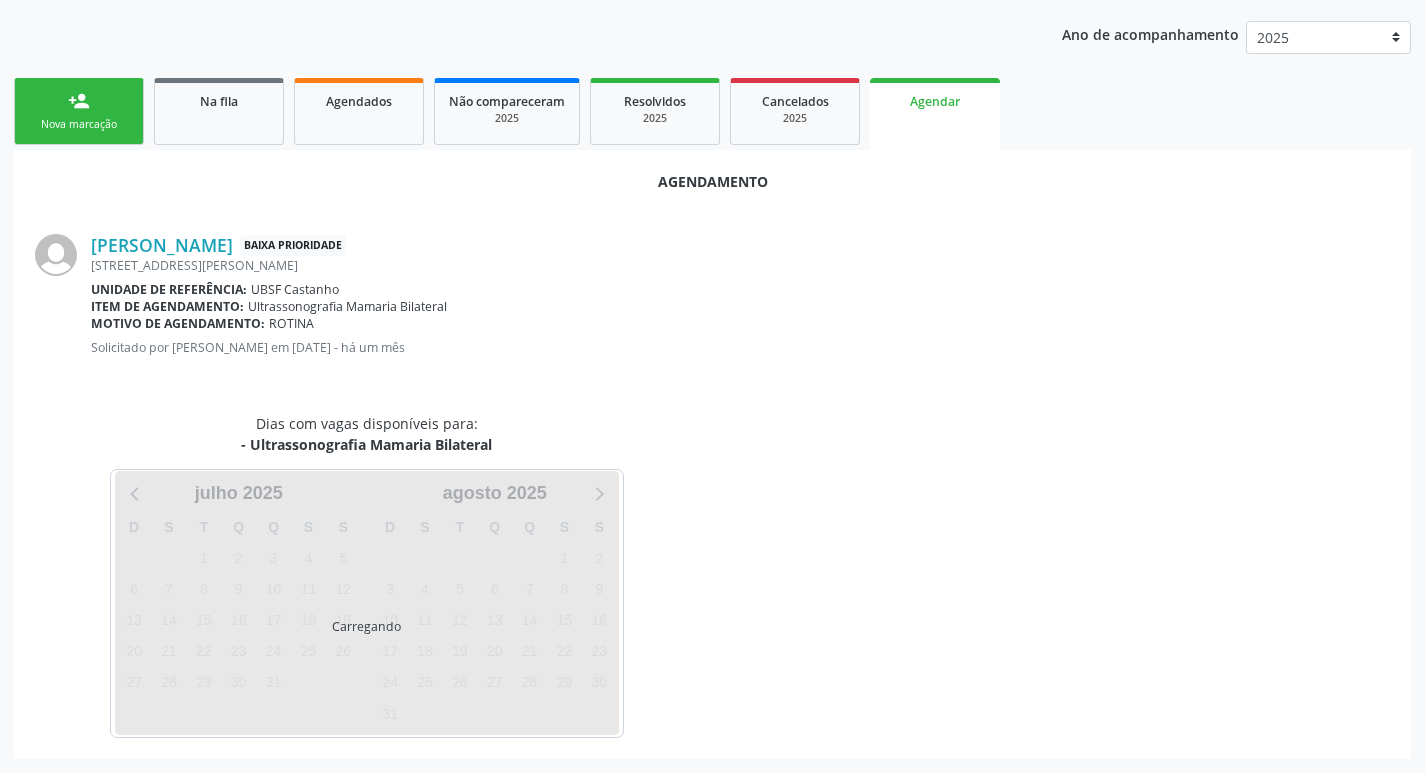 scroll, scrollTop: 225, scrollLeft: 0, axis: vertical 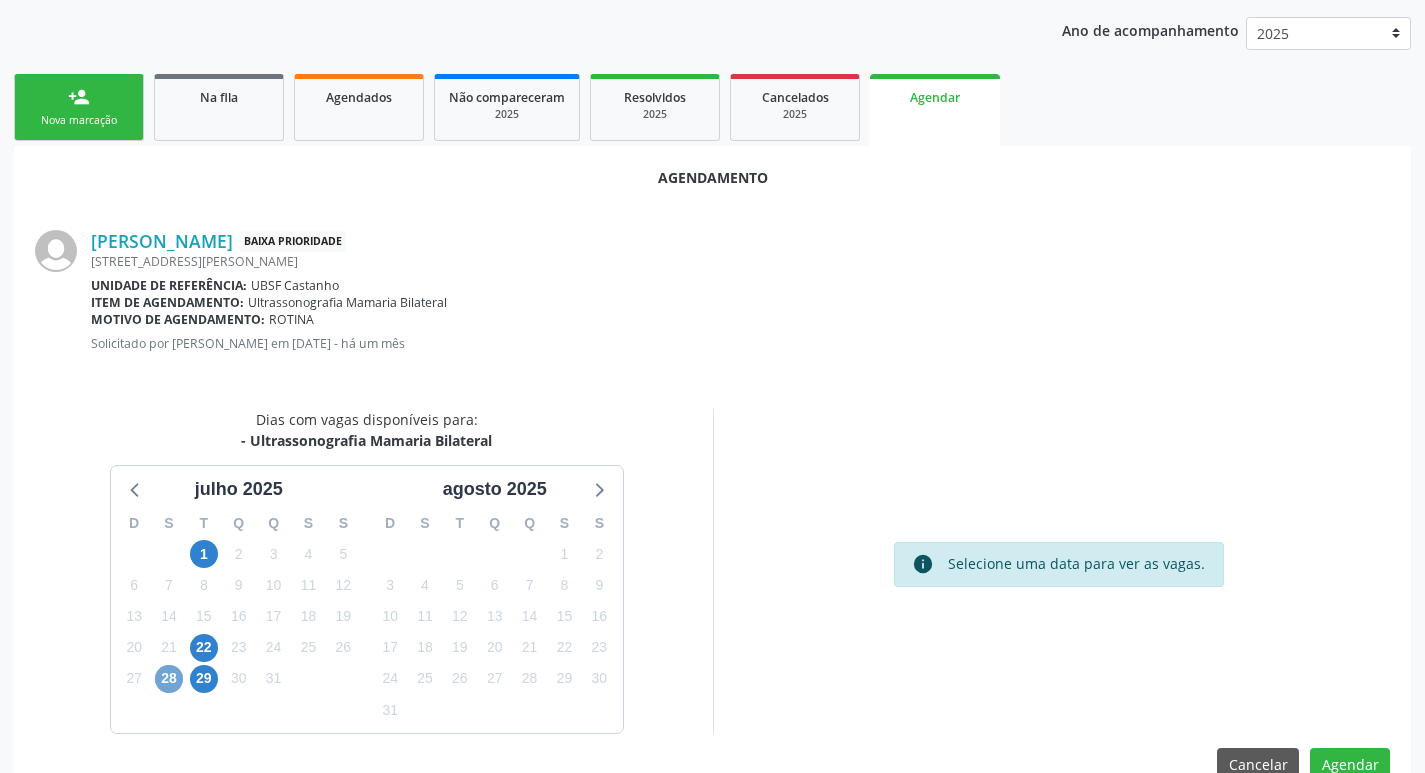 click on "28" at bounding box center [169, 679] 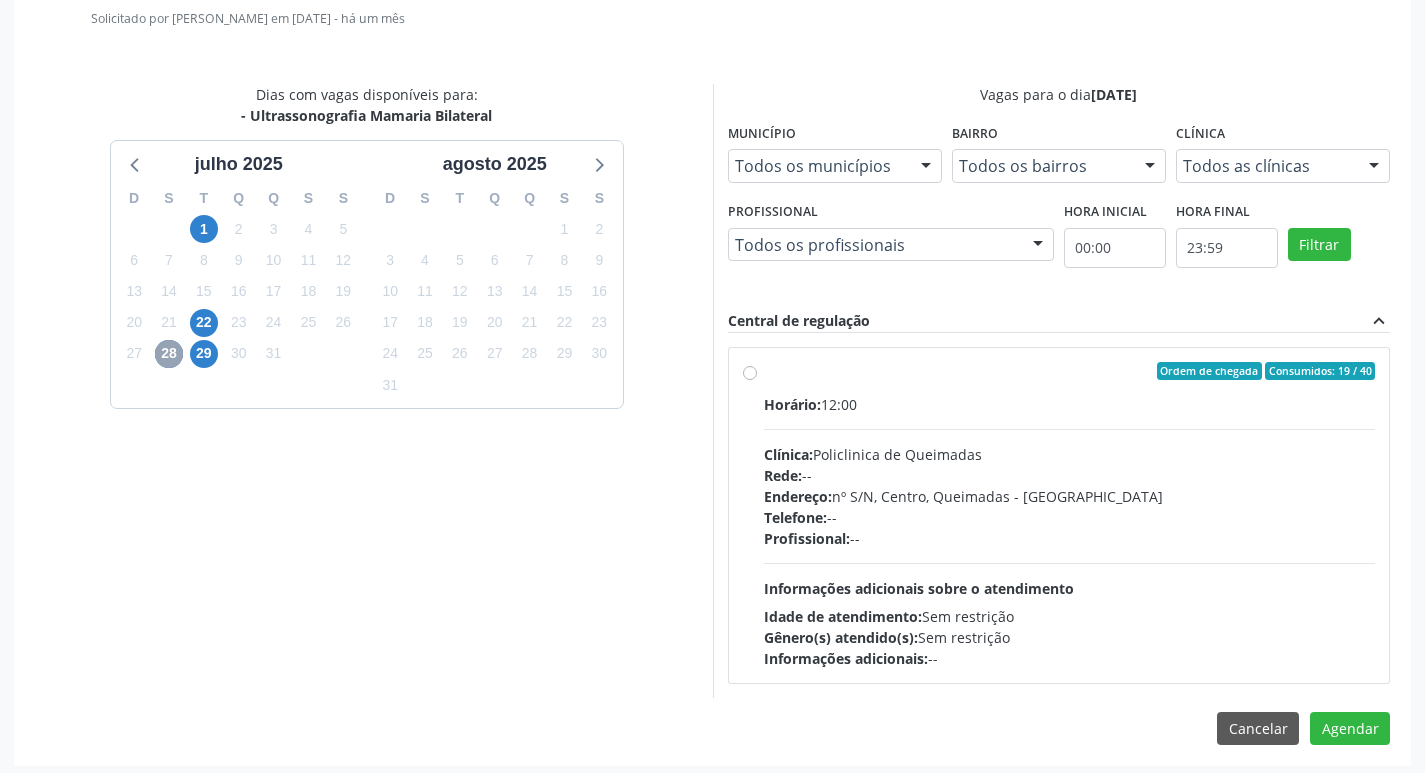 scroll, scrollTop: 557, scrollLeft: 0, axis: vertical 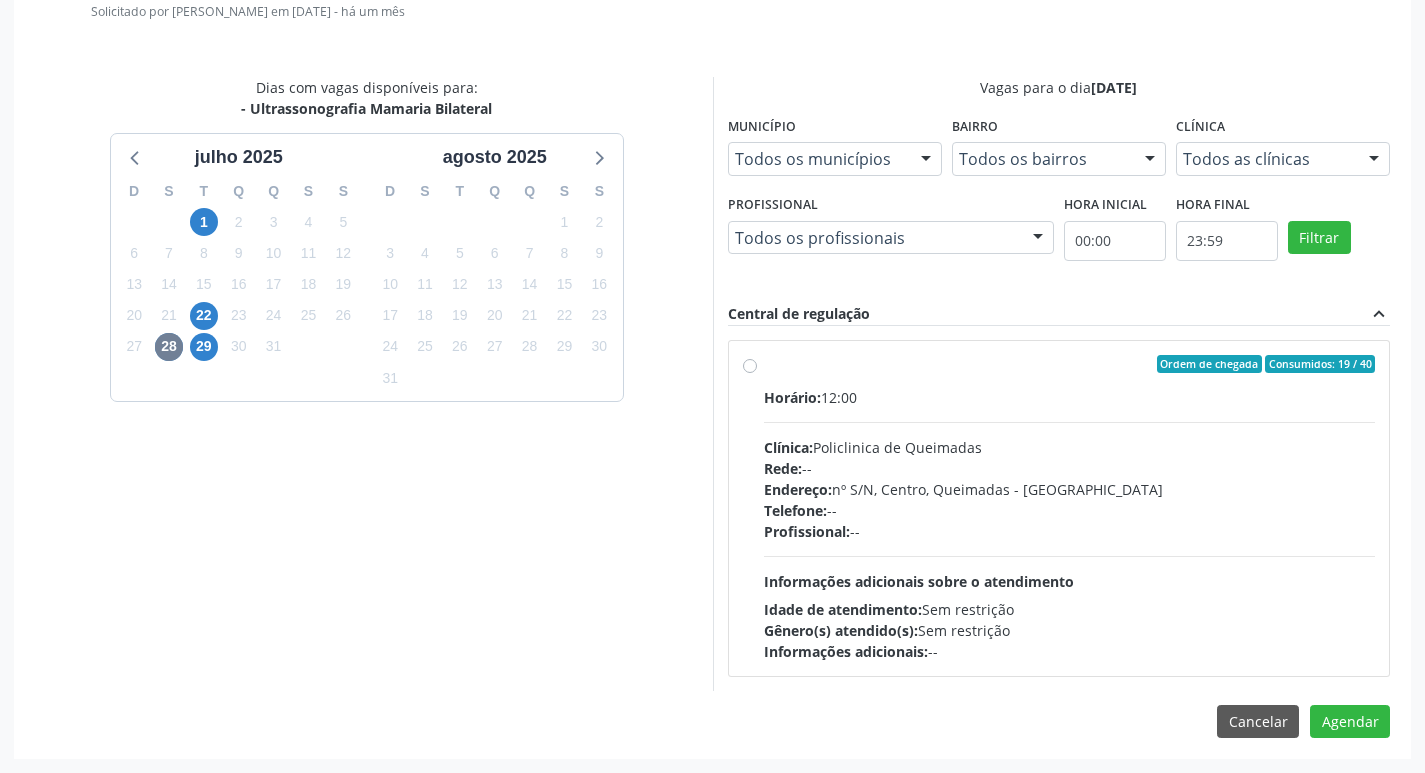 click on "Horário:   12:00
Clínica:  Policlinica de Queimadas
Rede:
--
Endereço:   nº S/N, Centro, Queimadas - PB
Telefone:   --
Profissional:
--
Informações adicionais sobre o atendimento
Idade de atendimento:
Sem restrição
Gênero(s) atendido(s):
Sem restrição
Informações adicionais:
--" at bounding box center [1070, 524] 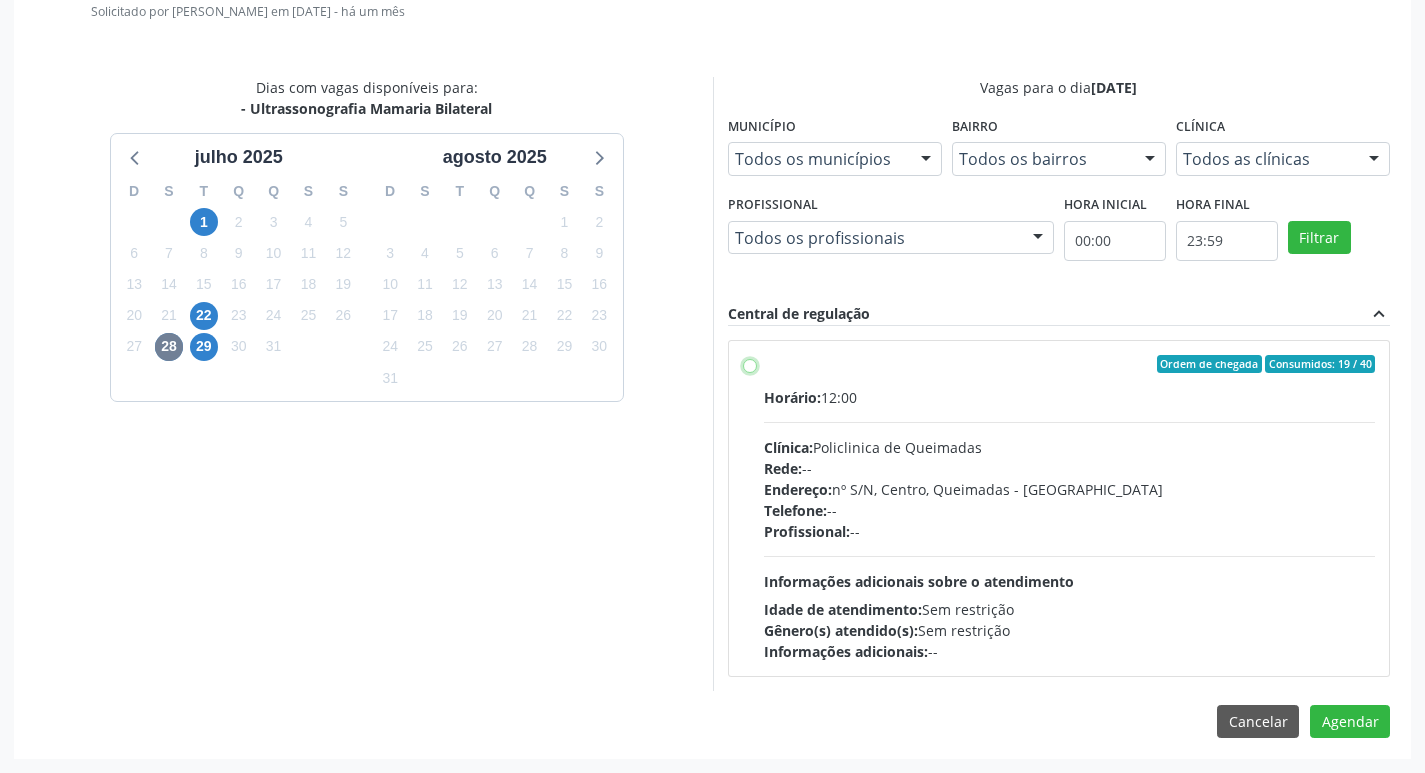 click on "Ordem de chegada
Consumidos: 19 / 40
Horário:   12:00
Clínica:  Policlinica de Queimadas
Rede:
--
Endereço:   nº S/N, Centro, Queimadas - PB
Telefone:   --
Profissional:
--
Informações adicionais sobre o atendimento
Idade de atendimento:
Sem restrição
Gênero(s) atendido(s):
Sem restrição
Informações adicionais:
--" at bounding box center [750, 364] 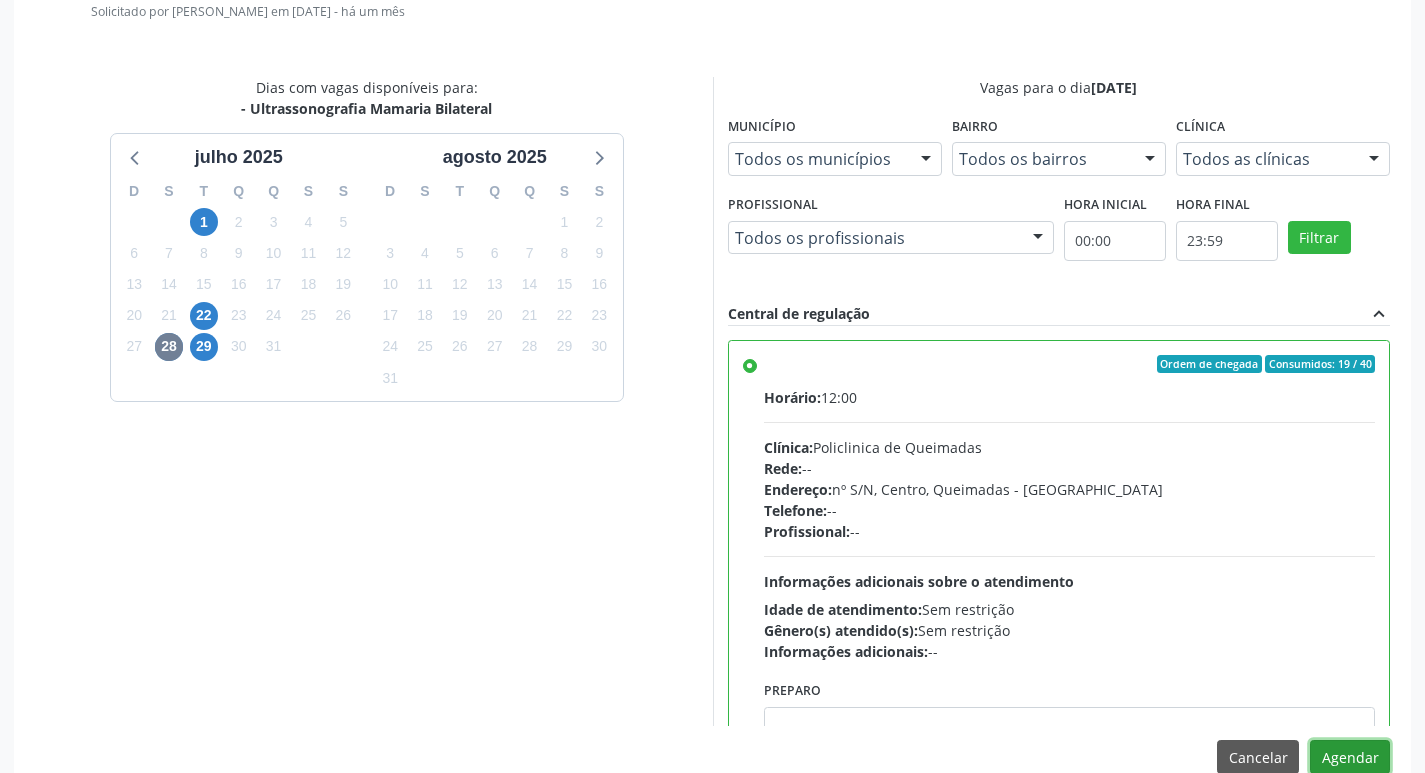 click on "Agendar" at bounding box center [1350, 757] 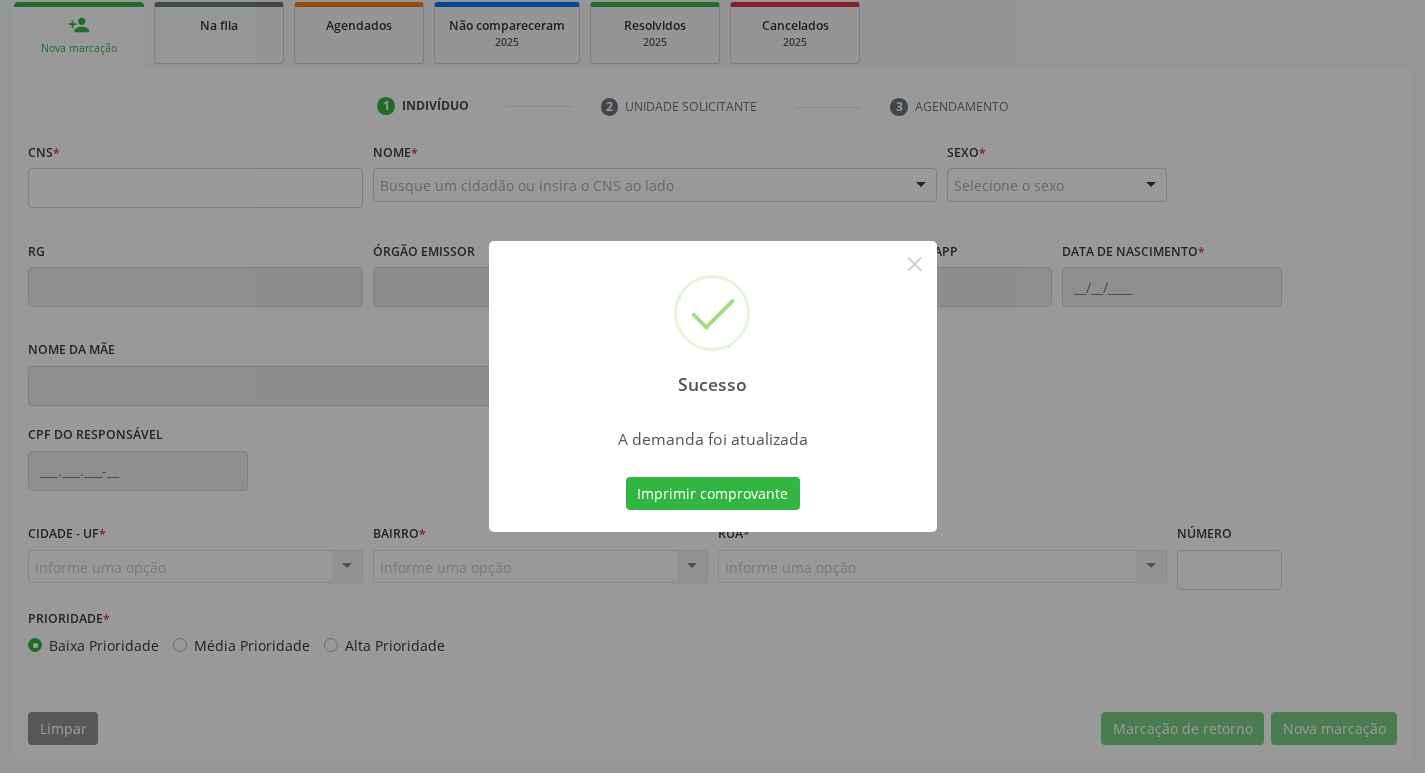 scroll, scrollTop: 297, scrollLeft: 0, axis: vertical 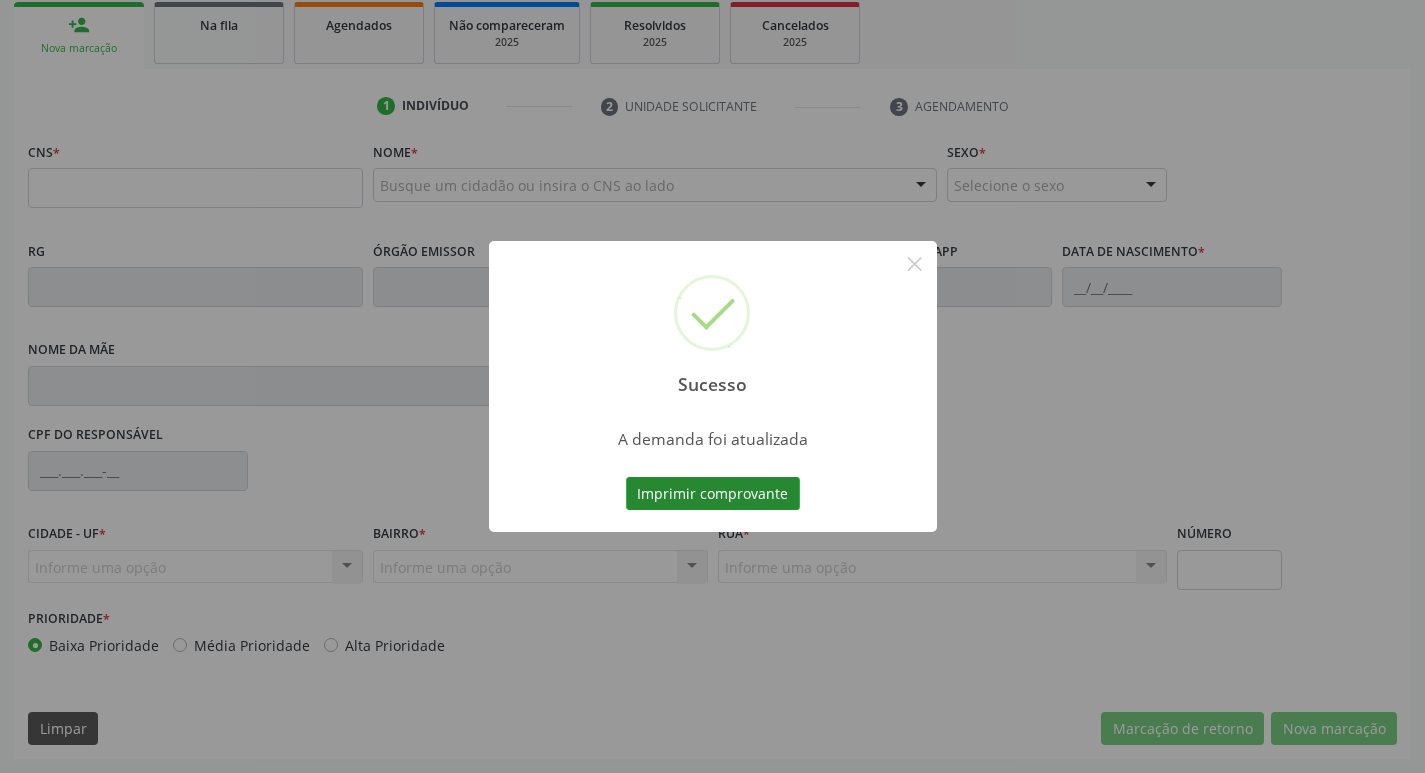 click on "Imprimir comprovante" at bounding box center (713, 494) 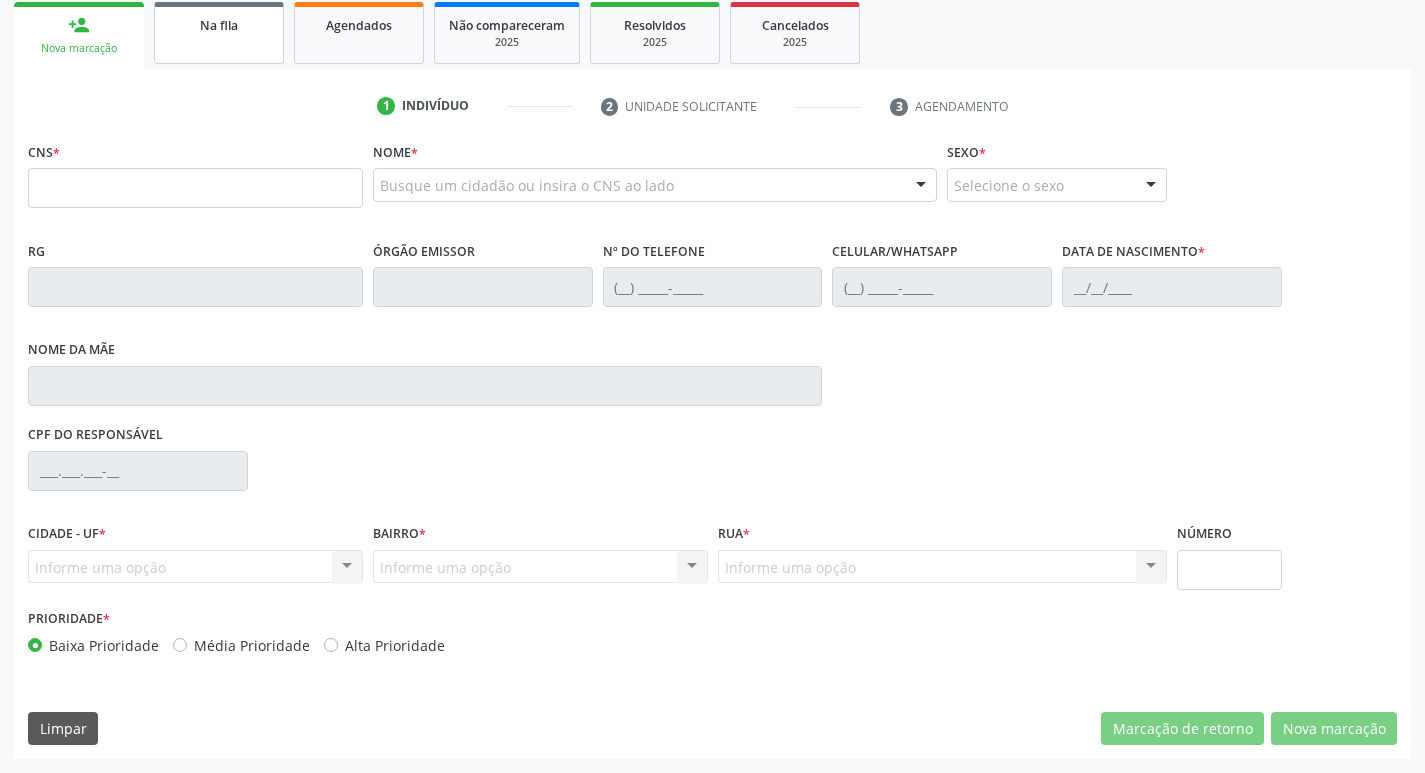 click on "Na fila" at bounding box center (219, 33) 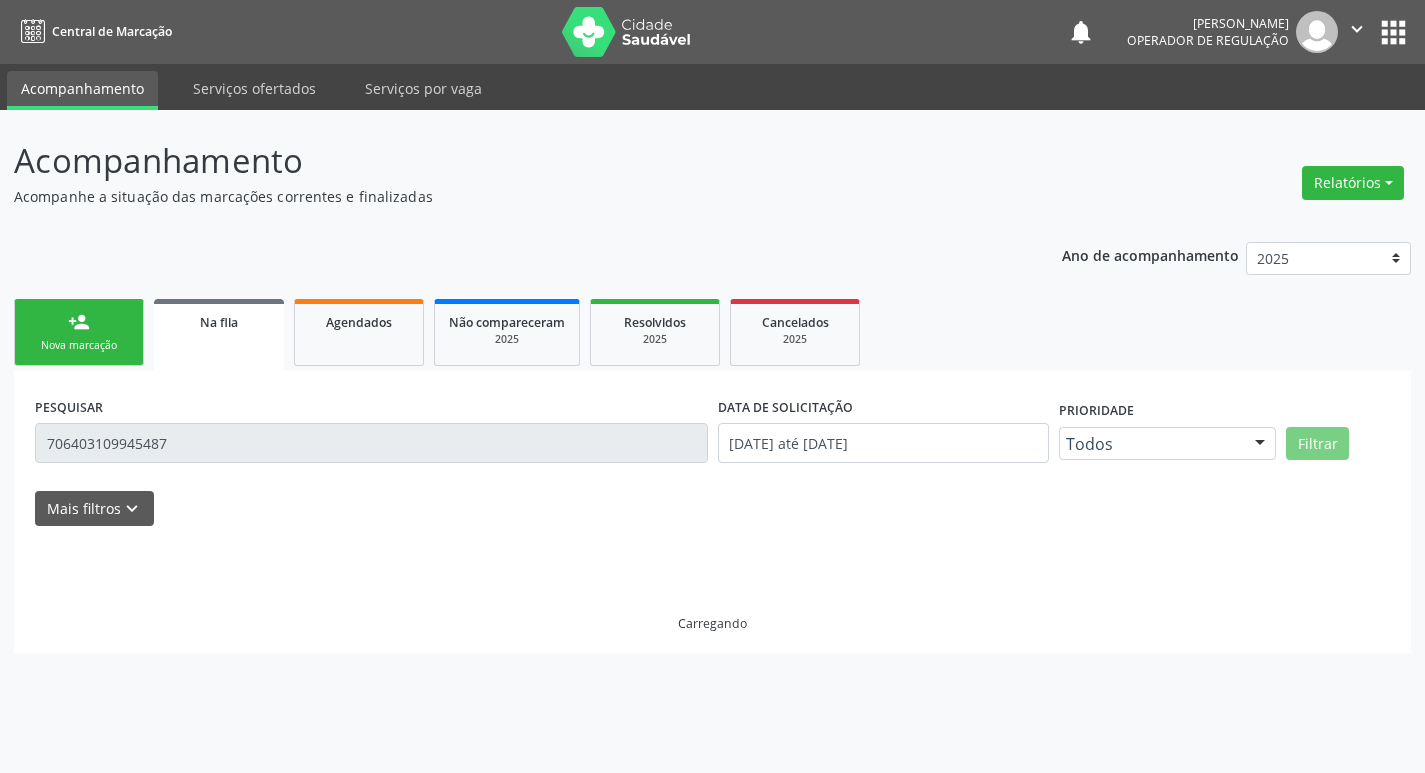 scroll, scrollTop: 0, scrollLeft: 0, axis: both 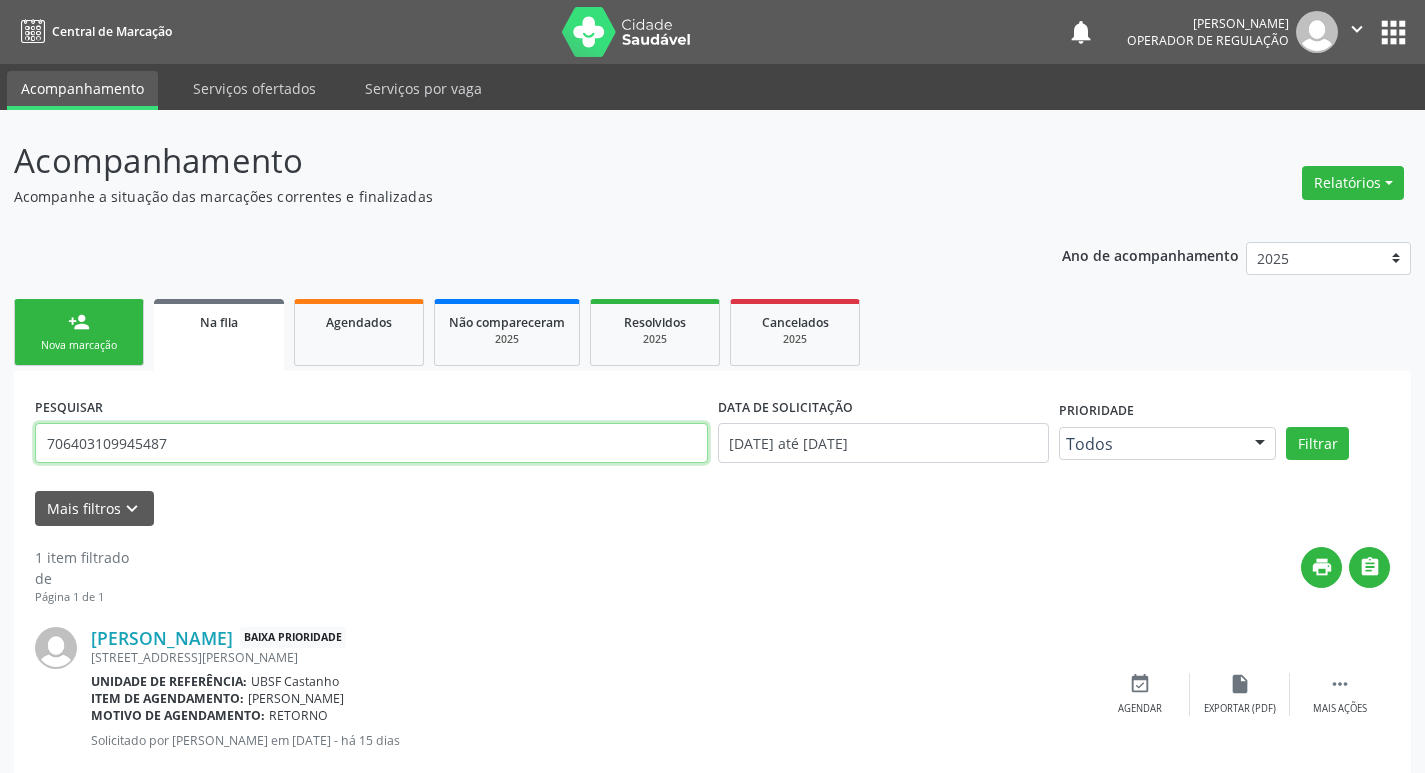 click on "706403109945487" at bounding box center (371, 443) 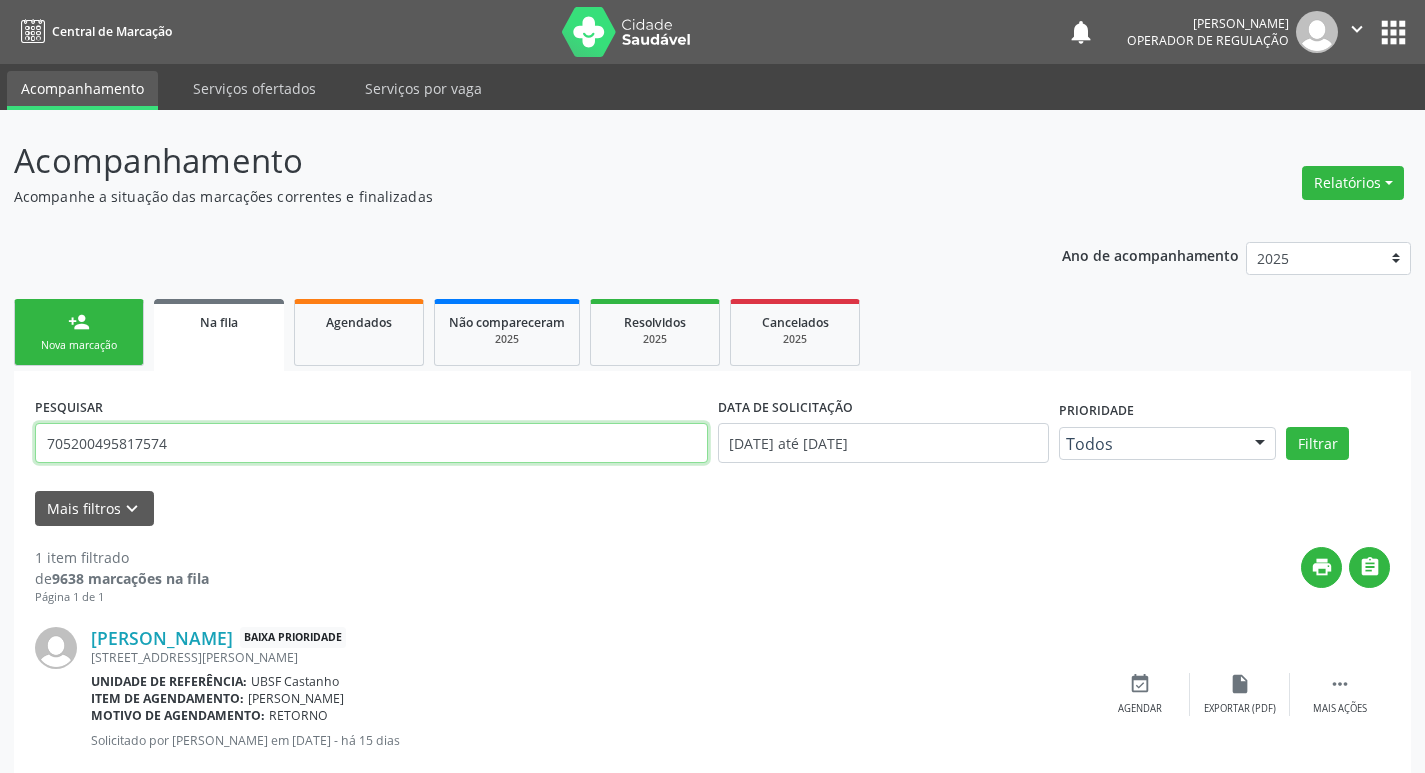 type on "705200495817574" 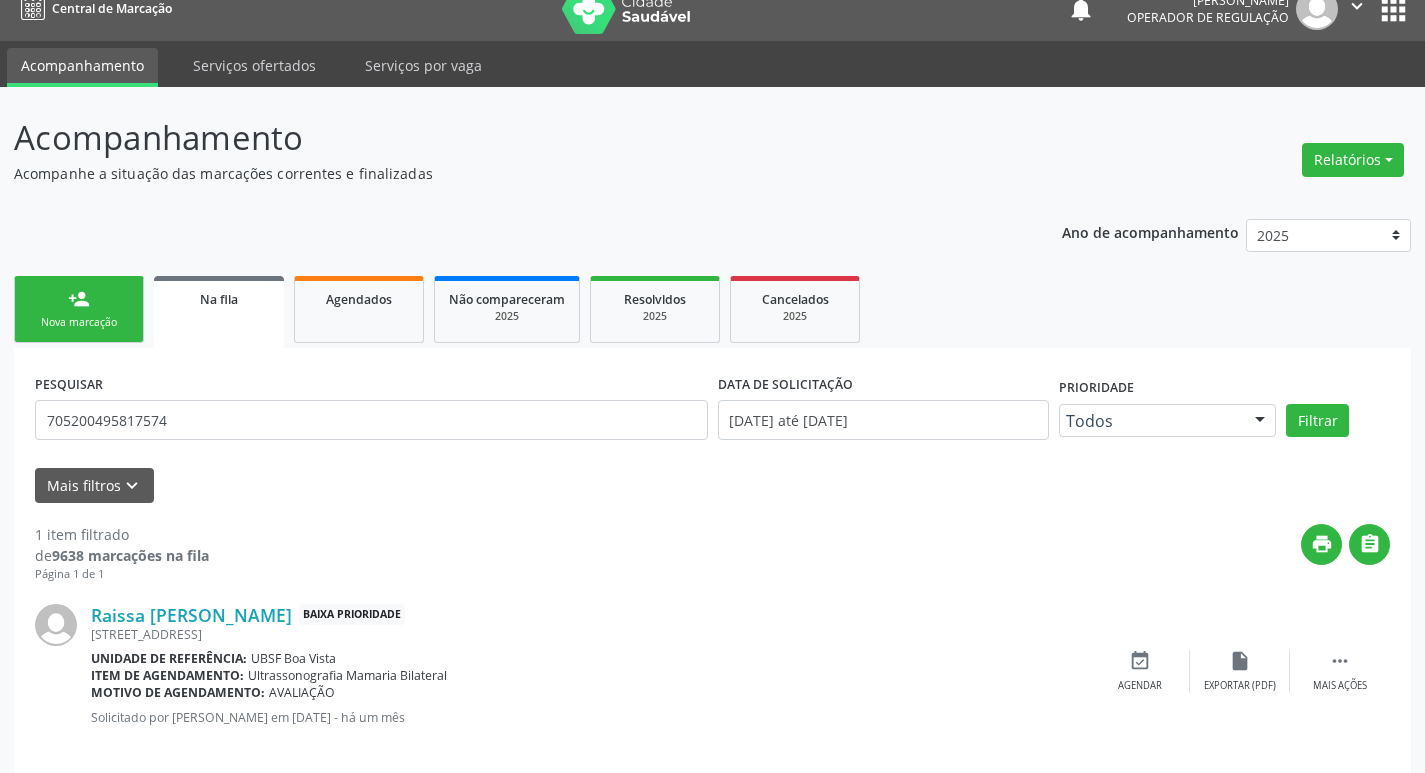 scroll, scrollTop: 46, scrollLeft: 0, axis: vertical 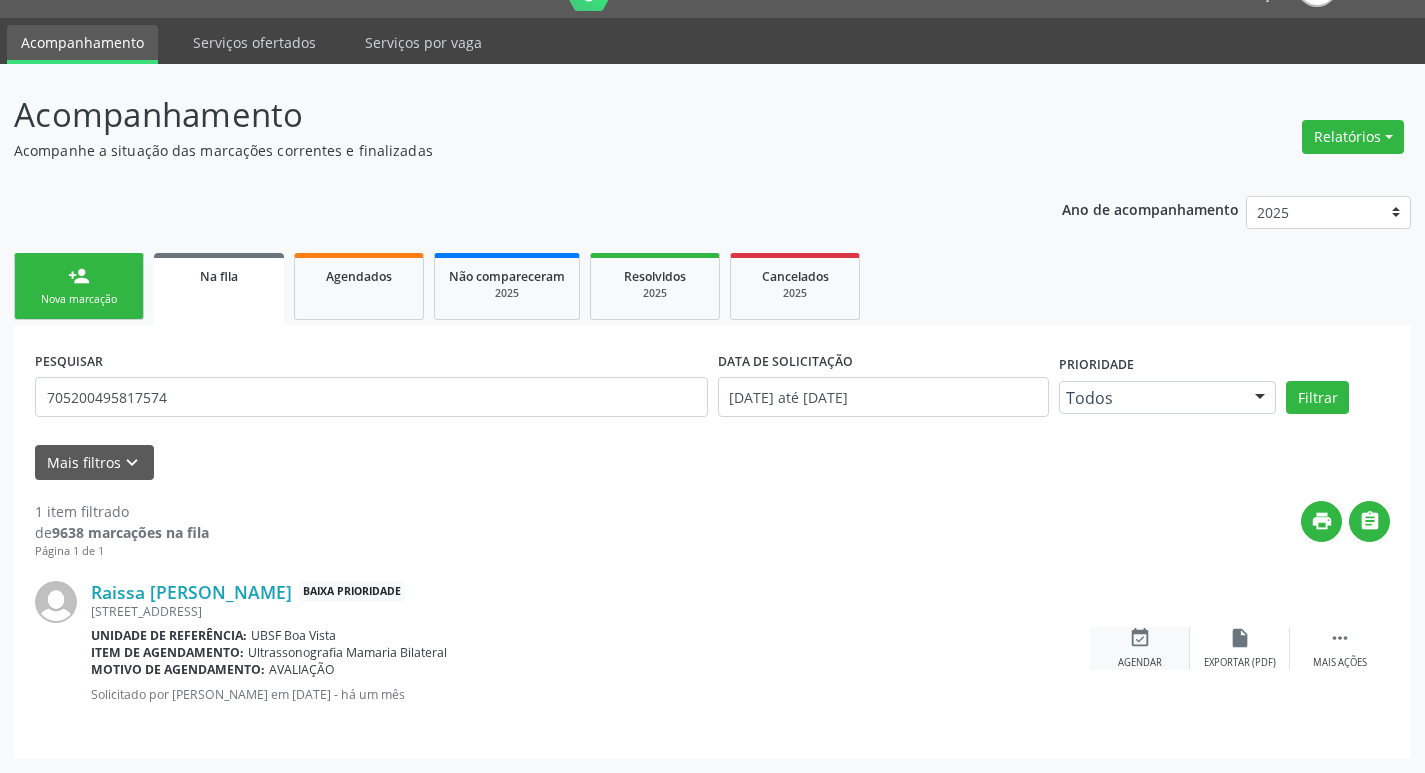 click on "event_available" at bounding box center (1140, 638) 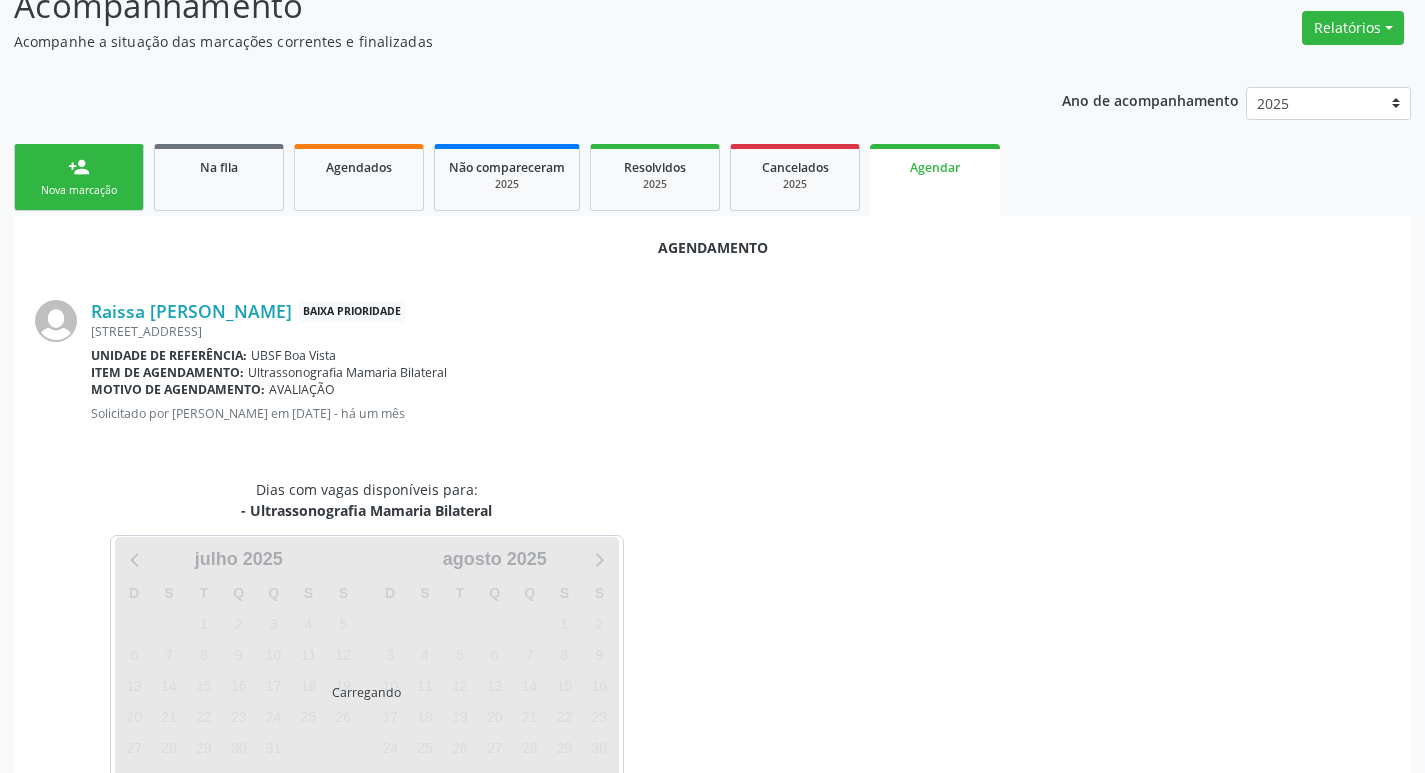 scroll, scrollTop: 221, scrollLeft: 0, axis: vertical 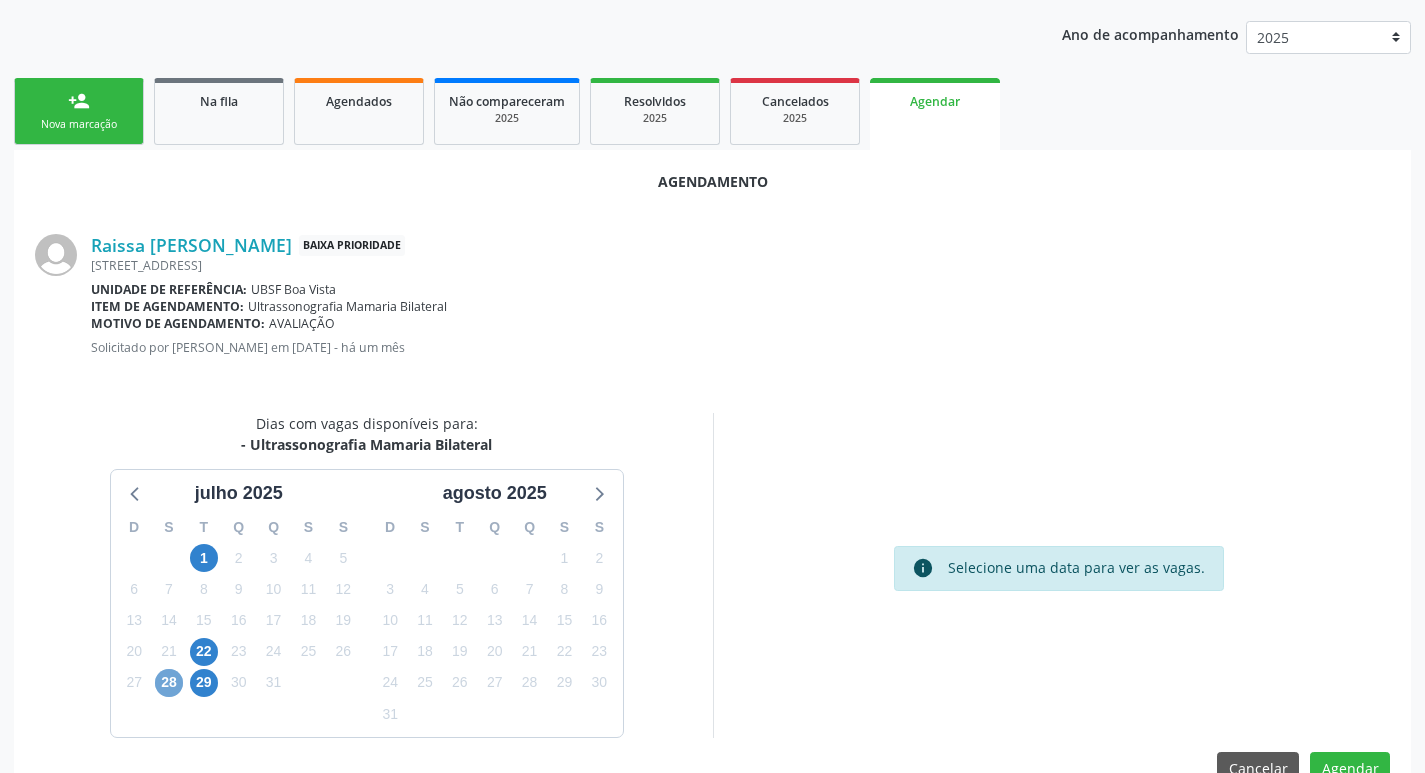 click on "28" at bounding box center (169, 683) 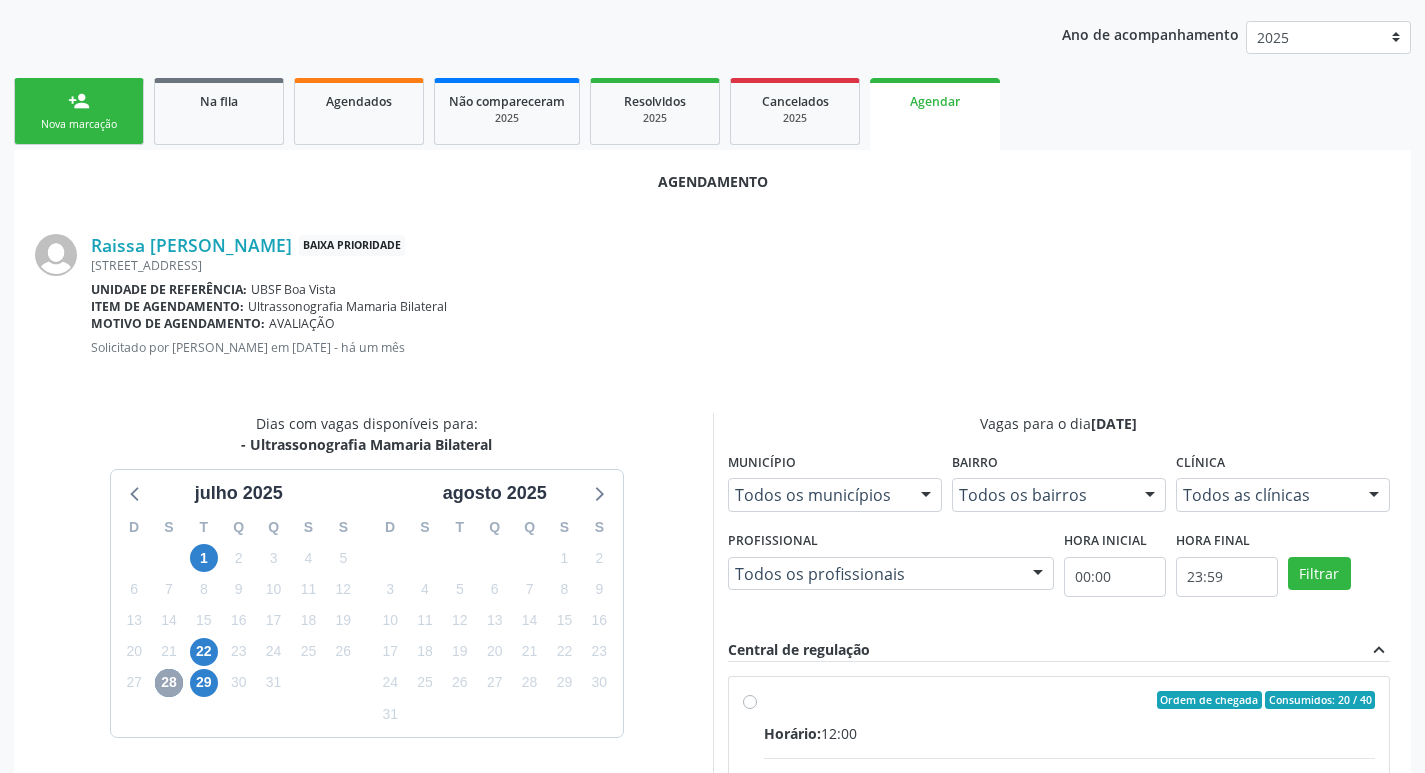 scroll, scrollTop: 557, scrollLeft: 0, axis: vertical 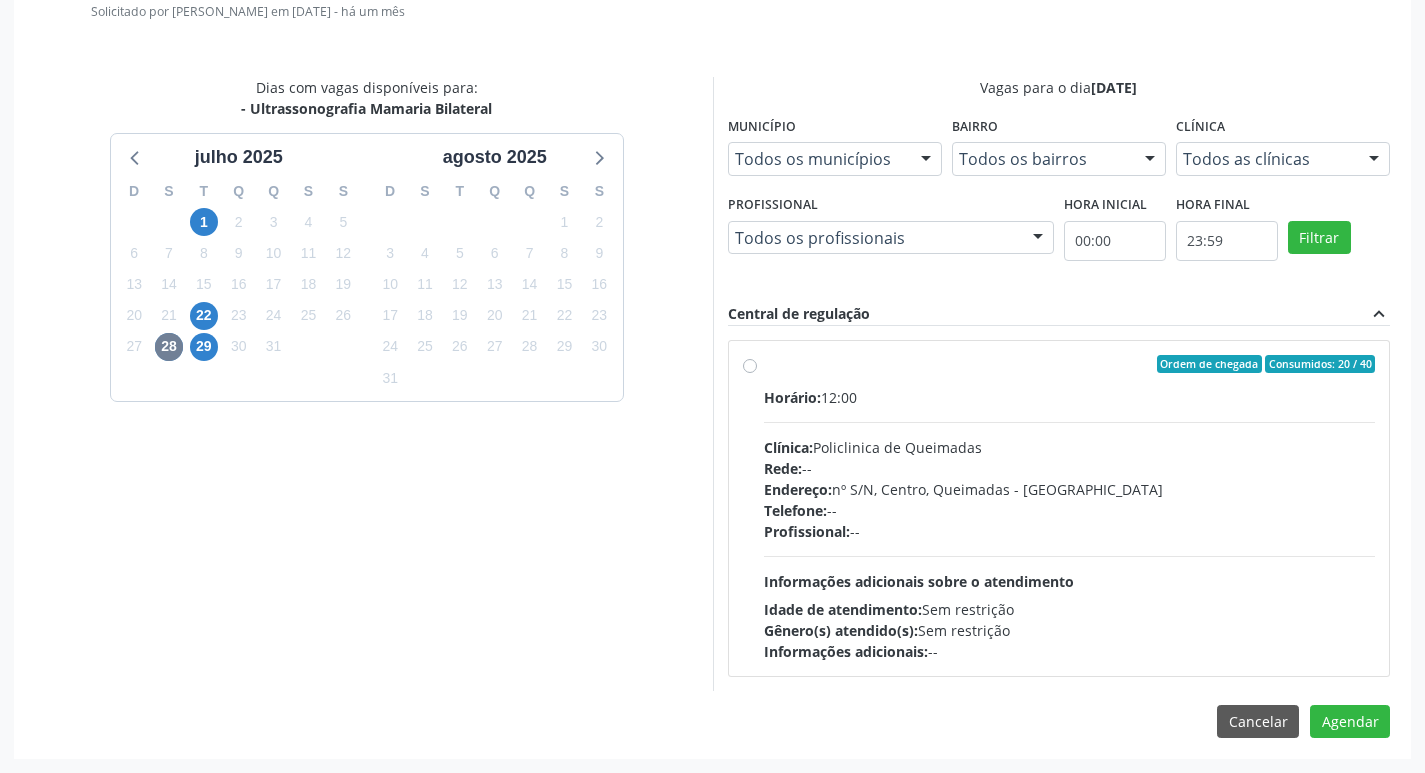 click on "Idade de atendimento:
Sem restrição" at bounding box center (1070, 609) 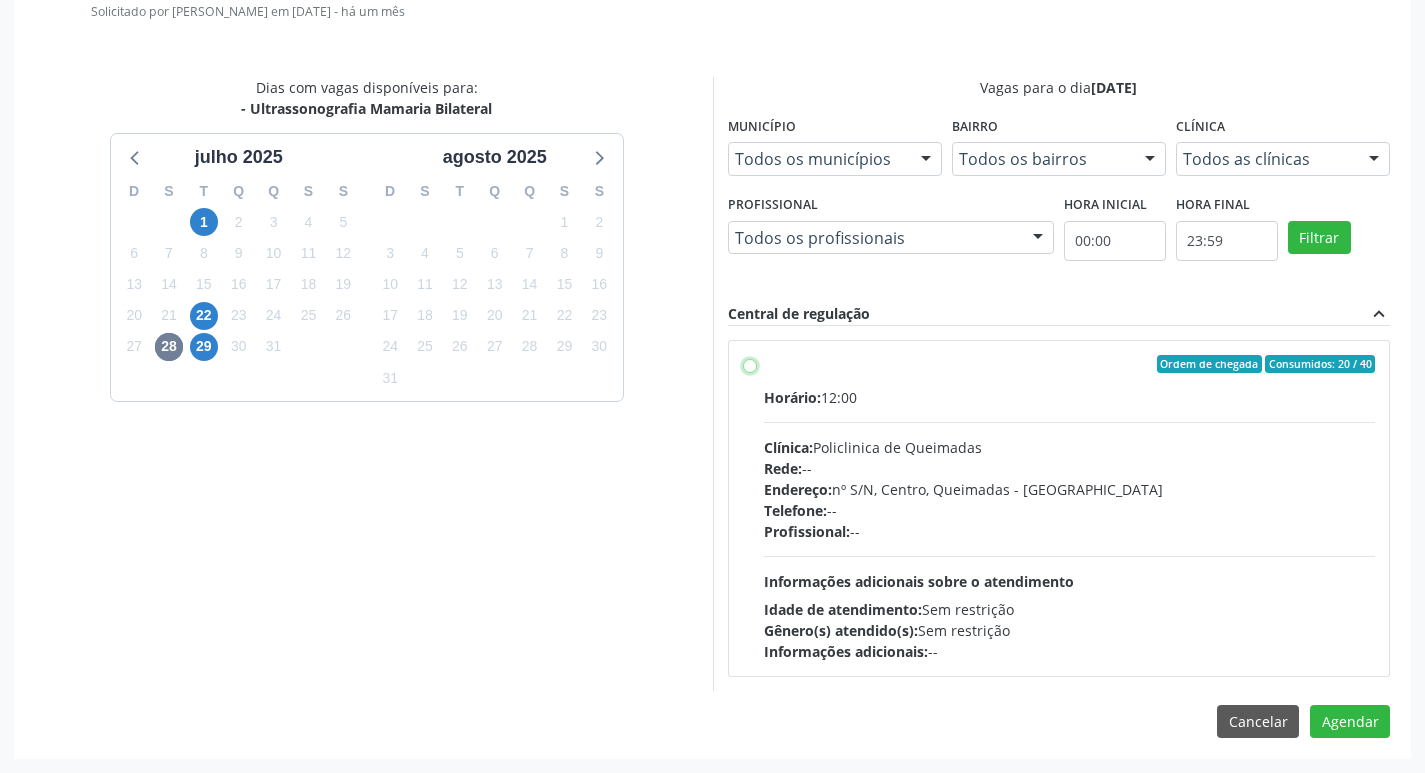 click on "Ordem de chegada
Consumidos: 20 / 40
Horário:   12:00
Clínica:  Policlinica de Queimadas
Rede:
--
Endereço:   nº S/N, Centro, Queimadas - PB
Telefone:   --
Profissional:
--
Informações adicionais sobre o atendimento
Idade de atendimento:
Sem restrição
Gênero(s) atendido(s):
Sem restrição
Informações adicionais:
--" at bounding box center [750, 364] 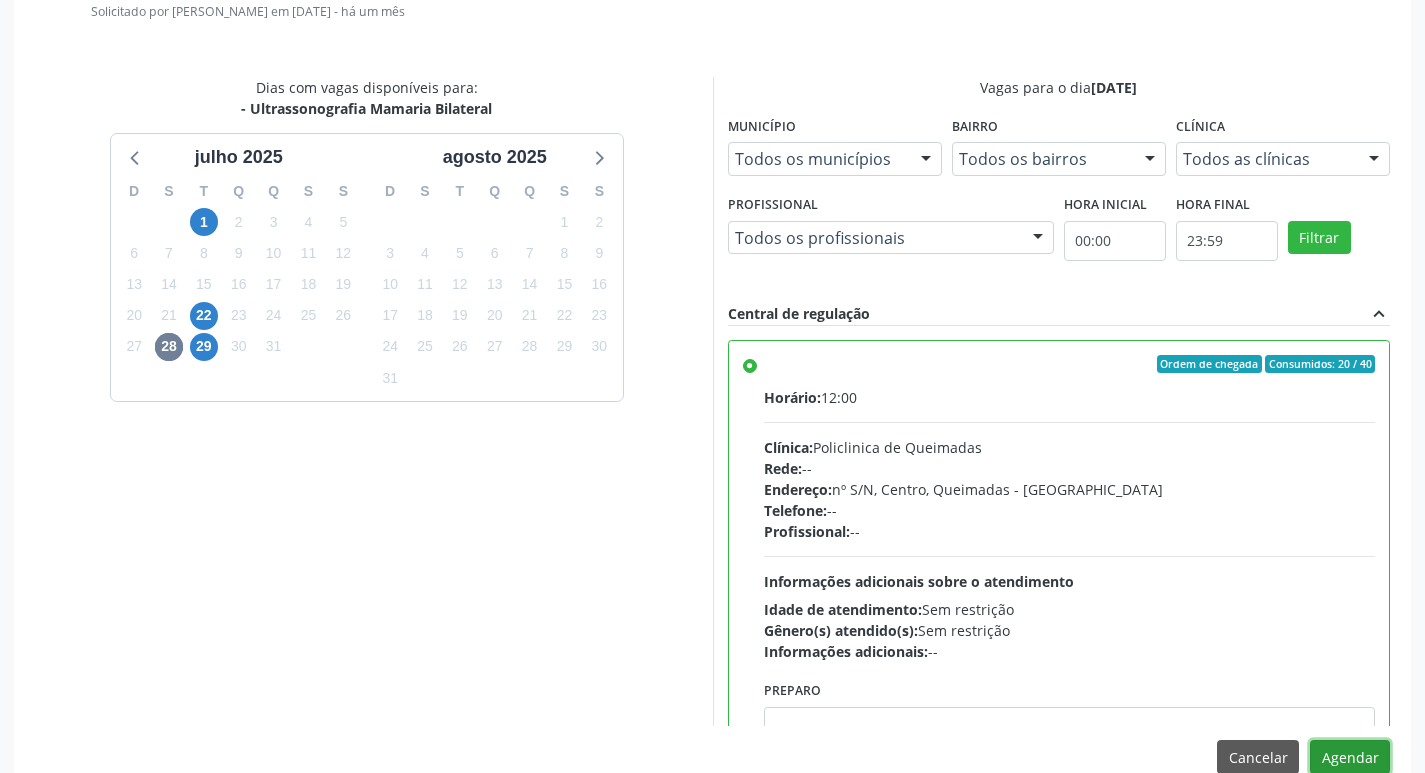 click on "Agendar" at bounding box center (1350, 757) 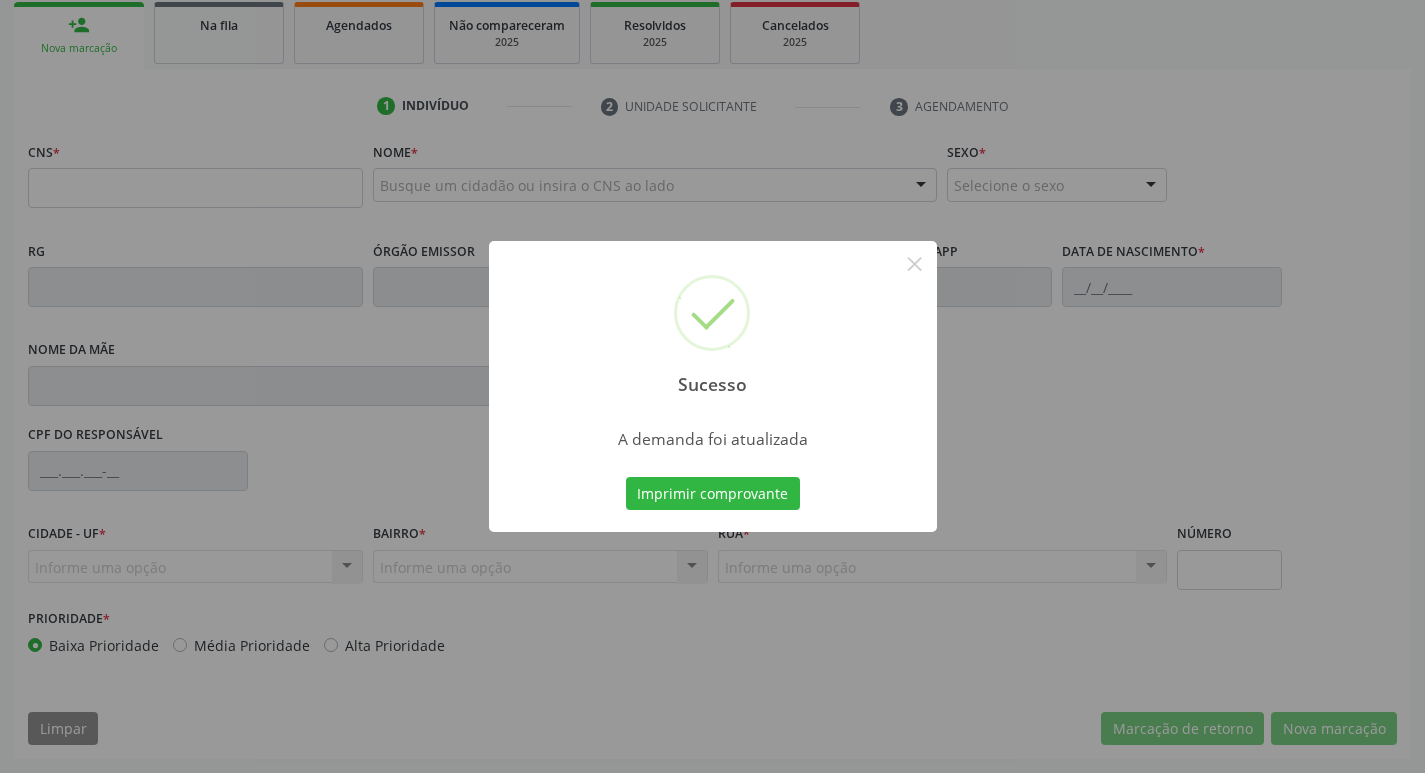 scroll, scrollTop: 297, scrollLeft: 0, axis: vertical 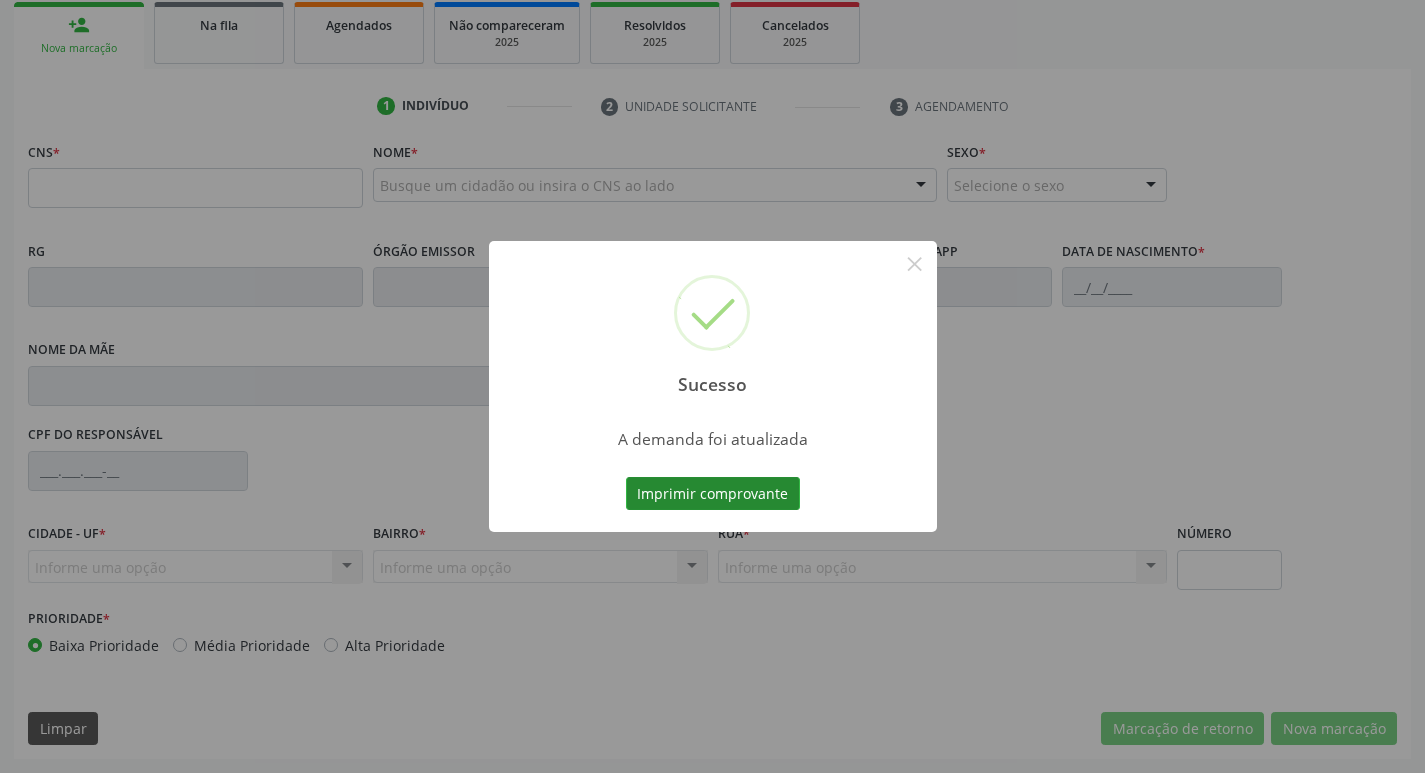 click on "Imprimir comprovante" at bounding box center (713, 494) 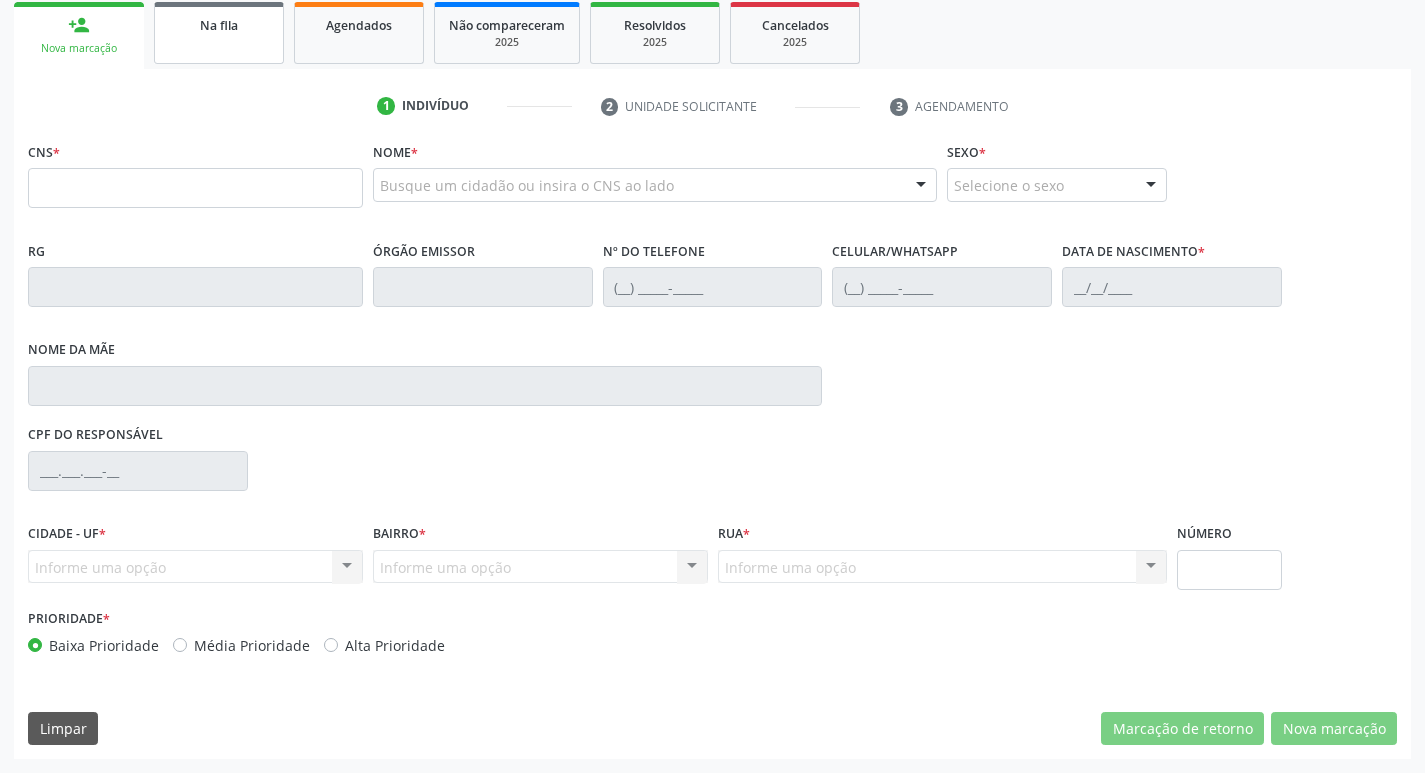 click on "Na fila" at bounding box center [219, 33] 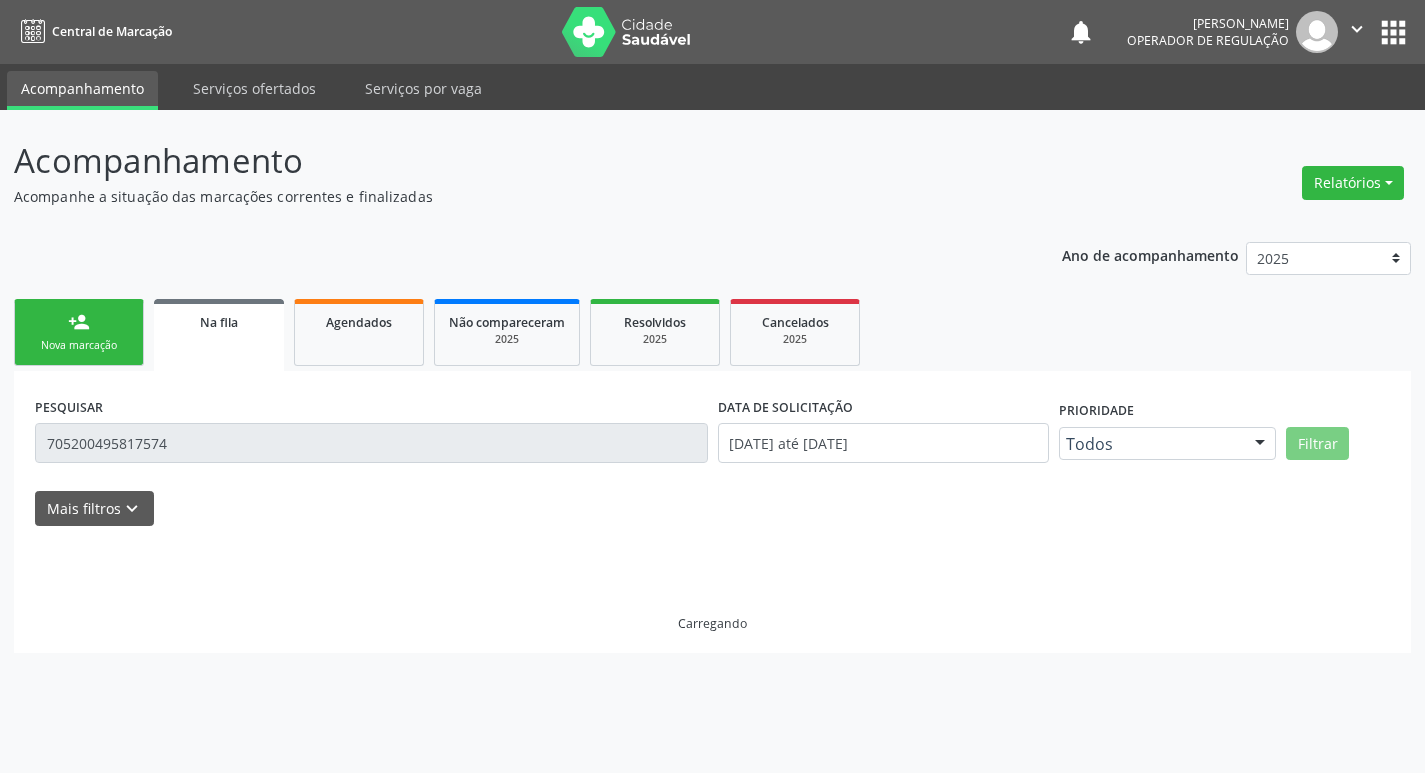 scroll, scrollTop: 0, scrollLeft: 0, axis: both 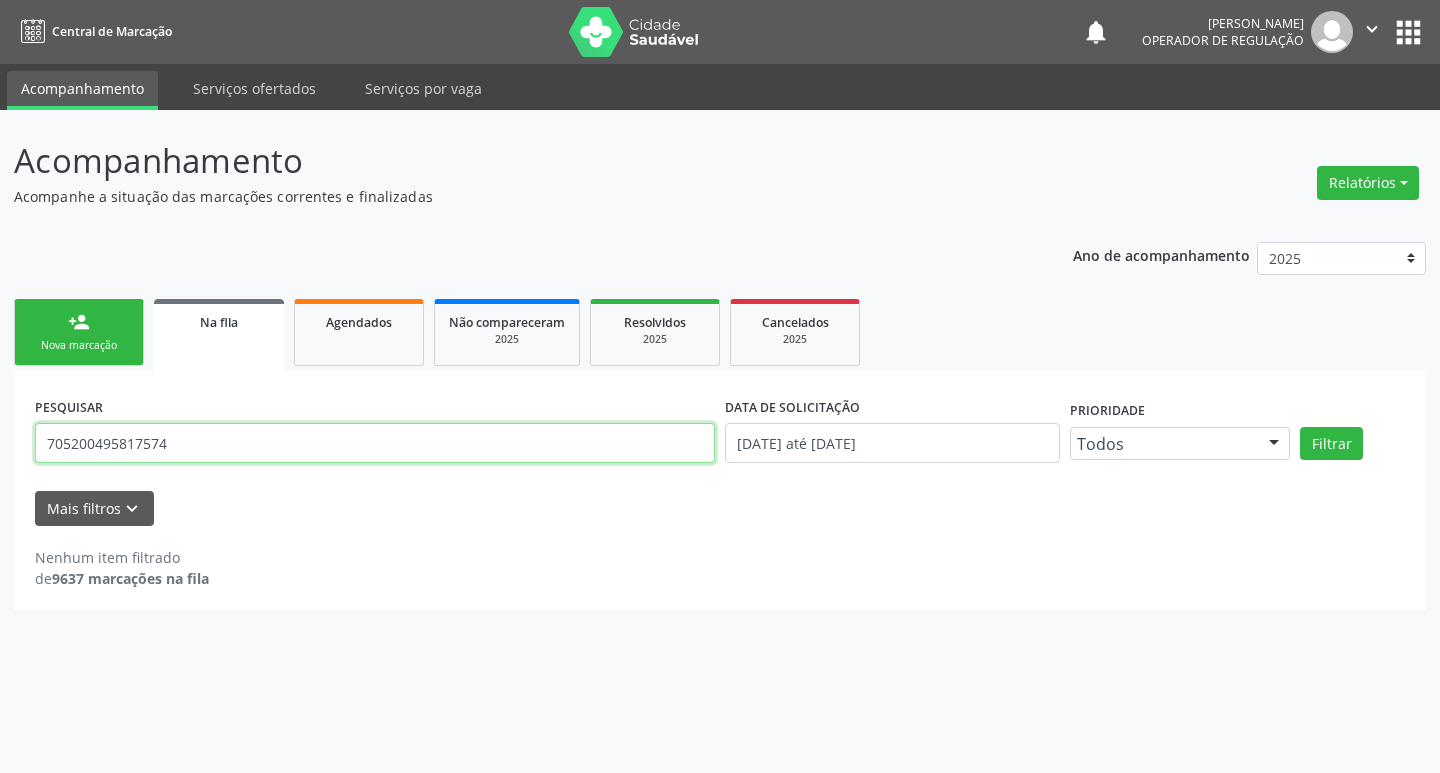 click on "705200495817574" at bounding box center [375, 443] 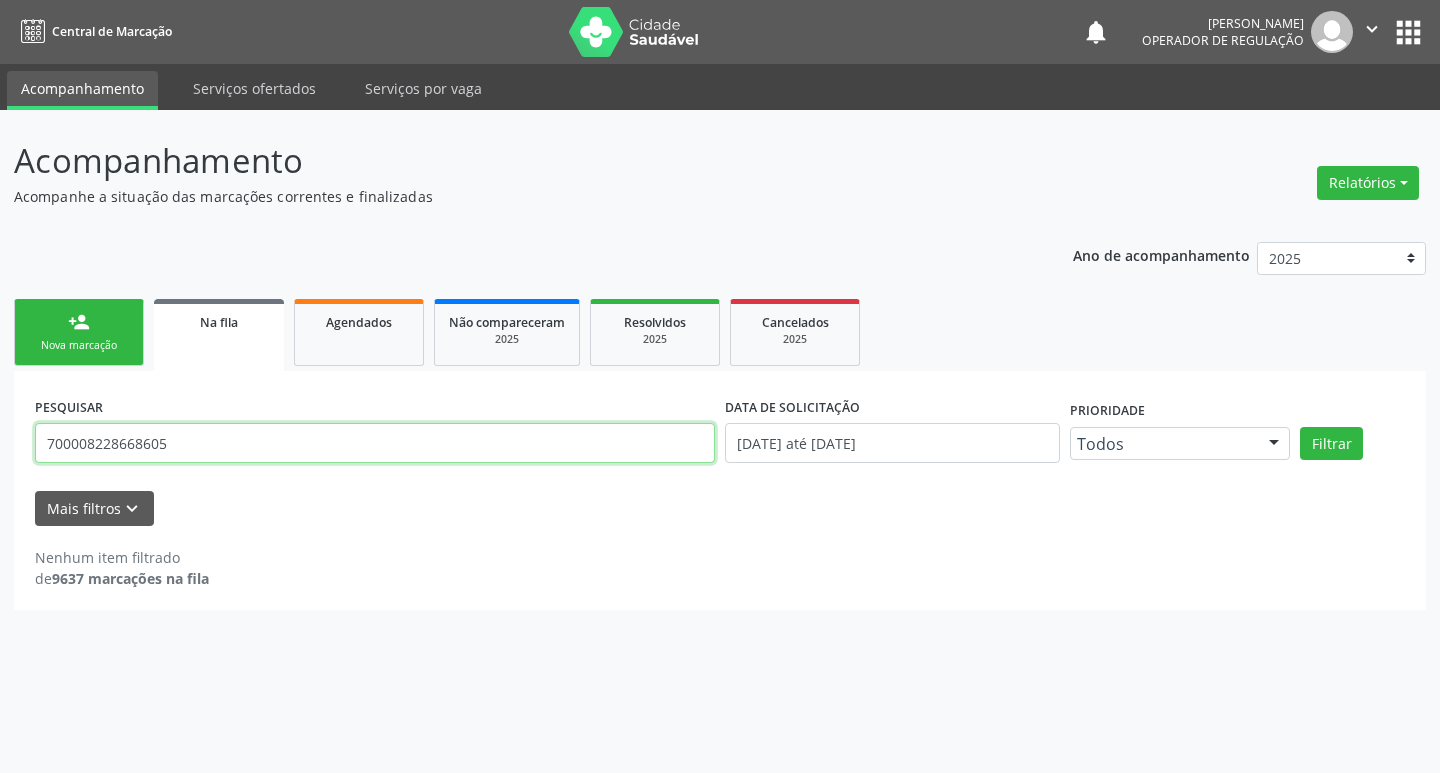 type on "700008228668605" 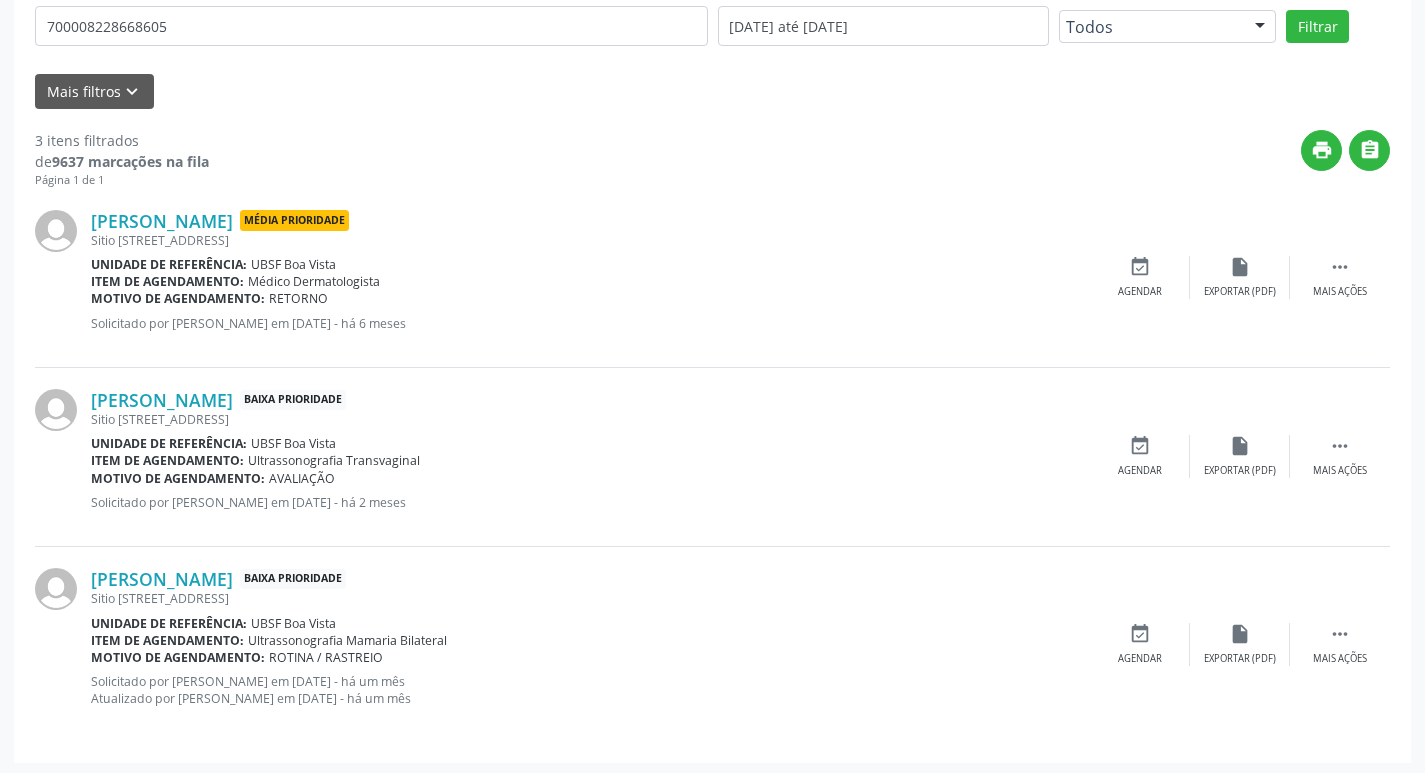 scroll, scrollTop: 421, scrollLeft: 0, axis: vertical 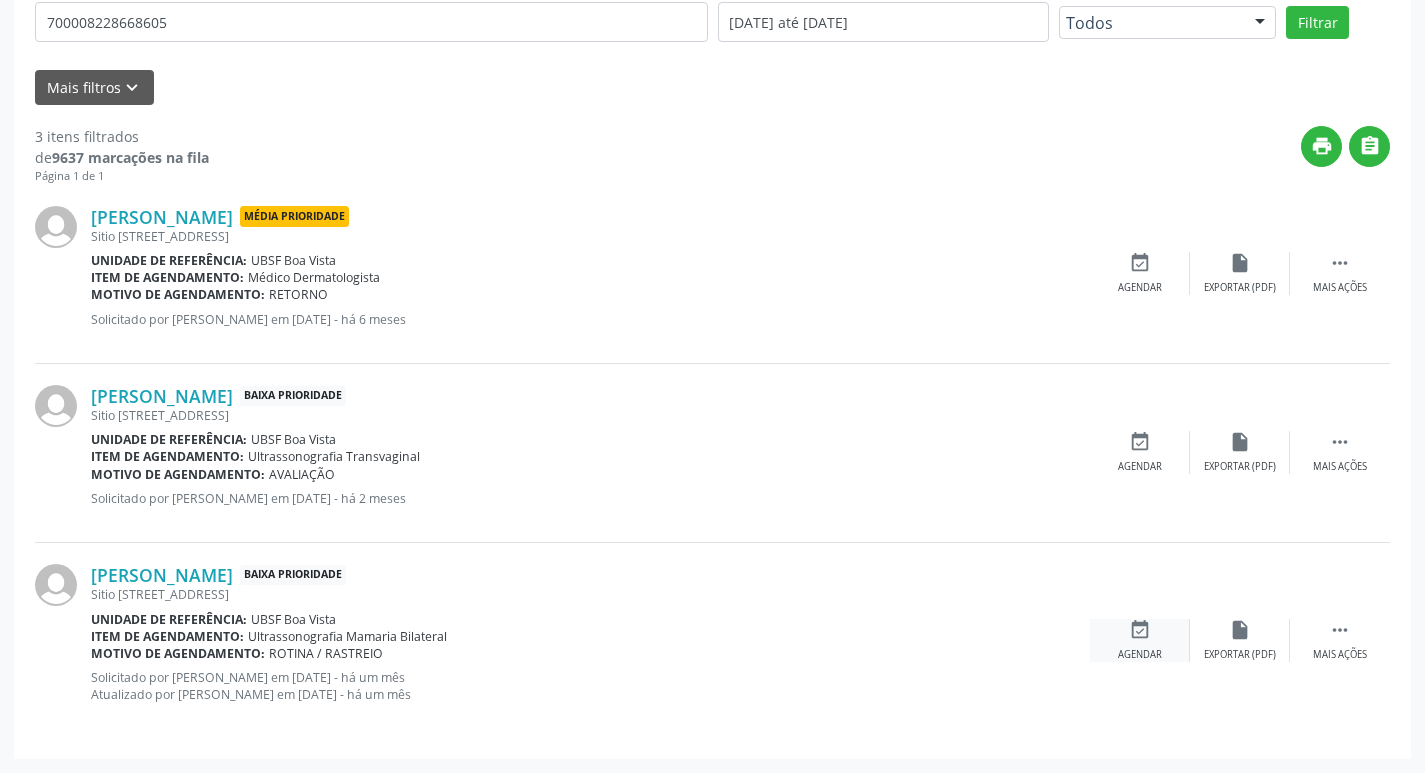 click on "event_available" at bounding box center (1140, 630) 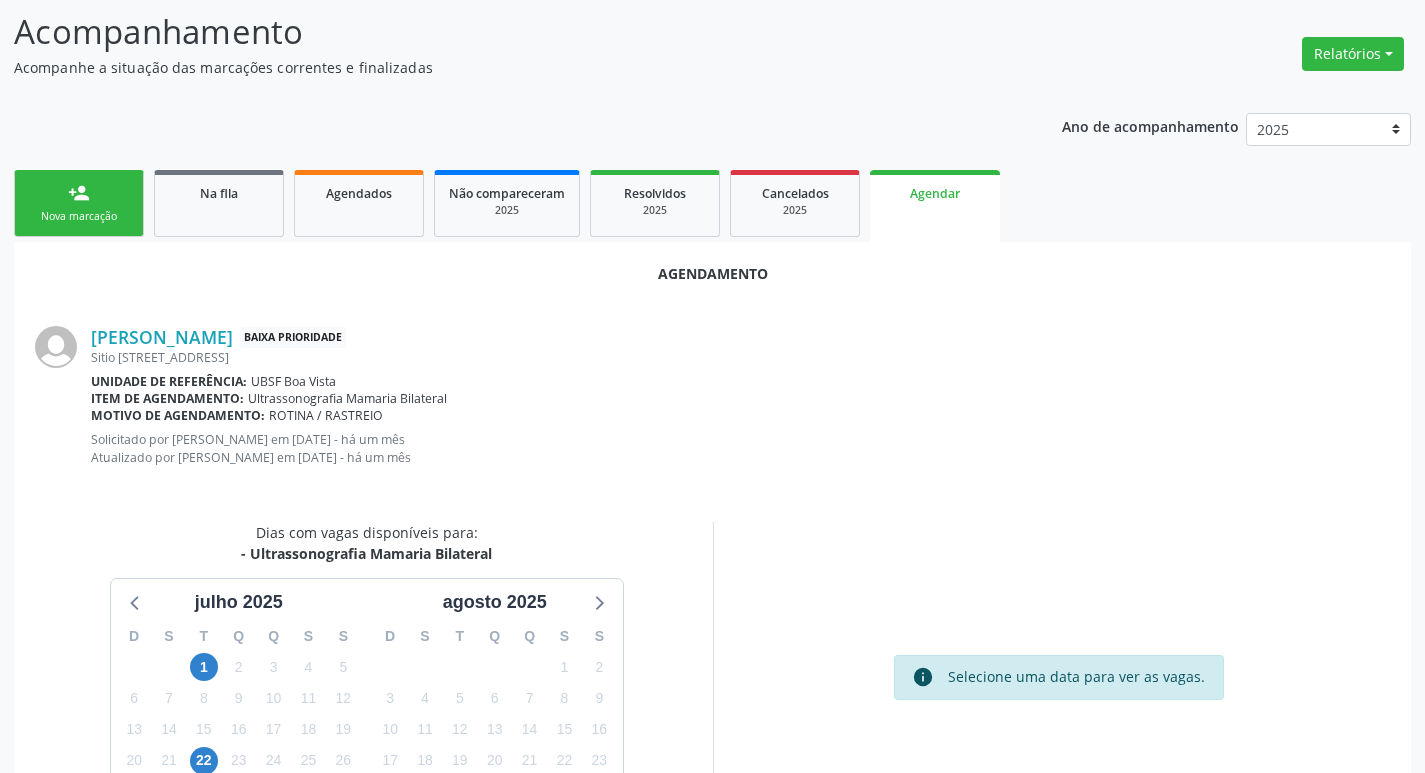 scroll, scrollTop: 285, scrollLeft: 0, axis: vertical 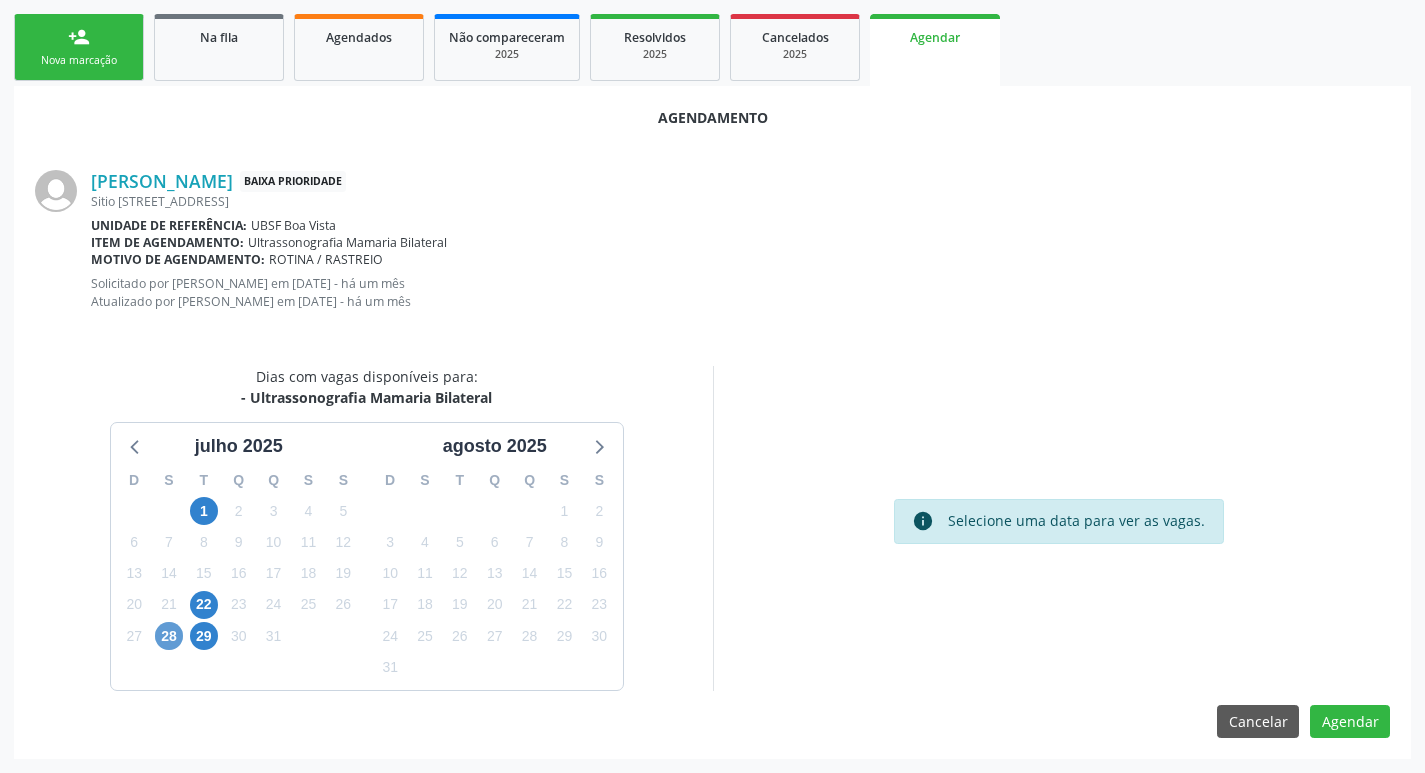 drag, startPoint x: 154, startPoint y: 635, endPoint x: 167, endPoint y: 635, distance: 13 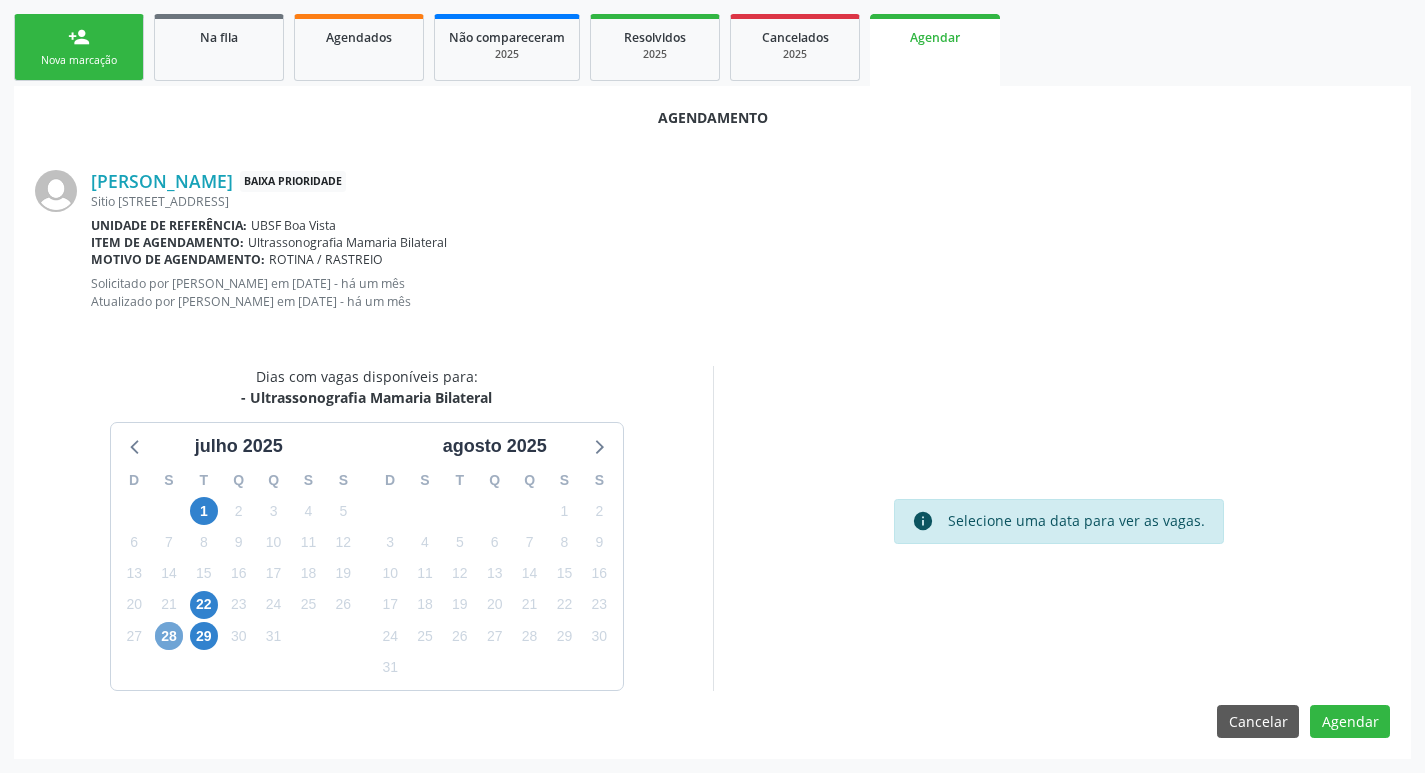 click on "28" at bounding box center (169, 636) 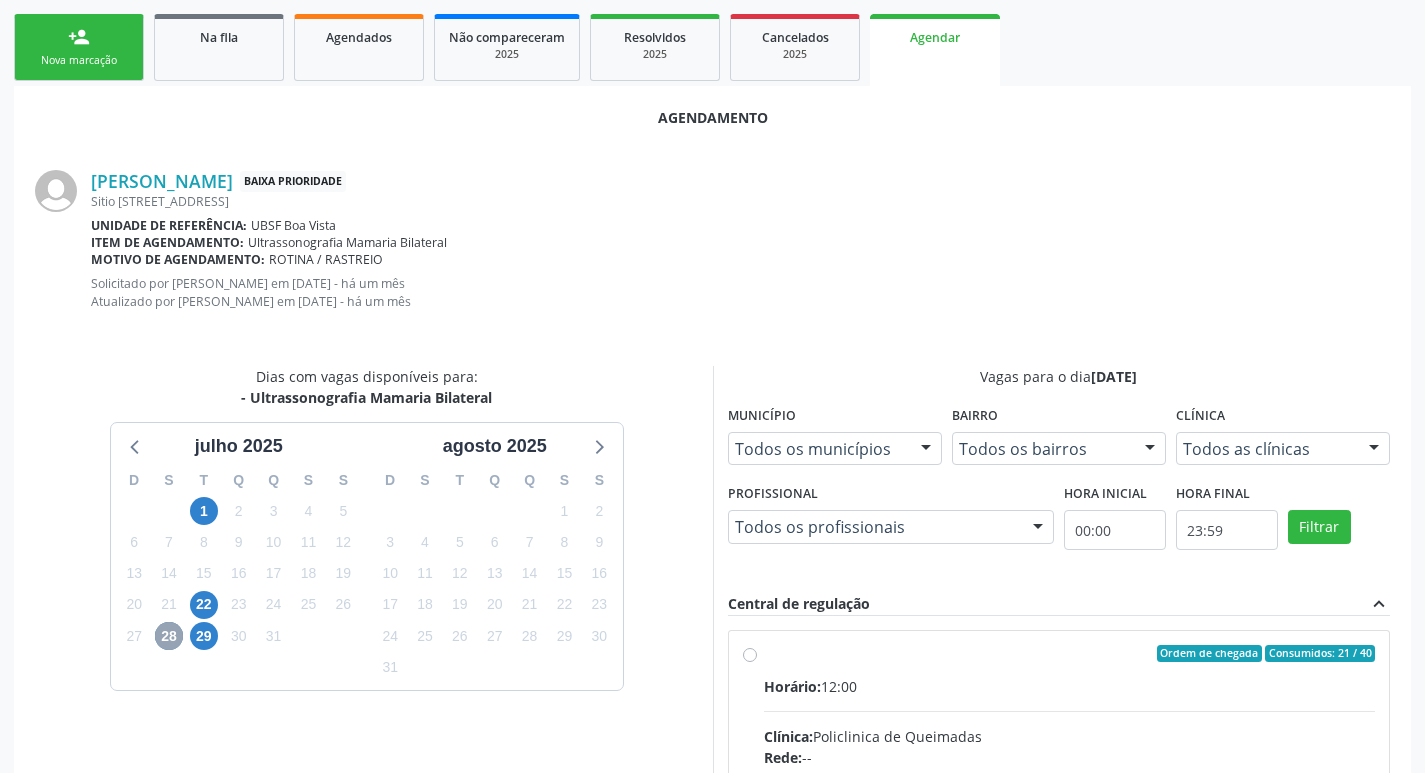scroll, scrollTop: 575, scrollLeft: 0, axis: vertical 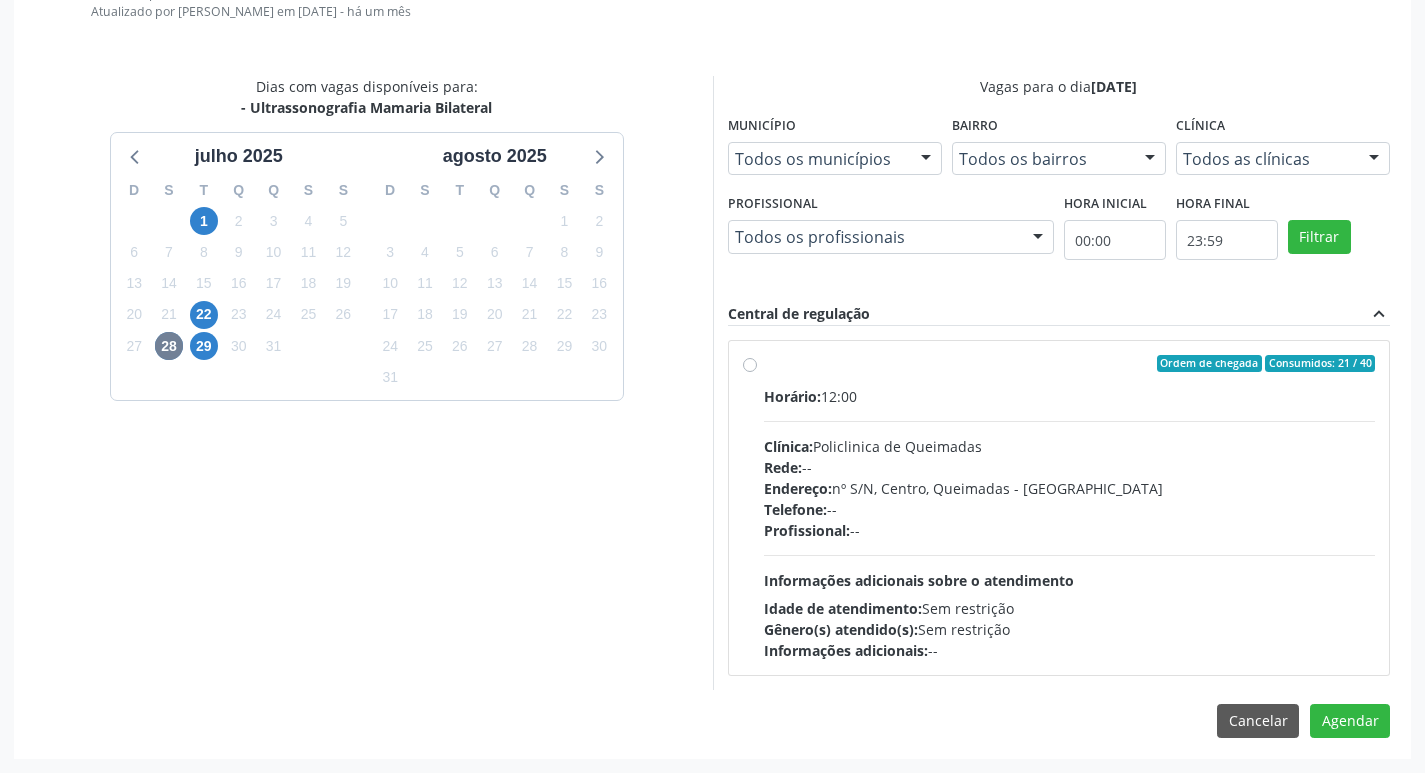 click on "Rede:
--" at bounding box center (1070, 467) 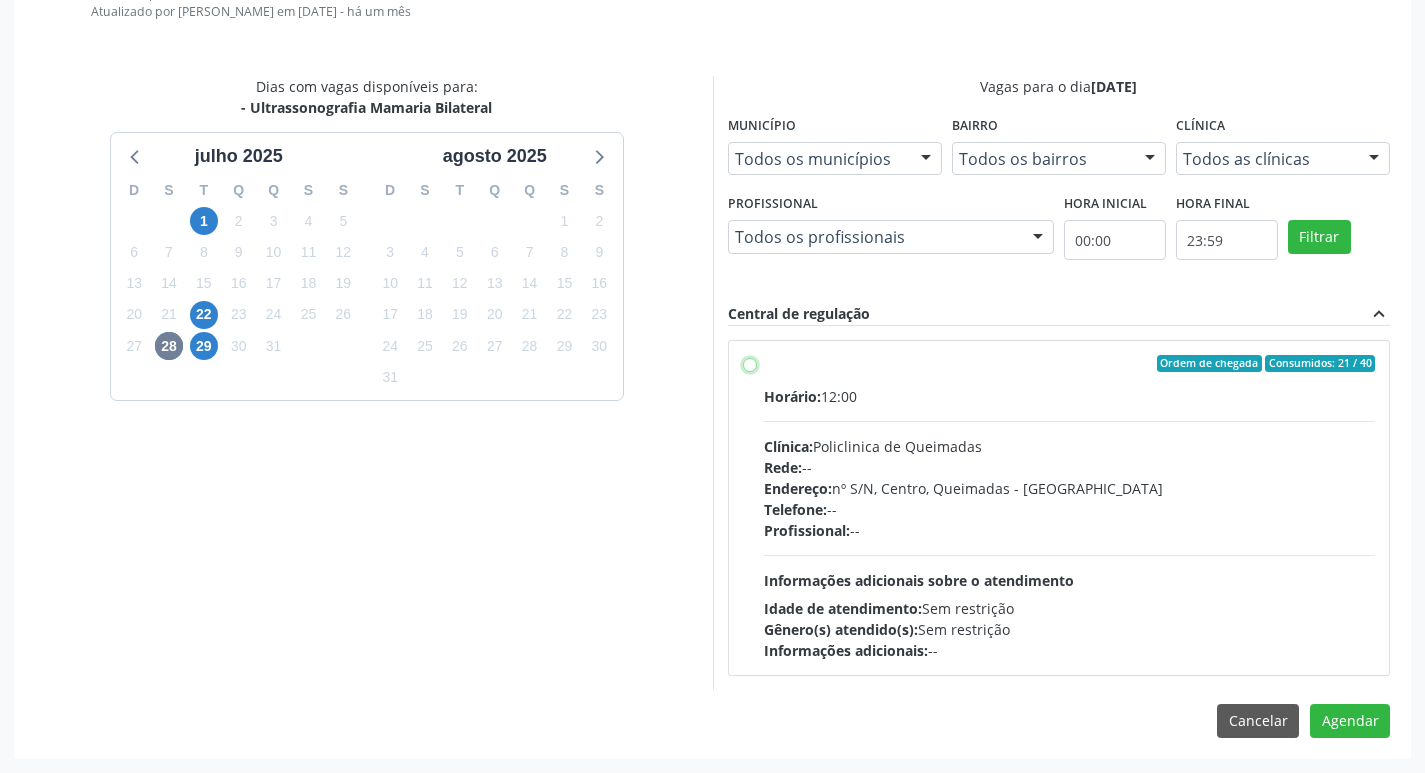 click on "Ordem de chegada
Consumidos: 21 / 40
Horário:   12:00
Clínica:  Policlinica de Queimadas
Rede:
--
Endereço:   nº S/N, Centro, Queimadas - PB
Telefone:   --
Profissional:
--
Informações adicionais sobre o atendimento
Idade de atendimento:
Sem restrição
Gênero(s) atendido(s):
Sem restrição
Informações adicionais:
--" at bounding box center (750, 364) 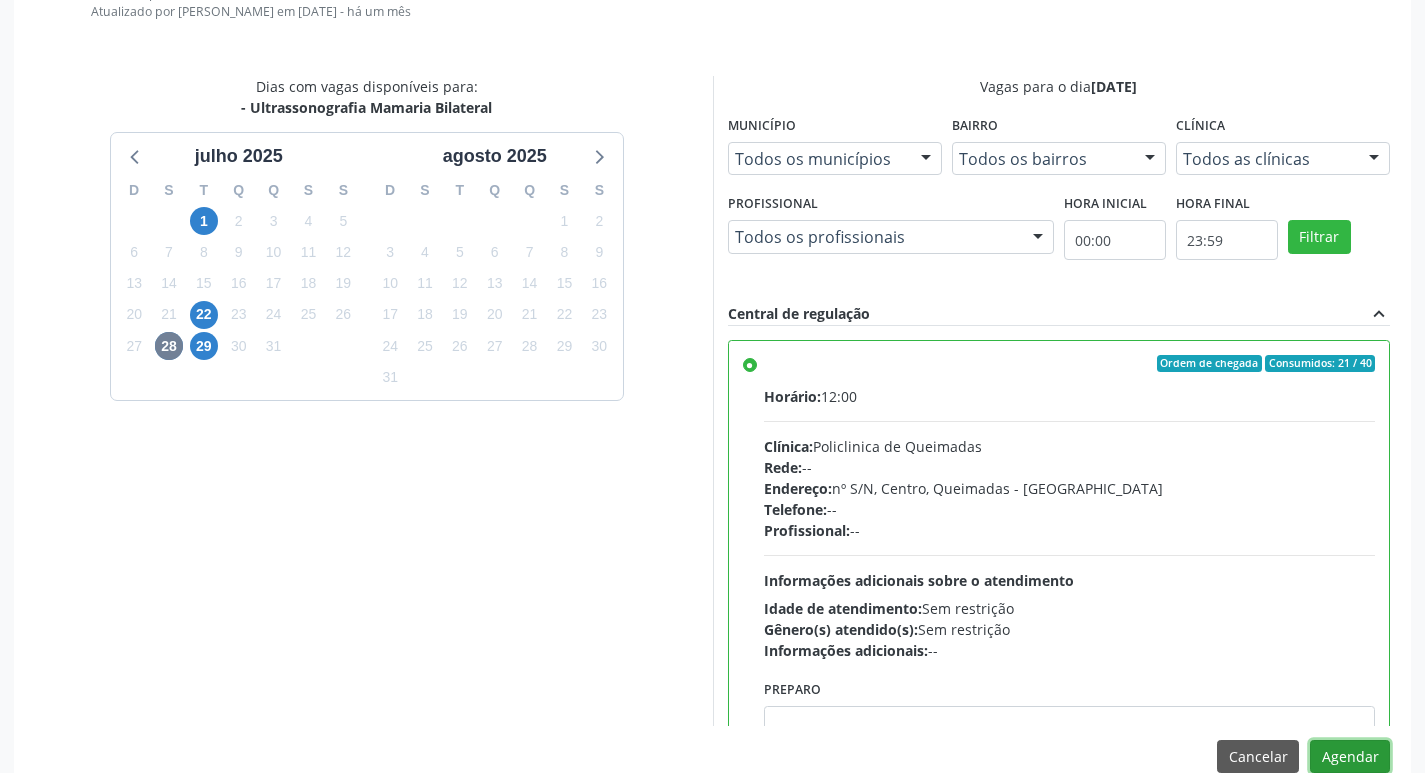 click on "Agendar" at bounding box center [1350, 757] 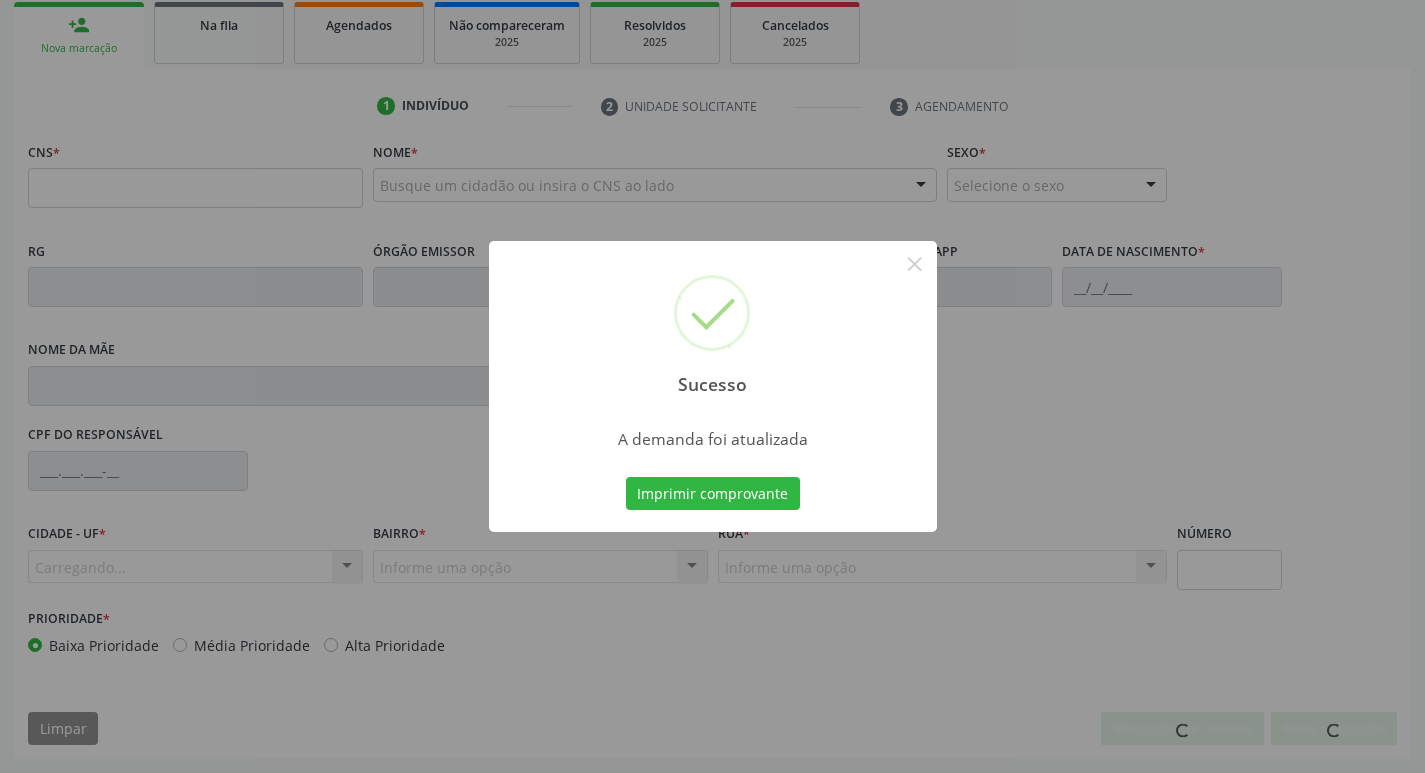 scroll, scrollTop: 297, scrollLeft: 0, axis: vertical 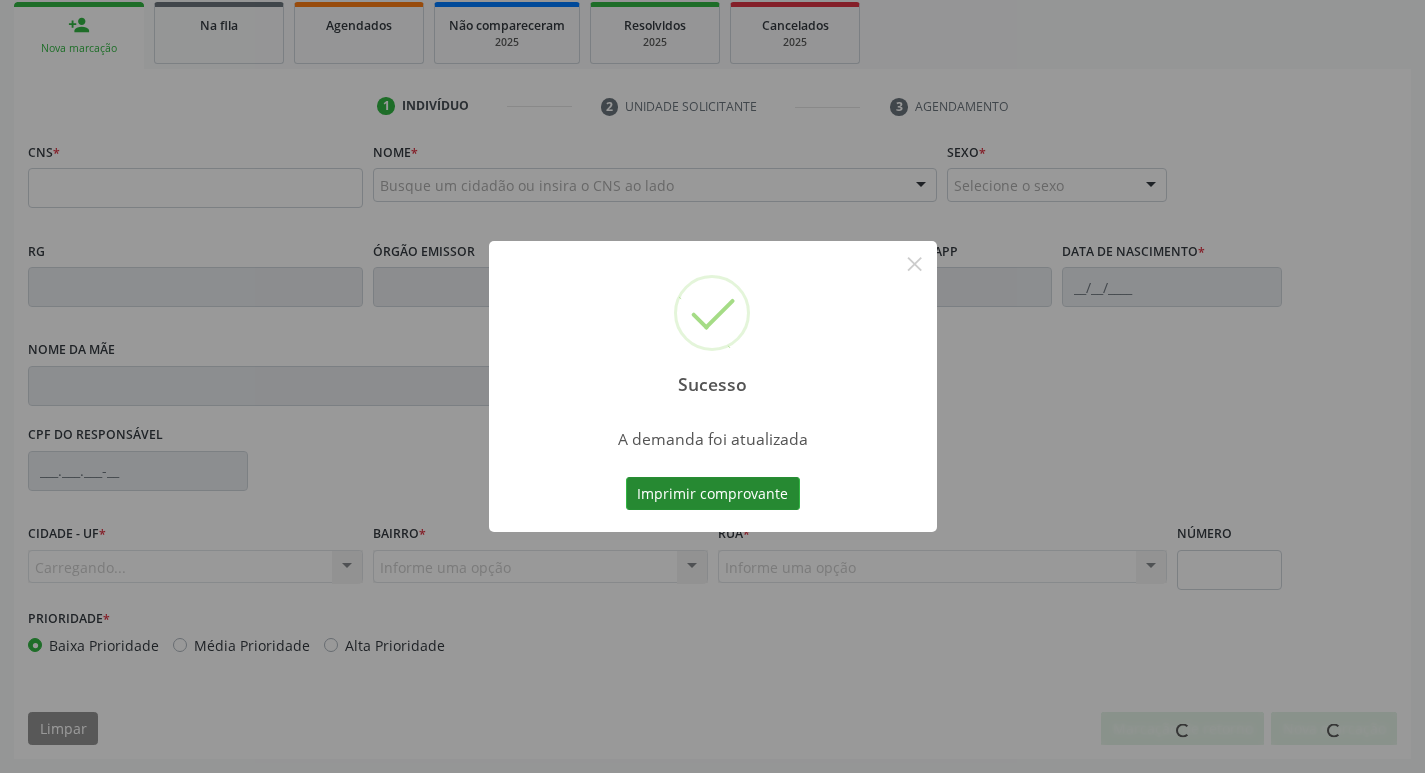 click on "Imprimir comprovante" at bounding box center (713, 494) 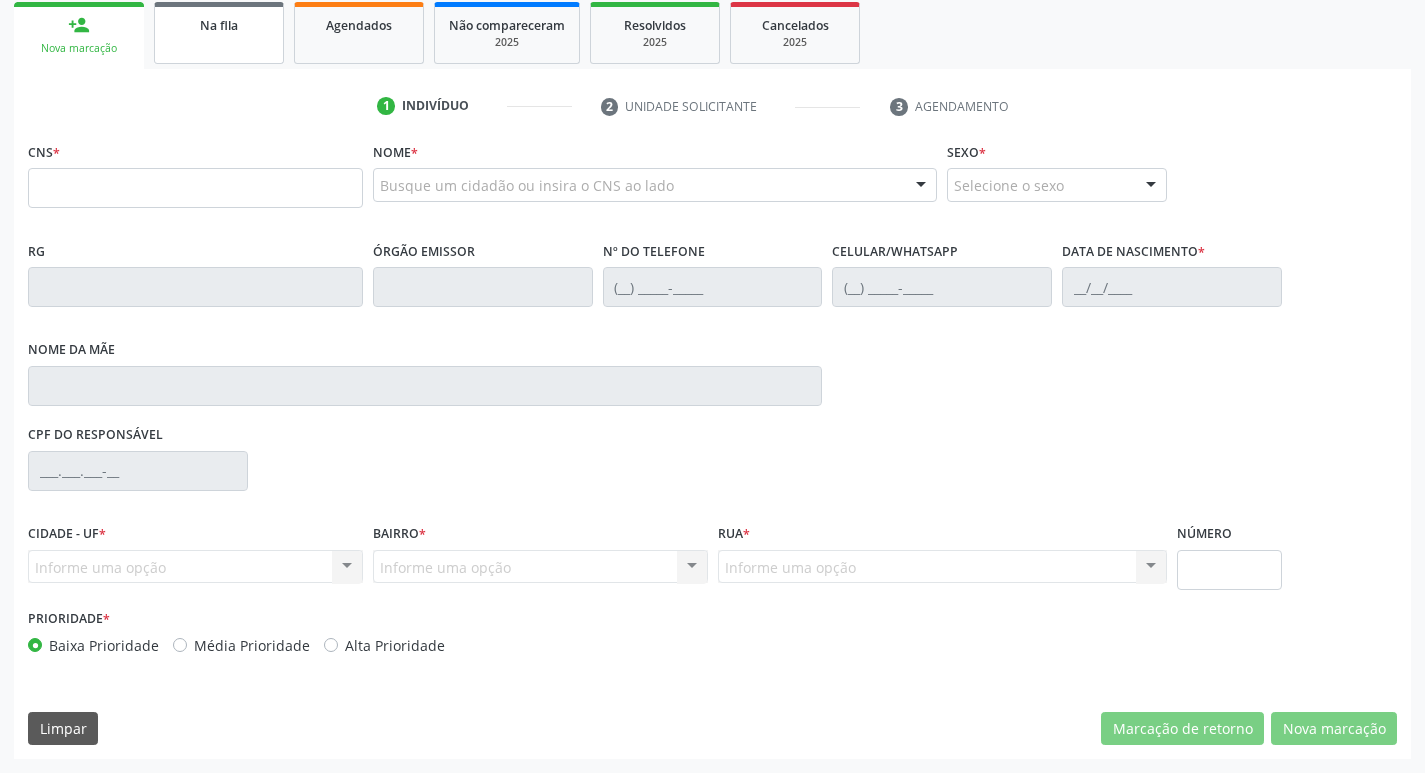 click on "Na fila" at bounding box center [219, 33] 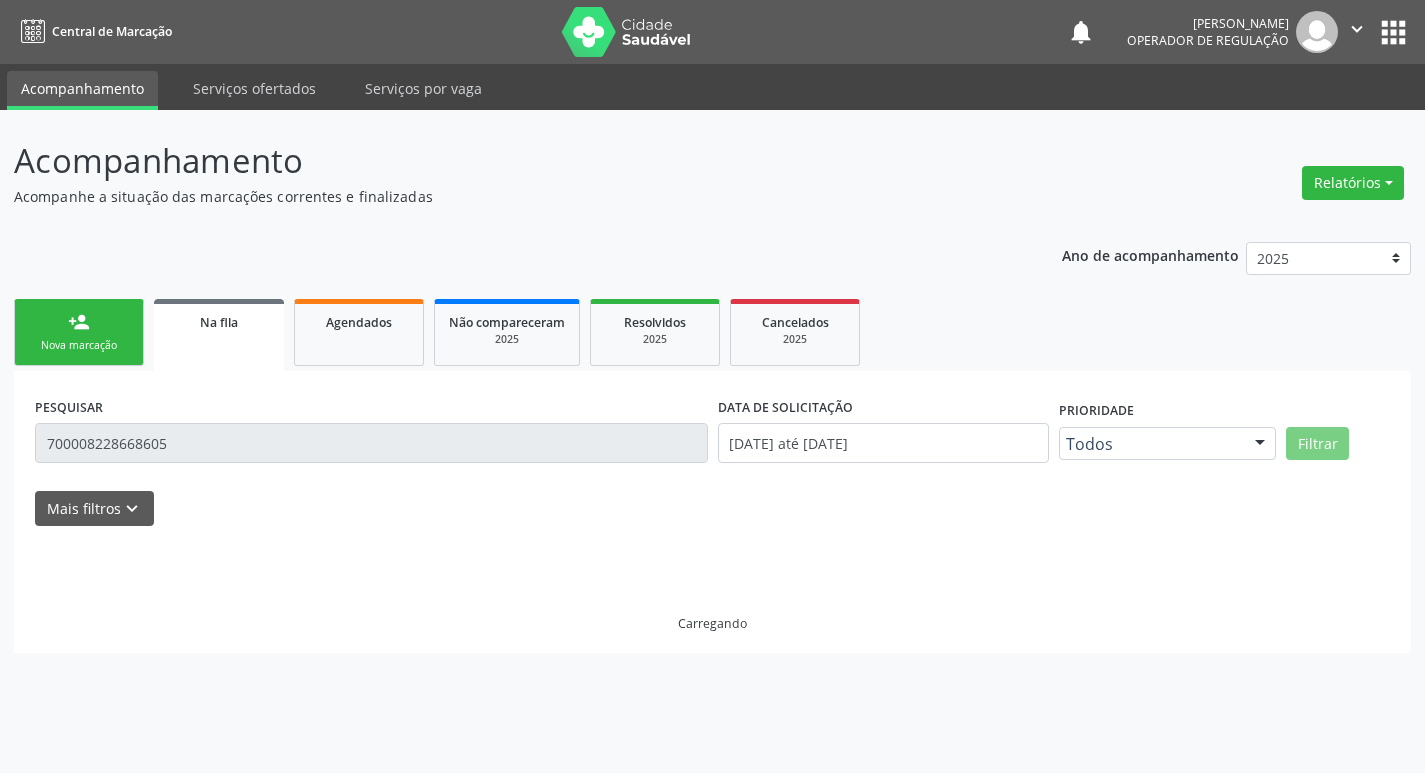 scroll, scrollTop: 0, scrollLeft: 0, axis: both 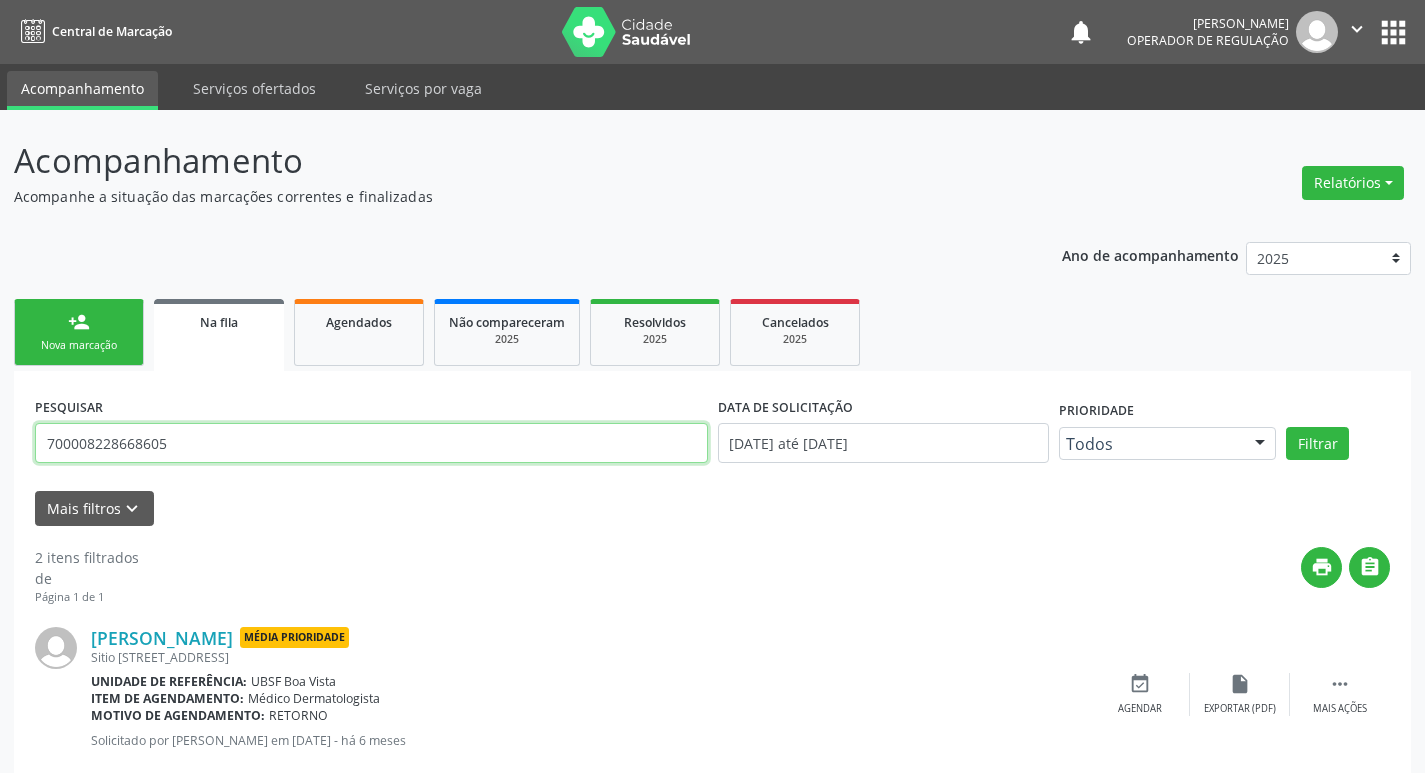 click on "700008228668605" at bounding box center (371, 443) 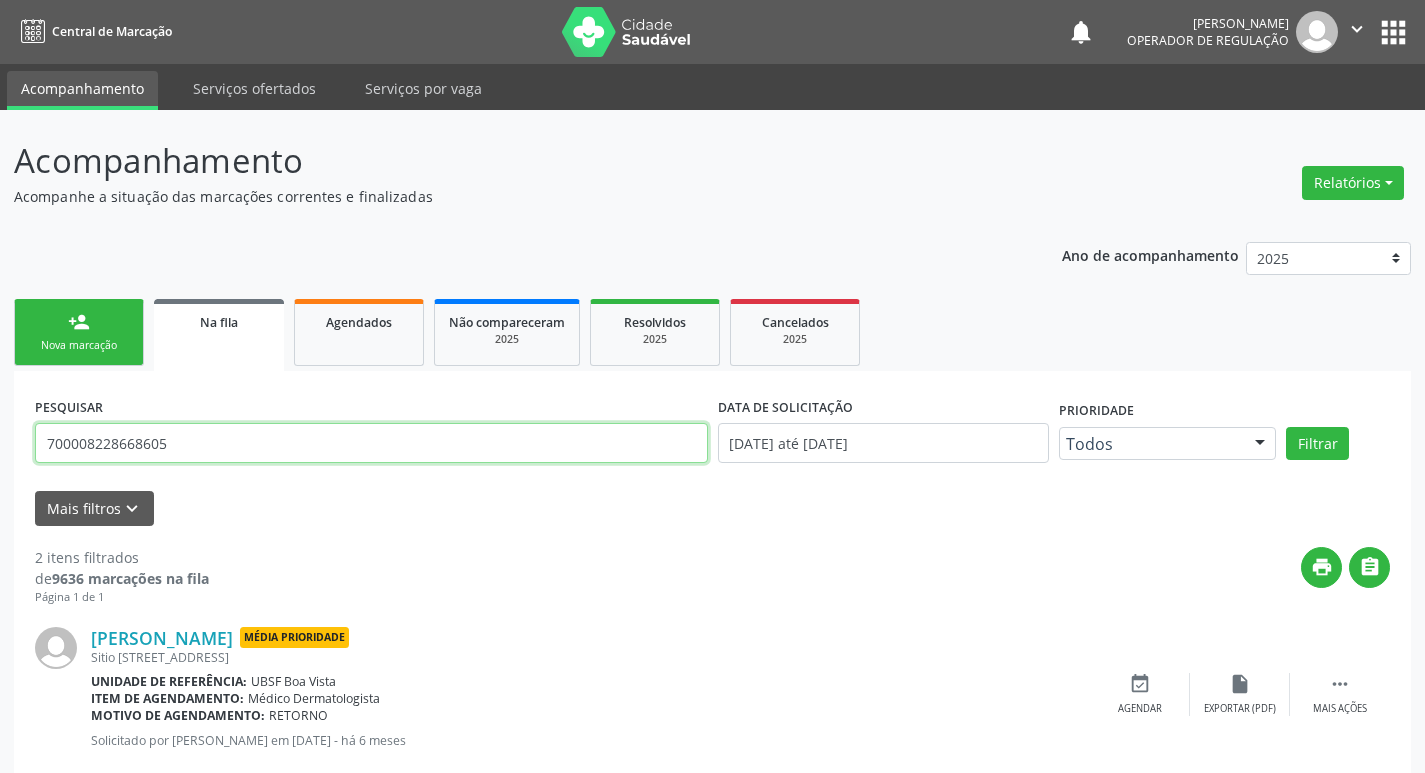 click on "700008228668605" at bounding box center (371, 443) 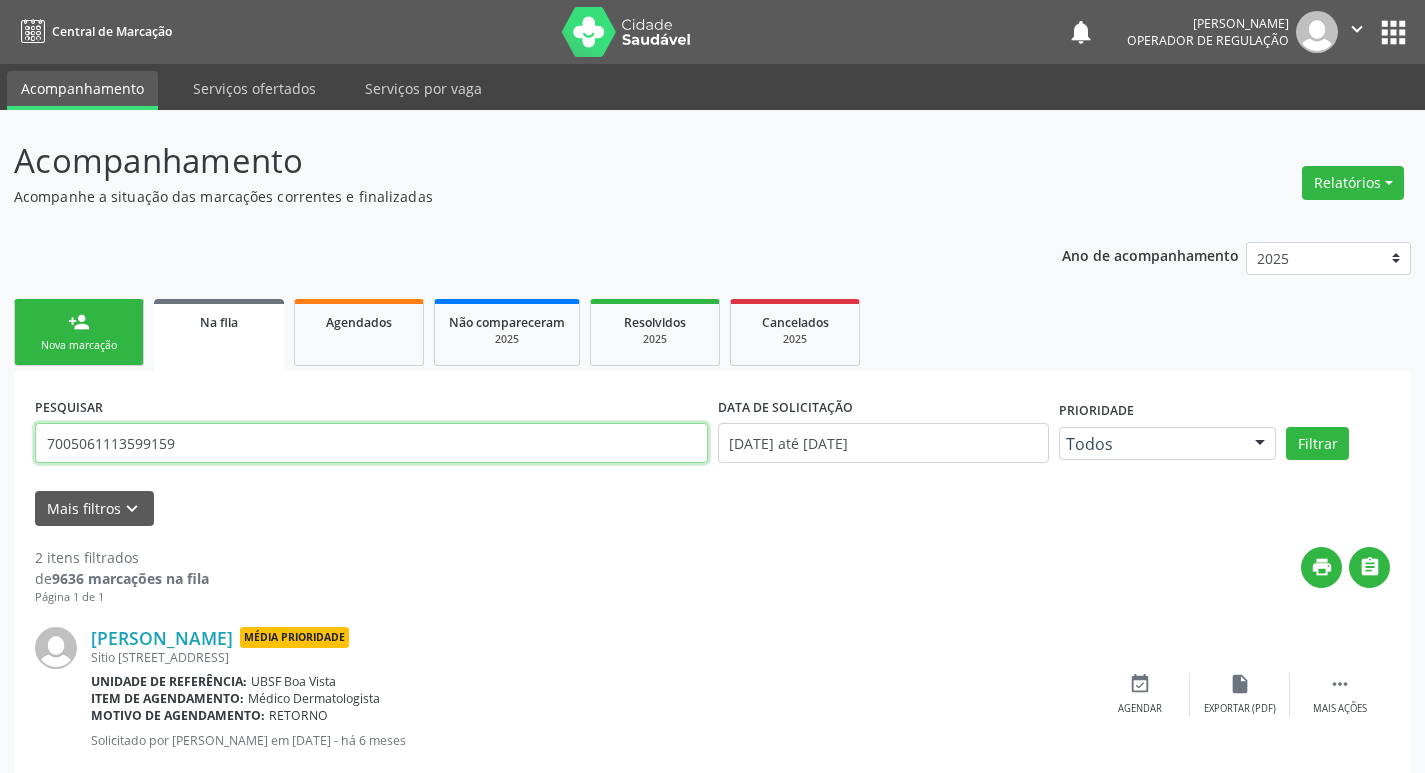 click on "Filtrar" at bounding box center [1317, 444] 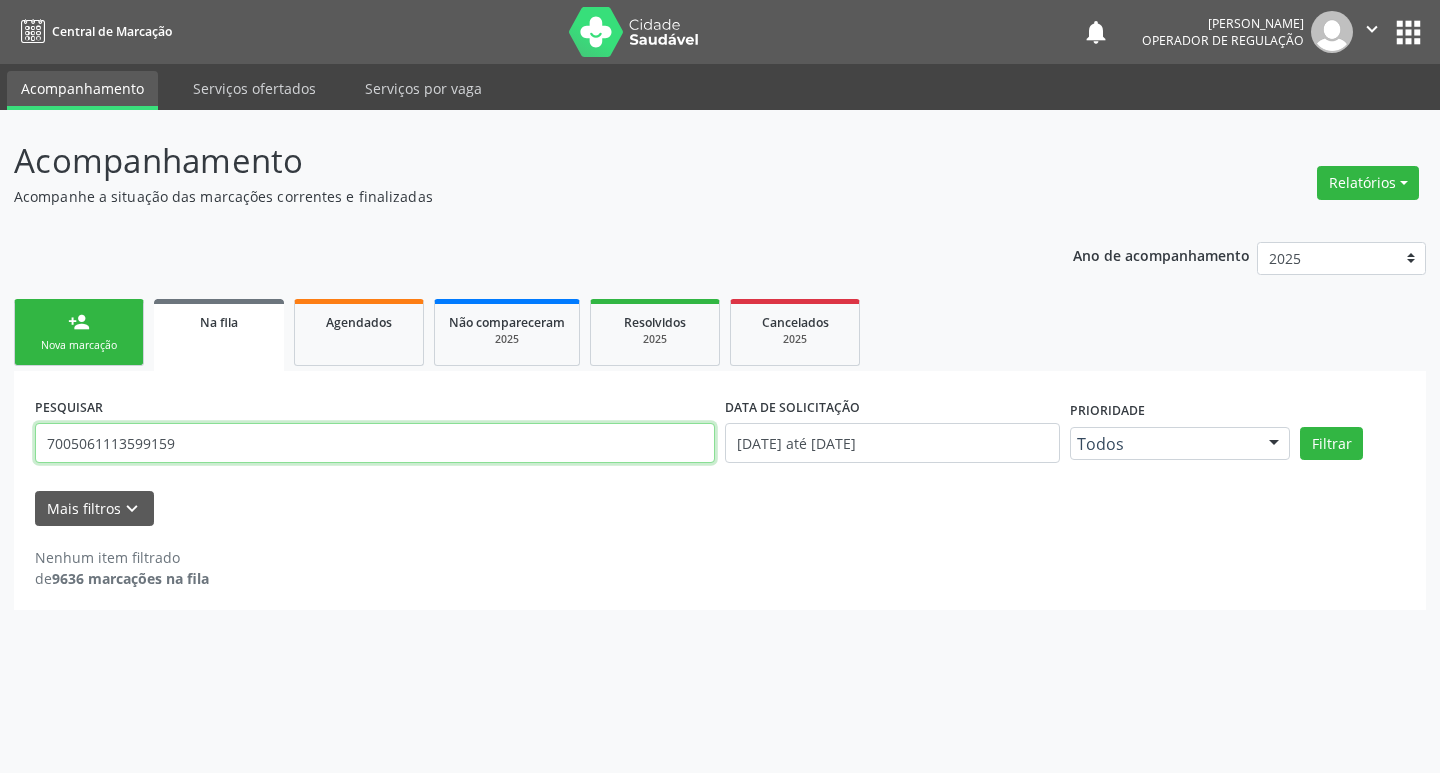 click on "7005061113599159" at bounding box center (375, 443) 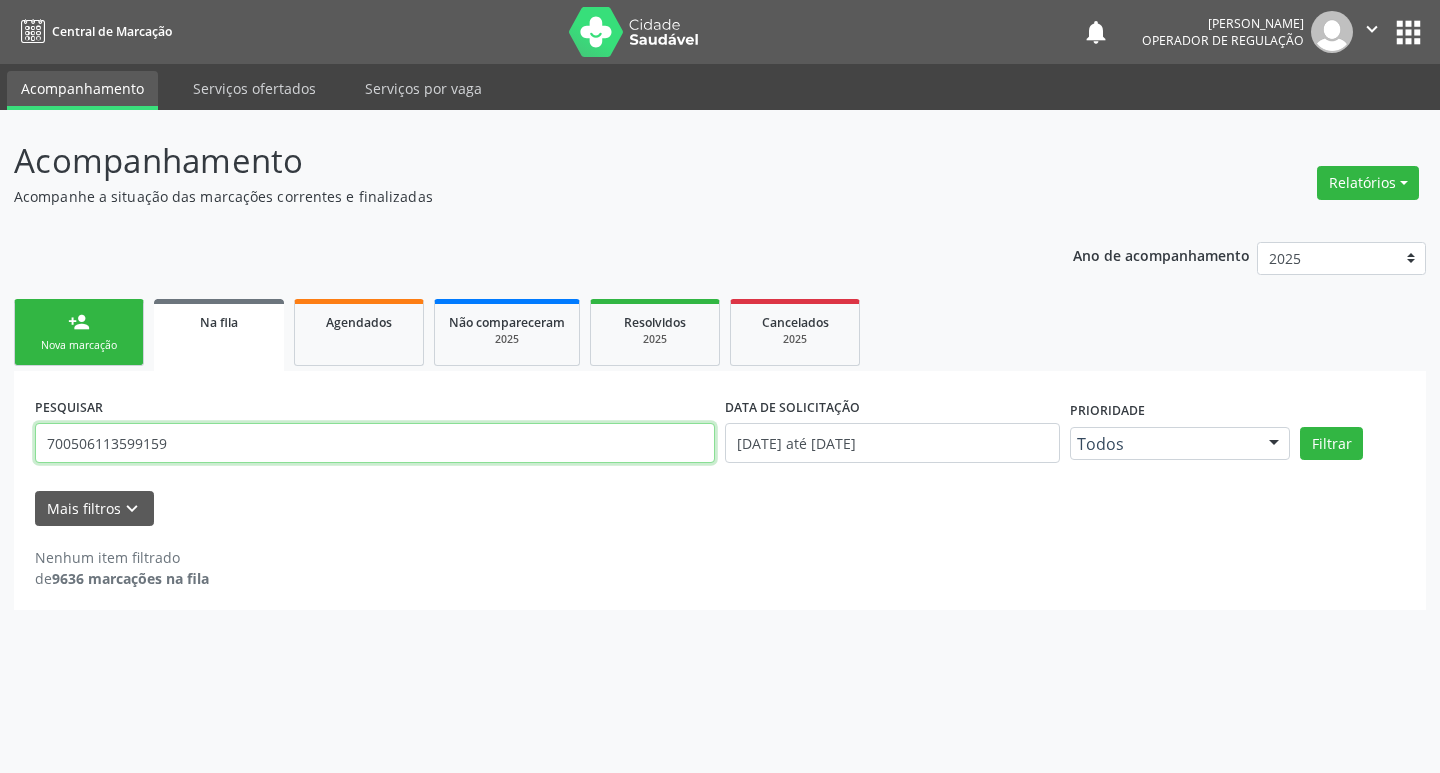 type on "700506113599159" 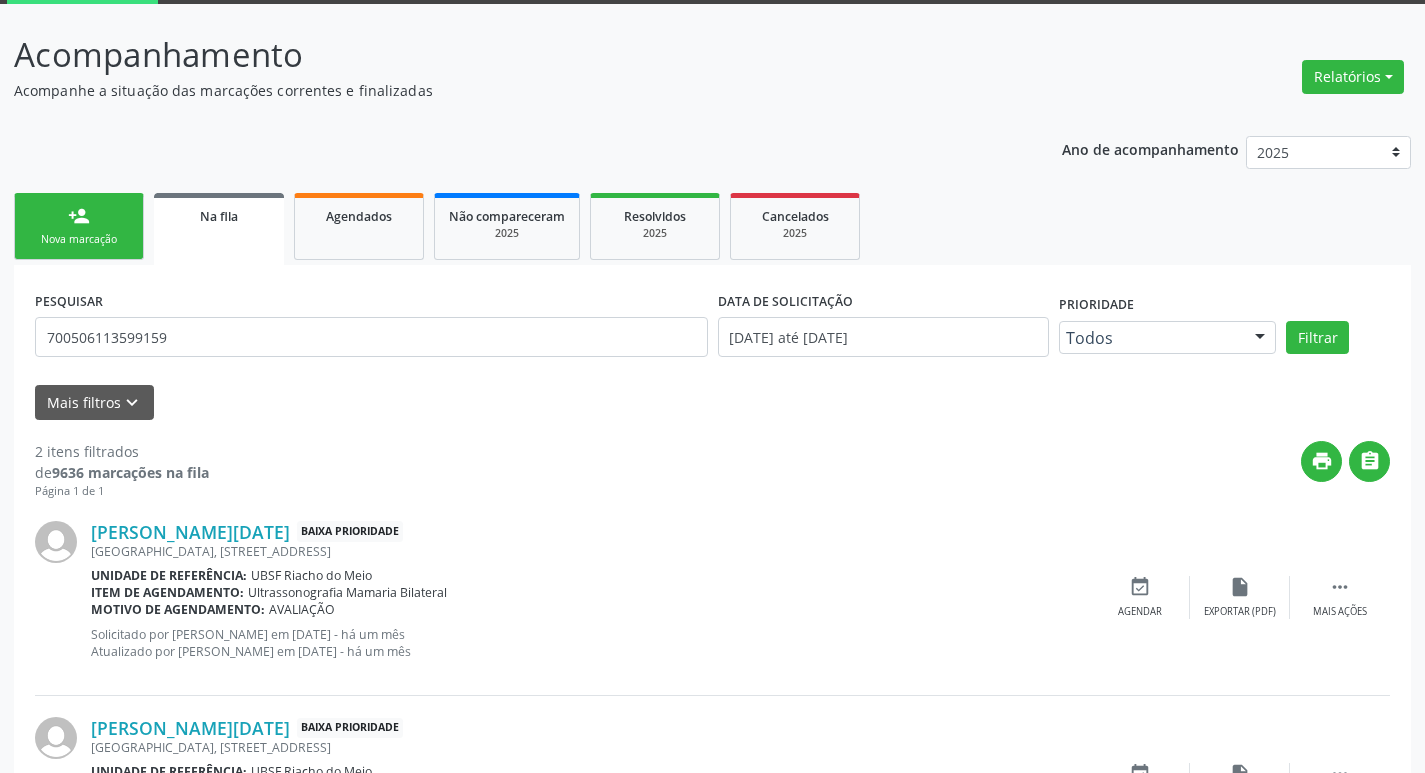 scroll, scrollTop: 242, scrollLeft: 0, axis: vertical 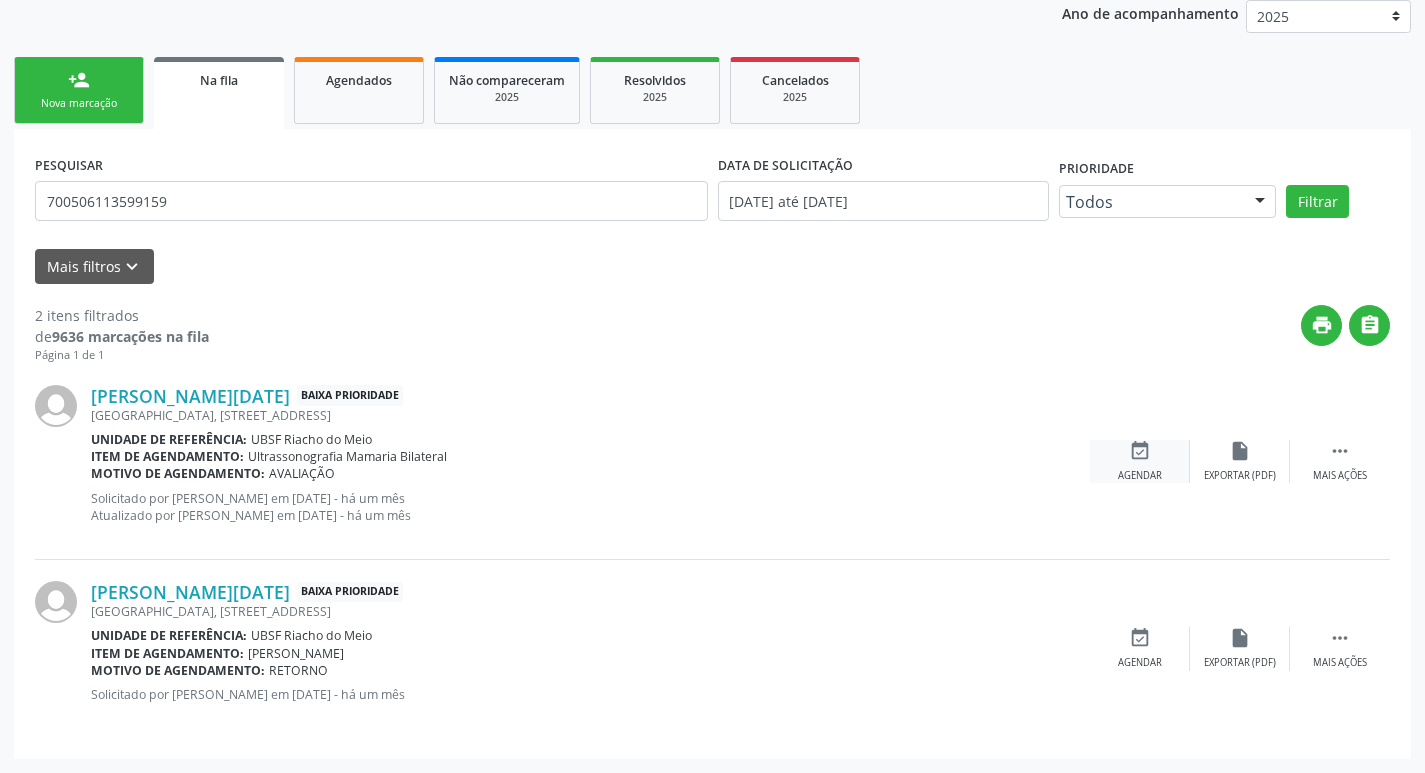 click on "event_available
Agendar" at bounding box center (1140, 461) 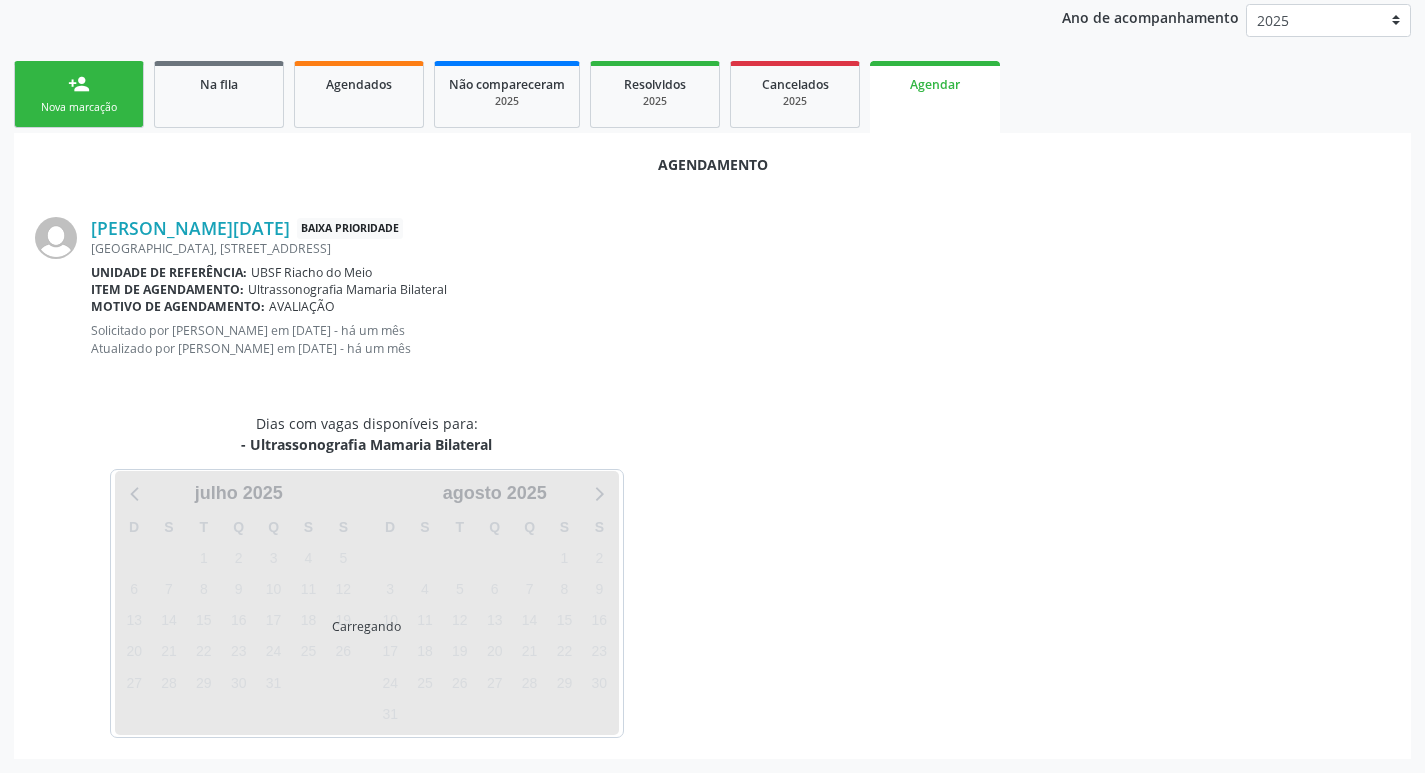scroll, scrollTop: 242, scrollLeft: 0, axis: vertical 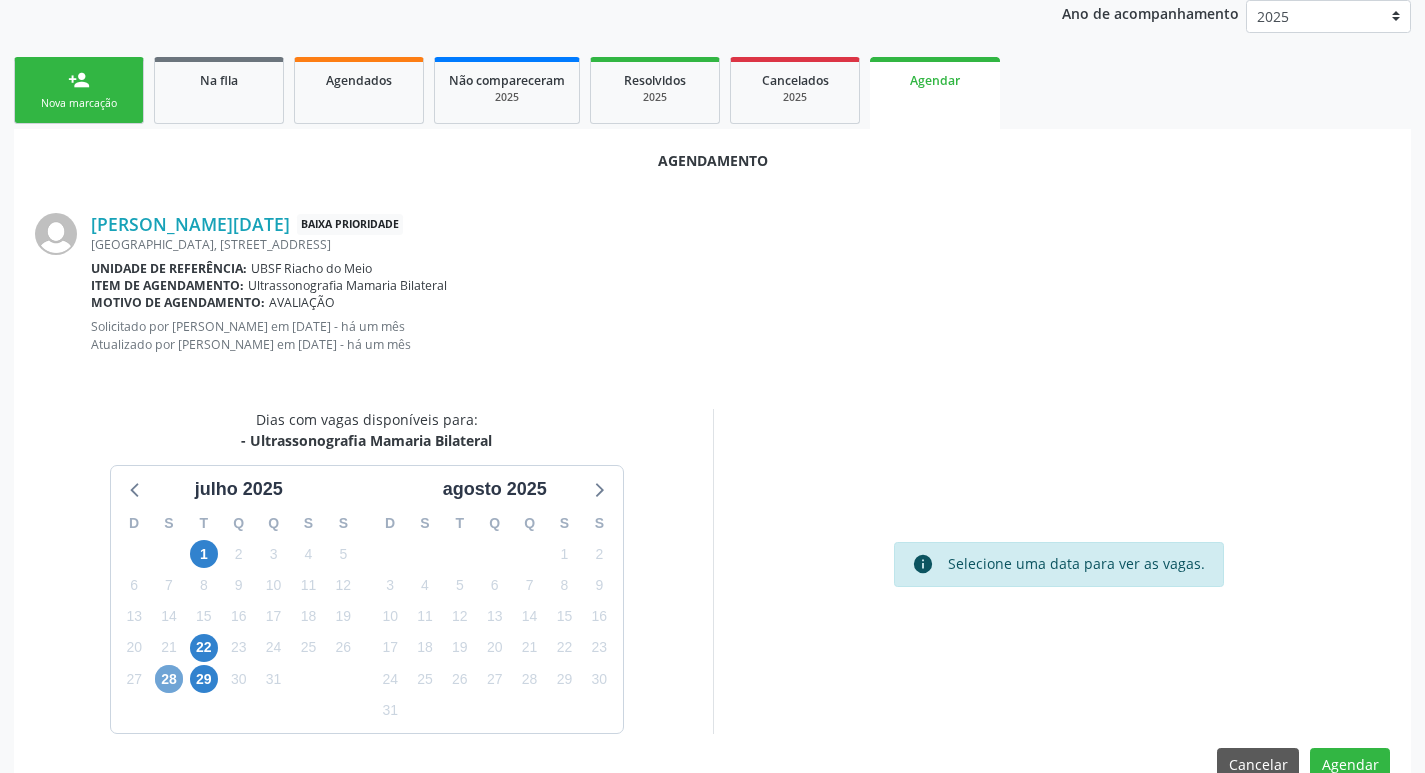 click on "28" at bounding box center (169, 679) 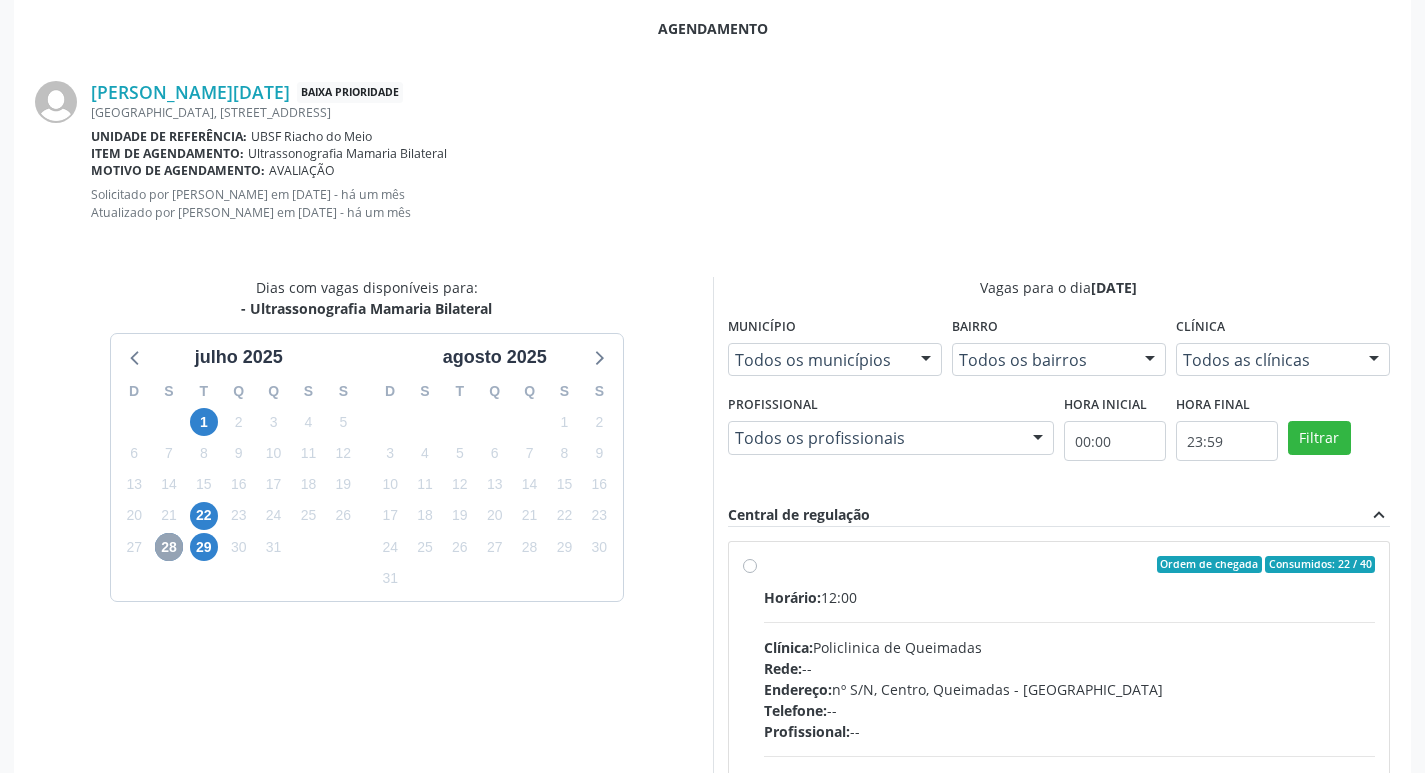 scroll, scrollTop: 575, scrollLeft: 0, axis: vertical 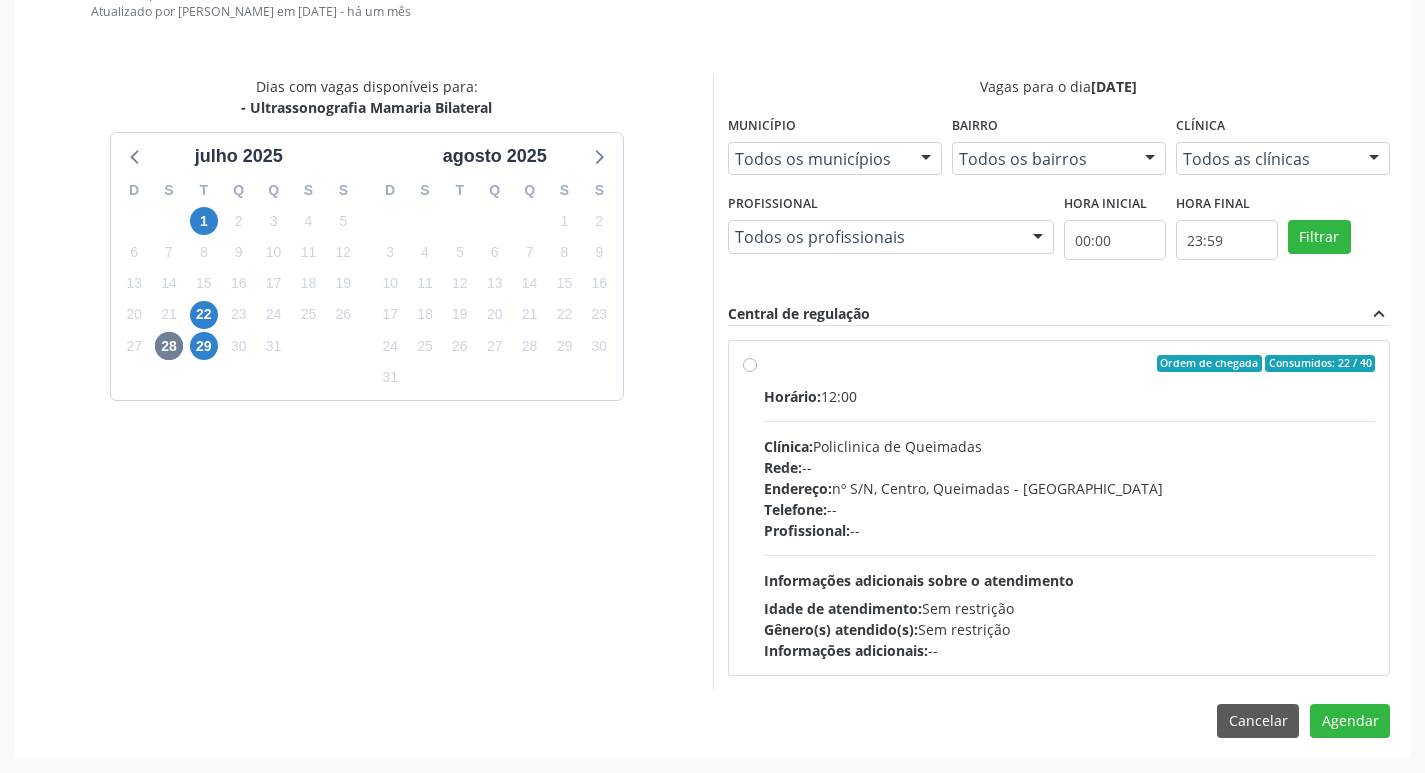 click on "Gênero(s) atendido(s):
Sem restrição" at bounding box center [1070, 629] 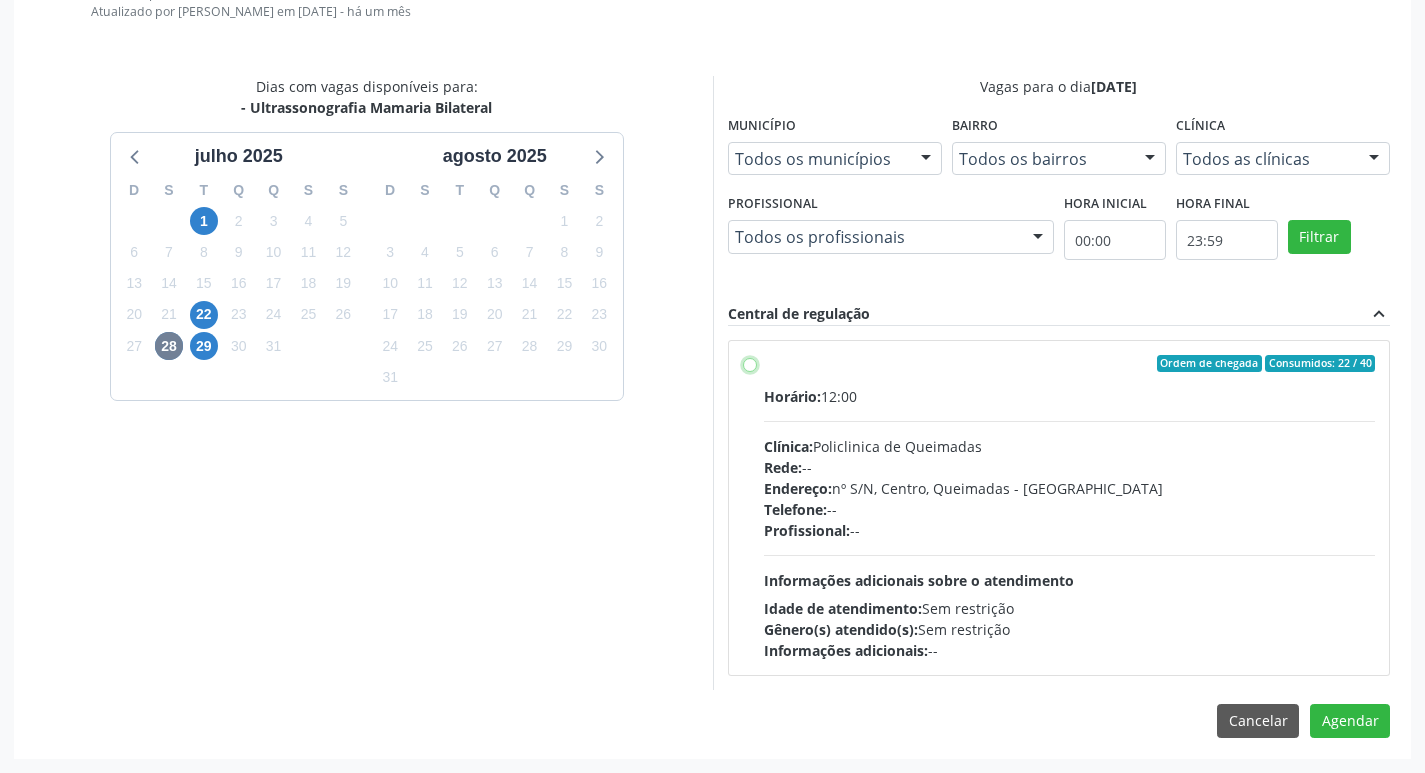 radio on "true" 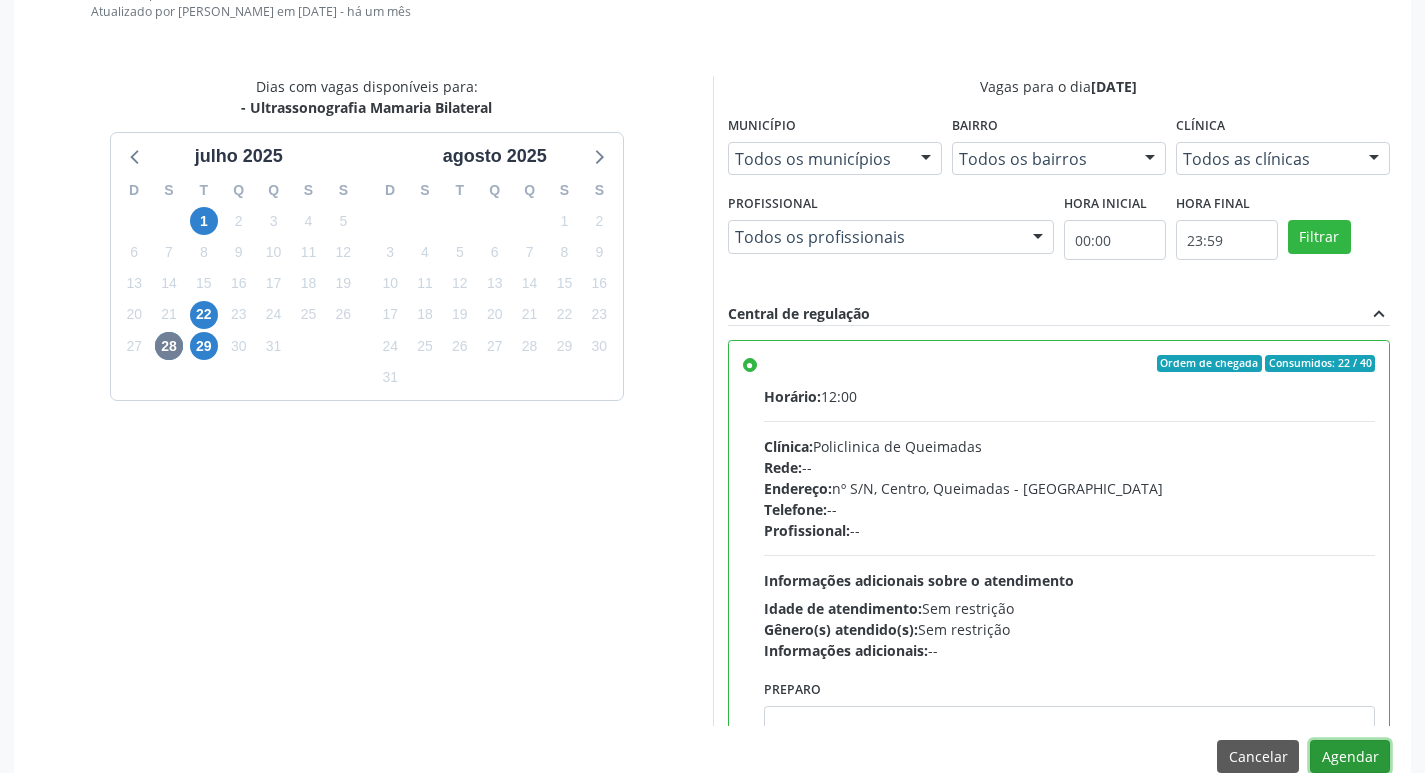 click on "Agendar" at bounding box center (1350, 757) 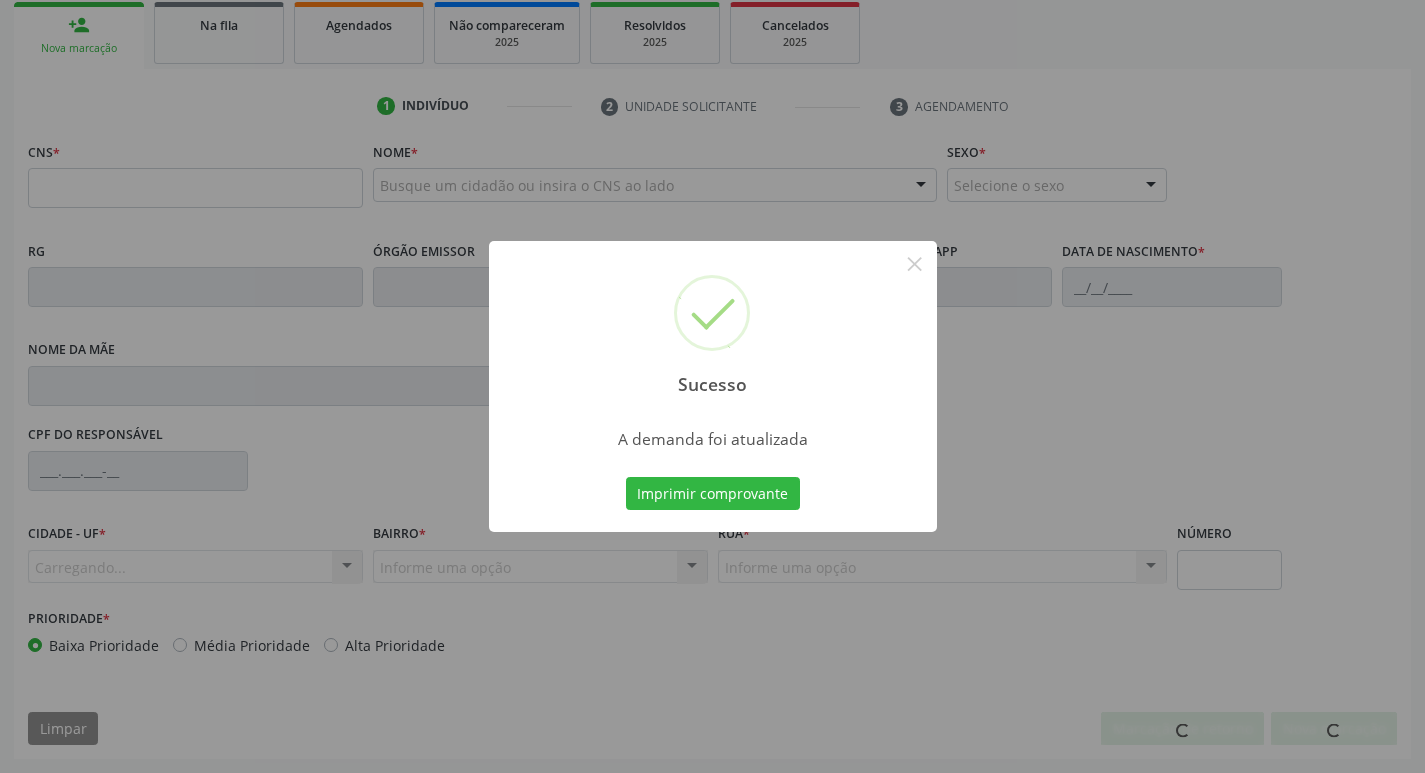 scroll, scrollTop: 297, scrollLeft: 0, axis: vertical 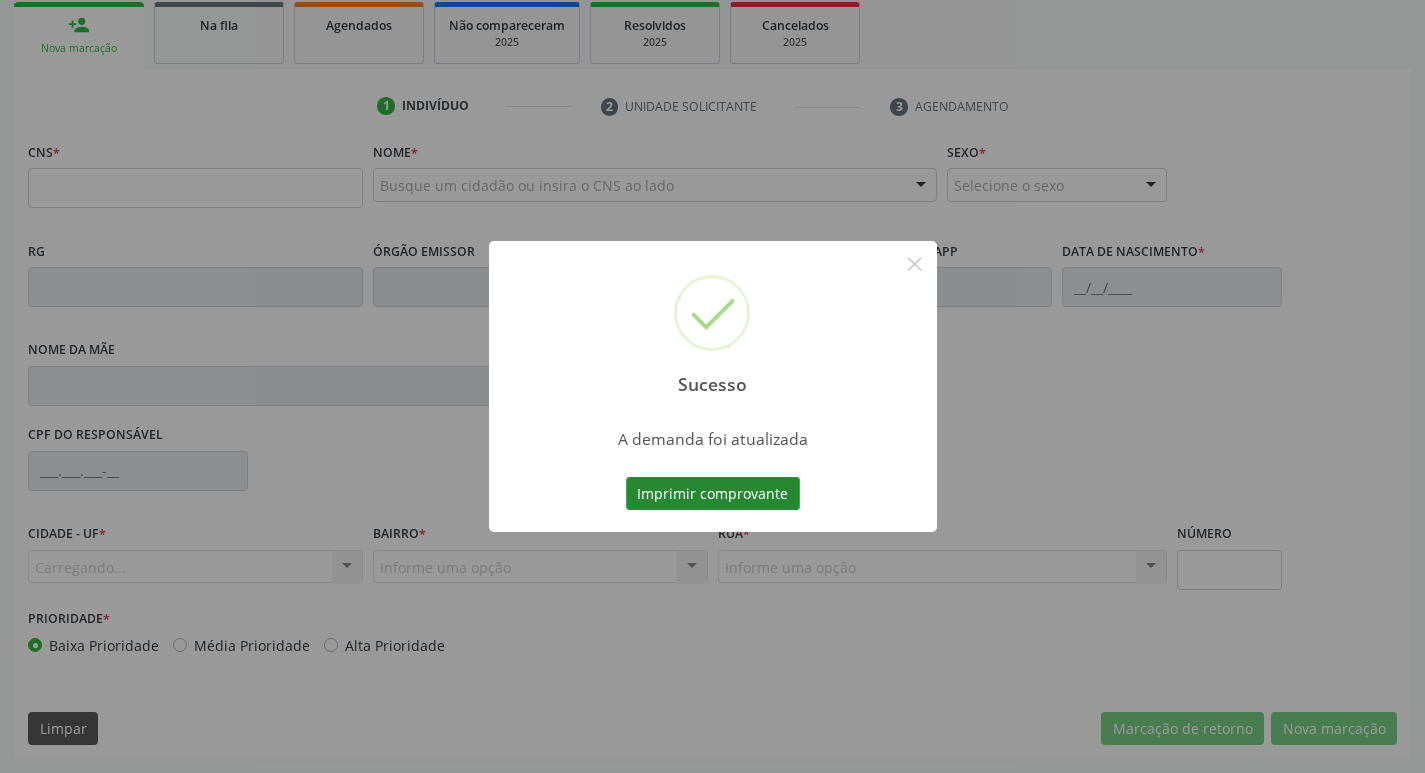 click on "Imprimir comprovante" at bounding box center [713, 494] 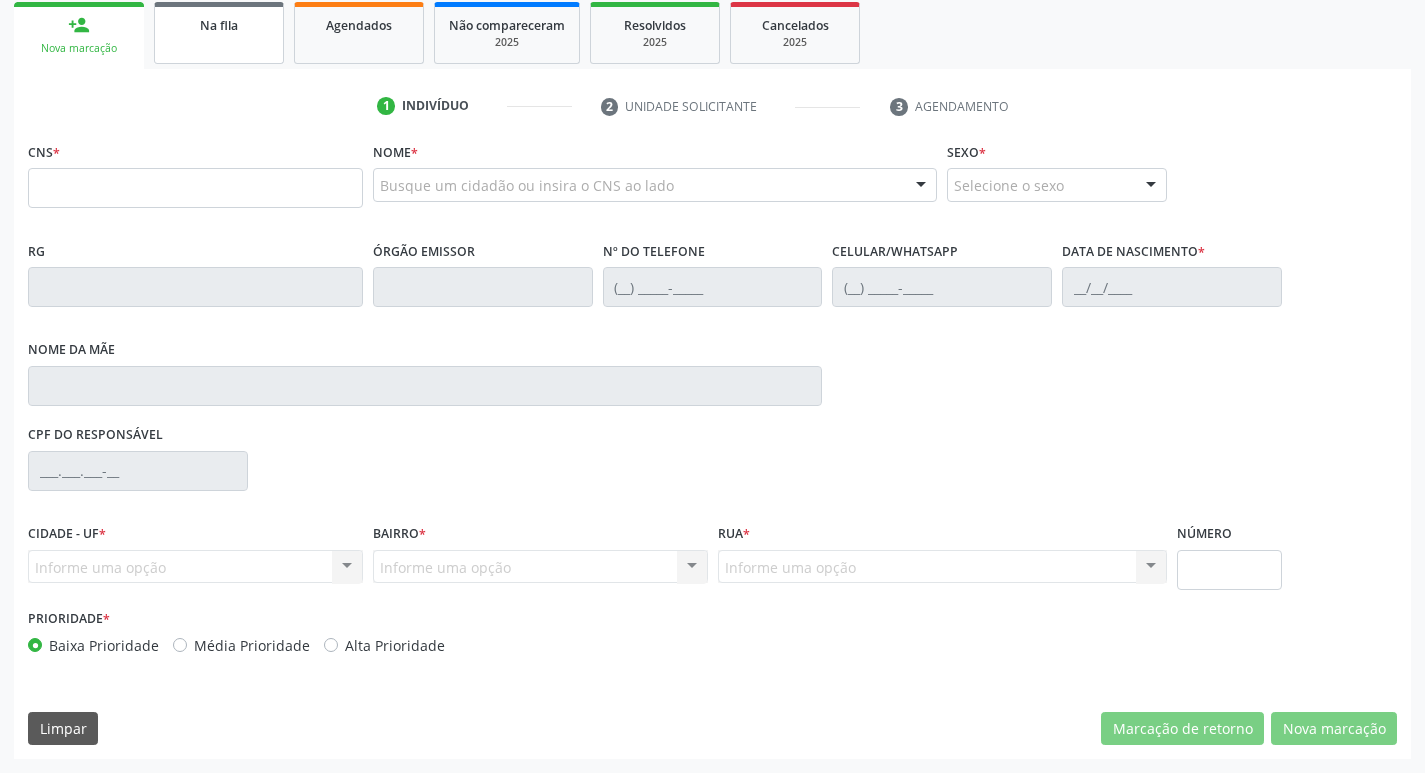 click on "Na fila" at bounding box center (219, 33) 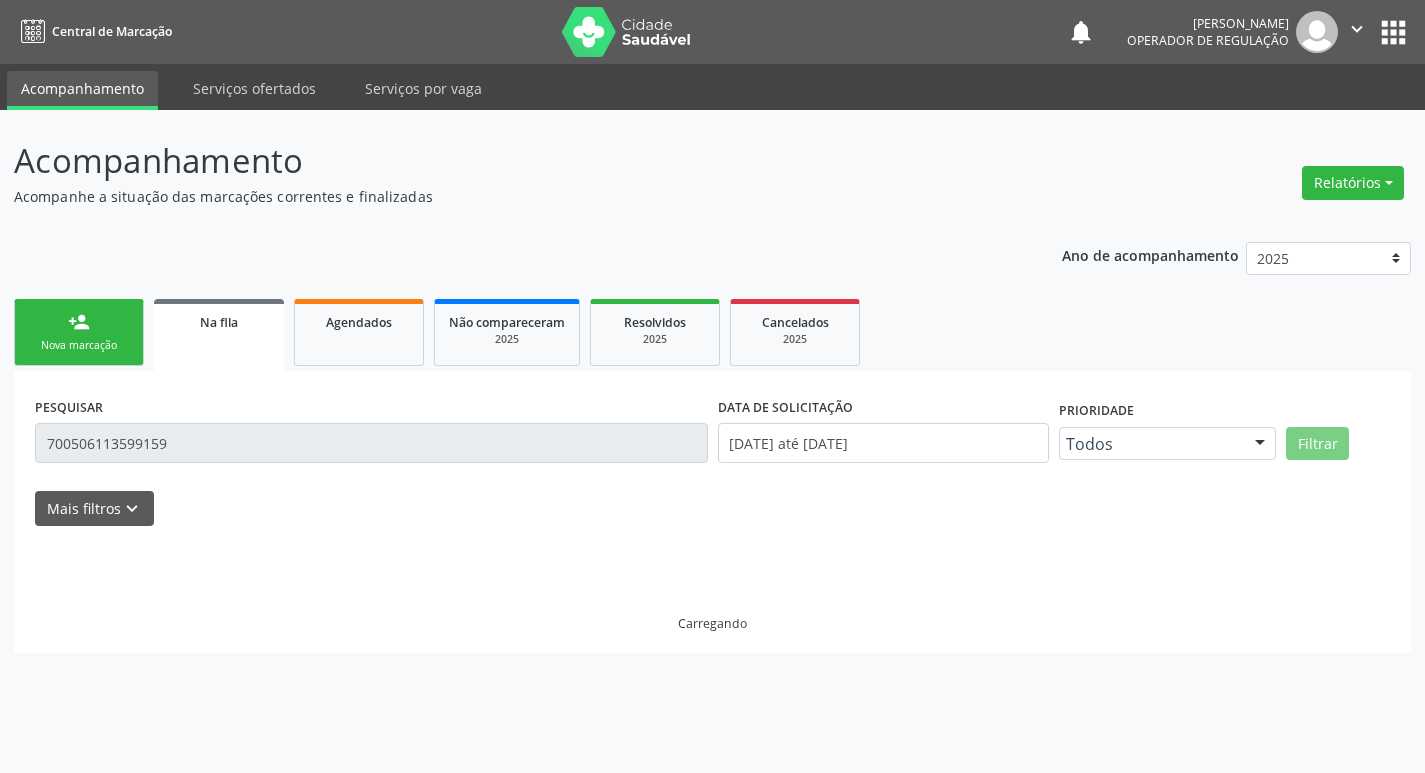 scroll, scrollTop: 0, scrollLeft: 0, axis: both 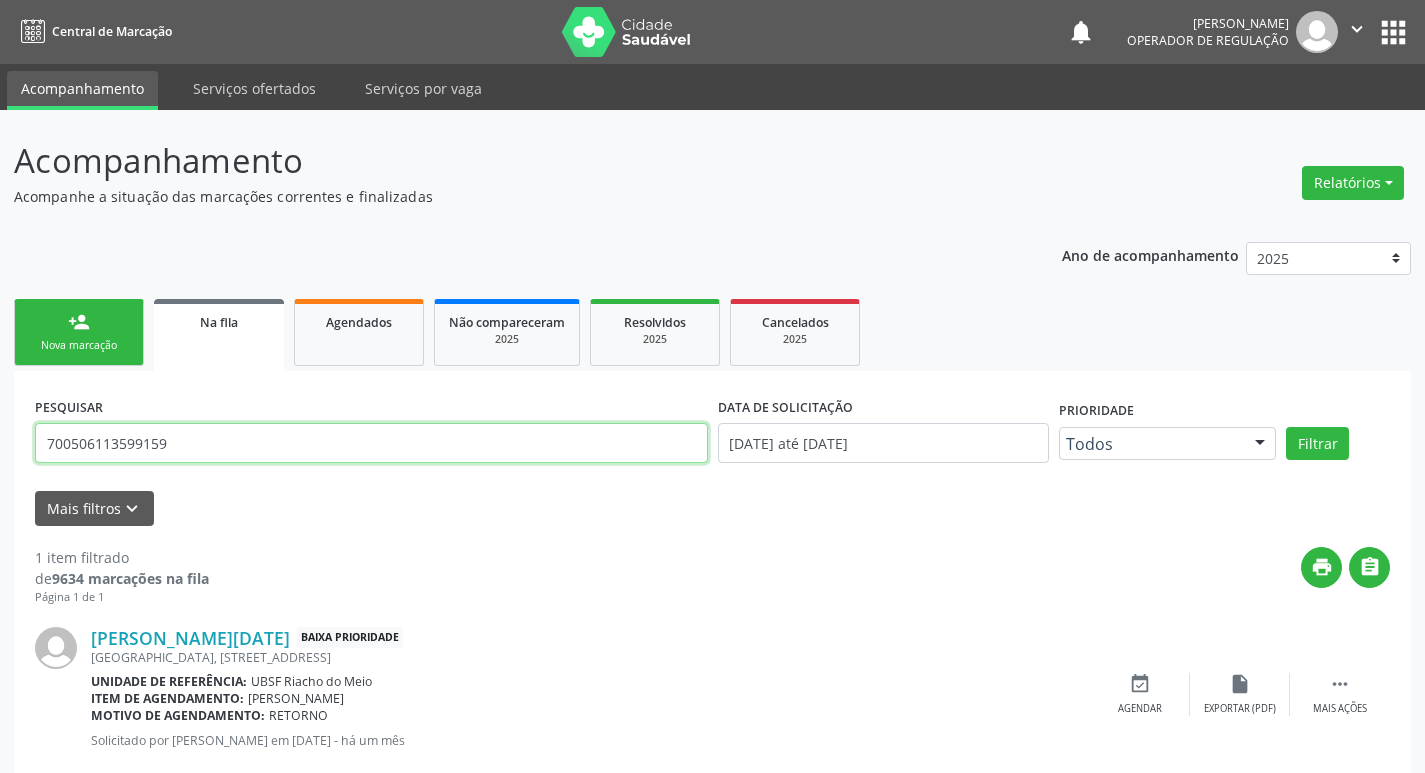 click on "700506113599159" at bounding box center [371, 443] 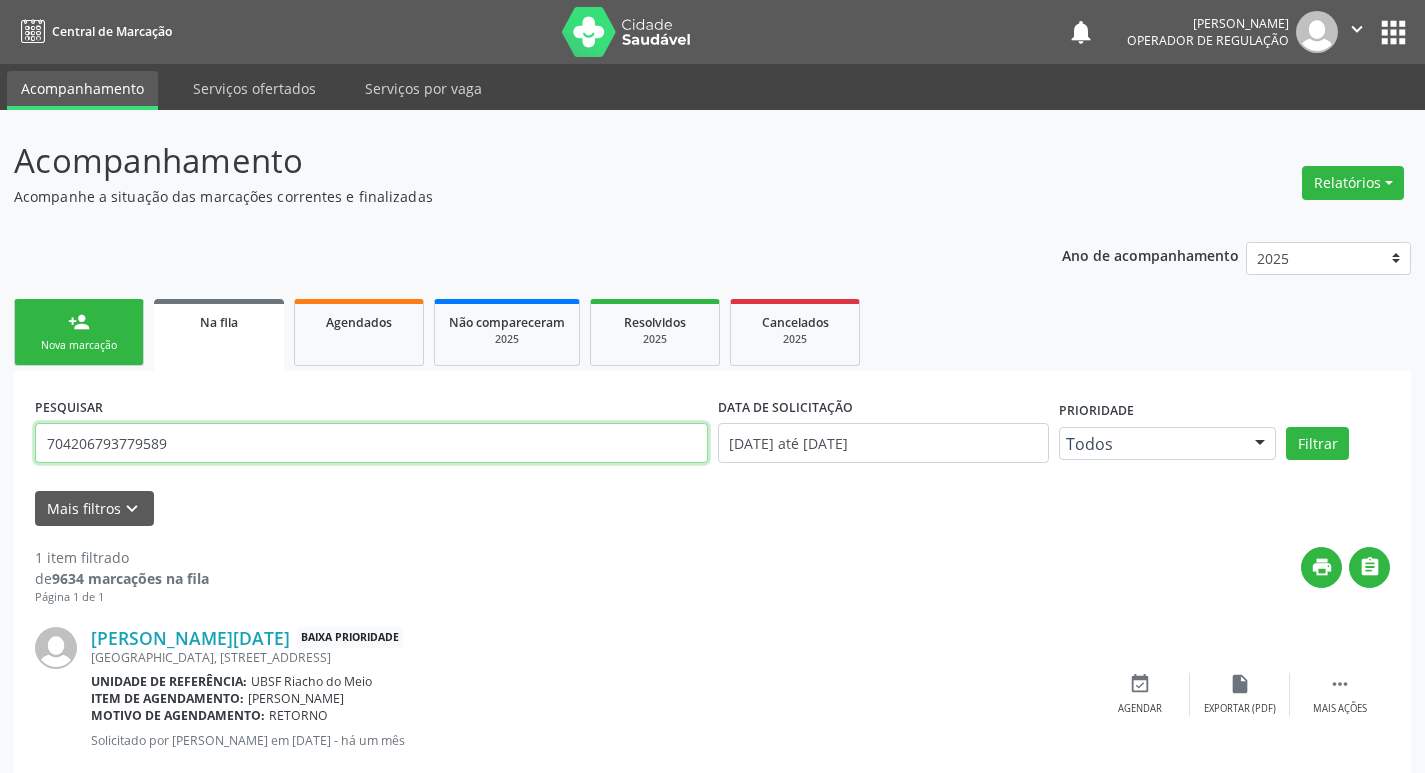 type on "704206793779589" 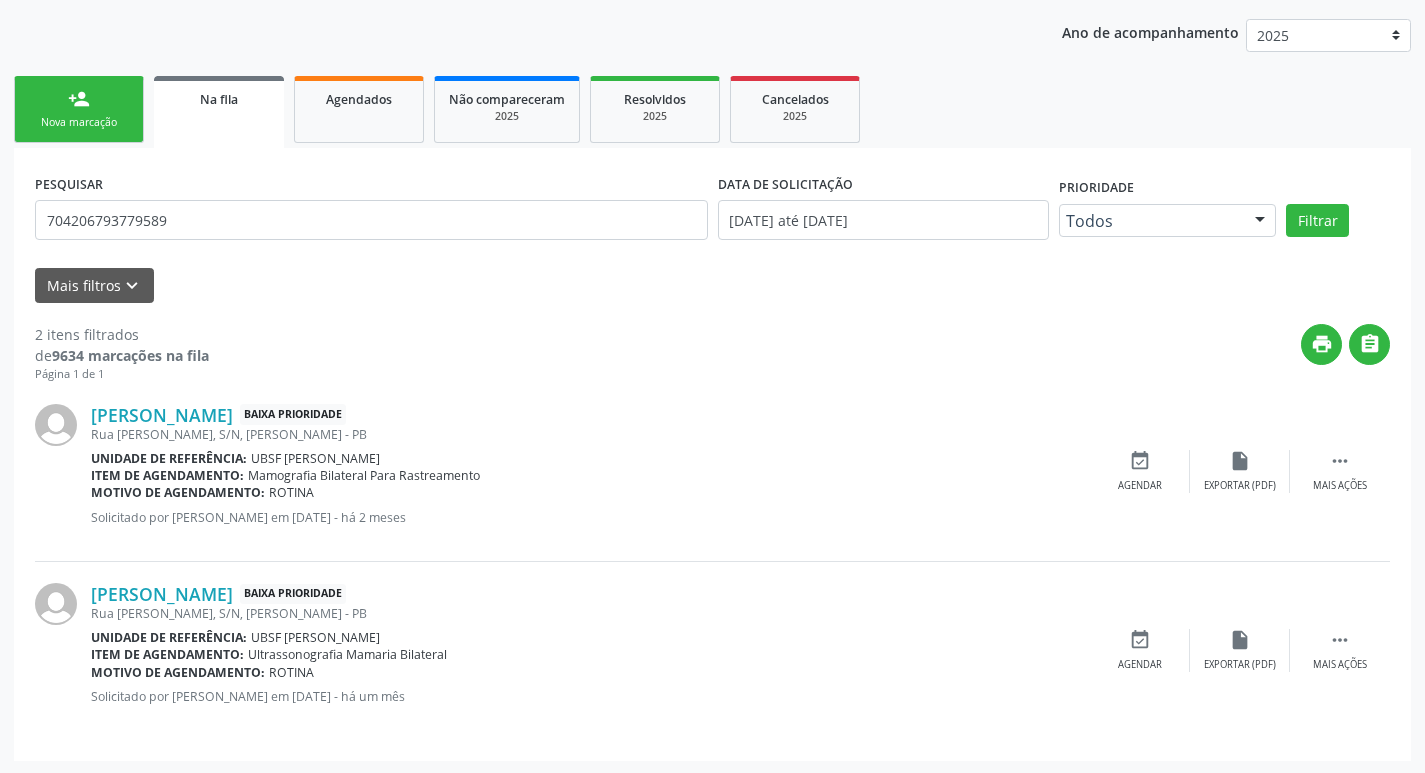 scroll, scrollTop: 225, scrollLeft: 0, axis: vertical 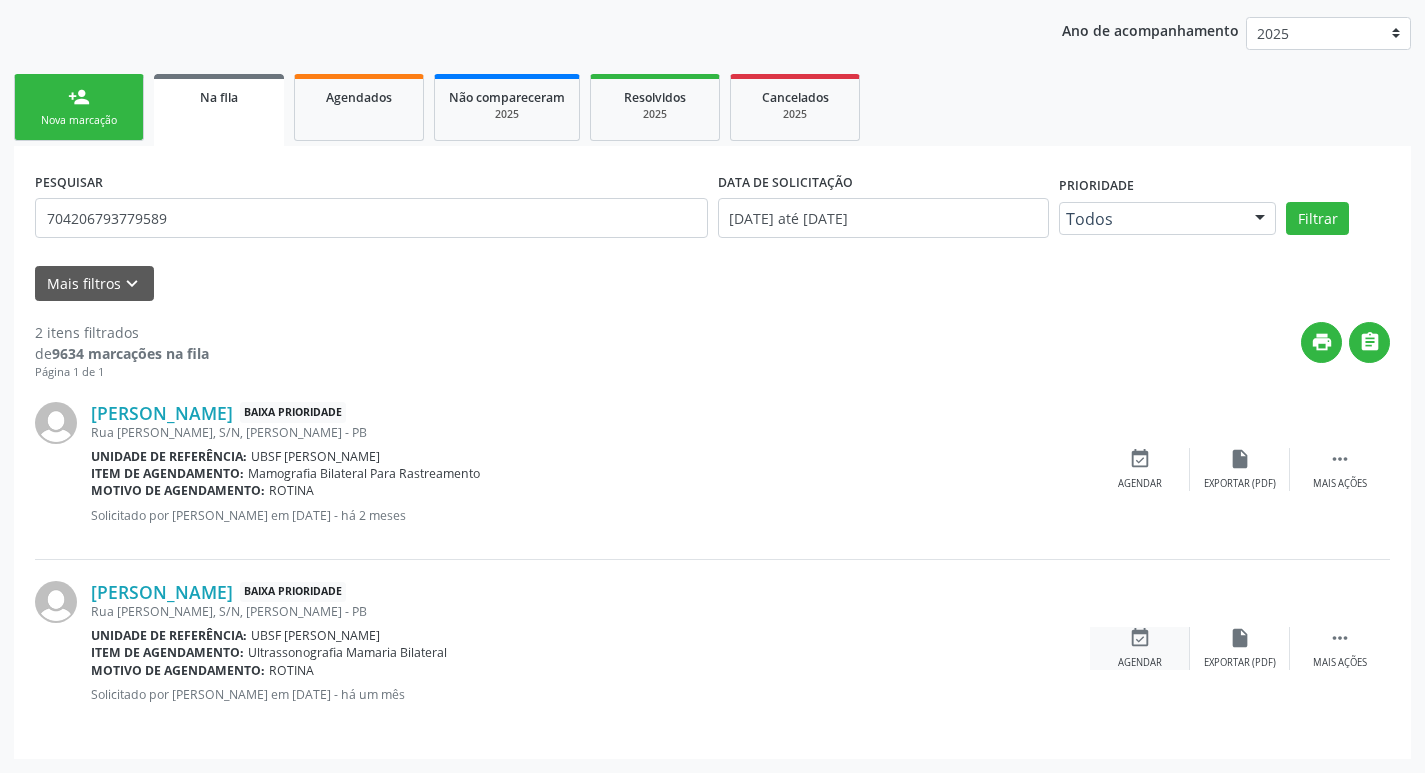 click on "event_available" at bounding box center [1140, 638] 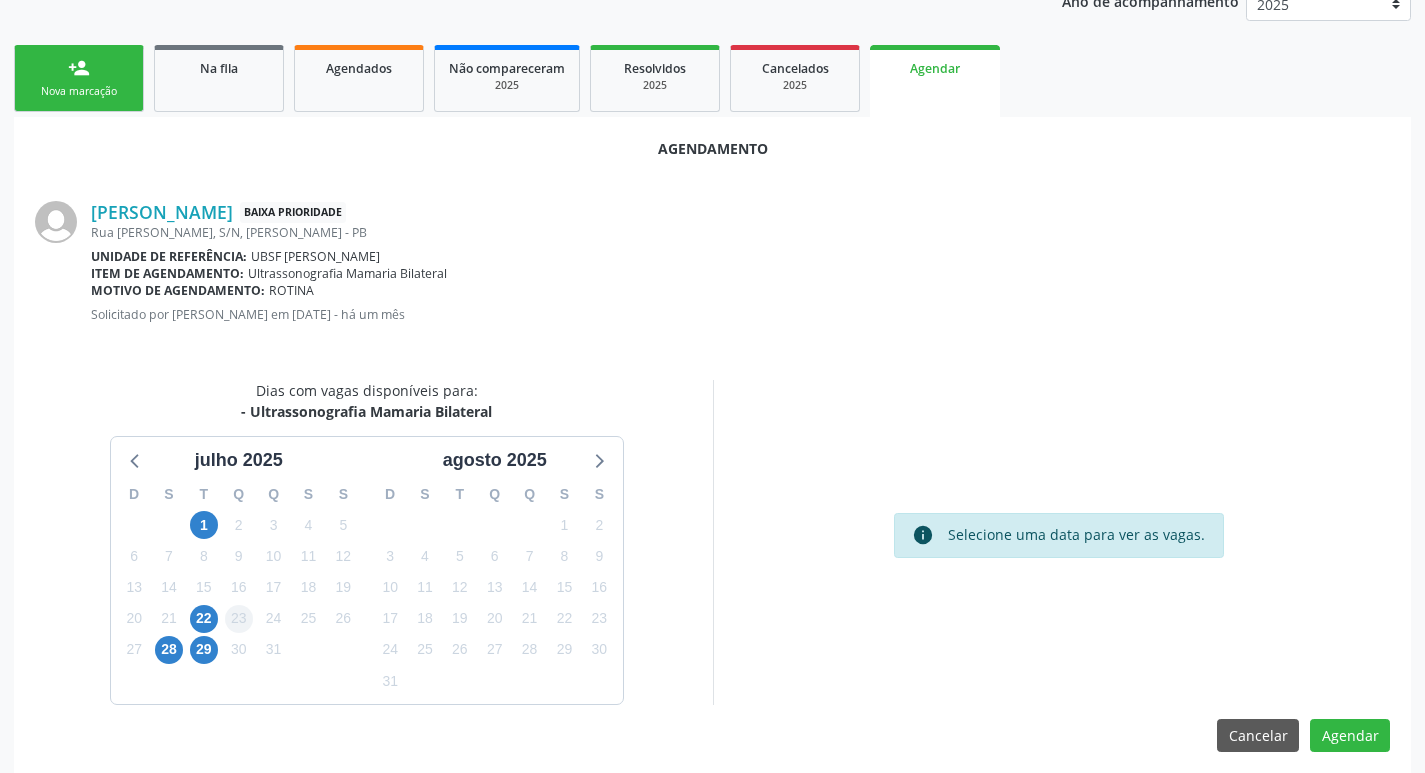 scroll, scrollTop: 268, scrollLeft: 0, axis: vertical 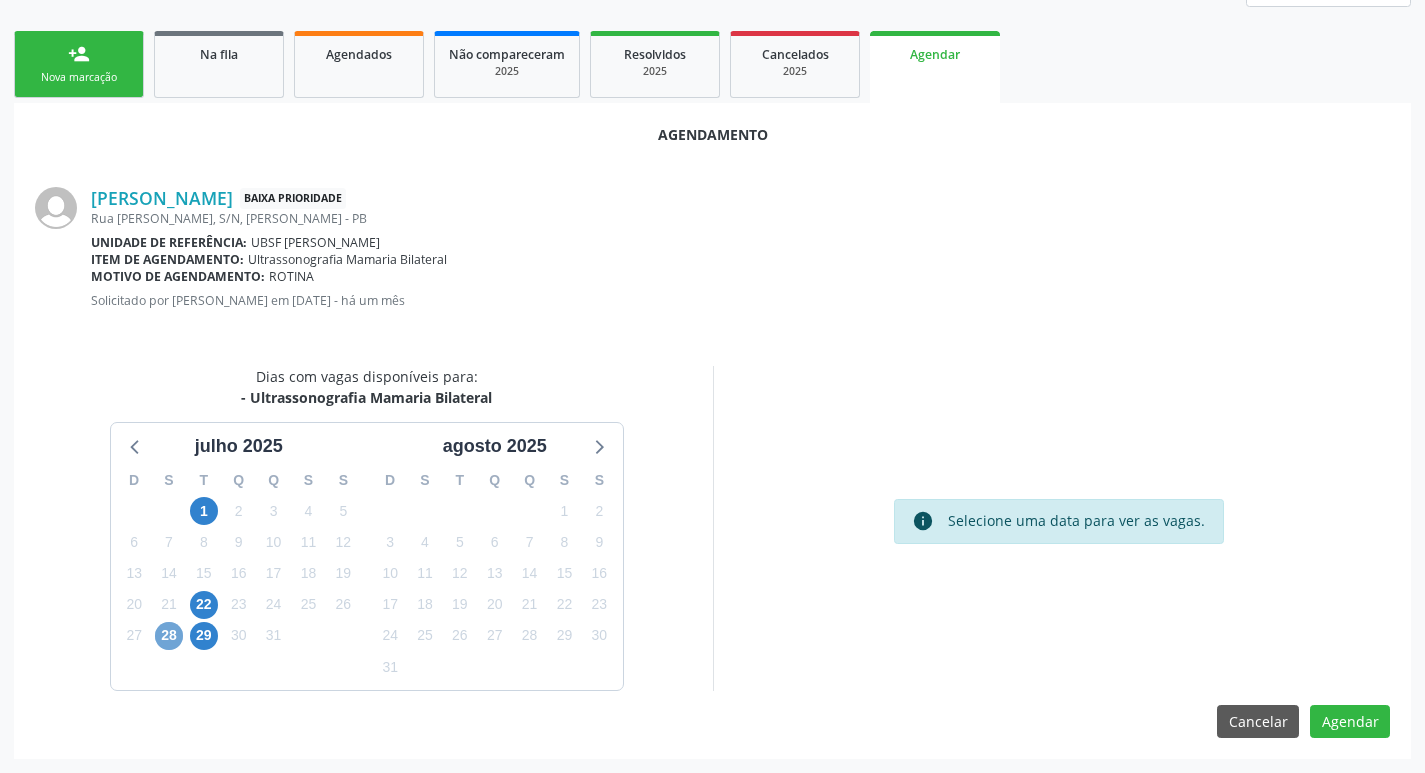 click on "28" at bounding box center [169, 636] 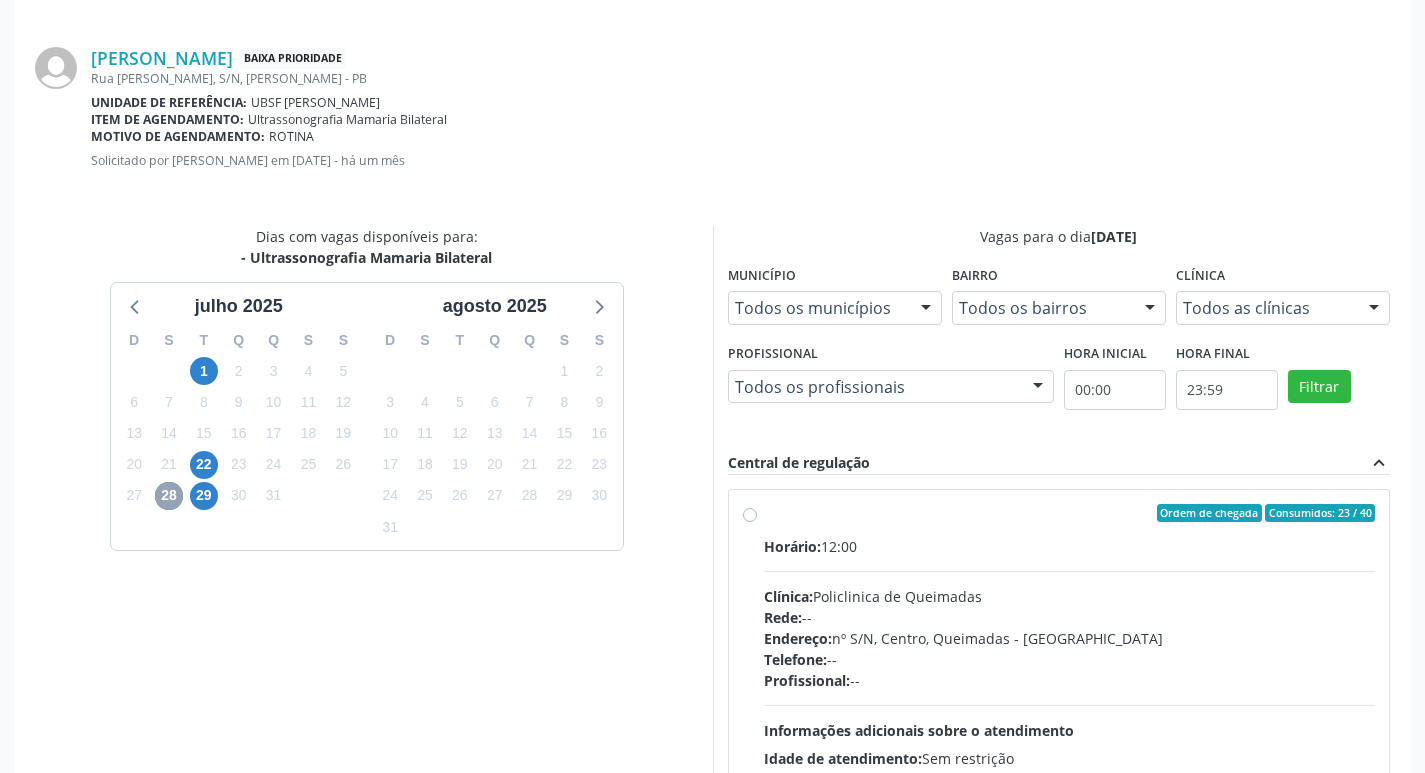 scroll, scrollTop: 557, scrollLeft: 0, axis: vertical 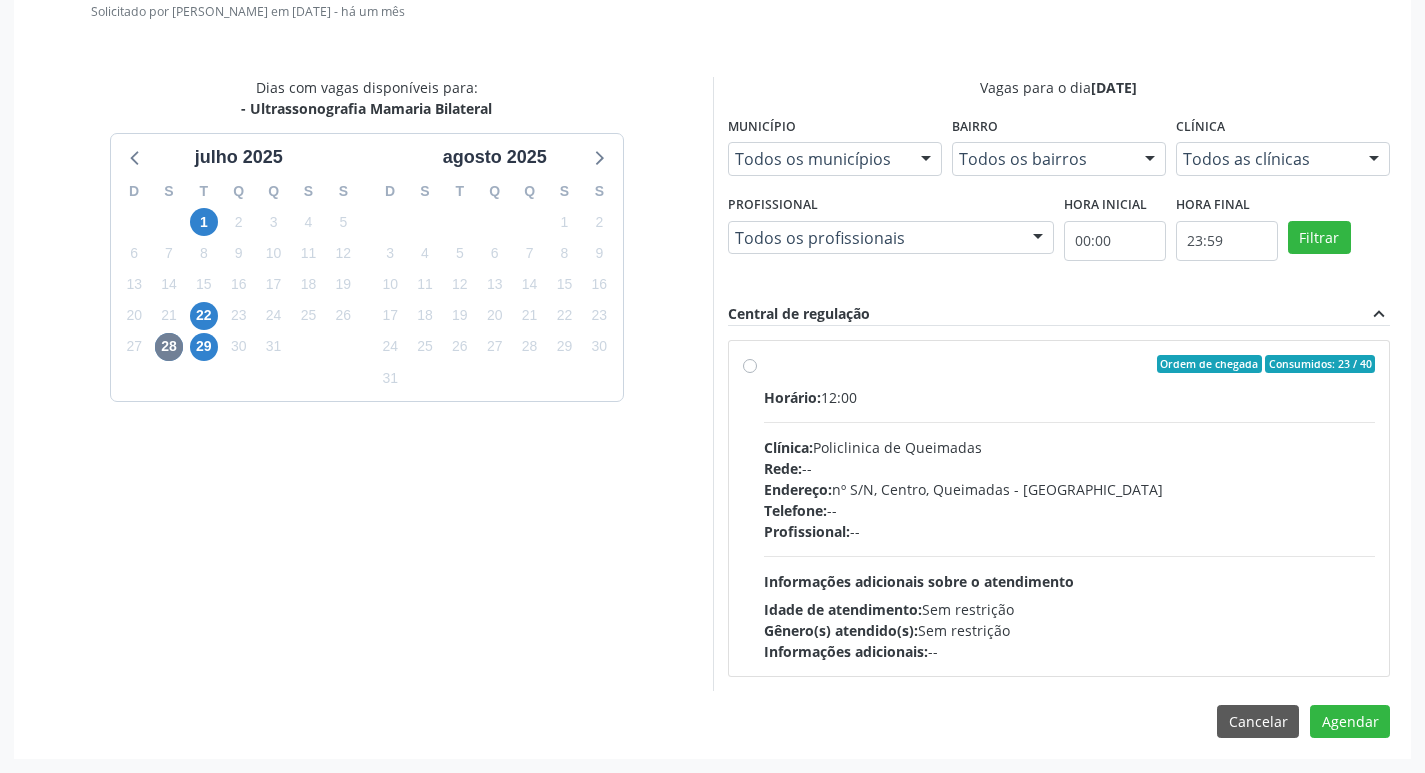 click on "Profissional:
--" at bounding box center [1070, 531] 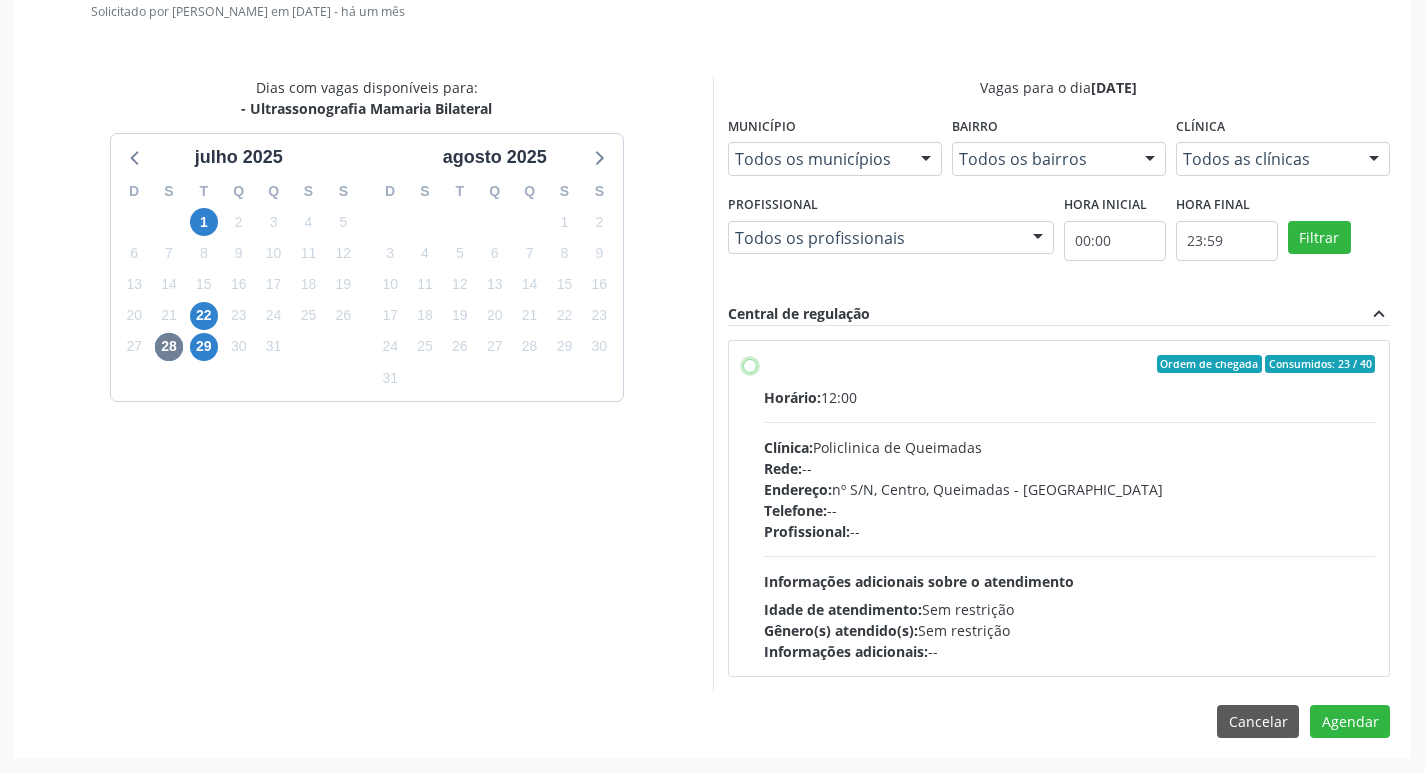 click on "Ordem de chegada
Consumidos: 23 / 40
Horário:   12:00
Clínica:  Policlinica de Queimadas
Rede:
--
Endereço:   nº S/N, Centro, Queimadas - PB
Telefone:   --
Profissional:
--
Informações adicionais sobre o atendimento
Idade de atendimento:
Sem restrição
Gênero(s) atendido(s):
Sem restrição
Informações adicionais:
--" at bounding box center [750, 364] 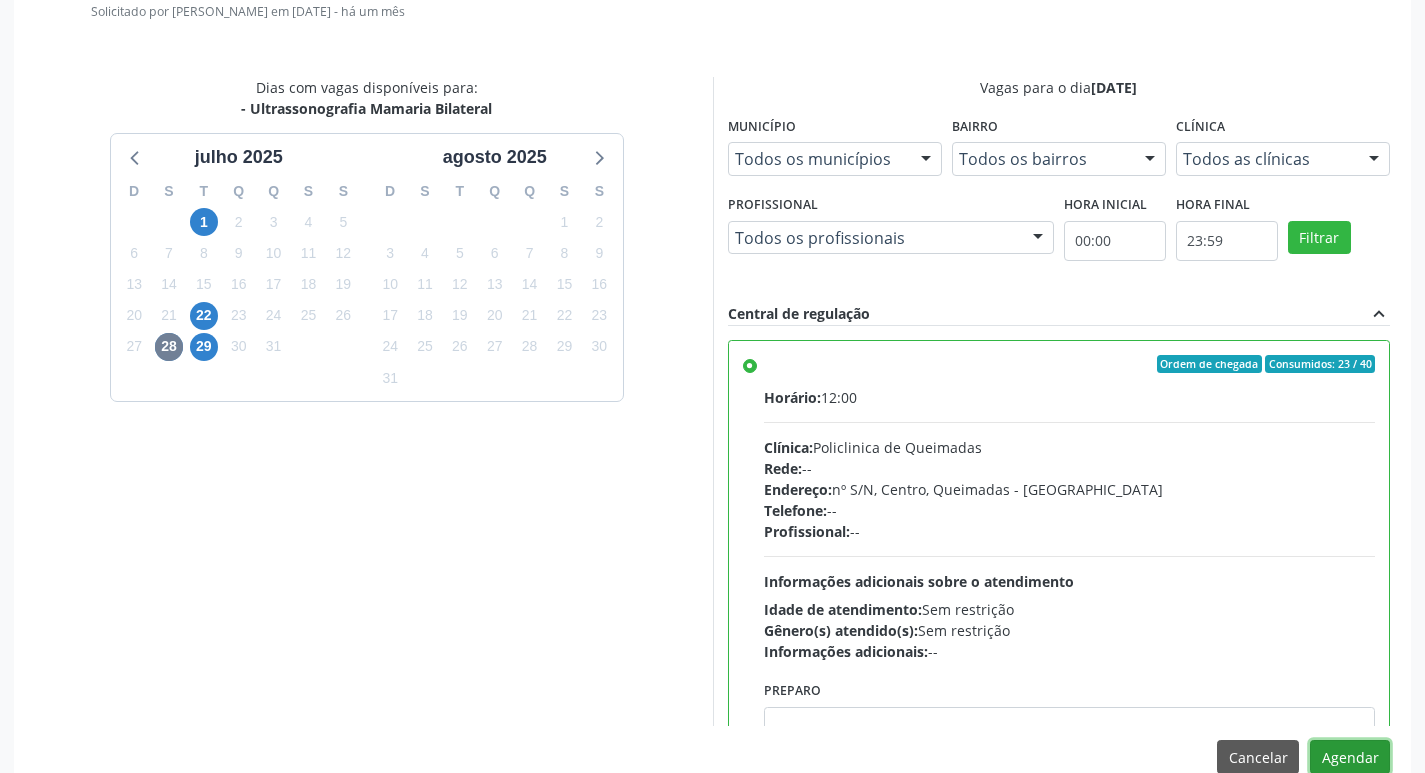click on "Agendar" at bounding box center [1350, 757] 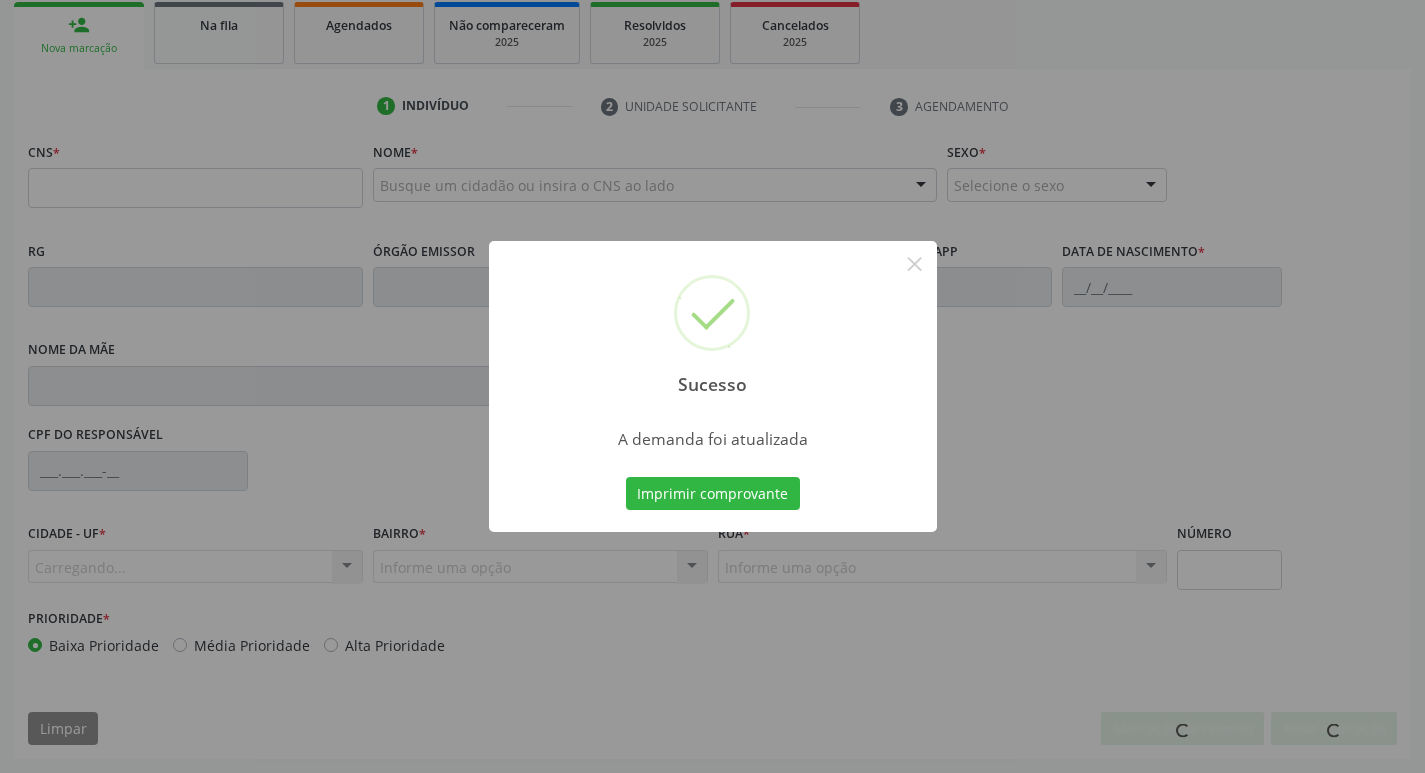 scroll, scrollTop: 297, scrollLeft: 0, axis: vertical 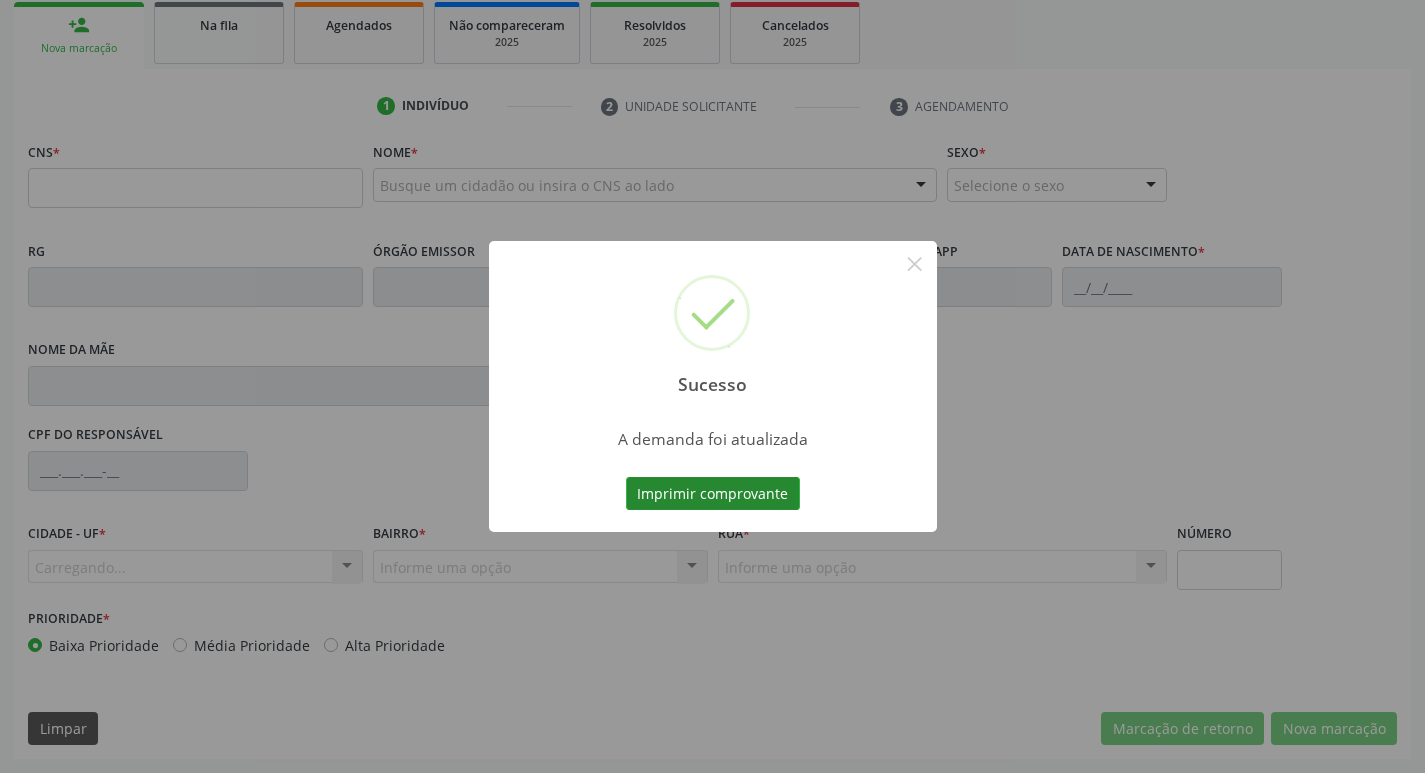 click on "Imprimir comprovante" at bounding box center [713, 494] 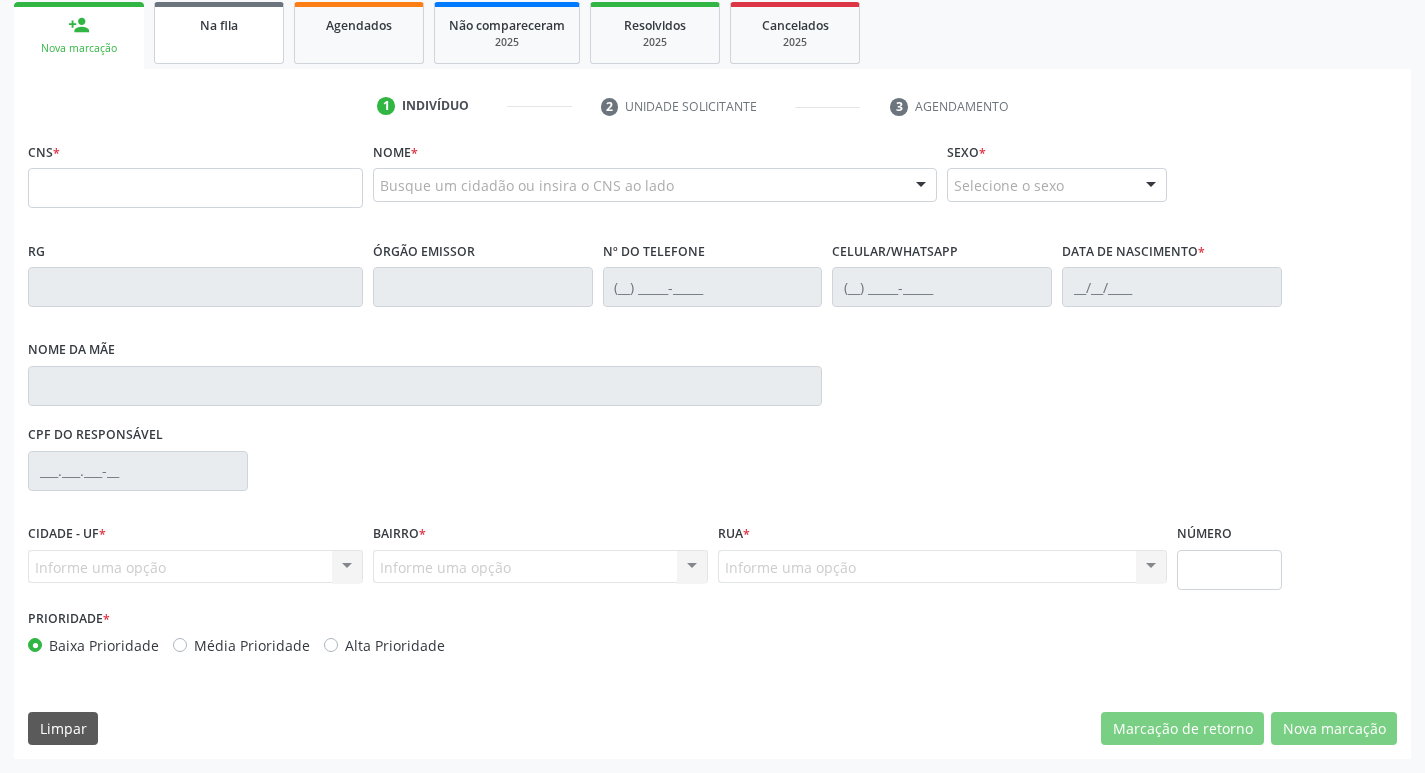 click on "Na fila" at bounding box center (219, 33) 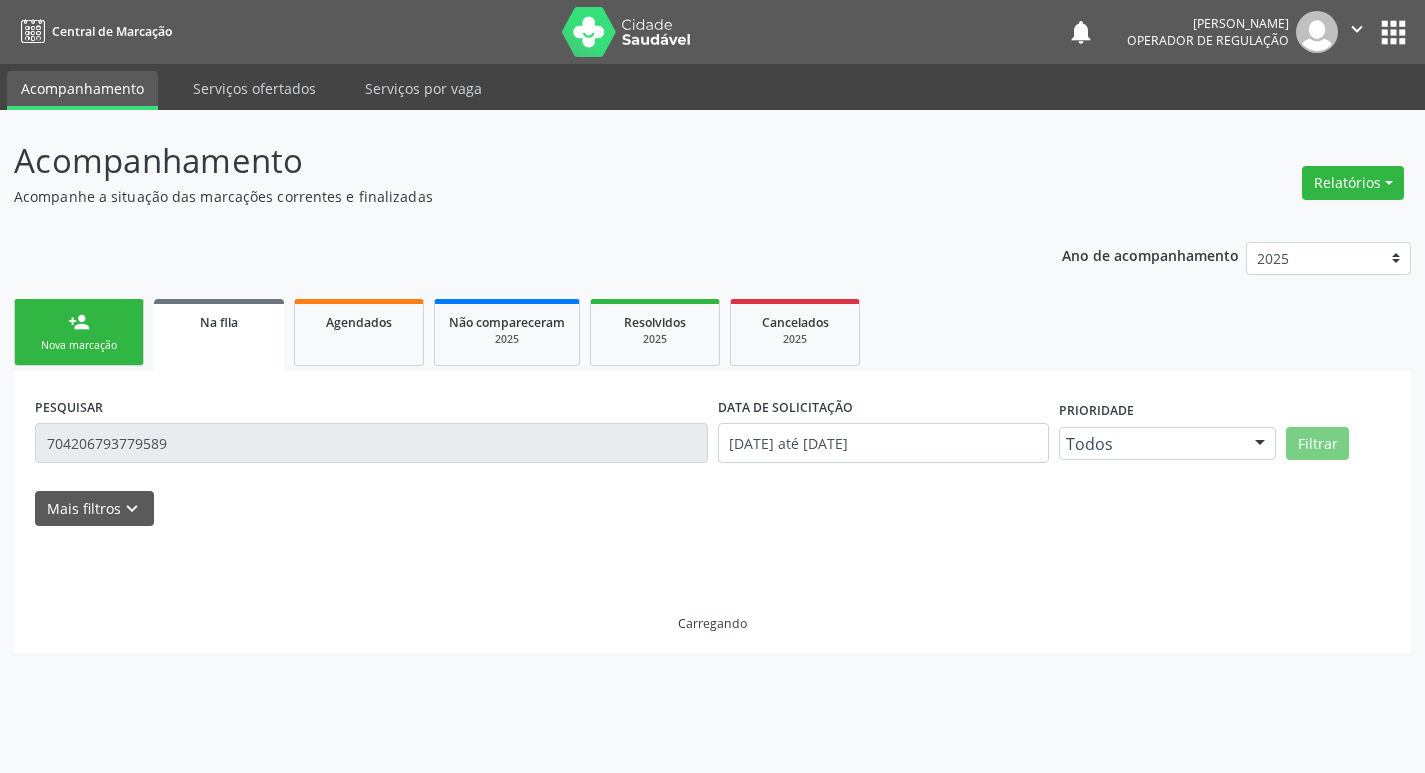 scroll, scrollTop: 0, scrollLeft: 0, axis: both 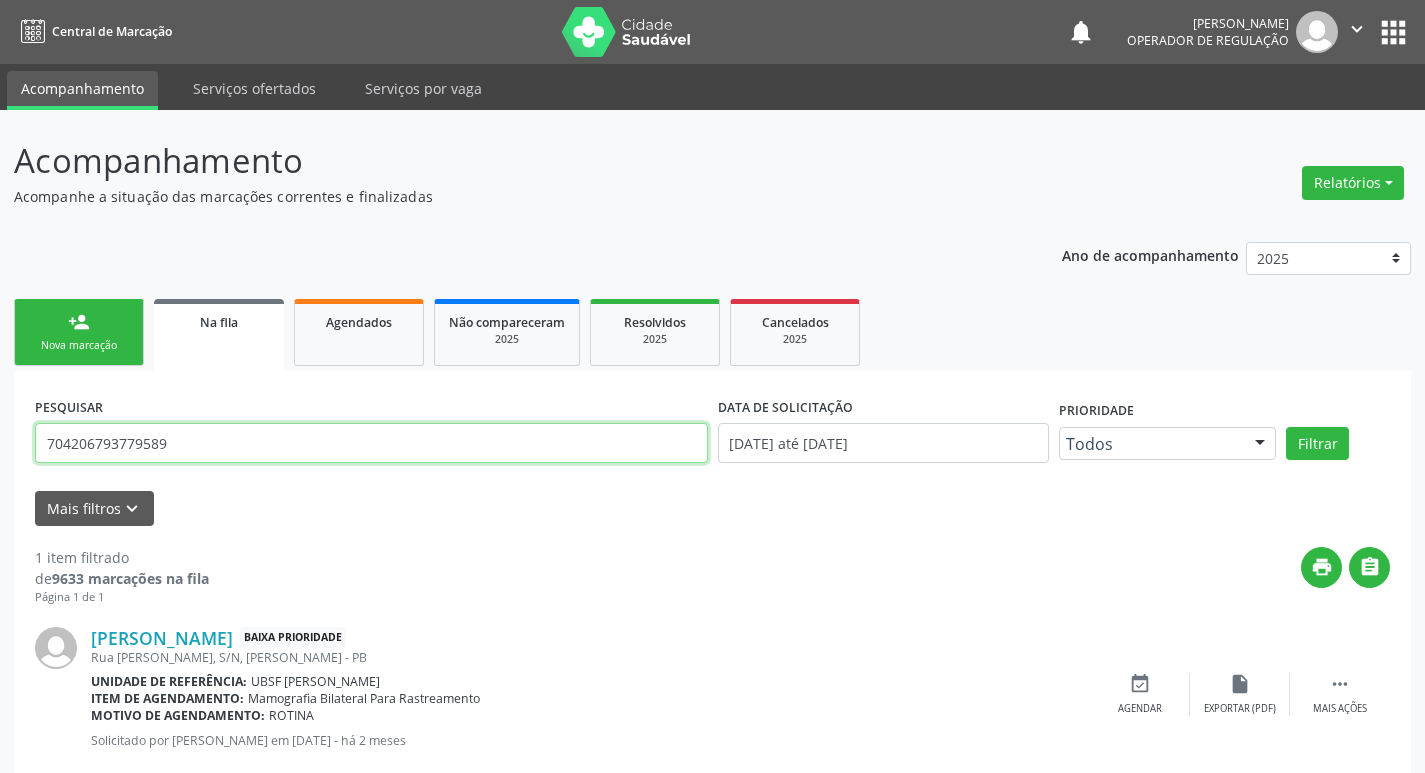 click on "704206793779589" at bounding box center (371, 443) 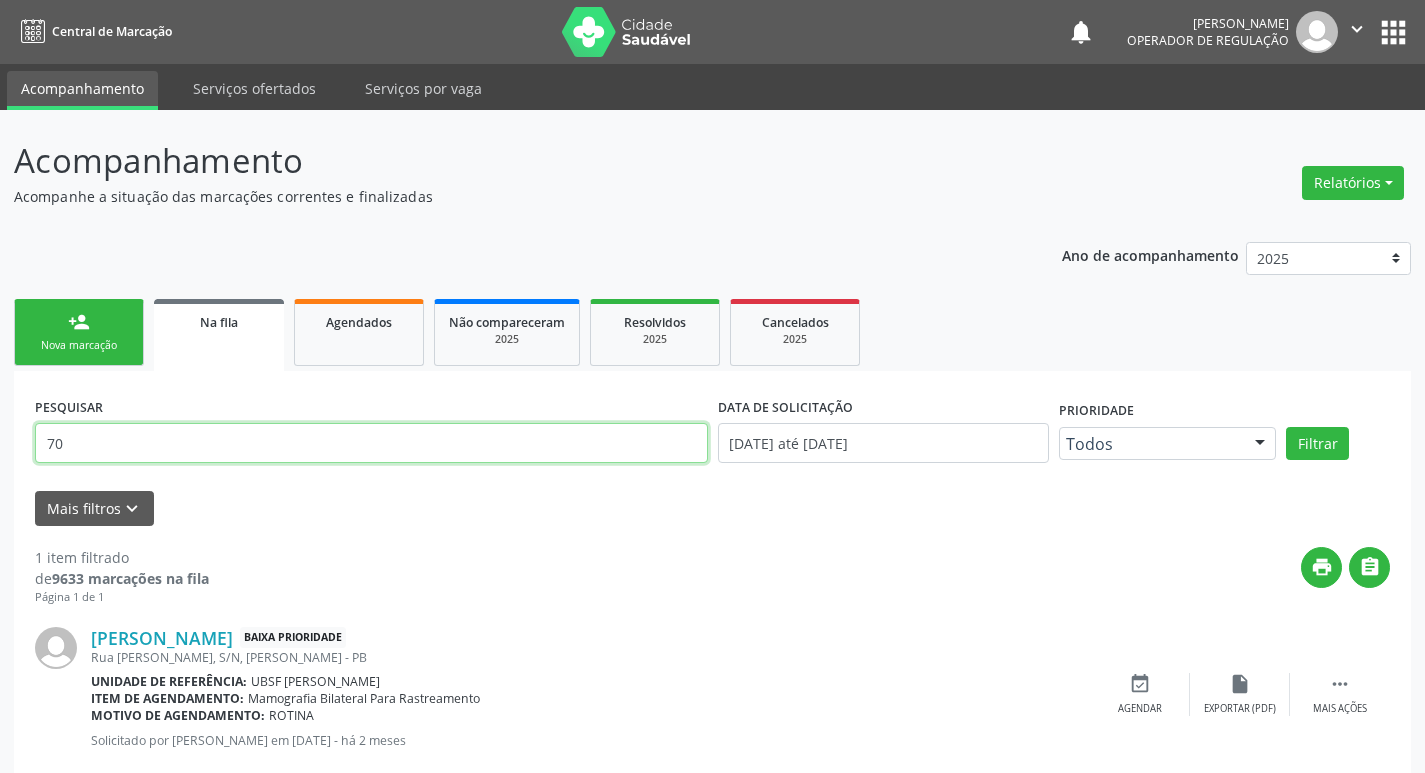 type on "7" 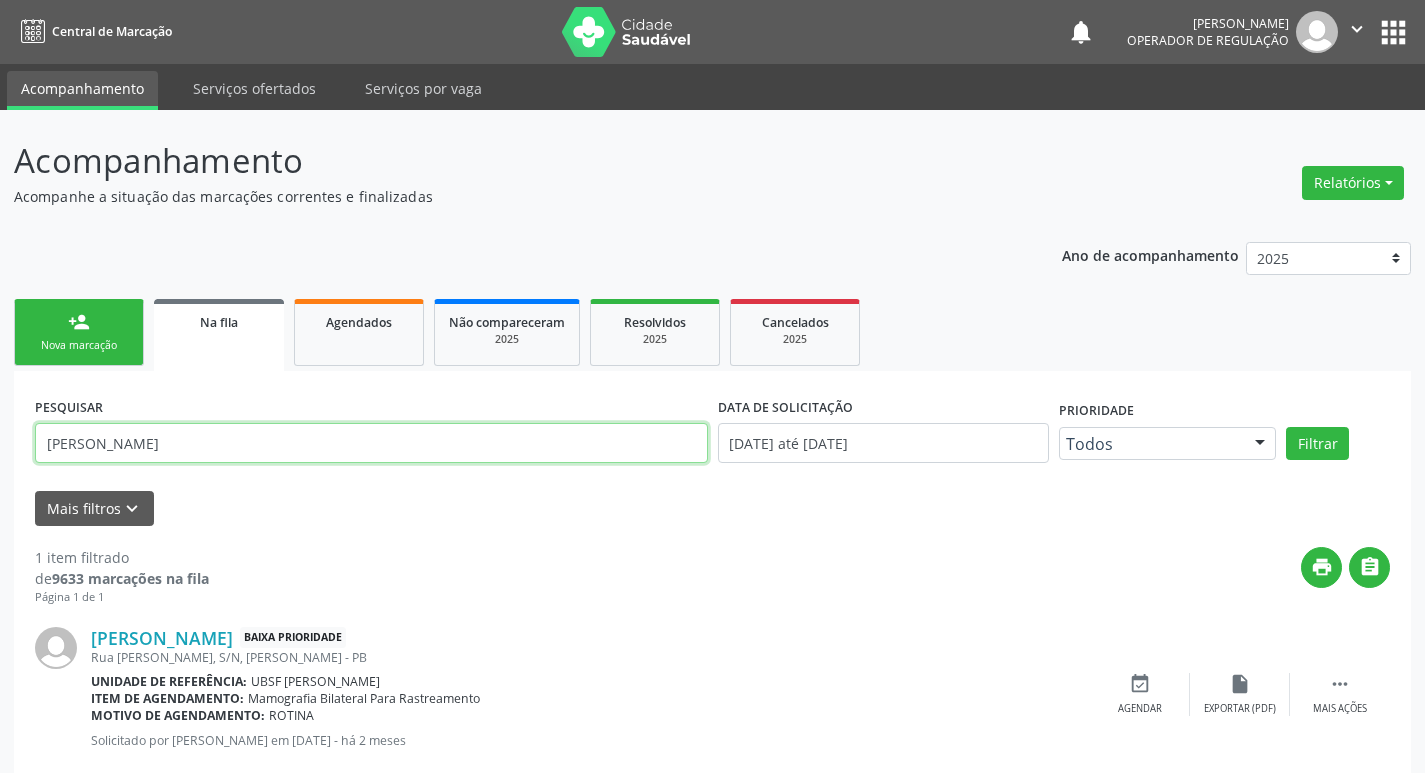 type on "HOSANA FRANCISCA" 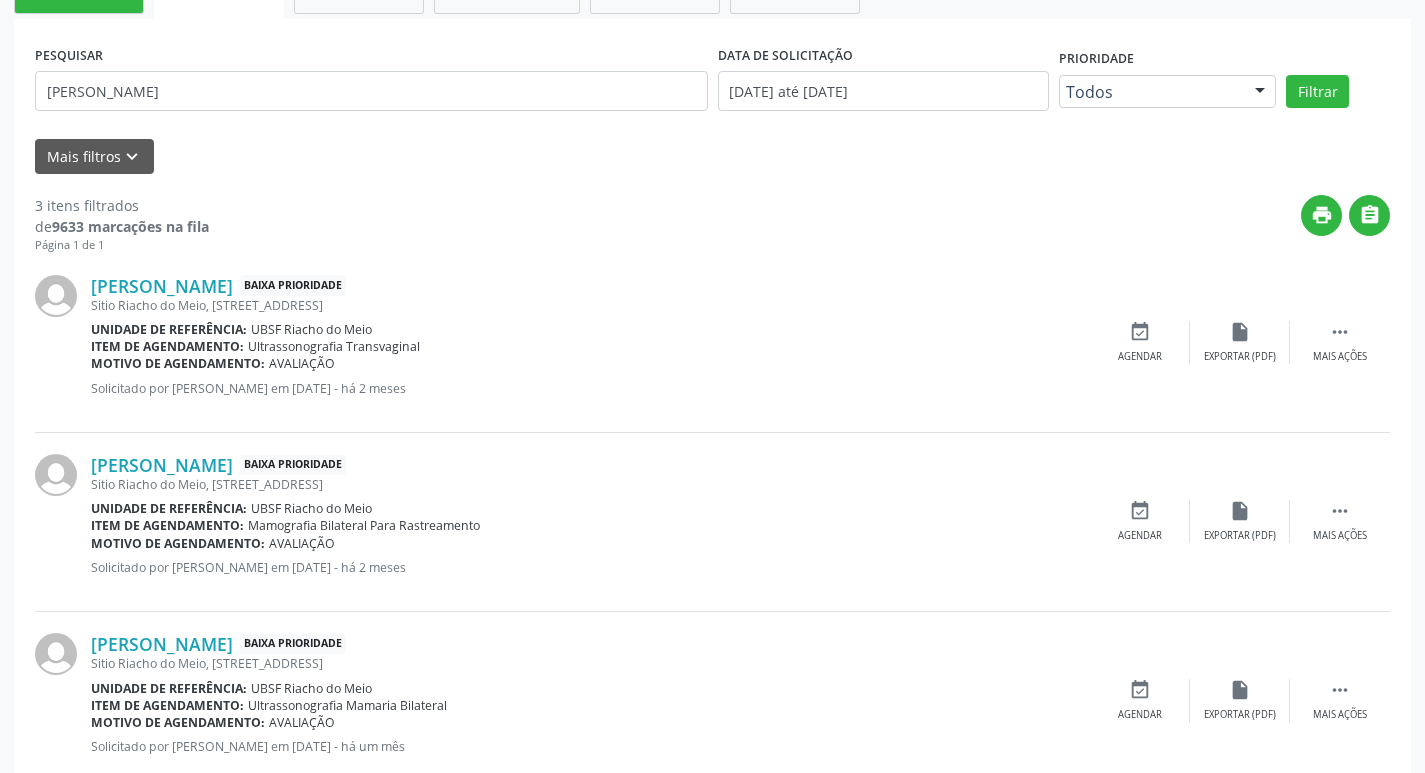 scroll, scrollTop: 404, scrollLeft: 0, axis: vertical 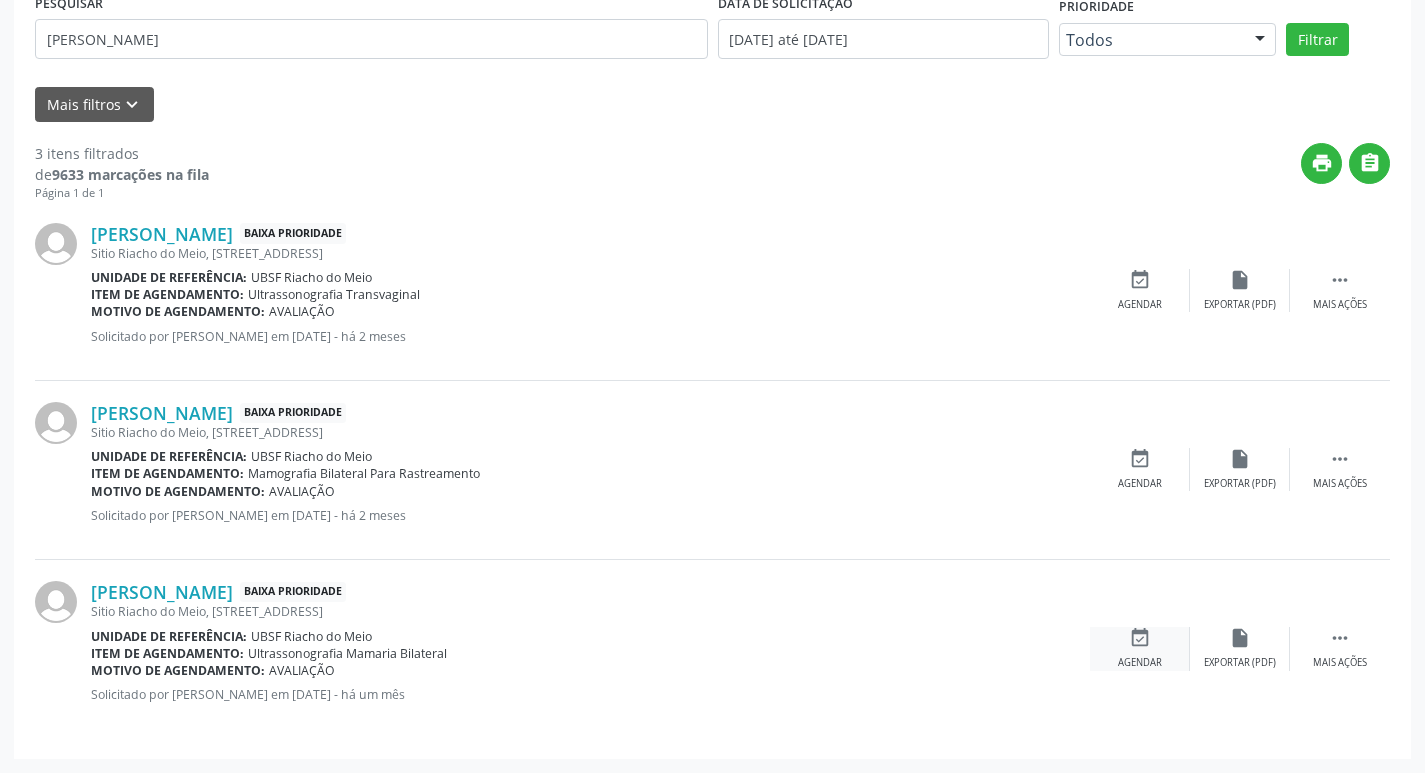click on "event_available
Agendar" at bounding box center (1140, 648) 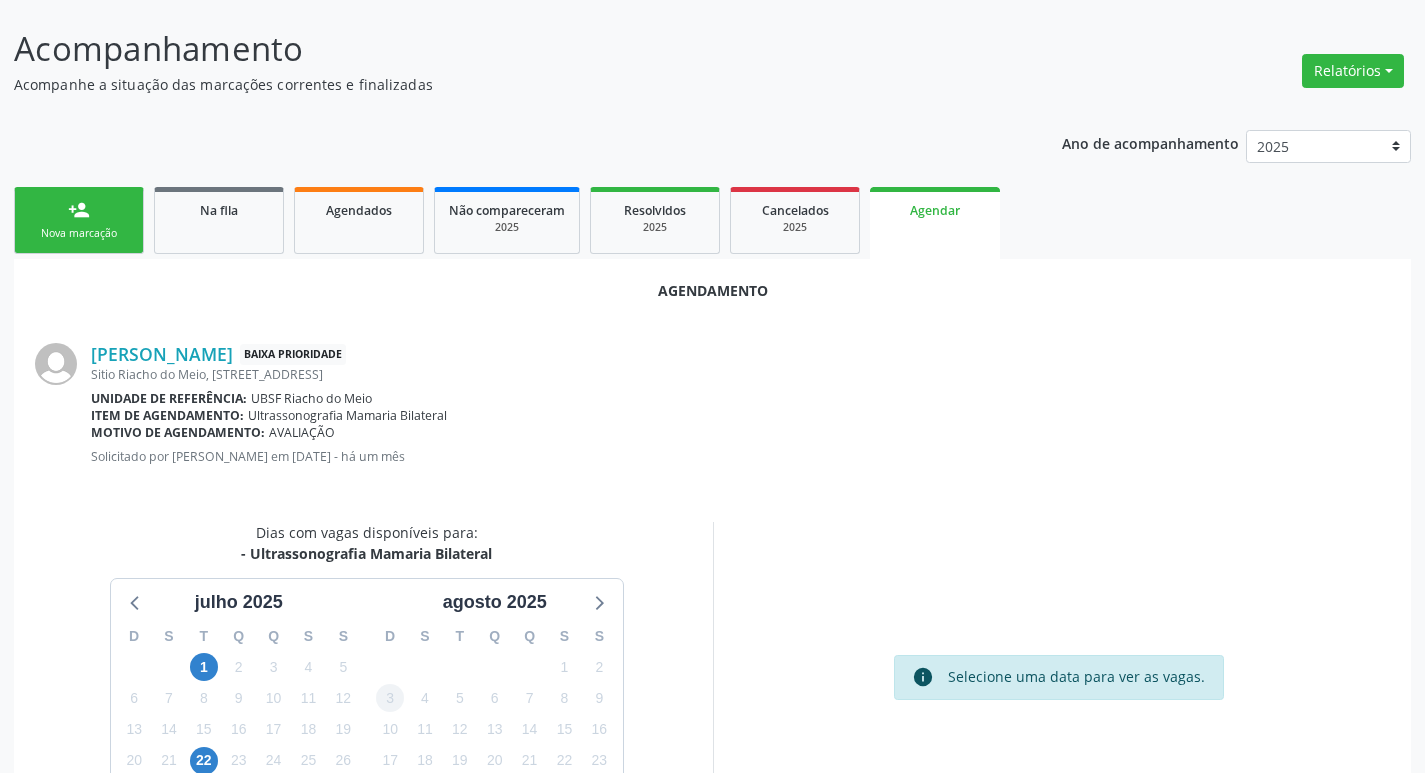 scroll, scrollTop: 268, scrollLeft: 0, axis: vertical 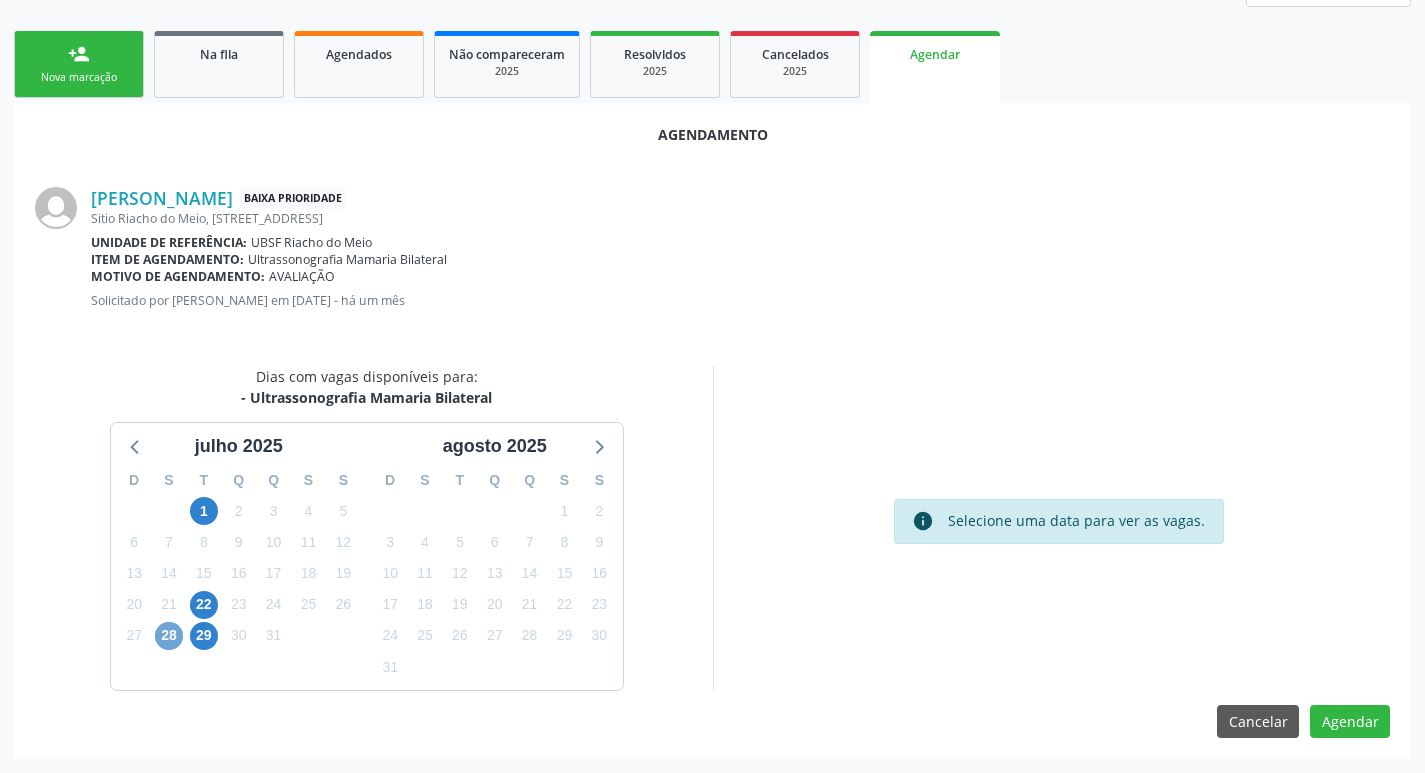 click on "28" at bounding box center (169, 636) 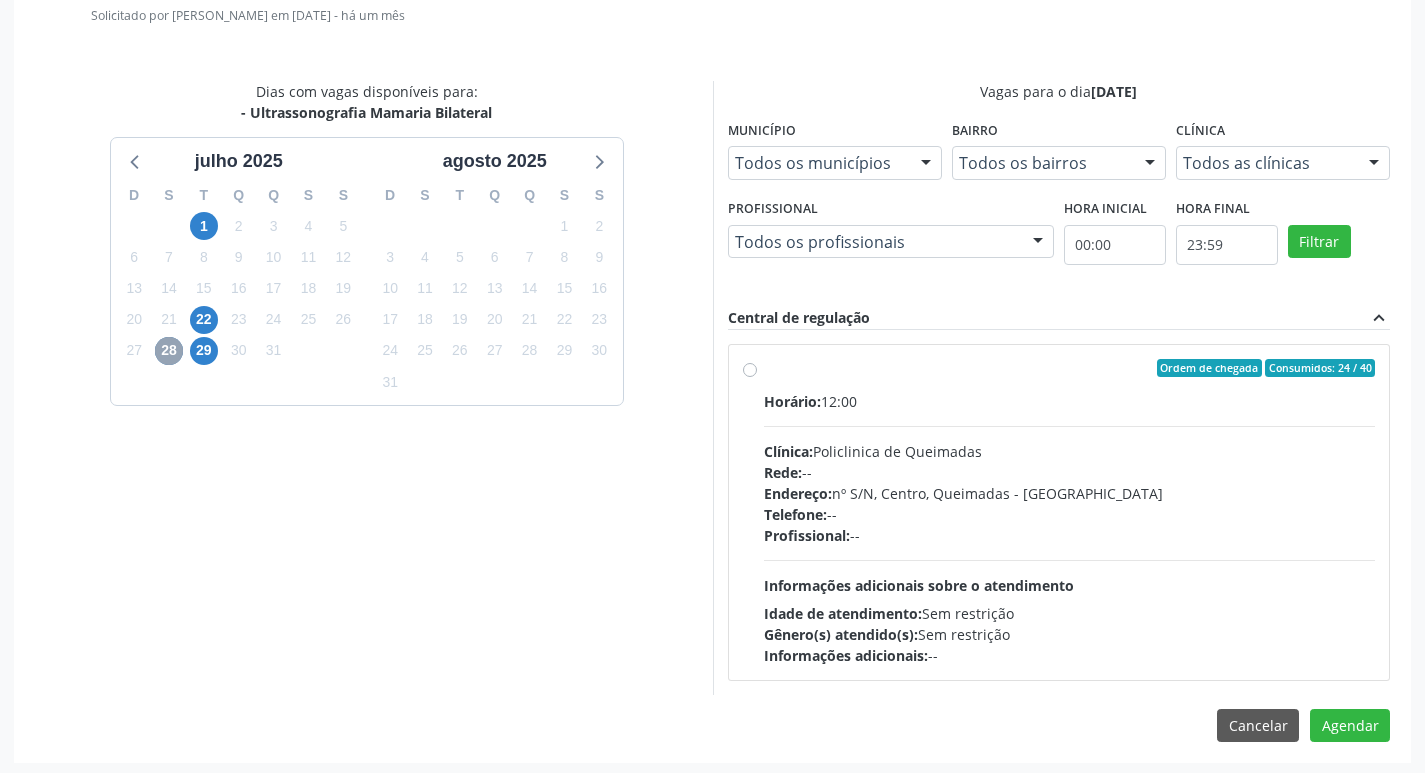 scroll, scrollTop: 557, scrollLeft: 0, axis: vertical 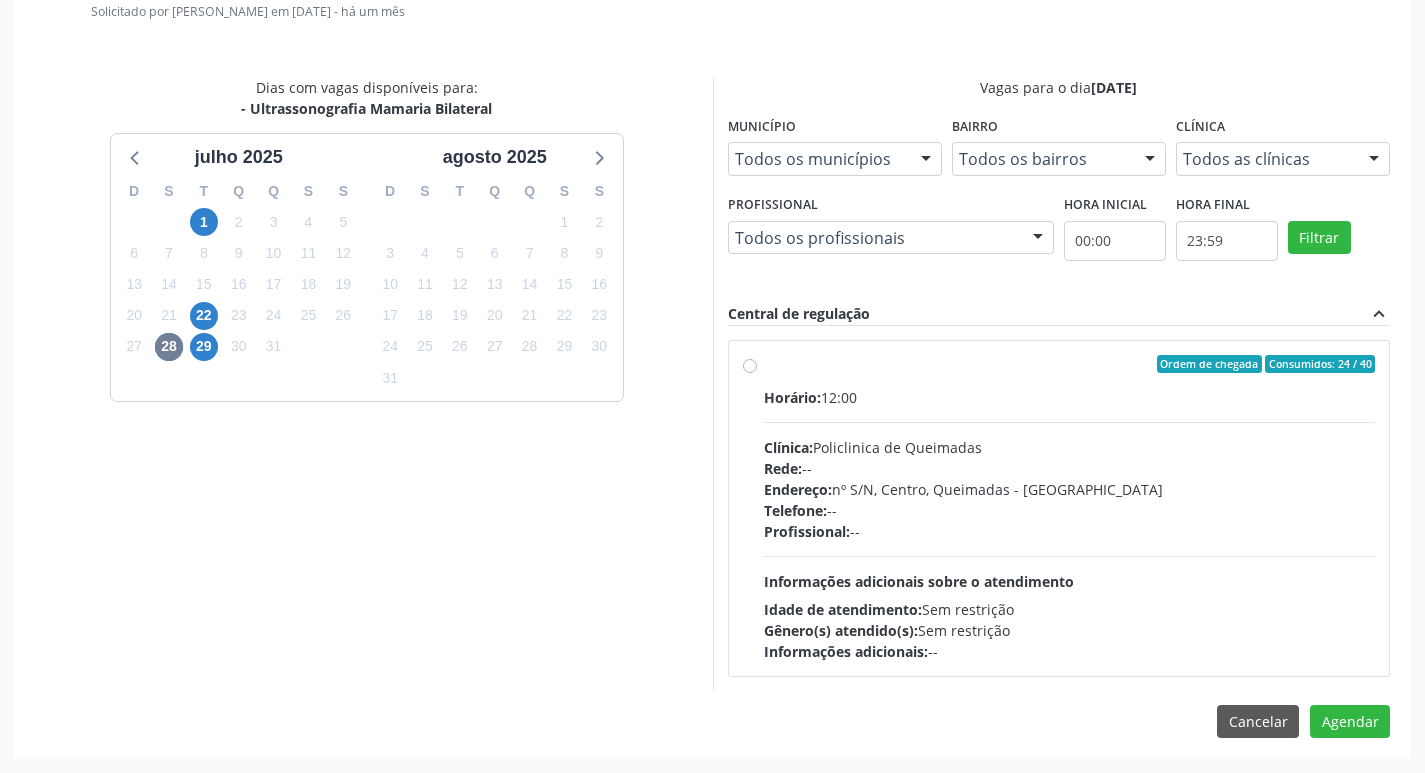 click on "Profissional:
--" at bounding box center (1070, 531) 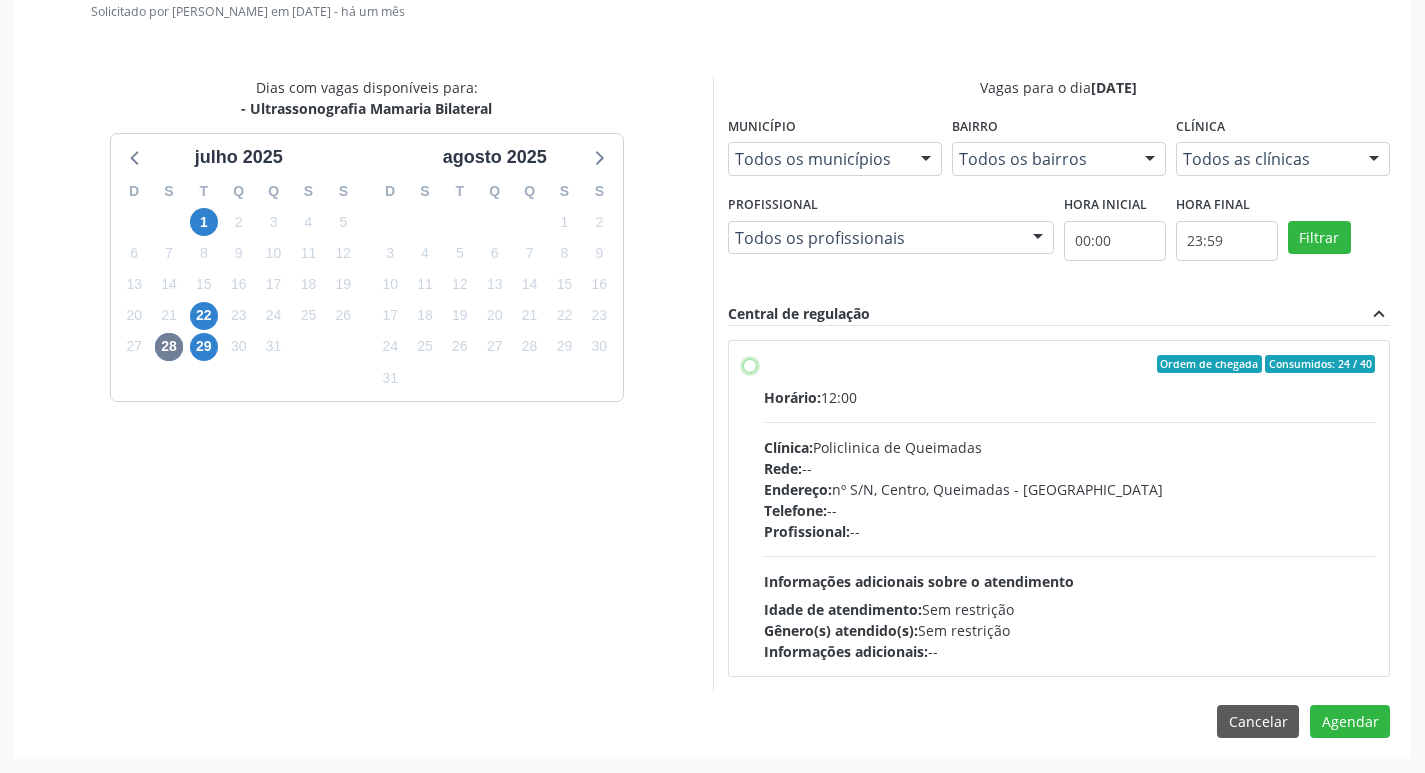 click on "Ordem de chegada
Consumidos: 24 / 40
Horário:   12:00
Clínica:  Policlinica de Queimadas
Rede:
--
Endereço:   nº S/N, Centro, Queimadas - PB
Telefone:   --
Profissional:
--
Informações adicionais sobre o atendimento
Idade de atendimento:
Sem restrição
Gênero(s) atendido(s):
Sem restrição
Informações adicionais:
--" at bounding box center [750, 364] 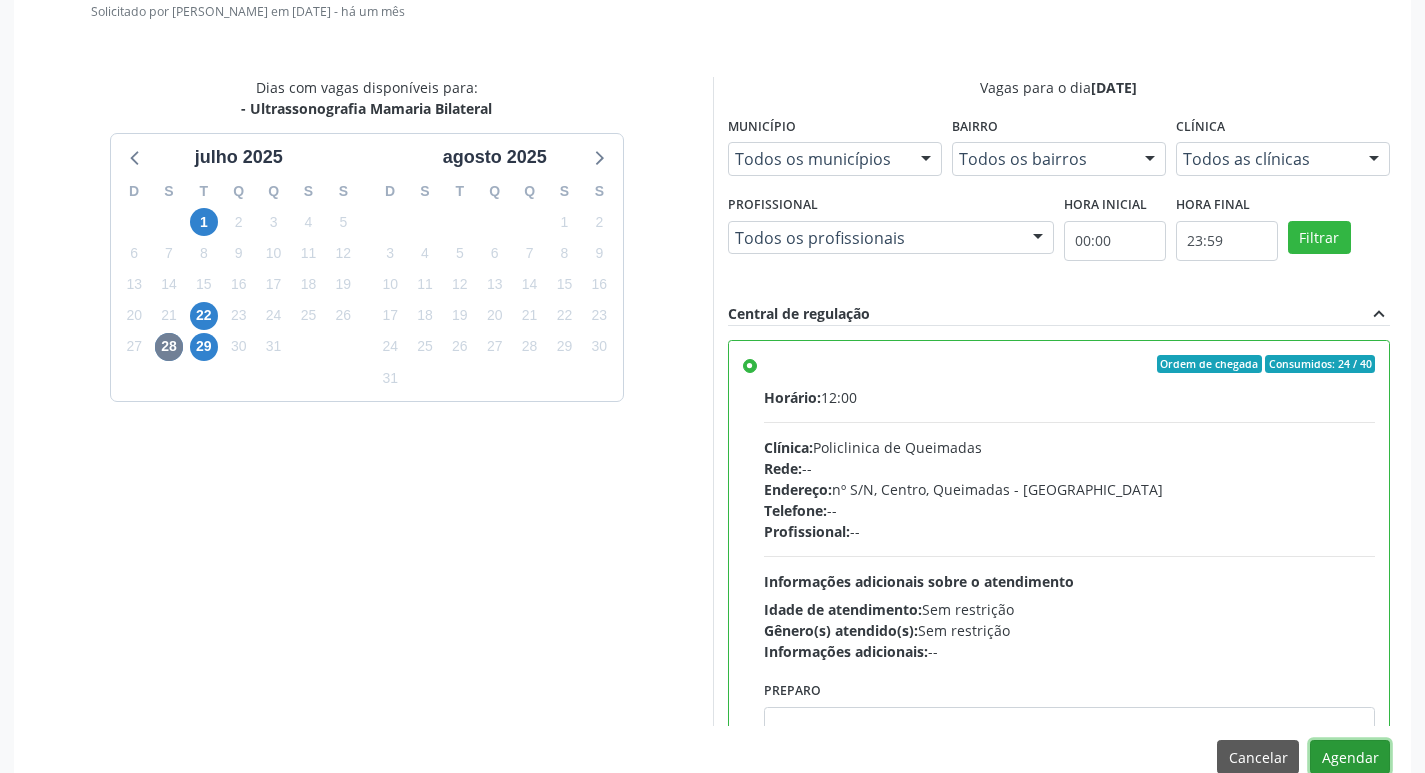 click on "Agendar" at bounding box center (1350, 757) 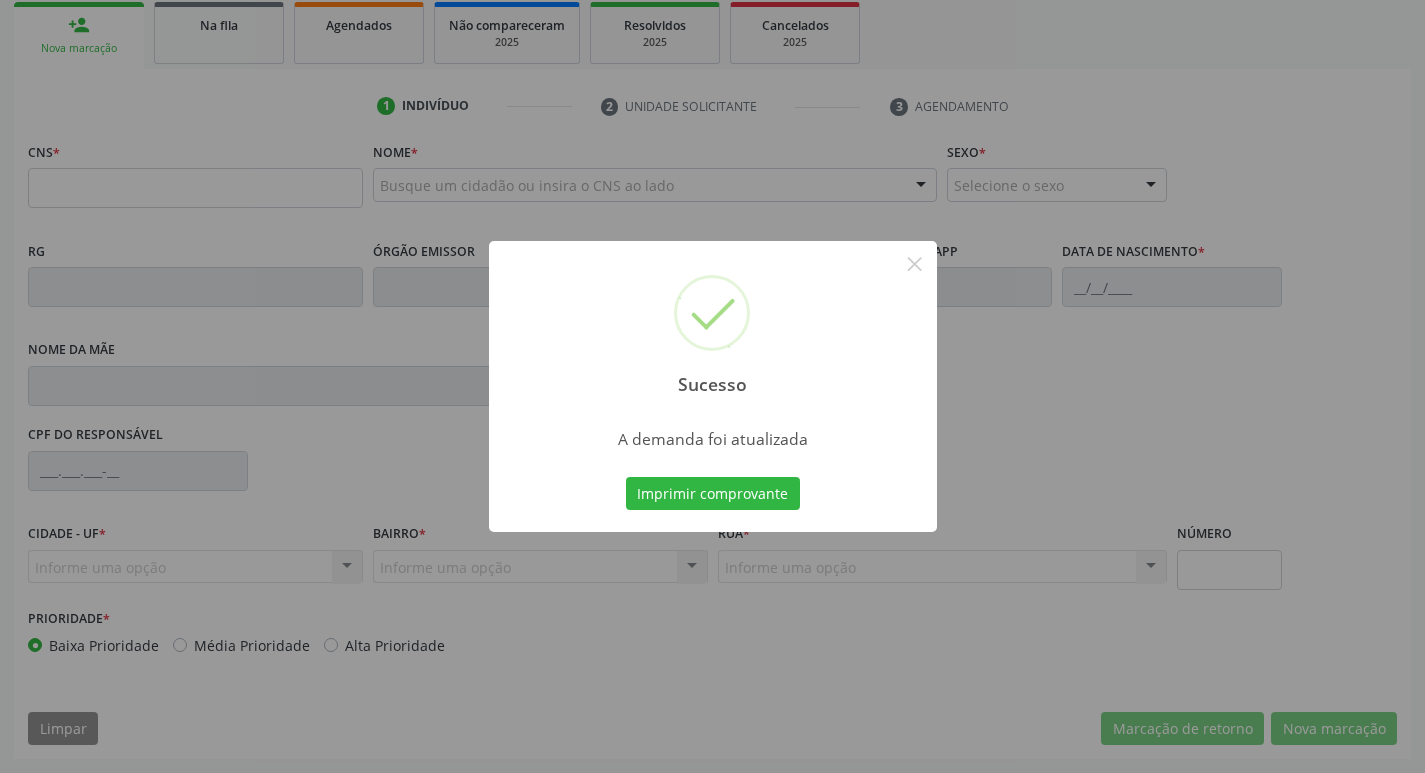 scroll, scrollTop: 297, scrollLeft: 0, axis: vertical 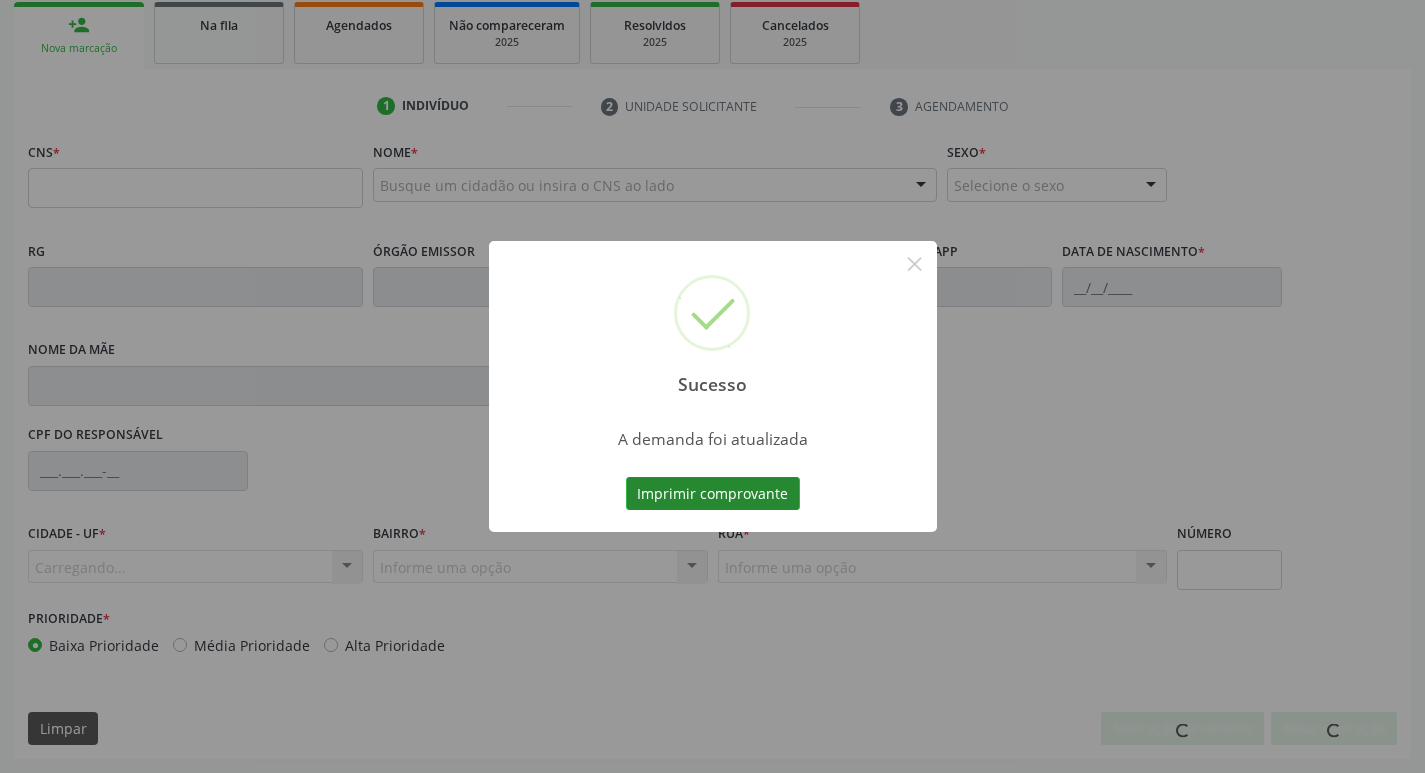 click on "Imprimir comprovante" at bounding box center [713, 494] 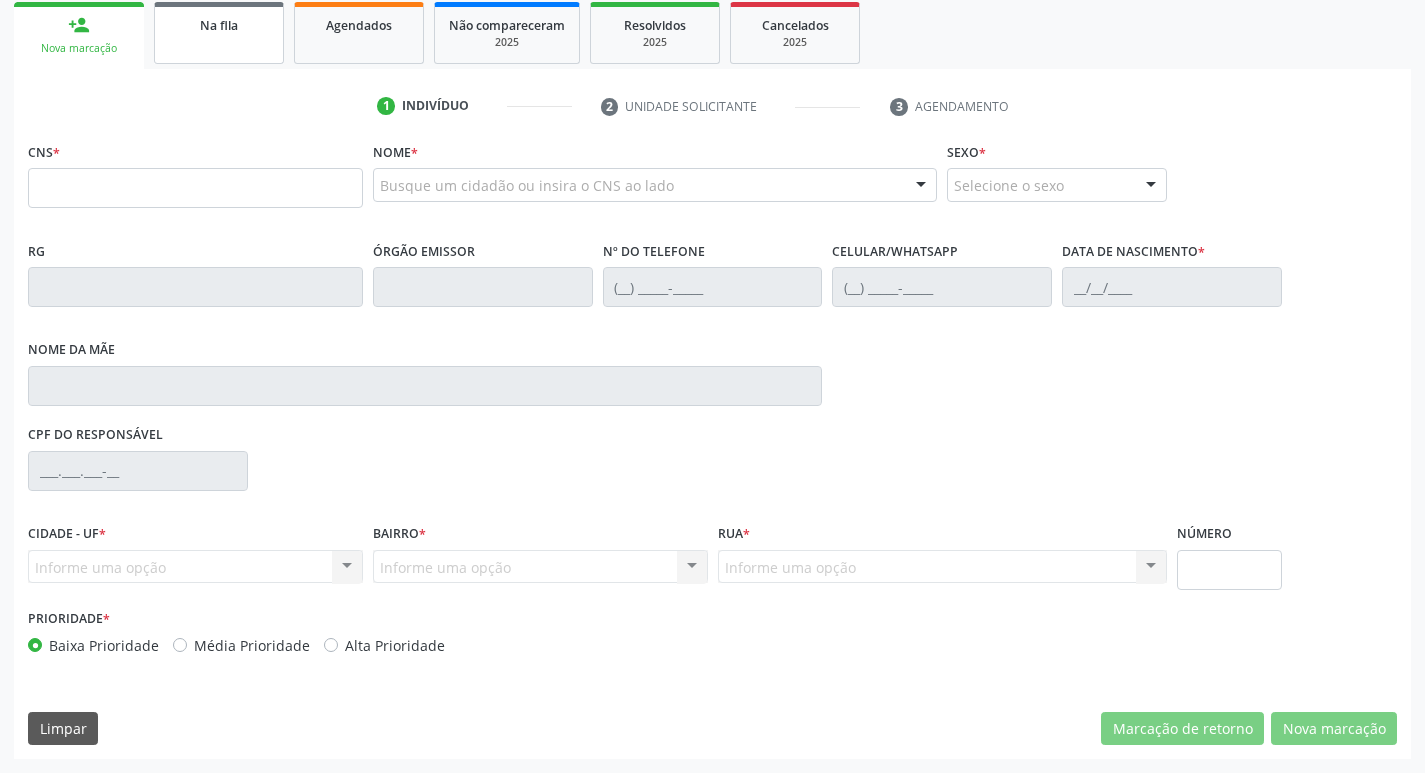 click on "Na fila" at bounding box center [219, 33] 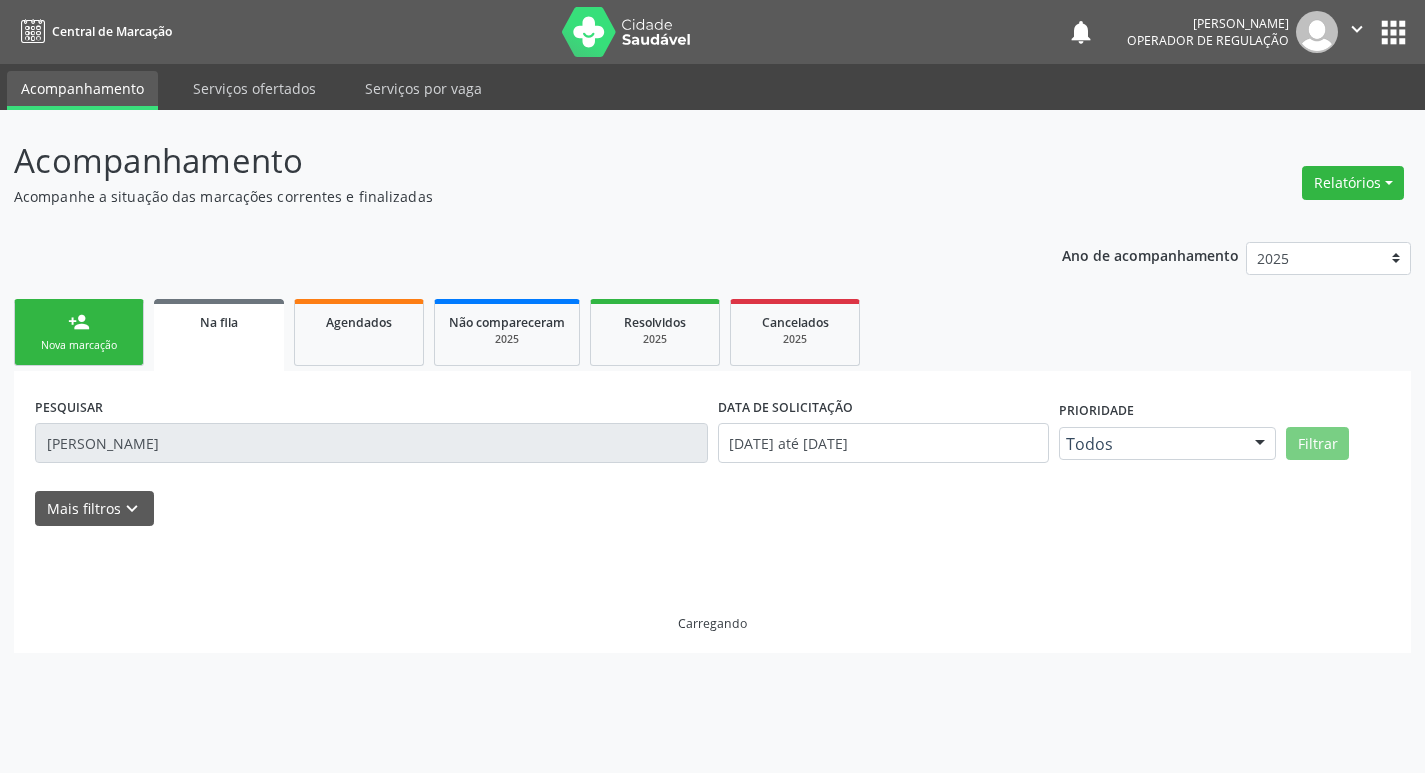 scroll, scrollTop: 0, scrollLeft: 0, axis: both 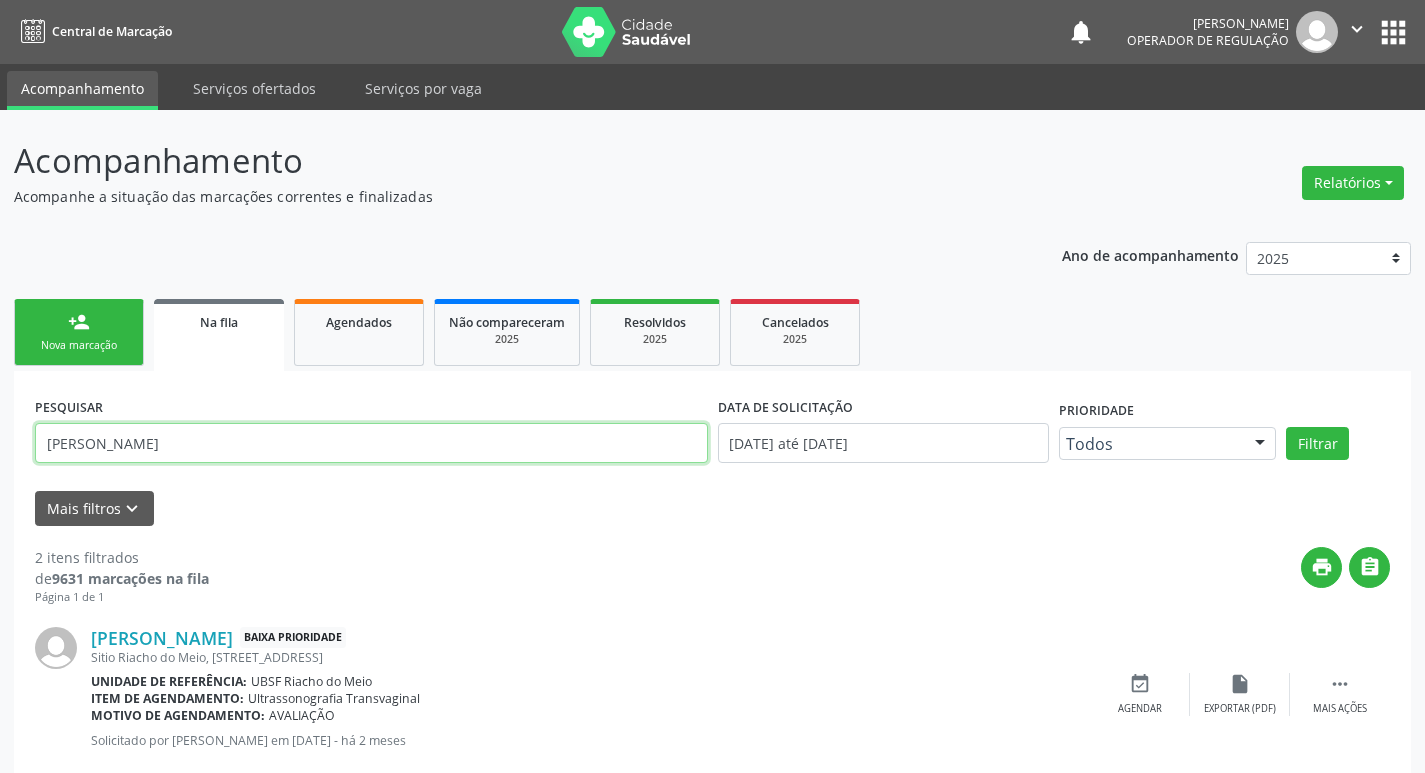 click on "HOSANA FRANCISCA" at bounding box center [371, 443] 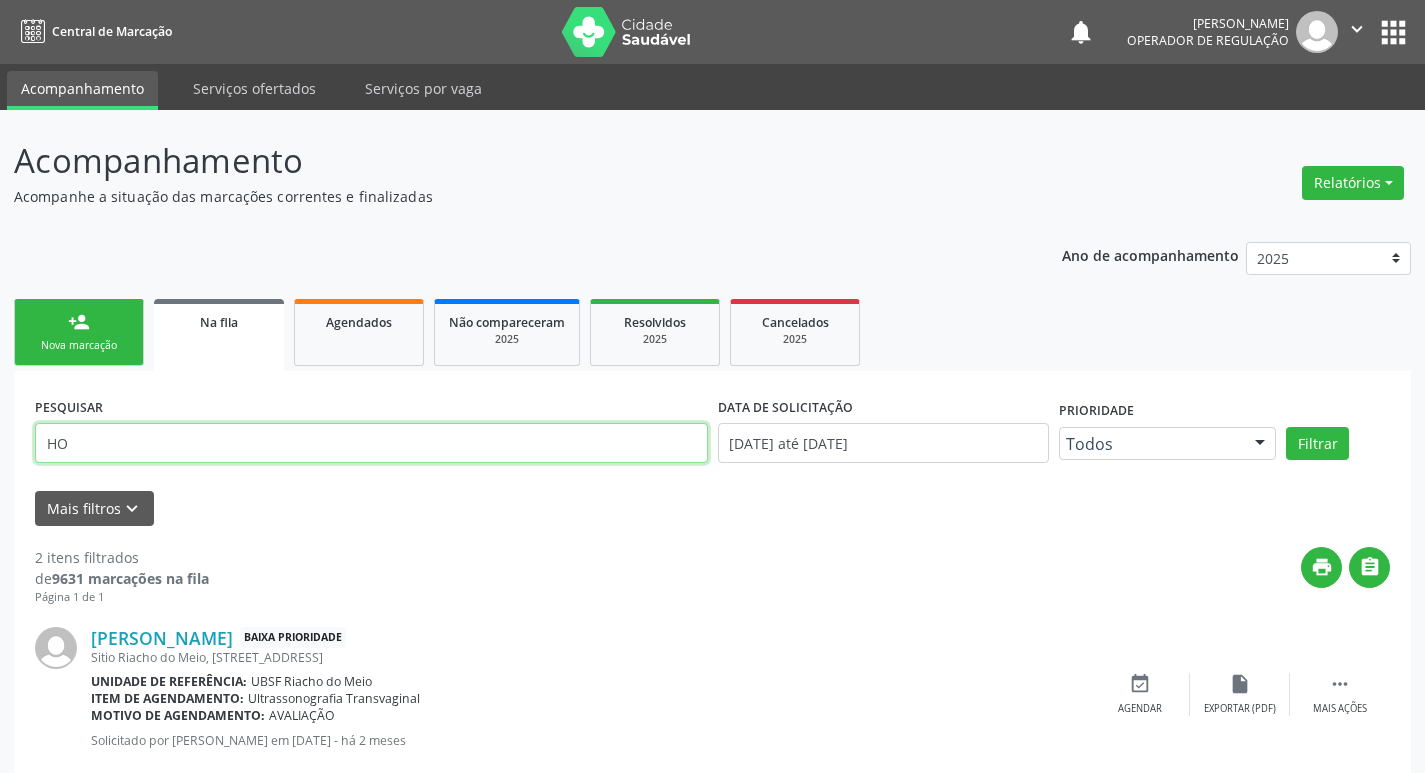 type on "H" 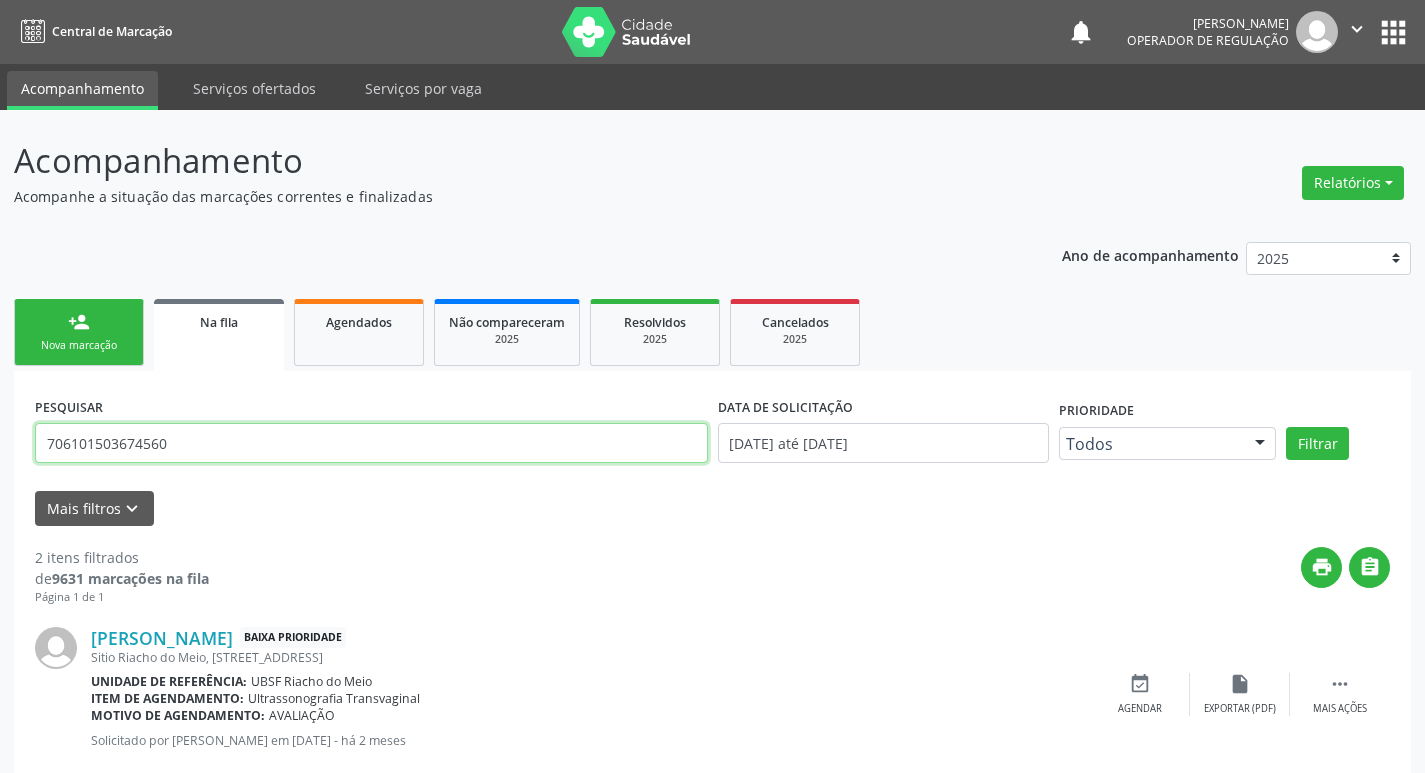 type on "706101503674560" 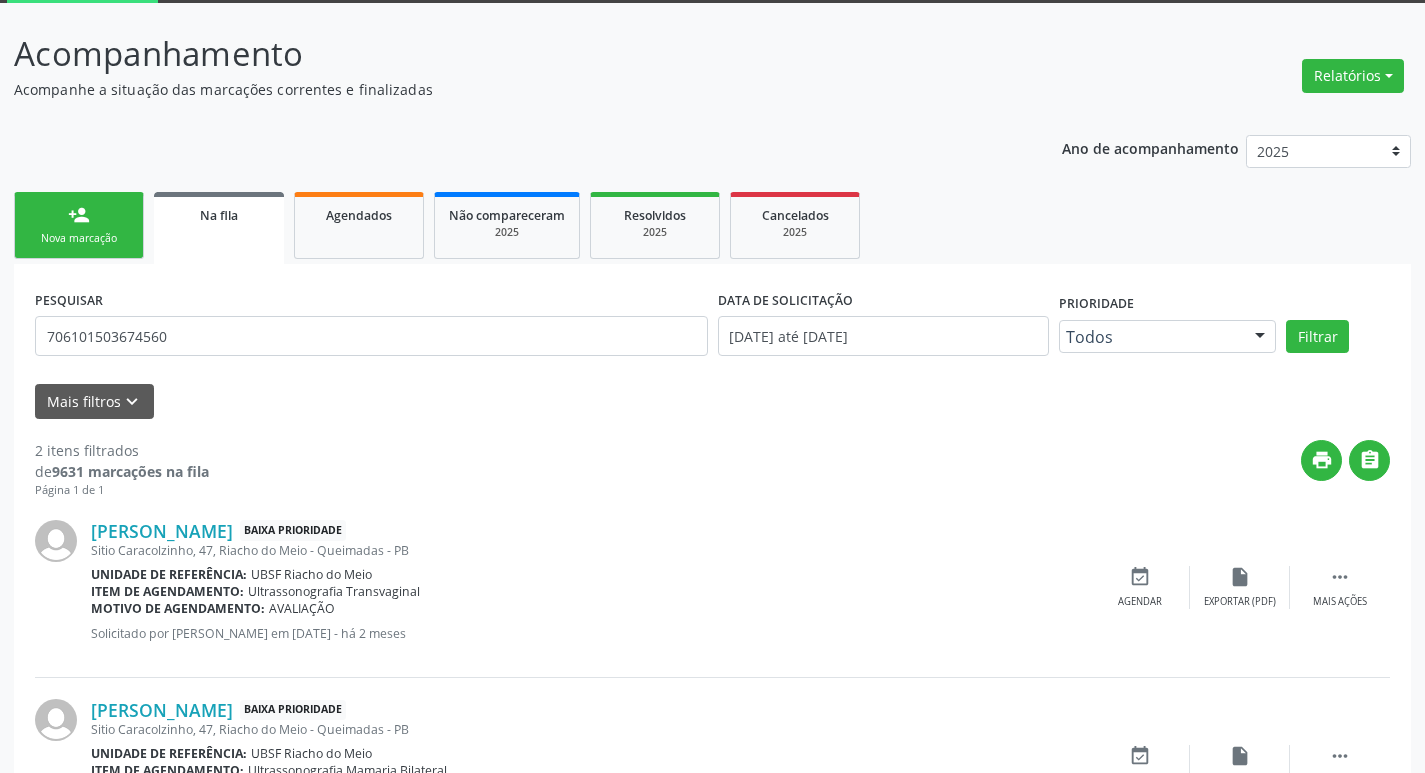 scroll, scrollTop: 225, scrollLeft: 0, axis: vertical 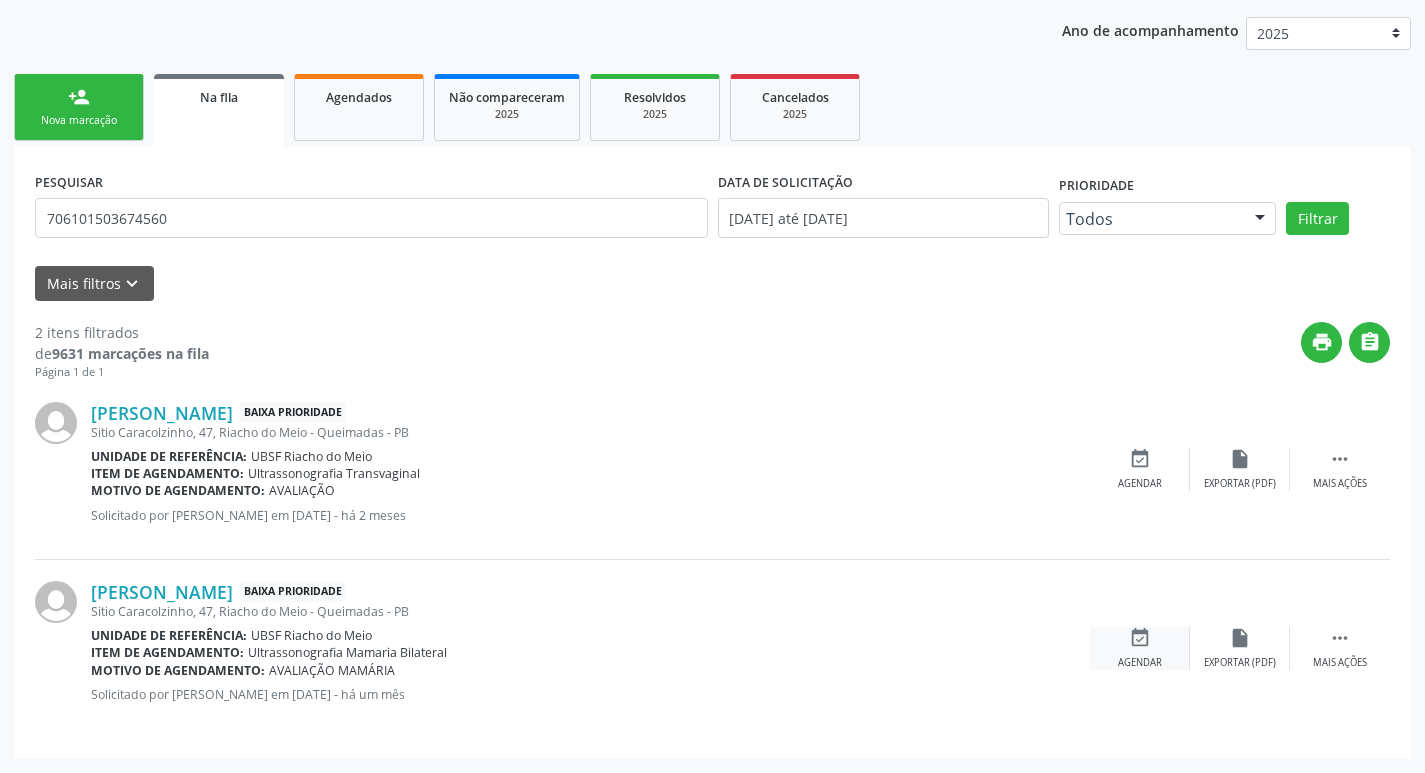 click on "event_available
Agendar" at bounding box center [1140, 648] 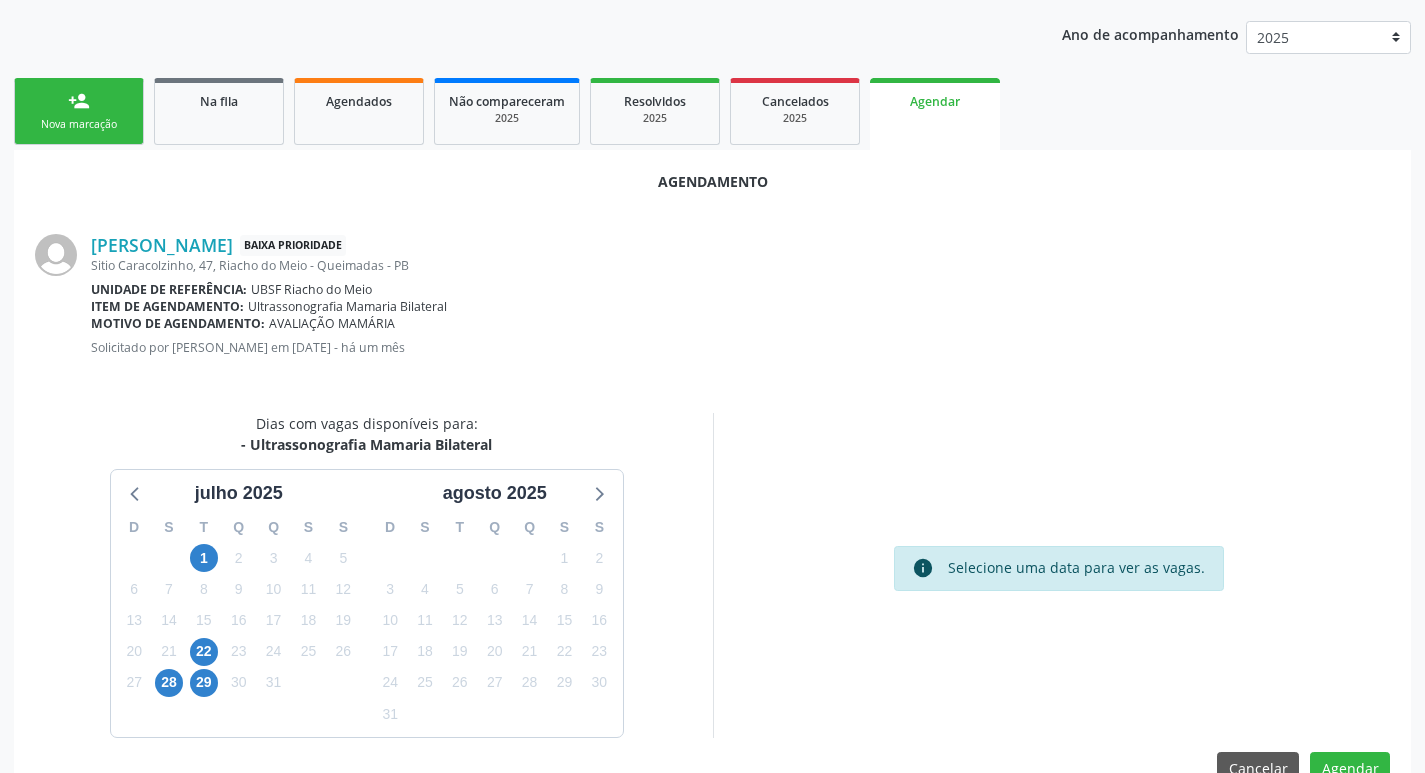 scroll, scrollTop: 225, scrollLeft: 0, axis: vertical 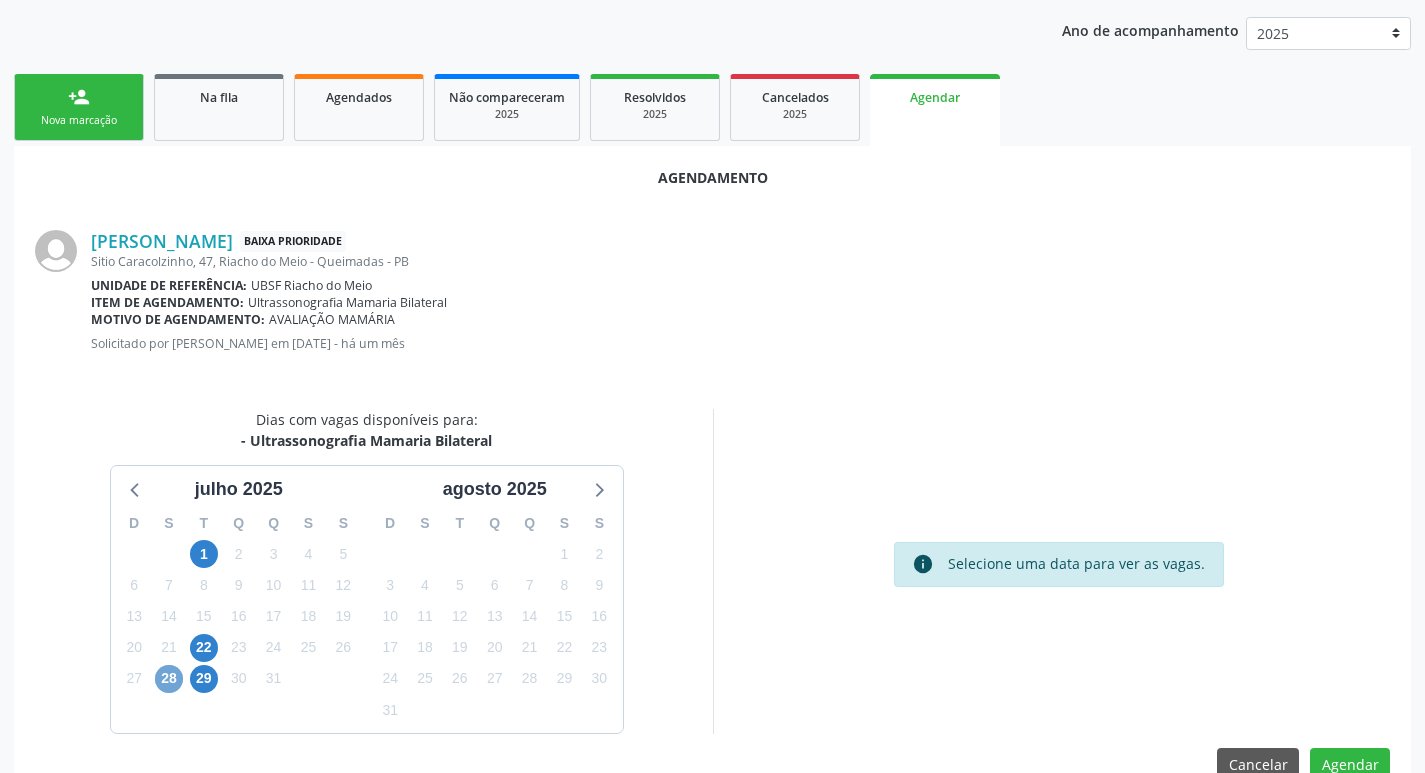 click on "28" at bounding box center (169, 679) 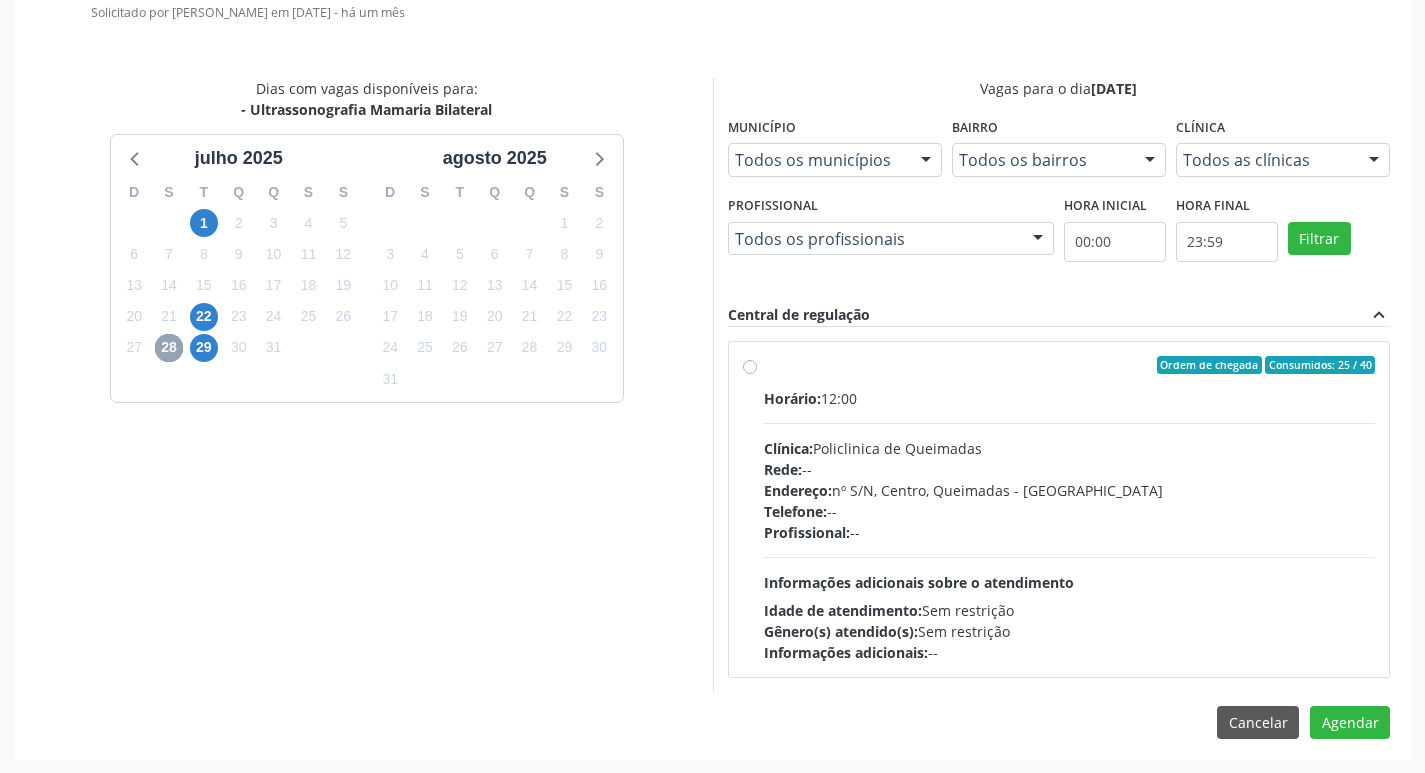 scroll, scrollTop: 557, scrollLeft: 0, axis: vertical 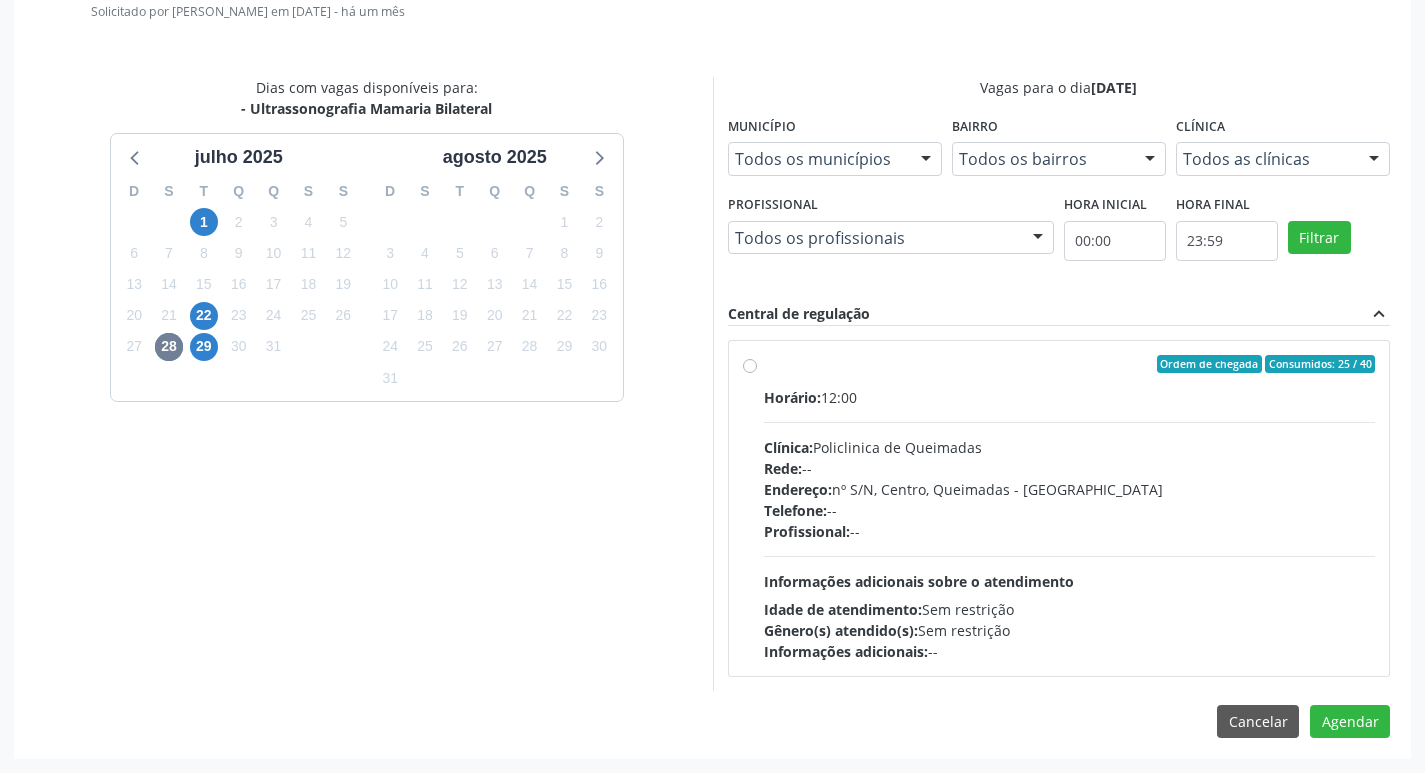 click on "Horário:   12:00
Clínica:  Policlinica de Queimadas
Rede:
--
Endereço:   nº S/N, Centro, Queimadas - PB
Telefone:   --
Profissional:
--
Informações adicionais sobre o atendimento
Idade de atendimento:
Sem restrição
Gênero(s) atendido(s):
Sem restrição
Informações adicionais:
--" at bounding box center [1070, 524] 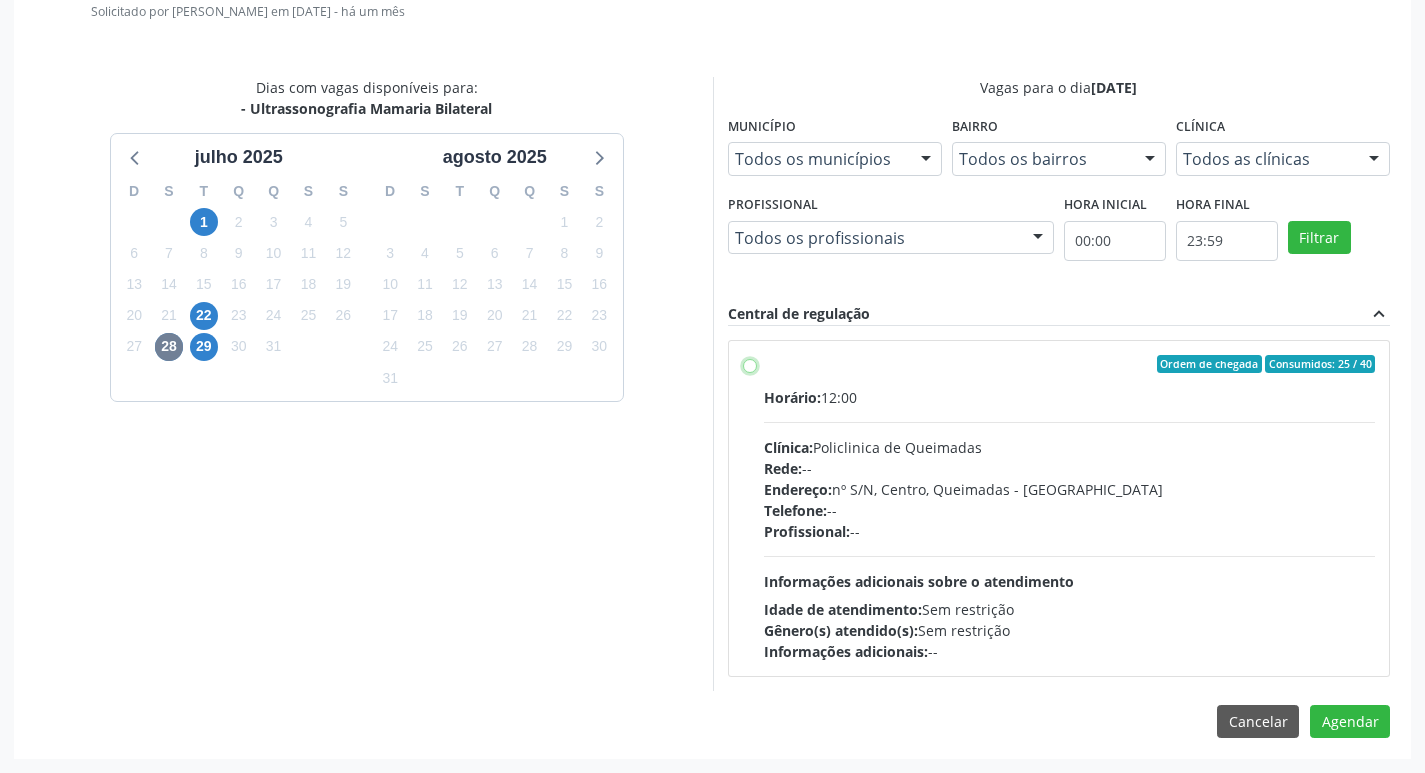 click on "Ordem de chegada
Consumidos: 25 / 40
Horário:   12:00
Clínica:  Policlinica de Queimadas
Rede:
--
Endereço:   nº S/N, Centro, Queimadas - PB
Telefone:   --
Profissional:
--
Informações adicionais sobre o atendimento
Idade de atendimento:
Sem restrição
Gênero(s) atendido(s):
Sem restrição
Informações adicionais:
--" at bounding box center [750, 364] 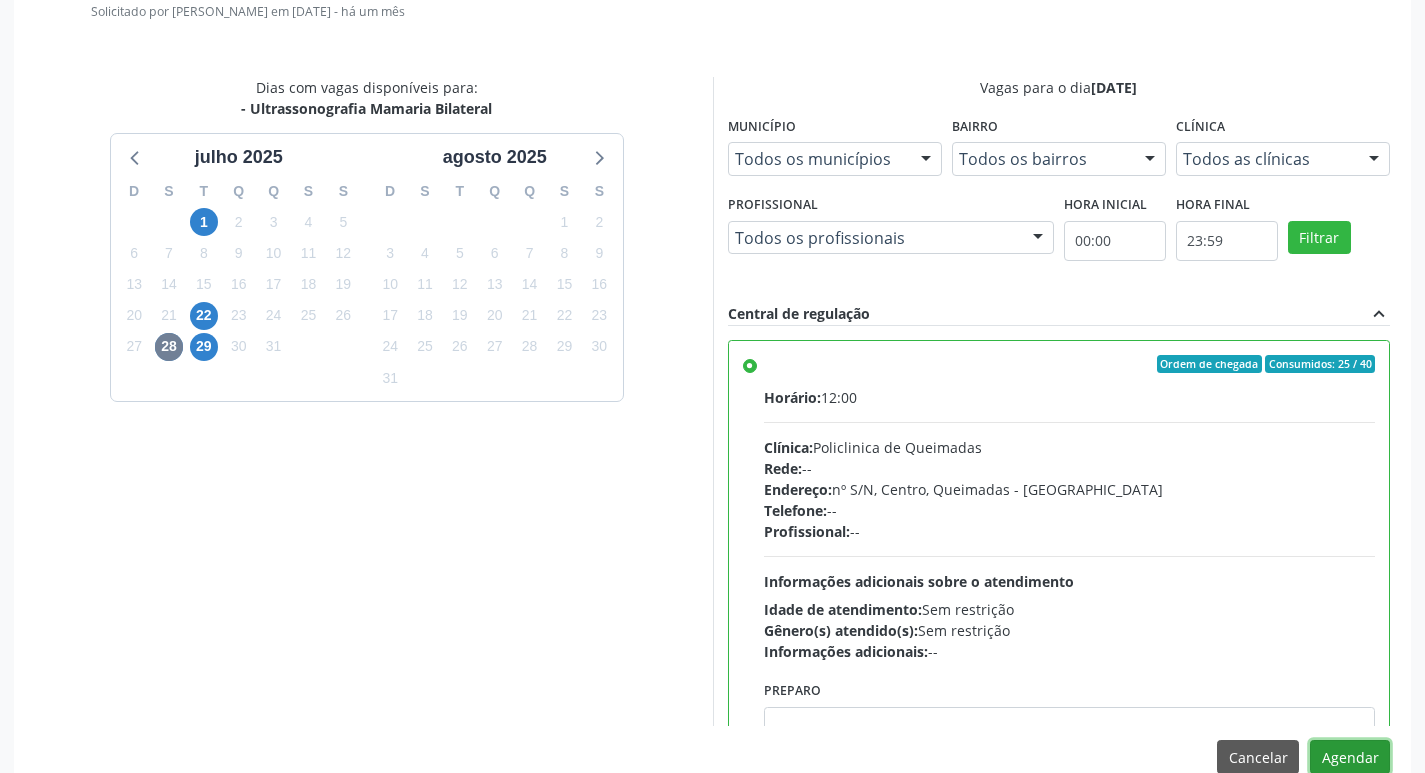 click on "Agendar" at bounding box center [1350, 757] 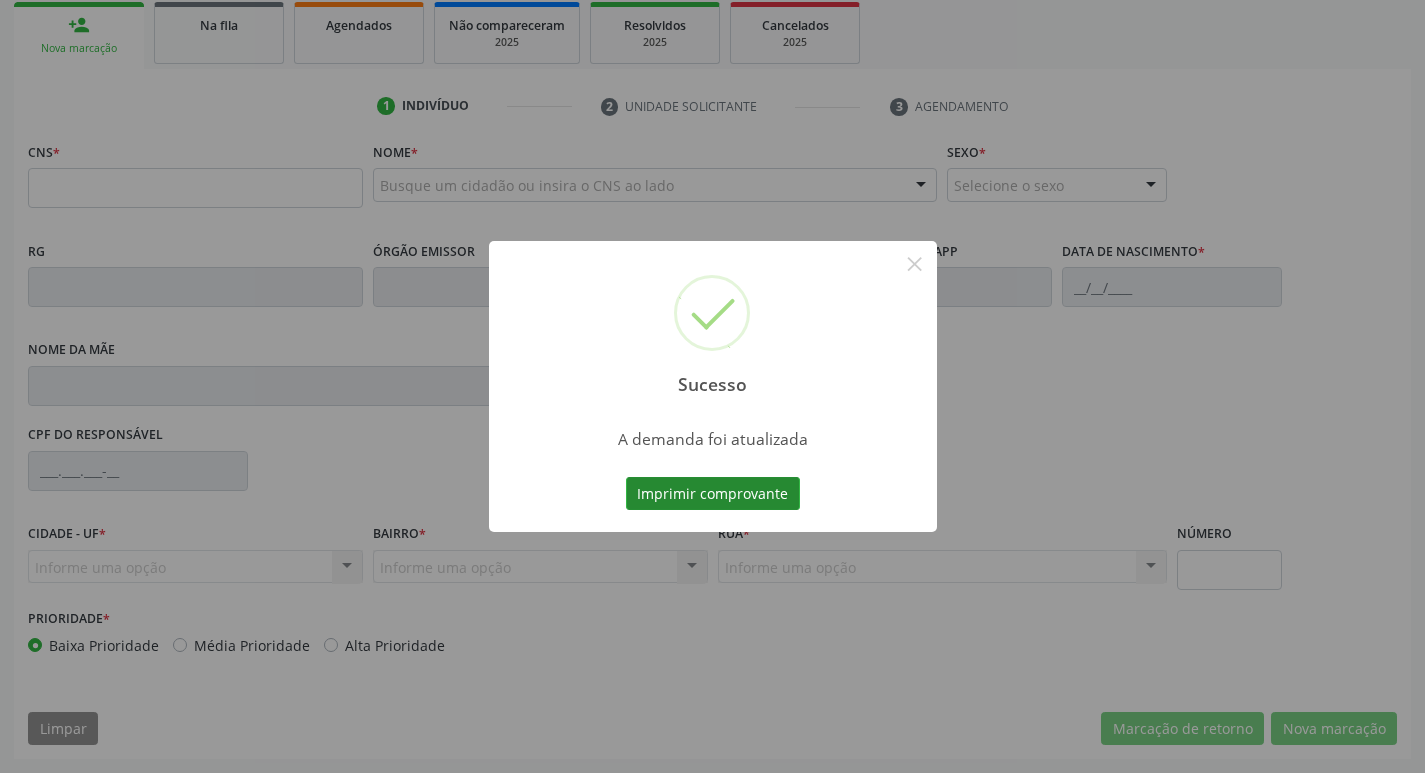 scroll, scrollTop: 297, scrollLeft: 0, axis: vertical 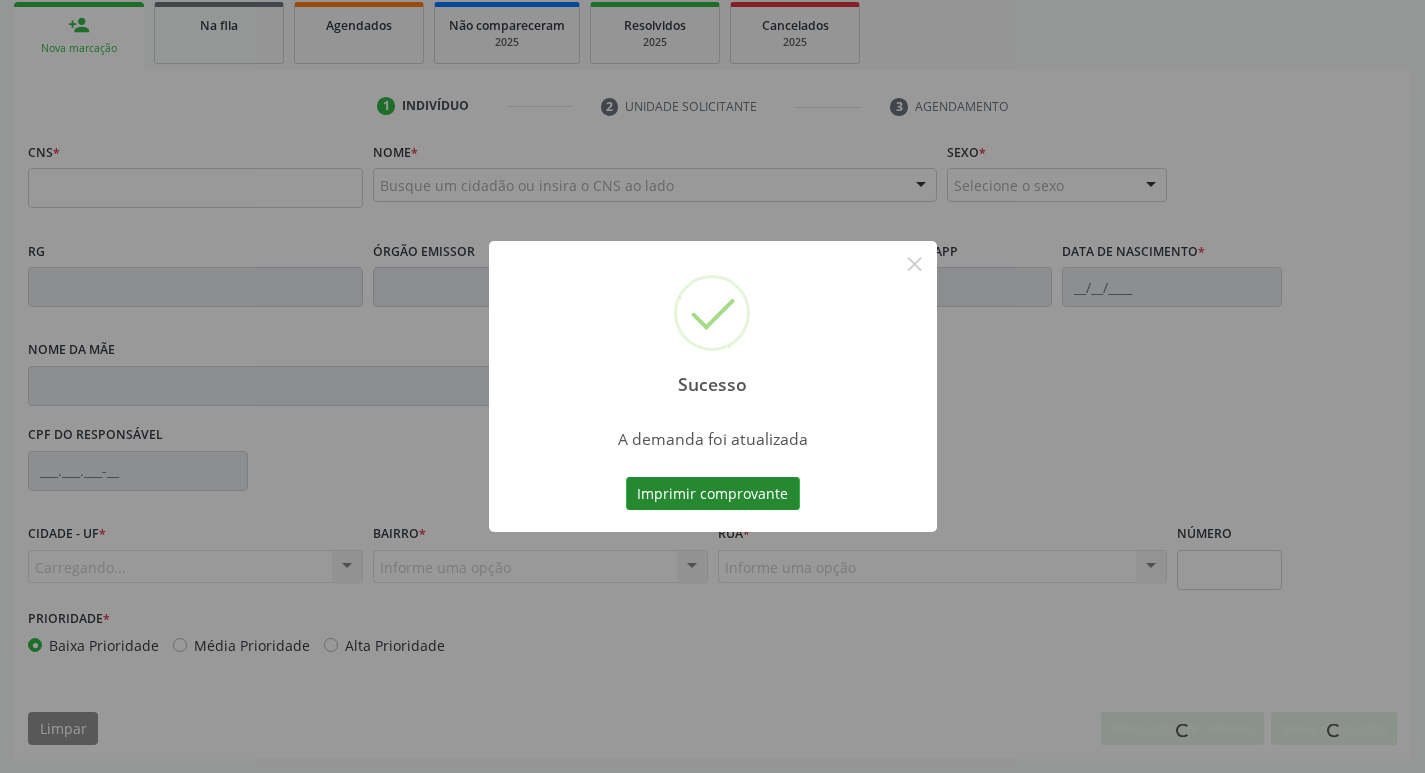 click on "Imprimir comprovante" at bounding box center [713, 494] 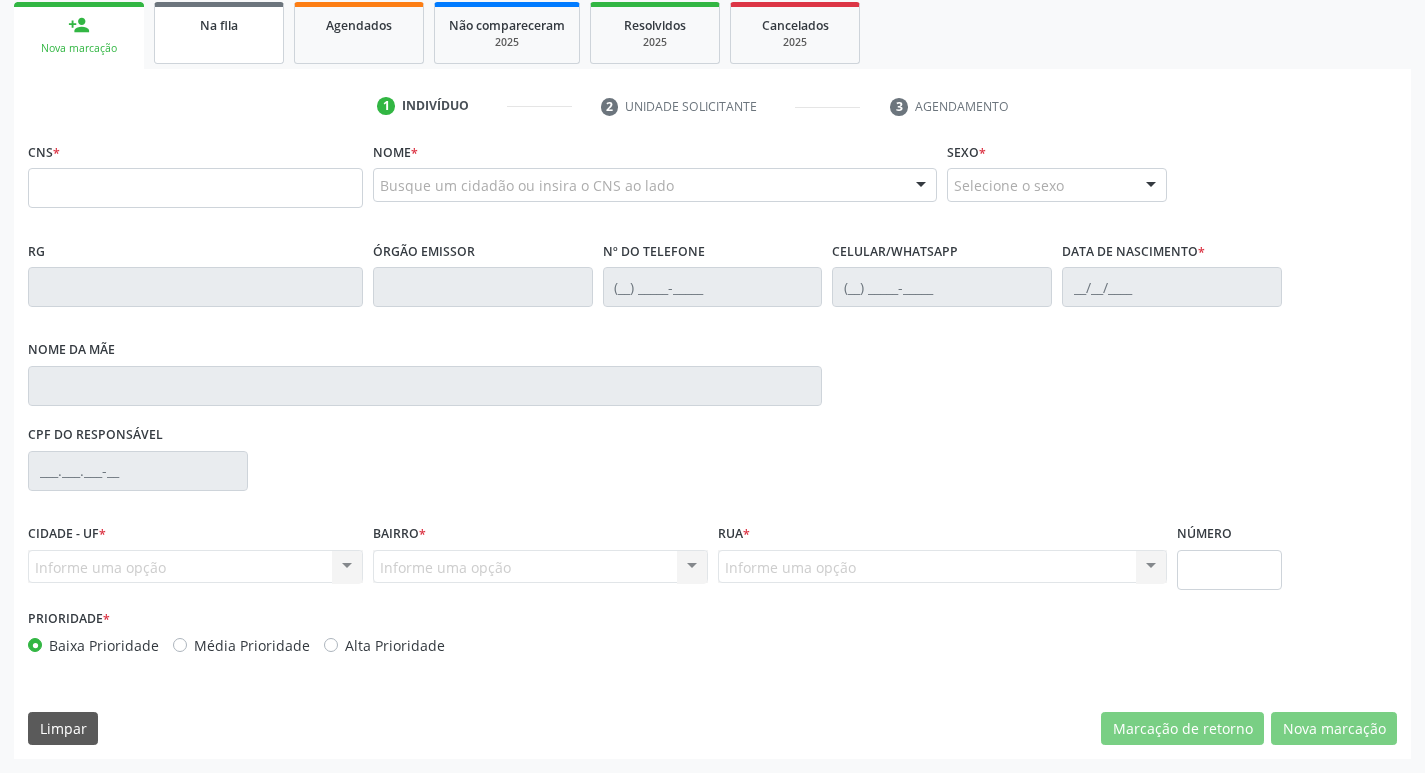 click on "Na fila" at bounding box center [219, 33] 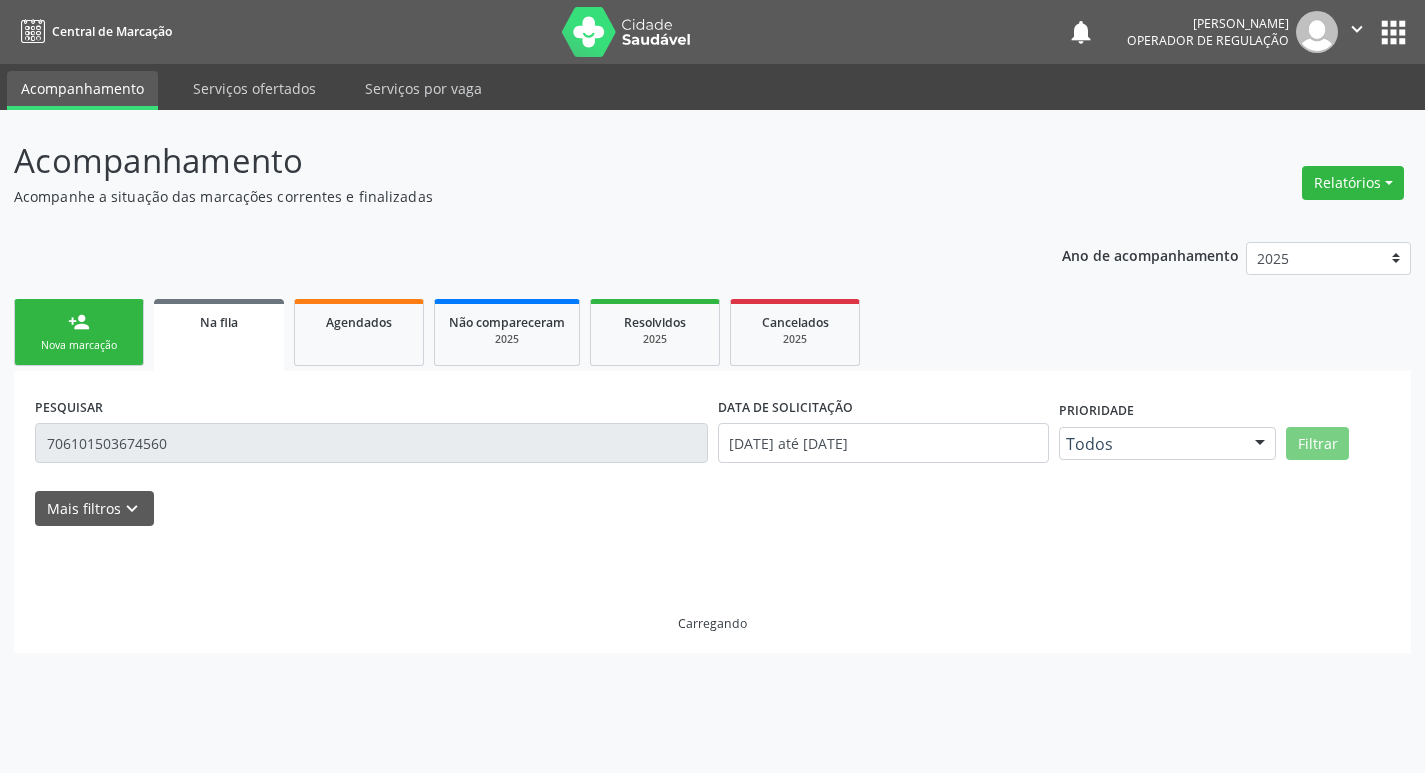scroll, scrollTop: 0, scrollLeft: 0, axis: both 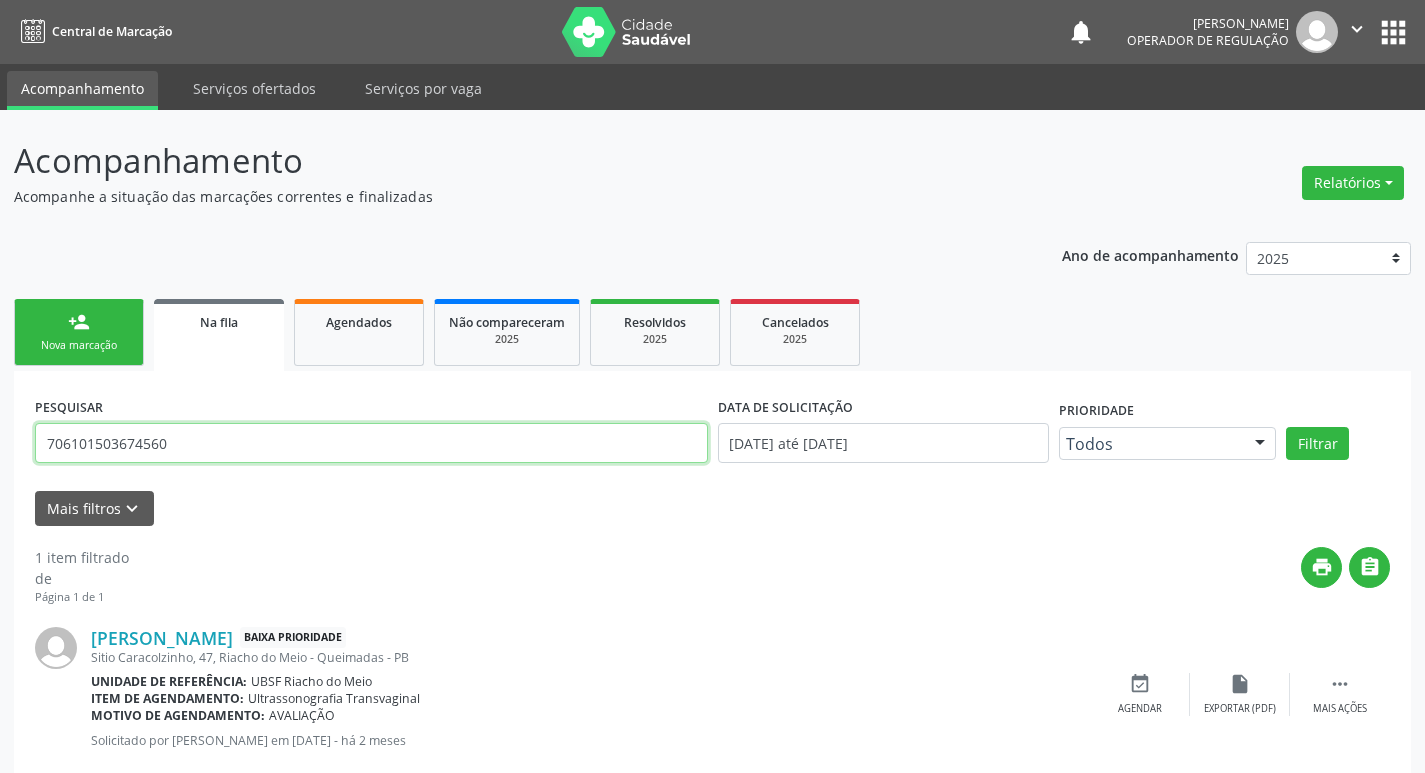 click on "706101503674560" at bounding box center [371, 443] 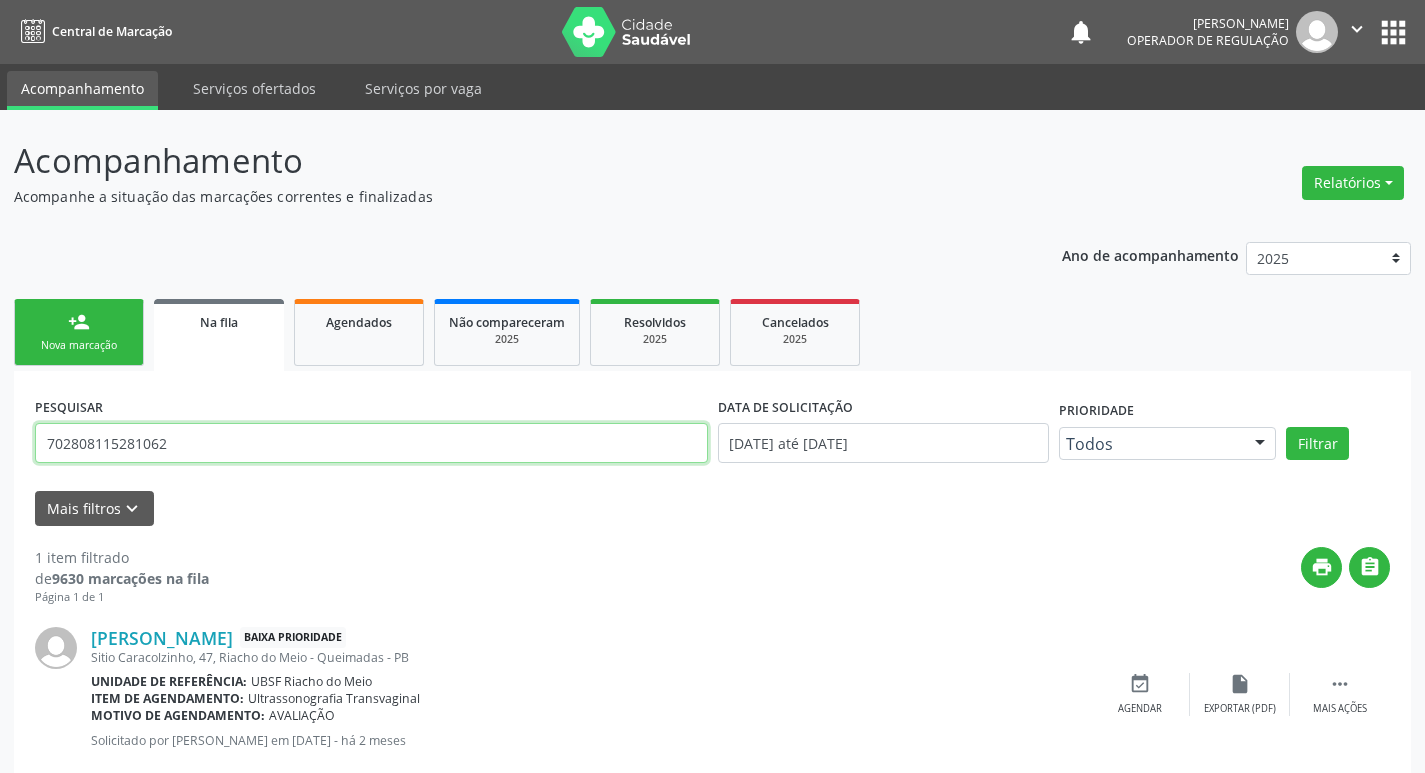 type on "702808115281062" 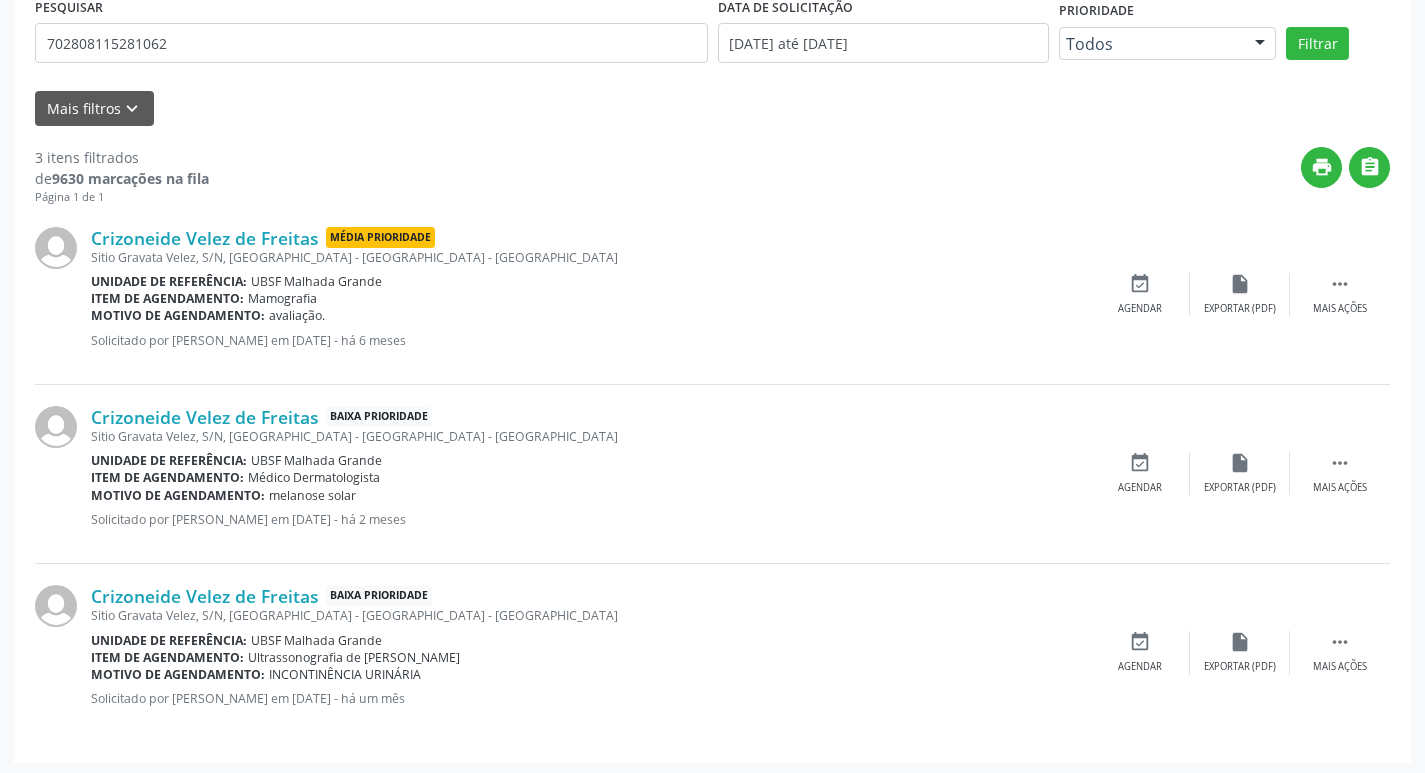 scroll, scrollTop: 404, scrollLeft: 0, axis: vertical 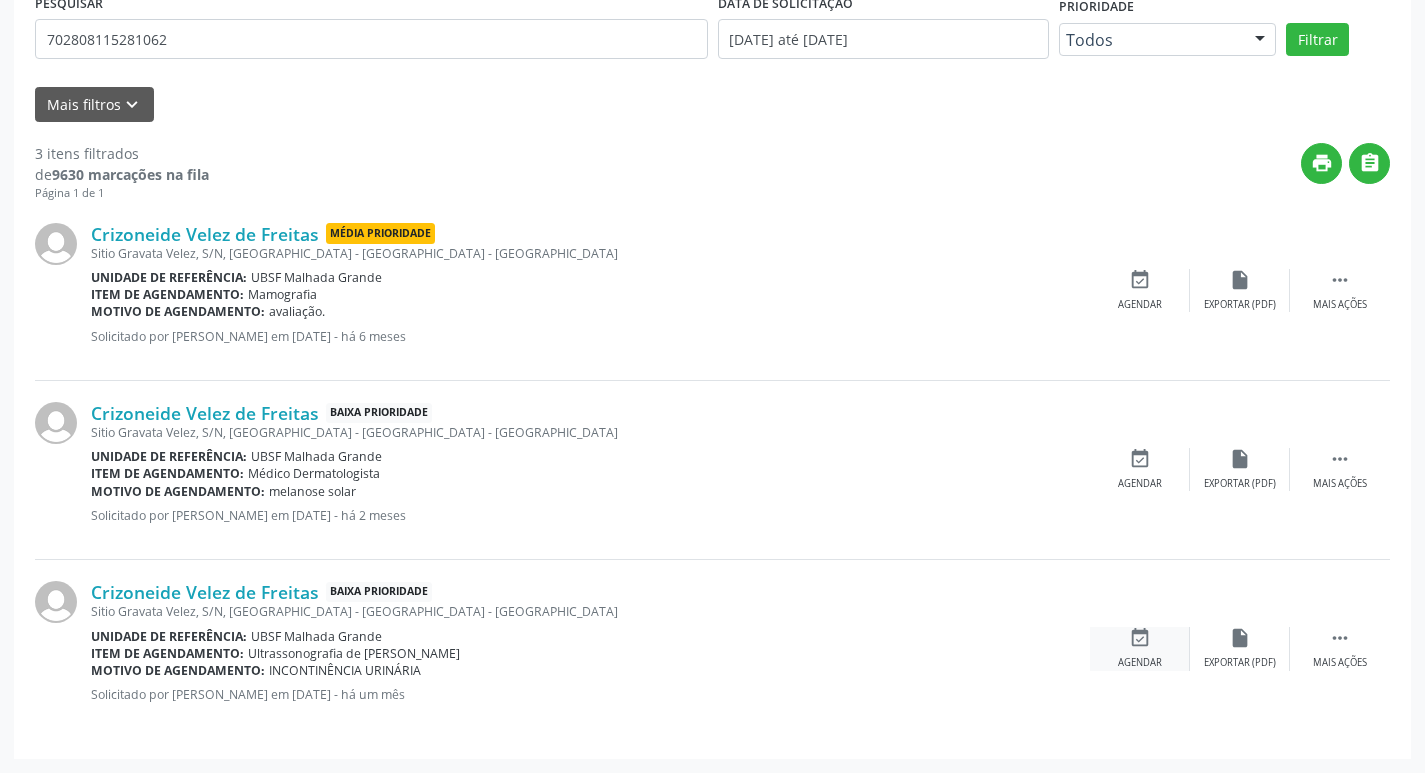 click on "event_available
Agendar" at bounding box center [1140, 648] 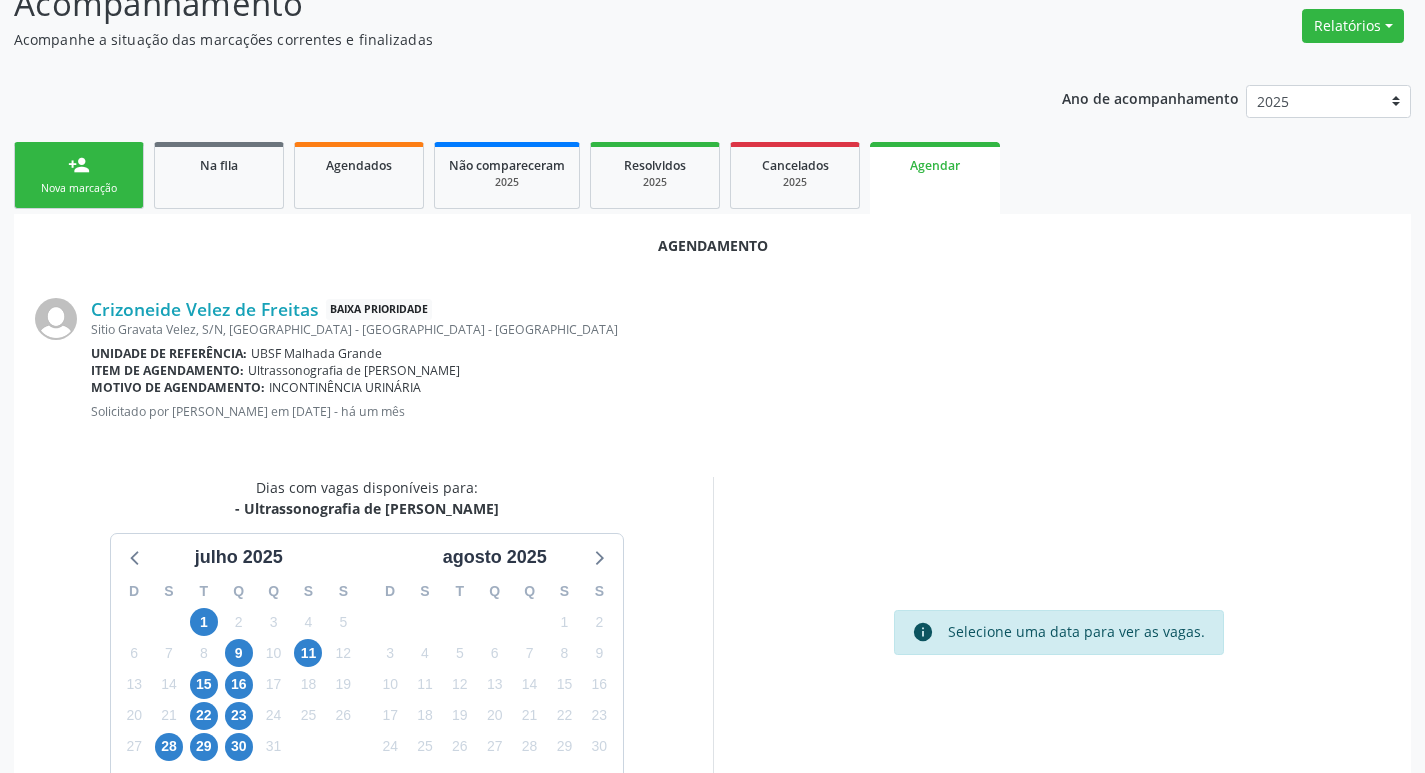 scroll, scrollTop: 268, scrollLeft: 0, axis: vertical 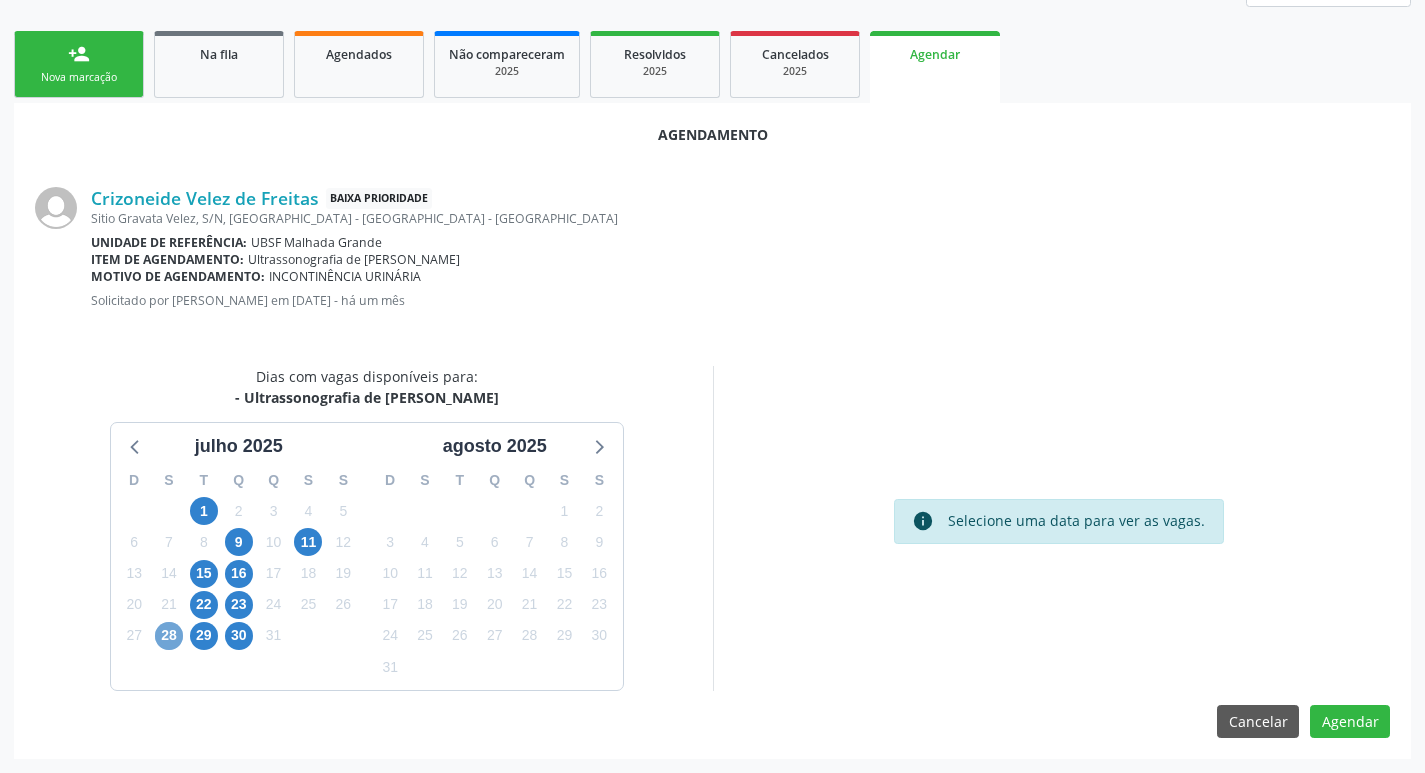 click on "28" at bounding box center [169, 636] 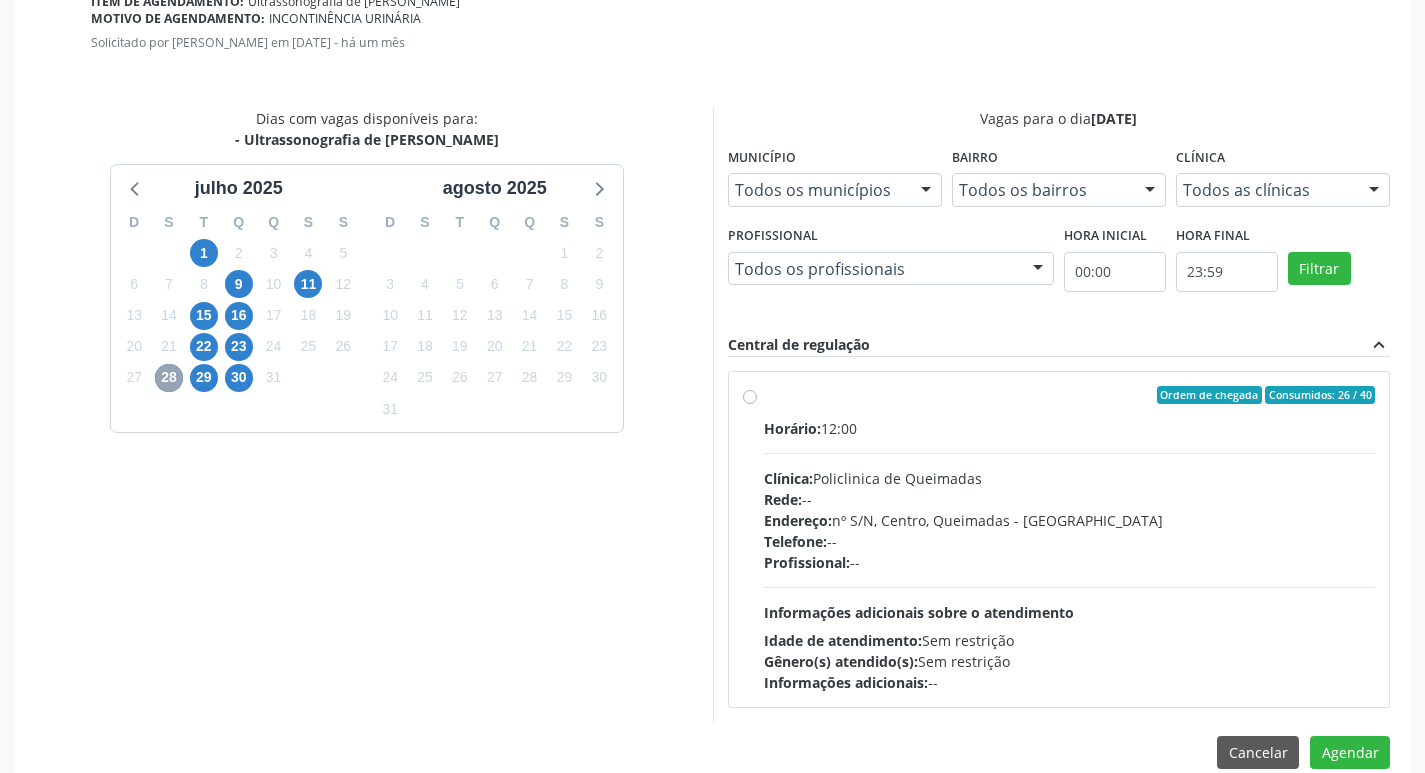 scroll, scrollTop: 557, scrollLeft: 0, axis: vertical 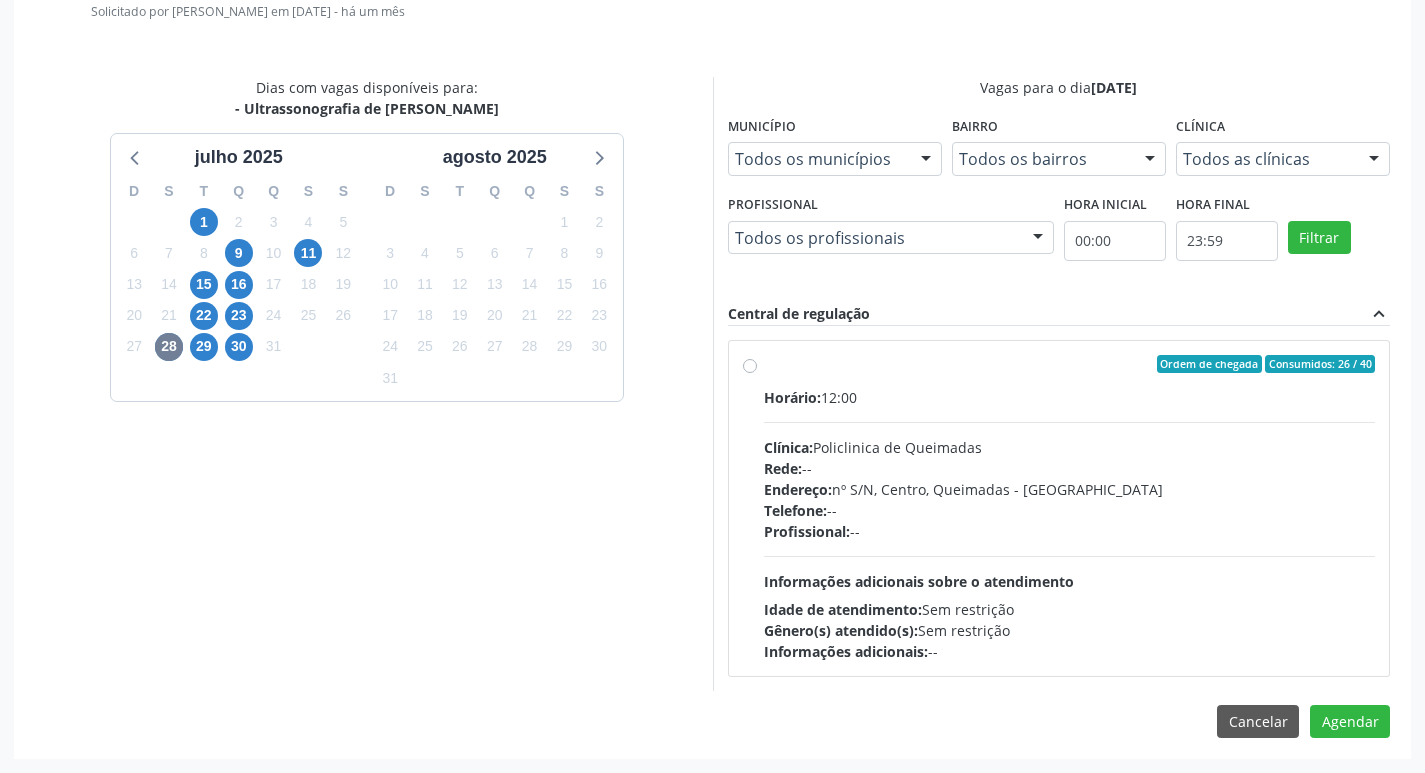 click on "Telefone:   --" at bounding box center (1070, 510) 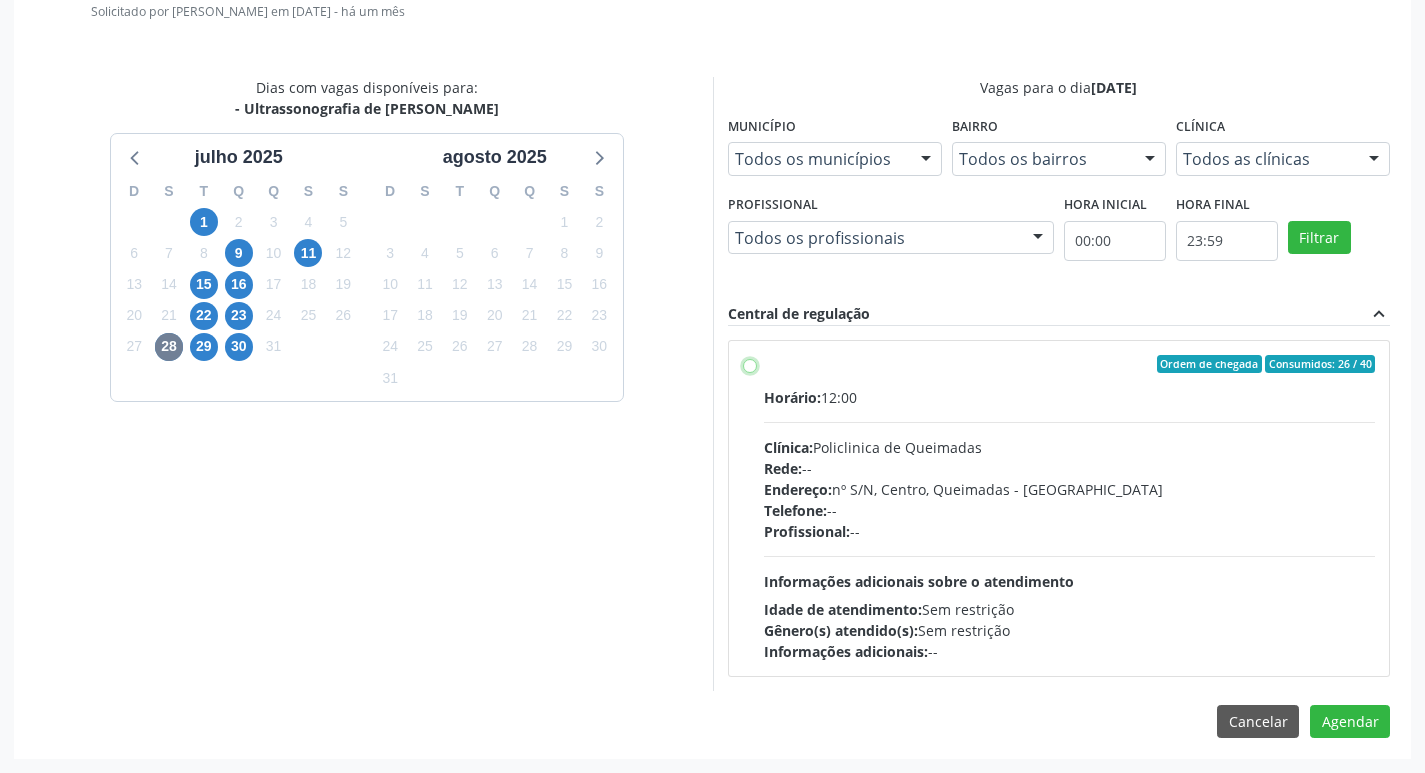 click on "Ordem de chegada
Consumidos: 26 / 40
Horário:   12:00
Clínica:  Policlinica de Queimadas
Rede:
--
Endereço:   nº S/N, Centro, Queimadas - PB
Telefone:   --
Profissional:
--
Informações adicionais sobre o atendimento
Idade de atendimento:
Sem restrição
Gênero(s) atendido(s):
Sem restrição
Informações adicionais:
--" at bounding box center (750, 364) 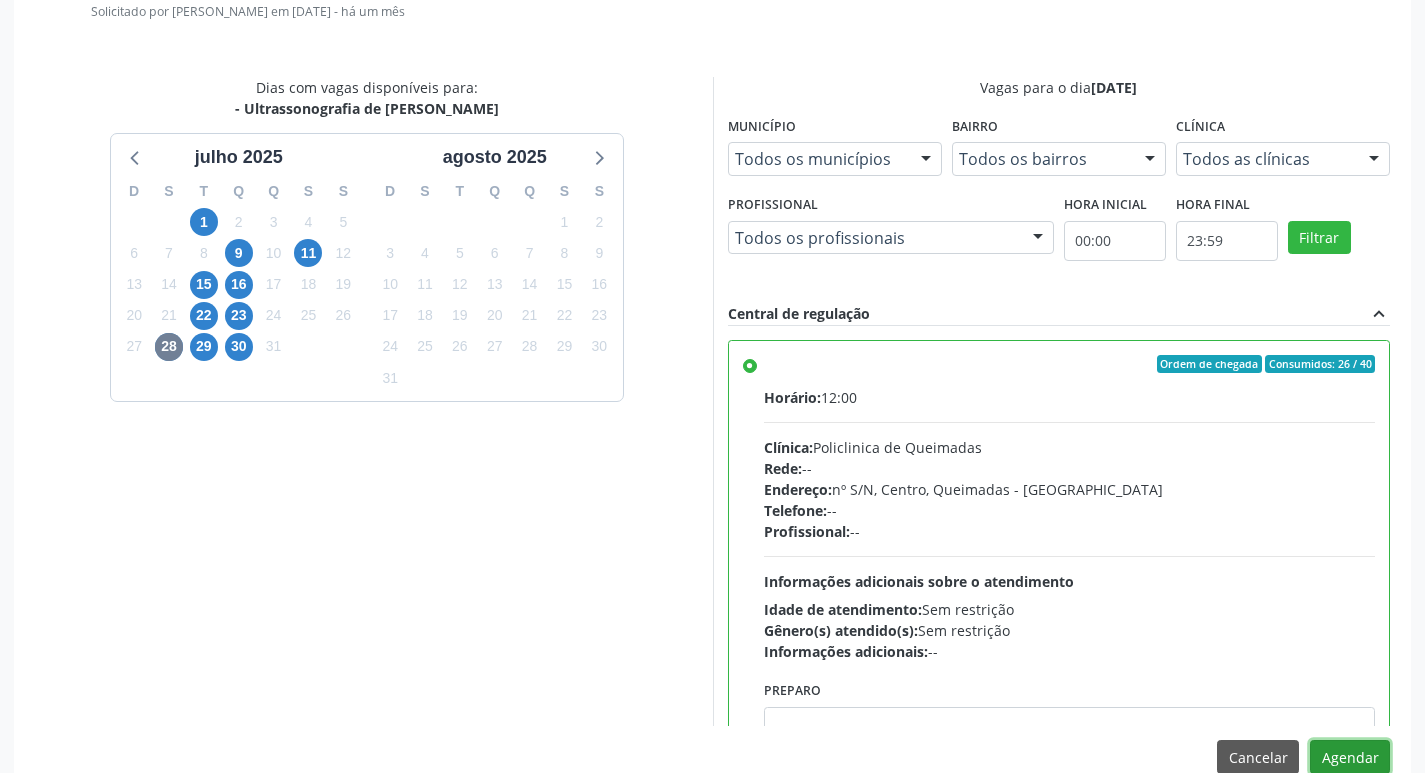 click on "Agendar" at bounding box center [1350, 757] 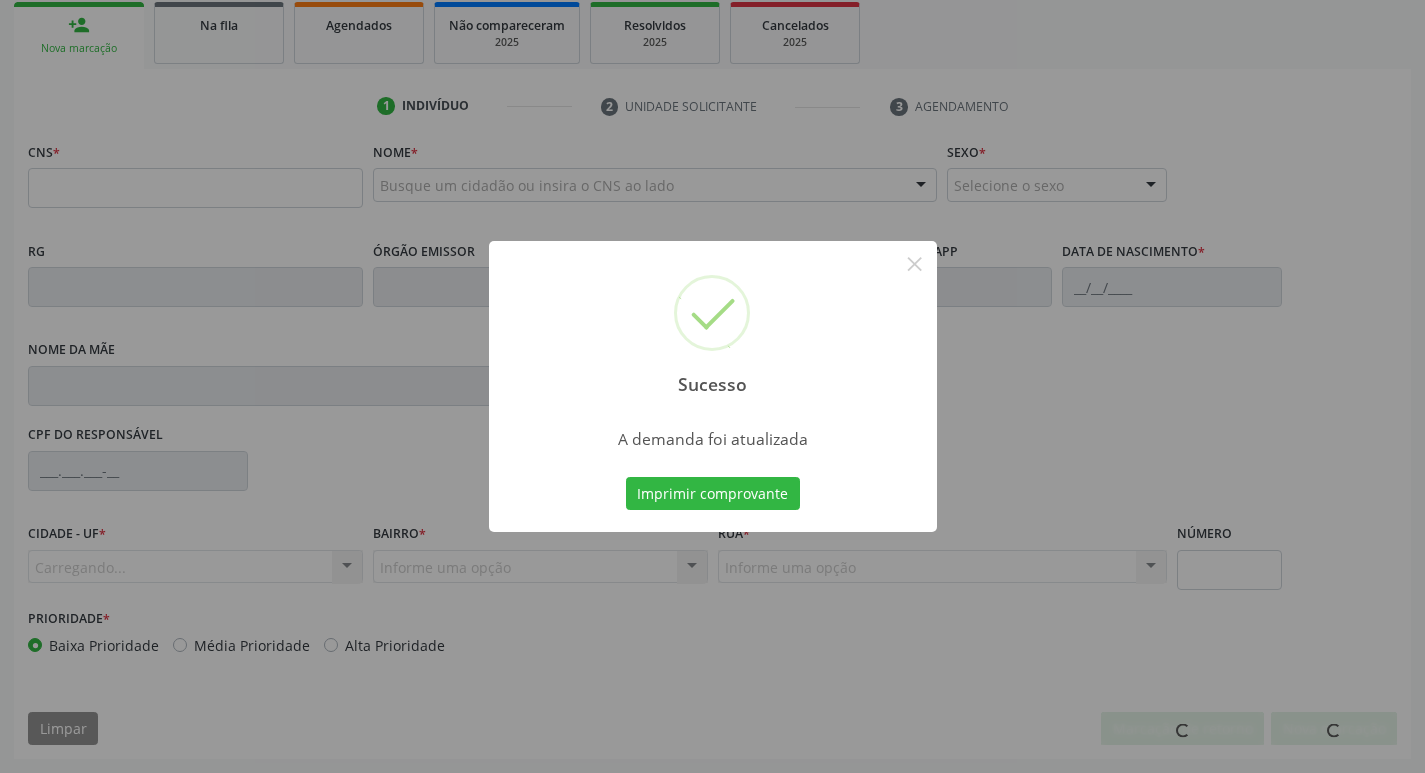 scroll, scrollTop: 297, scrollLeft: 0, axis: vertical 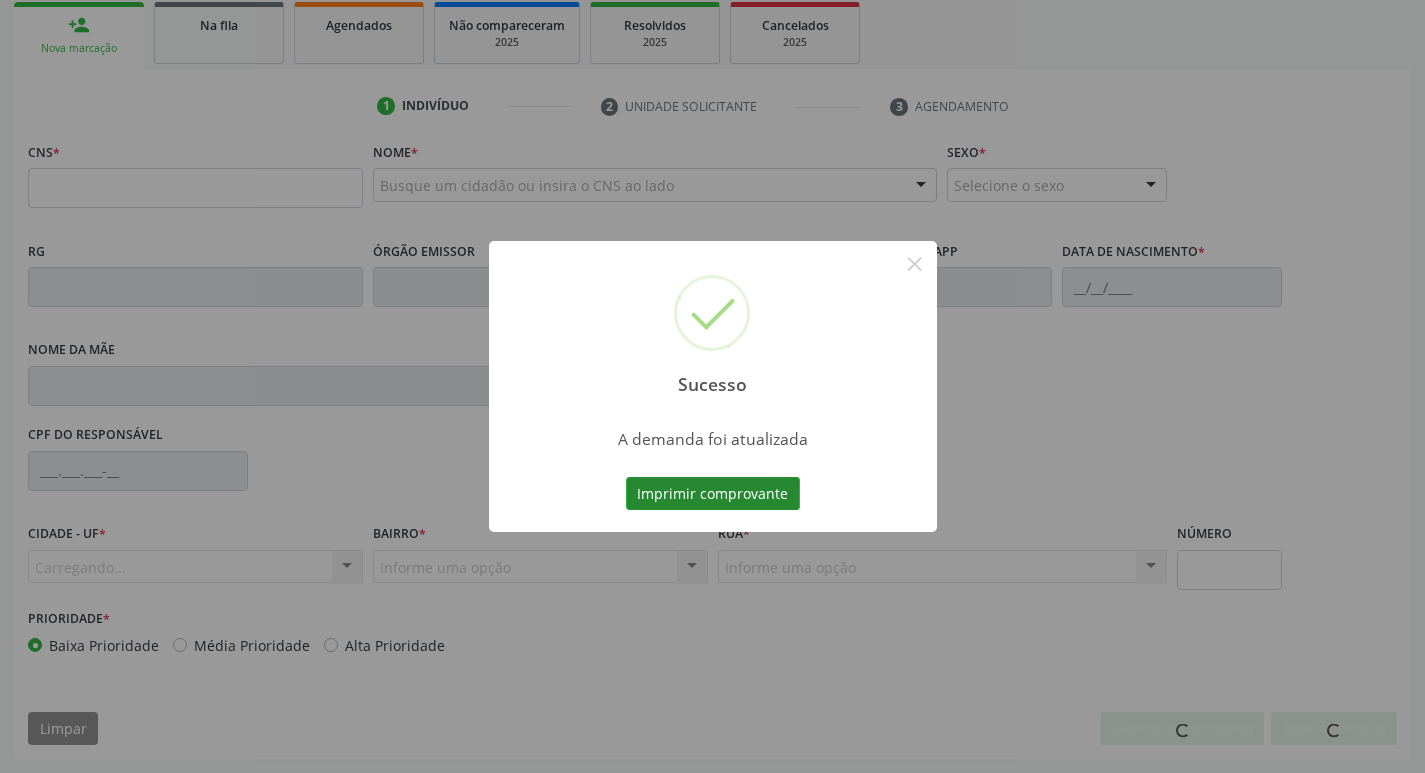 click on "Imprimir comprovante" at bounding box center (713, 494) 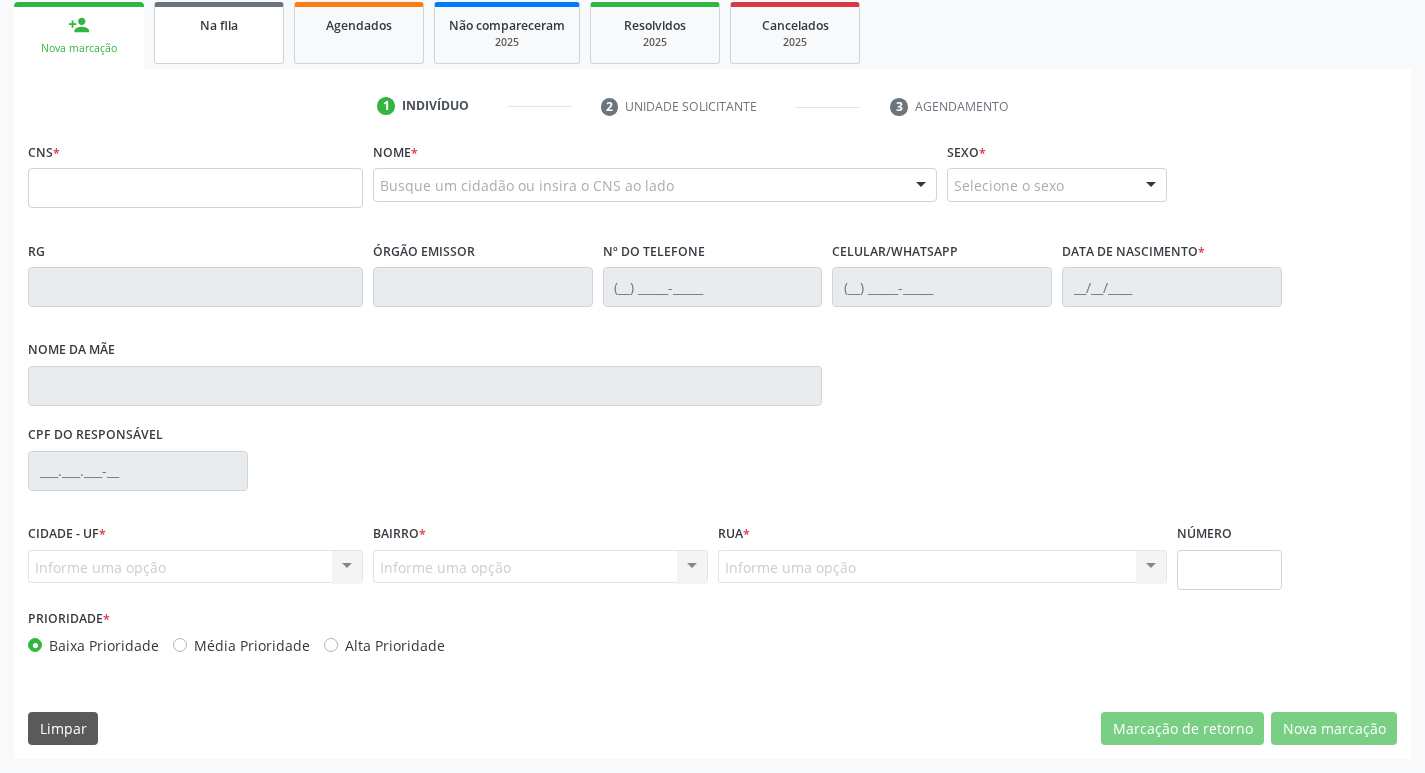 click on "Na fila" at bounding box center (219, 33) 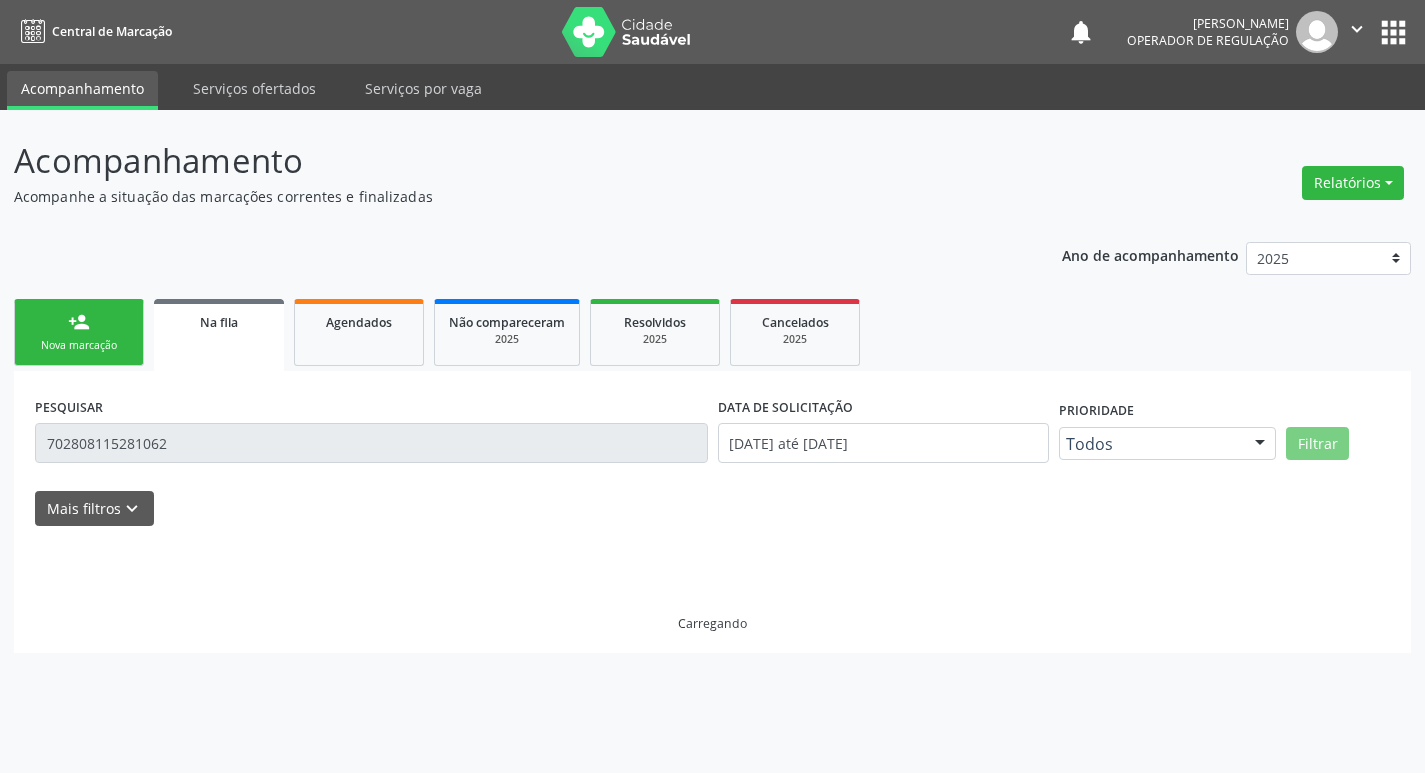 scroll, scrollTop: 0, scrollLeft: 0, axis: both 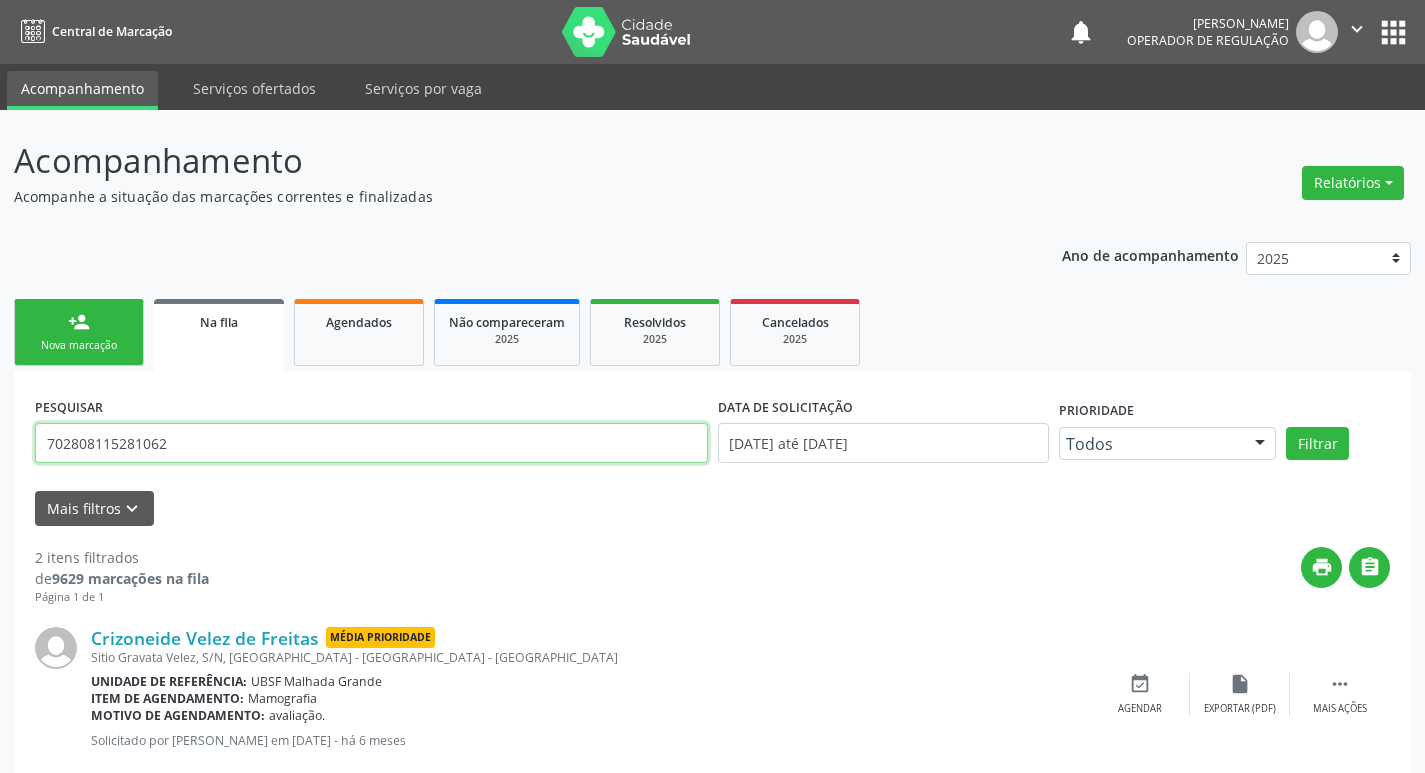 click on "702808115281062" at bounding box center [371, 443] 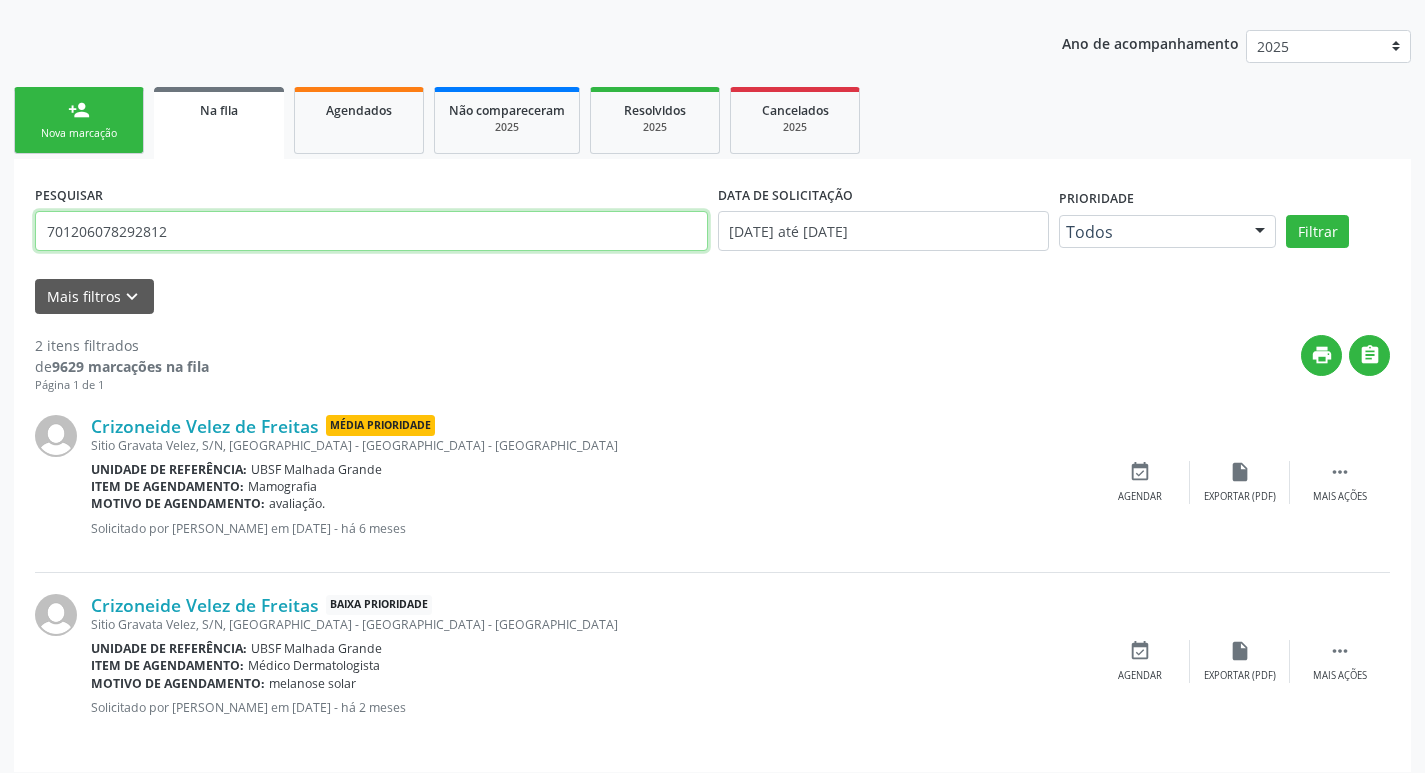 scroll, scrollTop: 225, scrollLeft: 0, axis: vertical 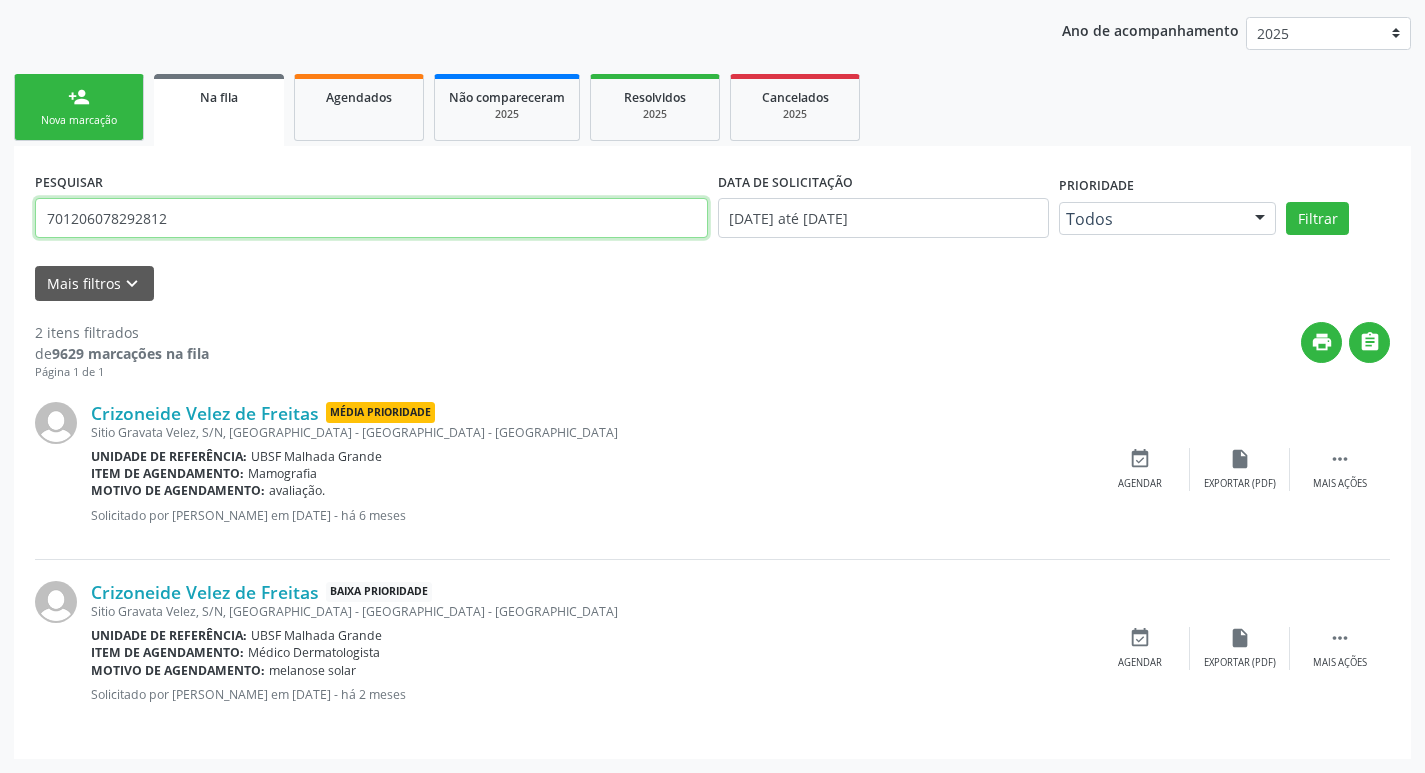 type on "701206078292812" 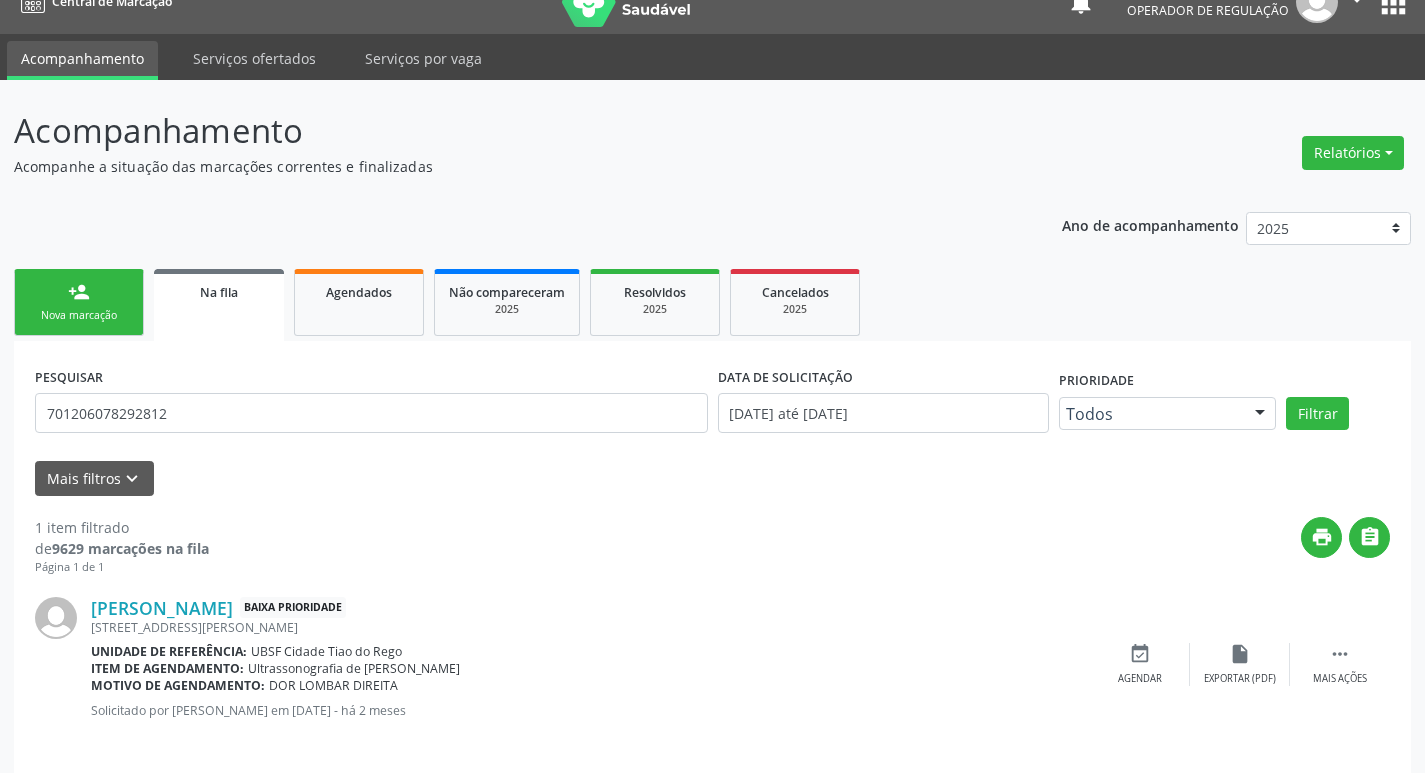 scroll, scrollTop: 46, scrollLeft: 0, axis: vertical 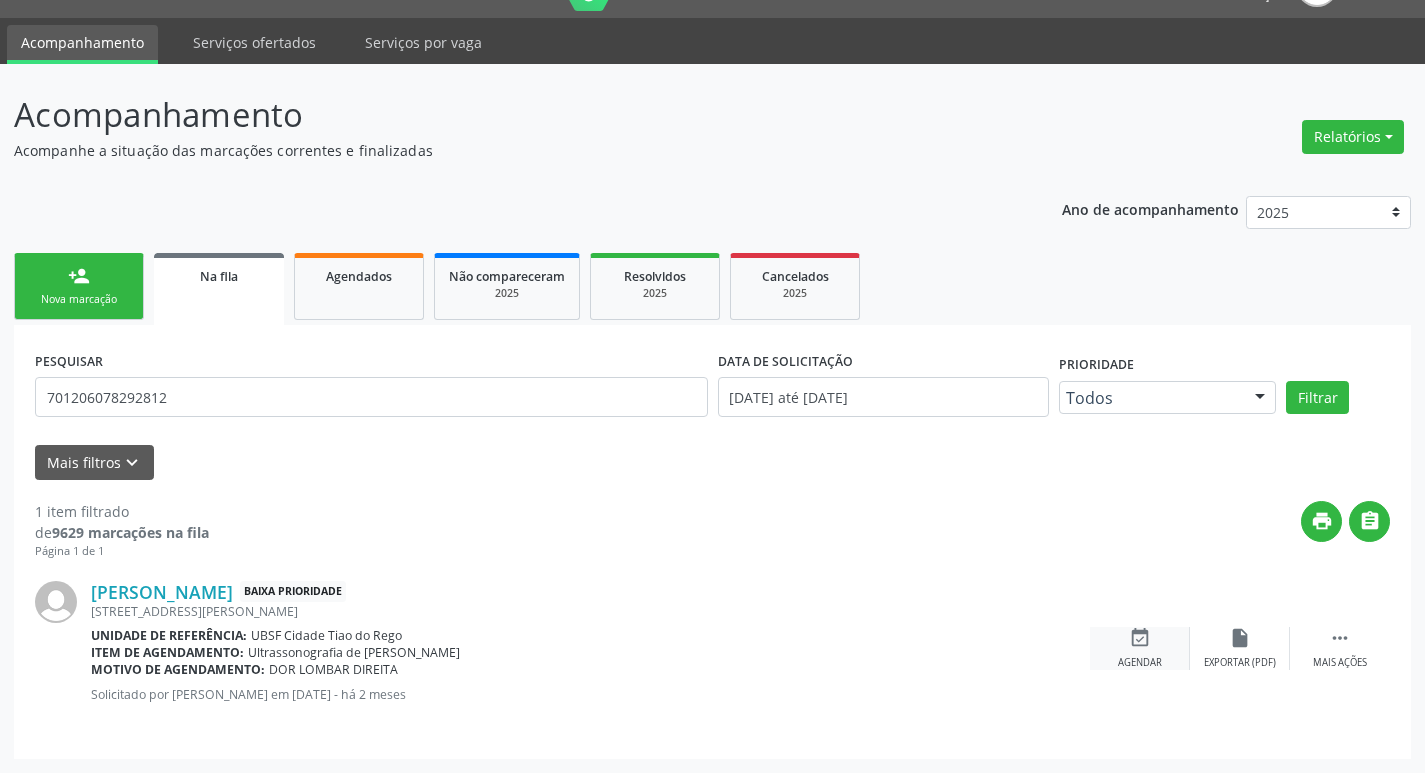click on "event_available
Agendar" at bounding box center (1140, 648) 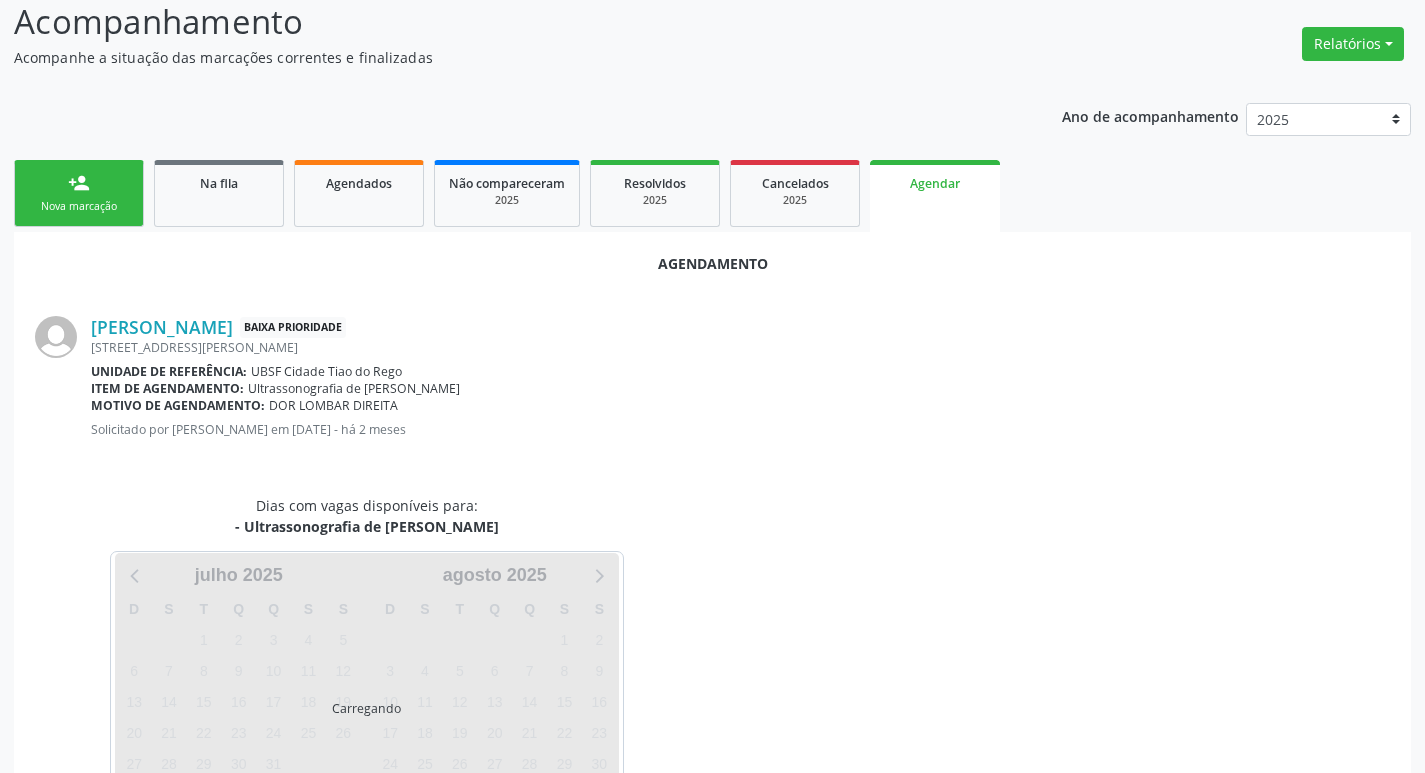 scroll, scrollTop: 221, scrollLeft: 0, axis: vertical 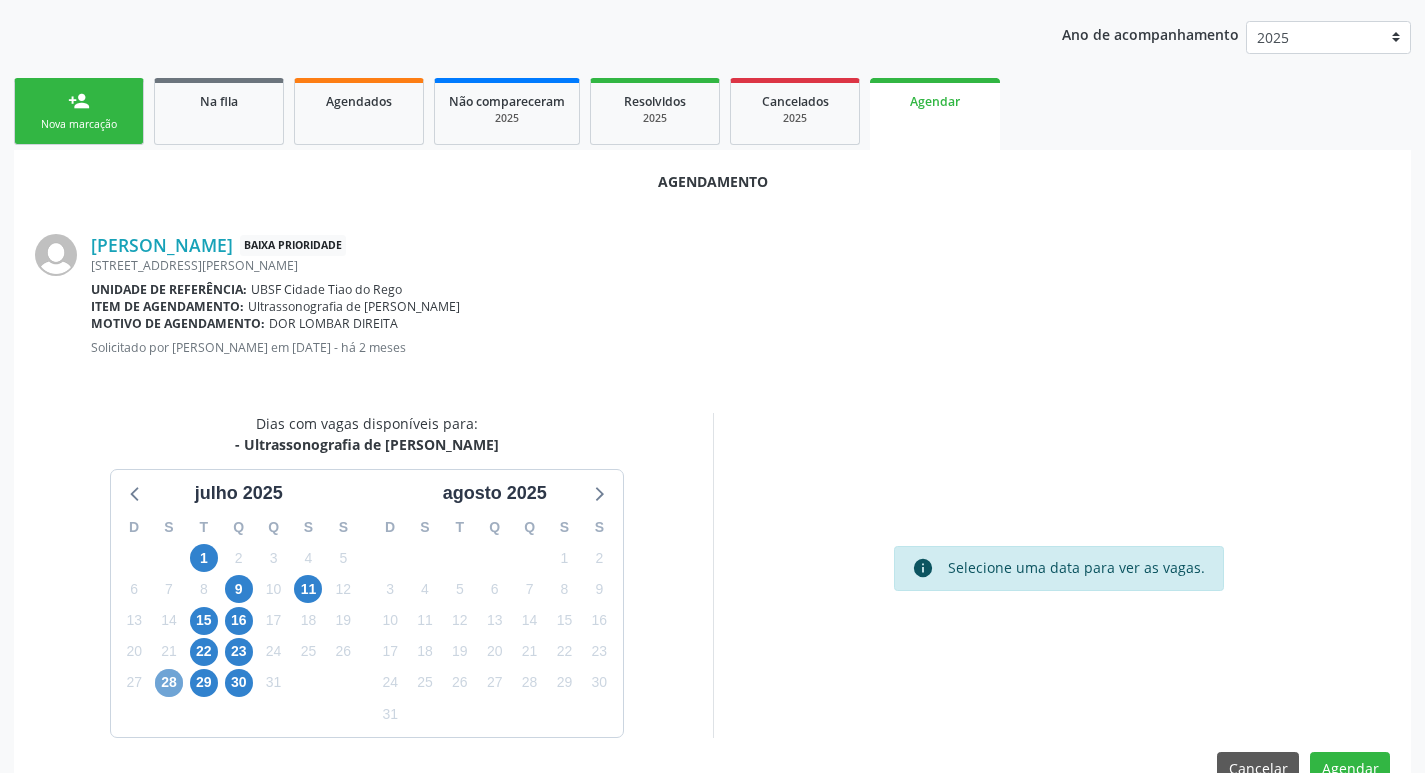 click on "28" at bounding box center [169, 683] 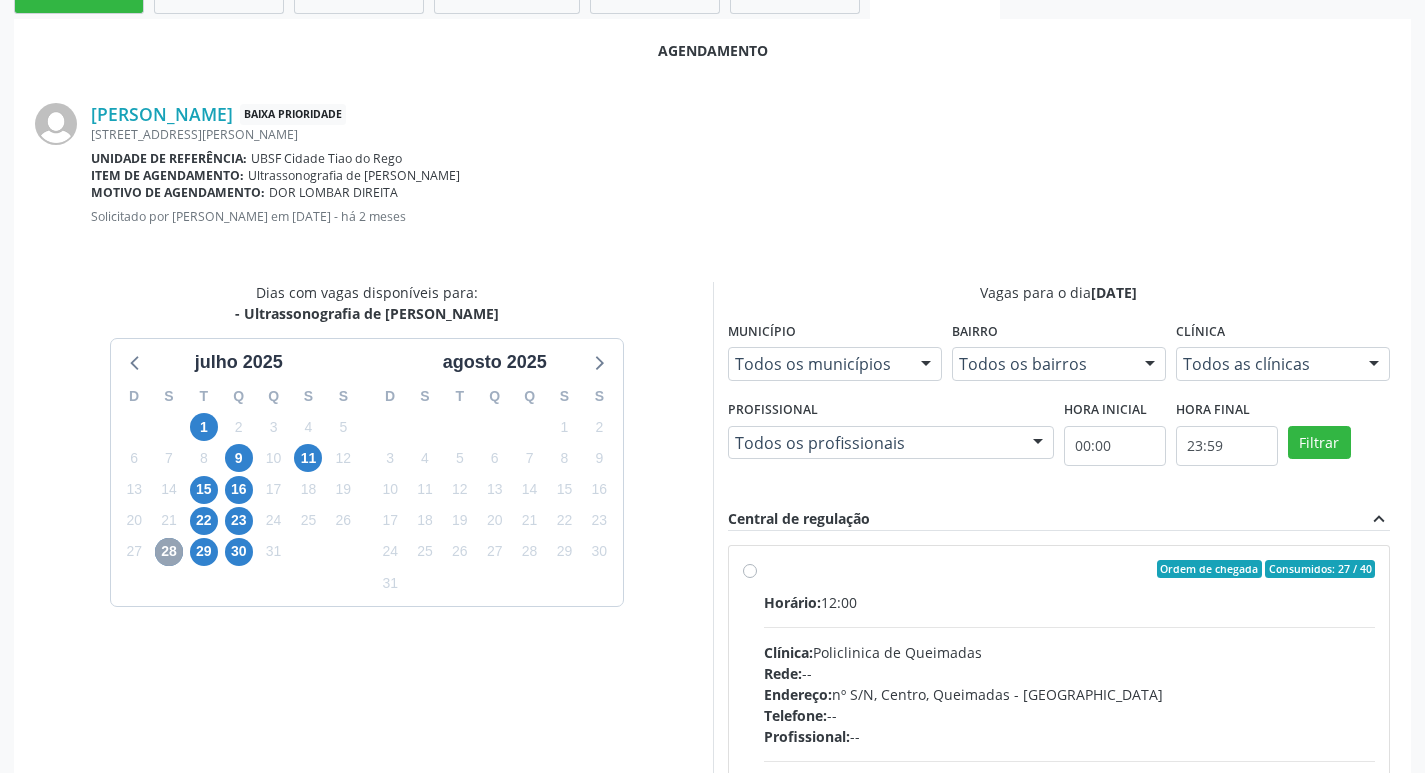 scroll, scrollTop: 557, scrollLeft: 0, axis: vertical 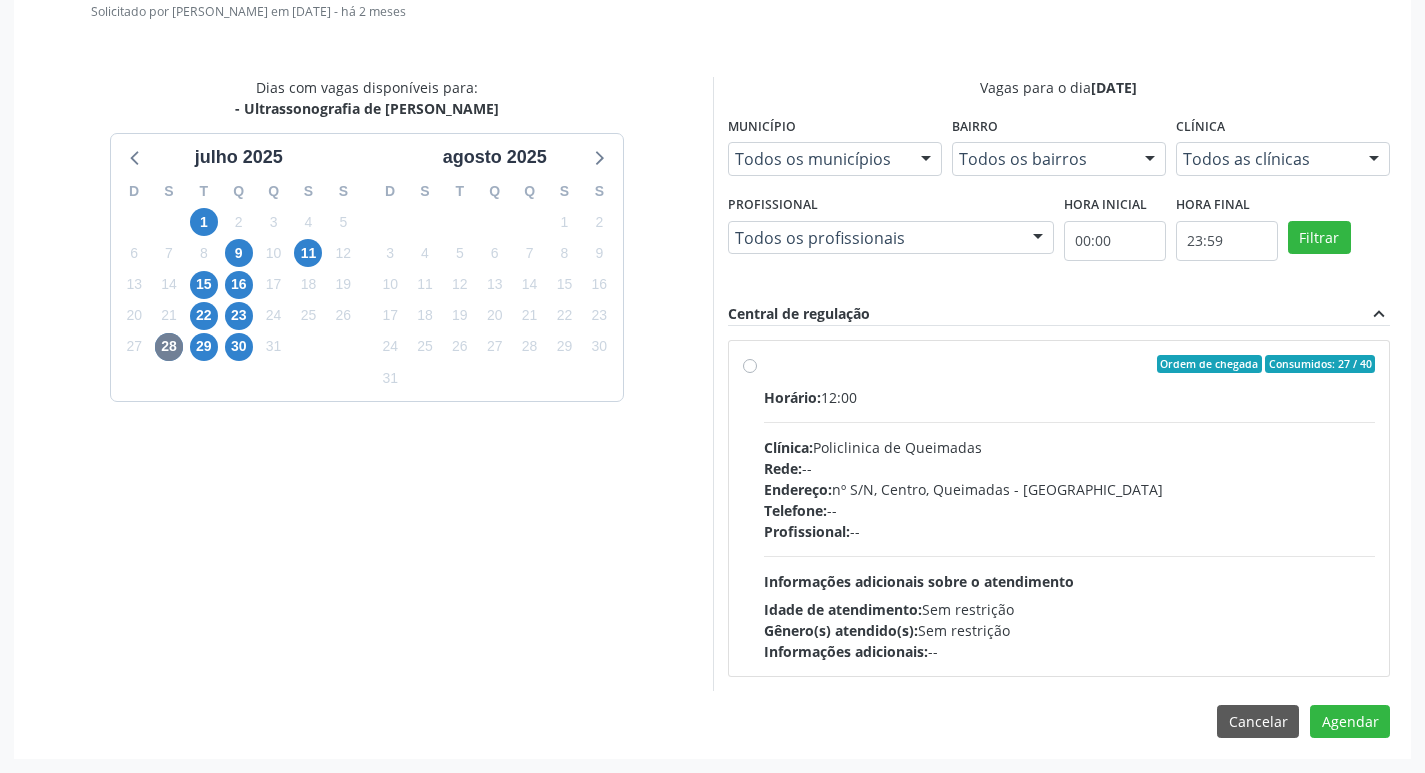 click on "Horário:   12:00
Clínica:  Policlinica de Queimadas
Rede:
--
Endereço:   nº S/N, Centro, Queimadas - PB
Telefone:   --
Profissional:
--
Informações adicionais sobre o atendimento
Idade de atendimento:
Sem restrição
Gênero(s) atendido(s):
Sem restrição
Informações adicionais:
--" at bounding box center (1070, 524) 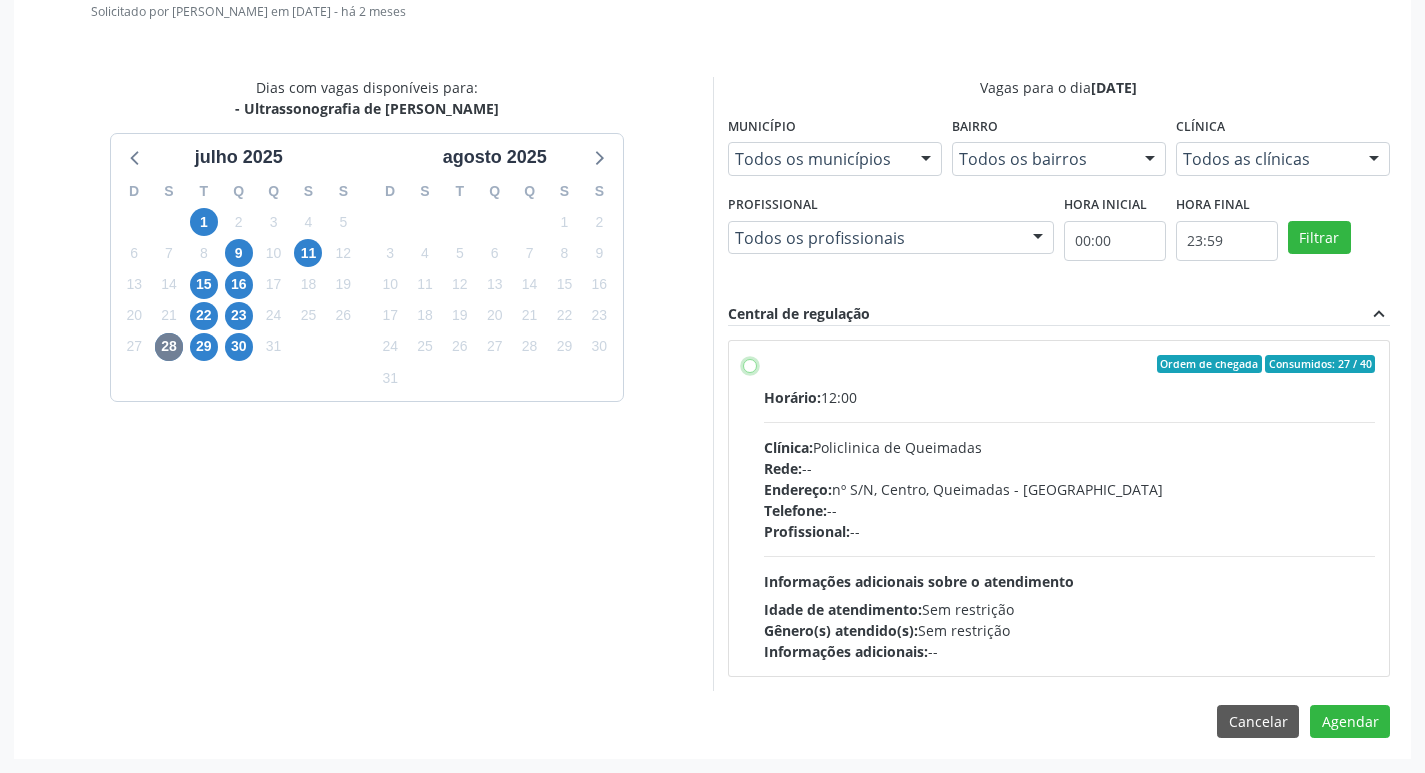 radio on "true" 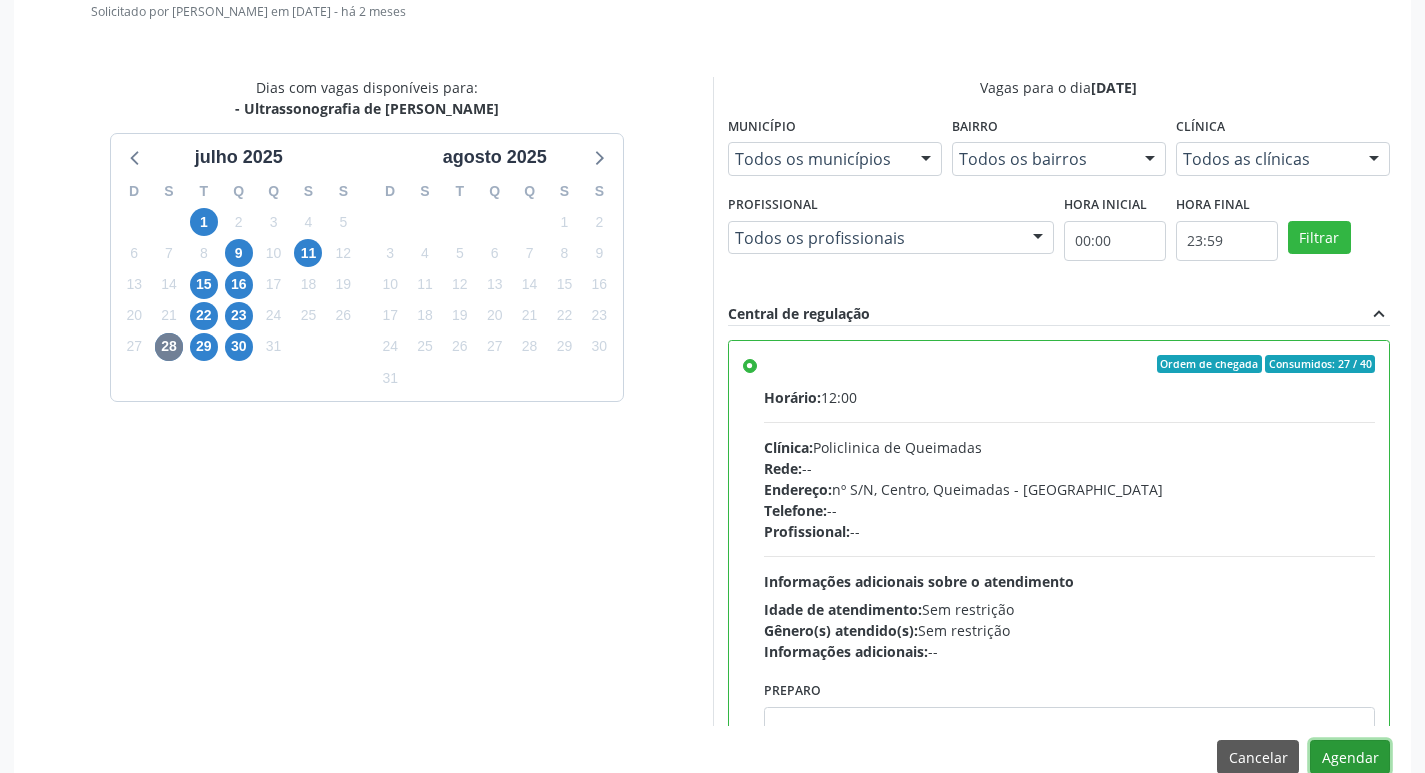 click on "Agendar" at bounding box center (1350, 757) 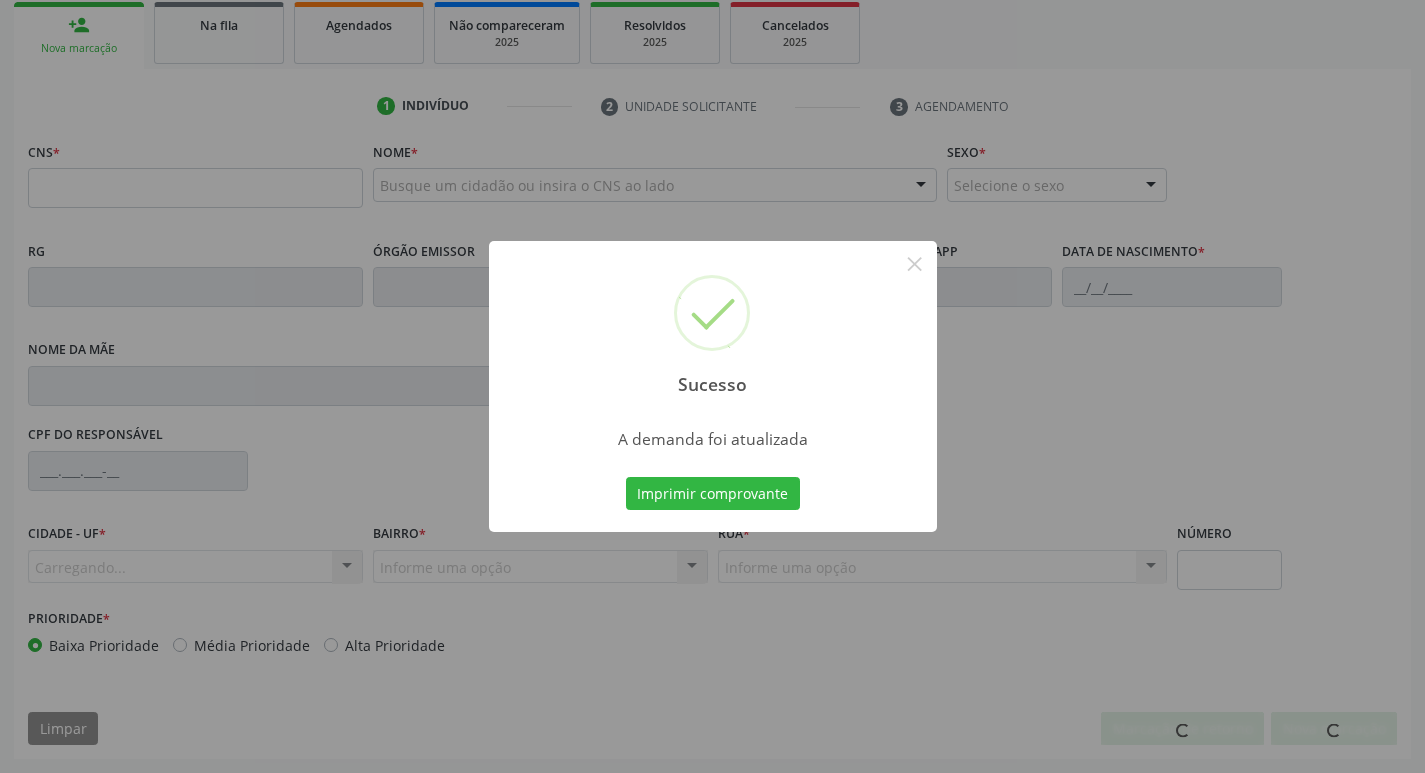 scroll, scrollTop: 297, scrollLeft: 0, axis: vertical 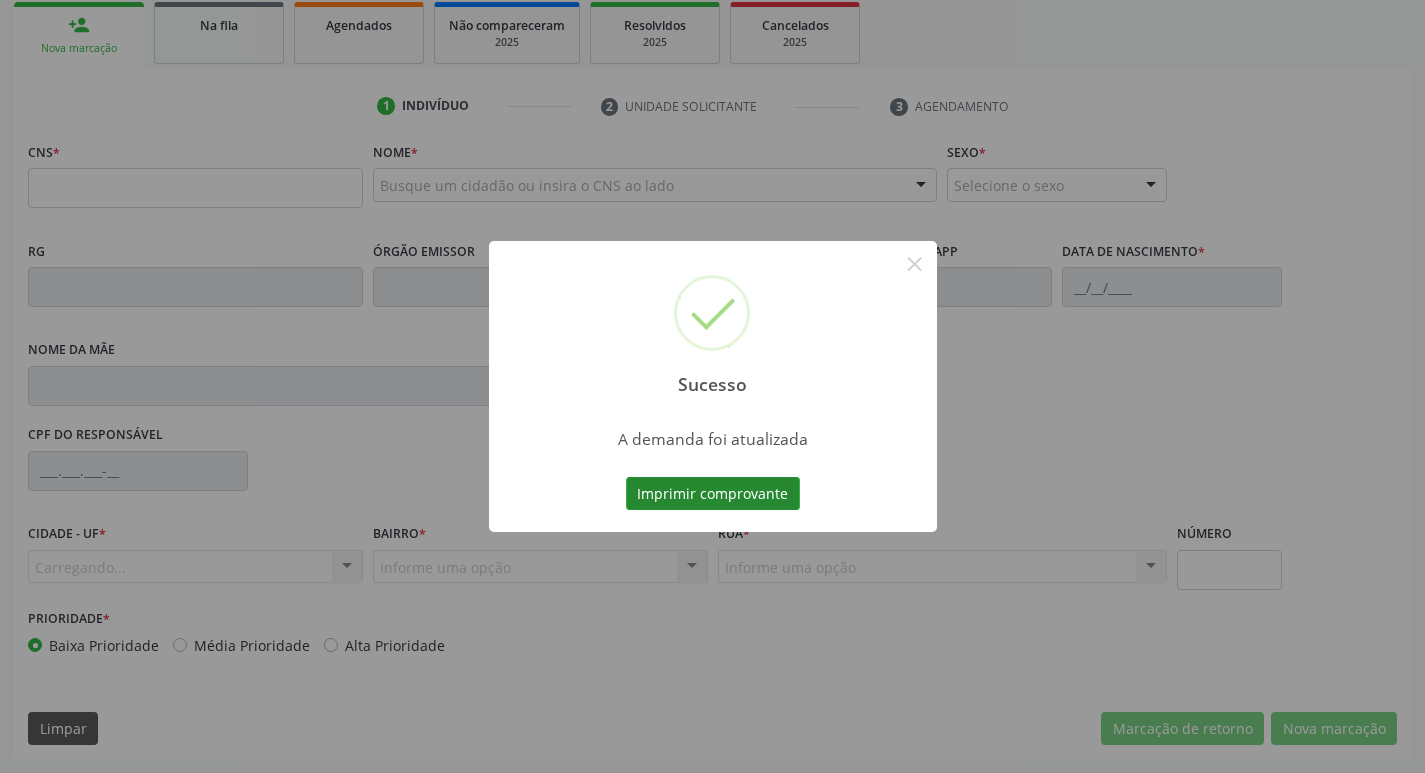 click on "Imprimir comprovante" at bounding box center (713, 494) 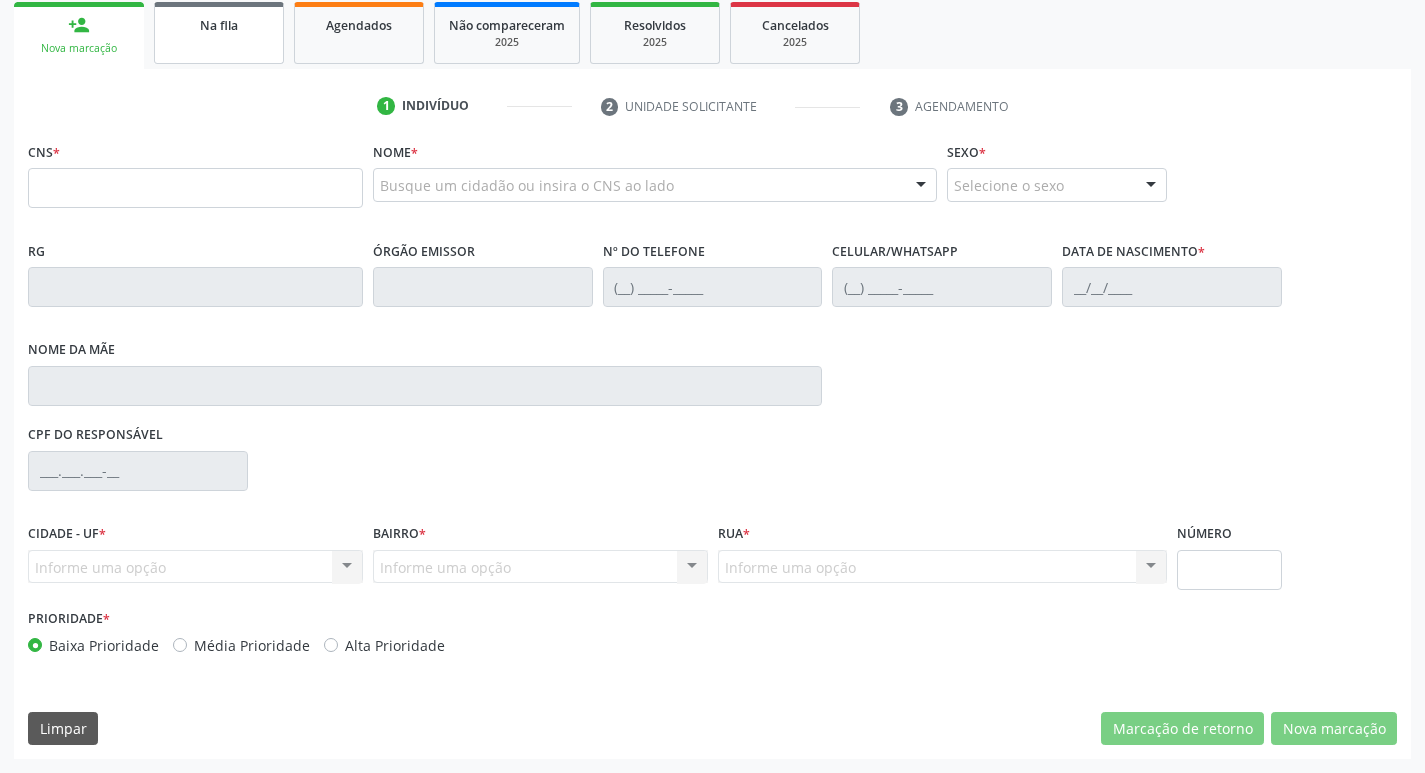 click on "Na fila" at bounding box center (219, 33) 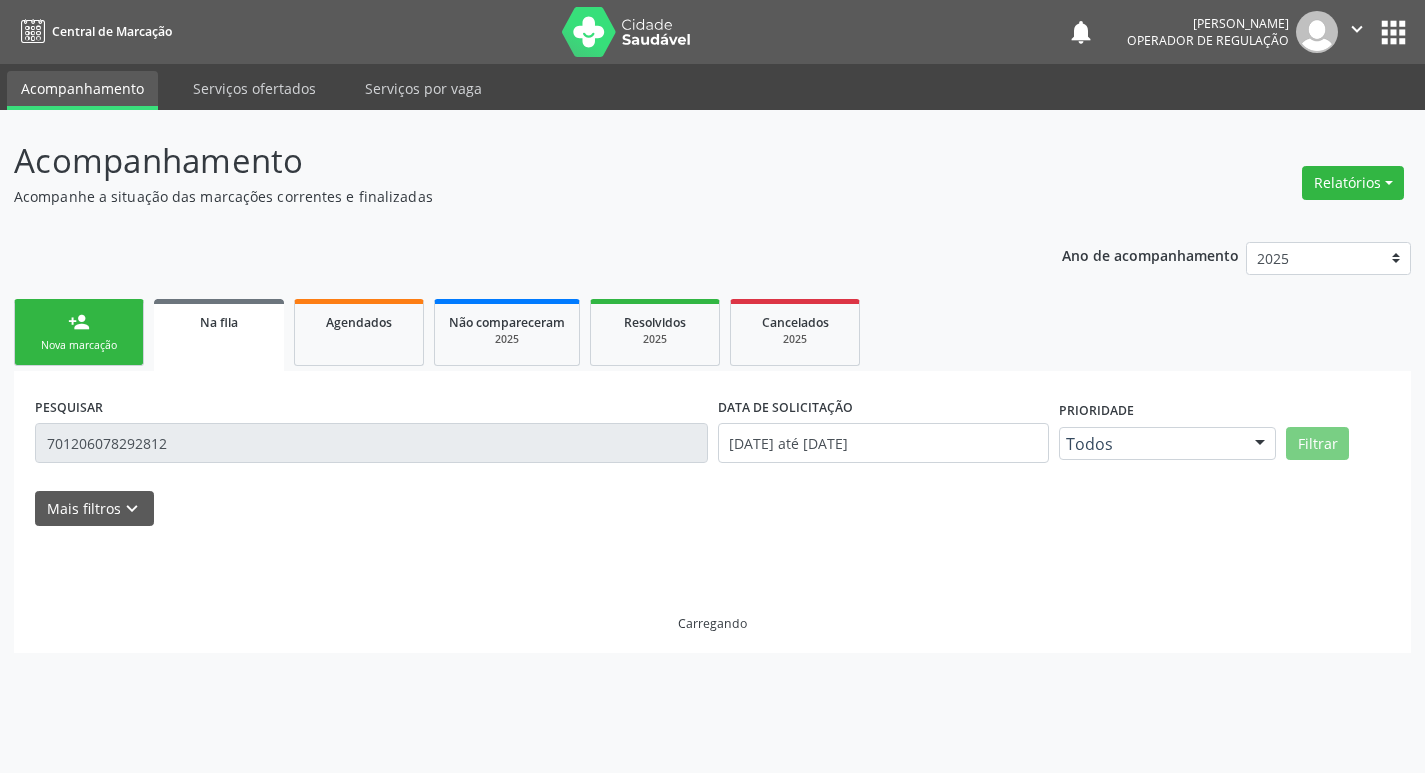 scroll, scrollTop: 0, scrollLeft: 0, axis: both 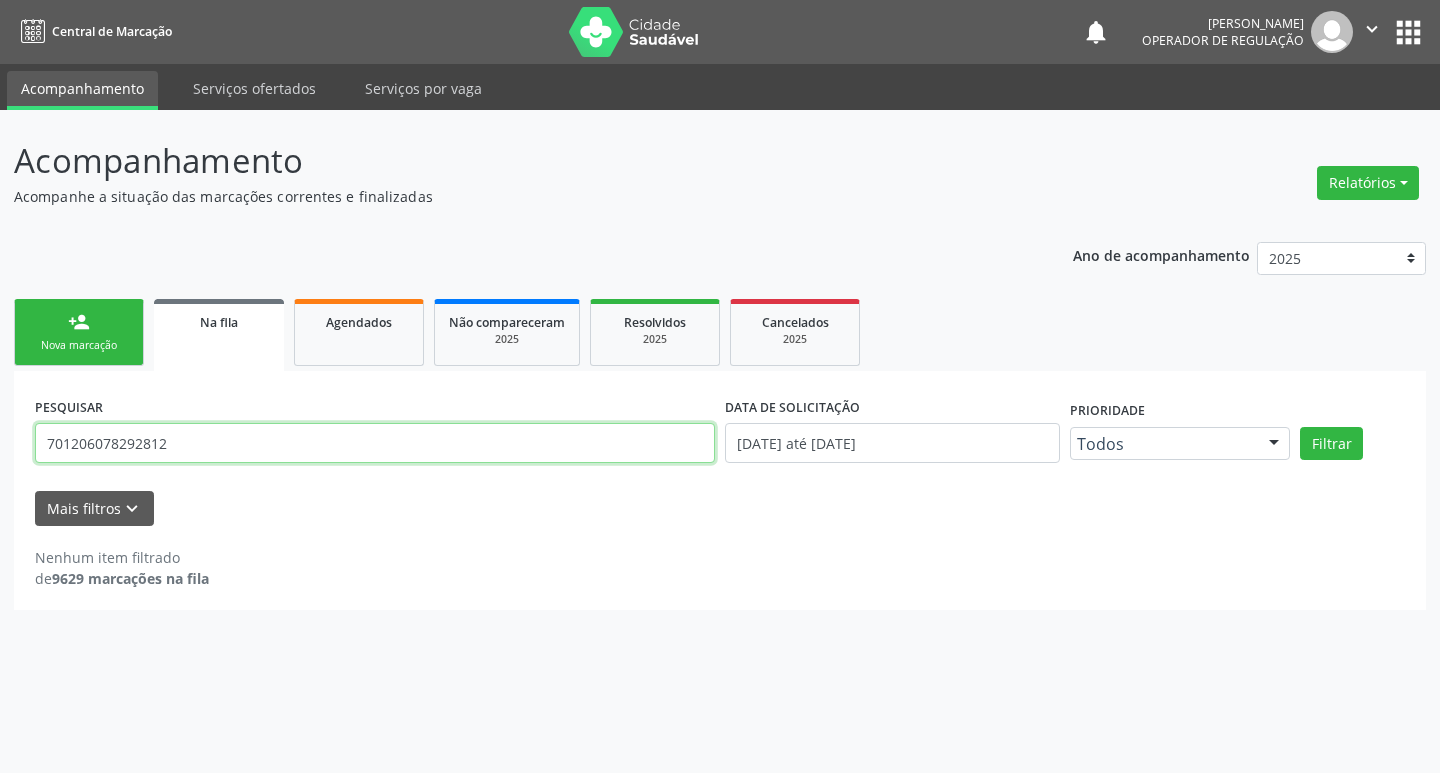 click on "701206078292812" at bounding box center (375, 443) 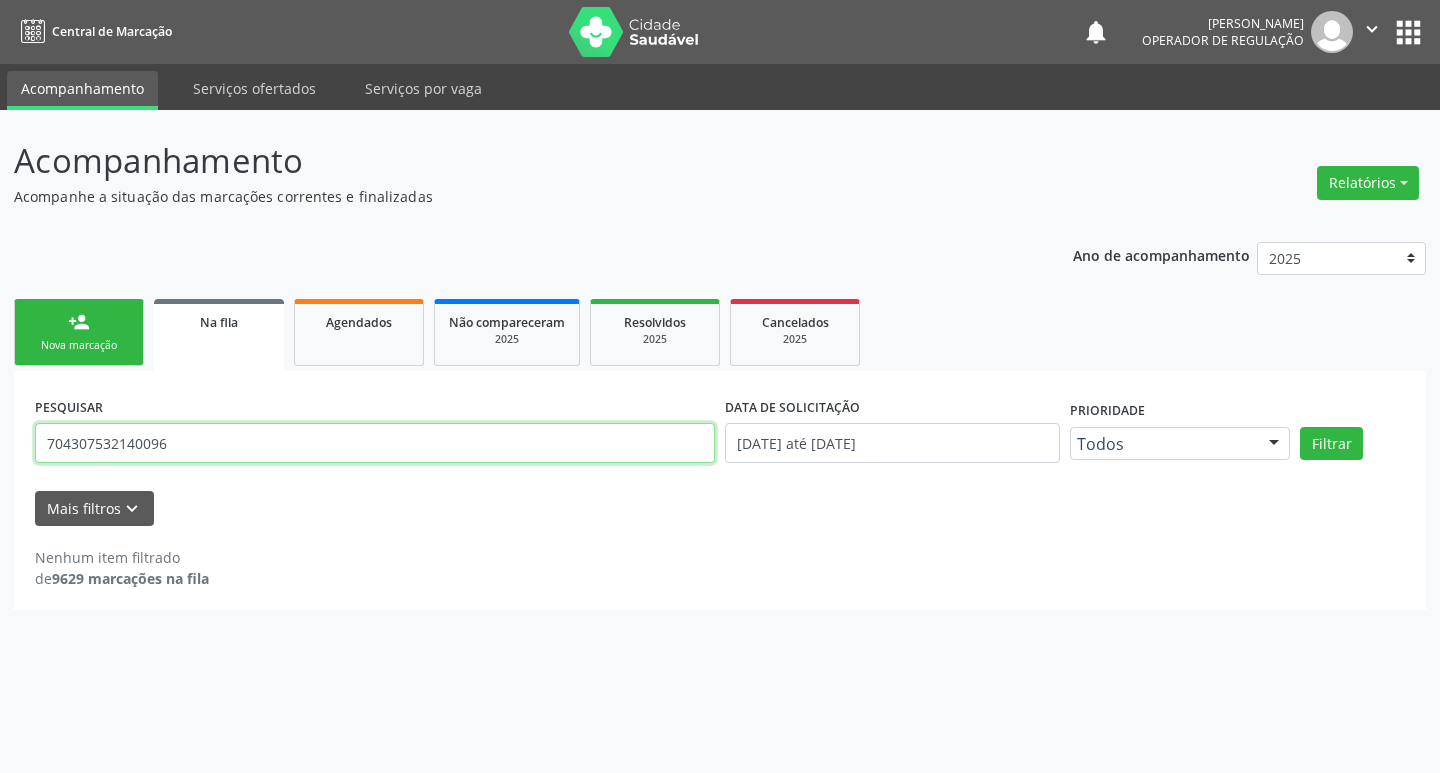 type on "704307532140096" 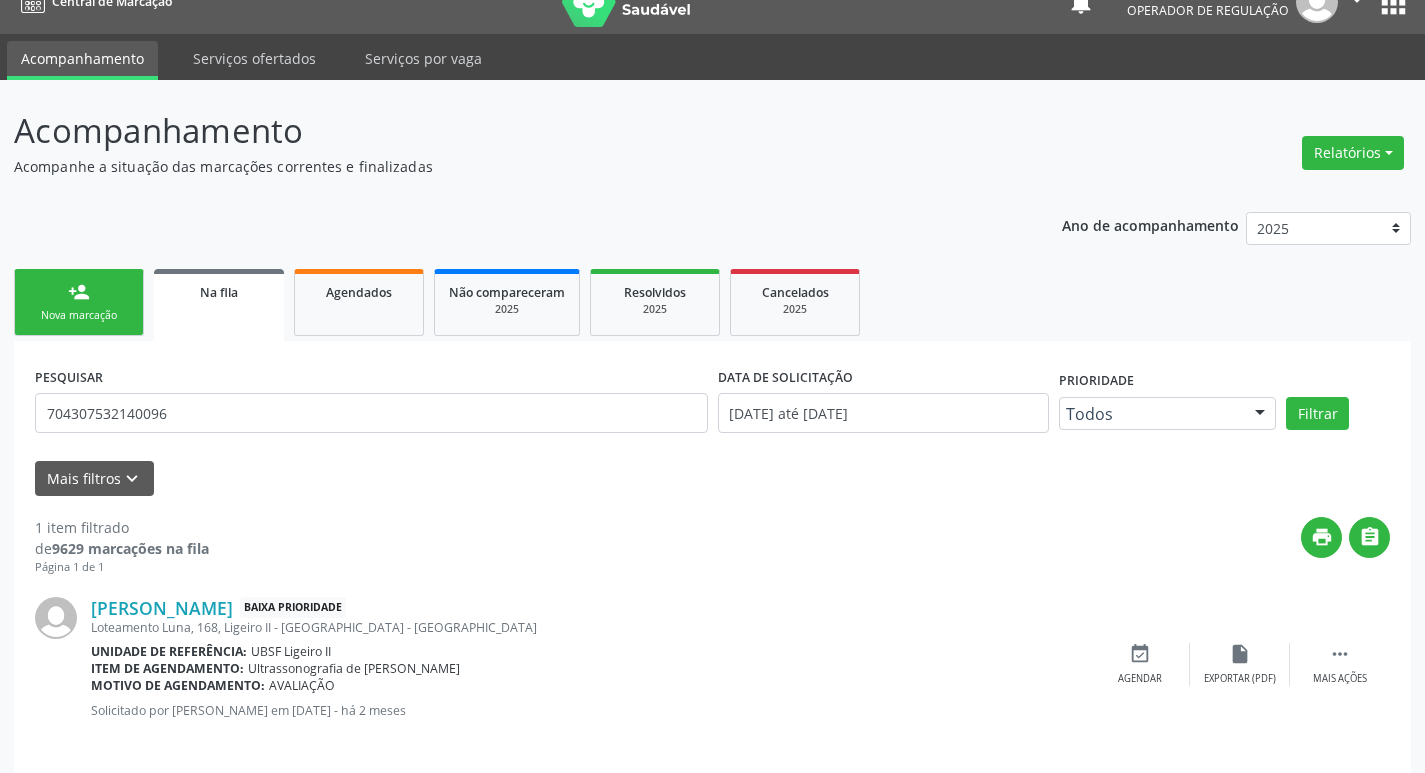 scroll, scrollTop: 46, scrollLeft: 0, axis: vertical 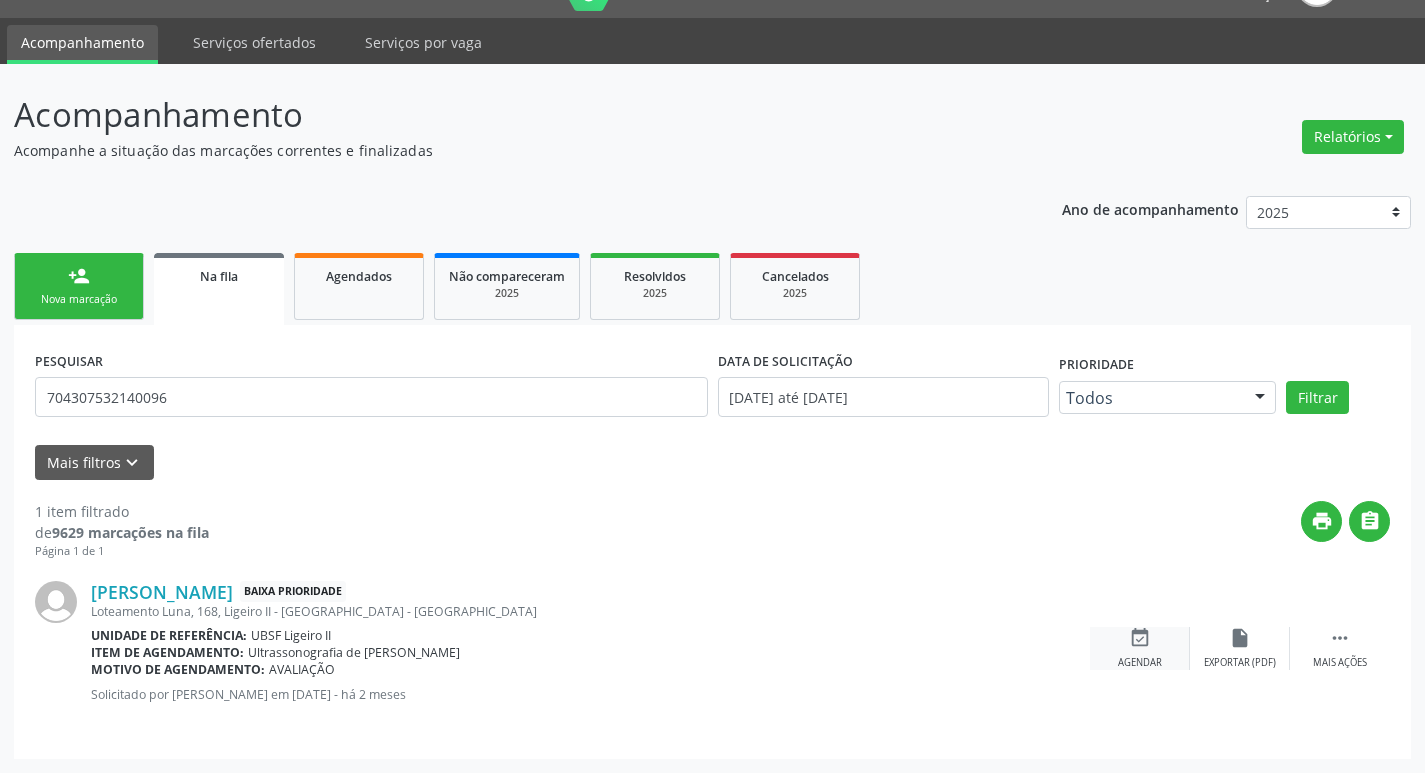 click on "event_available
Agendar" at bounding box center [1140, 648] 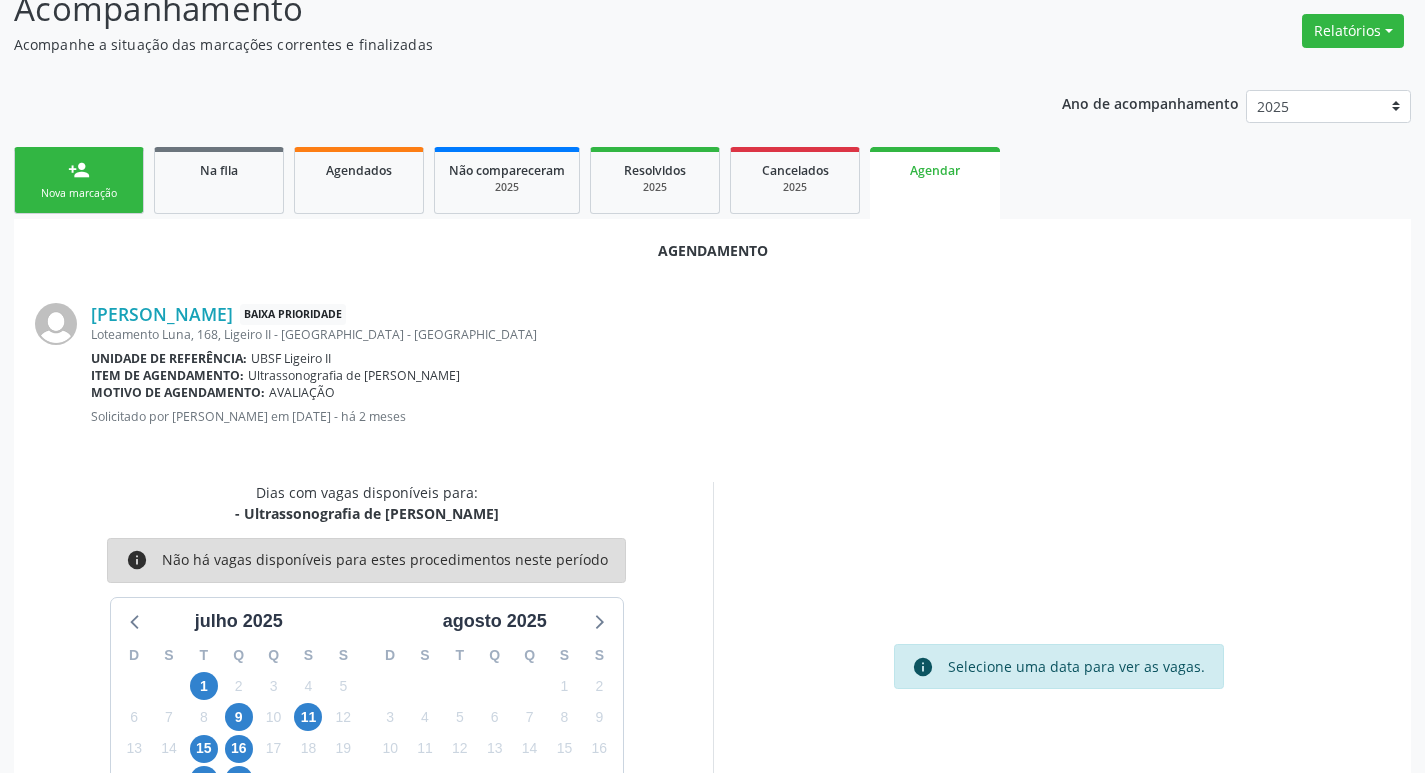 scroll, scrollTop: 221, scrollLeft: 0, axis: vertical 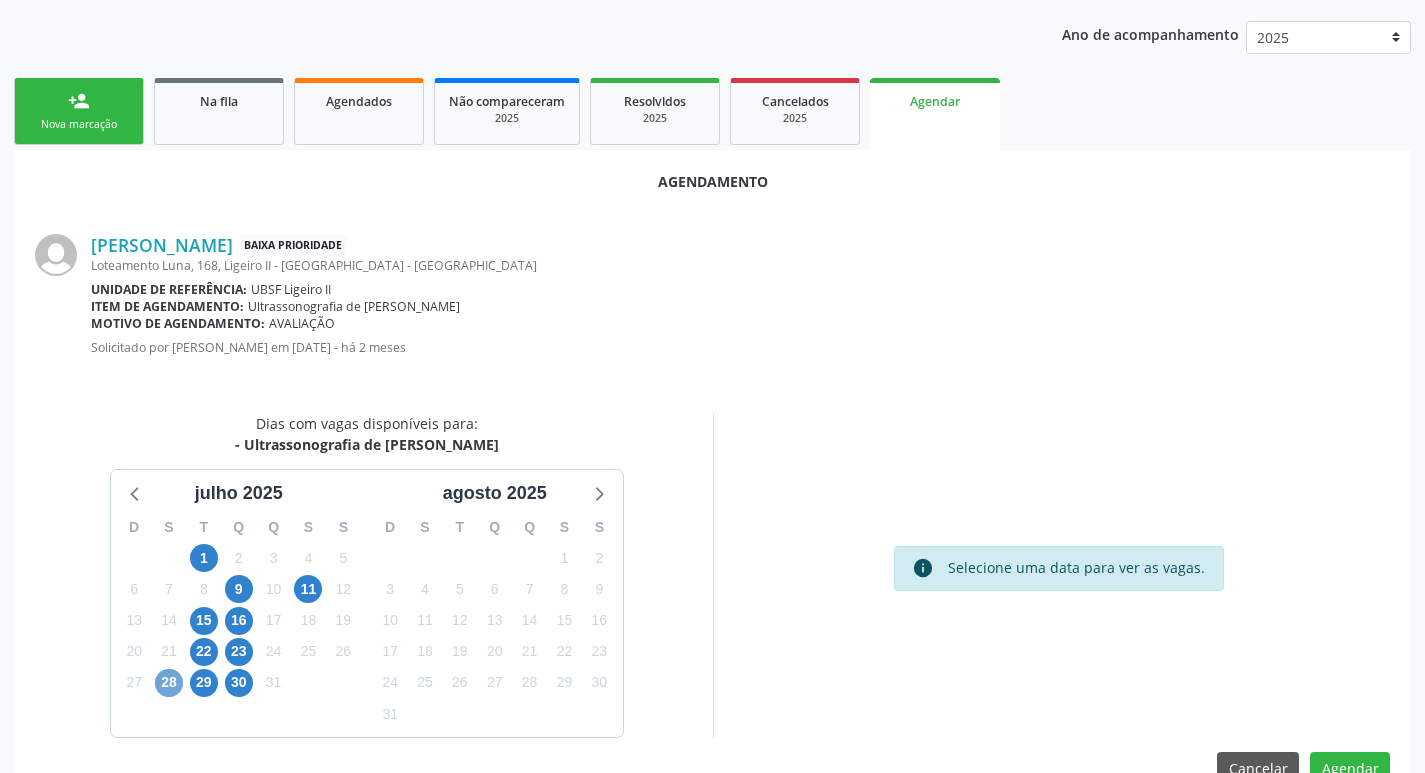 click on "28" at bounding box center (169, 683) 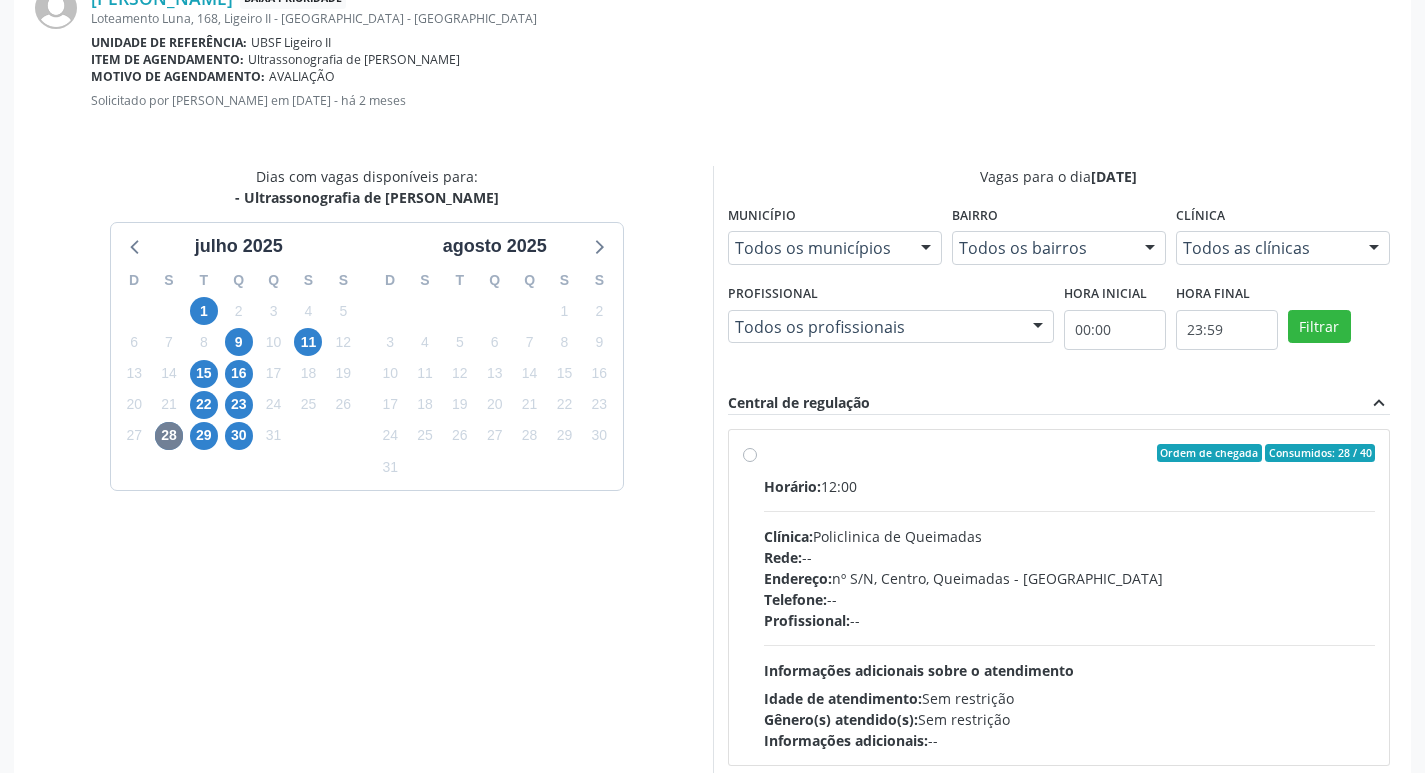 click on "Endereço:   nº S/N, Centro, Queimadas - PB" at bounding box center [1070, 578] 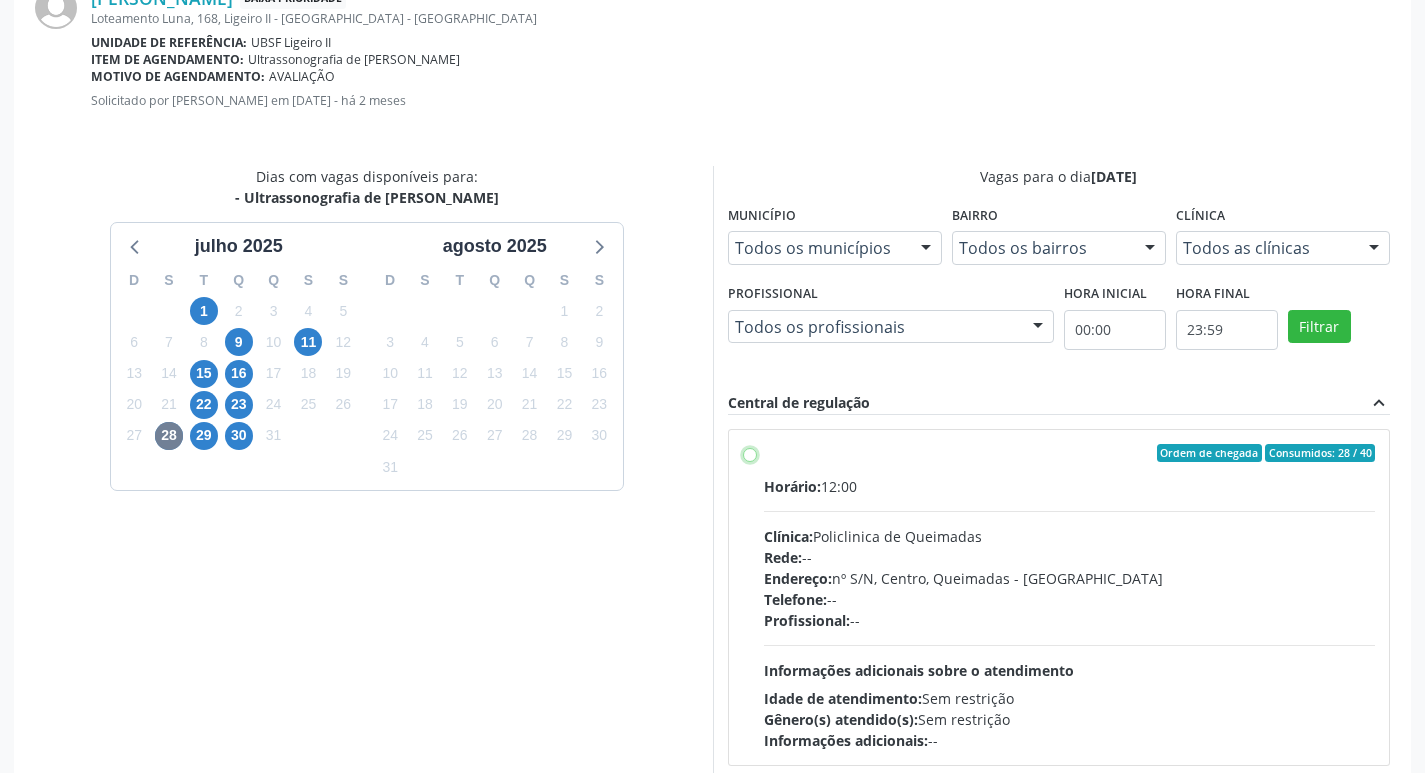 radio on "true" 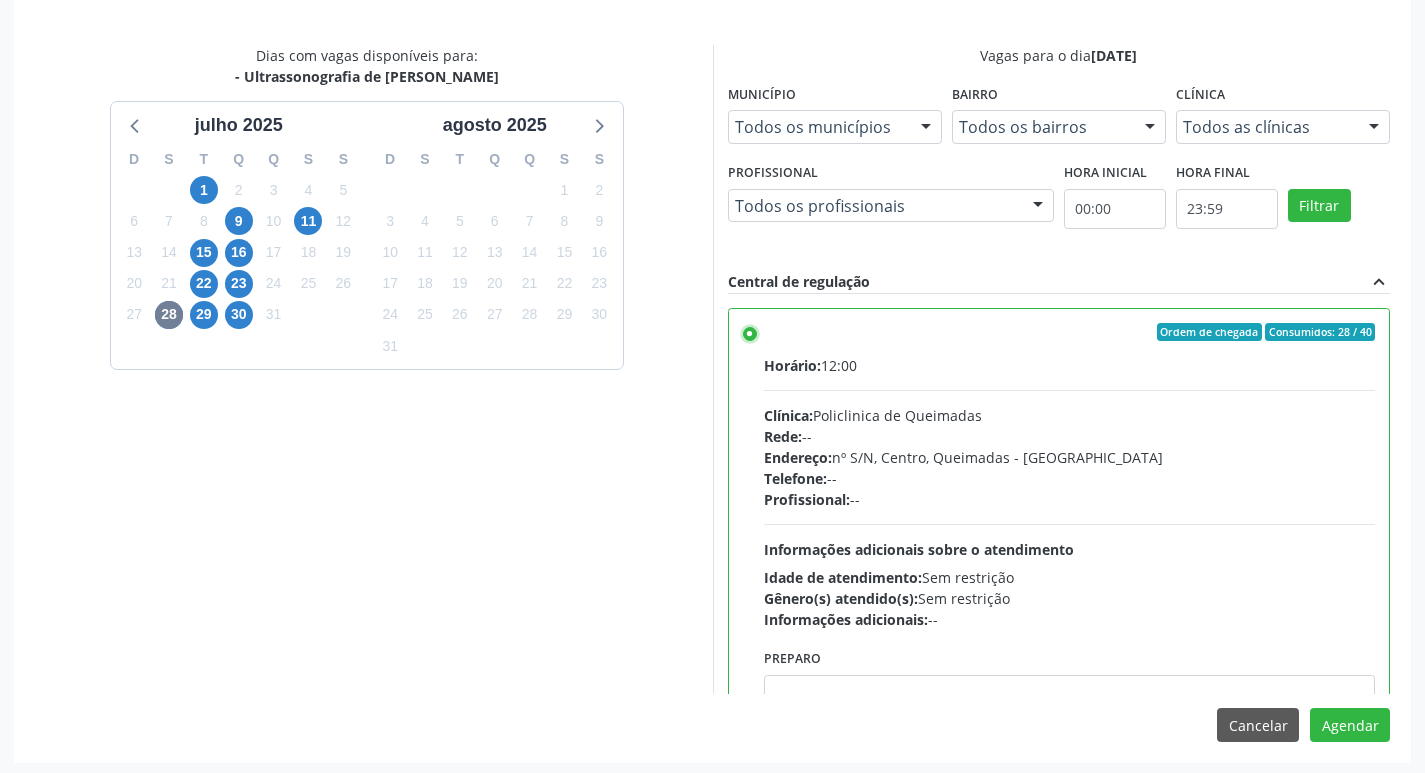 scroll, scrollTop: 593, scrollLeft: 0, axis: vertical 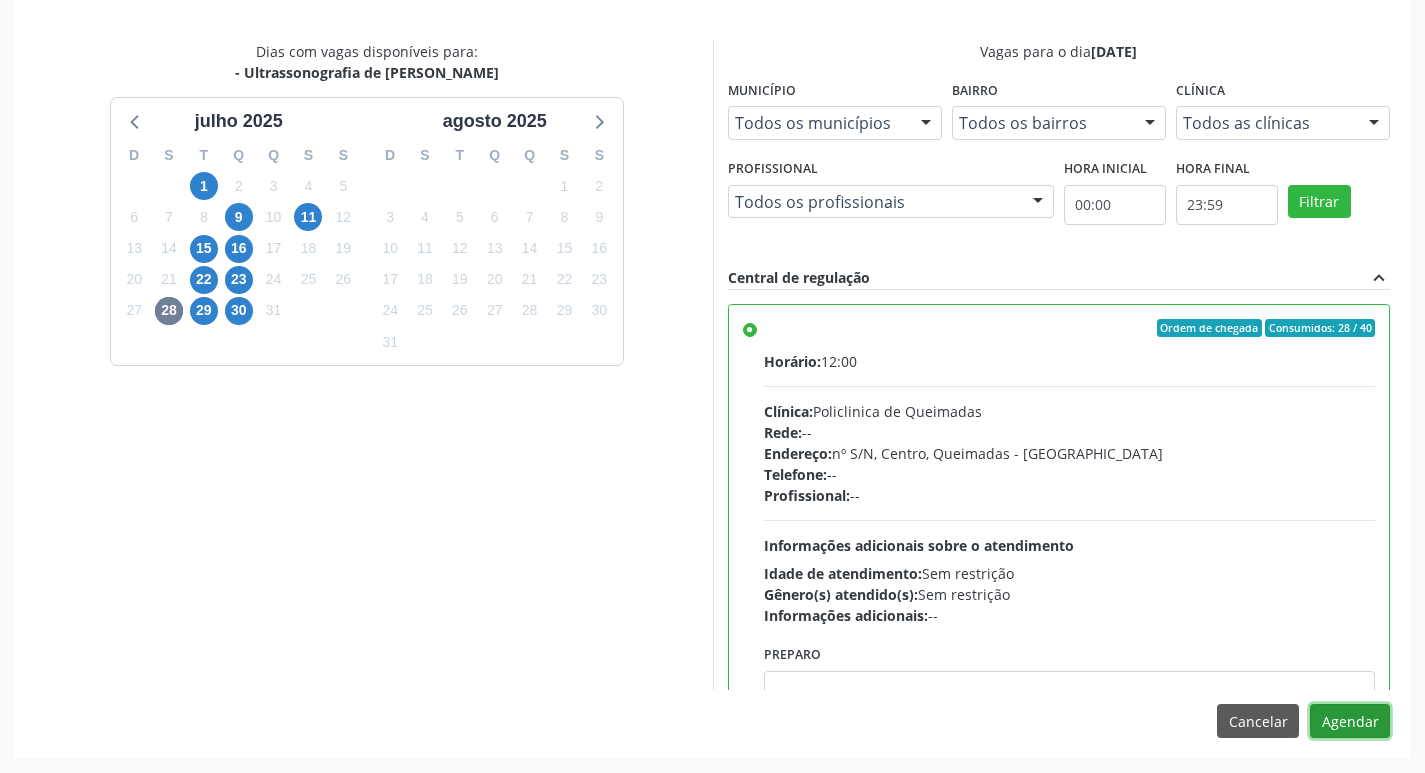 click on "Agendar" at bounding box center [1350, 721] 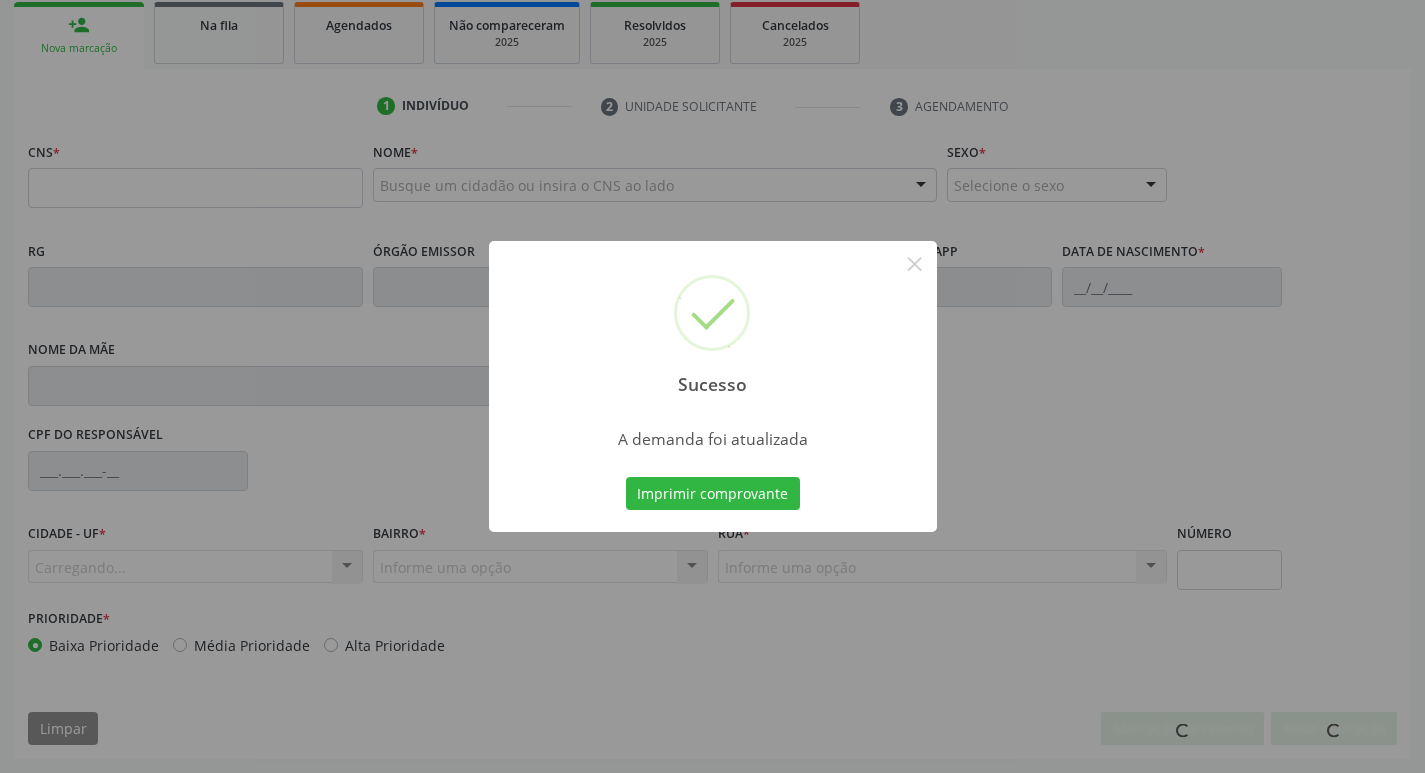 scroll, scrollTop: 297, scrollLeft: 0, axis: vertical 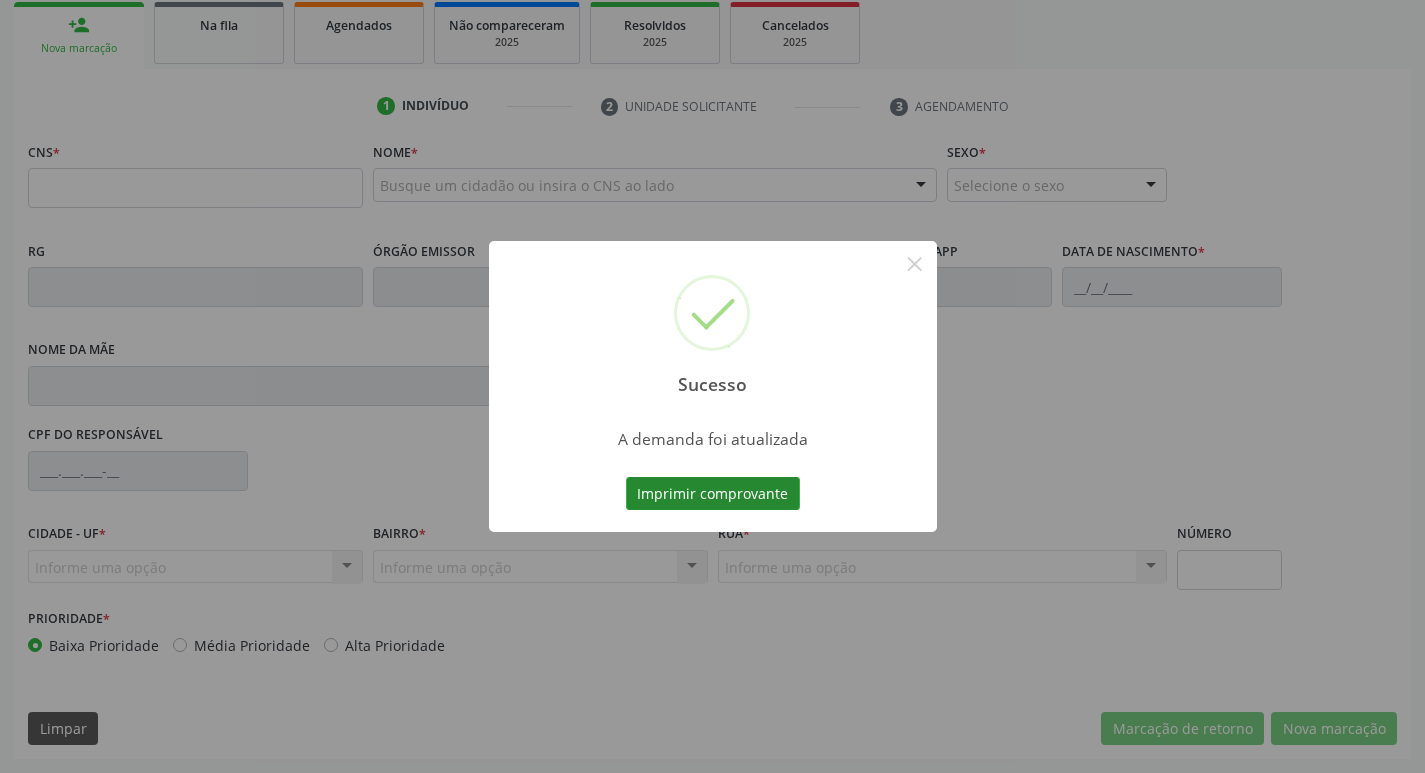 click on "Imprimir comprovante" at bounding box center (713, 494) 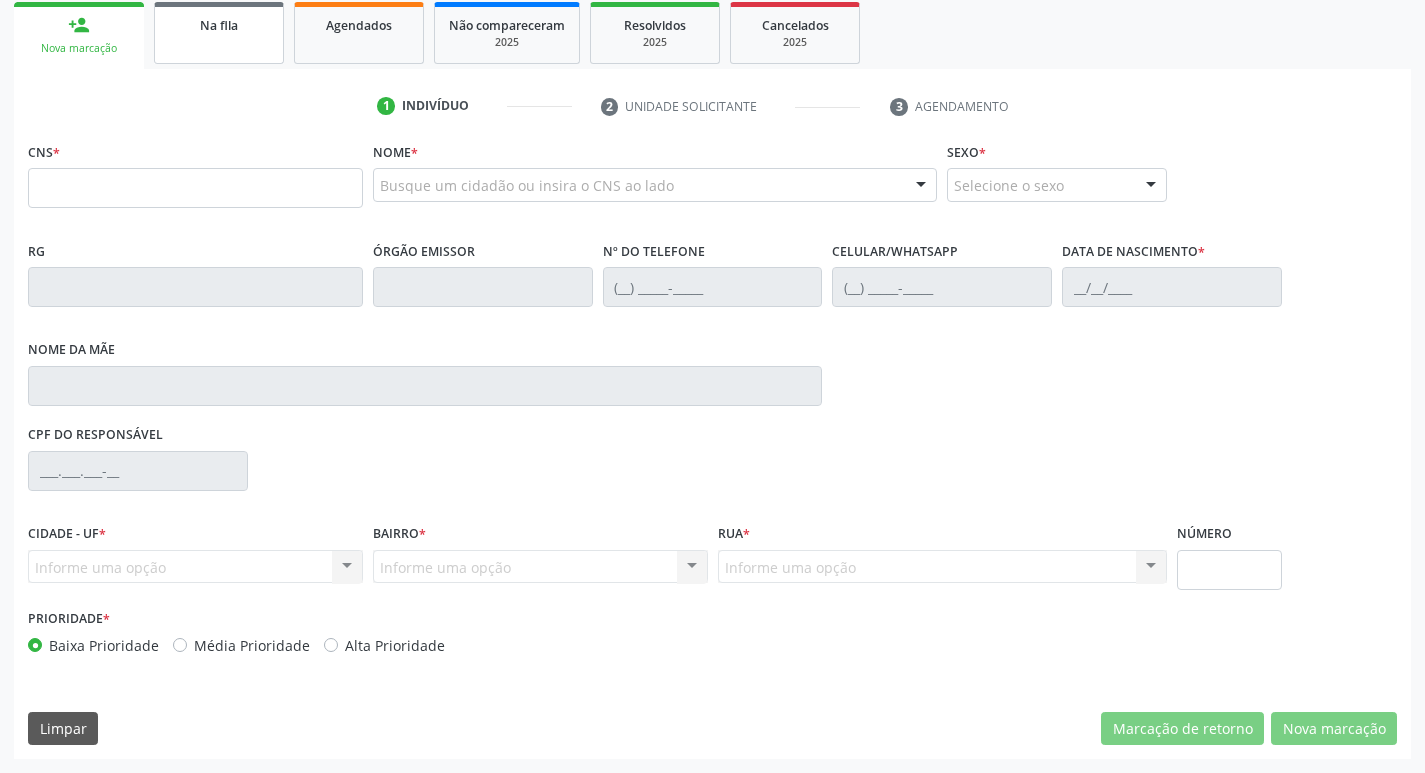 click on "Na fila" at bounding box center [219, 24] 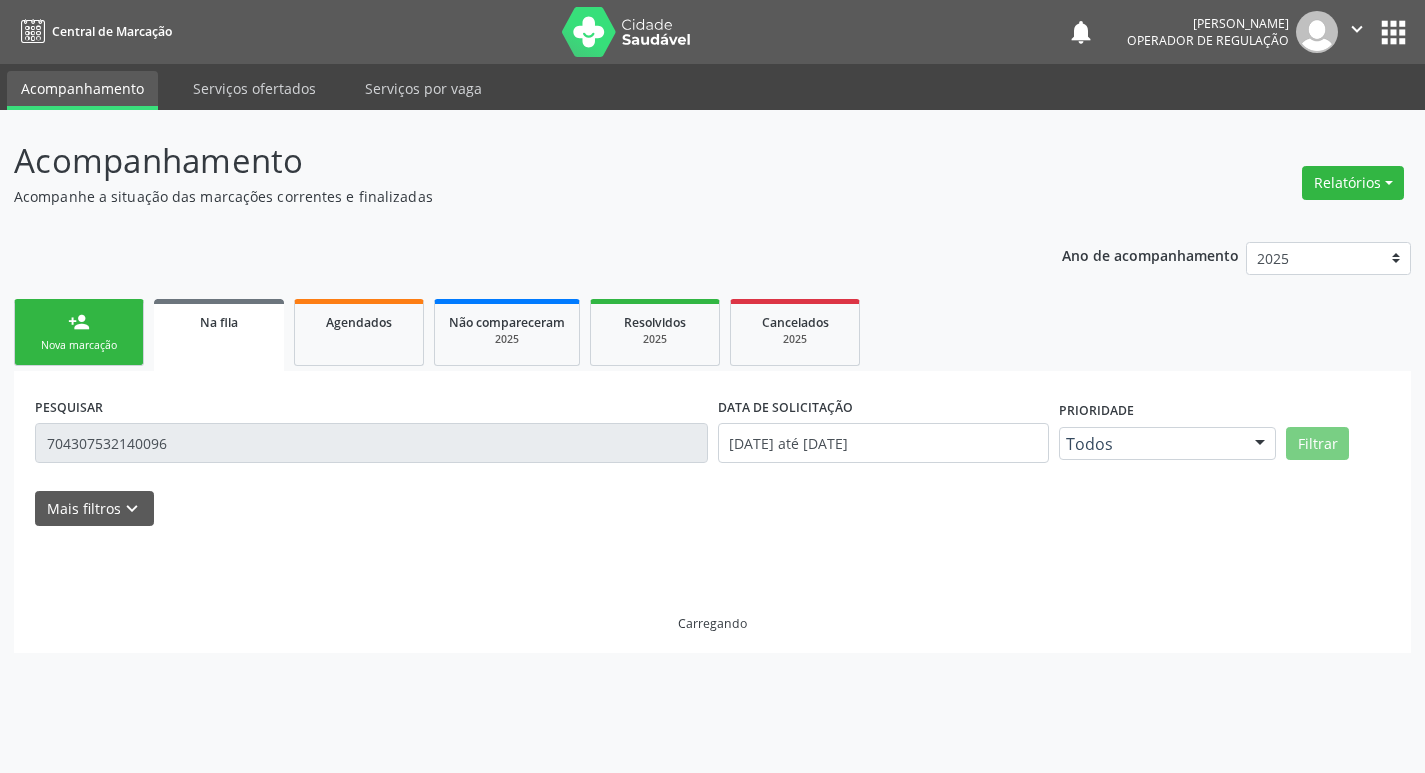 scroll, scrollTop: 0, scrollLeft: 0, axis: both 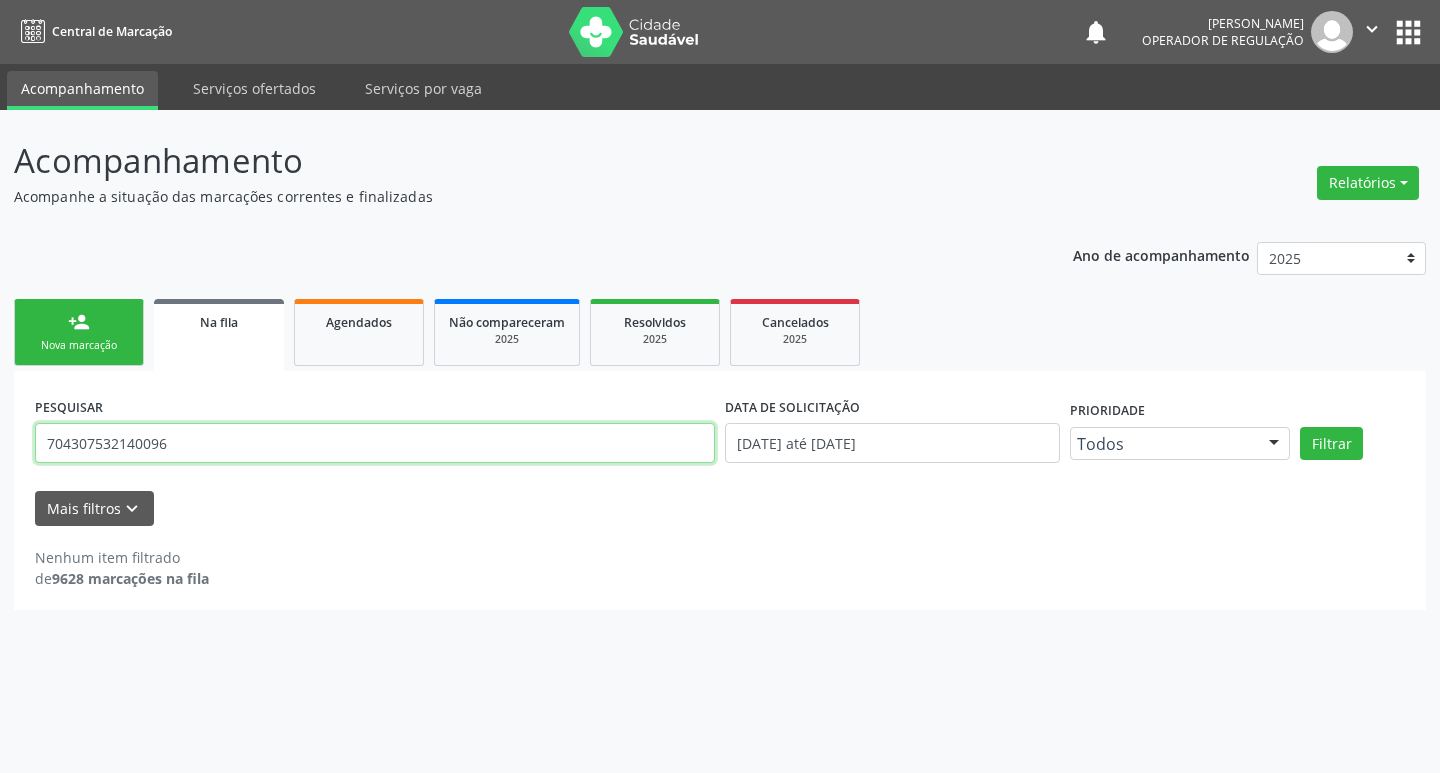 click on "704307532140096" at bounding box center (375, 443) 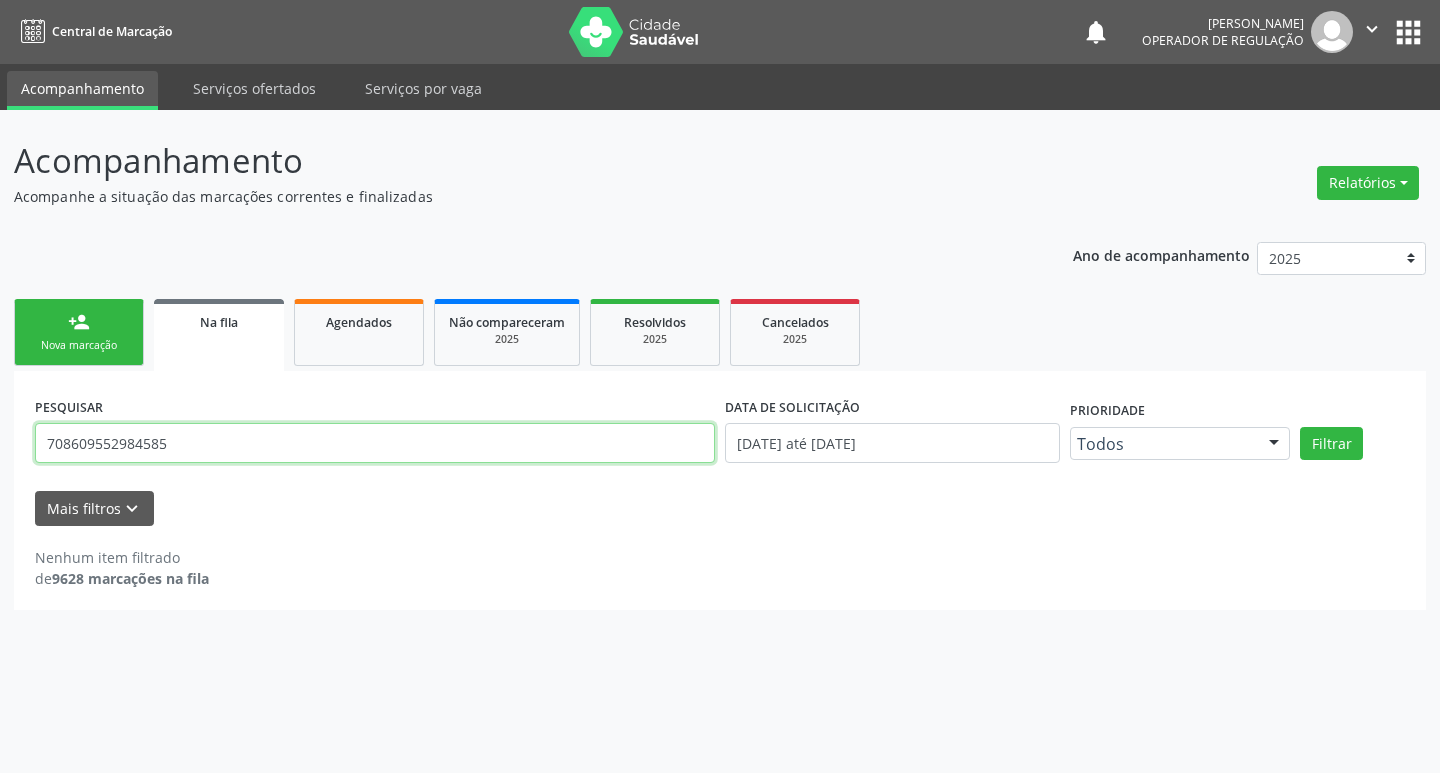 type on "708609552984585" 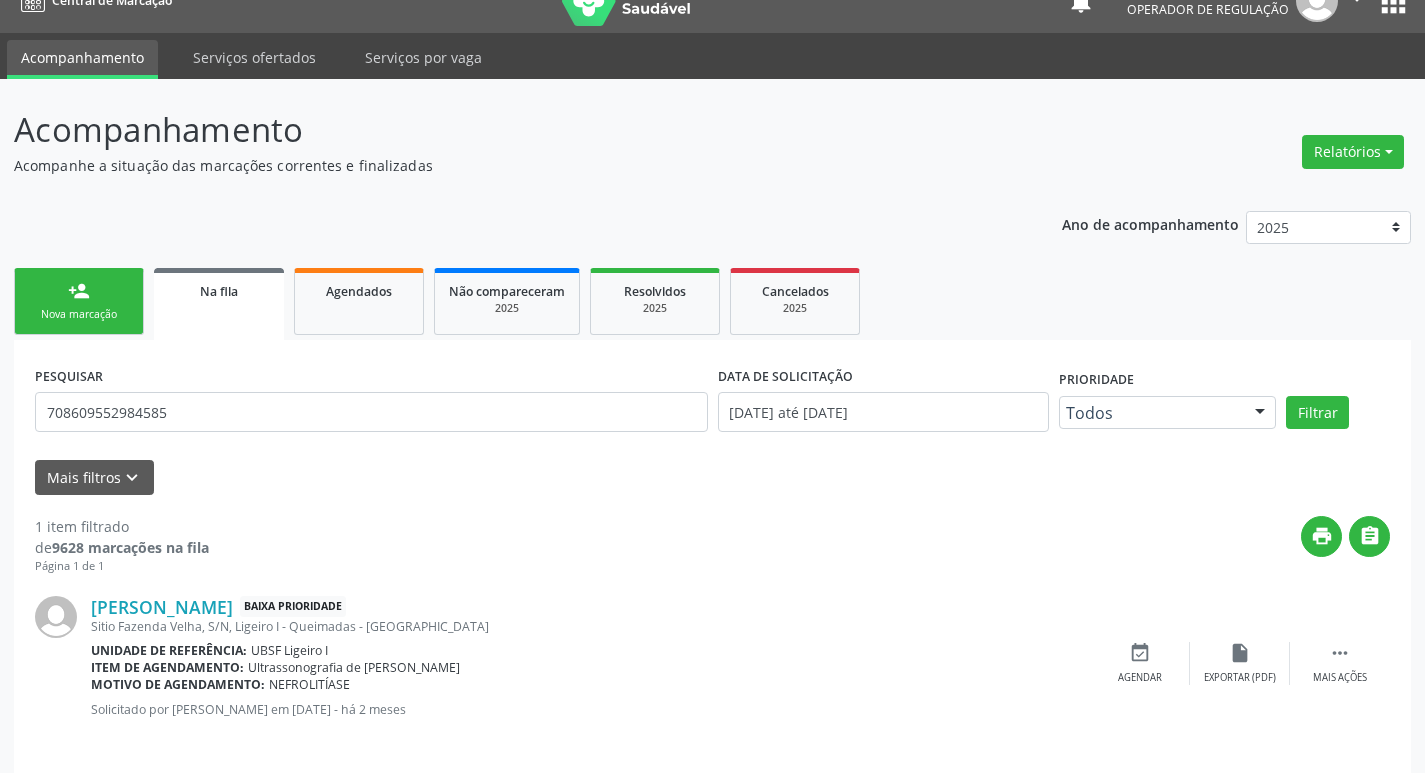 scroll, scrollTop: 46, scrollLeft: 0, axis: vertical 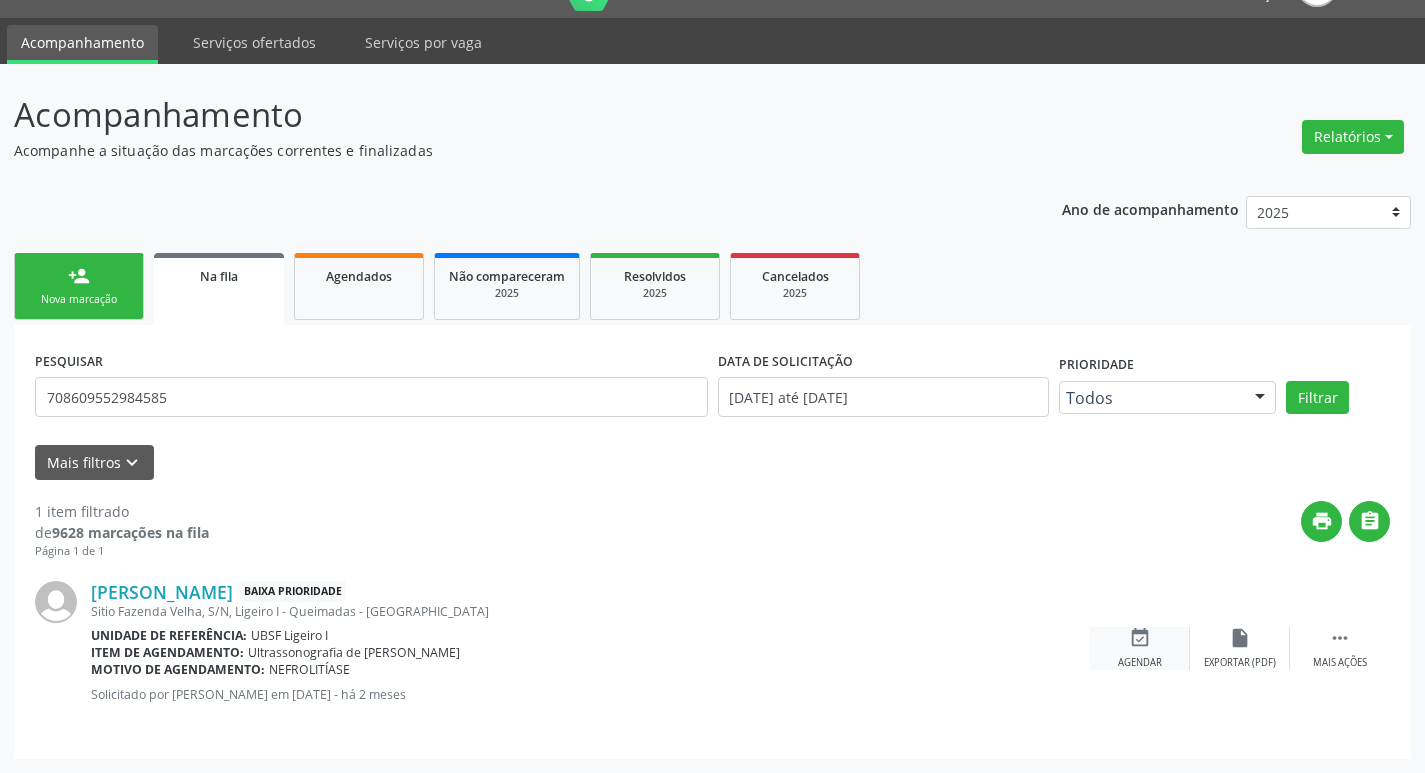 click on "event_available" at bounding box center [1140, 638] 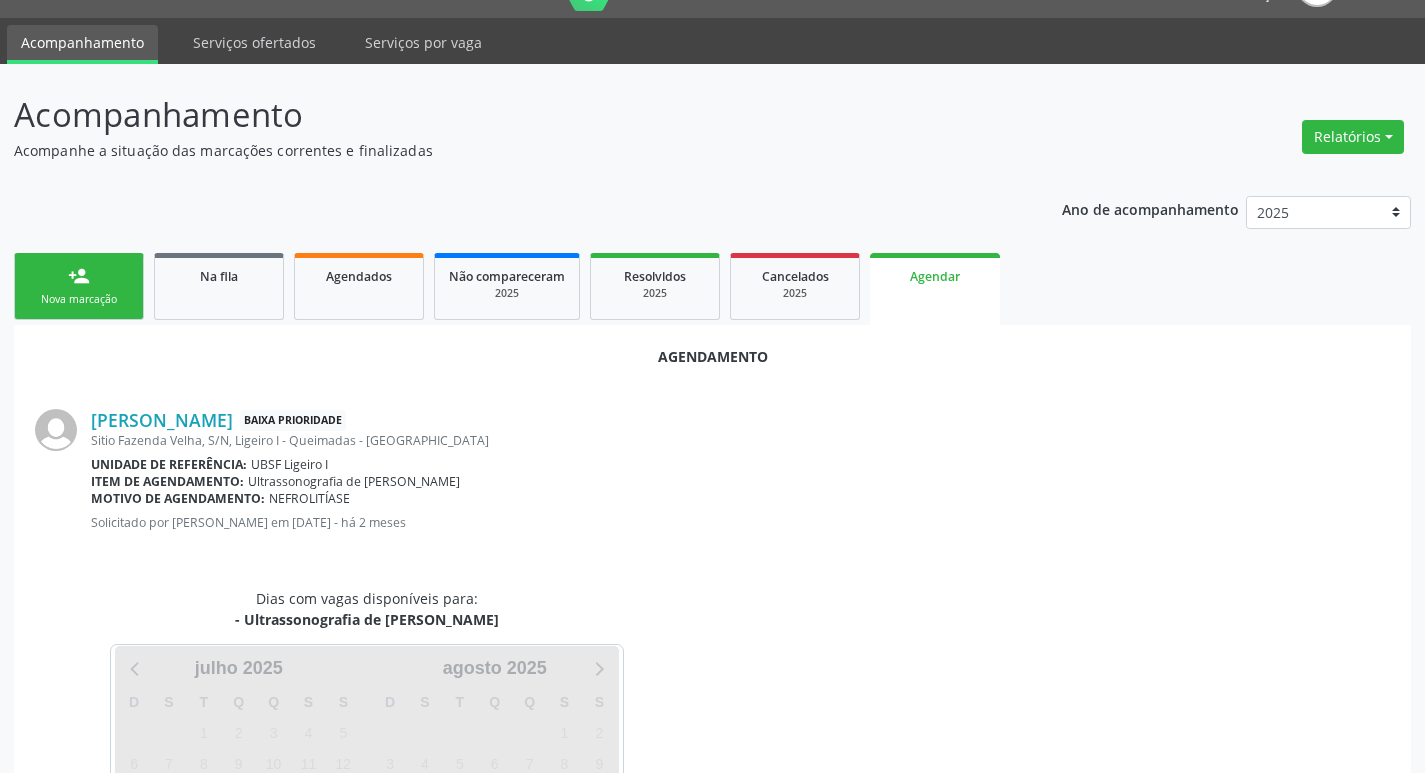 scroll, scrollTop: 221, scrollLeft: 0, axis: vertical 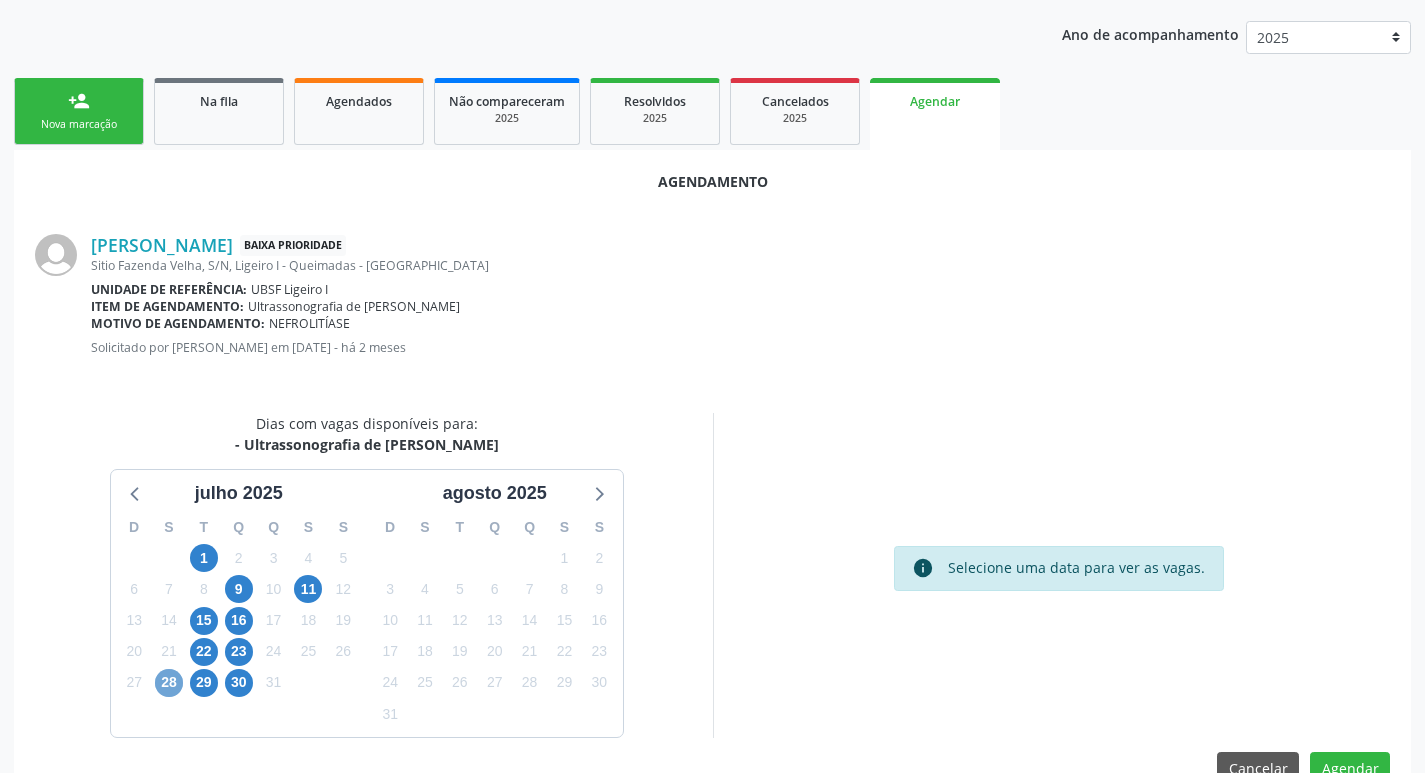 click on "28" at bounding box center [169, 683] 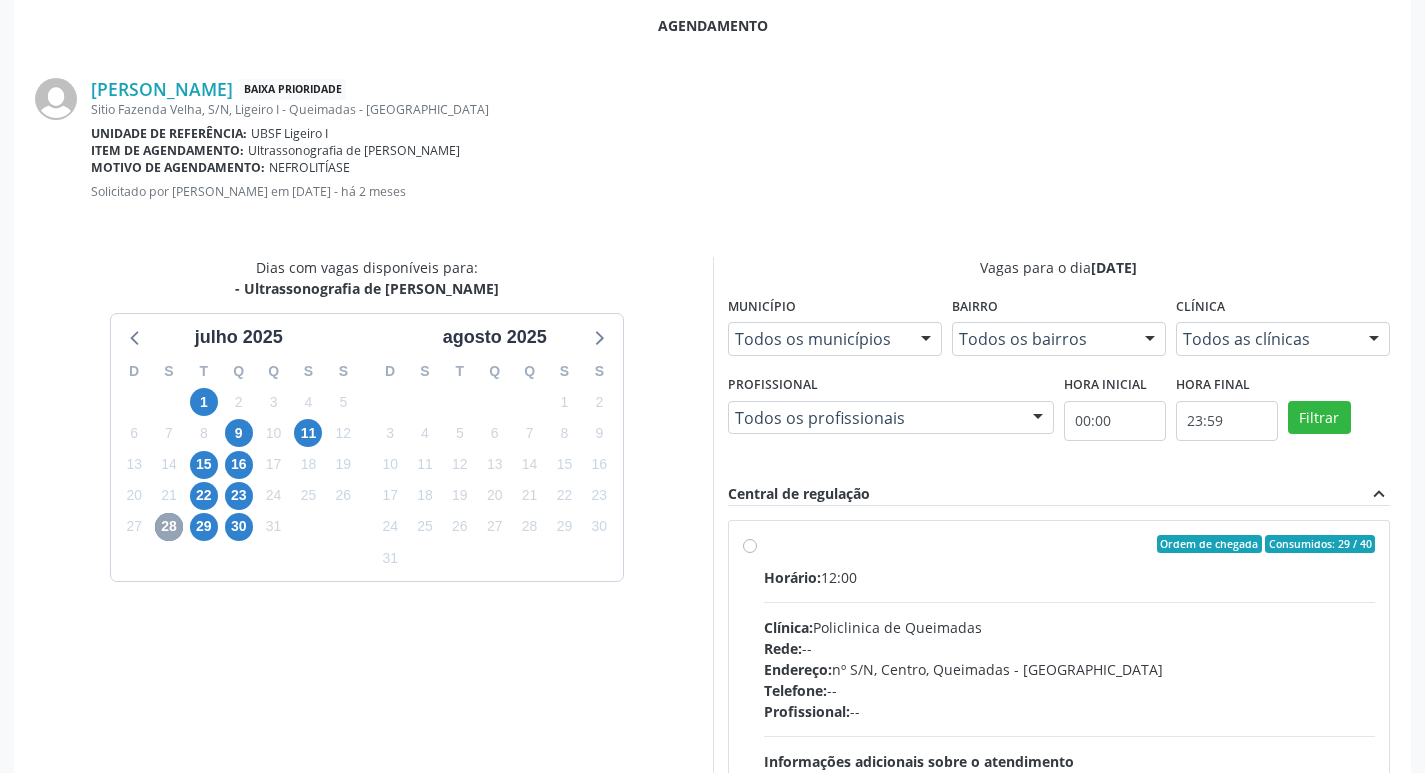 scroll, scrollTop: 521, scrollLeft: 0, axis: vertical 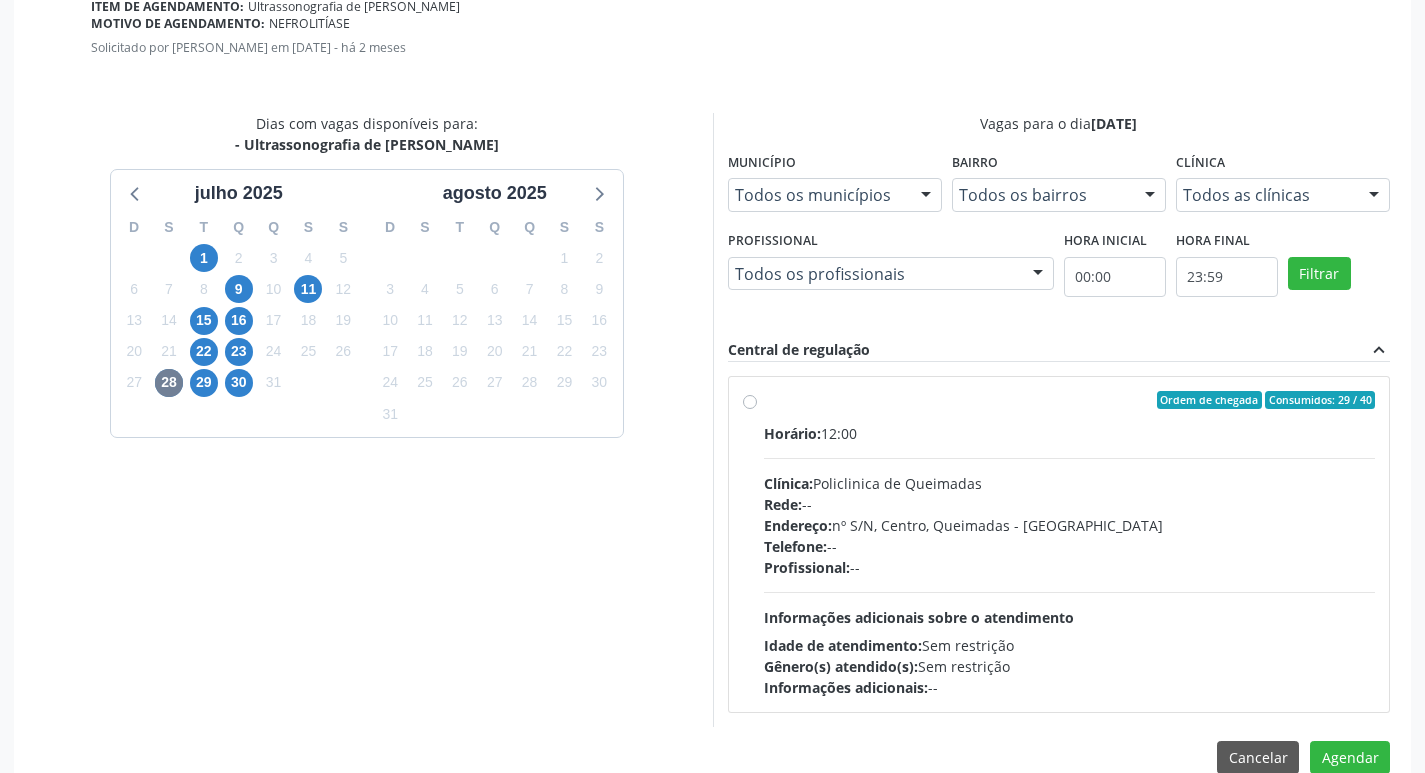 click on "Gênero(s) atendido(s):
Sem restrição" at bounding box center [1070, 666] 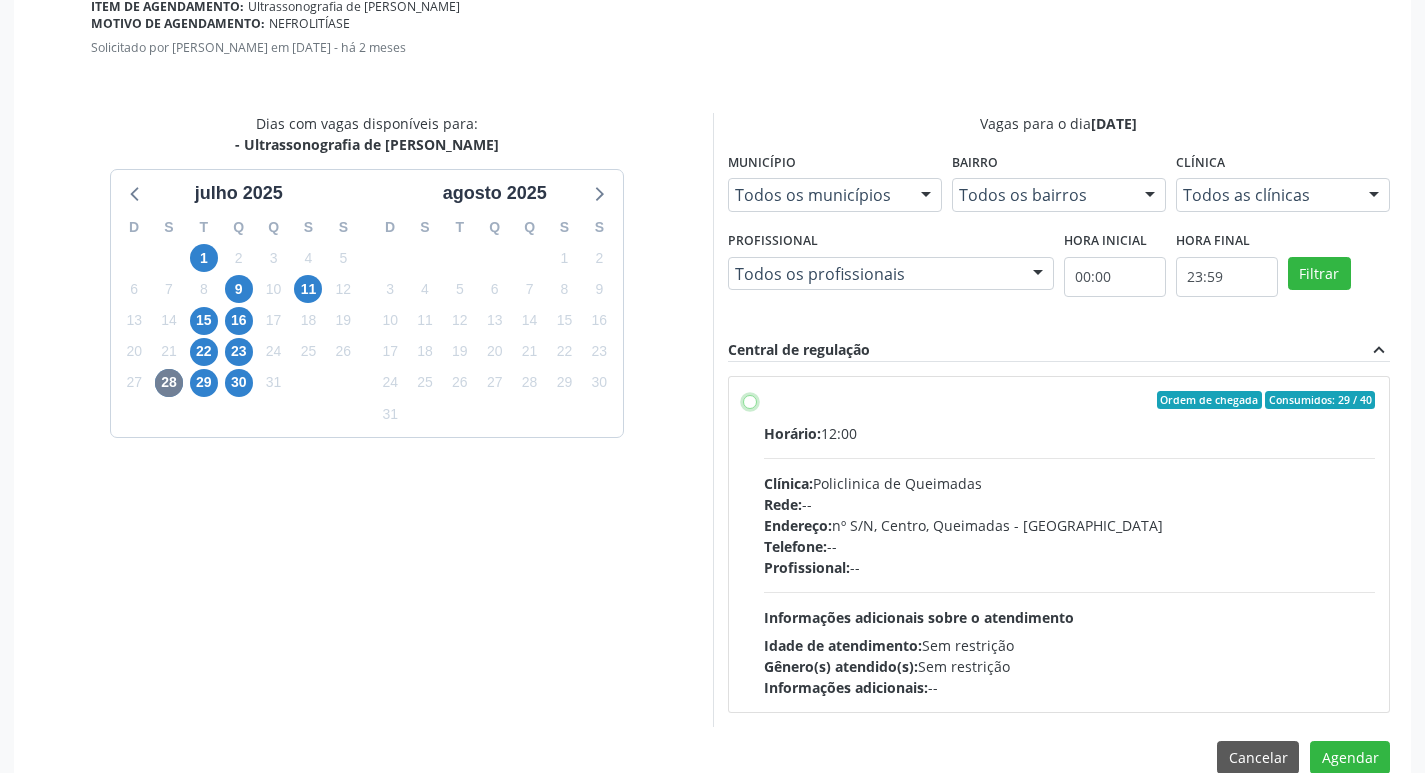 radio on "true" 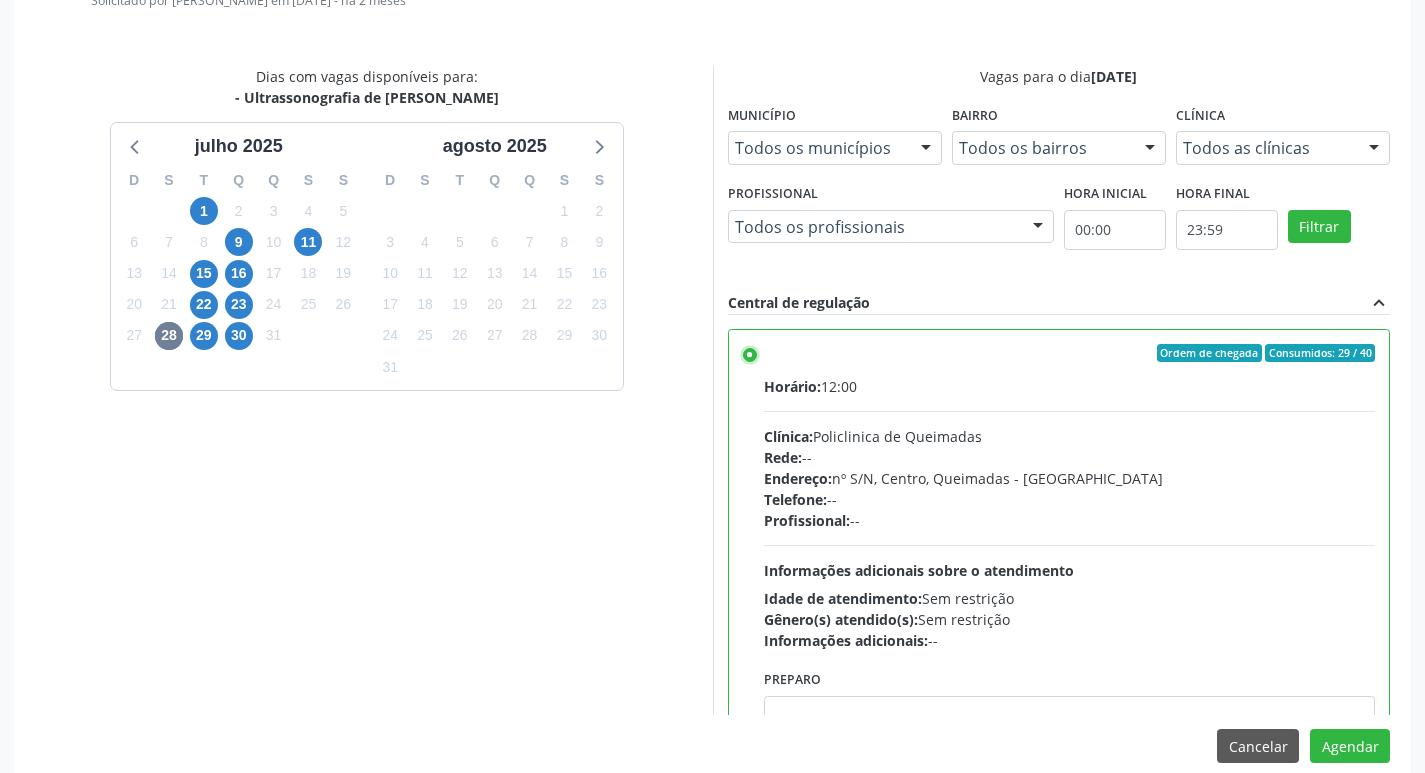 scroll, scrollTop: 593, scrollLeft: 0, axis: vertical 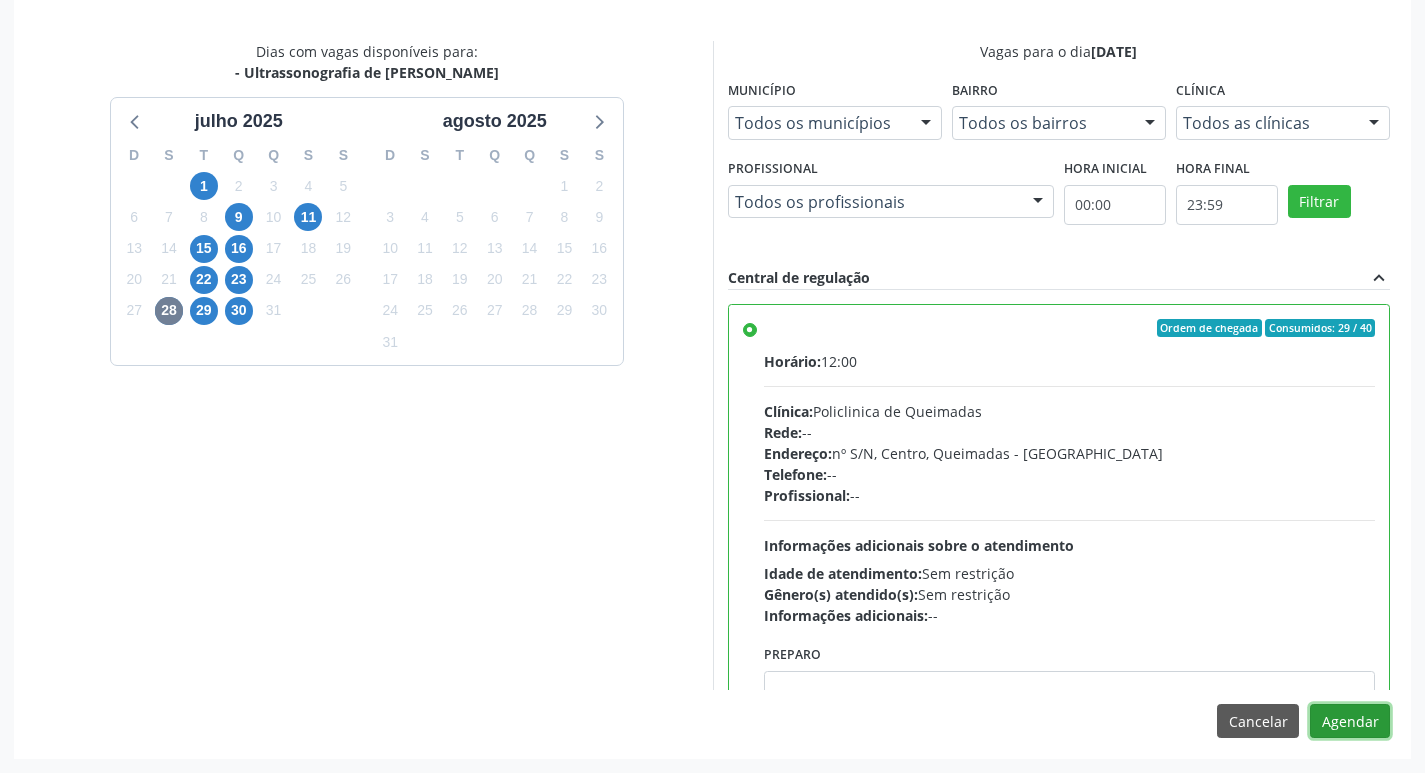 click on "Agendar" at bounding box center (1350, 721) 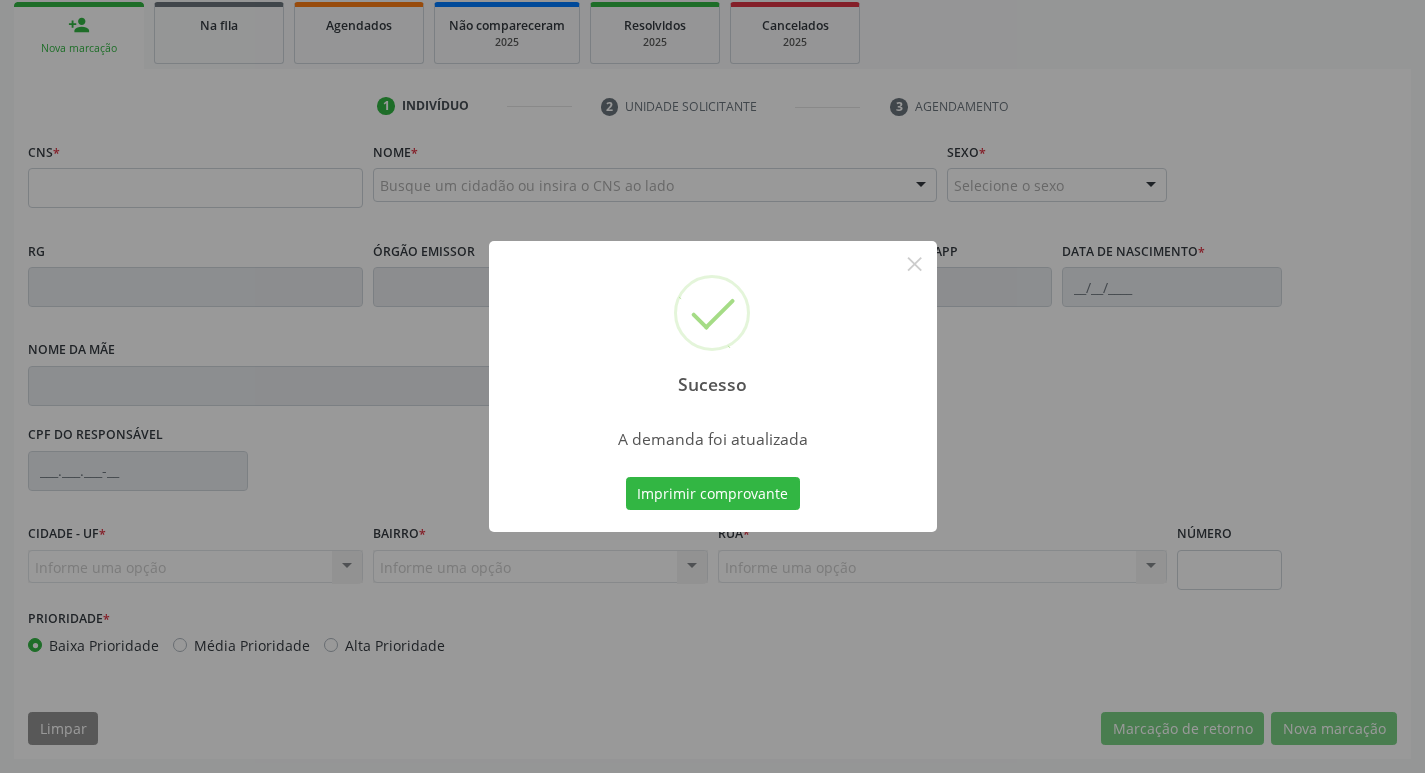scroll, scrollTop: 297, scrollLeft: 0, axis: vertical 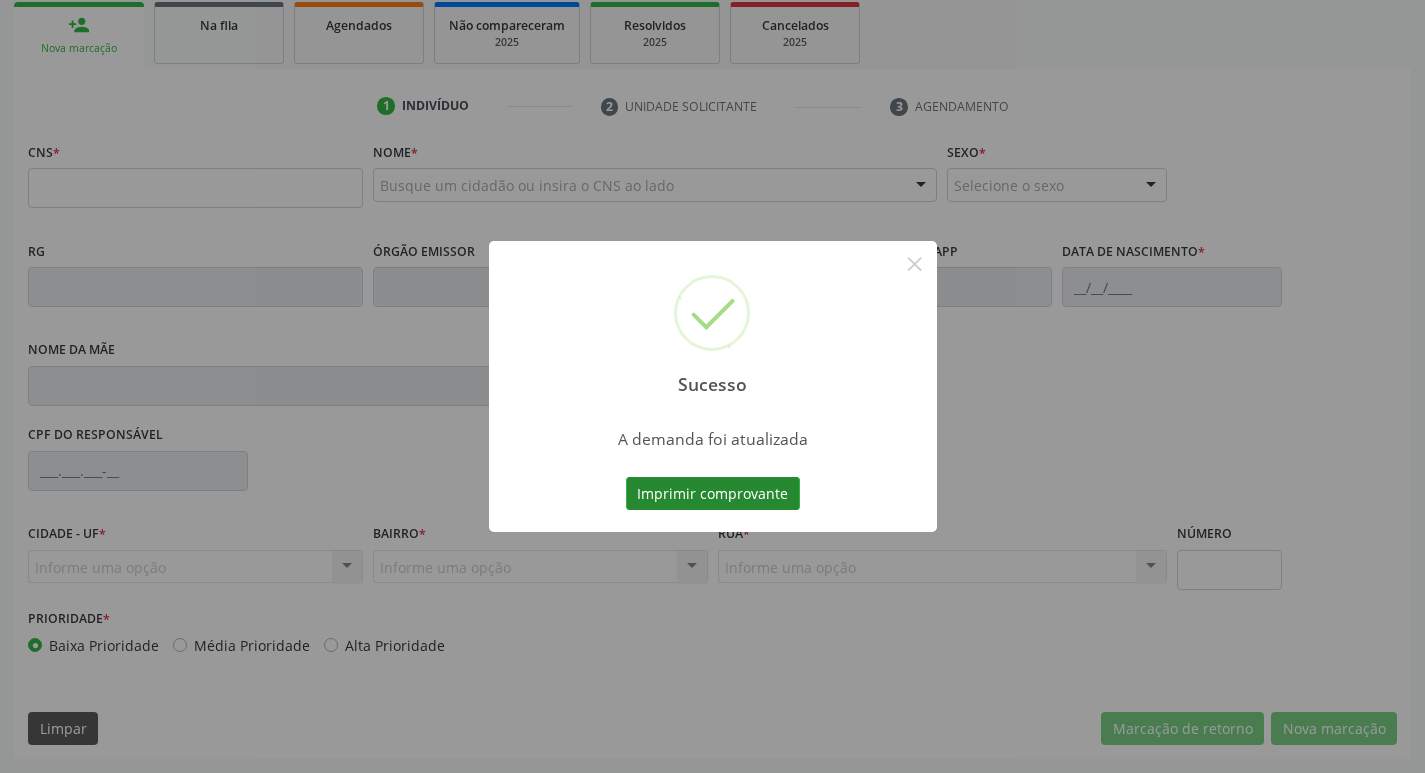 click on "Imprimir comprovante" at bounding box center [713, 494] 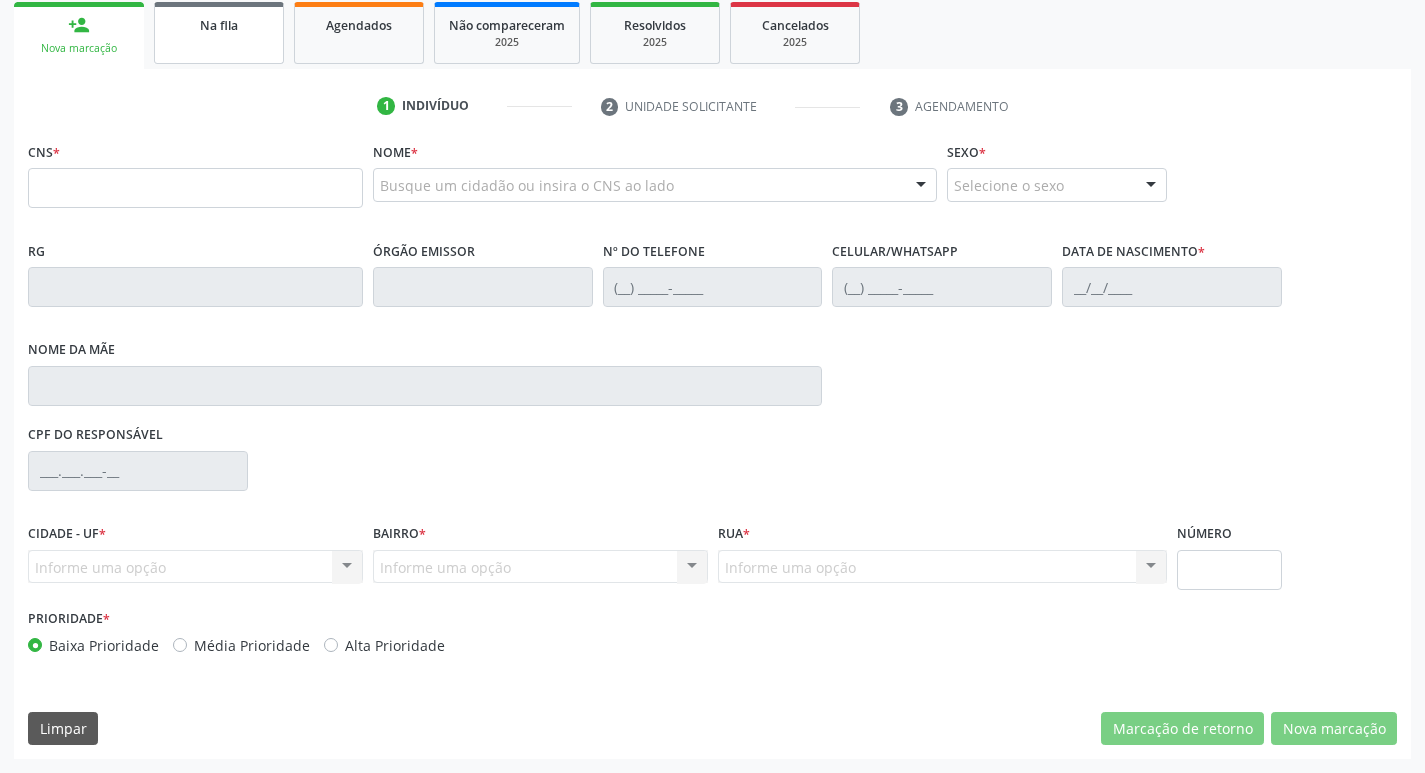 click on "Na fila" at bounding box center [219, 24] 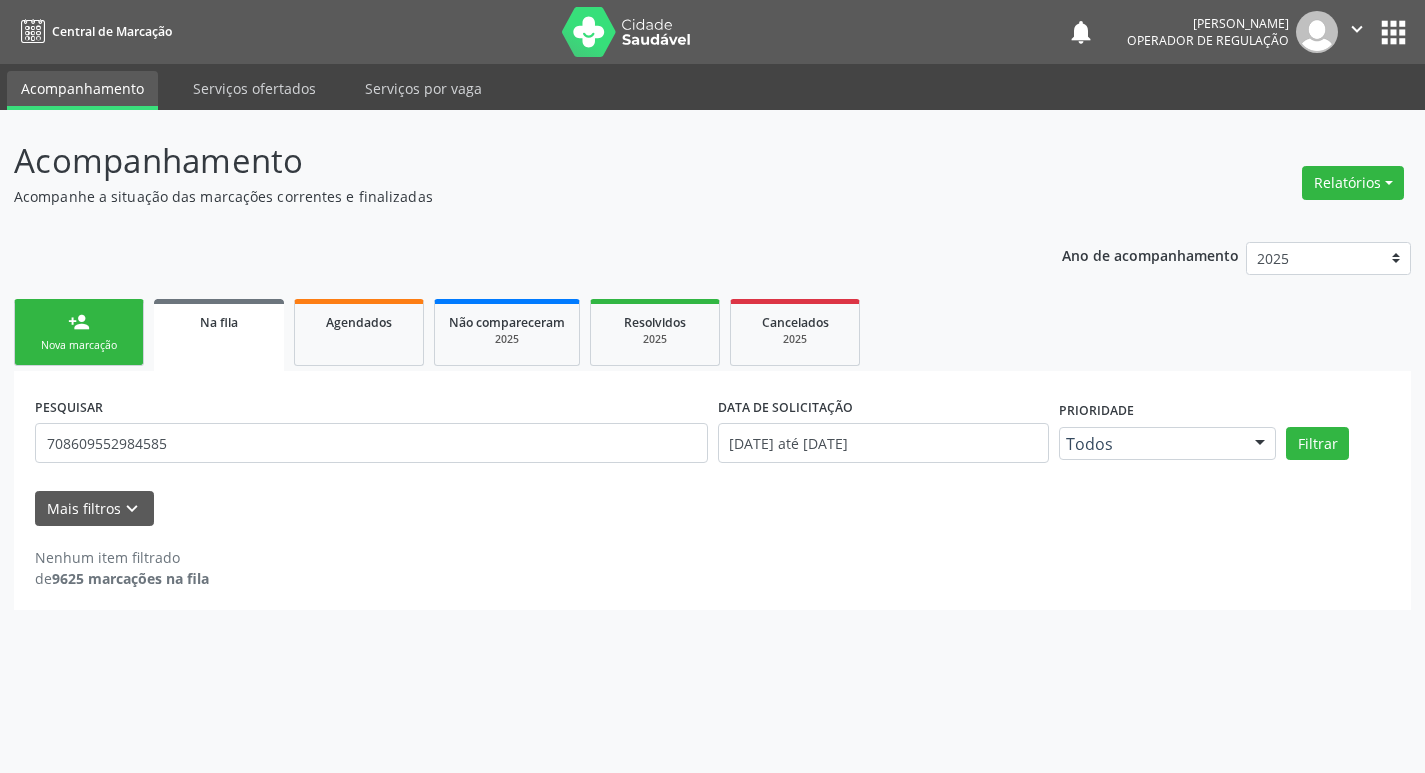 scroll, scrollTop: 0, scrollLeft: 0, axis: both 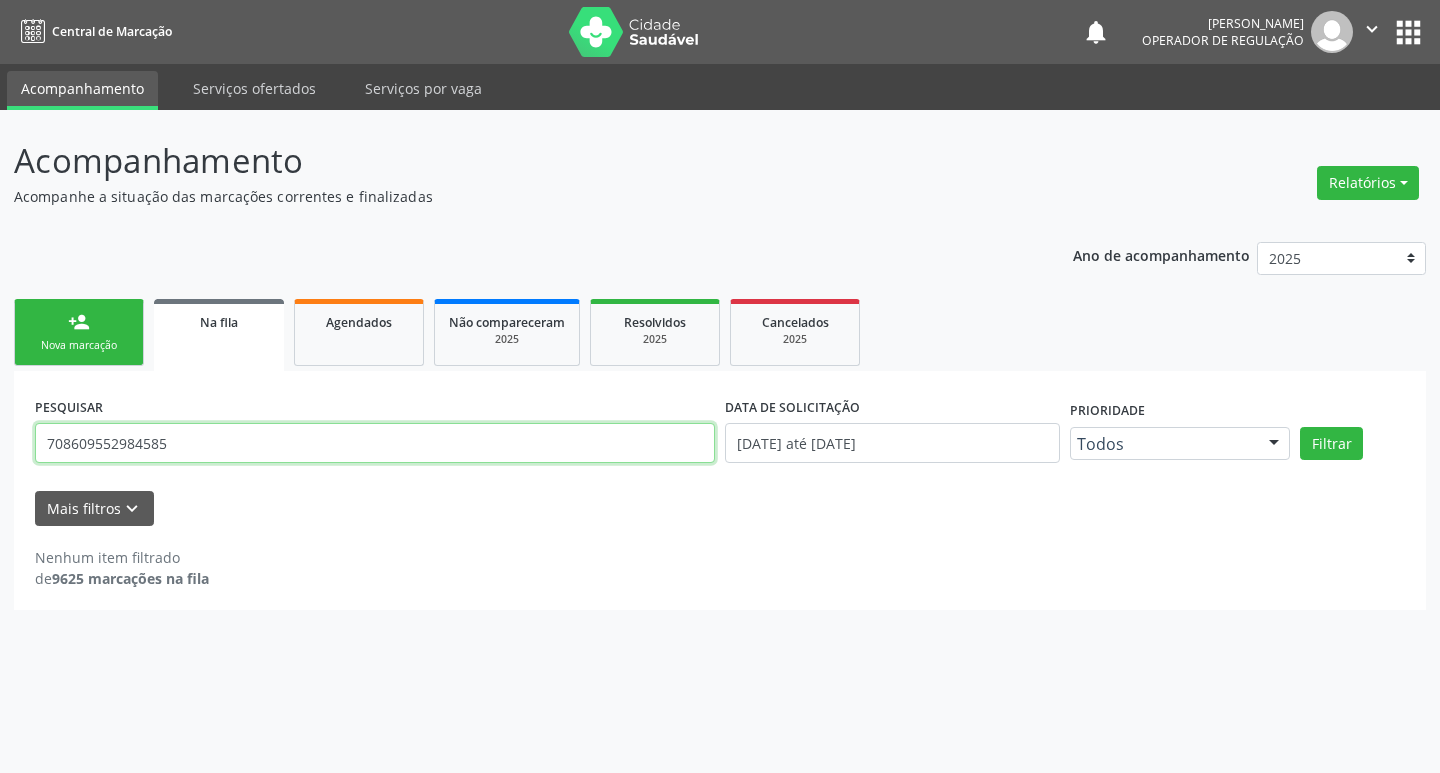 click on "708609552984585" at bounding box center [375, 443] 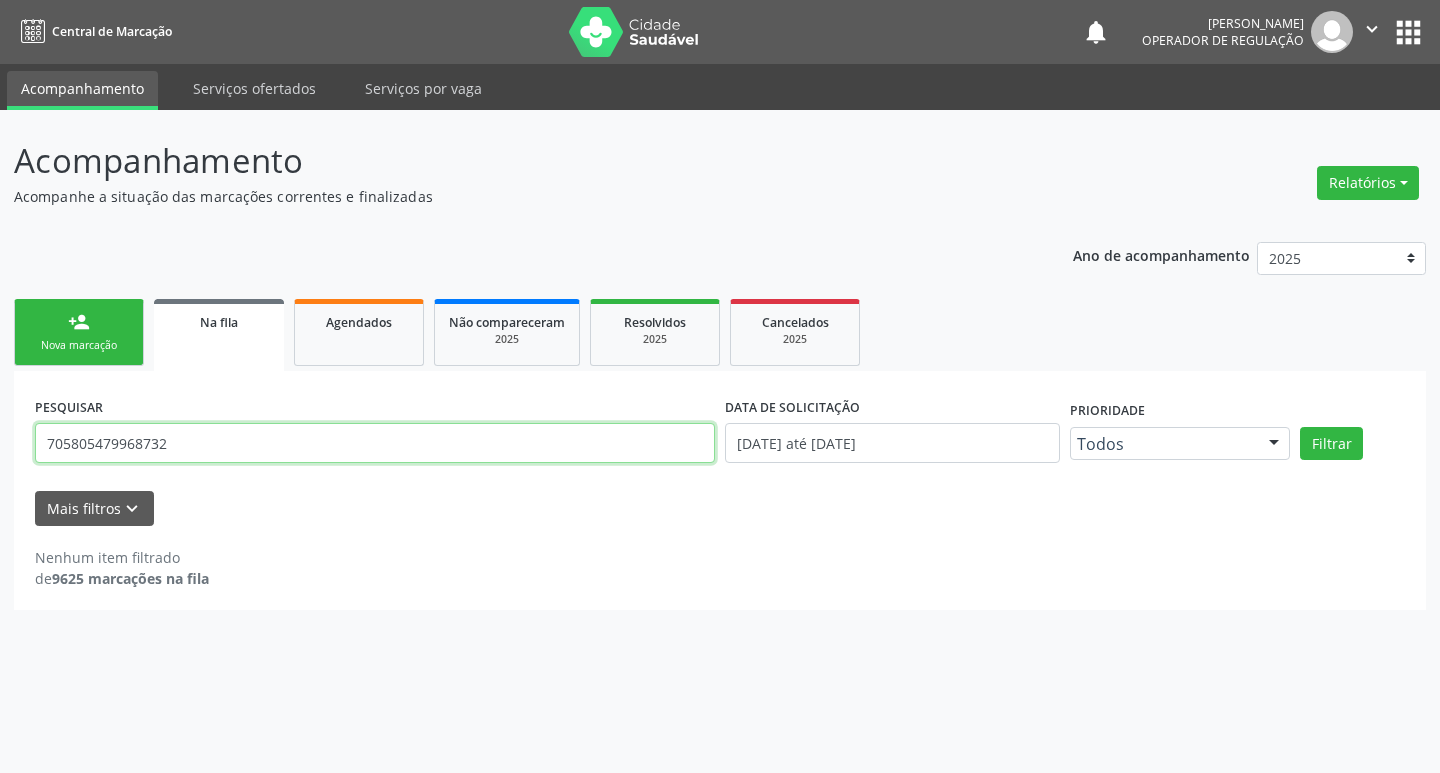 type on "705805479968732" 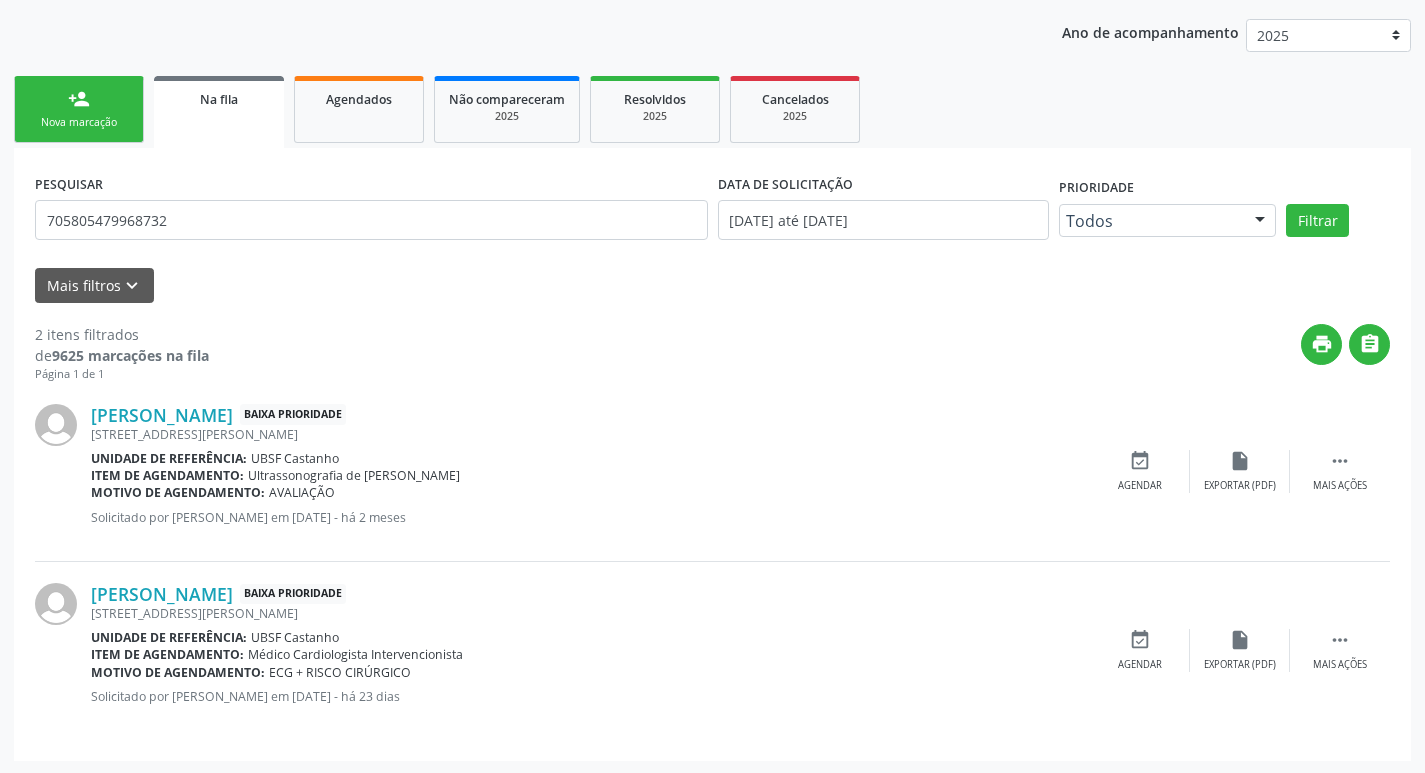 scroll, scrollTop: 225, scrollLeft: 0, axis: vertical 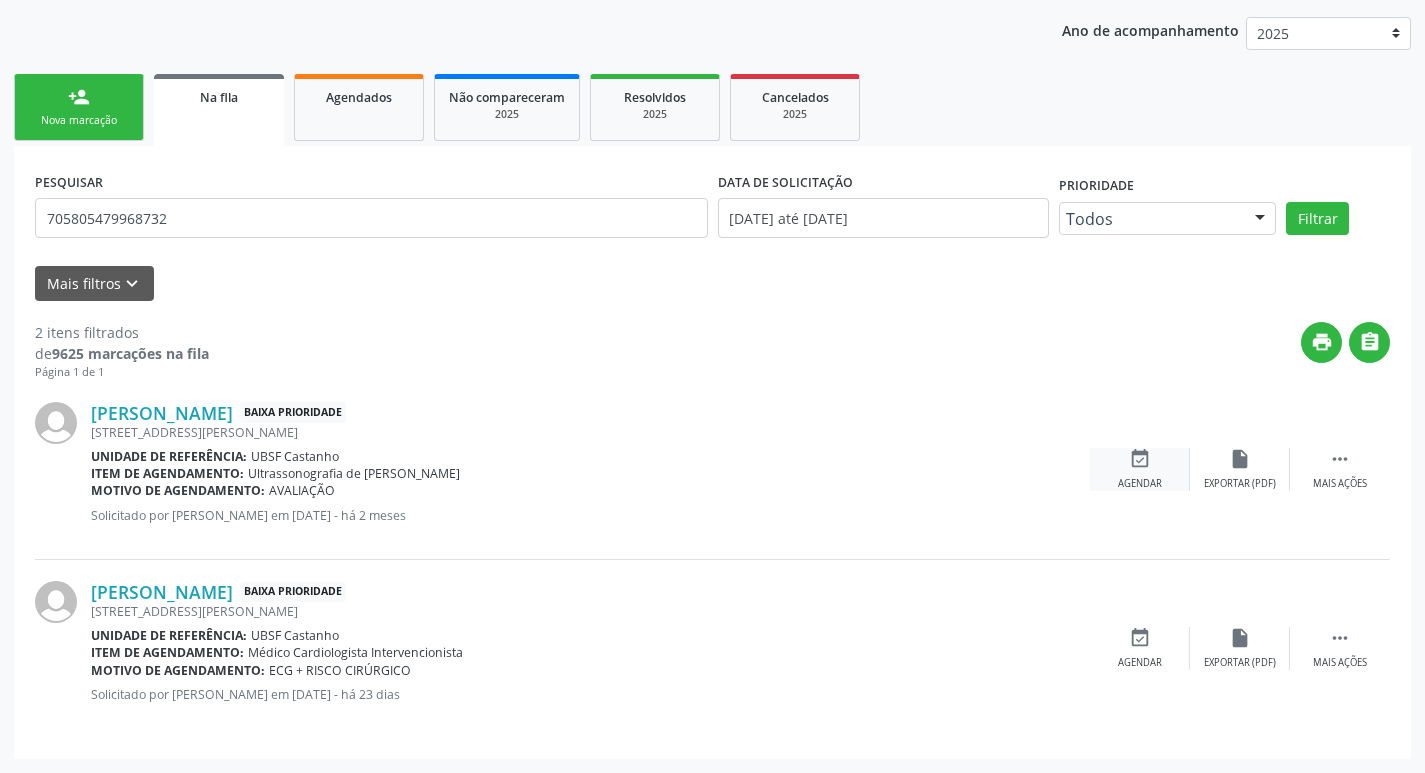 click on "event_available" at bounding box center [1140, 459] 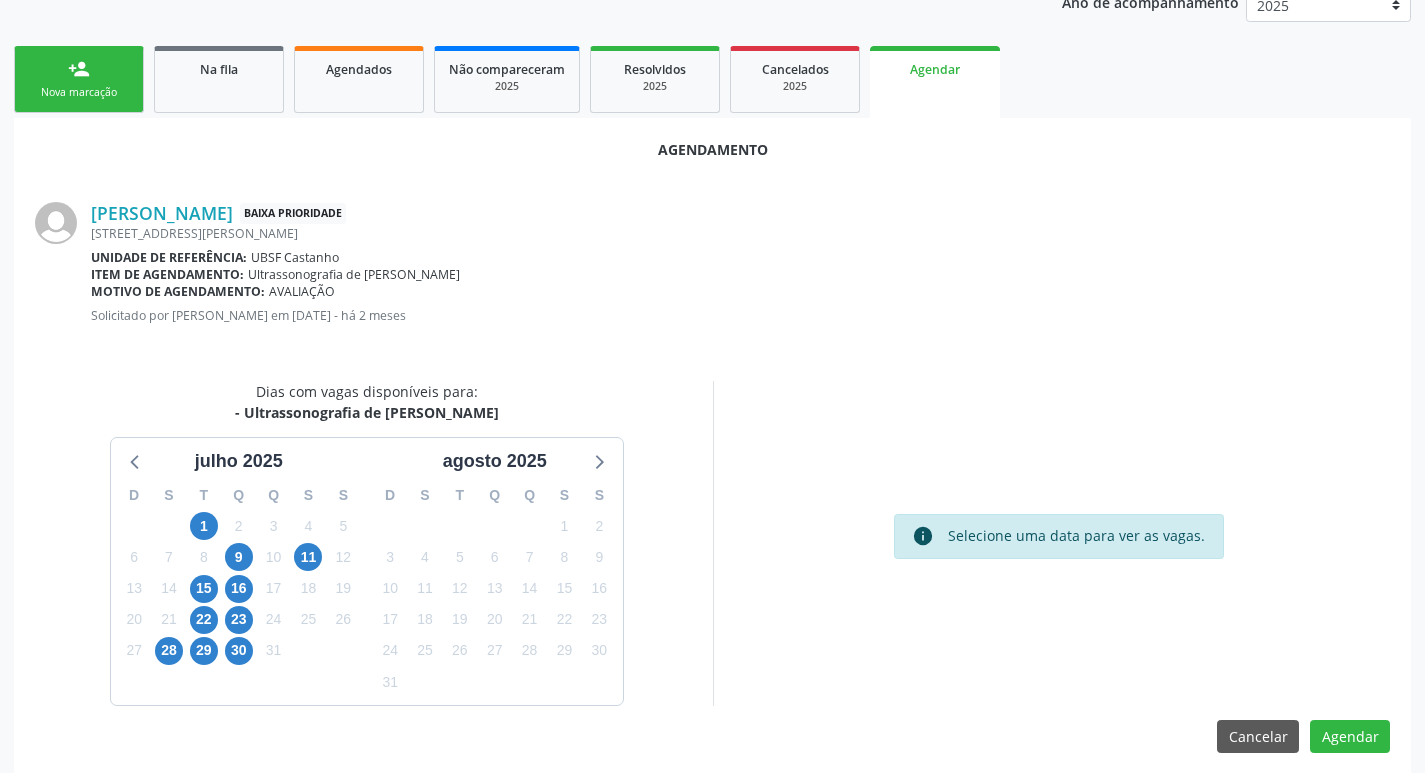 scroll, scrollTop: 268, scrollLeft: 0, axis: vertical 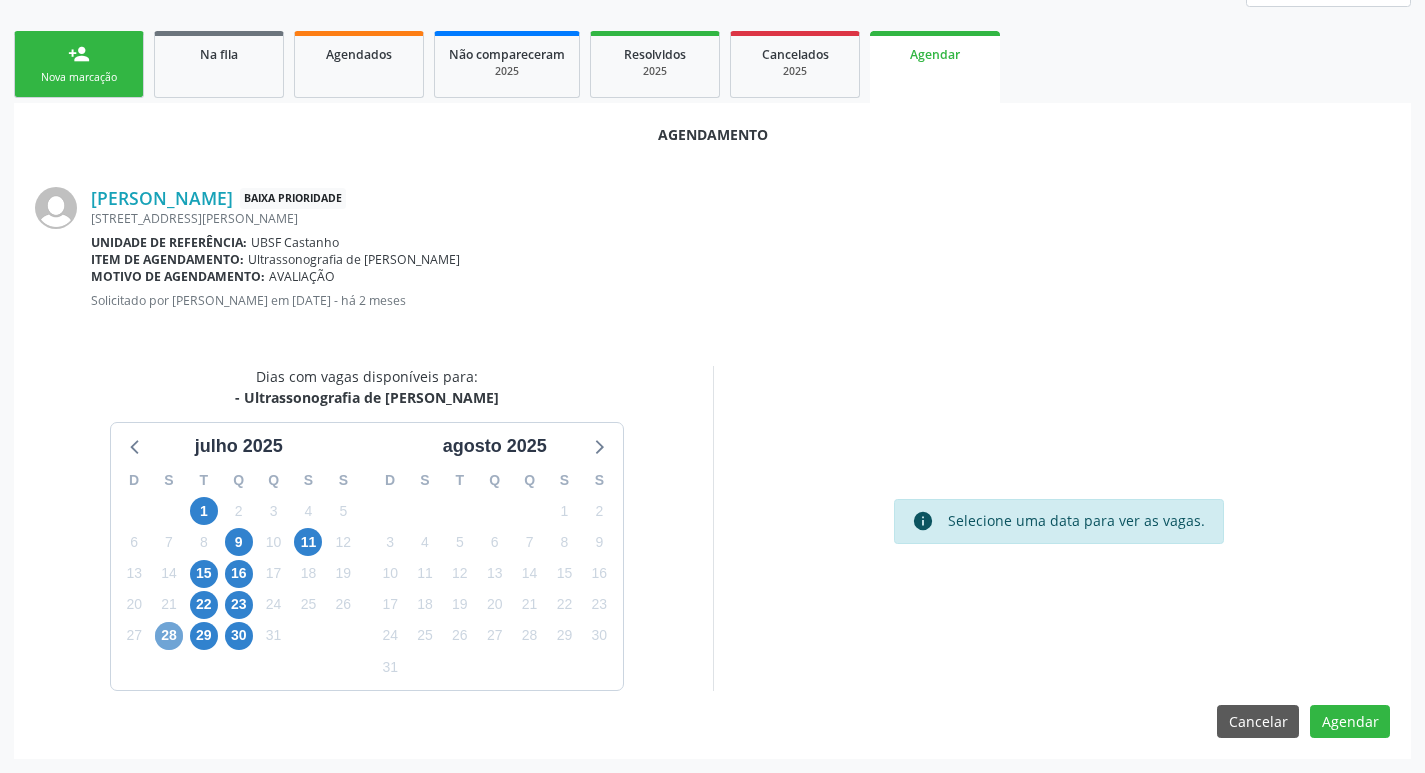 click on "28" at bounding box center [169, 636] 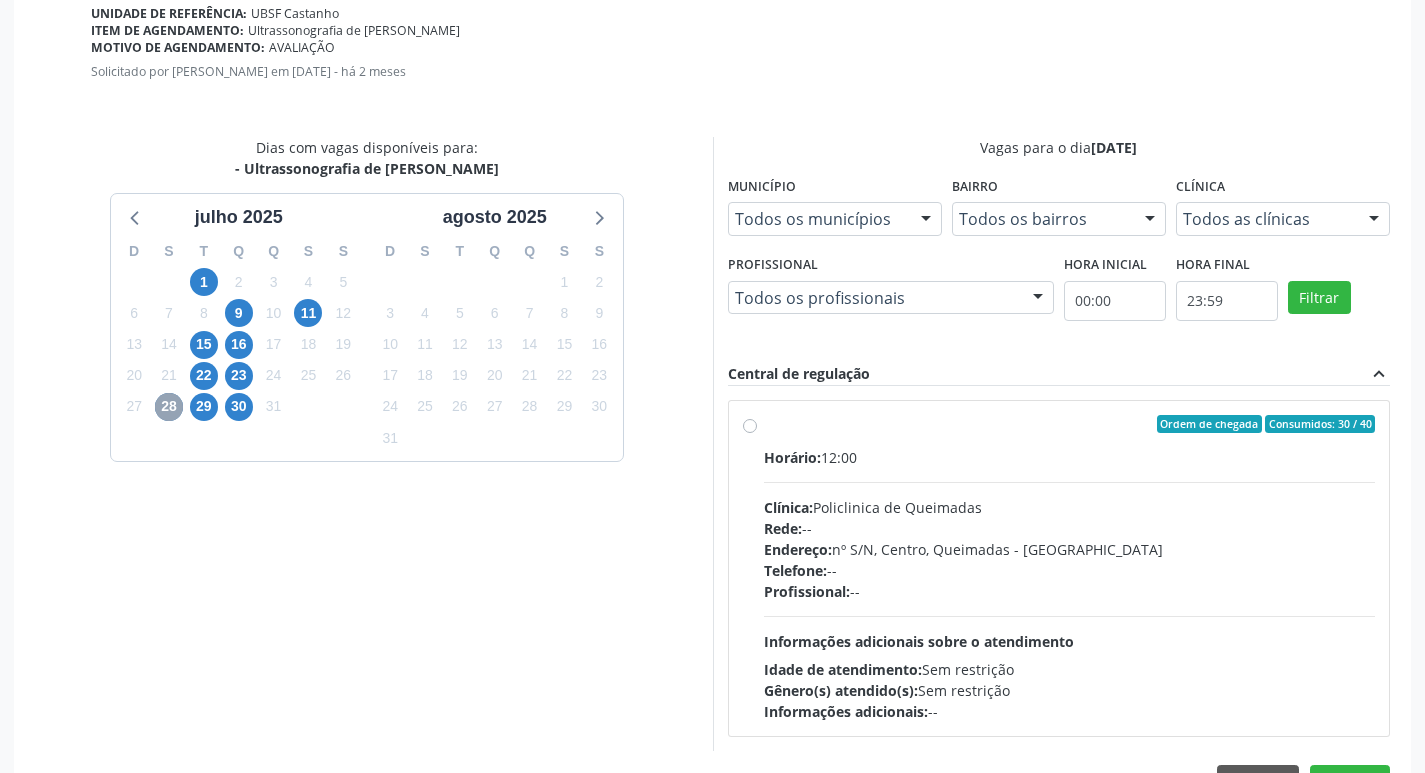 scroll, scrollTop: 557, scrollLeft: 0, axis: vertical 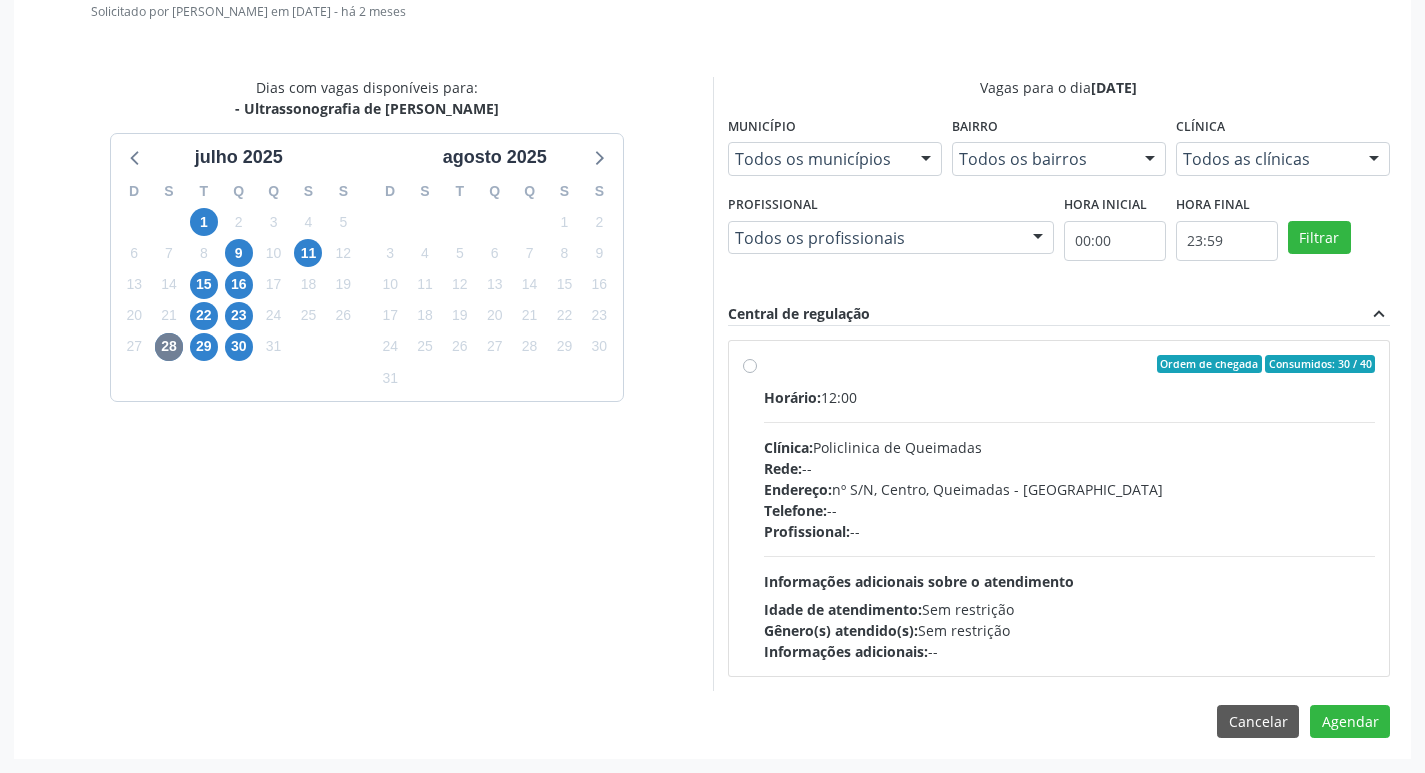 click on "Profissional:
--" at bounding box center (1070, 531) 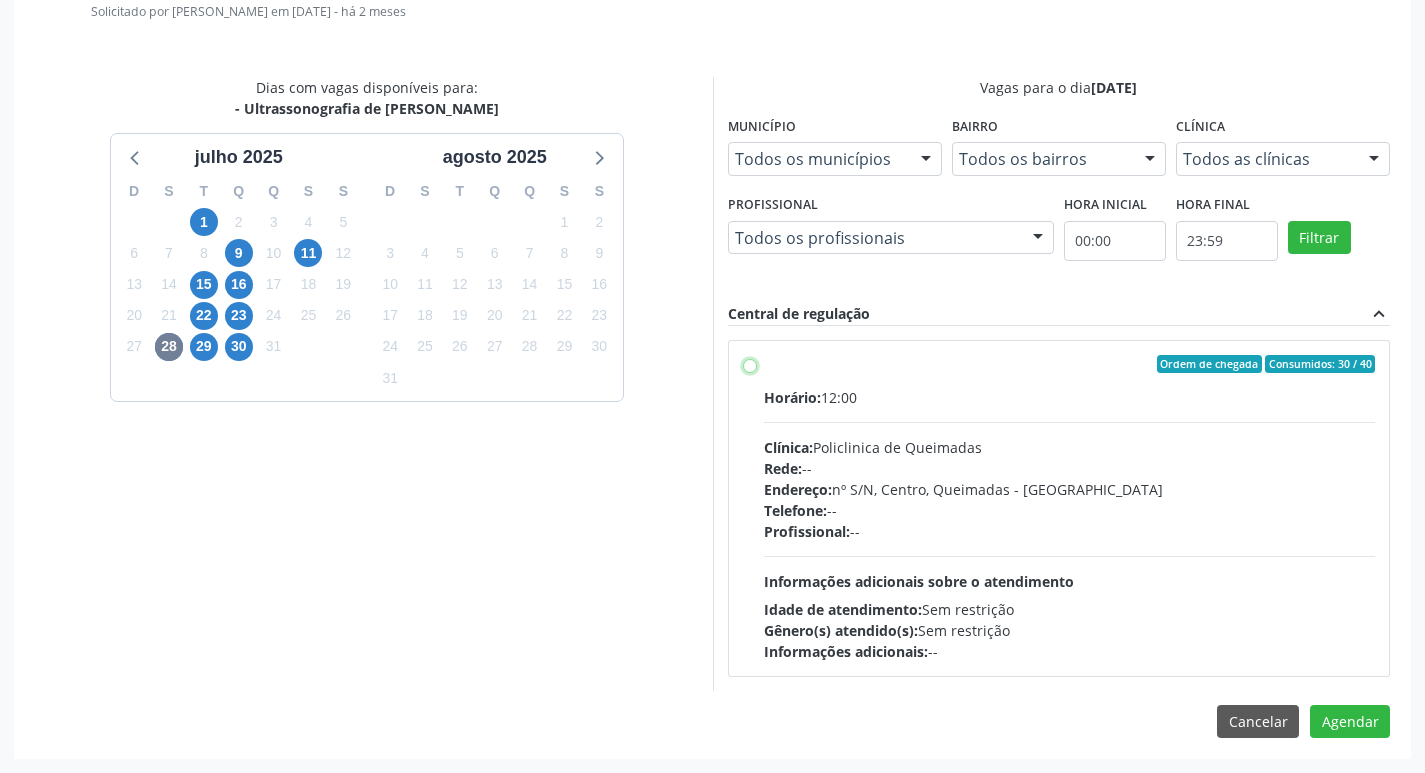 click on "Ordem de chegada
Consumidos: 30 / 40
Horário:   12:00
Clínica:  Policlinica de Queimadas
Rede:
--
Endereço:   nº S/N, Centro, Queimadas - PB
Telefone:   --
Profissional:
--
Informações adicionais sobre o atendimento
Idade de atendimento:
Sem restrição
Gênero(s) atendido(s):
Sem restrição
Informações adicionais:
--" at bounding box center (750, 364) 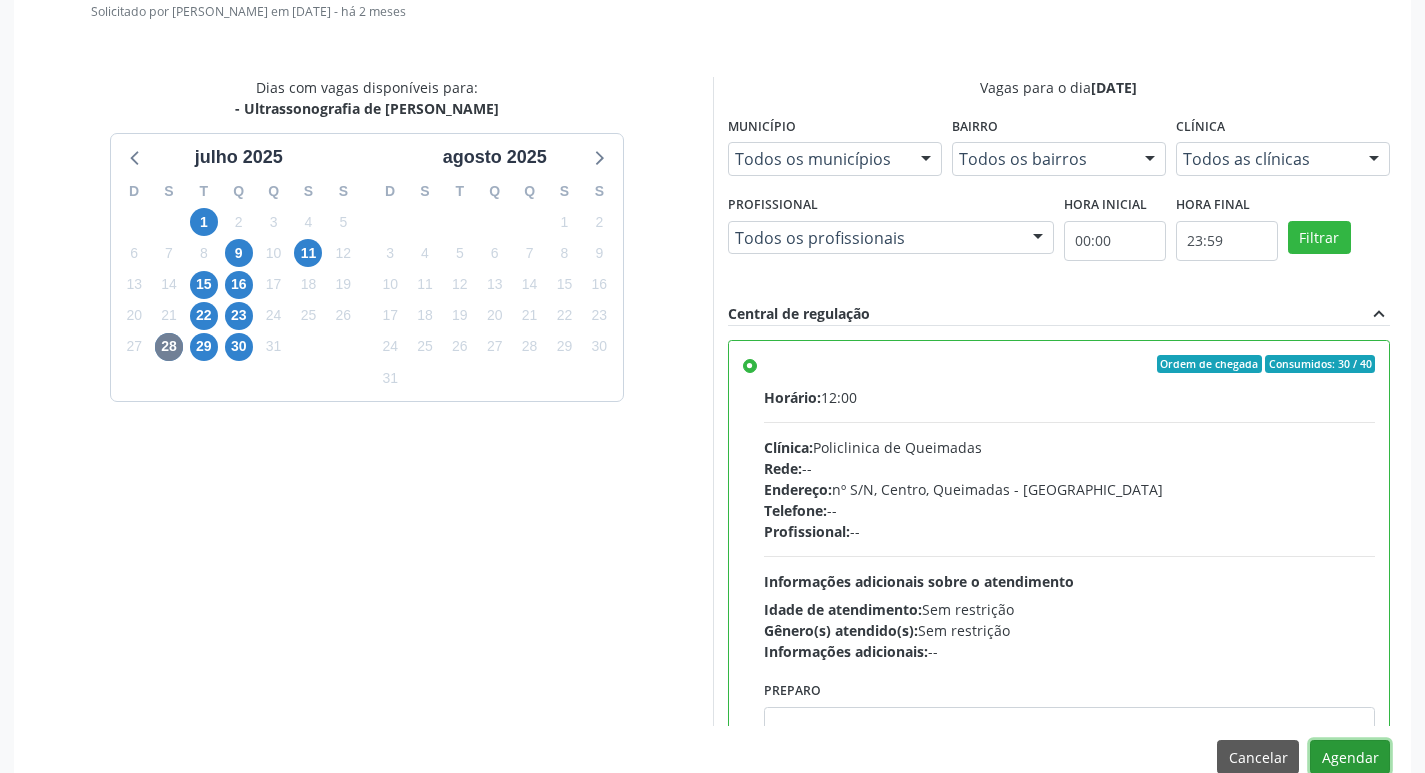click on "Agendar" at bounding box center [1350, 757] 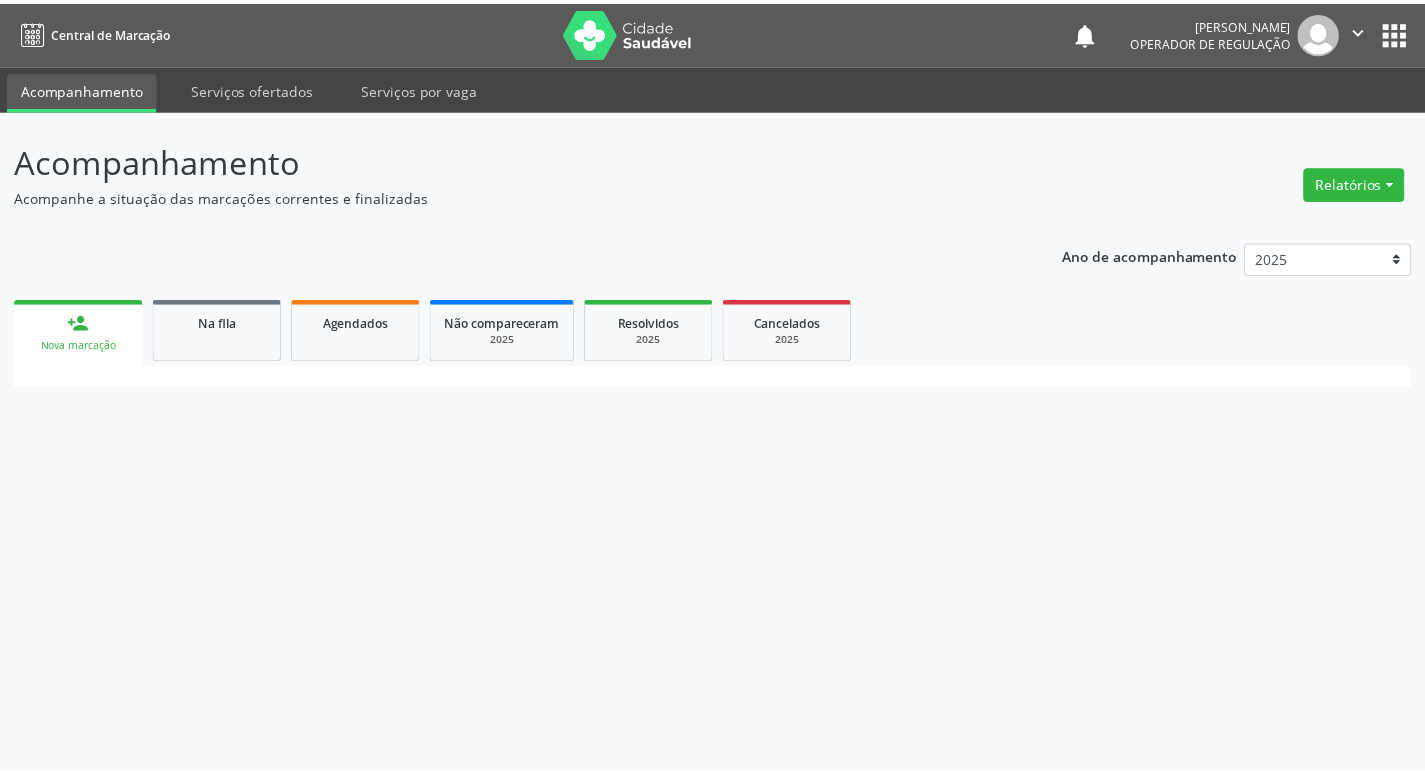 scroll, scrollTop: 0, scrollLeft: 0, axis: both 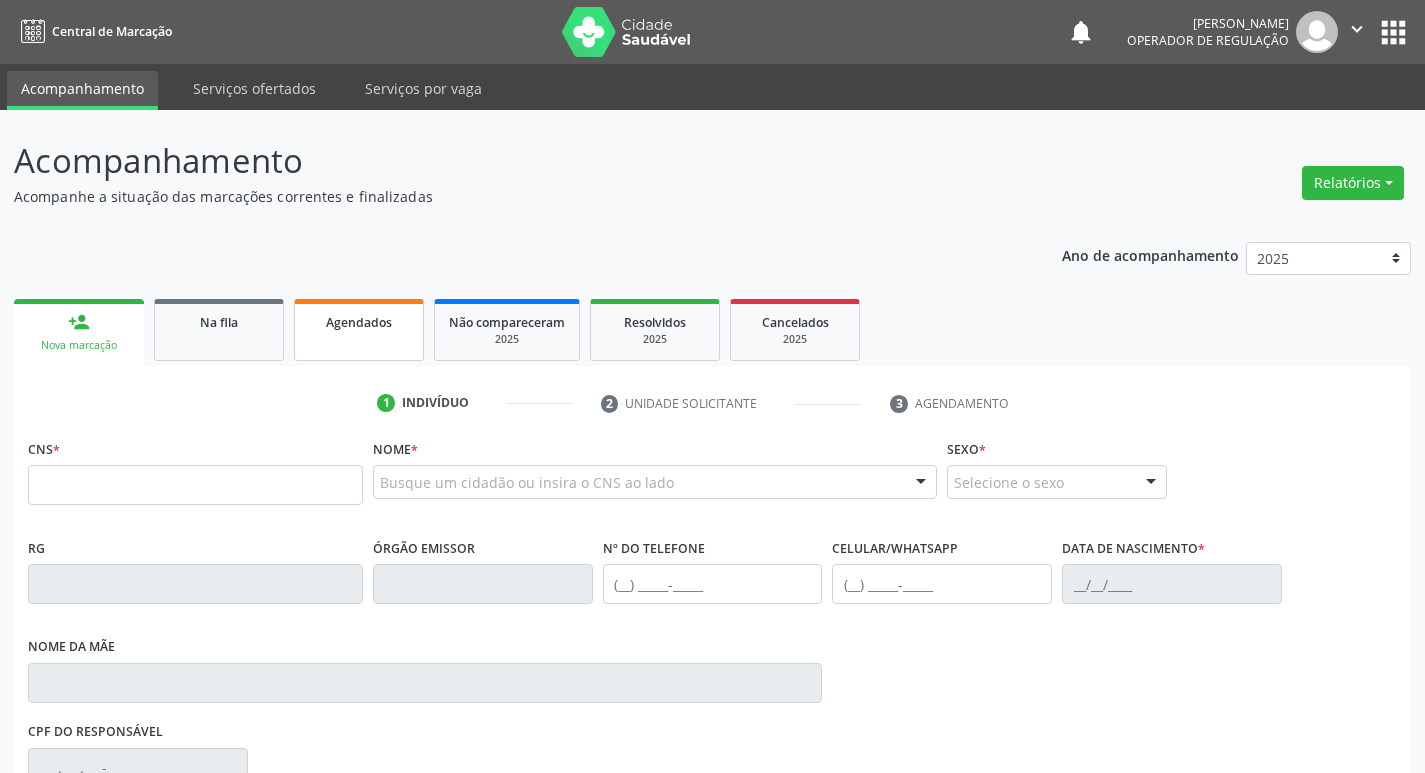 click on "Agendados" at bounding box center [359, 330] 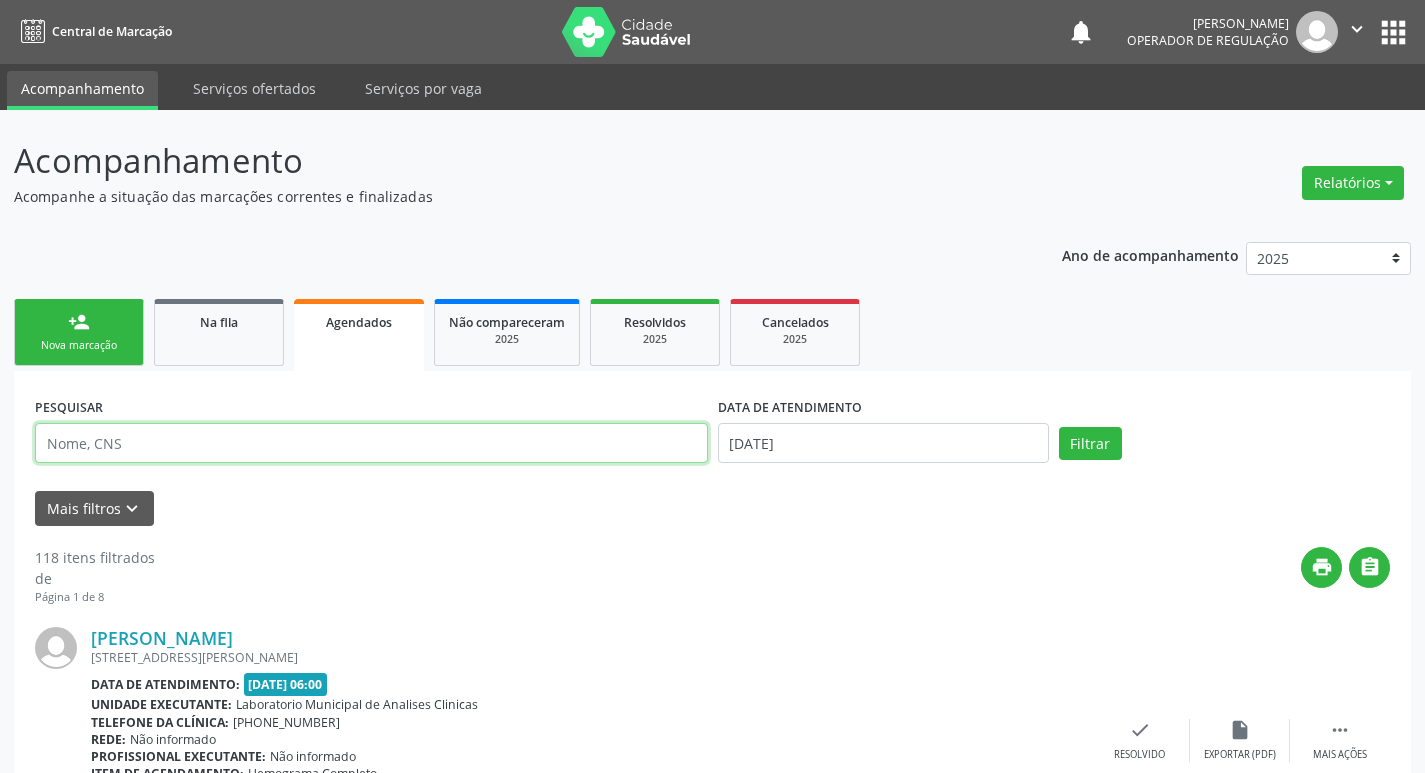 click at bounding box center (371, 443) 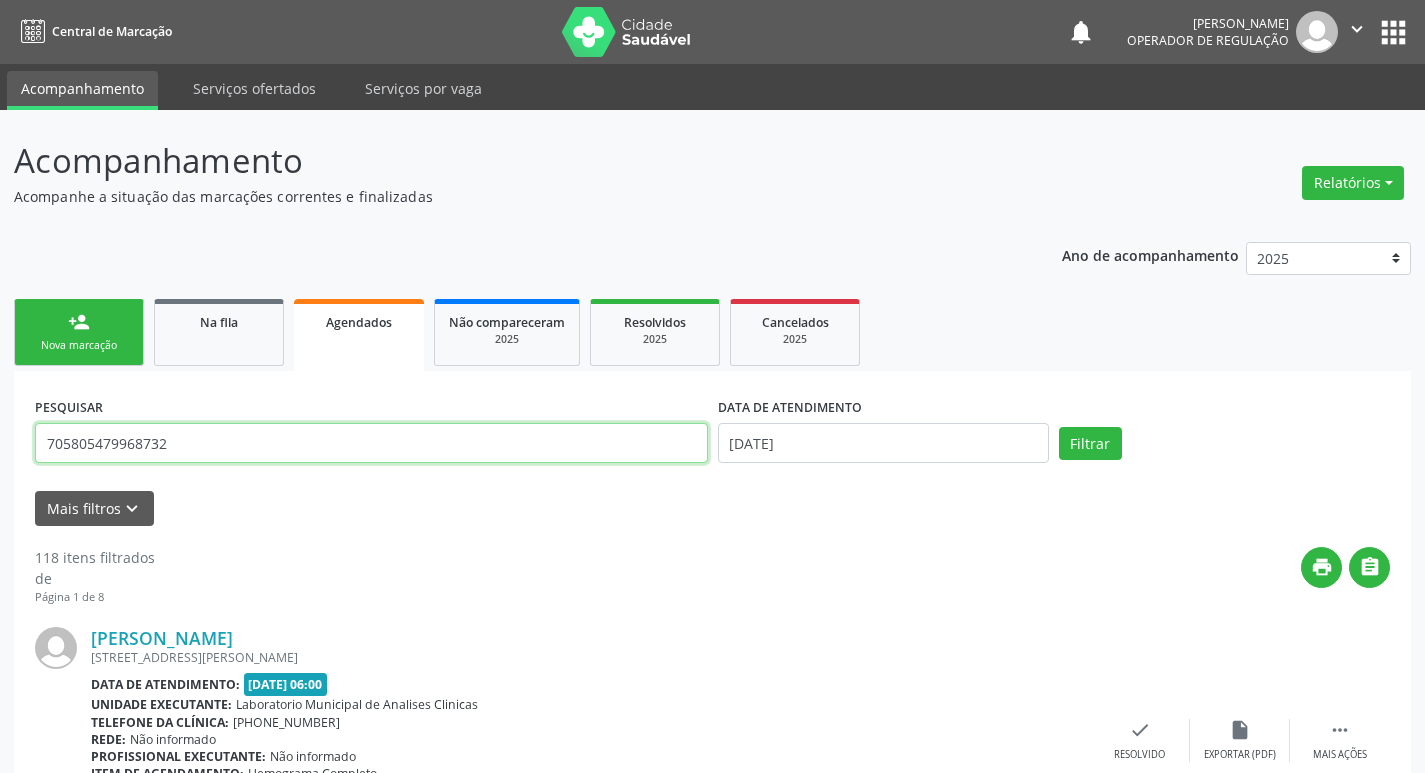 type on "705805479968732" 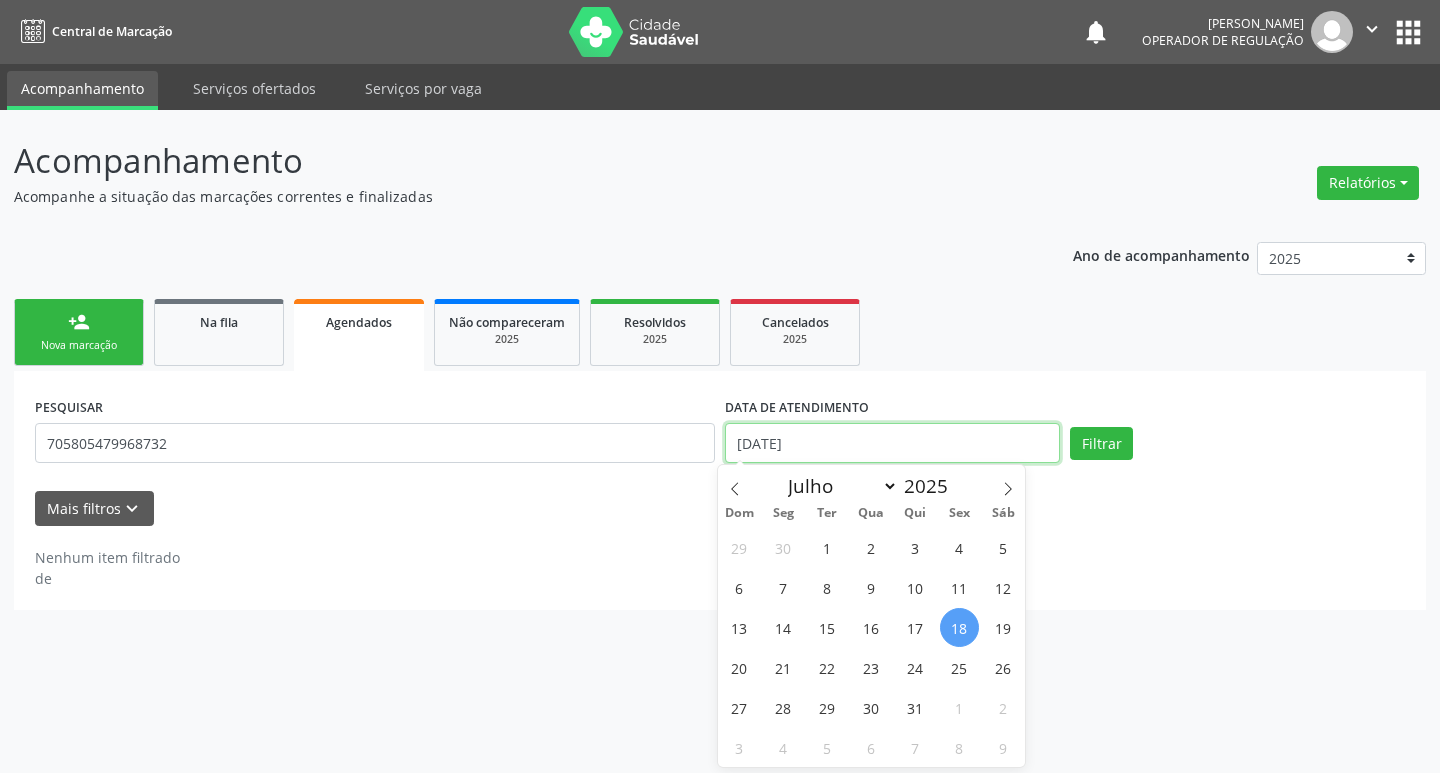click on "[DATE]" at bounding box center [892, 443] 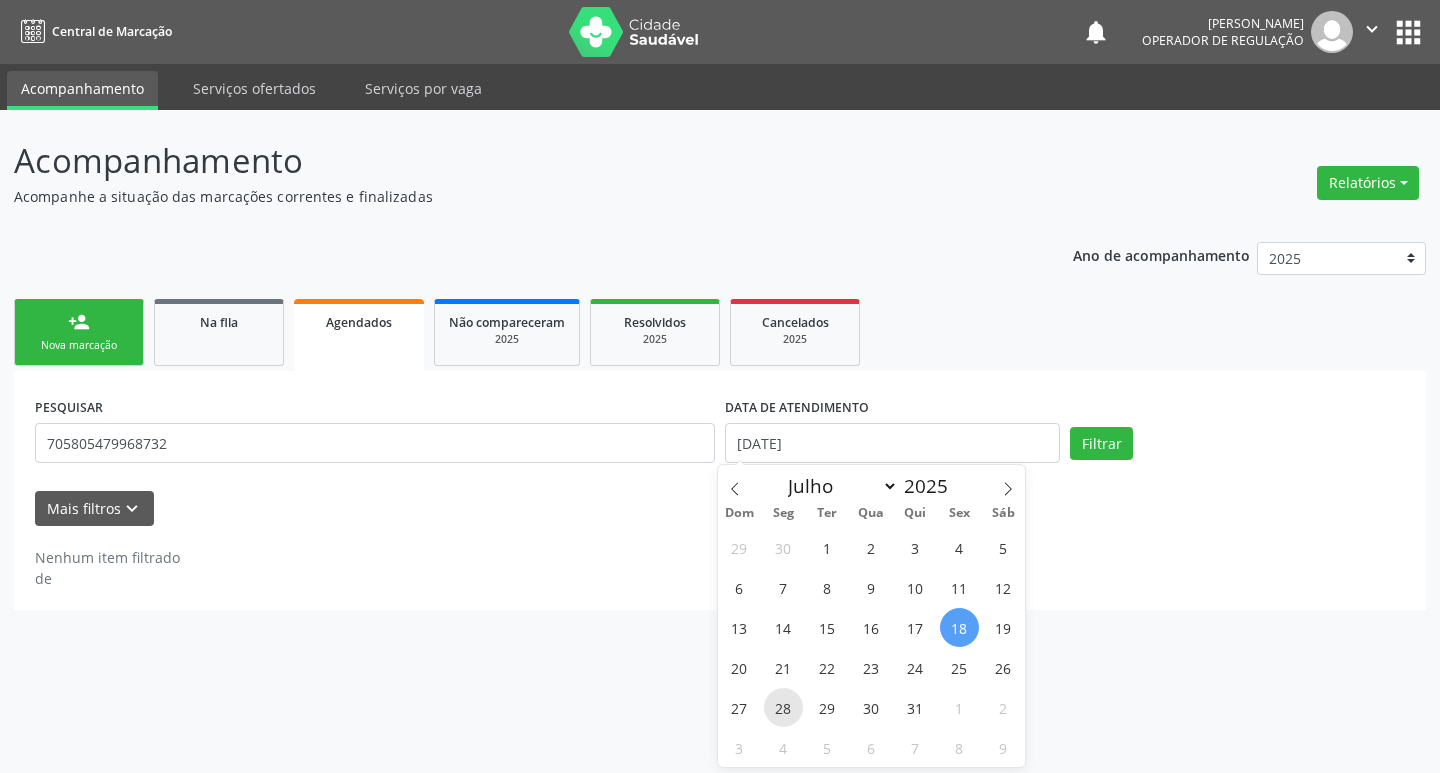 click on "28" at bounding box center (783, 707) 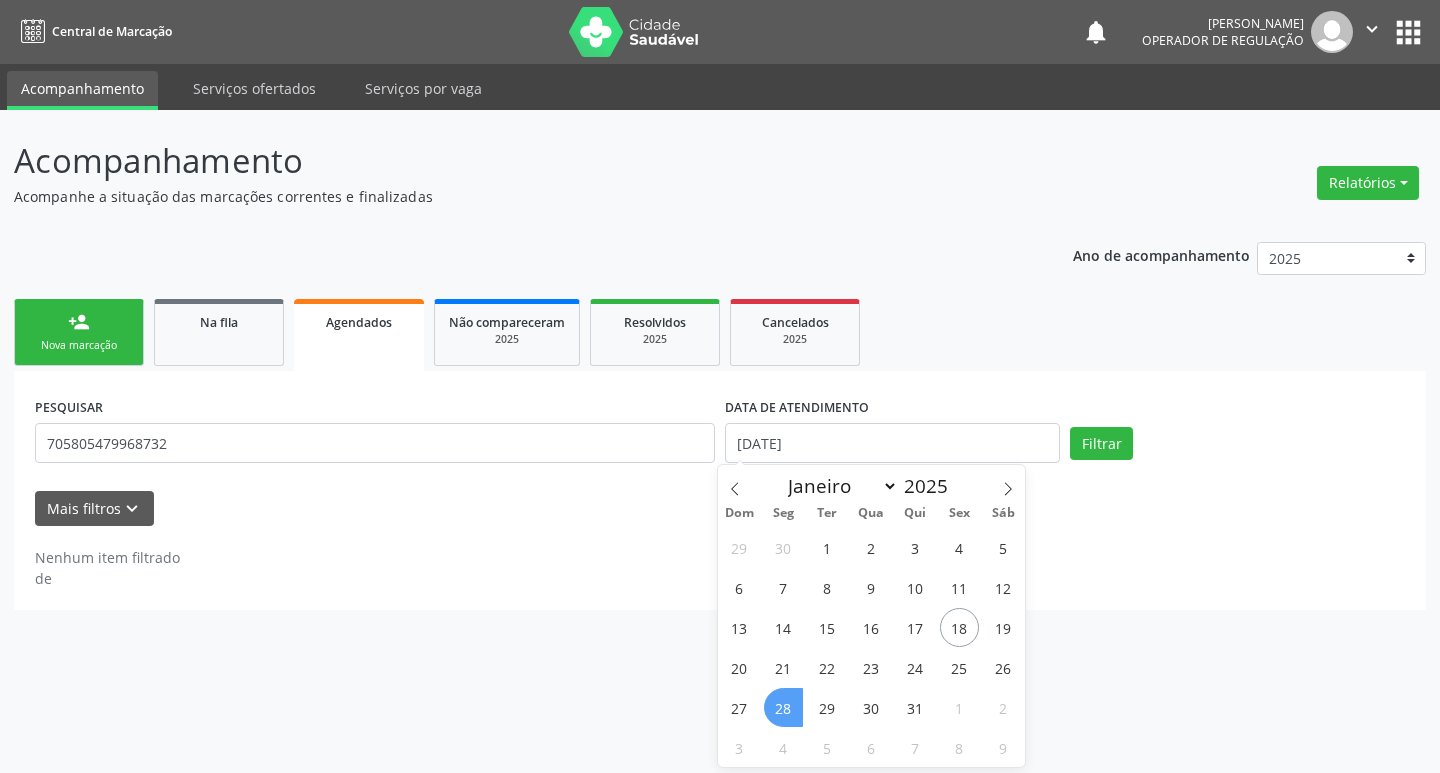 click on "28" at bounding box center [783, 707] 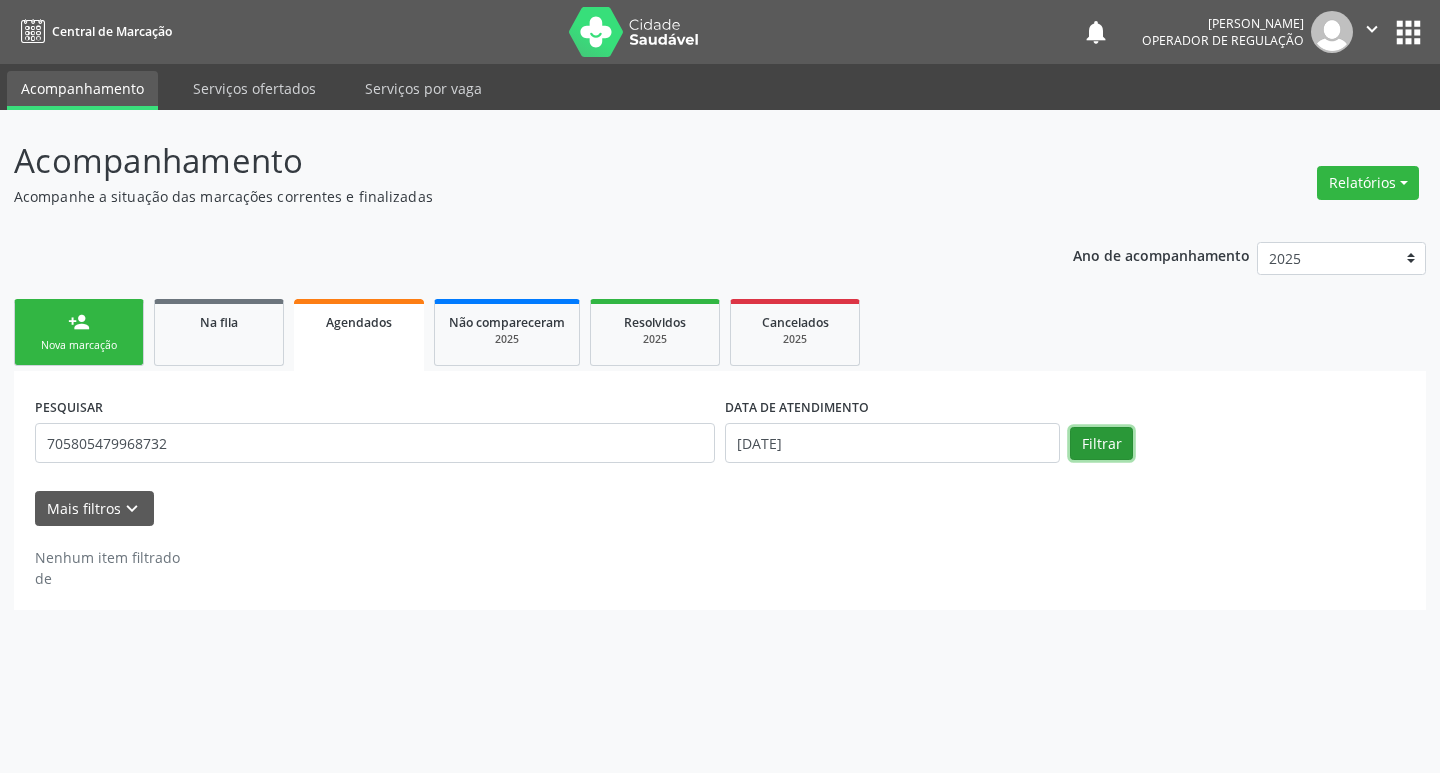 click on "Filtrar" at bounding box center [1101, 444] 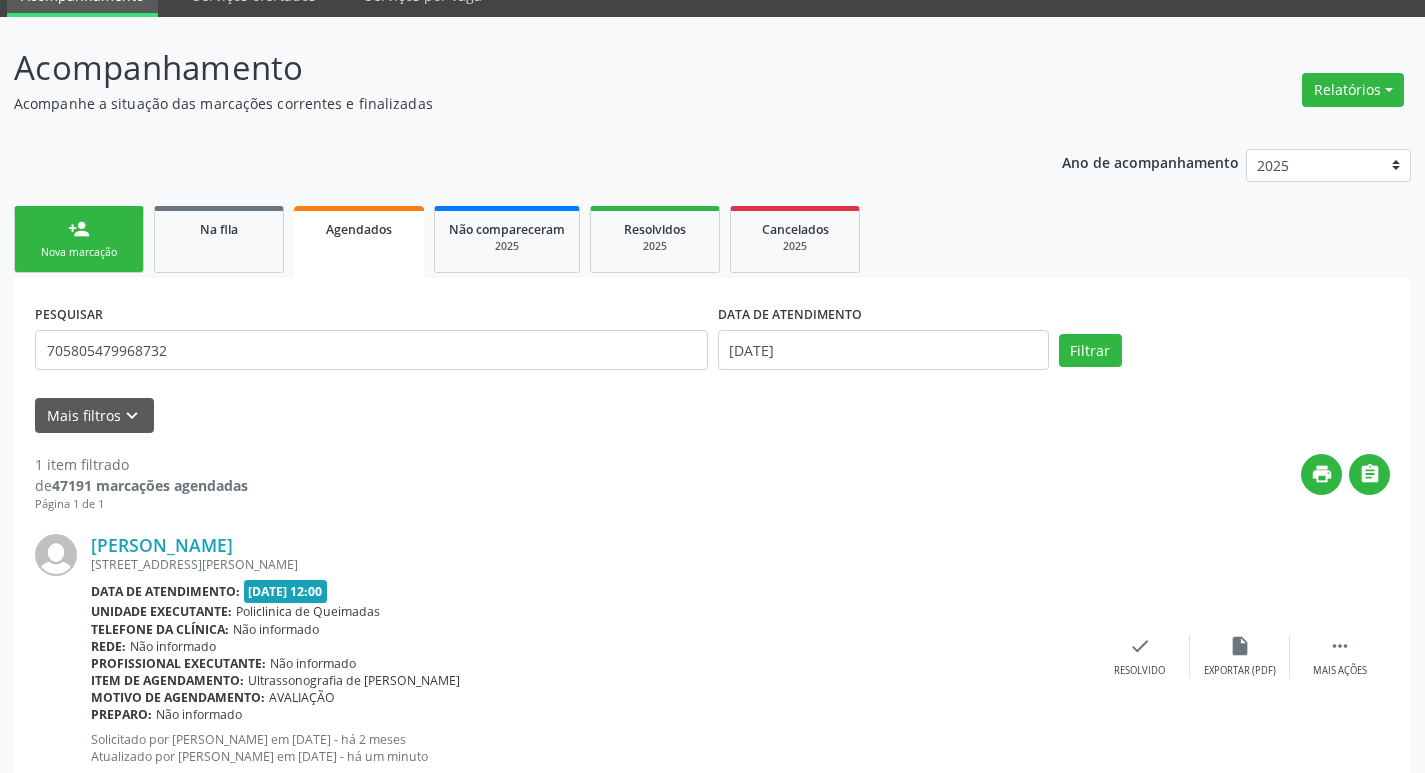 scroll, scrollTop: 155, scrollLeft: 0, axis: vertical 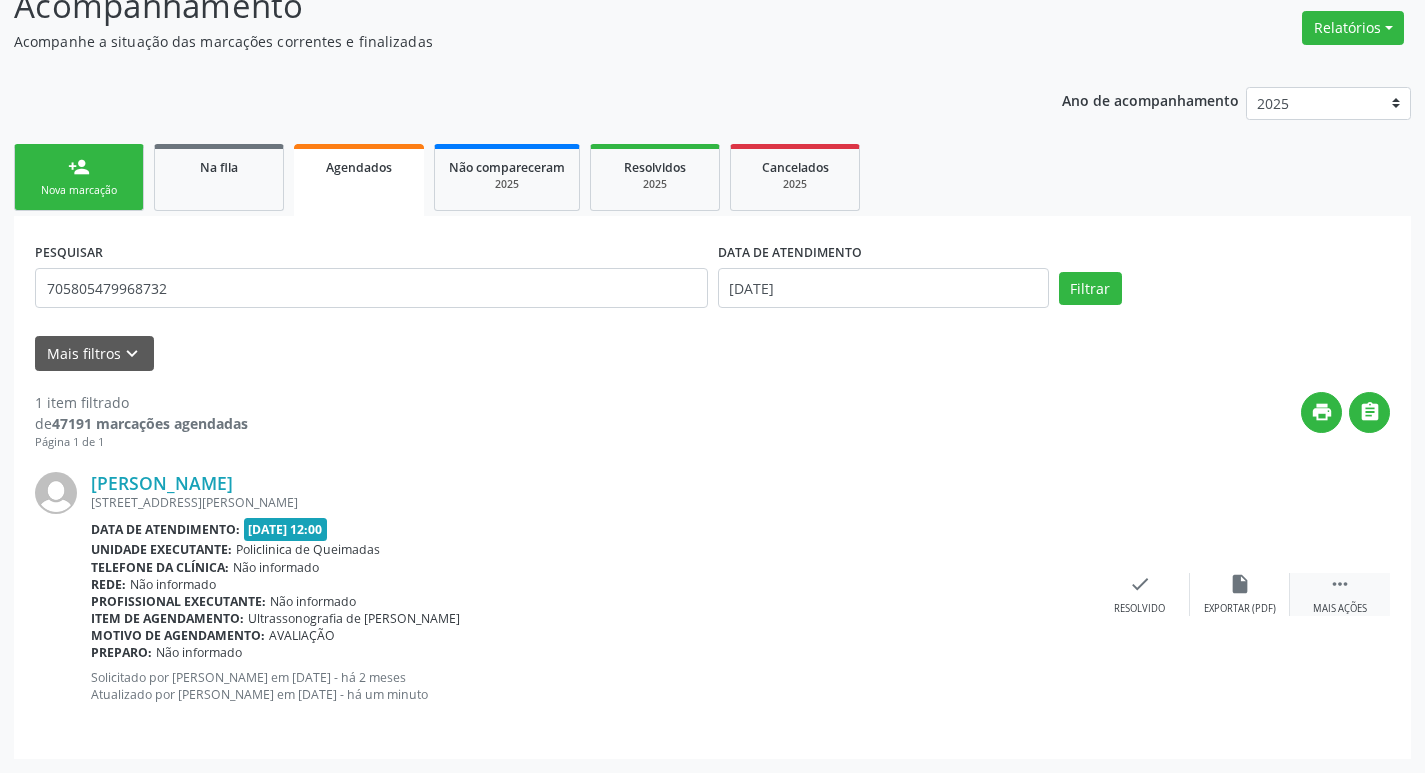 click on "
Mais ações" at bounding box center [1340, 594] 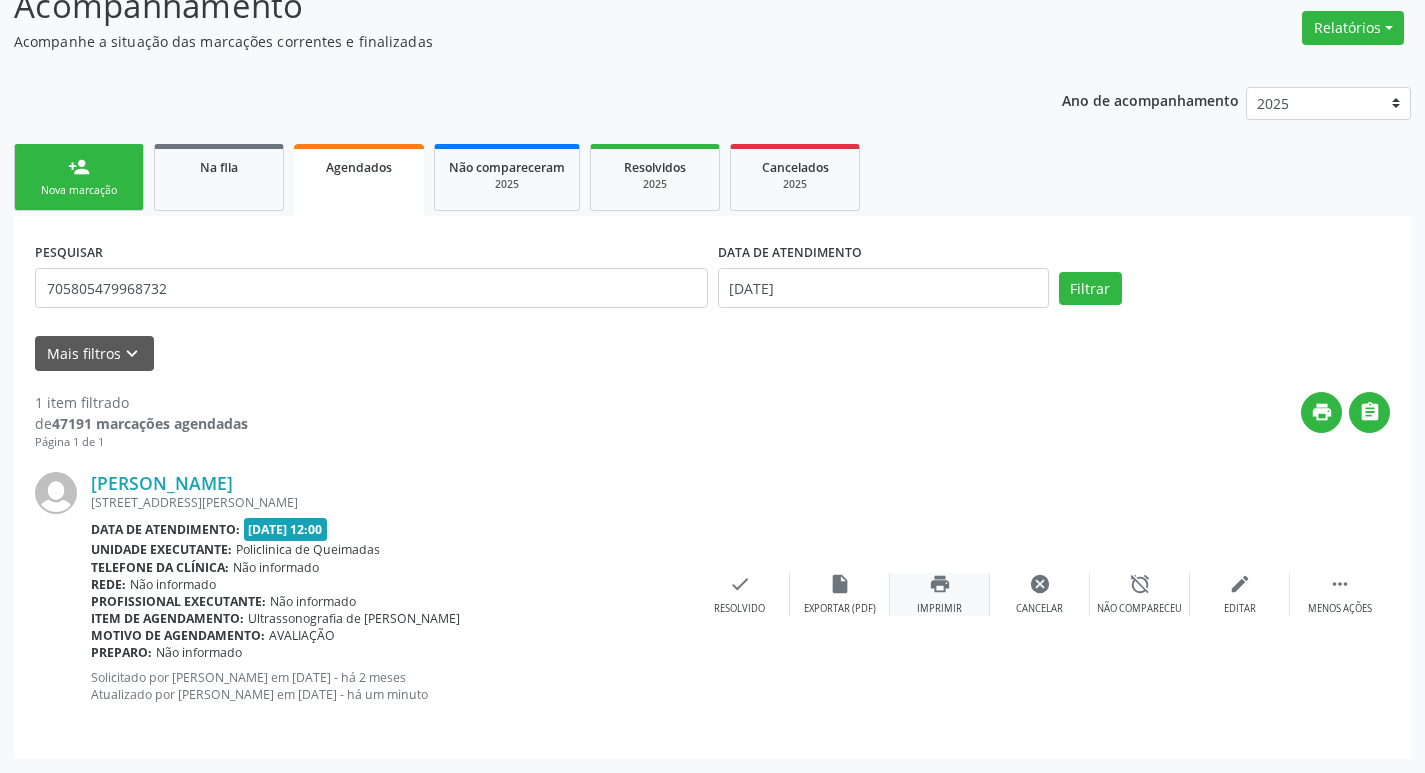 click on "print
Imprimir" at bounding box center [940, 594] 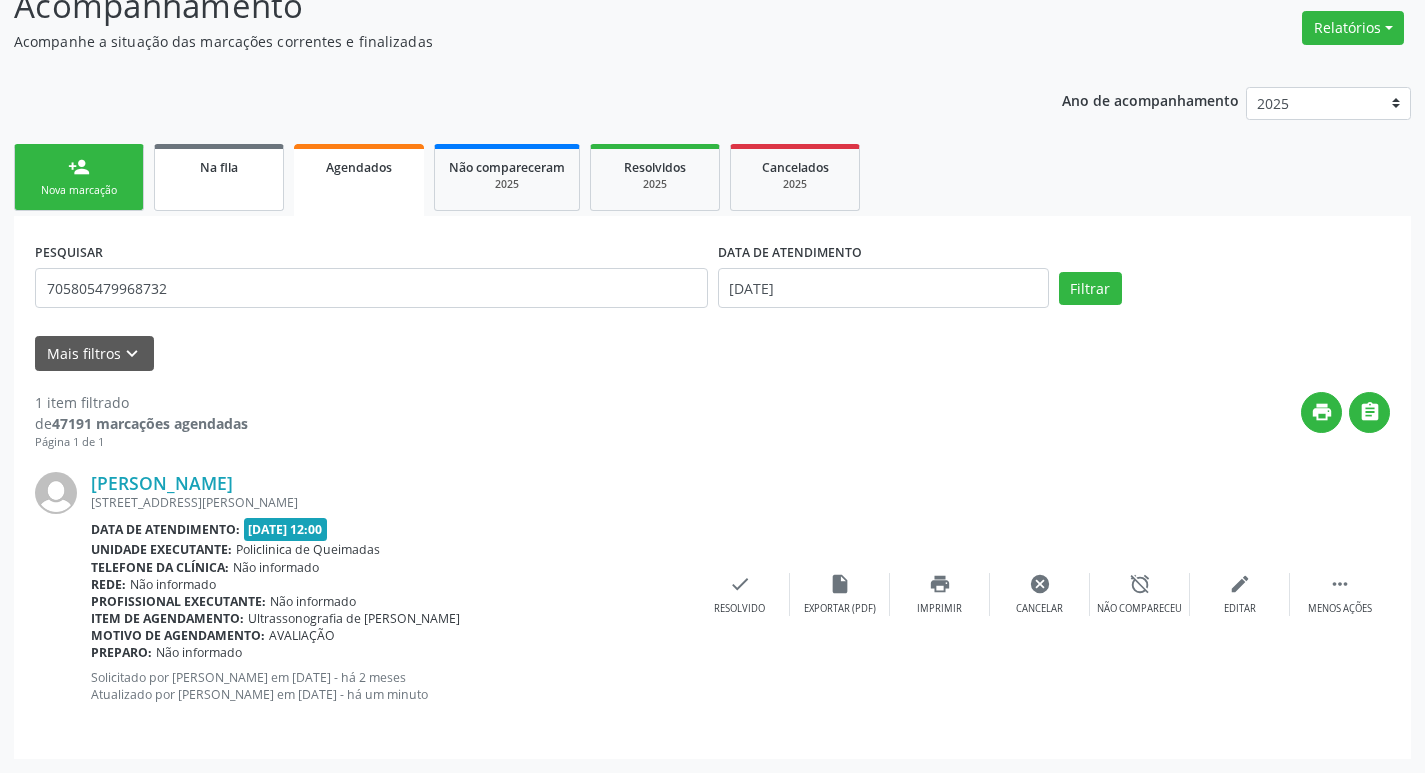 click on "Na fila" at bounding box center (219, 177) 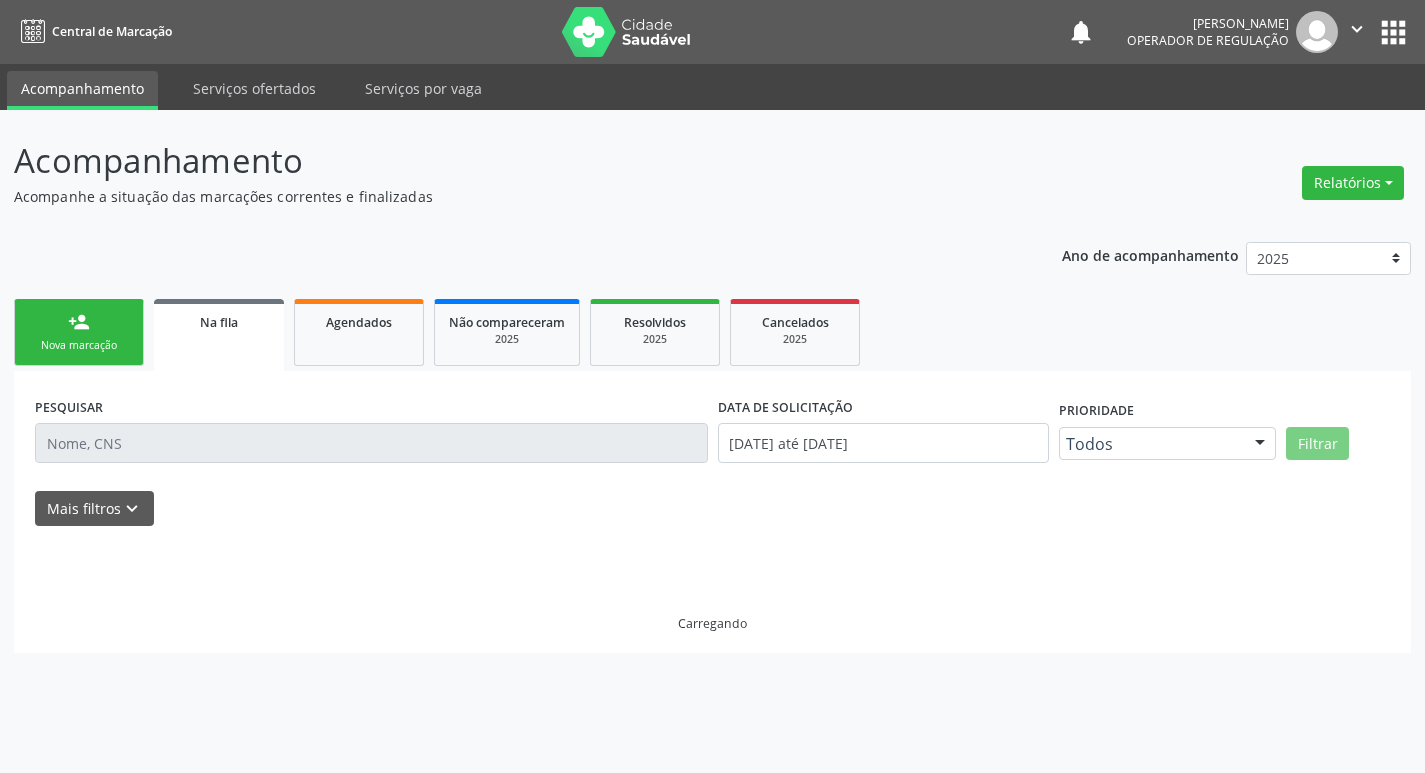 scroll, scrollTop: 0, scrollLeft: 0, axis: both 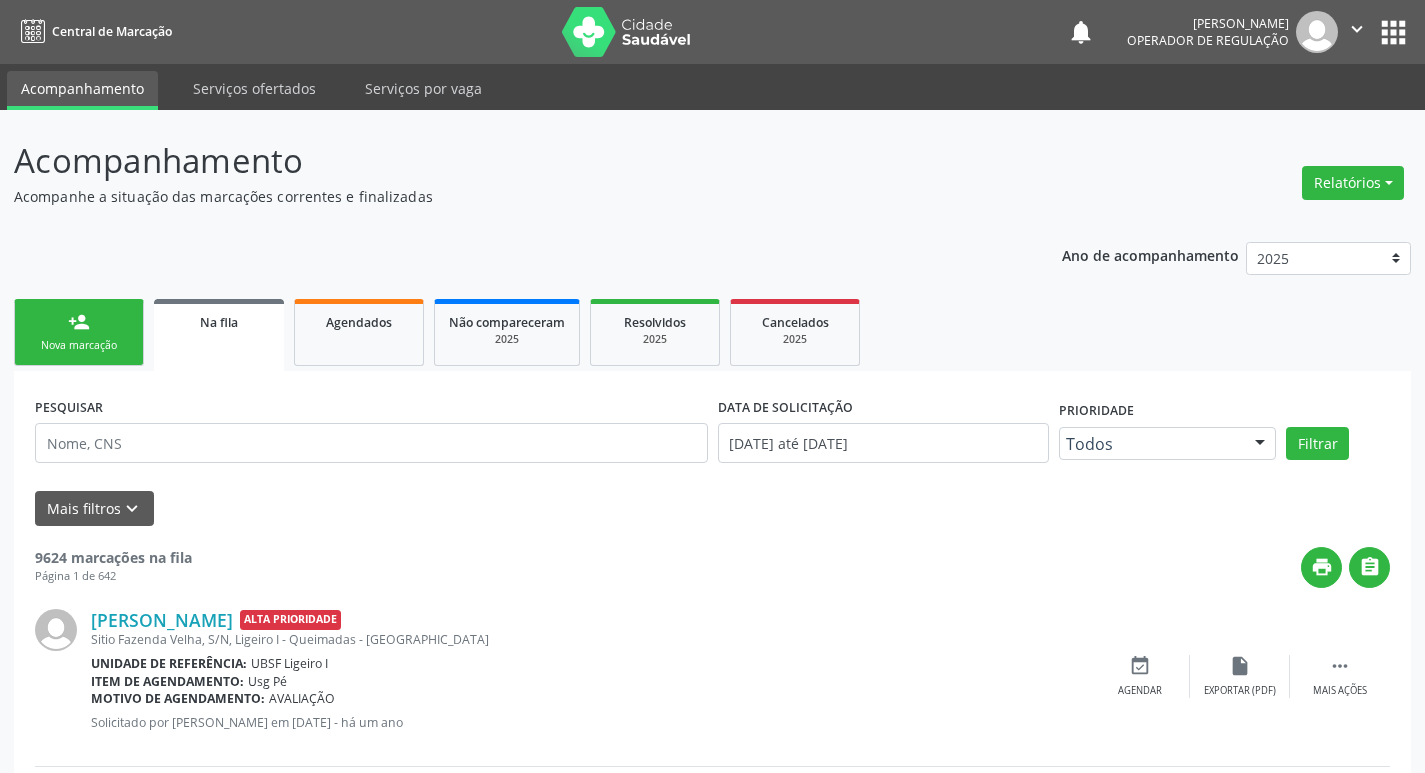click on "PESQUISAR" at bounding box center (371, 434) 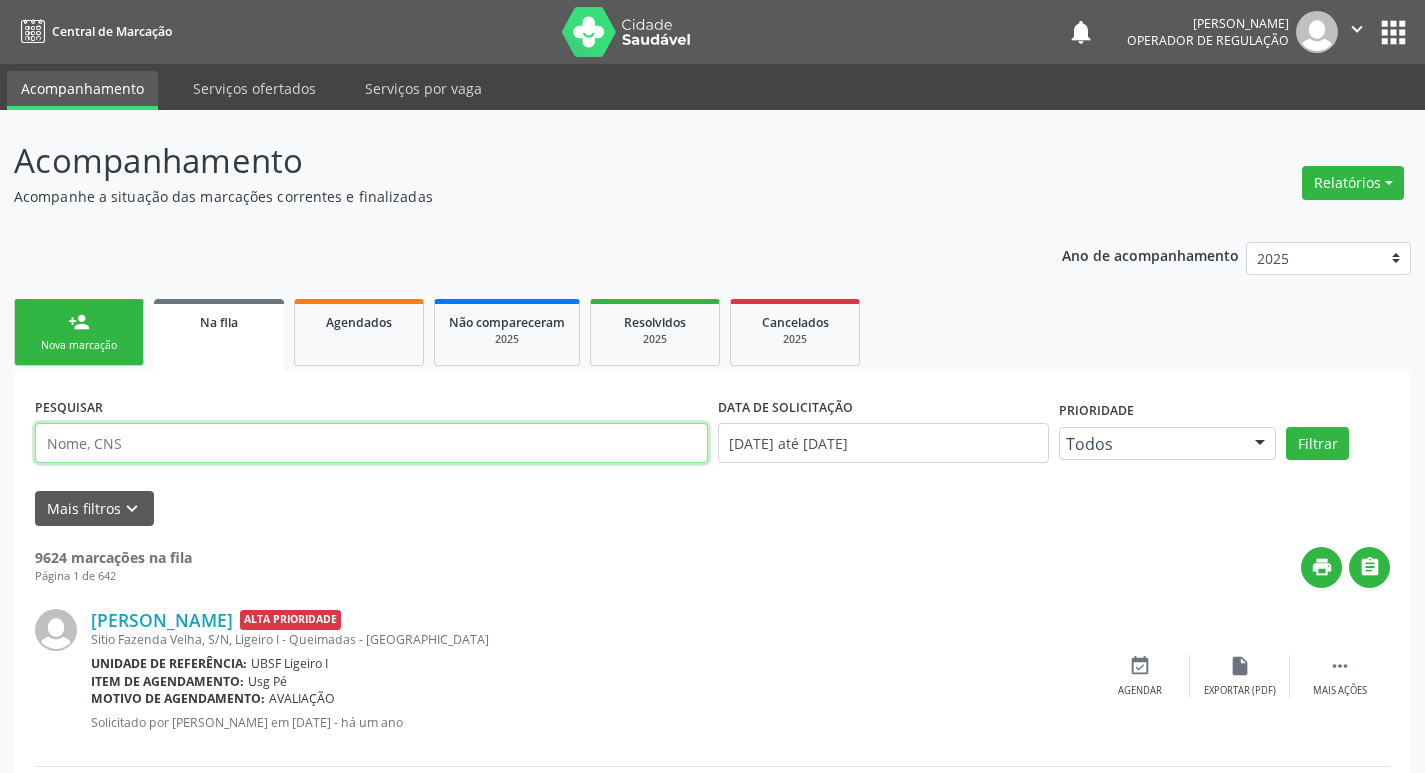 click at bounding box center (371, 443) 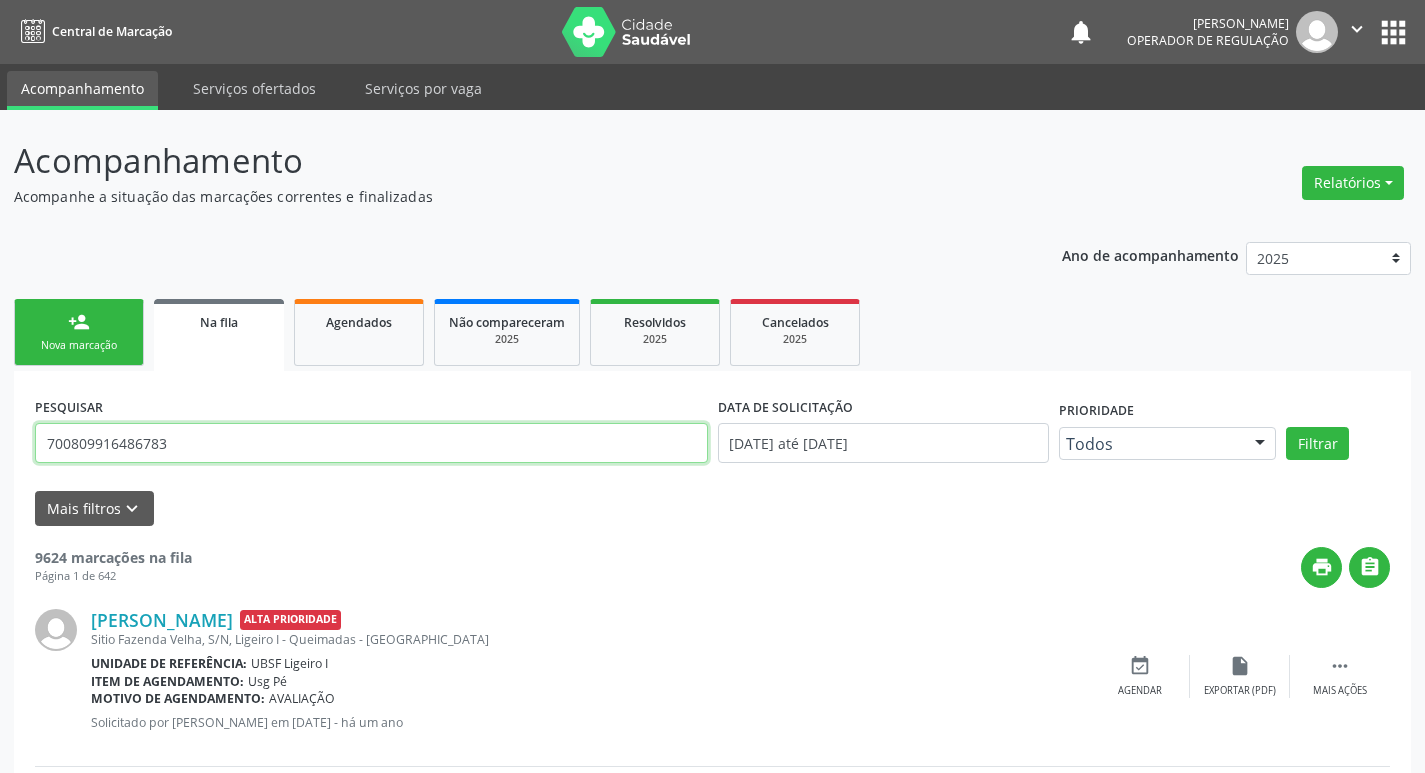 type on "700809916486783" 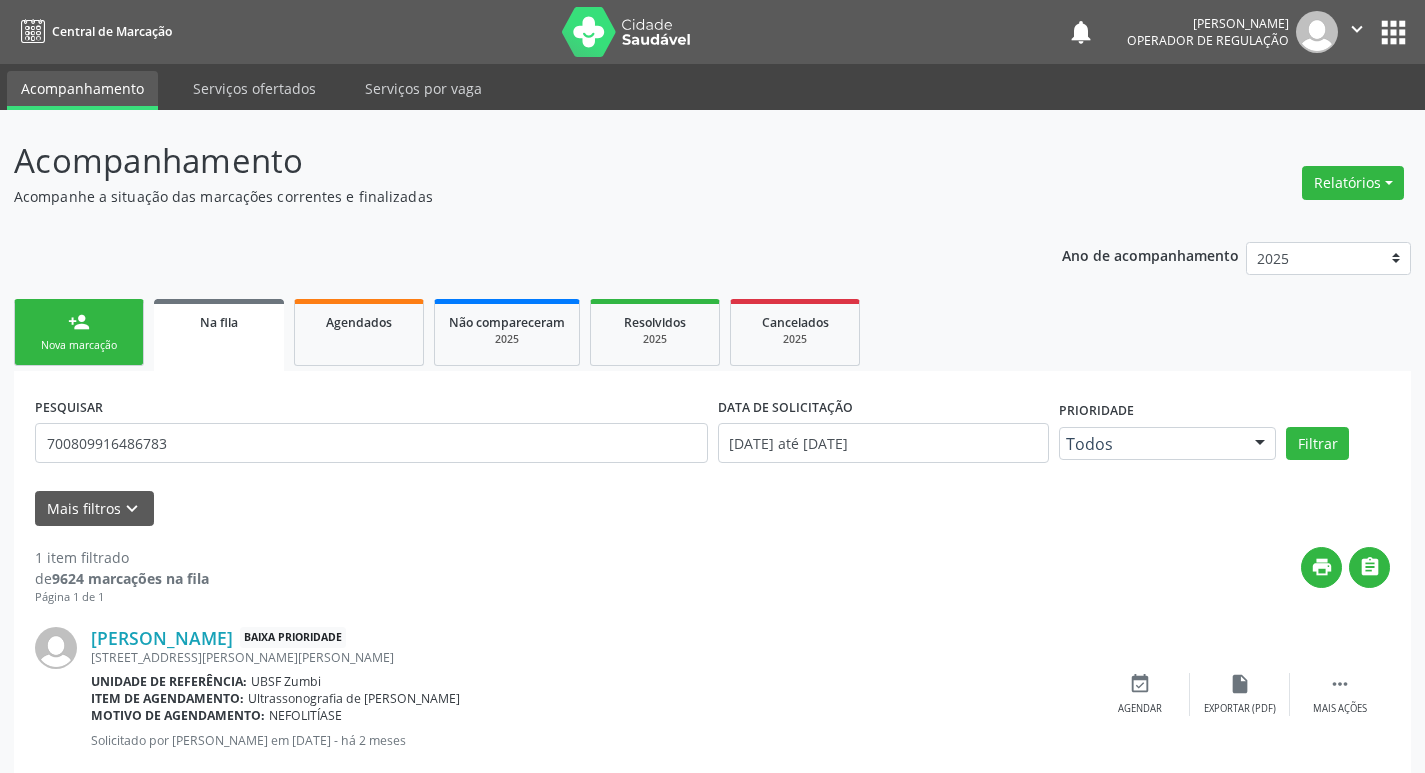 scroll, scrollTop: 46, scrollLeft: 0, axis: vertical 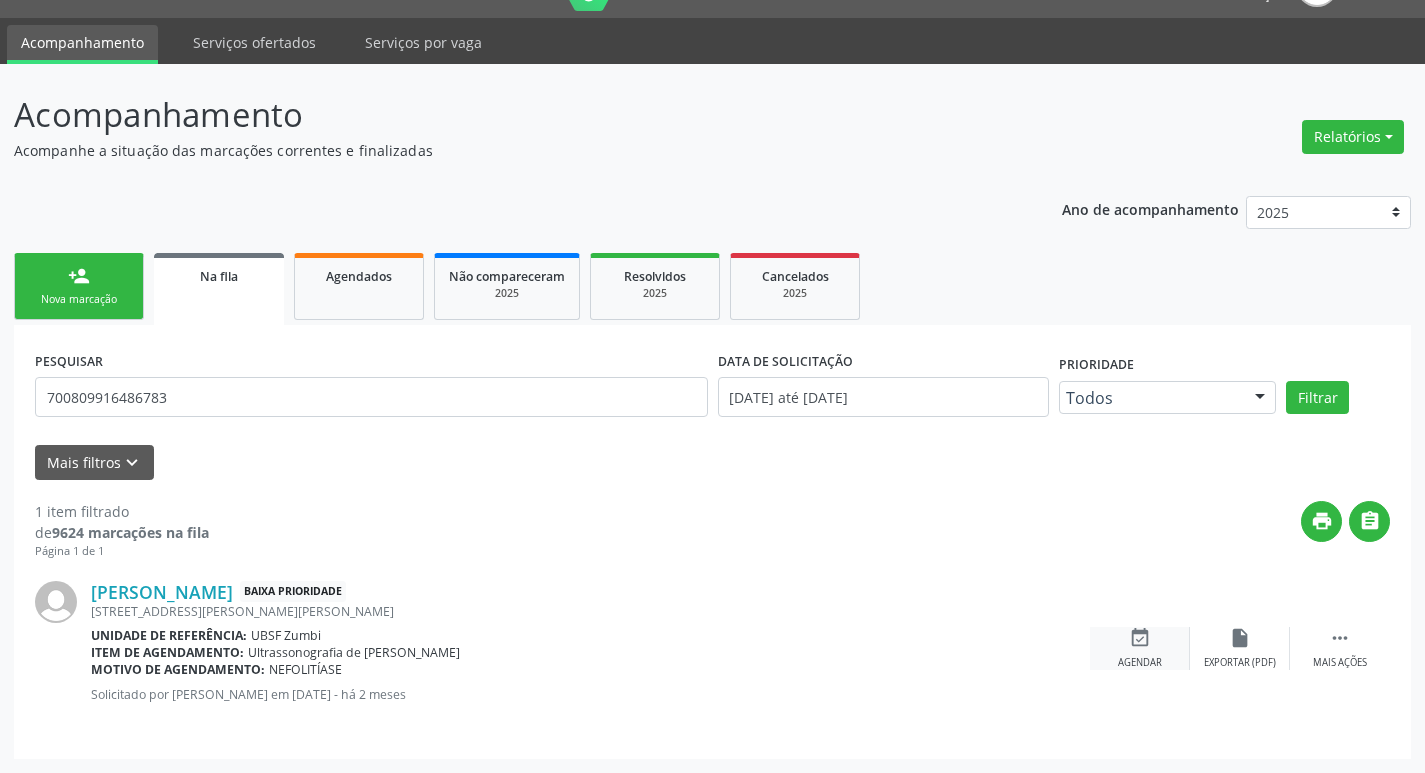 click on "event_available" at bounding box center (1140, 638) 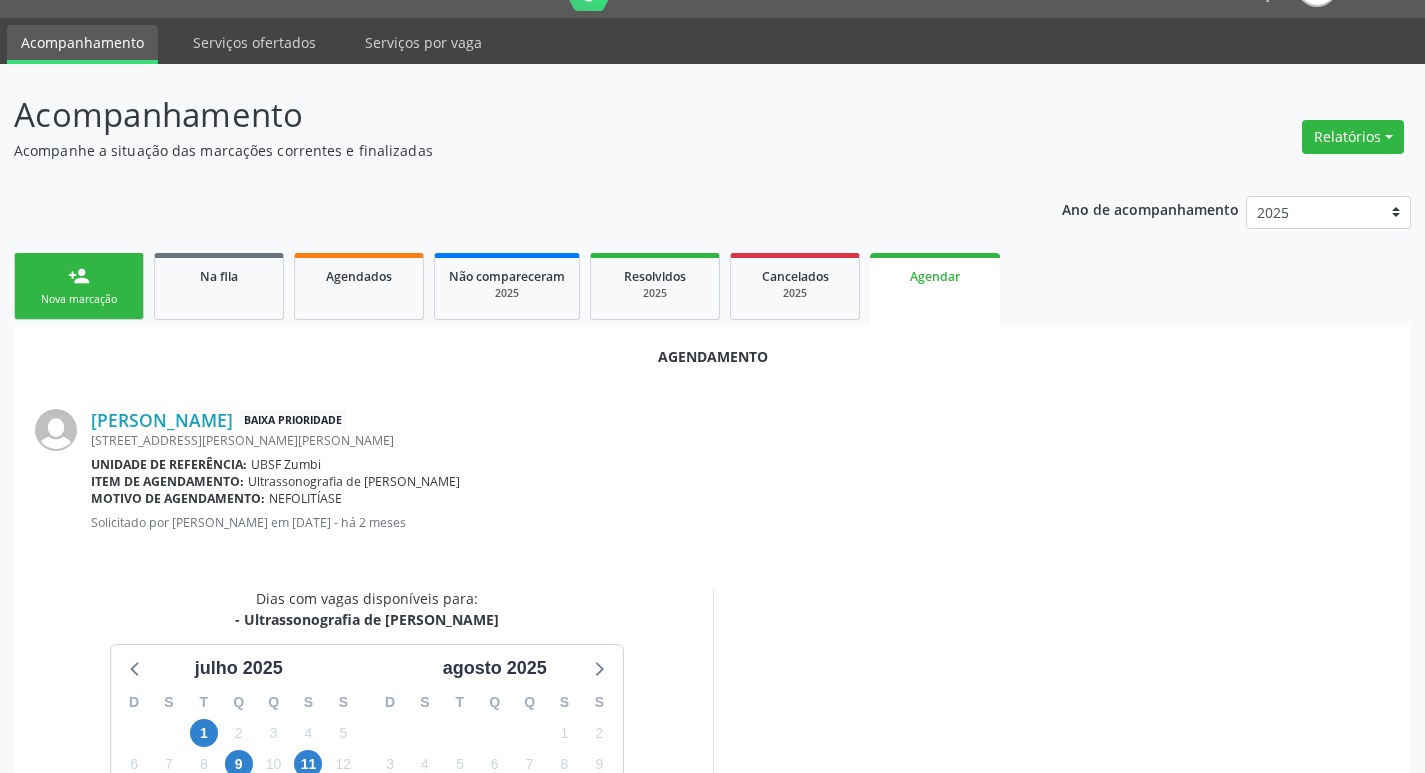 scroll, scrollTop: 221, scrollLeft: 0, axis: vertical 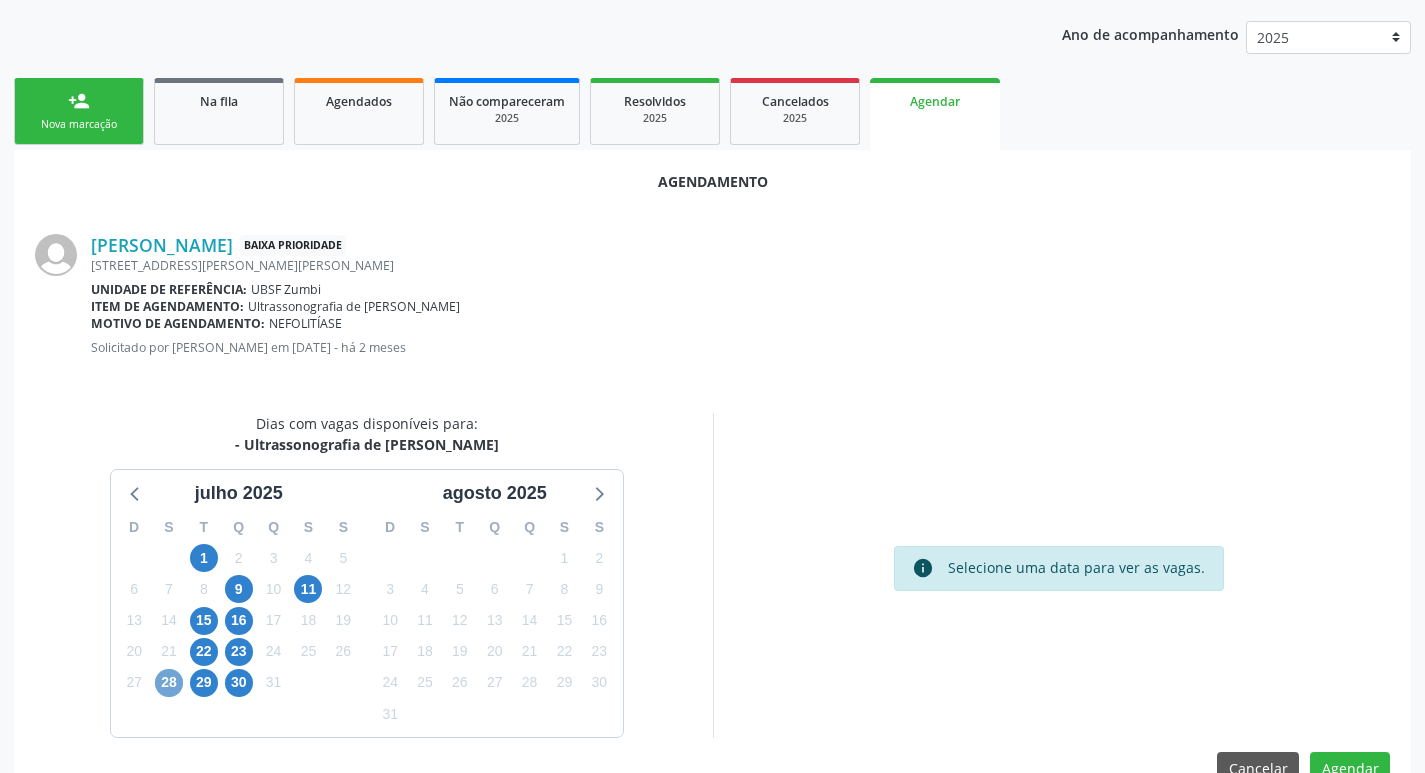 click on "28" at bounding box center (169, 683) 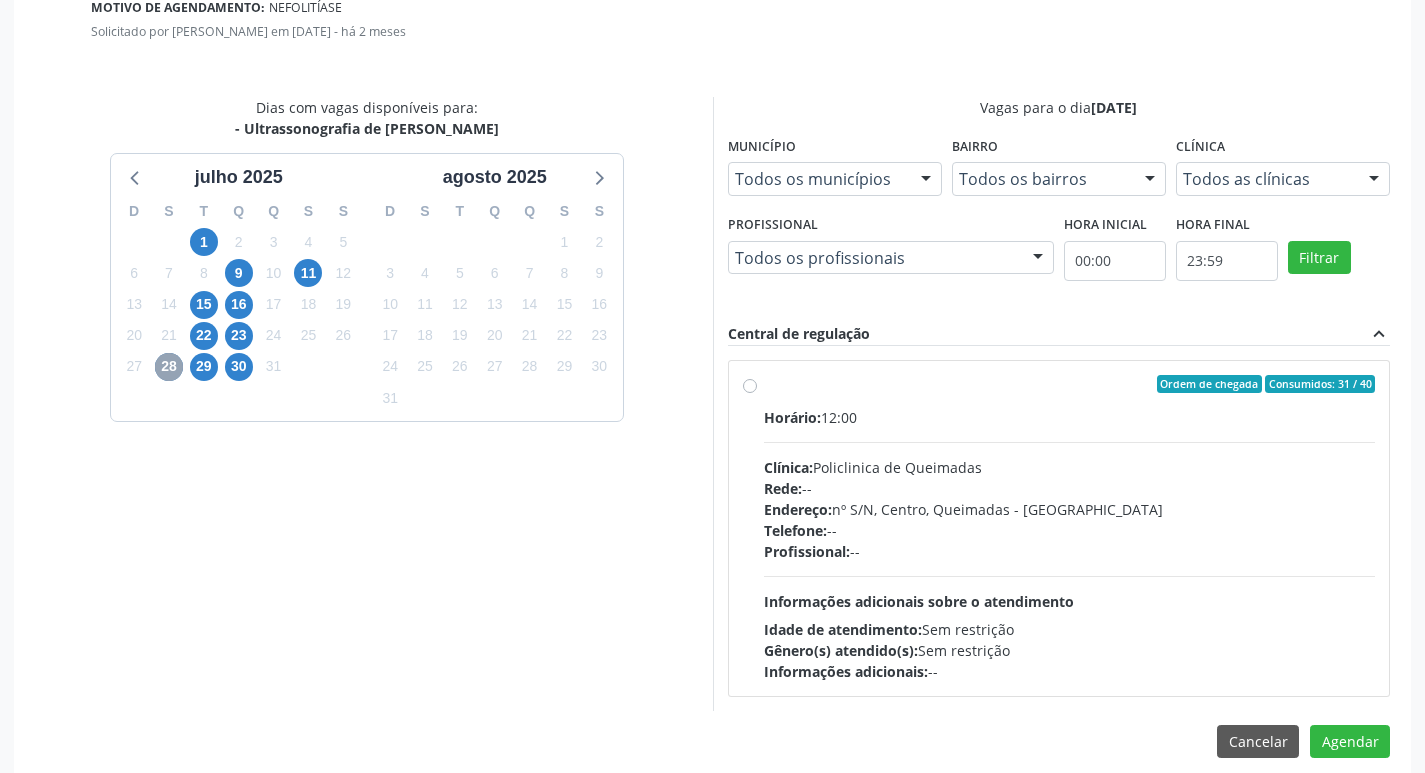 scroll, scrollTop: 557, scrollLeft: 0, axis: vertical 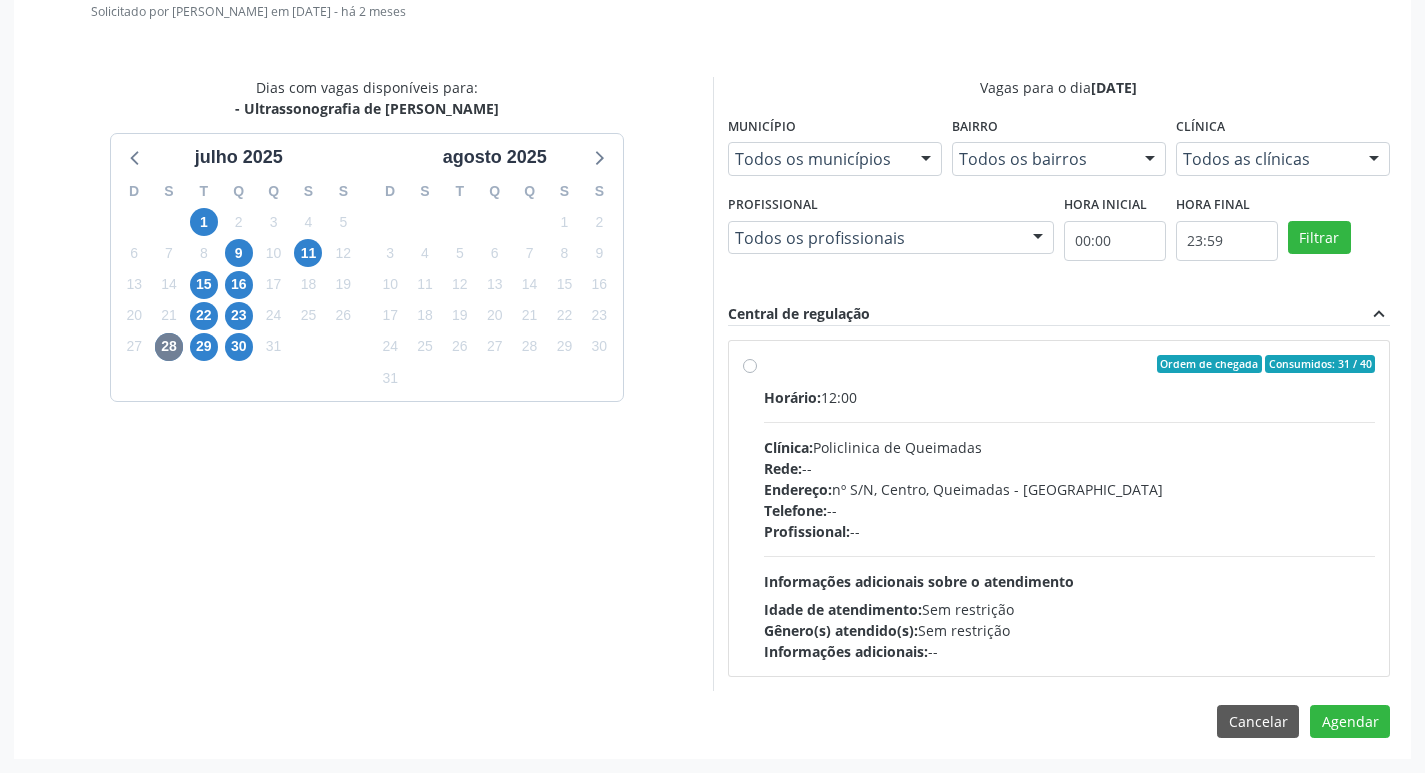 click on "Gênero(s) atendido(s):
Sem restrição" at bounding box center [1070, 630] 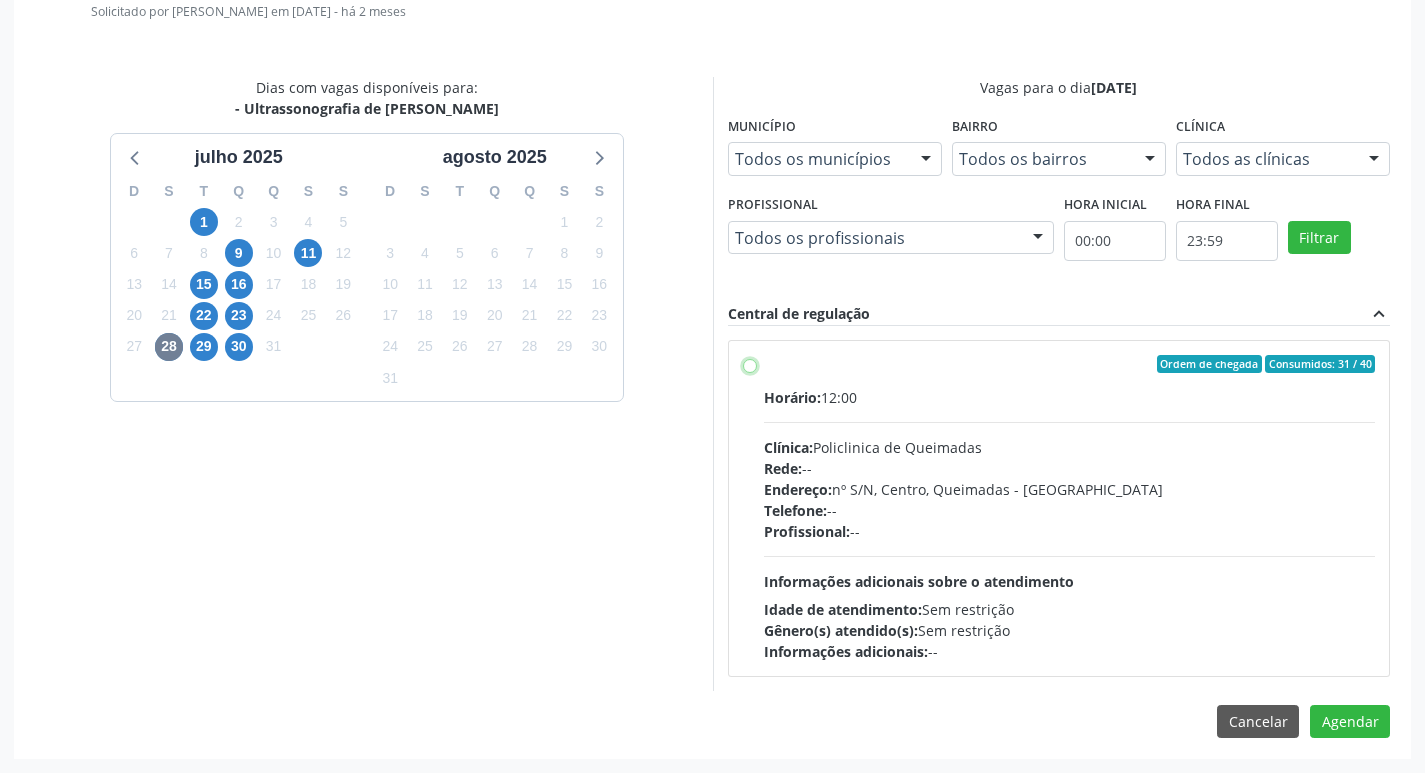 radio on "true" 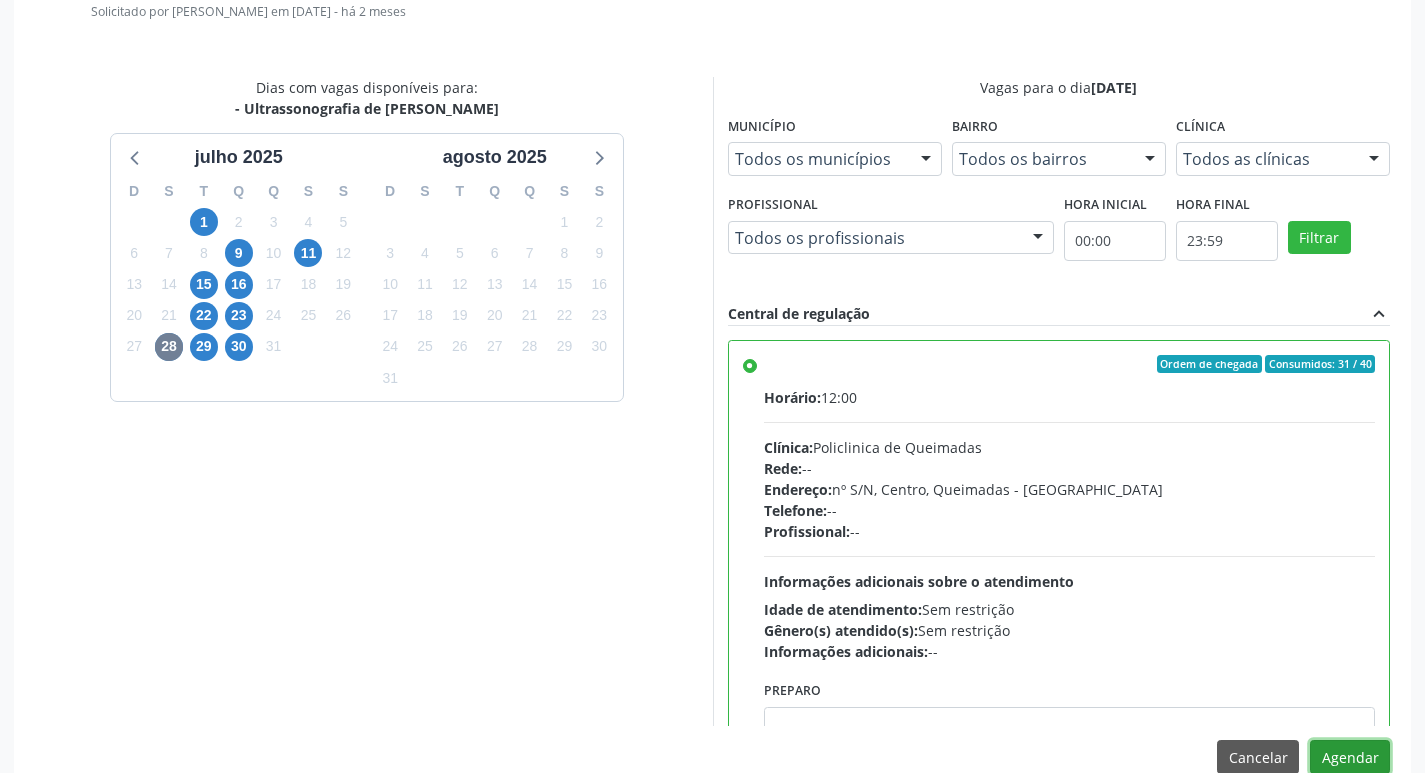 click on "Agendar" at bounding box center [1350, 757] 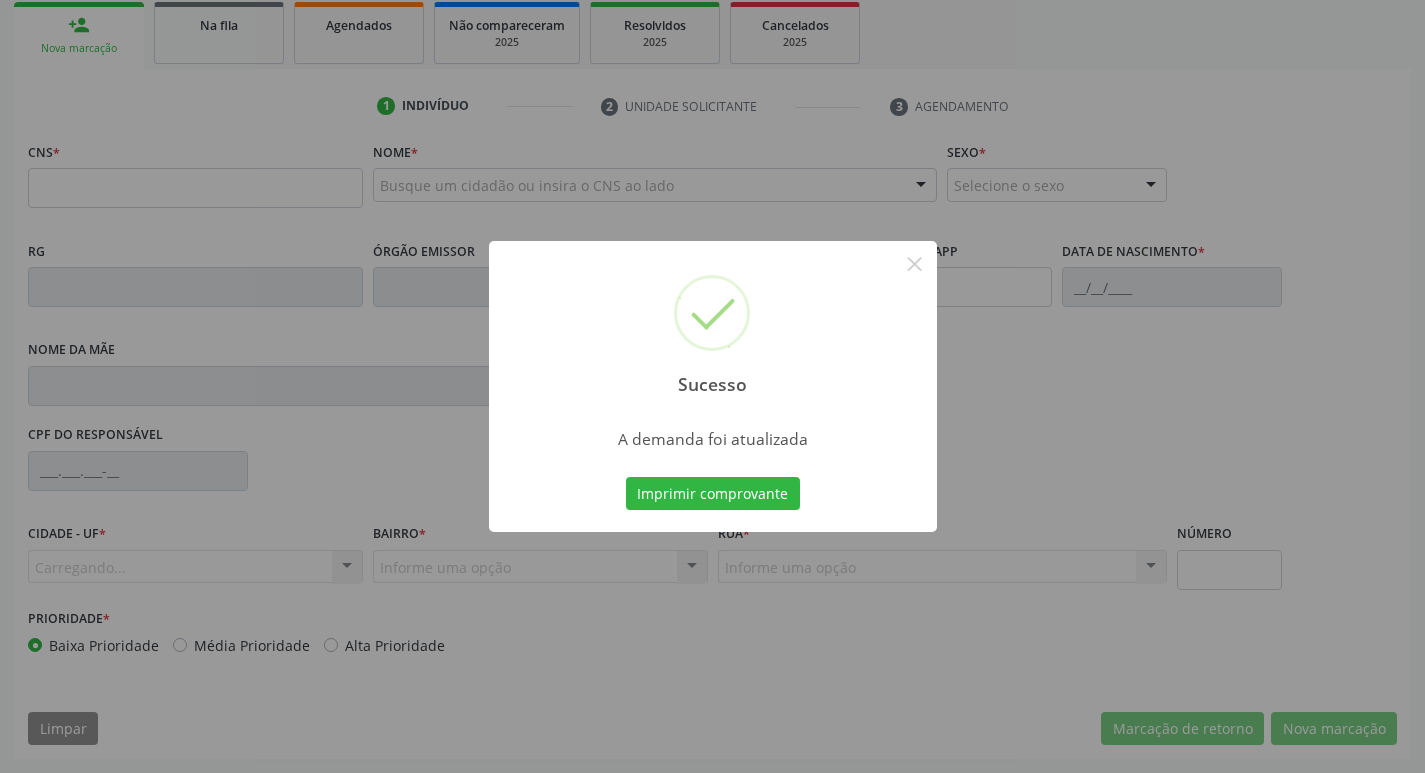 scroll, scrollTop: 297, scrollLeft: 0, axis: vertical 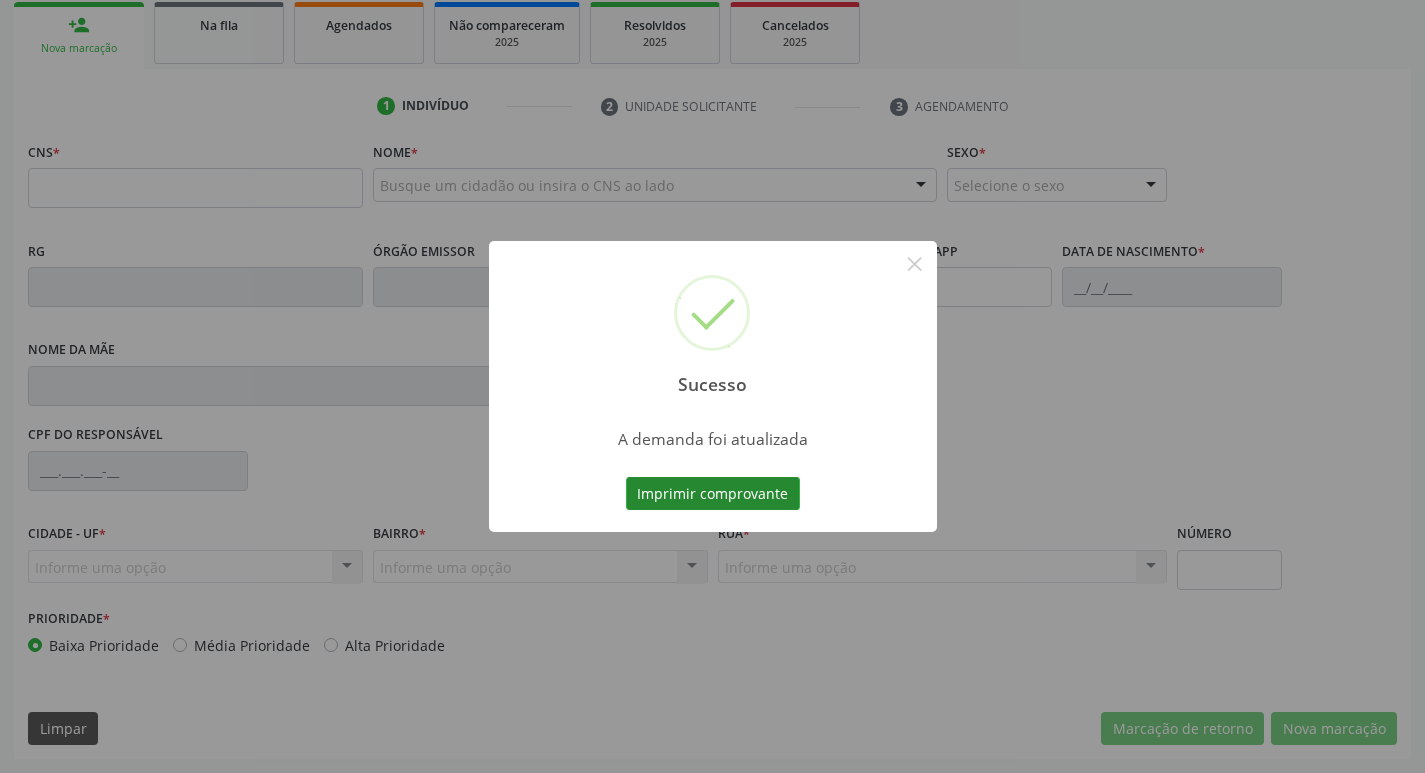 click on "Imprimir comprovante" at bounding box center (713, 494) 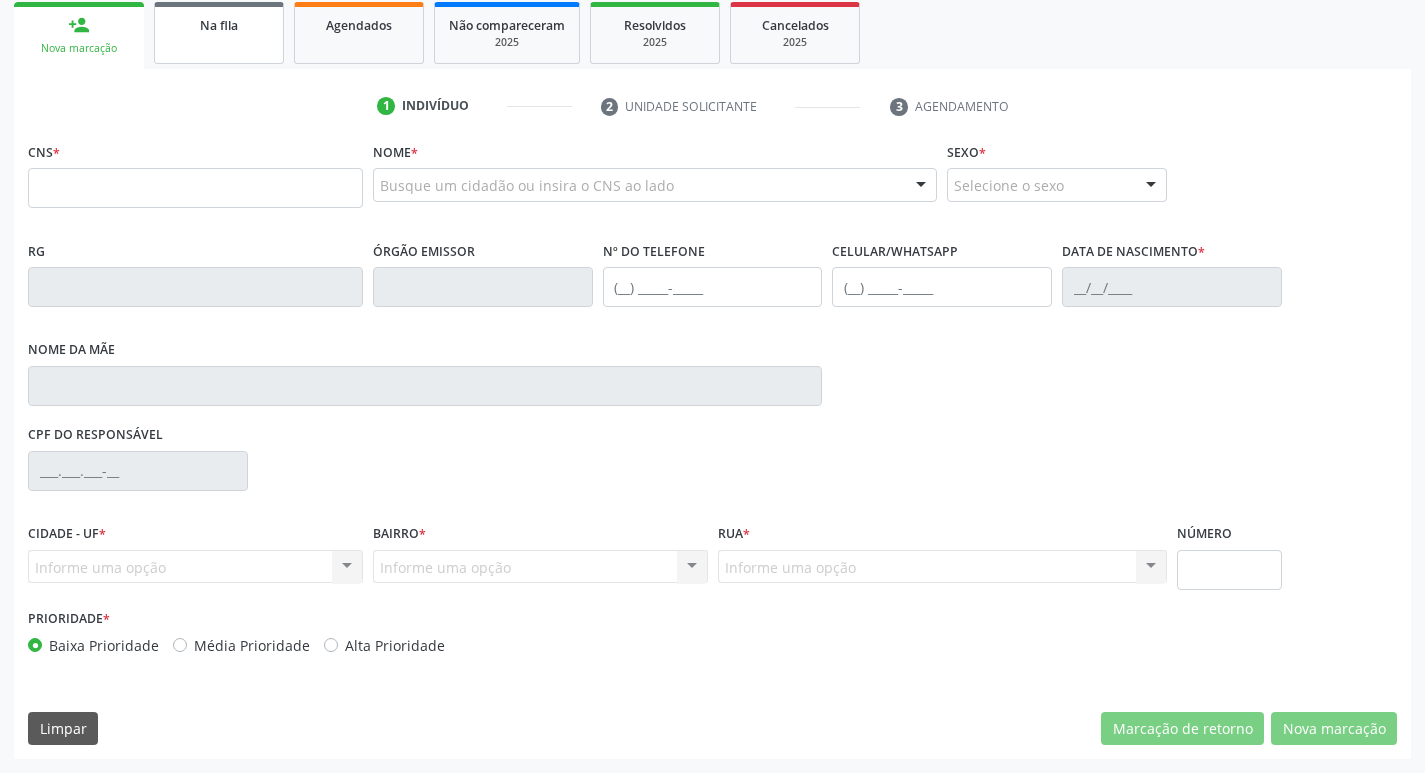 click on "Na fila" at bounding box center (219, 33) 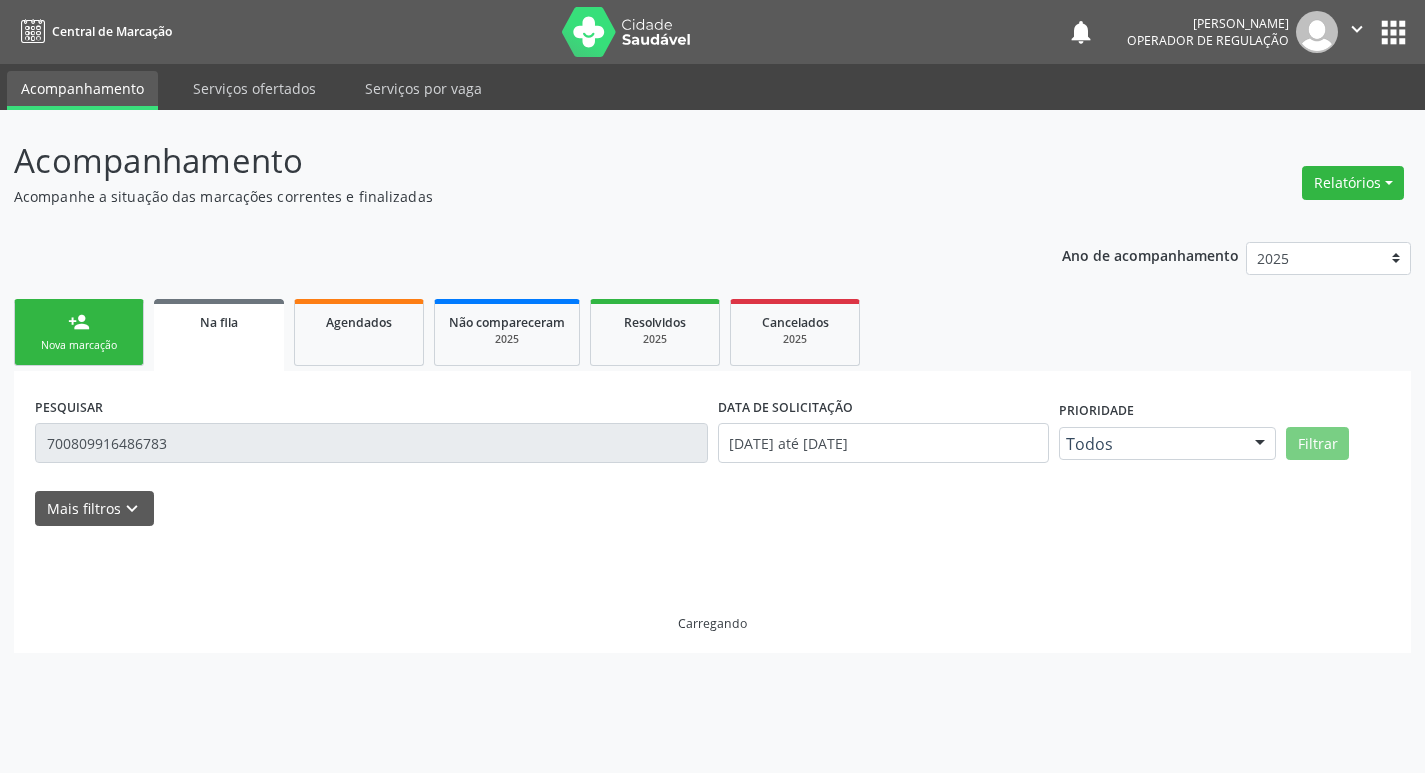 scroll, scrollTop: 0, scrollLeft: 0, axis: both 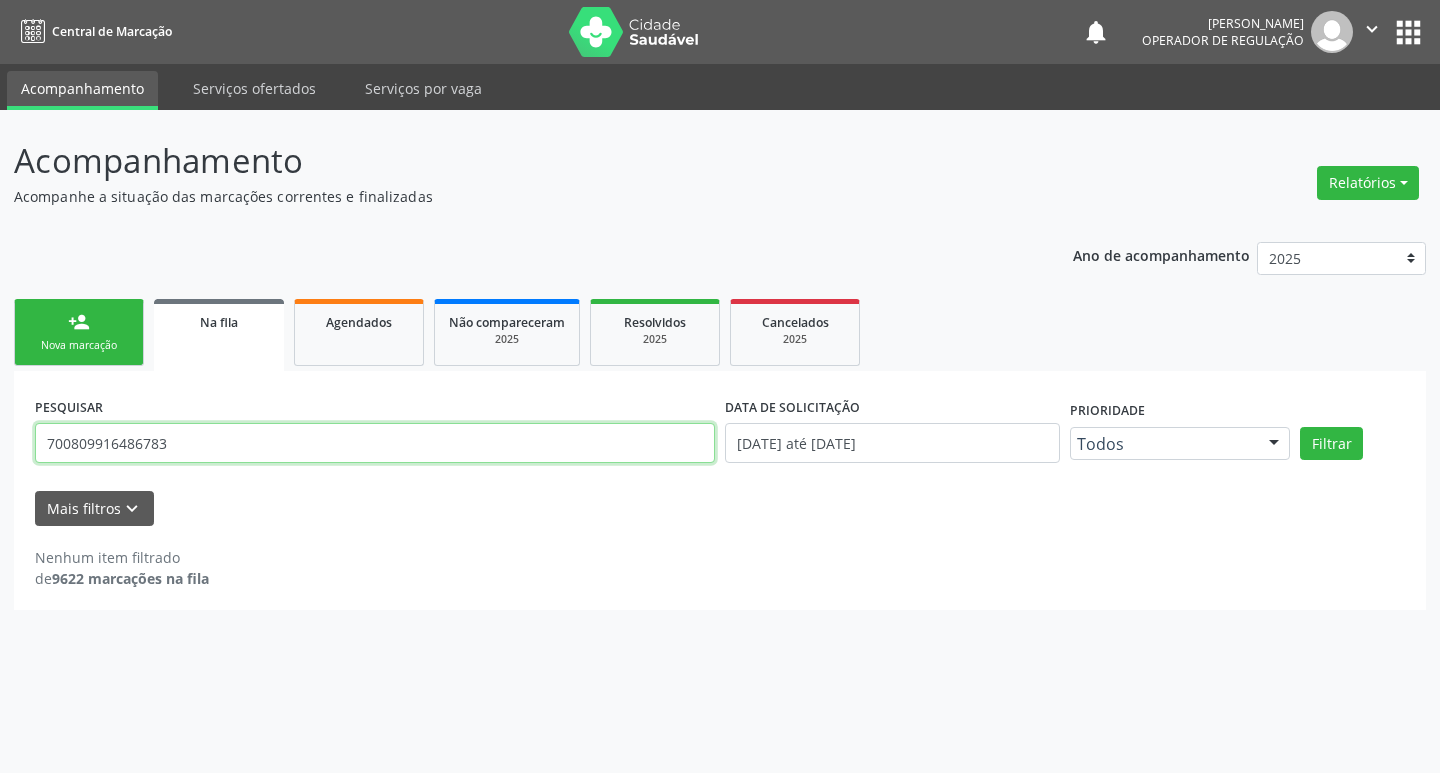 click on "700809916486783" at bounding box center [375, 443] 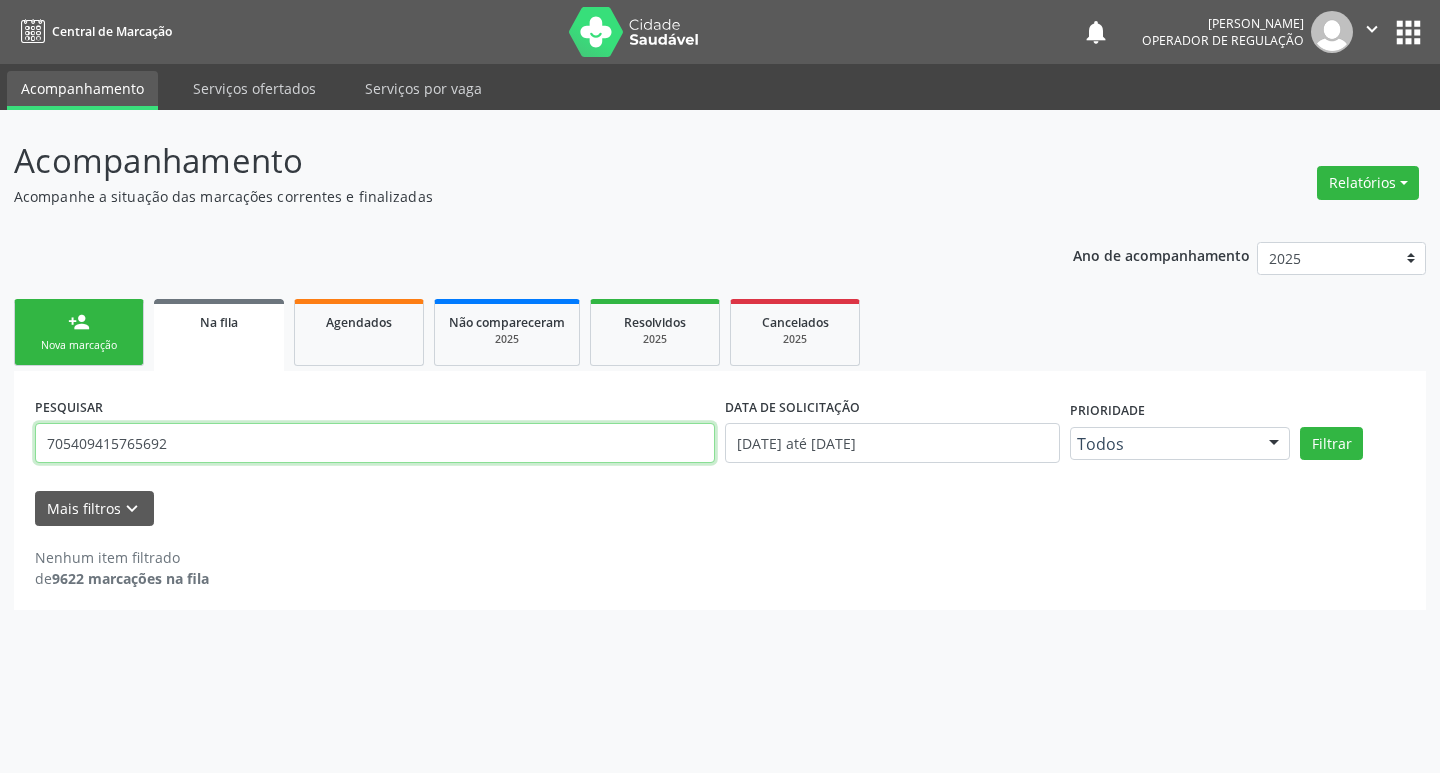 type on "705409415765692" 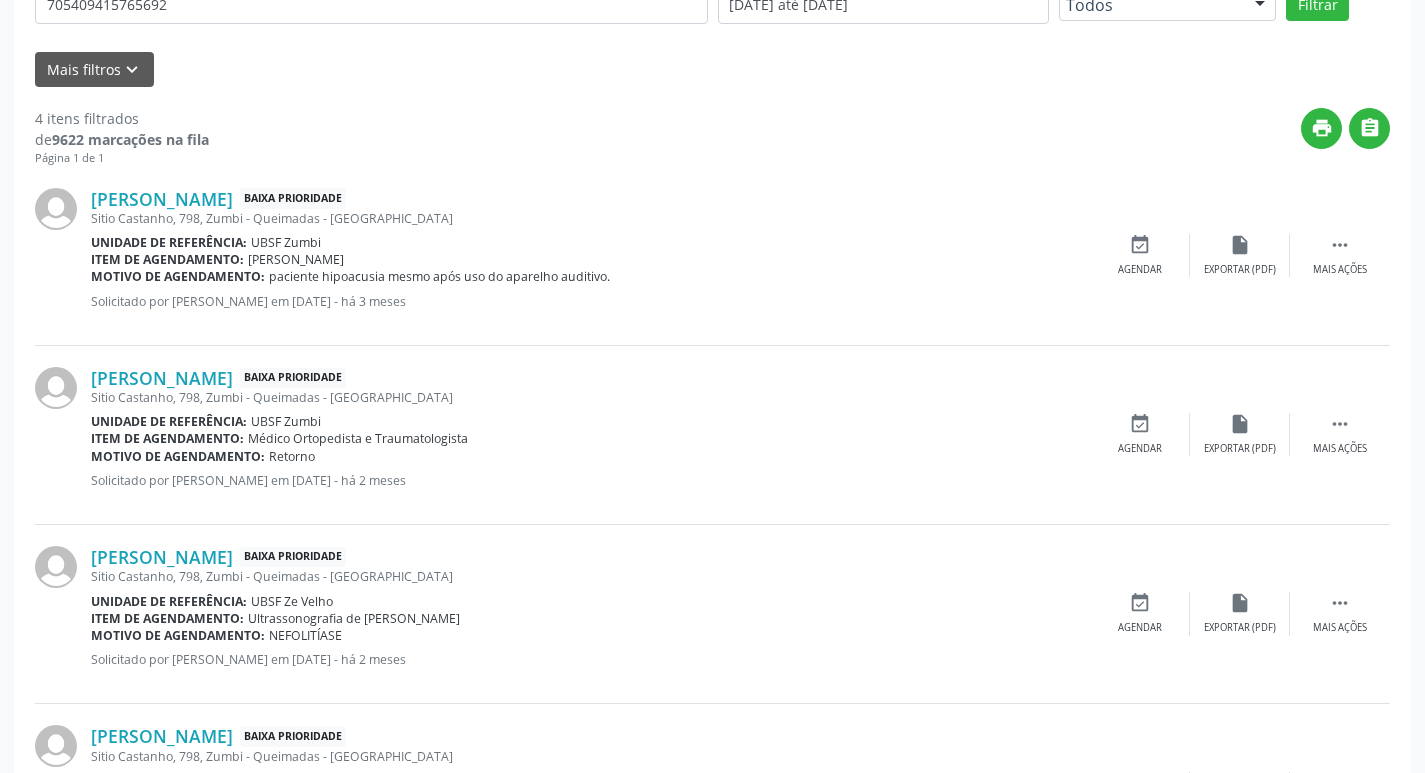 scroll, scrollTop: 583, scrollLeft: 0, axis: vertical 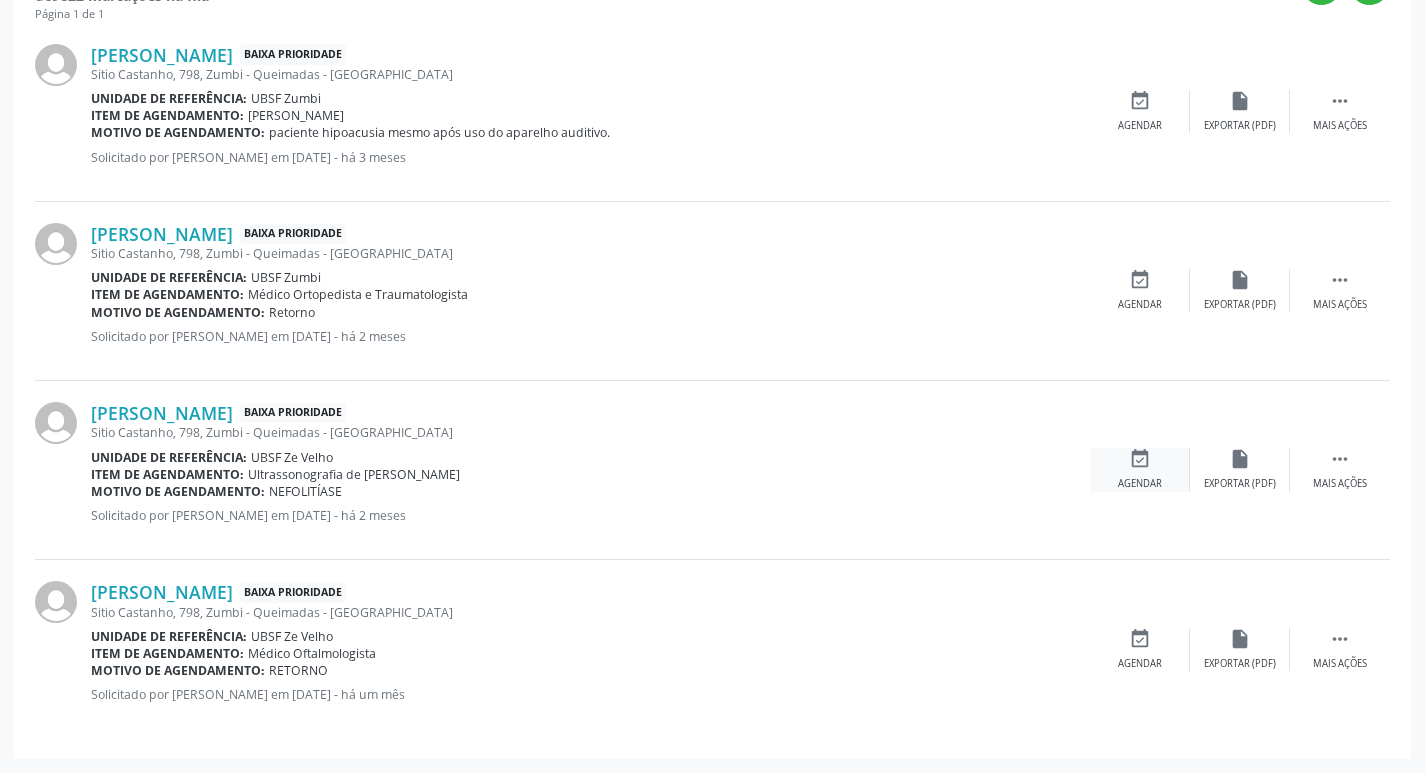click on "event_available
Agendar" at bounding box center (1140, 469) 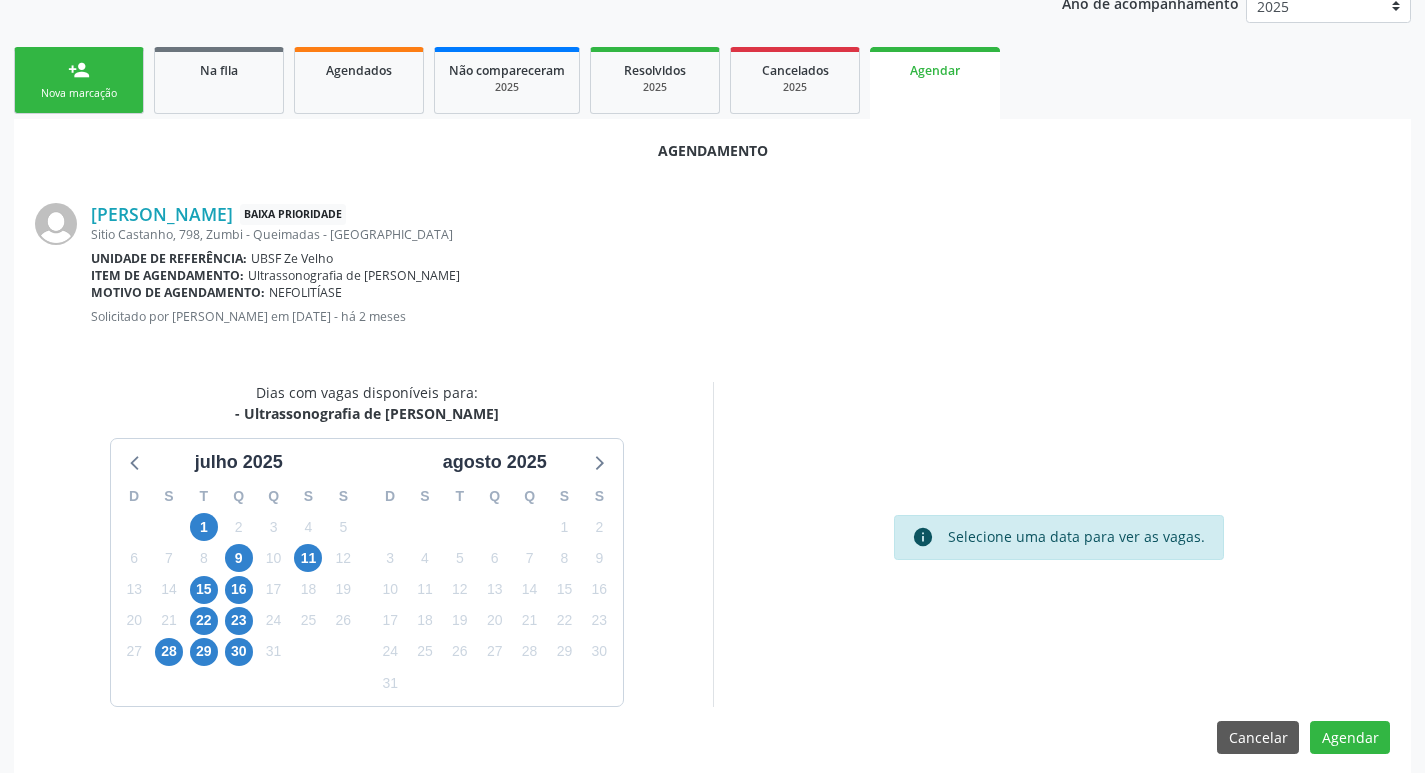 scroll, scrollTop: 268, scrollLeft: 0, axis: vertical 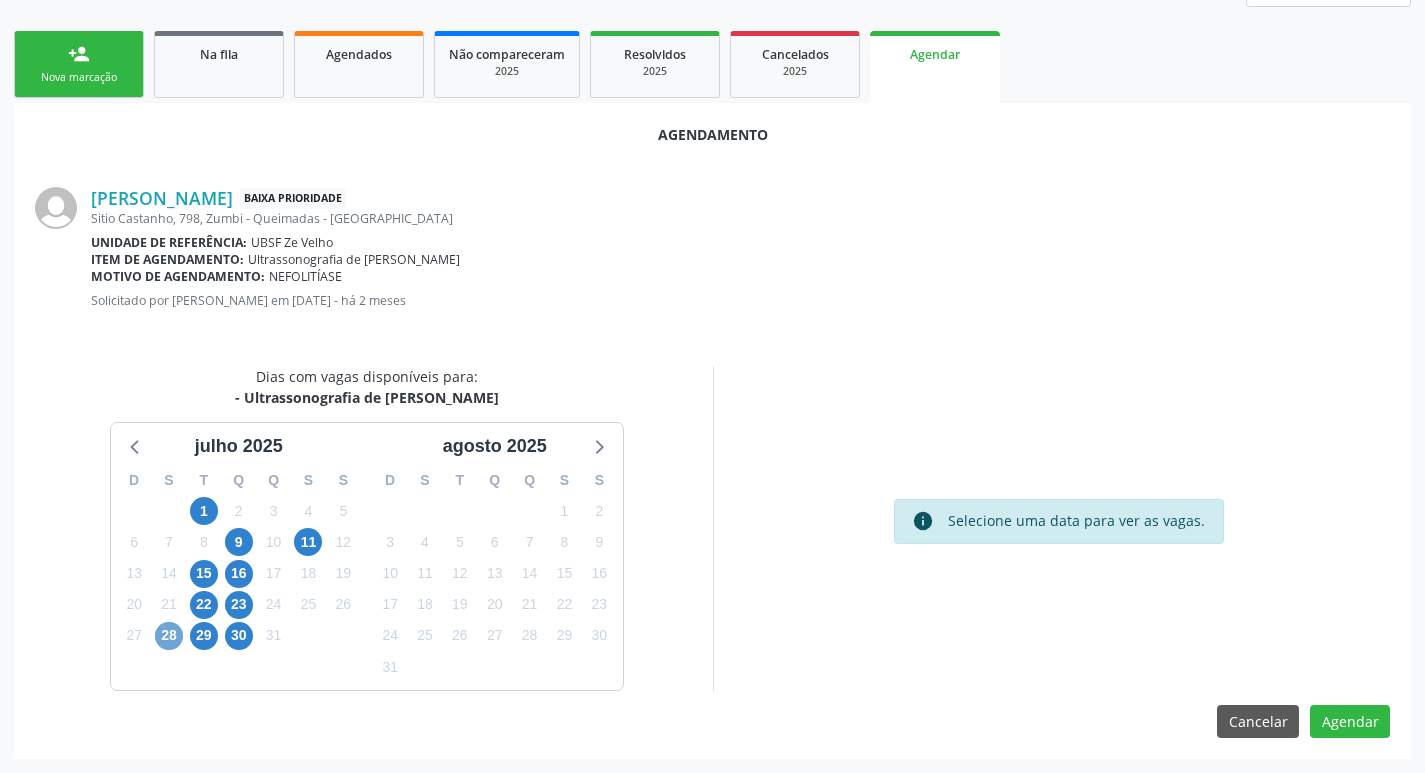 click on "28" at bounding box center (169, 636) 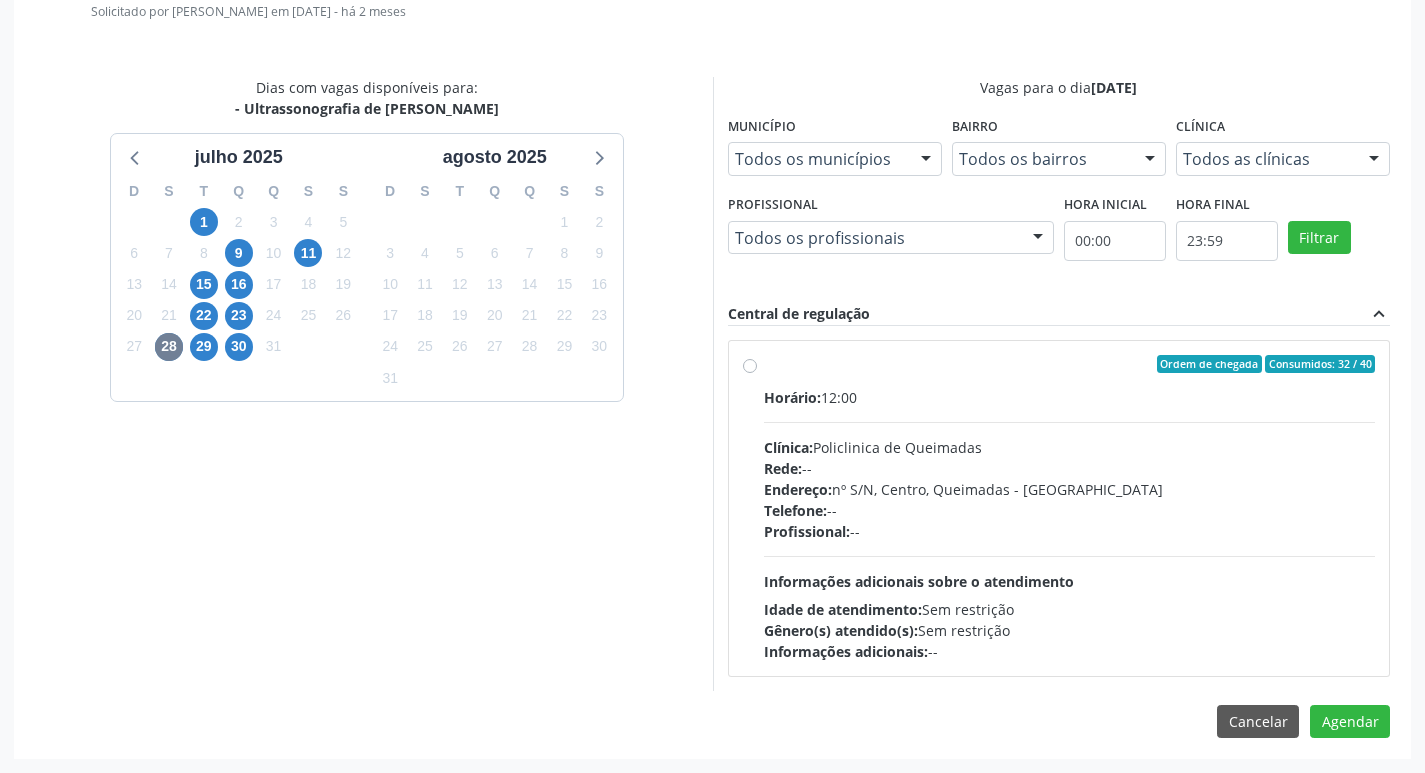 click on "Ordem de chegada
Consumidos: 32 / 40
Horário:   12:00
Clínica:  Policlinica de Queimadas
Rede:
--
Endereço:   nº S/N, Centro, Queimadas - PB
Telefone:   --
Profissional:
--
Informações adicionais sobre o atendimento
Idade de atendimento:
Sem restrição
Gênero(s) atendido(s):
Sem restrição
Informações adicionais:
--" at bounding box center [1059, 508] 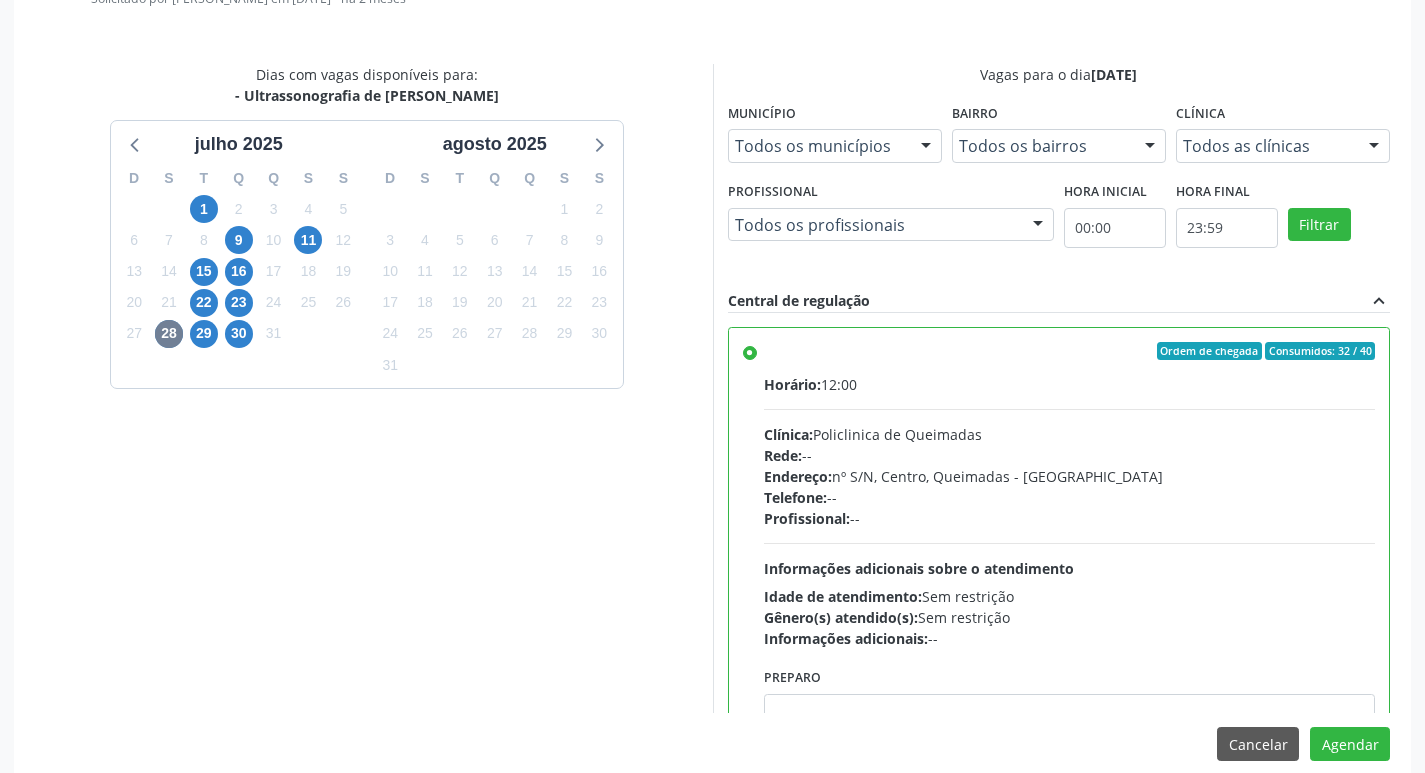 scroll, scrollTop: 593, scrollLeft: 0, axis: vertical 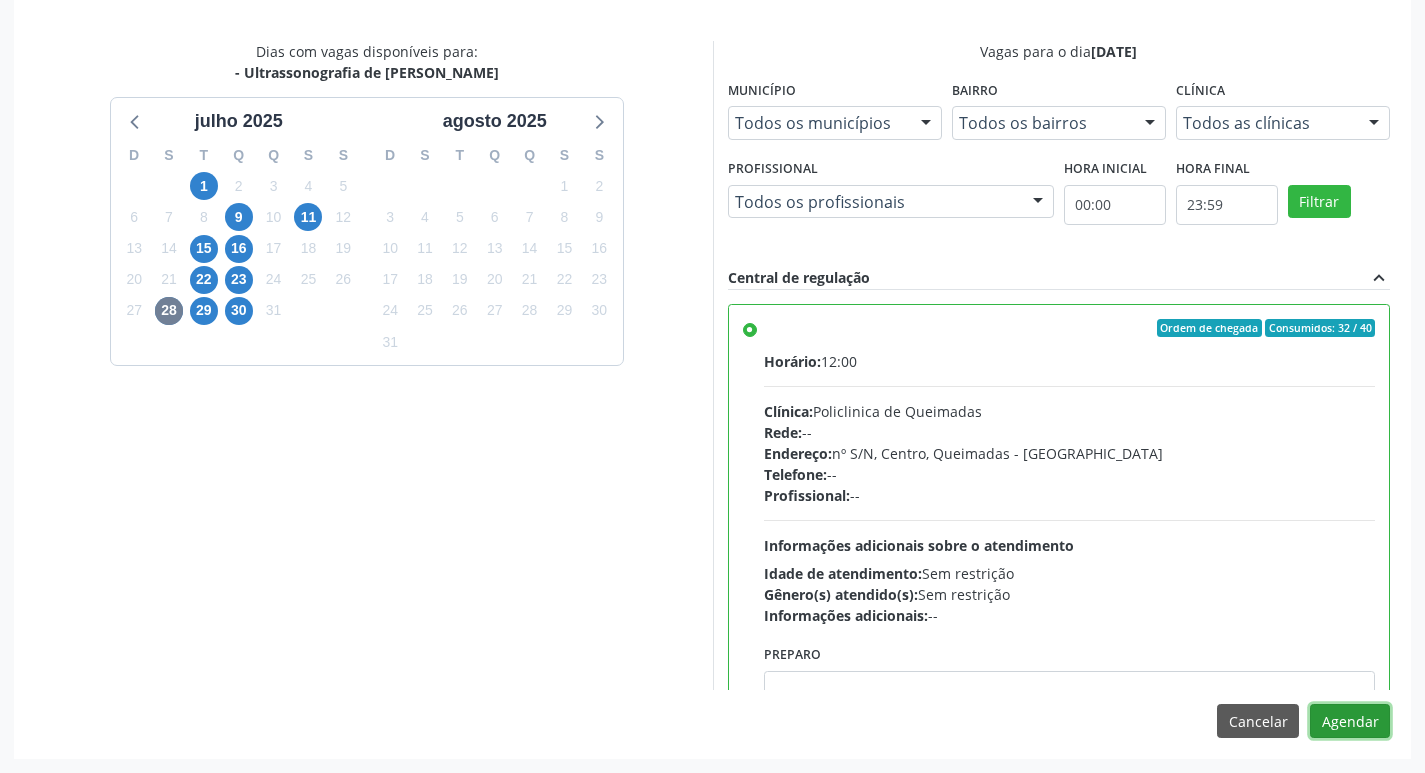 click on "Agendar" at bounding box center (1350, 721) 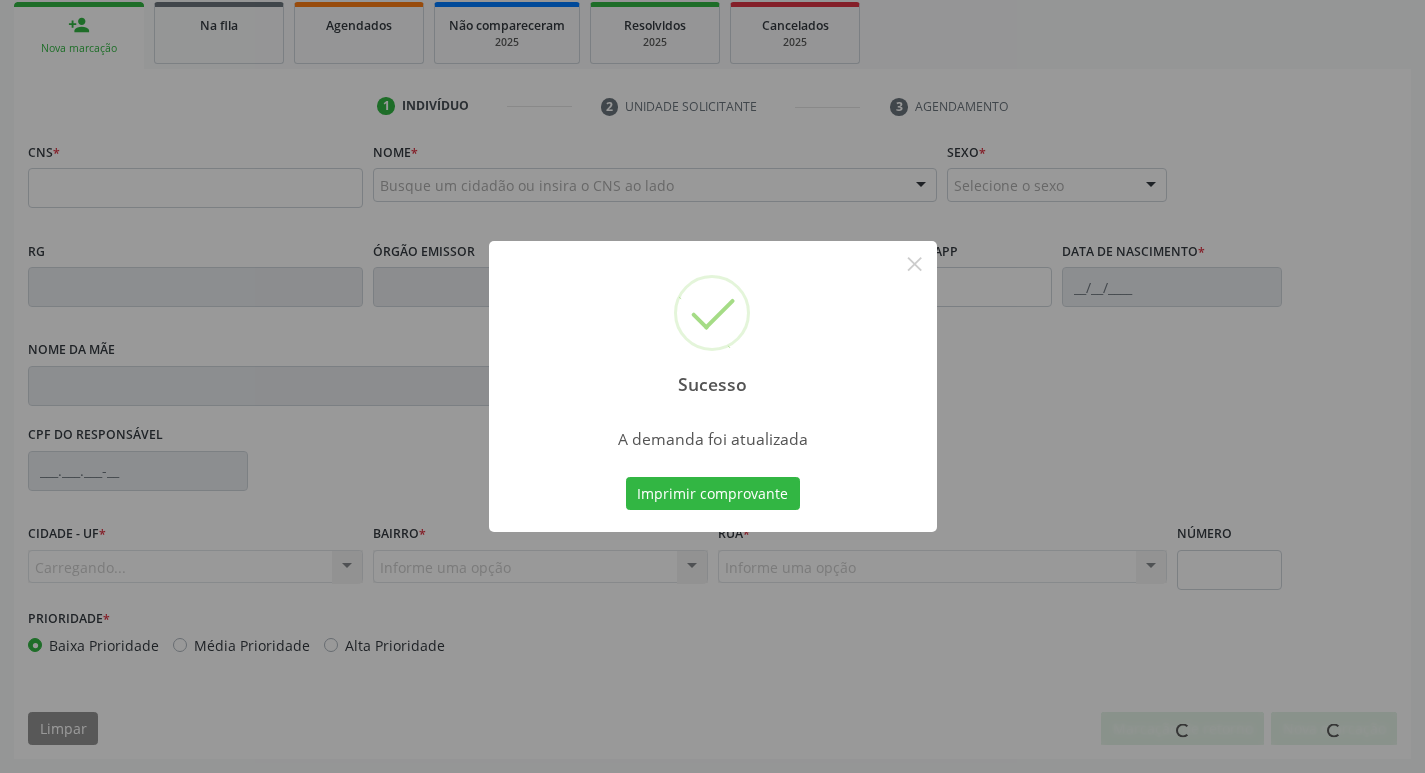 scroll, scrollTop: 297, scrollLeft: 0, axis: vertical 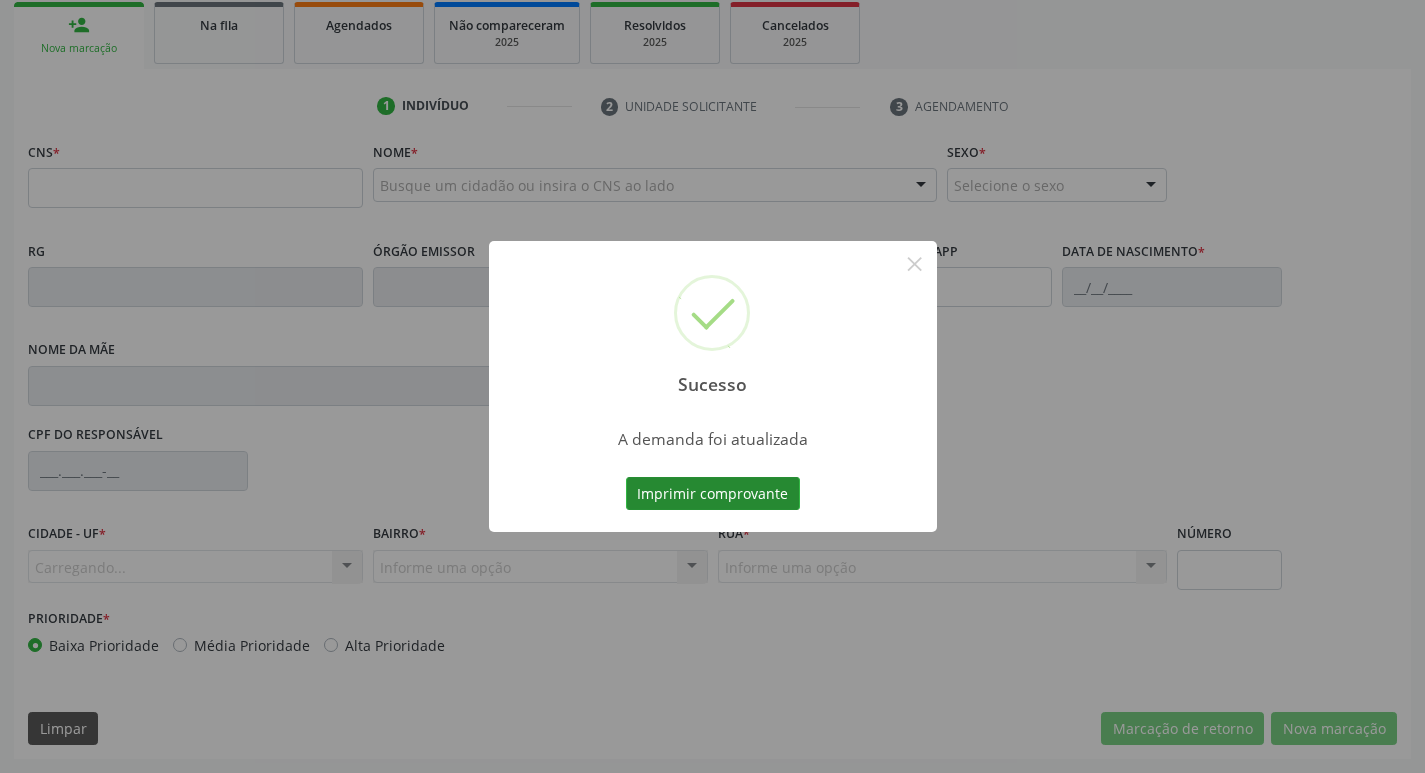 click on "Imprimir comprovante" at bounding box center [713, 494] 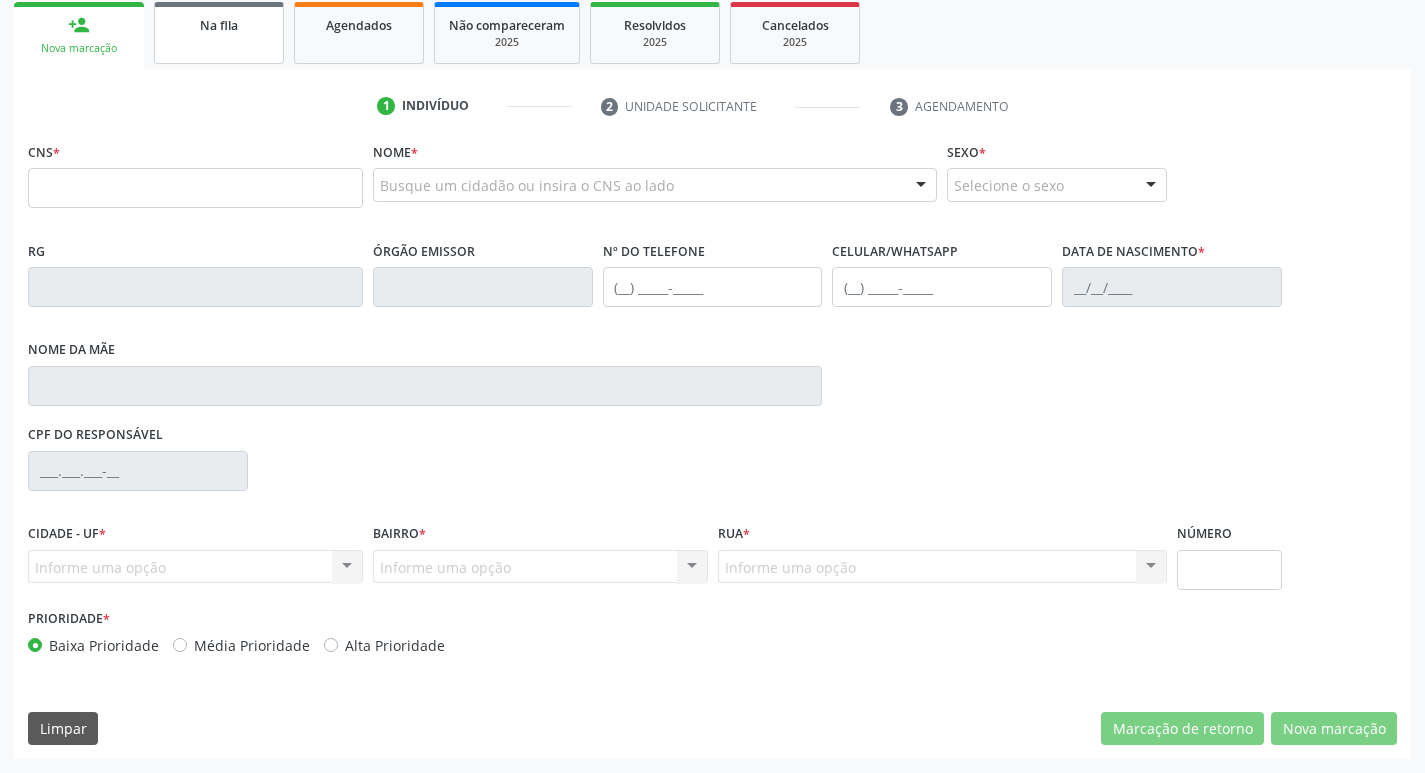 click on "Na fila" at bounding box center [219, 33] 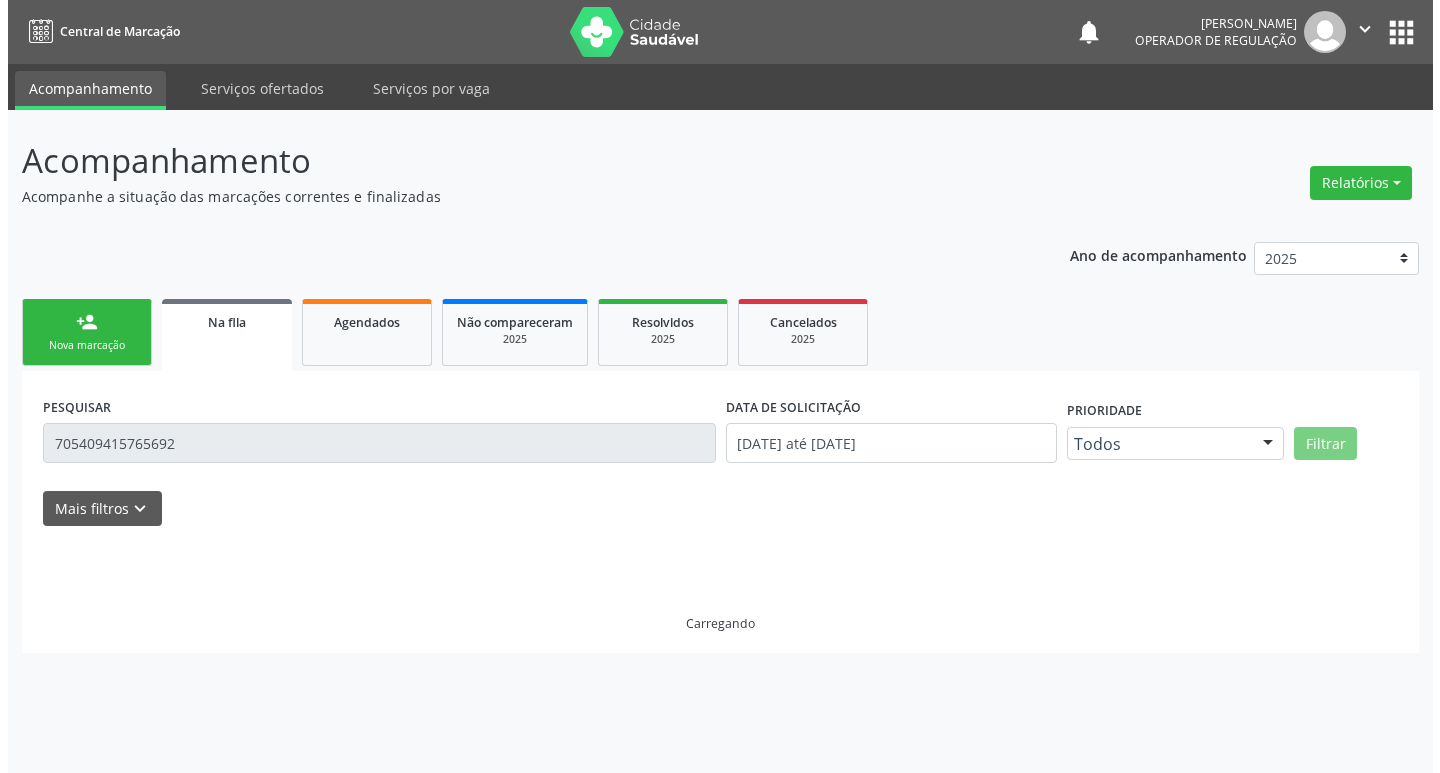 scroll, scrollTop: 0, scrollLeft: 0, axis: both 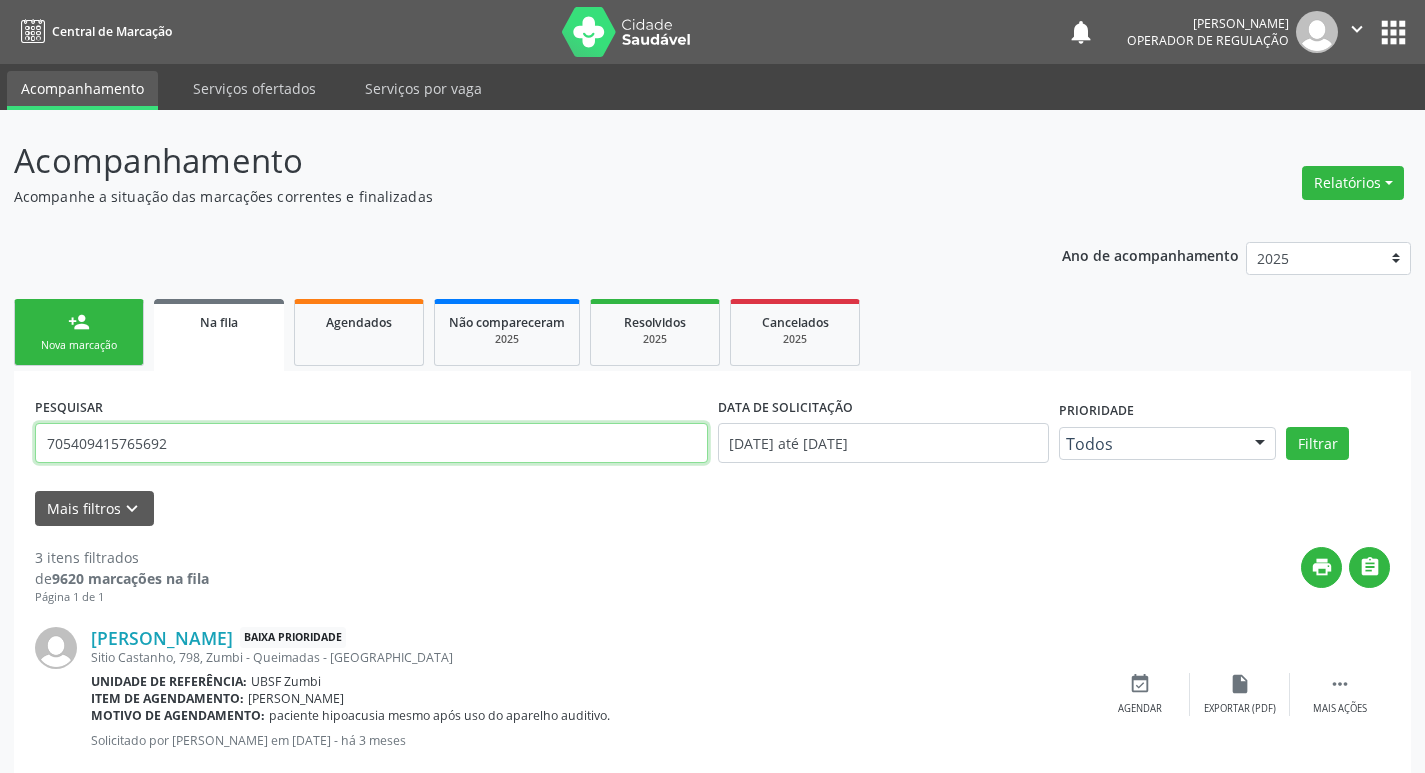 click on "705409415765692" at bounding box center (371, 443) 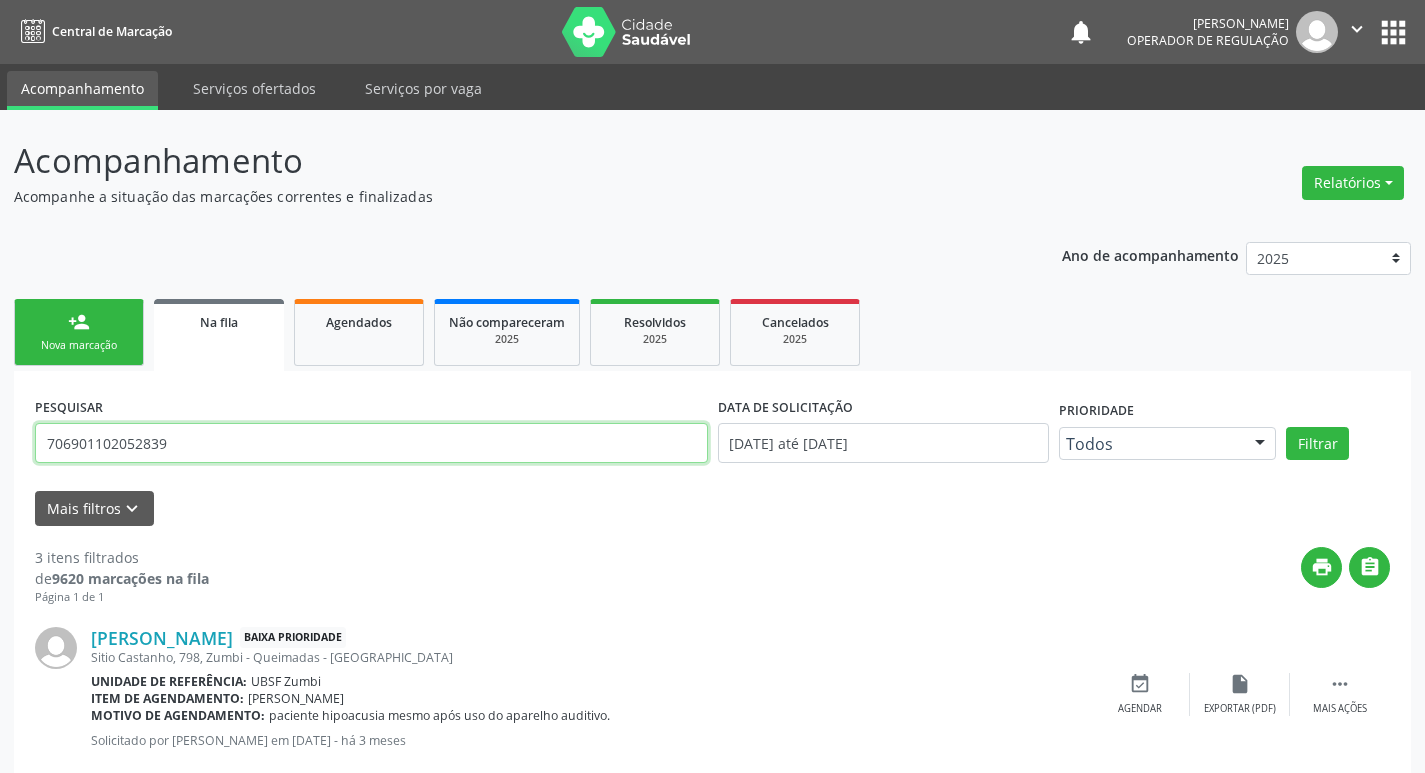 type on "706901102052839" 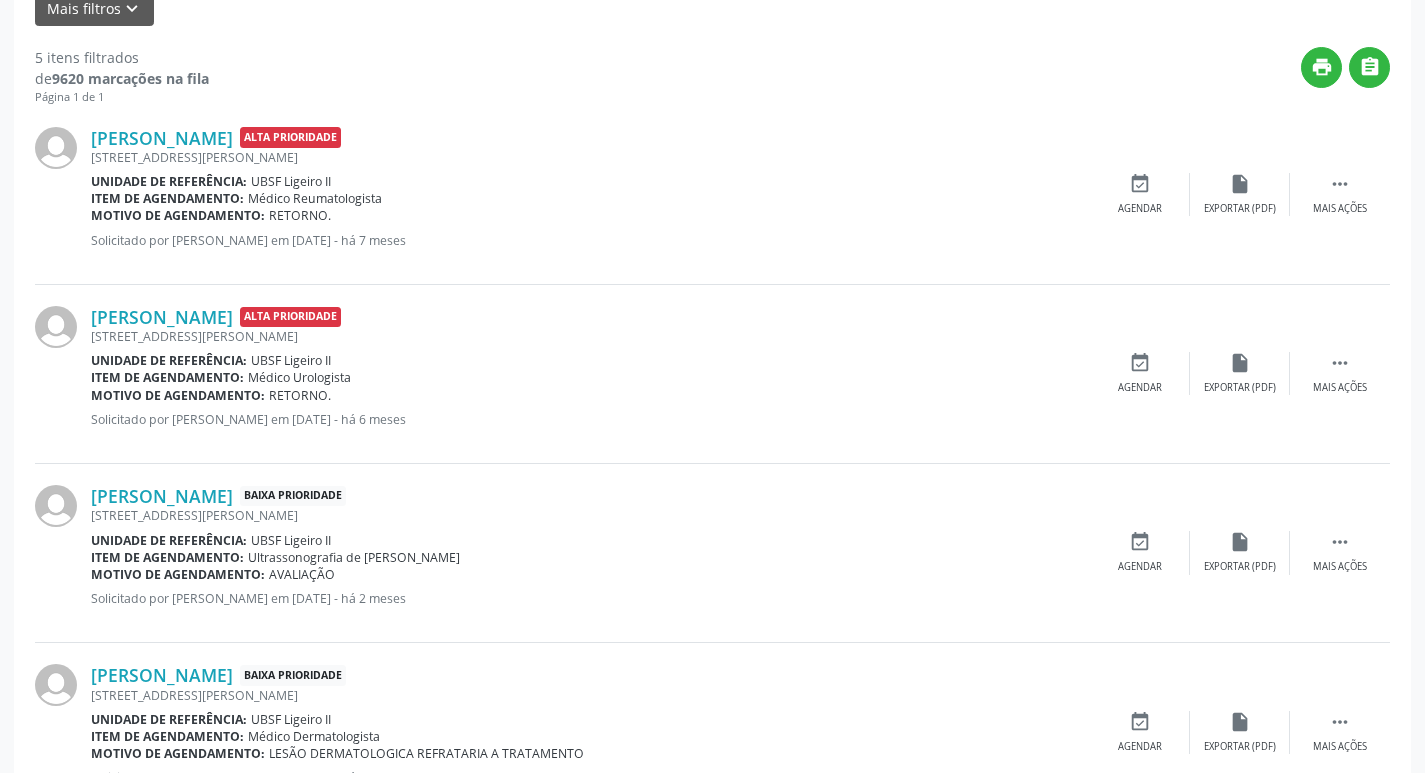 scroll, scrollTop: 600, scrollLeft: 0, axis: vertical 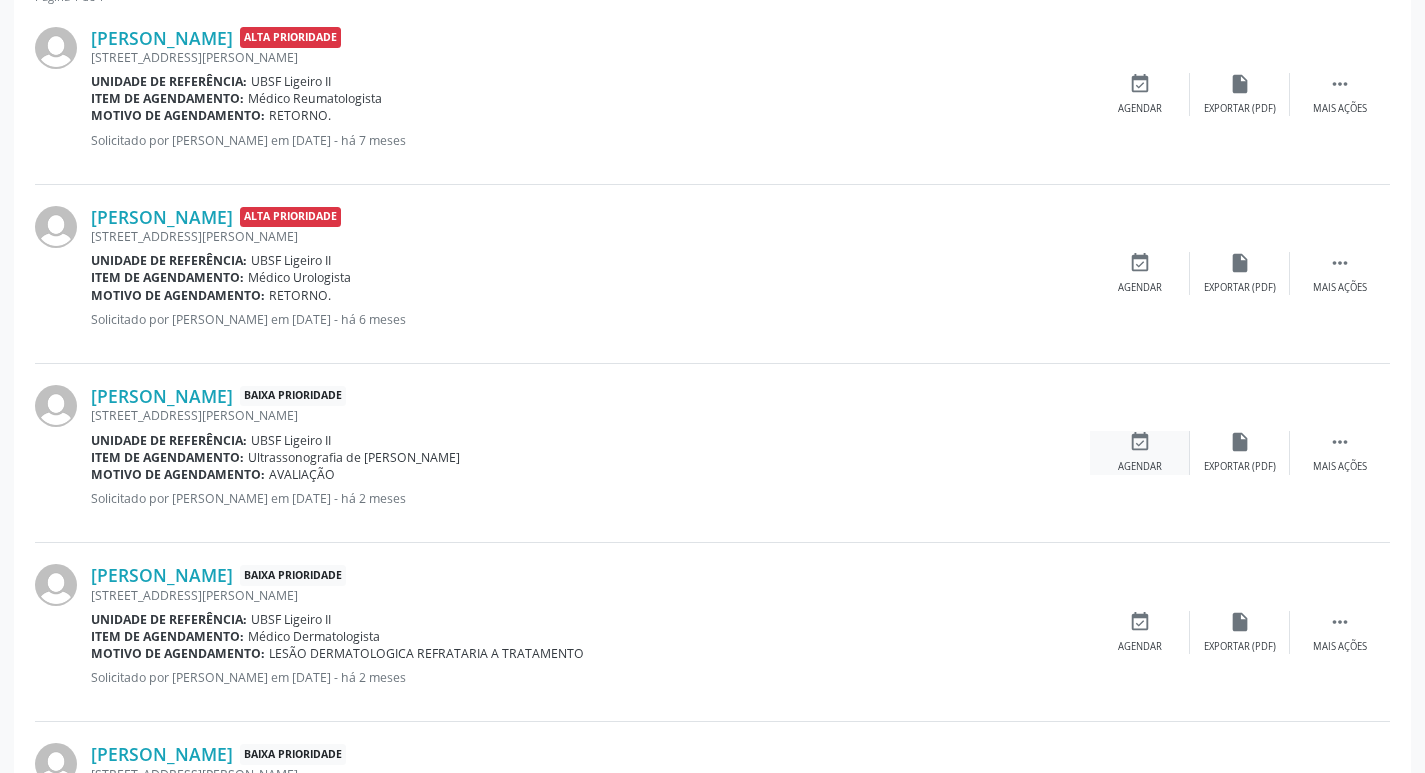 click on "event_available" at bounding box center [1140, 442] 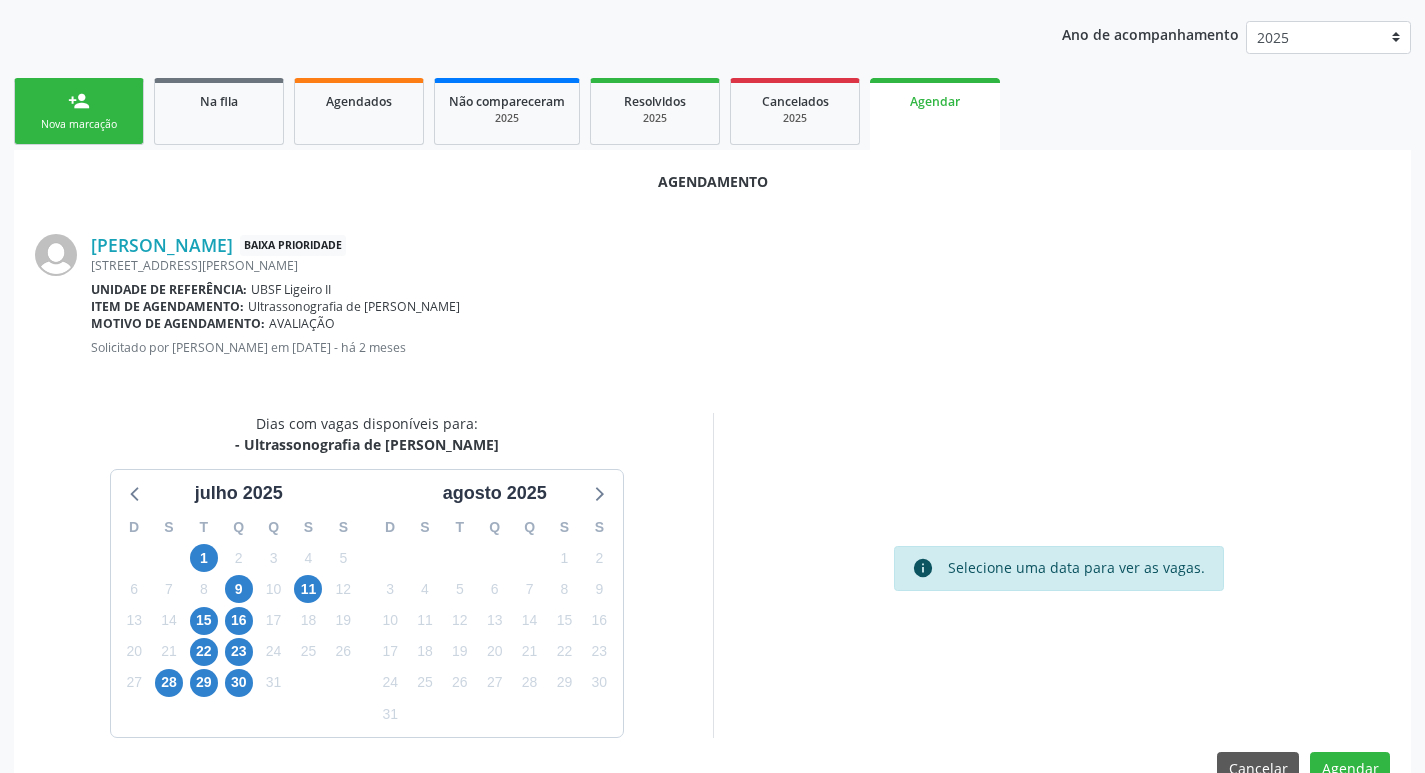 scroll, scrollTop: 268, scrollLeft: 0, axis: vertical 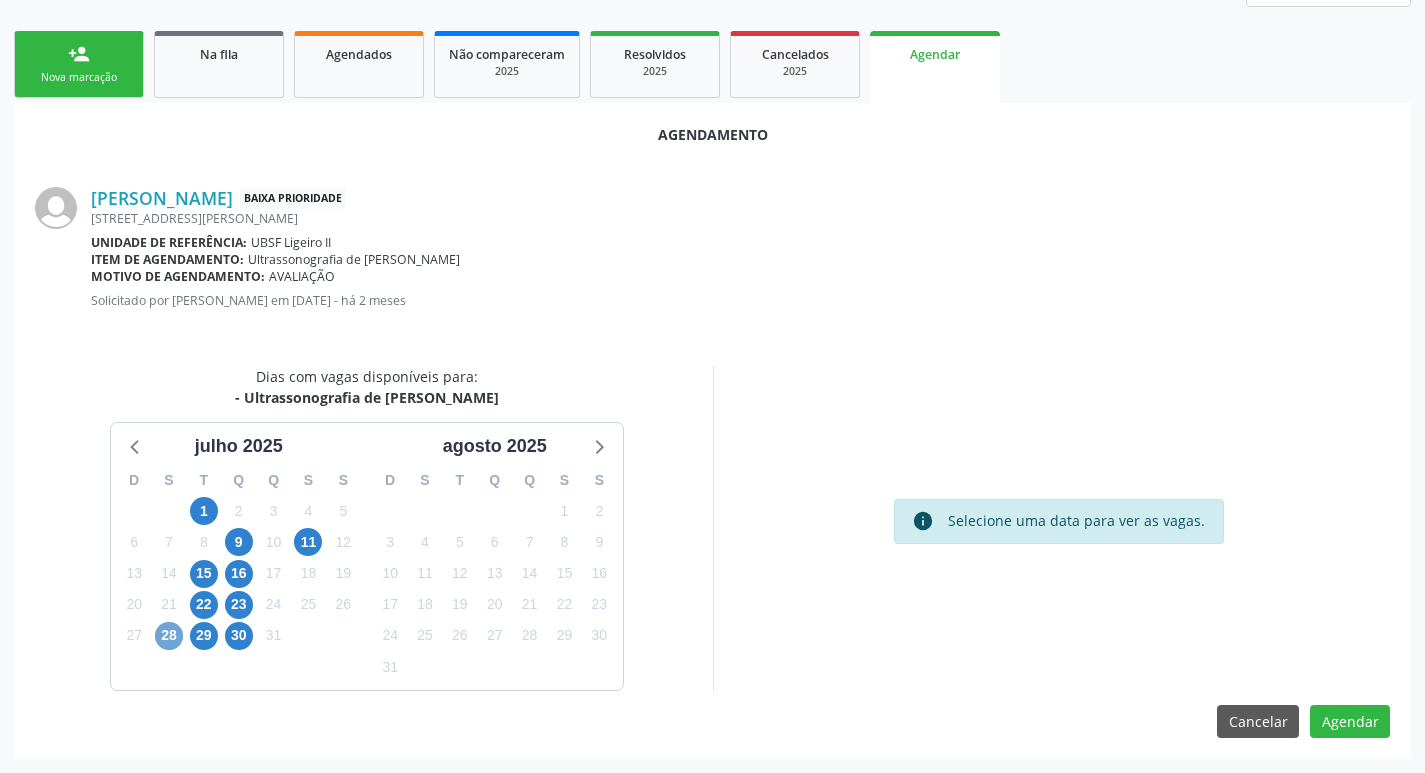 click on "28" at bounding box center (169, 636) 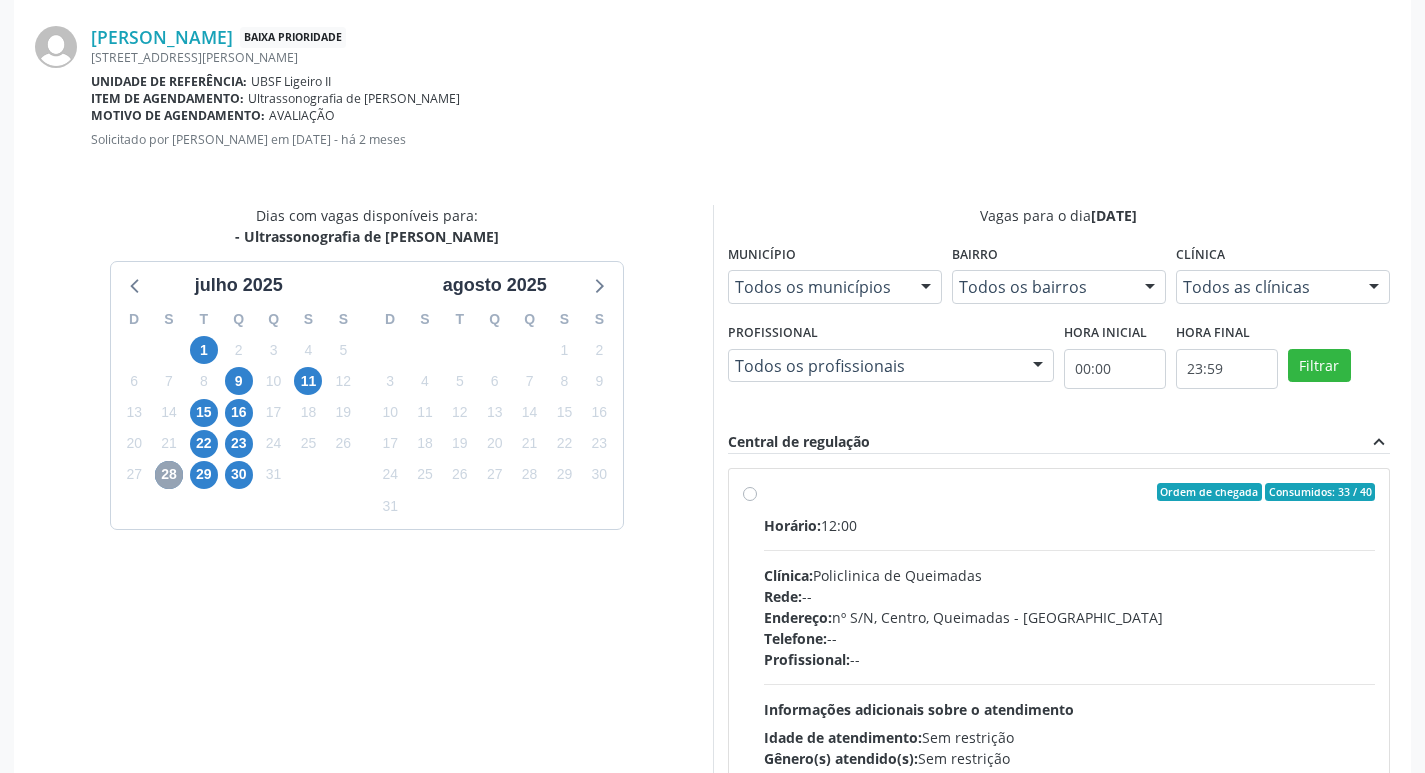 scroll, scrollTop: 557, scrollLeft: 0, axis: vertical 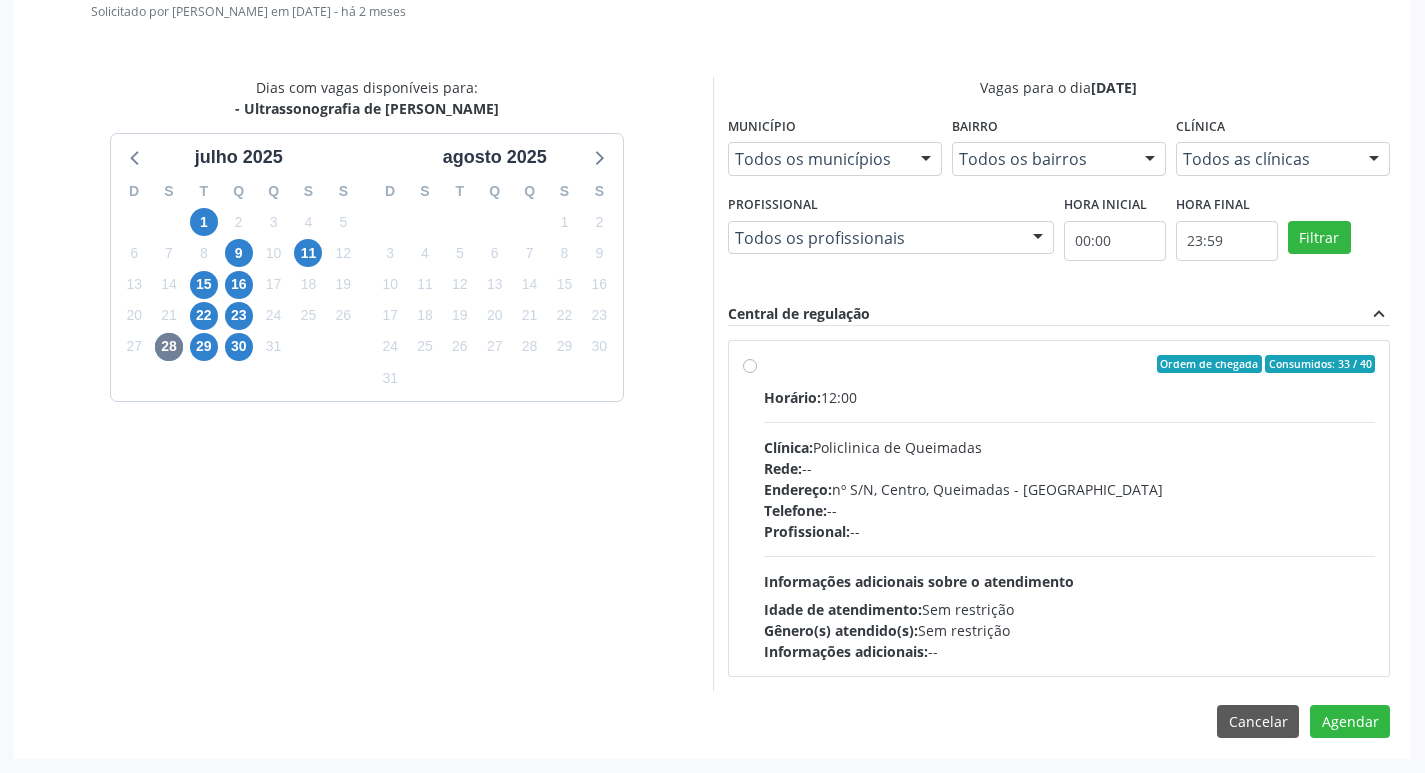 click on "Horário:   12:00
Clínica:  Policlinica de Queimadas
Rede:
--
Endereço:   nº S/N, Centro, Queimadas - PB
Telefone:   --
Profissional:
--
Informações adicionais sobre o atendimento
Idade de atendimento:
Sem restrição
Gênero(s) atendido(s):
Sem restrição
Informações adicionais:
--" at bounding box center [1070, 524] 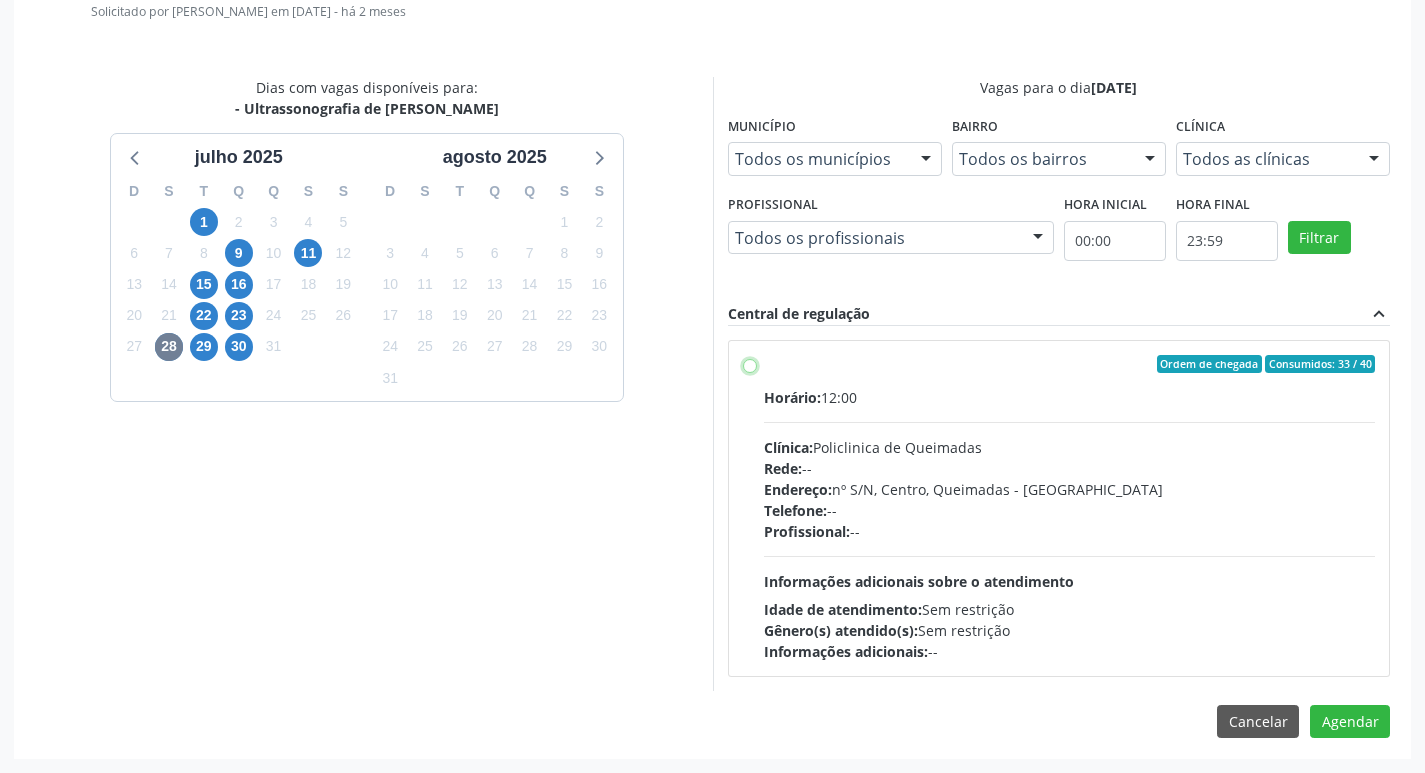 click on "Ordem de chegada
Consumidos: 33 / 40
Horário:   12:00
Clínica:  Policlinica de Queimadas
Rede:
--
Endereço:   nº S/N, Centro, Queimadas - PB
Telefone:   --
Profissional:
--
Informações adicionais sobre o atendimento
Idade de atendimento:
Sem restrição
Gênero(s) atendido(s):
Sem restrição
Informações adicionais:
--" at bounding box center (750, 364) 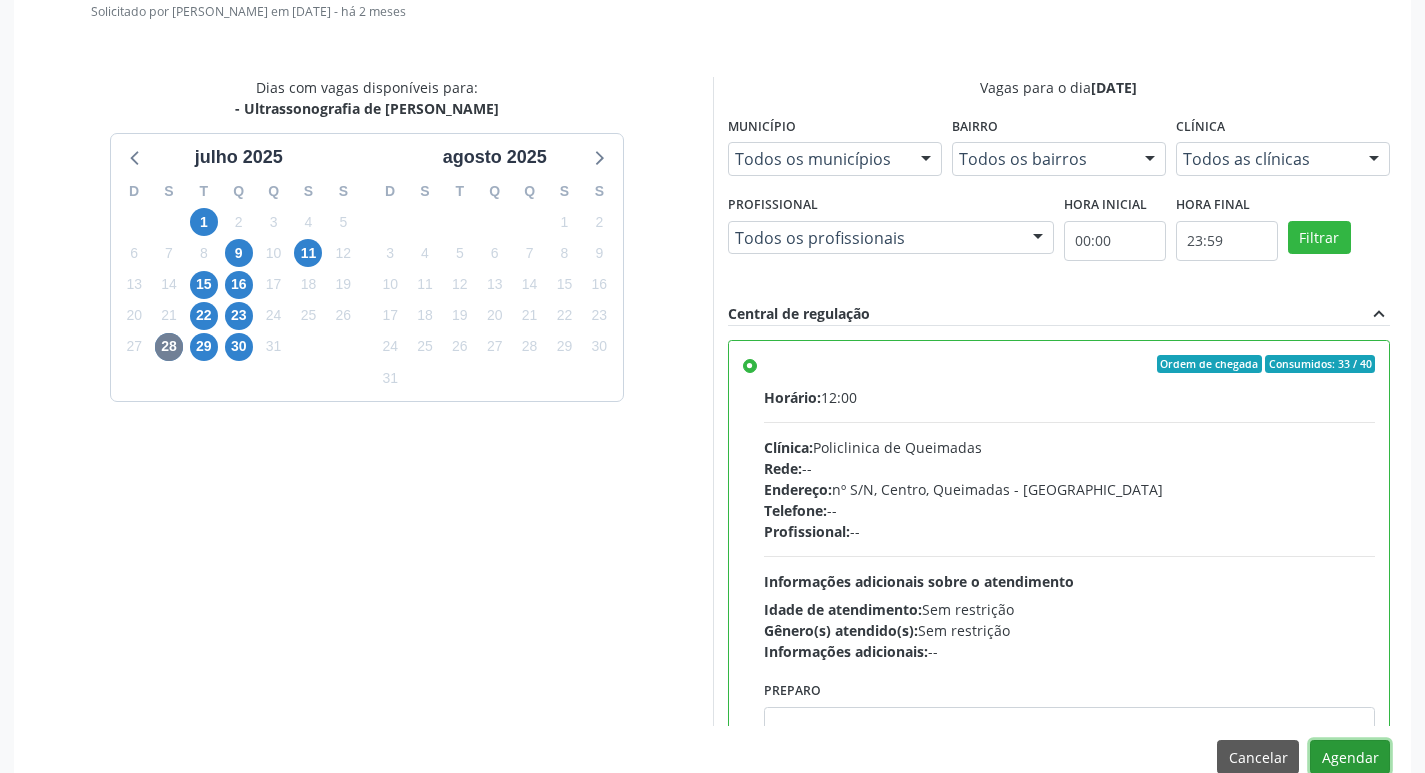 click on "Agendar" at bounding box center (1350, 757) 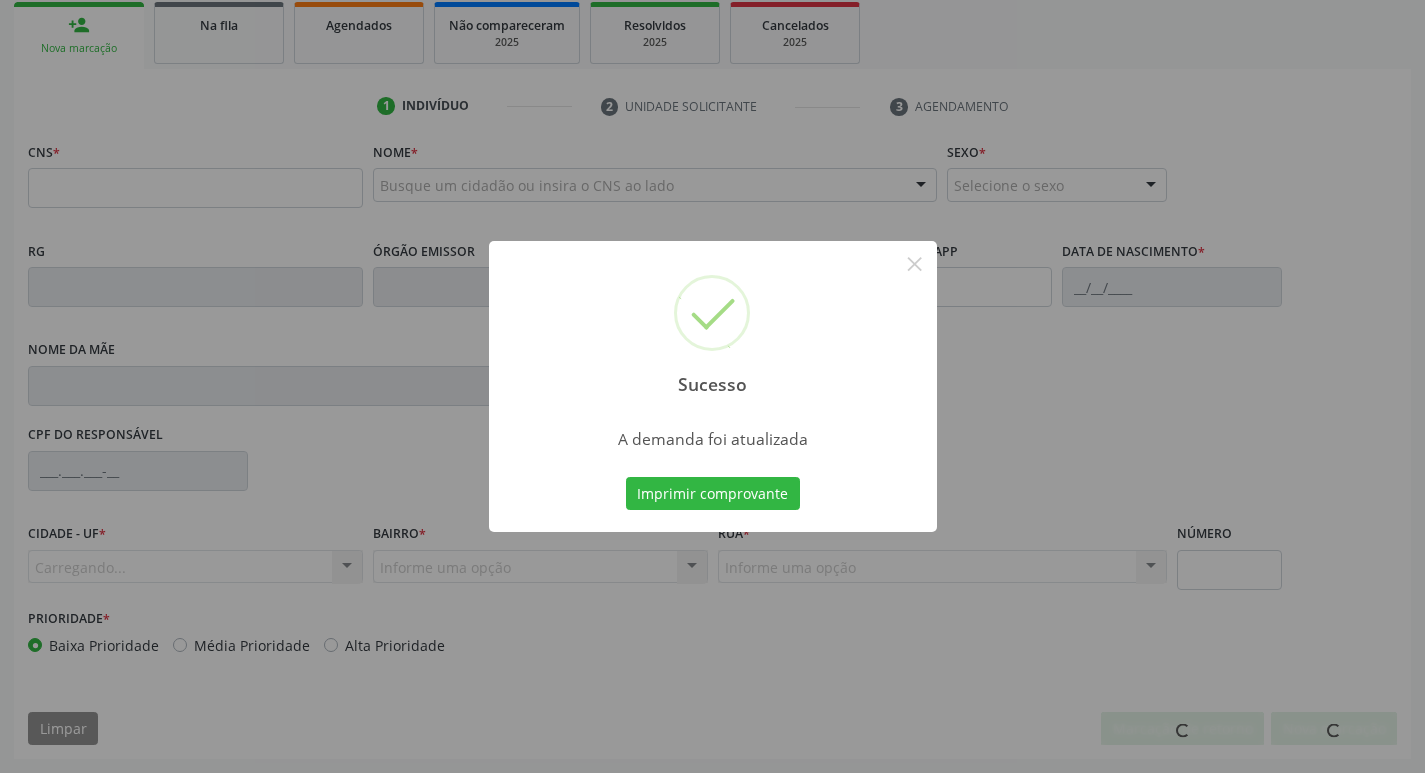 scroll, scrollTop: 297, scrollLeft: 0, axis: vertical 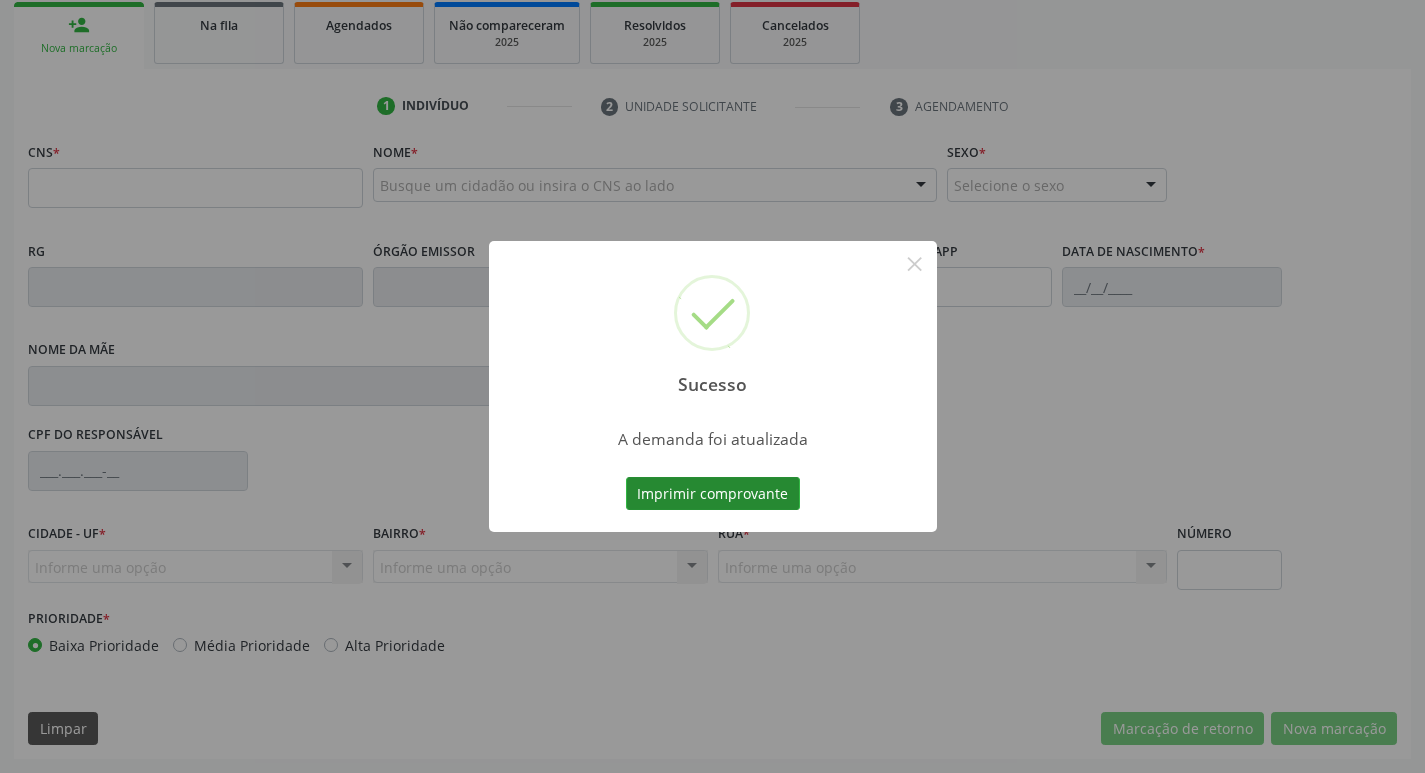 click on "Imprimir comprovante" at bounding box center (713, 494) 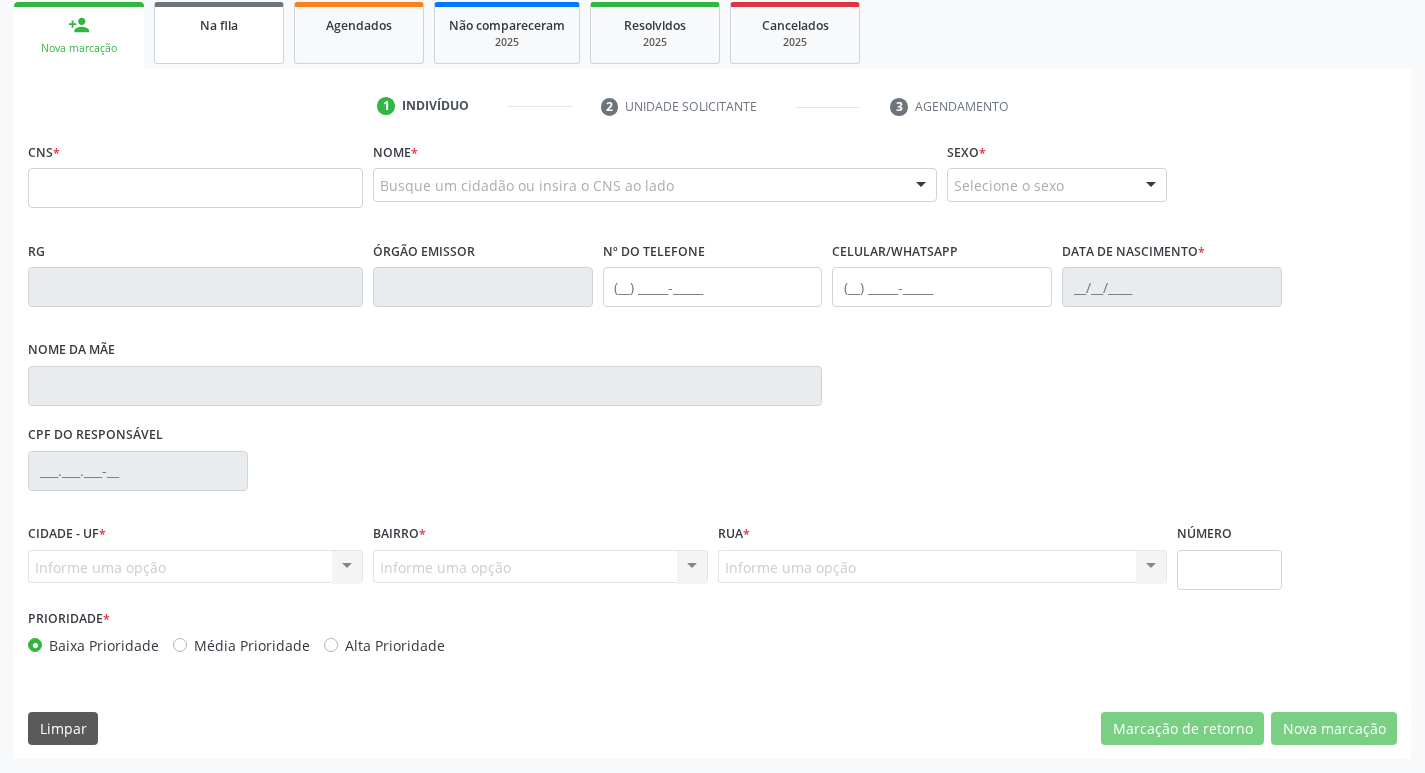 click on "Na fila" at bounding box center [219, 33] 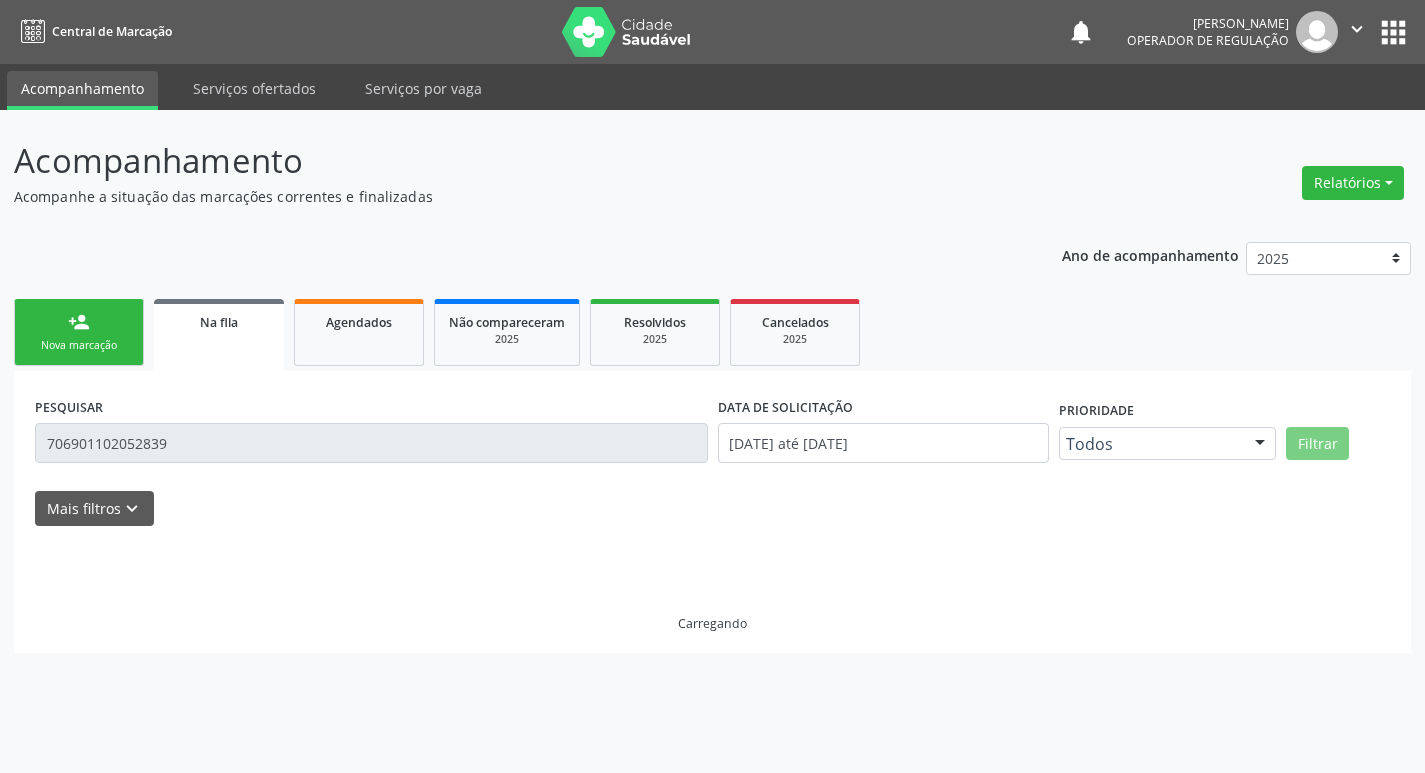 scroll, scrollTop: 0, scrollLeft: 0, axis: both 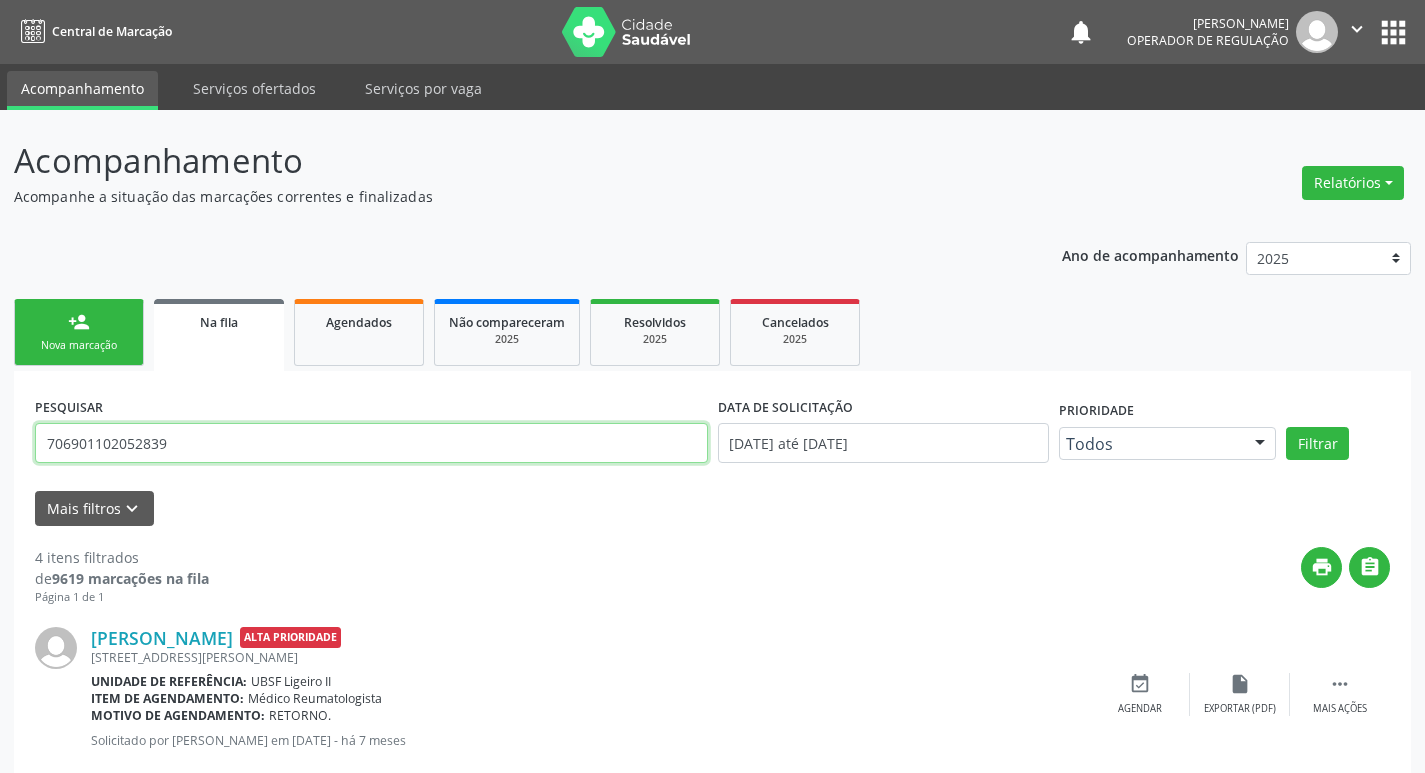 click on "706901102052839" at bounding box center (371, 443) 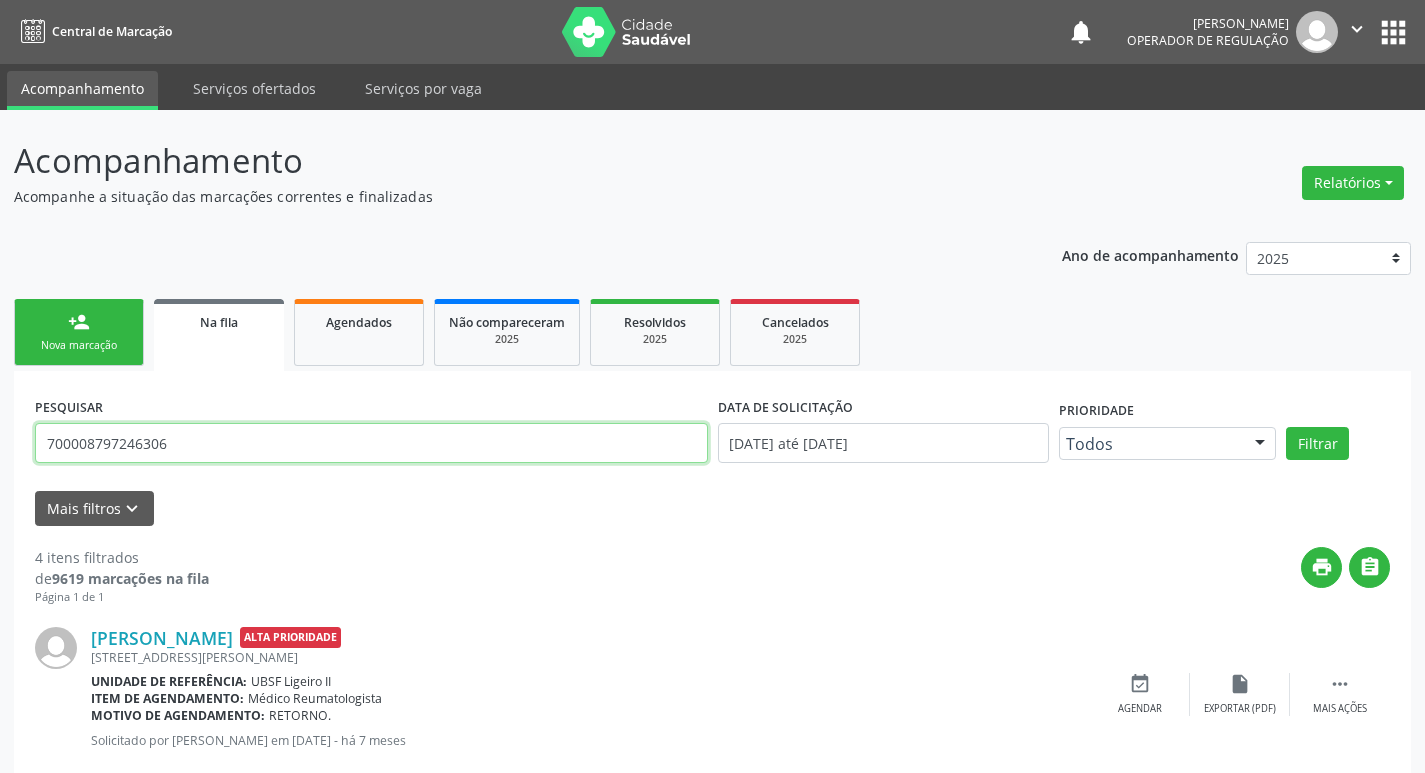 type on "700008797246306" 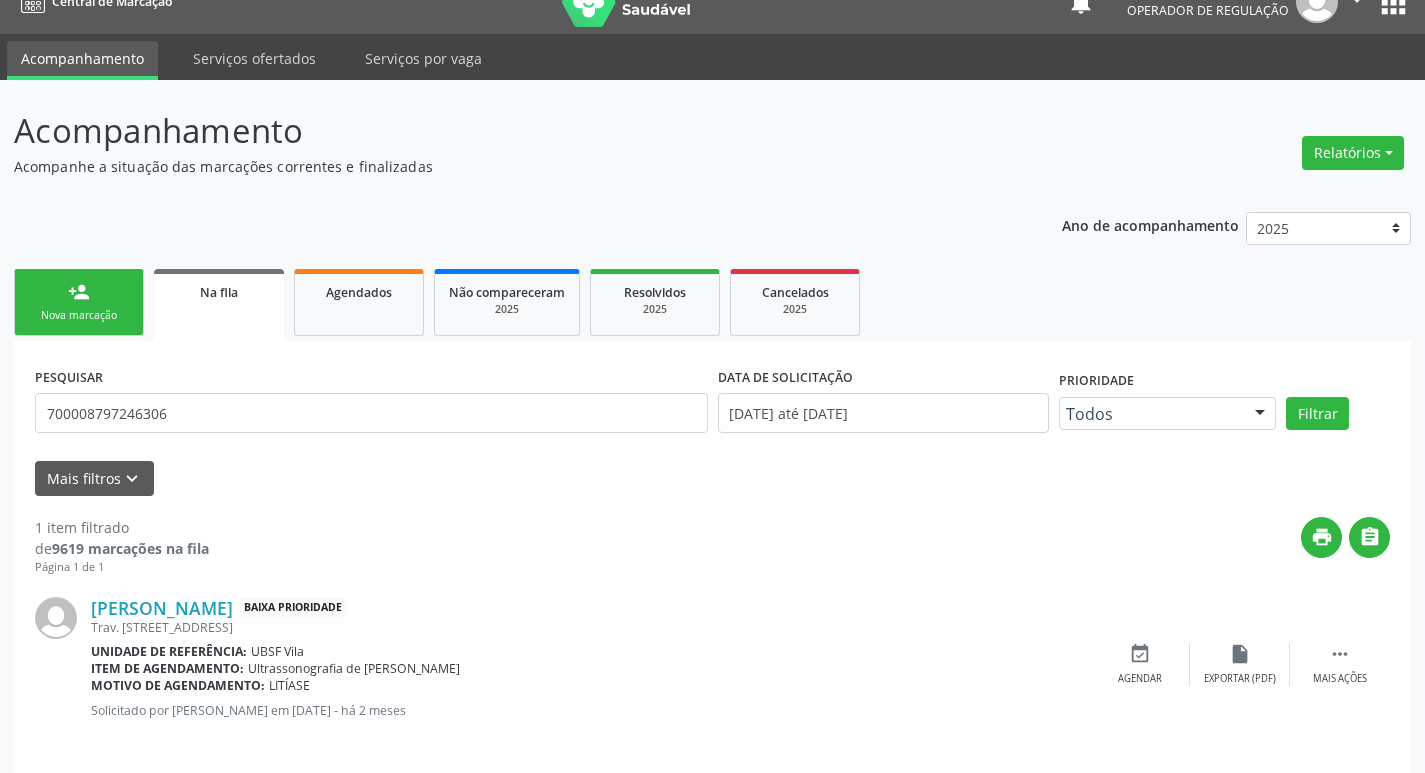 scroll, scrollTop: 46, scrollLeft: 0, axis: vertical 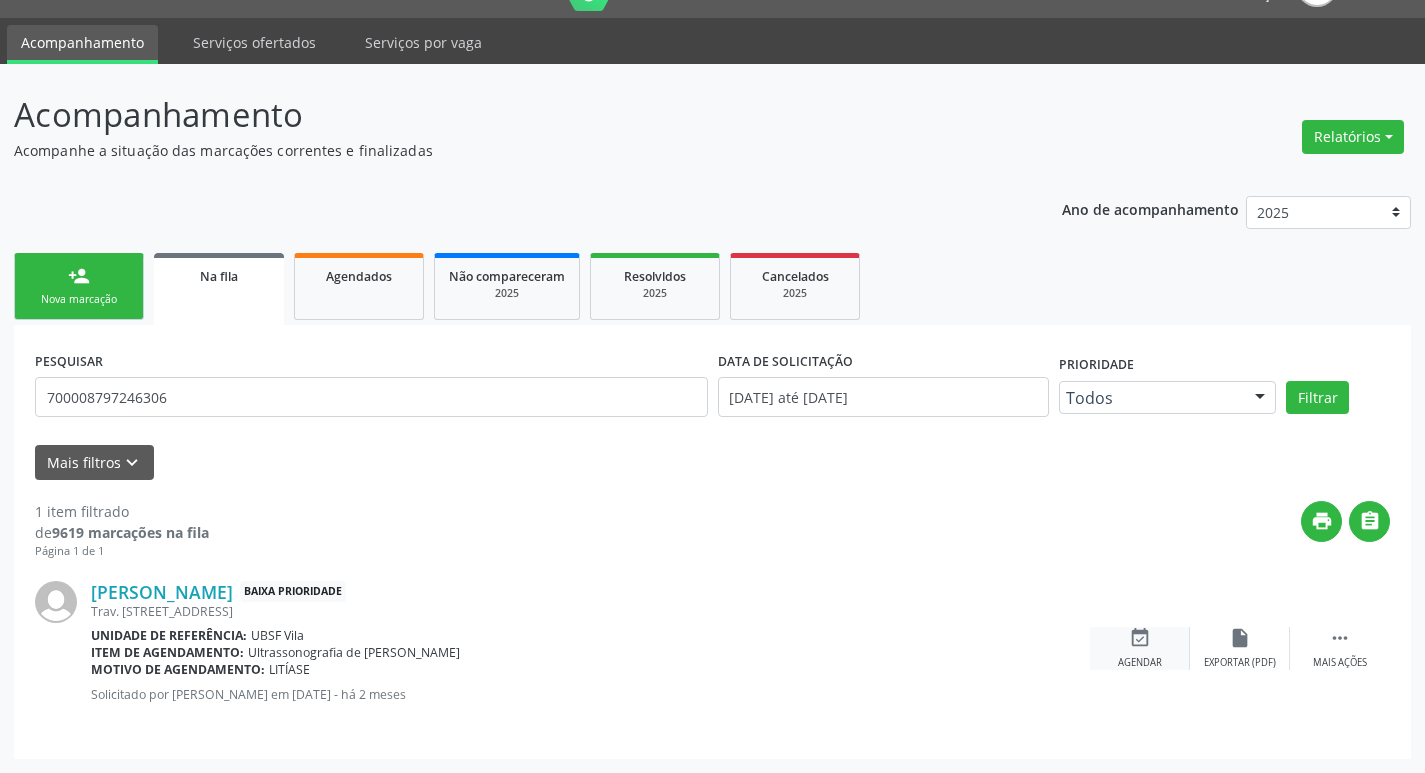 click on "Agendar" at bounding box center (1140, 663) 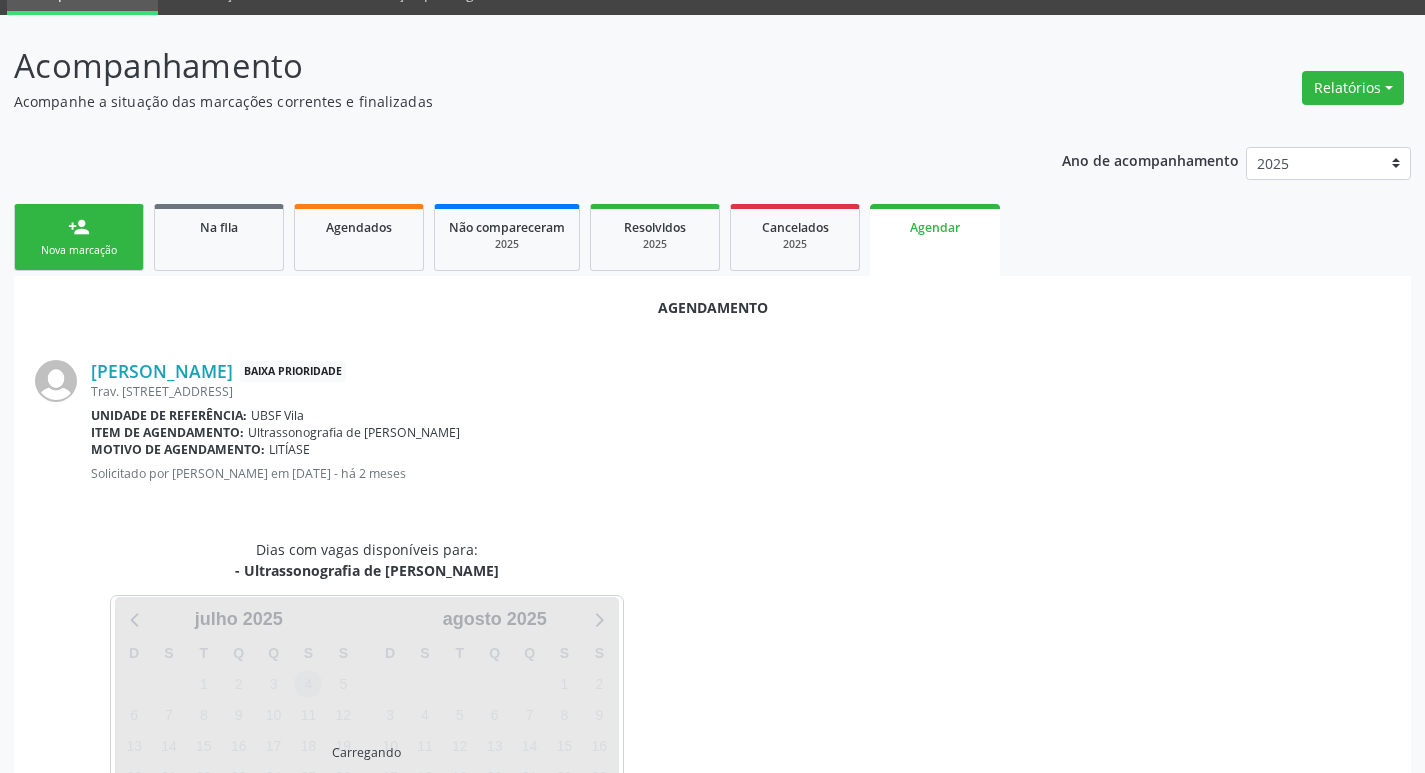 scroll, scrollTop: 221, scrollLeft: 0, axis: vertical 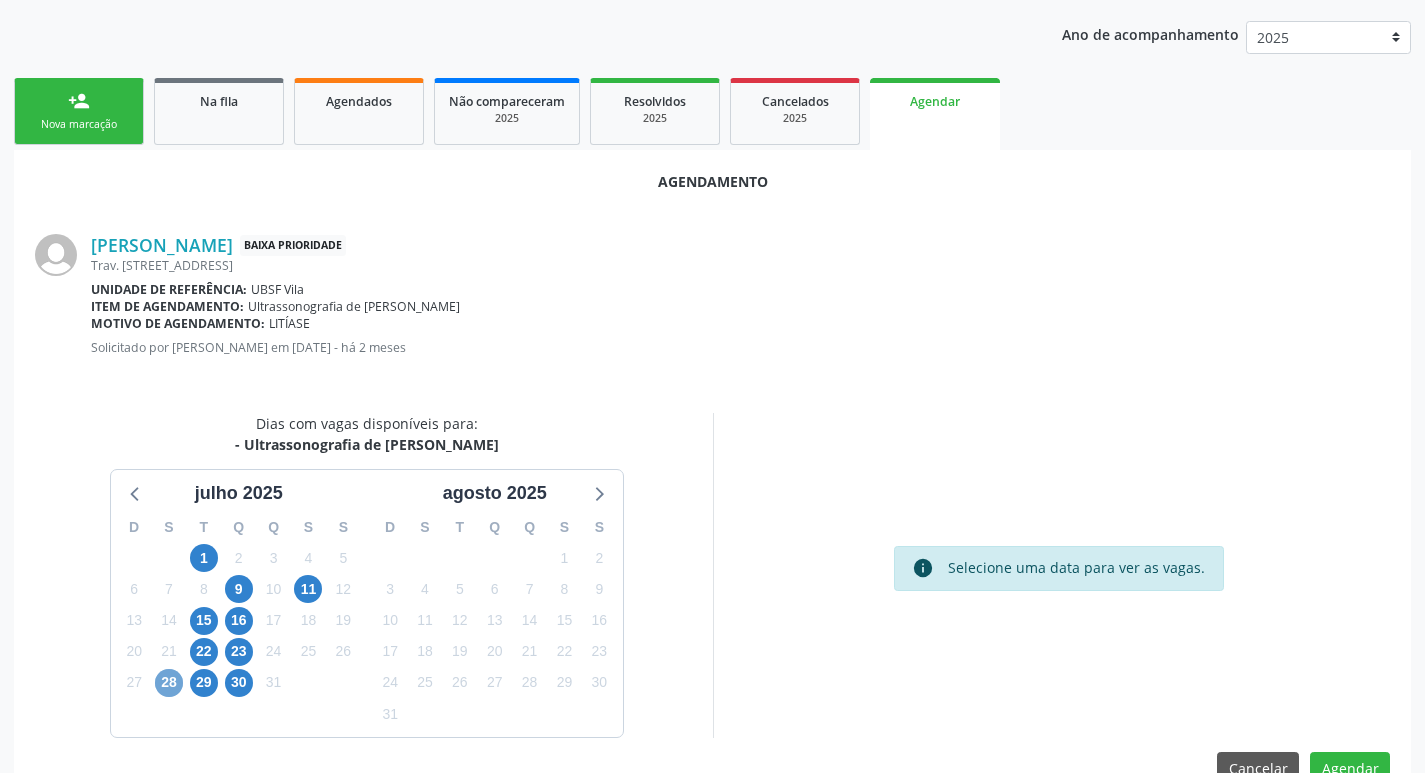 click on "28" at bounding box center (169, 683) 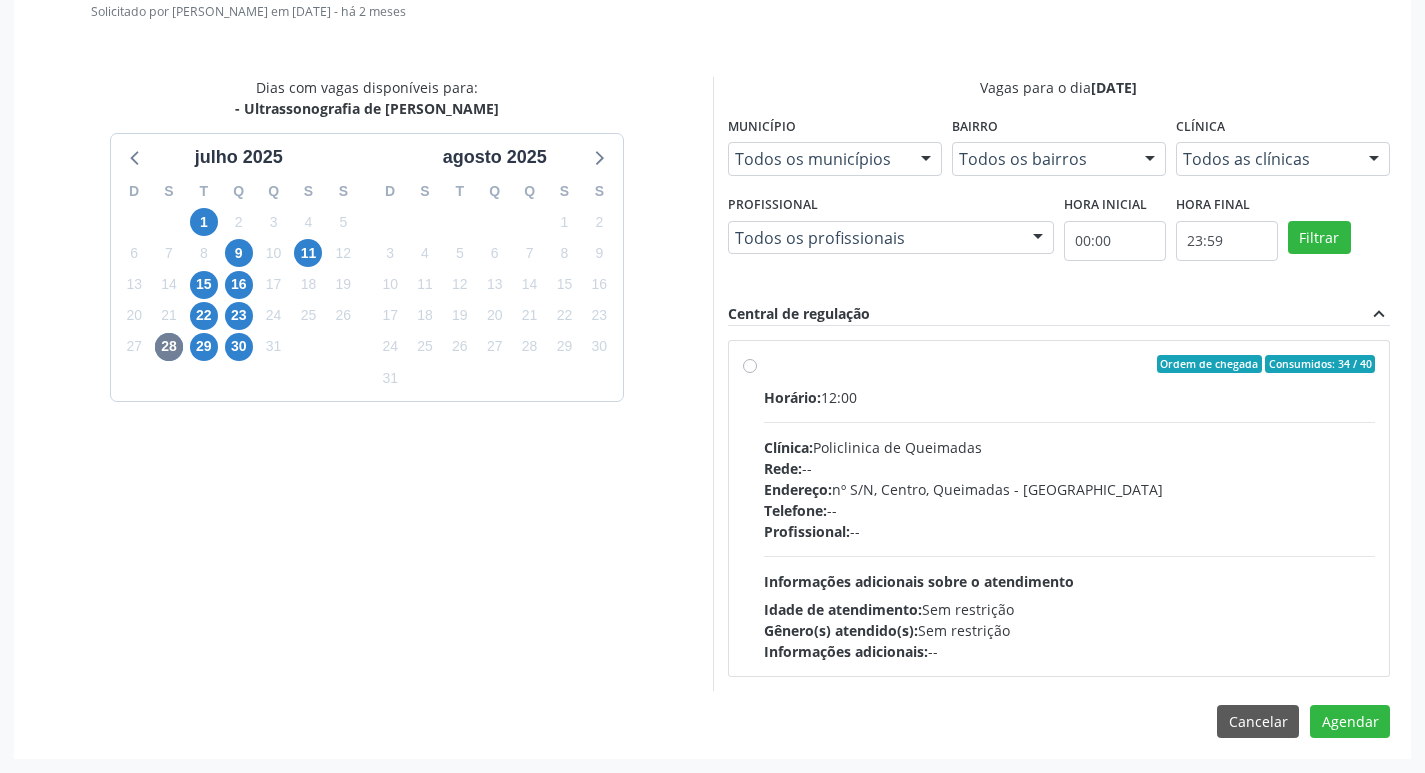 click on "Horário:   12:00
Clínica:  Policlinica de Queimadas
Rede:
--
Endereço:   nº S/N, Centro, Queimadas - PB
Telefone:   --
Profissional:
--
Informações adicionais sobre o atendimento
Idade de atendimento:
Sem restrição
Gênero(s) atendido(s):
Sem restrição
Informações adicionais:
--" at bounding box center [1070, 524] 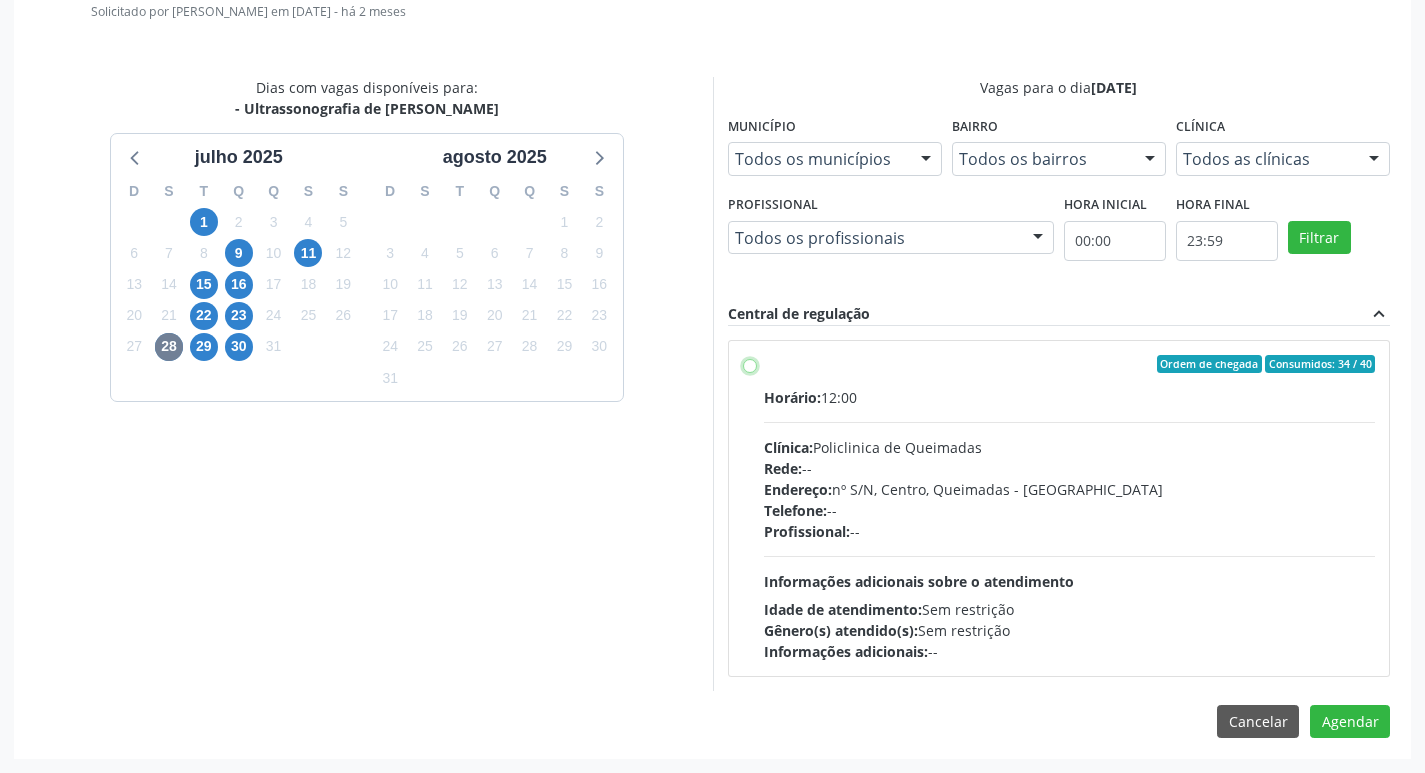 radio on "true" 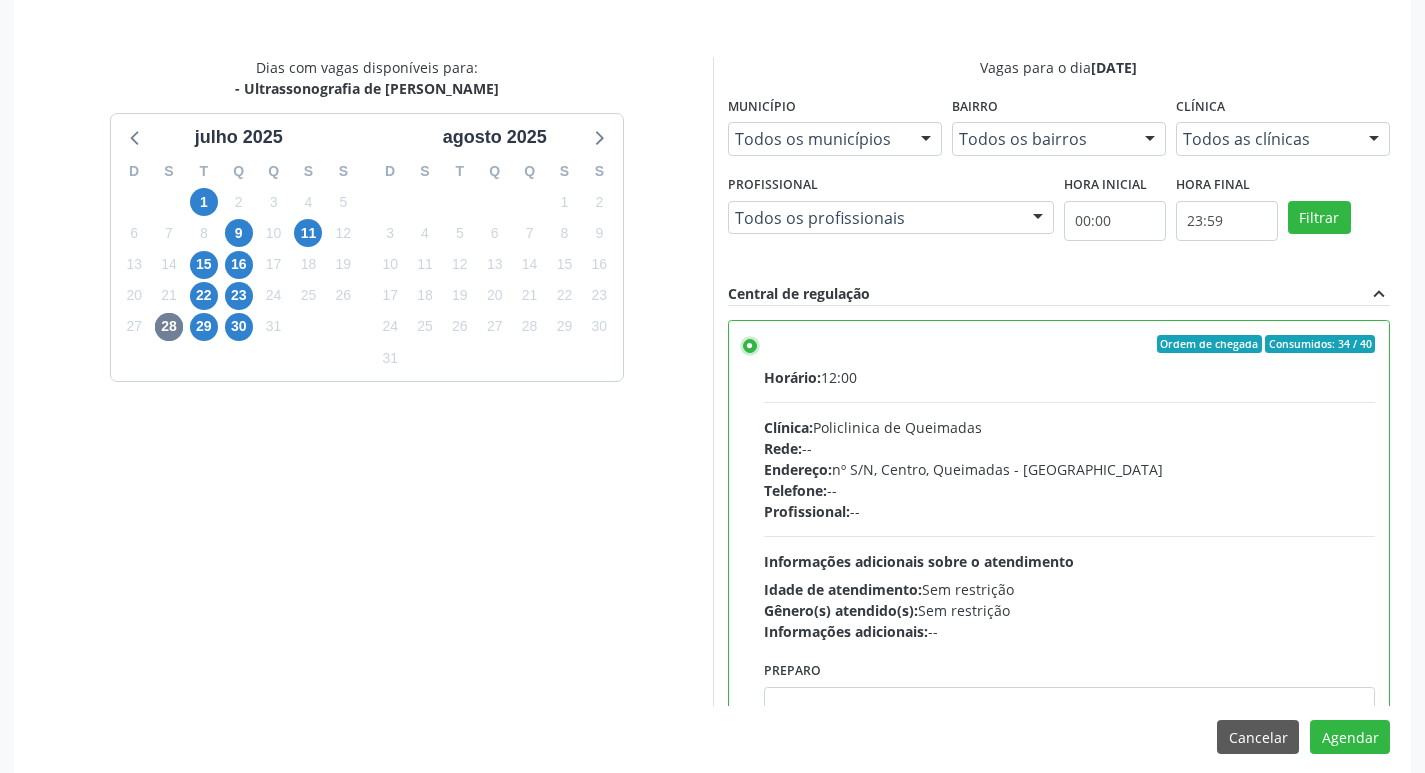 scroll, scrollTop: 593, scrollLeft: 0, axis: vertical 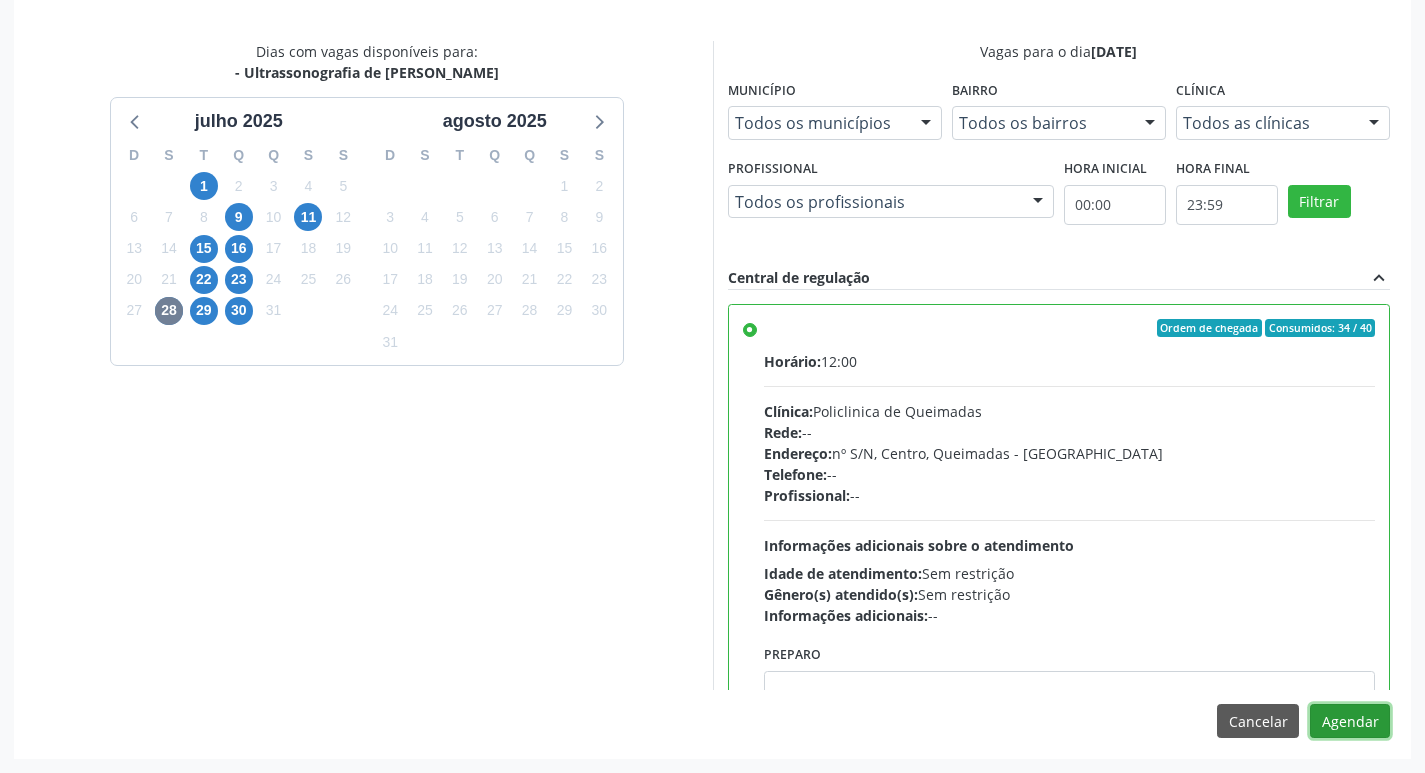 click on "Agendar" at bounding box center [1350, 721] 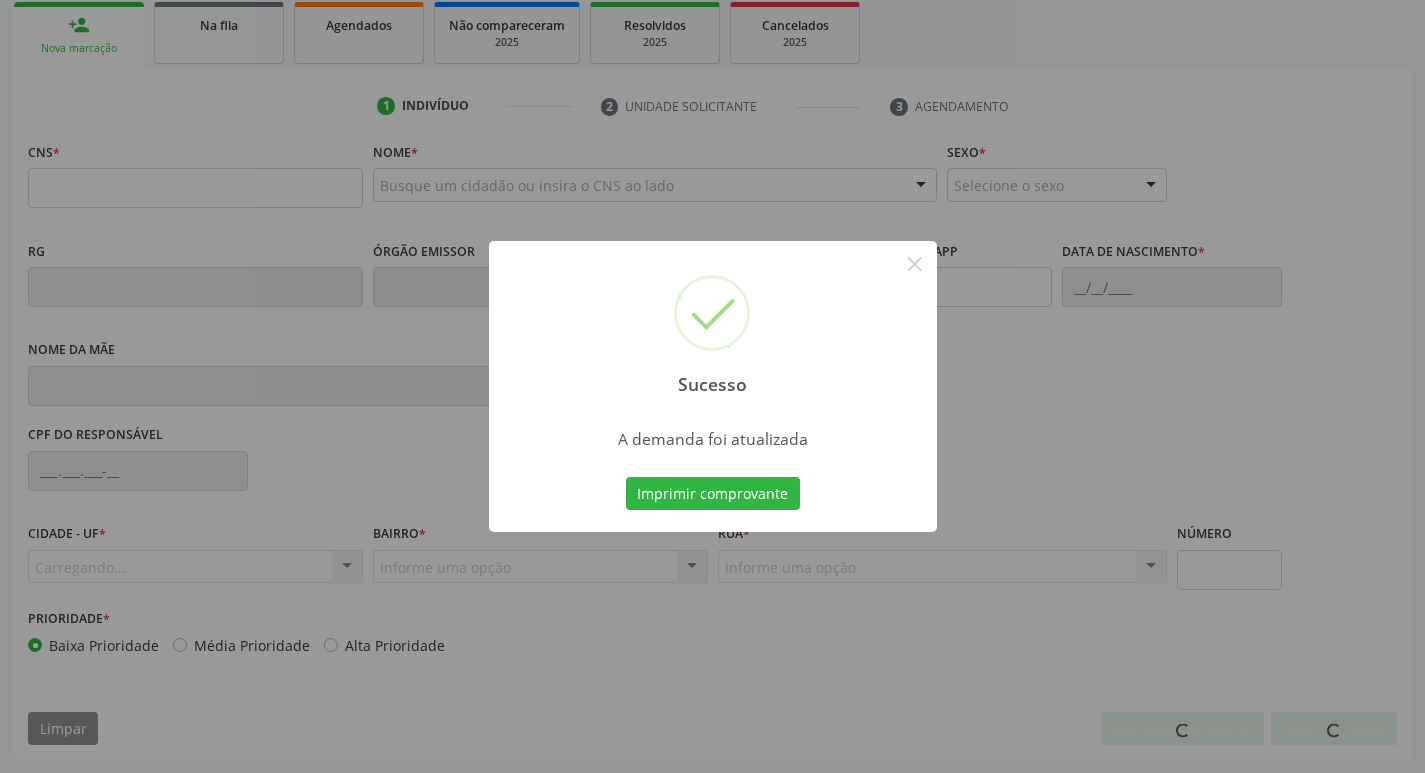 scroll, scrollTop: 297, scrollLeft: 0, axis: vertical 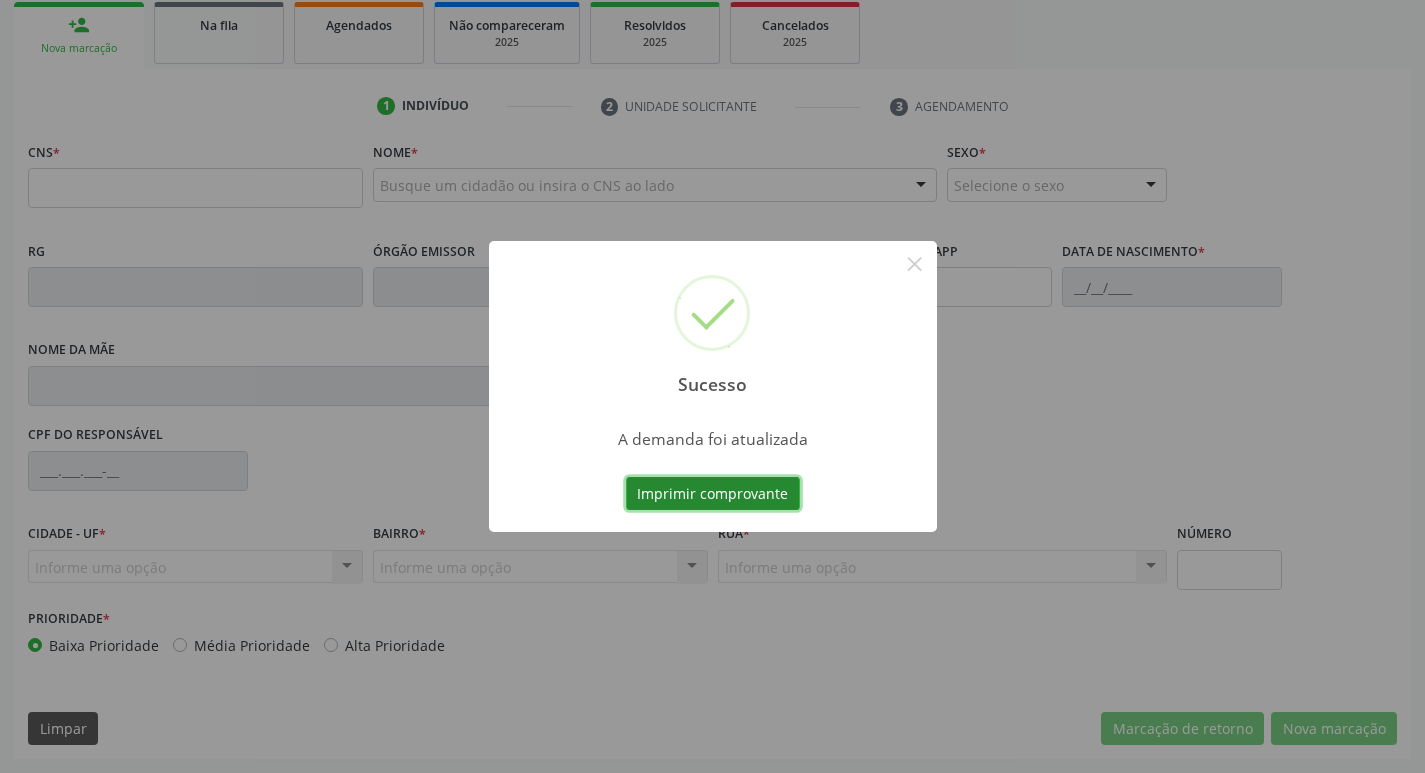 click on "Imprimir comprovante" at bounding box center (713, 494) 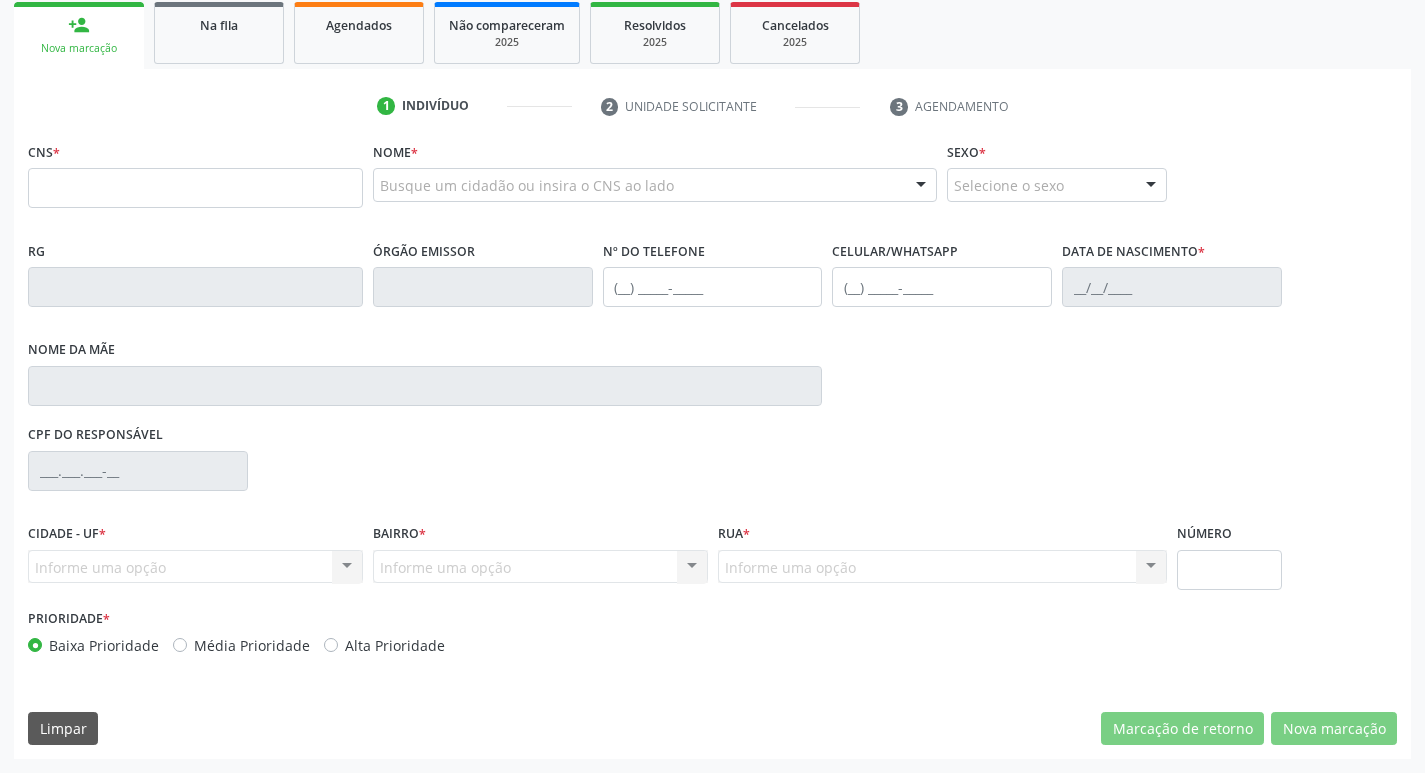 click on "person_add
Nova marcação
Na fila   Agendados   Não compareceram
2025
Resolvidos
2025
Cancelados
2025" at bounding box center (712, 33) 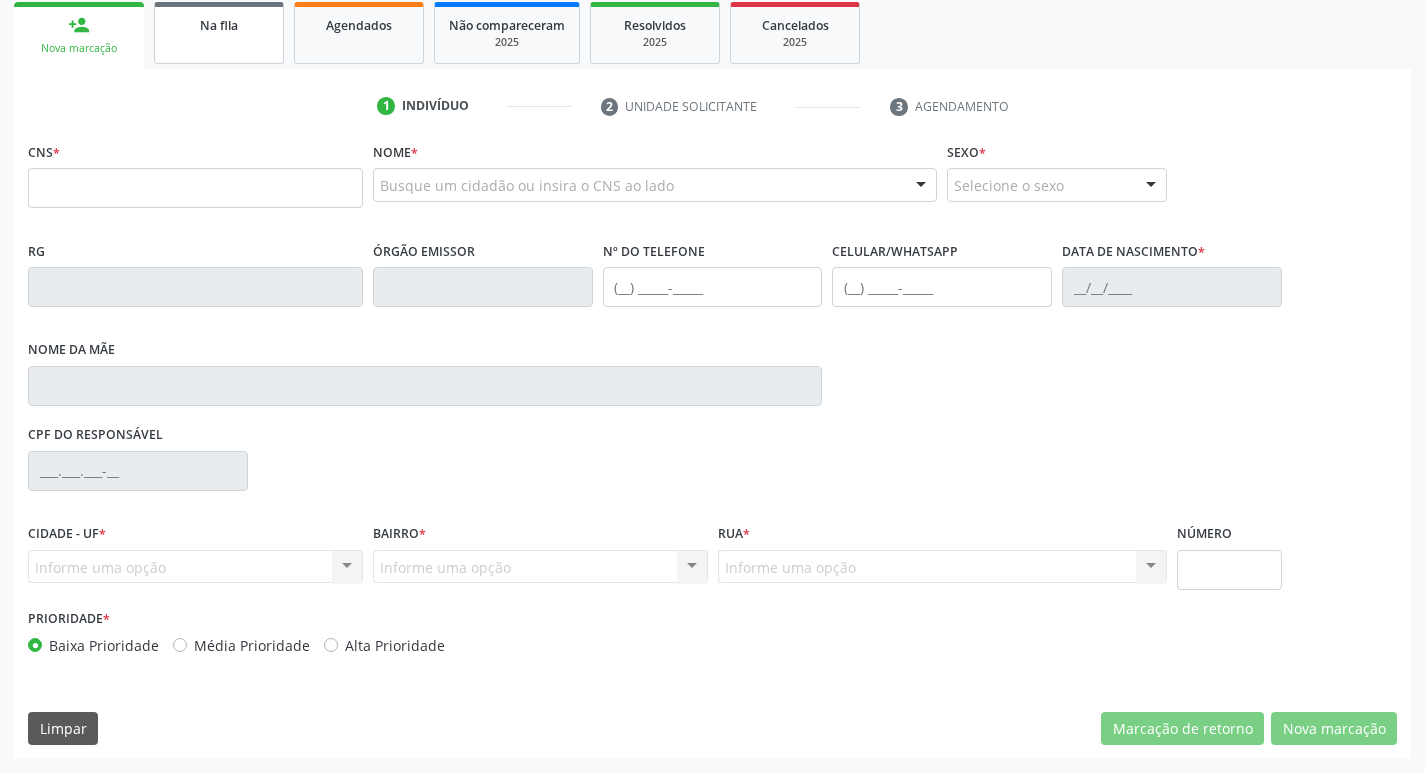 click on "Na fila" at bounding box center [219, 33] 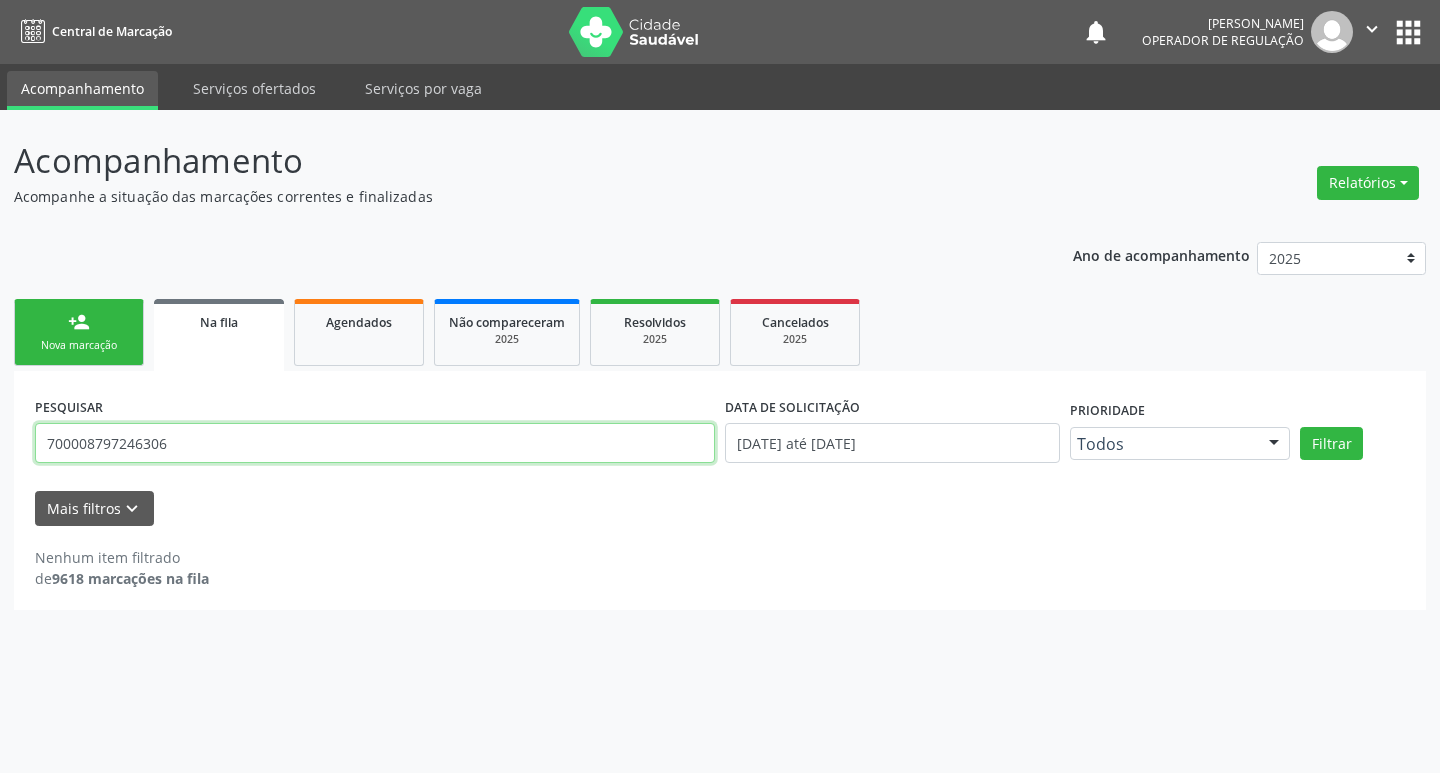 click on "700008797246306" at bounding box center (375, 443) 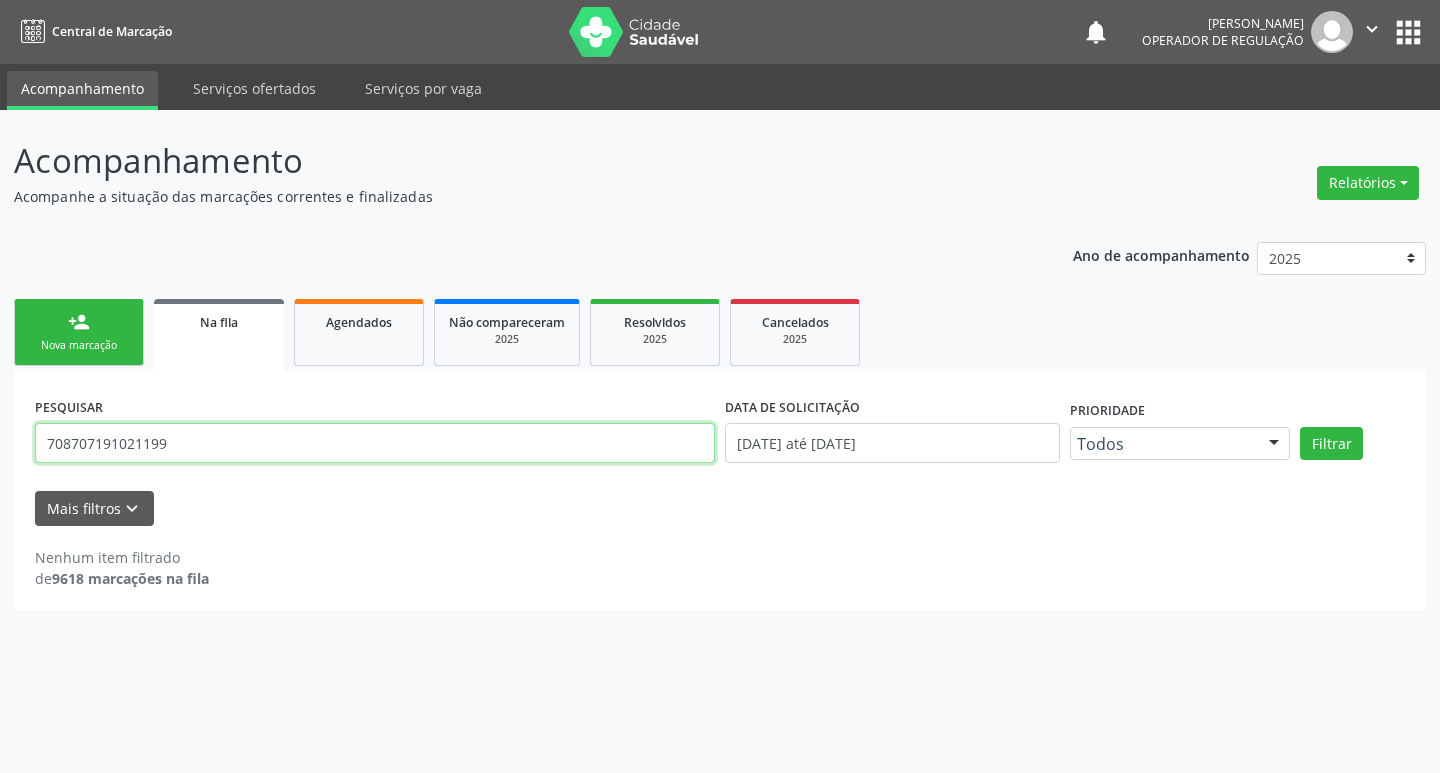 type on "708707191021199" 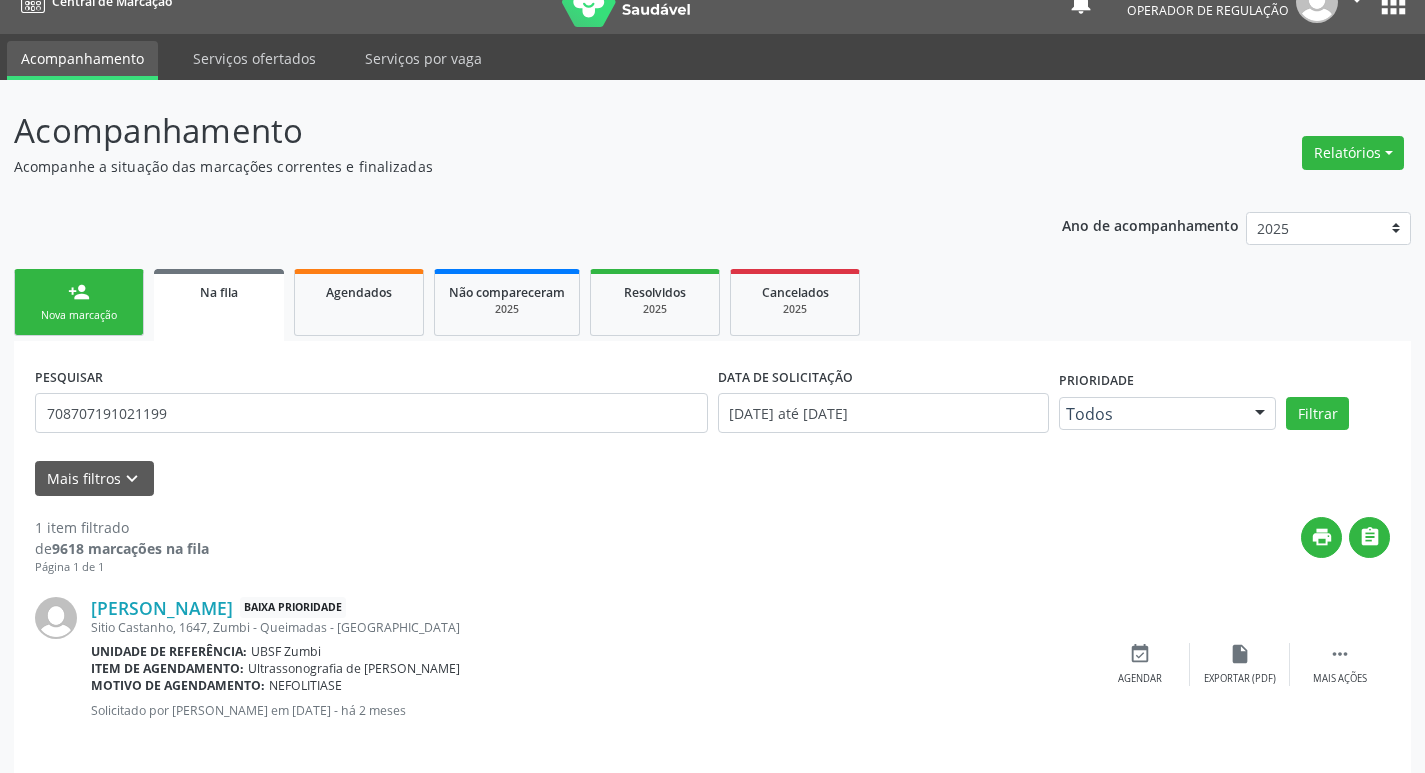 scroll, scrollTop: 46, scrollLeft: 0, axis: vertical 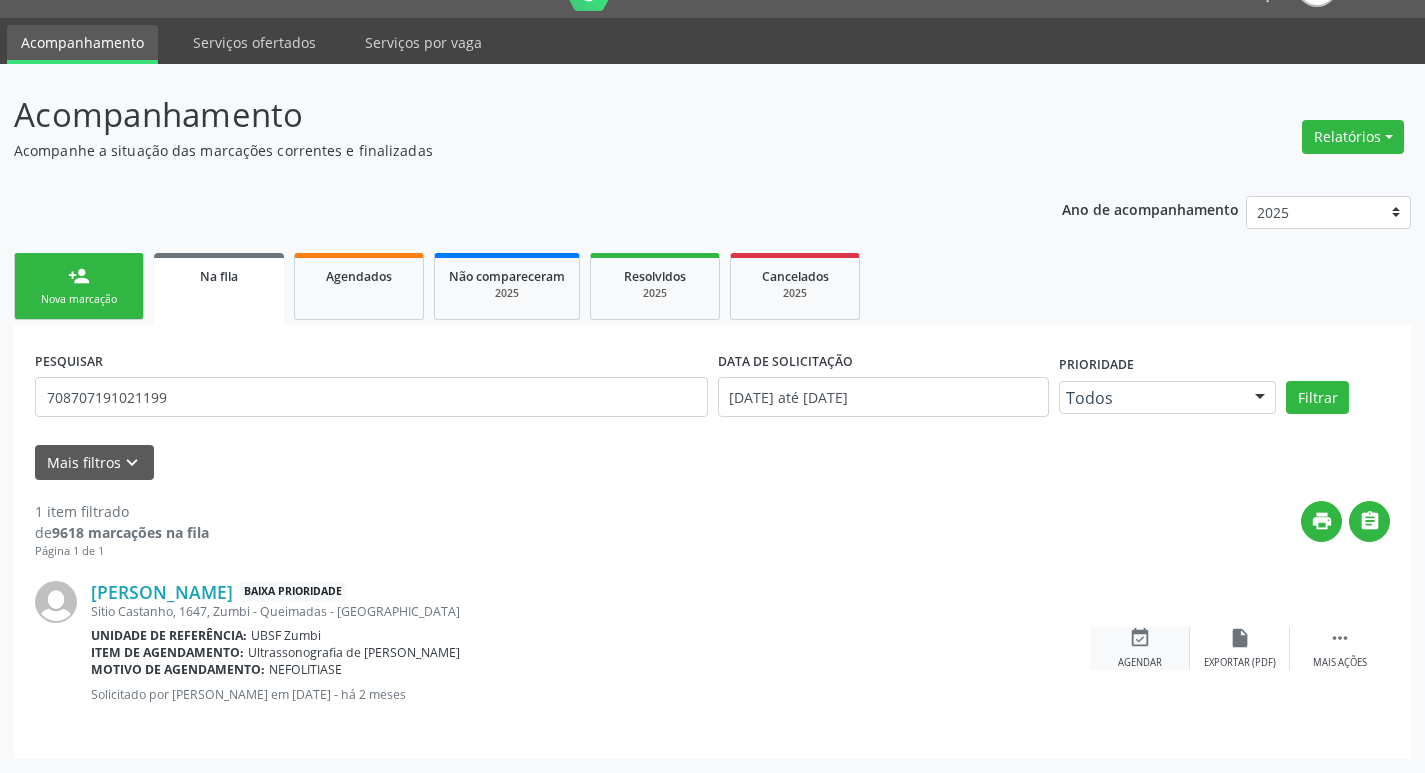 click on "event_available
Agendar" at bounding box center (1140, 648) 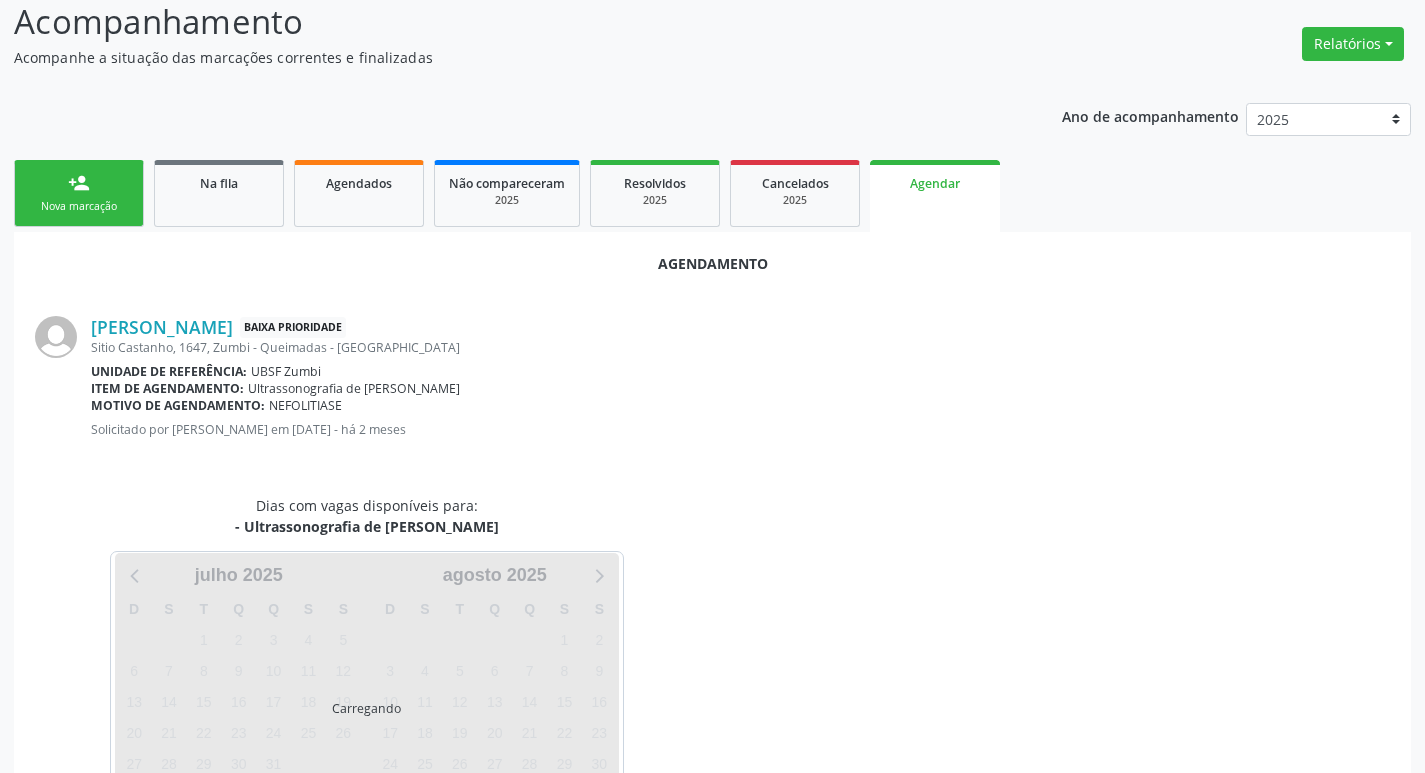 scroll, scrollTop: 221, scrollLeft: 0, axis: vertical 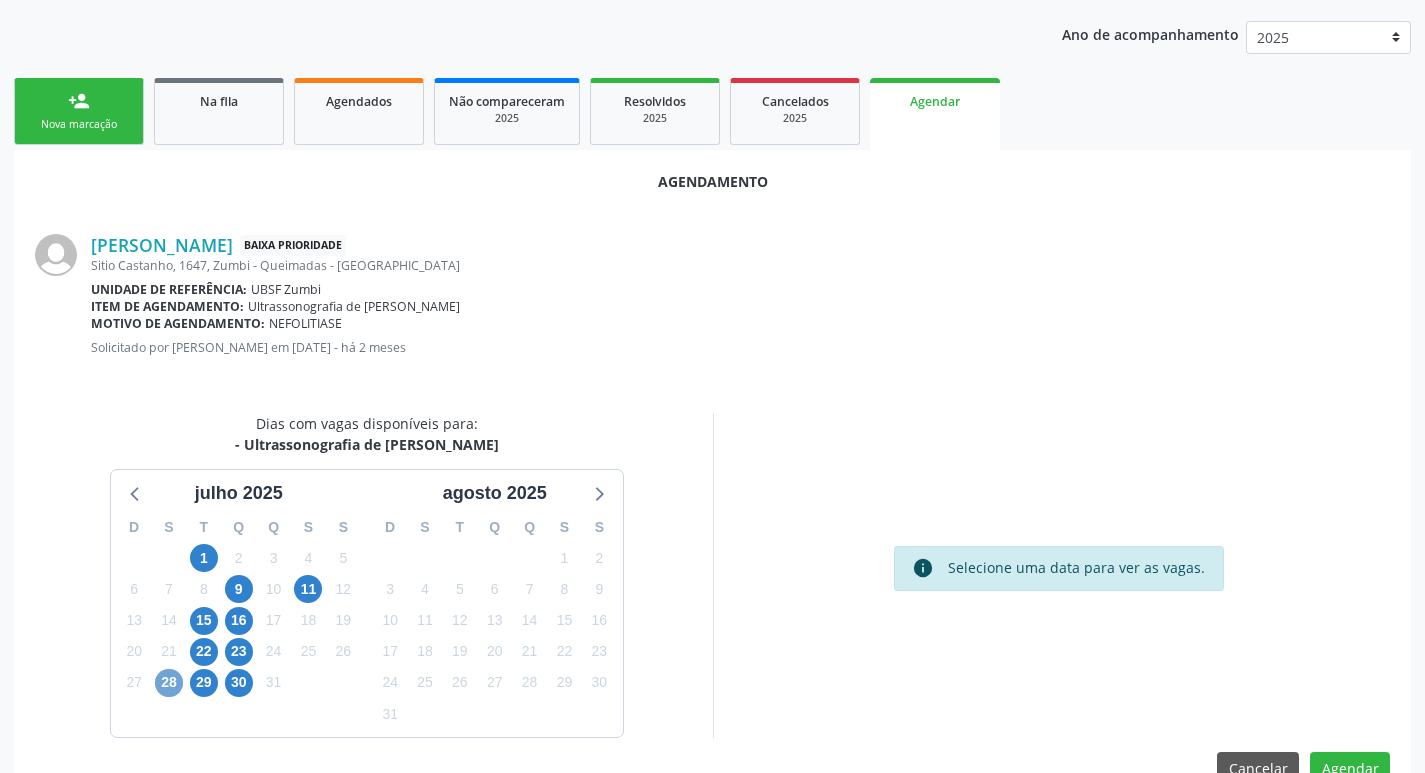 click on "28" at bounding box center [169, 683] 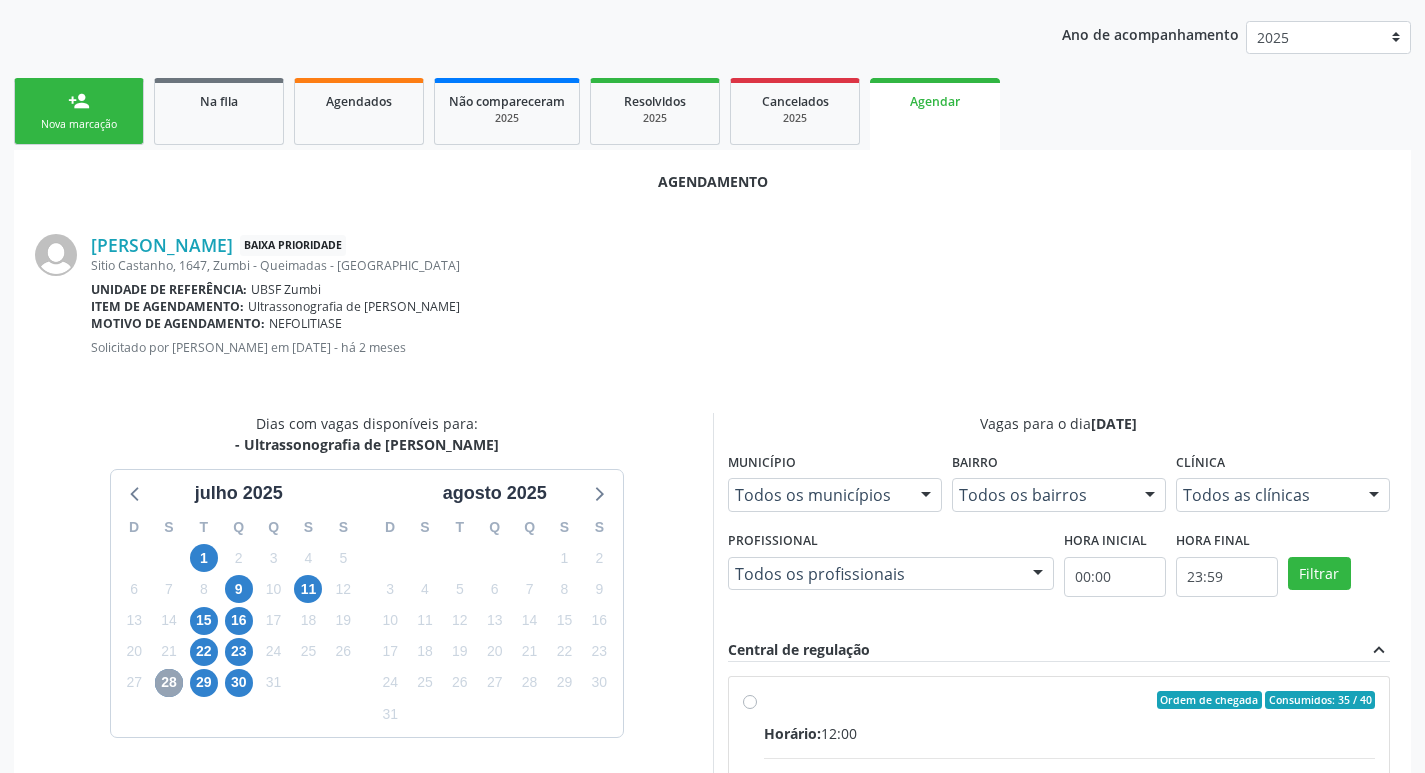 scroll, scrollTop: 557, scrollLeft: 0, axis: vertical 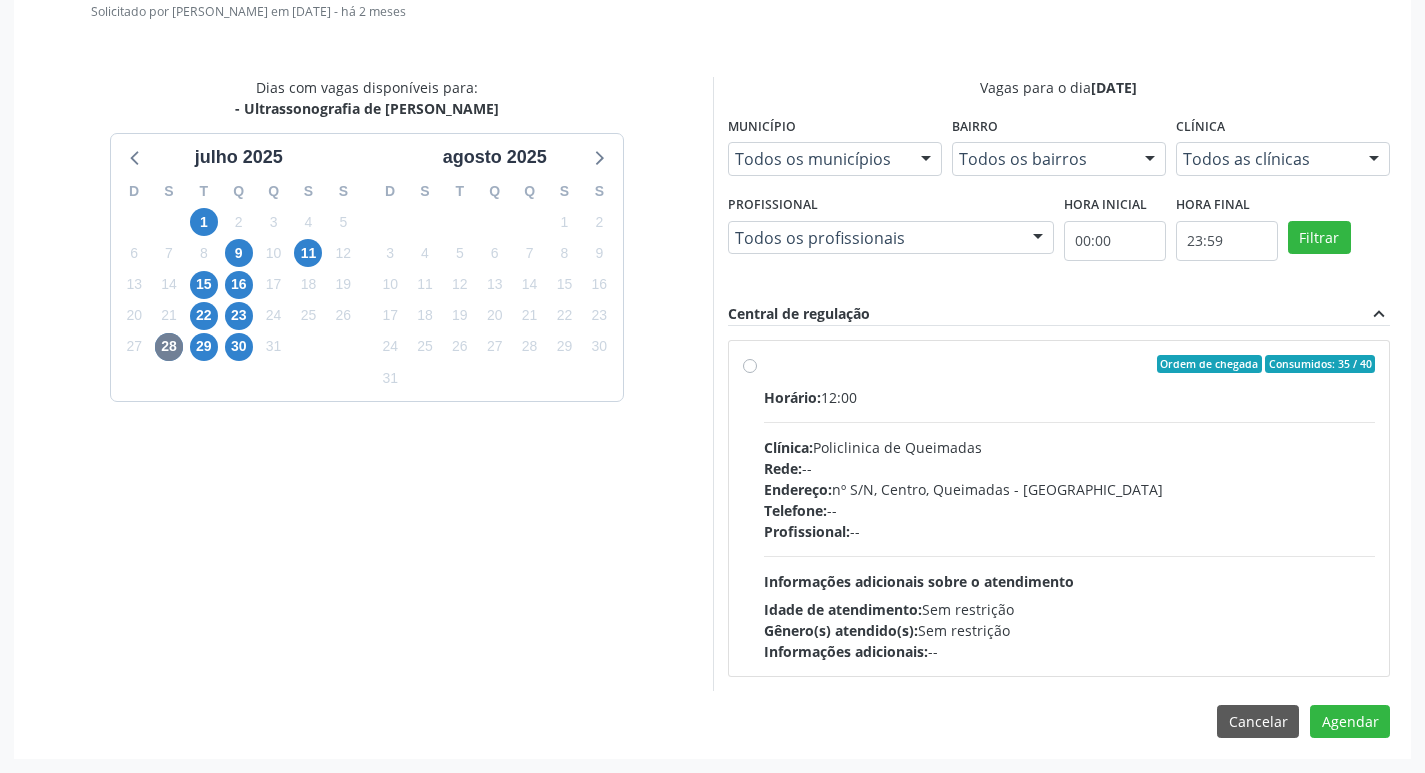 click on "Horário:   12:00
Clínica:  Policlinica de Queimadas
Rede:
--
Endereço:   nº S/N, Centro, Queimadas - PB
Telefone:   --
Profissional:
--
Informações adicionais sobre o atendimento
Idade de atendimento:
Sem restrição
Gênero(s) atendido(s):
Sem restrição
Informações adicionais:
--" at bounding box center [1070, 524] 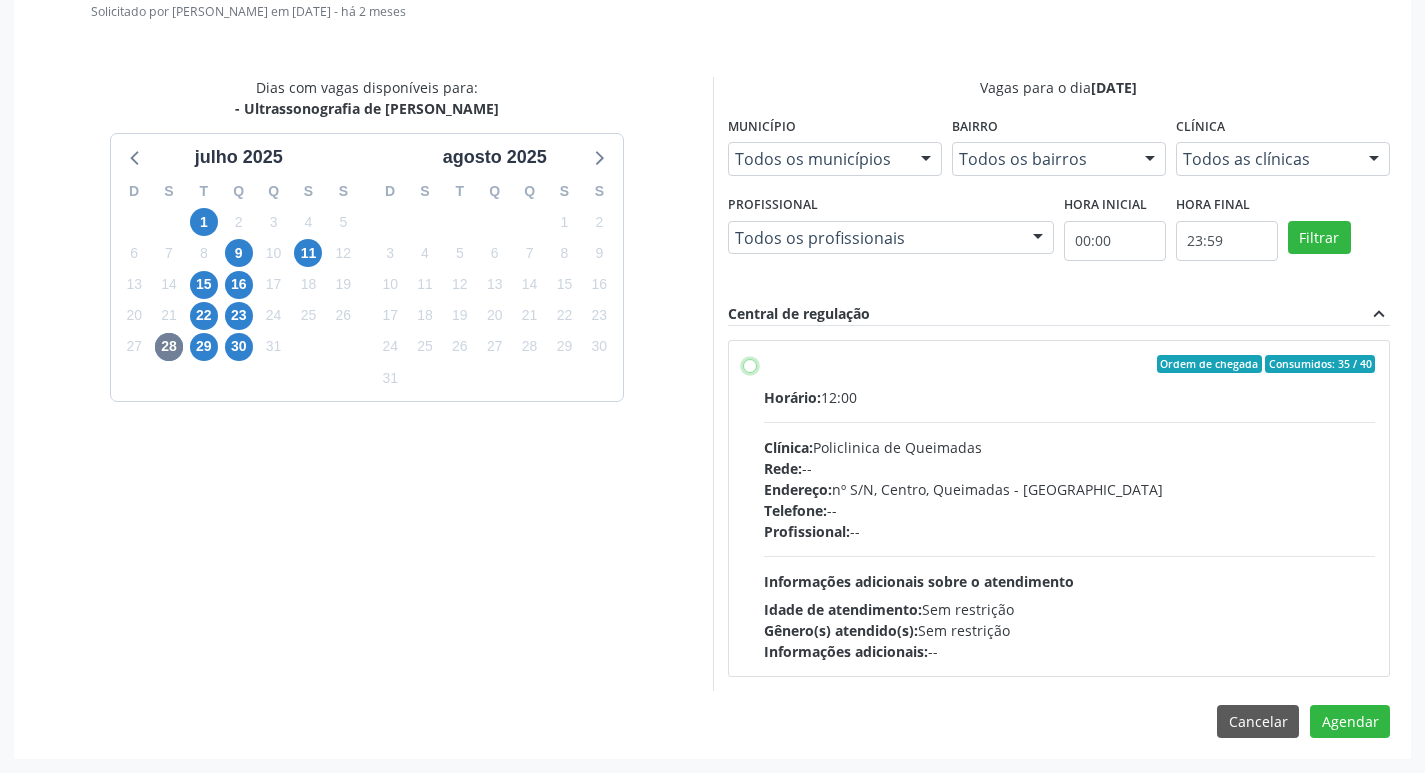 radio on "true" 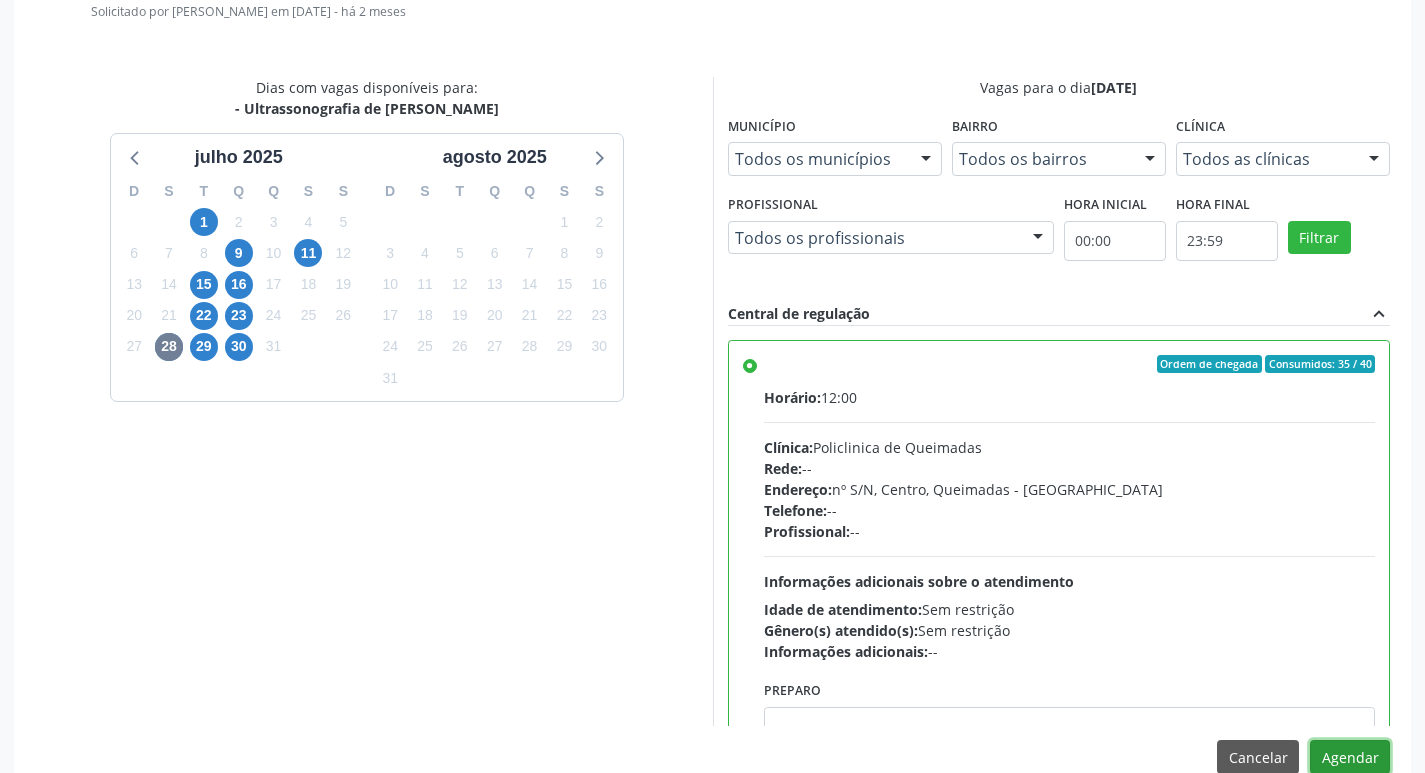 click on "Agendar" at bounding box center [1350, 757] 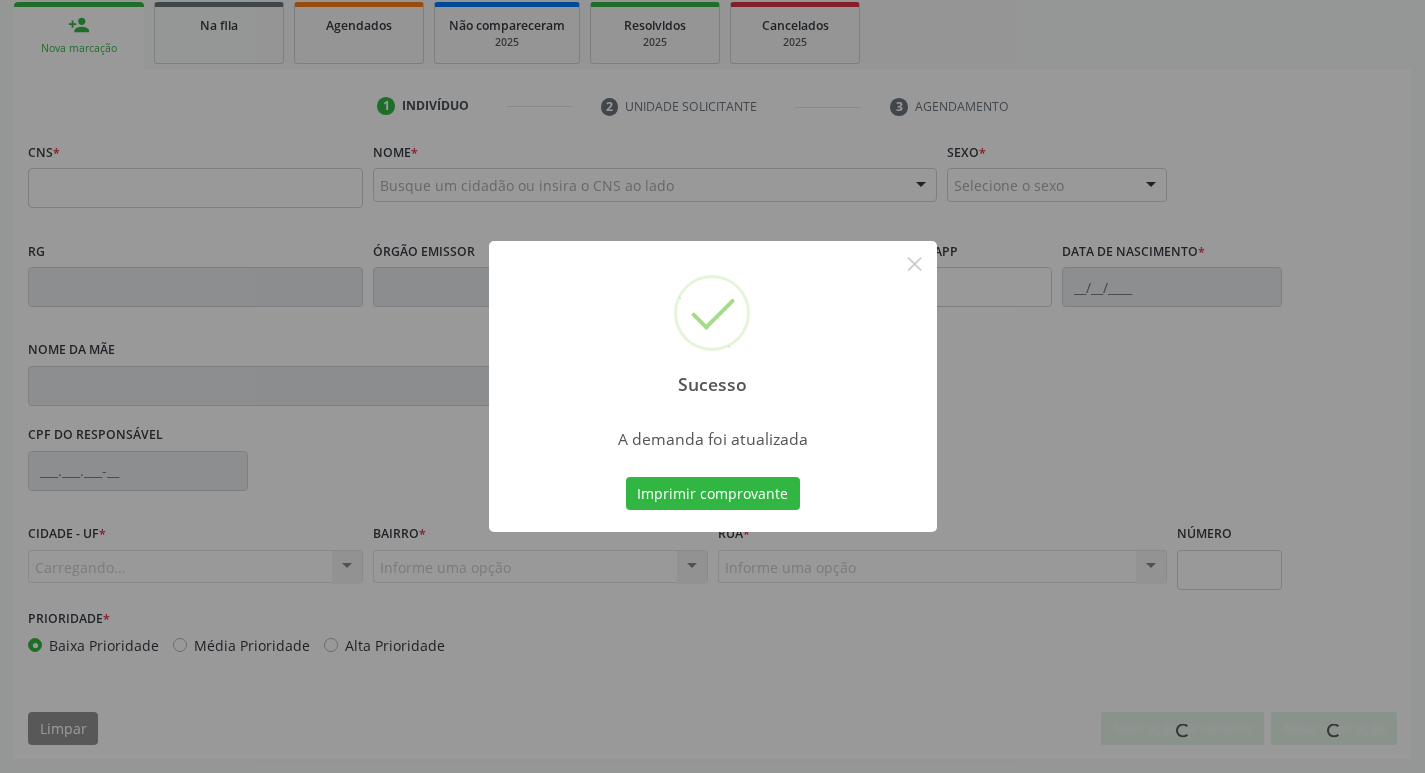 scroll, scrollTop: 297, scrollLeft: 0, axis: vertical 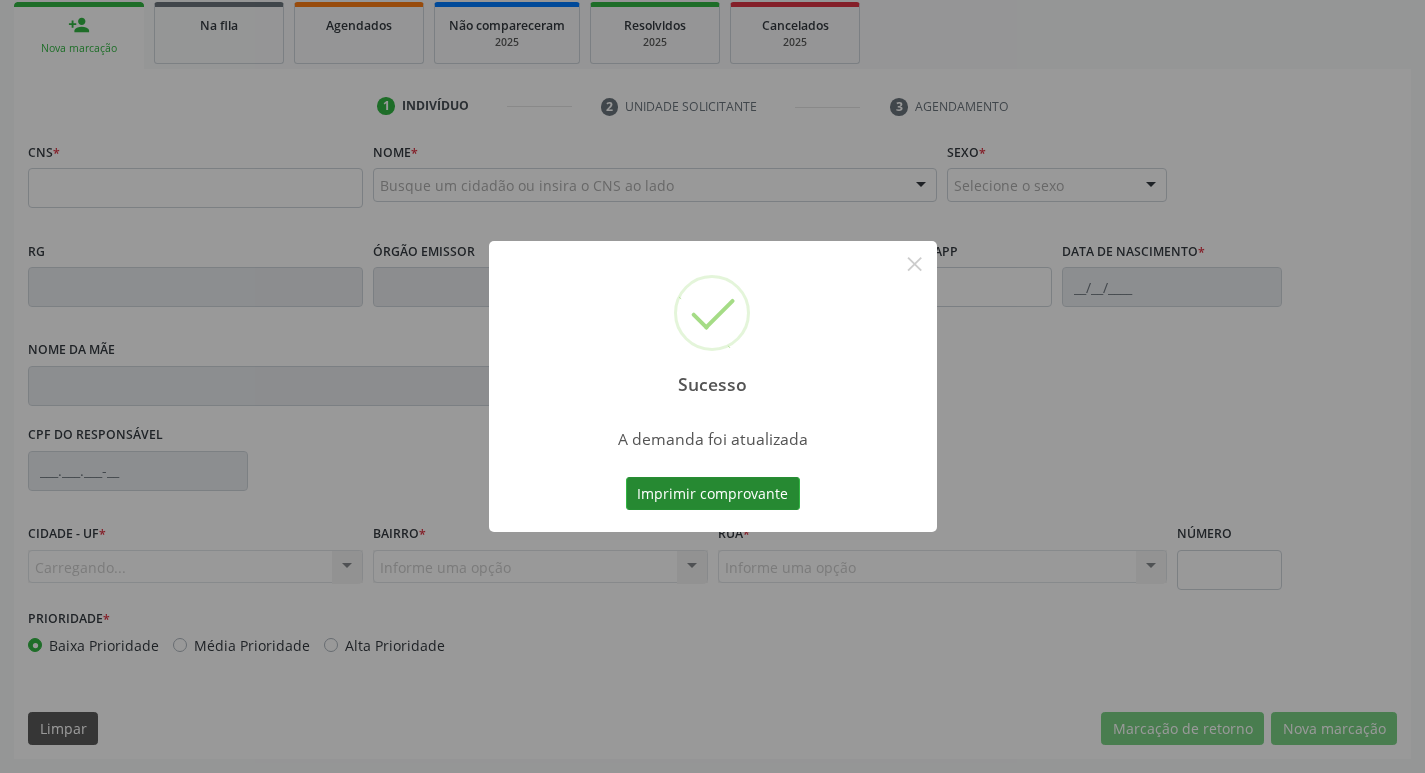 click on "Imprimir comprovante" at bounding box center (713, 494) 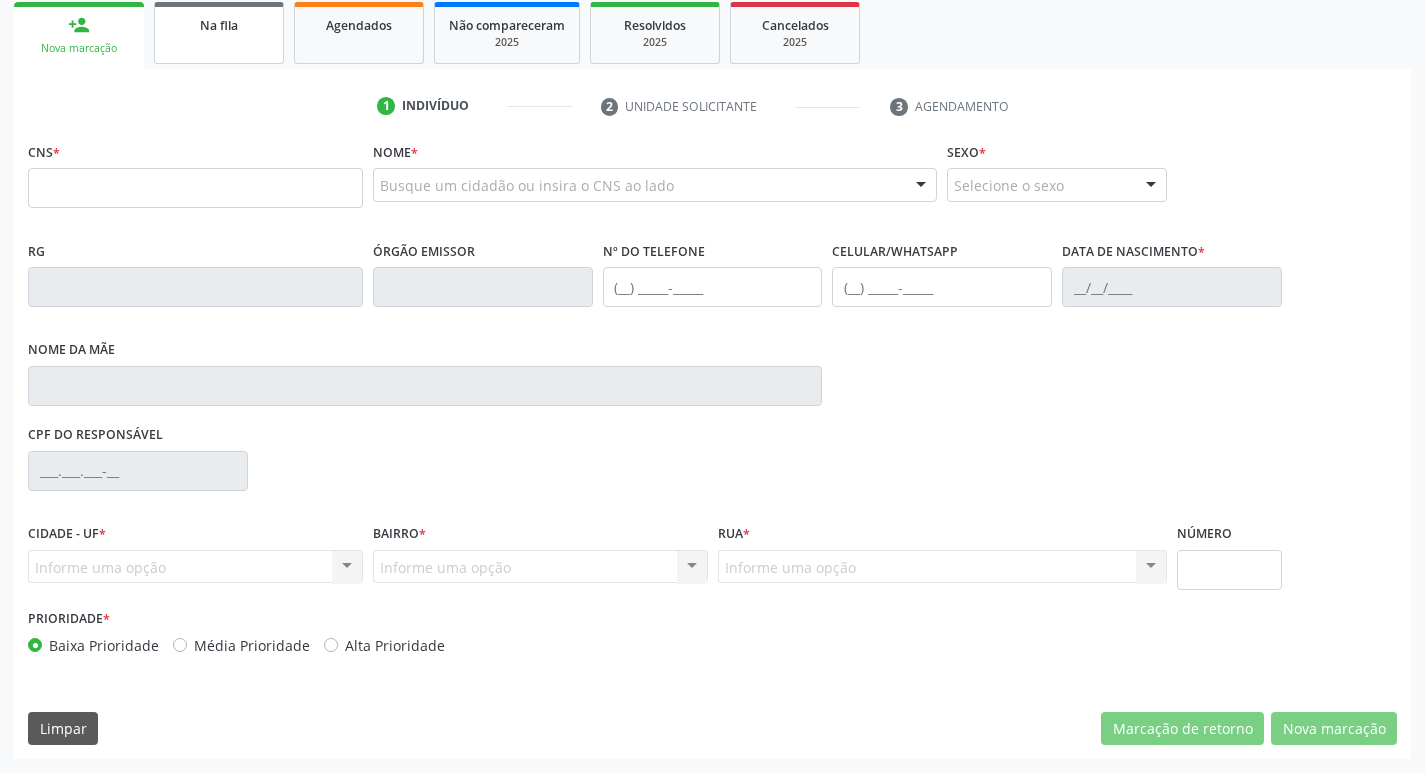 click on "Na fila" at bounding box center (219, 33) 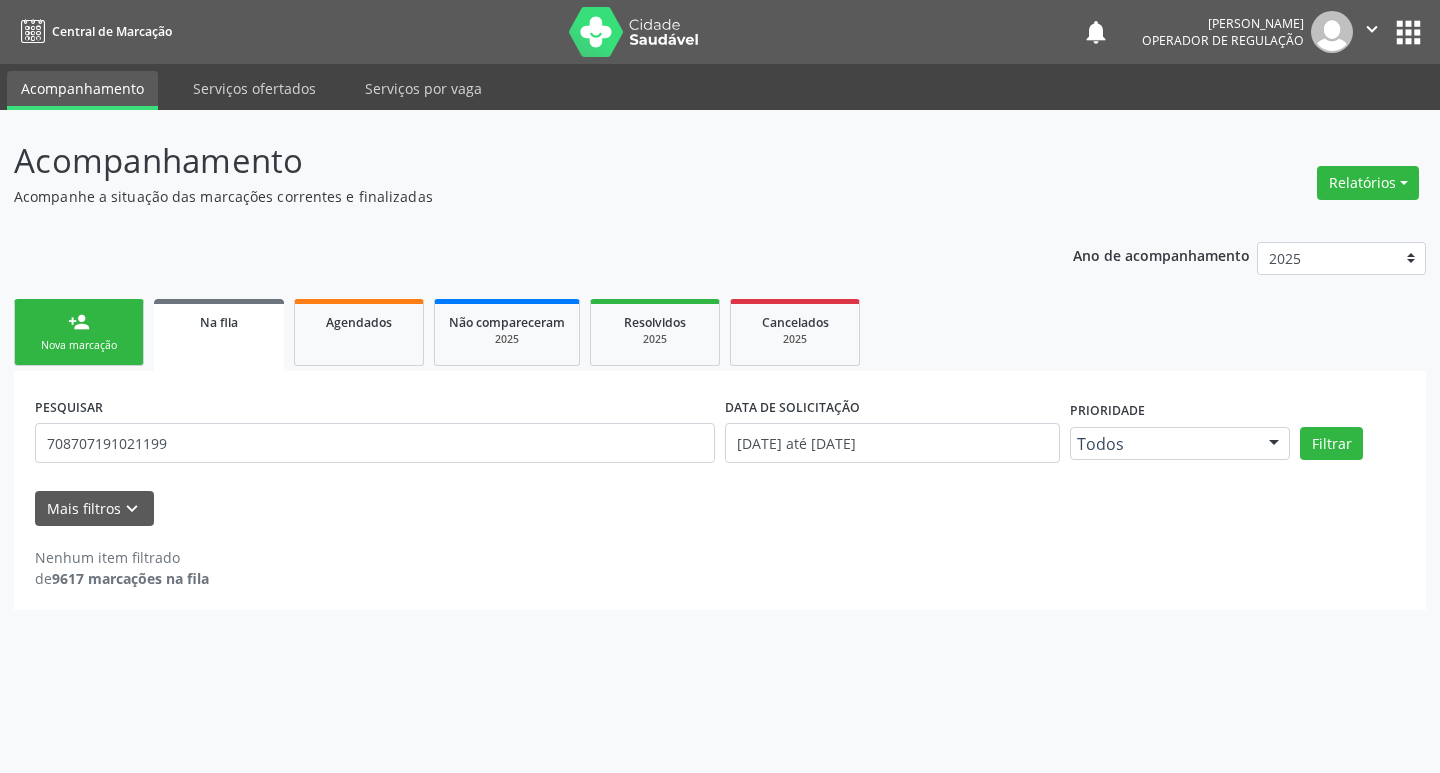 click on "PESQUISAR
708707191021199" at bounding box center [375, 434] 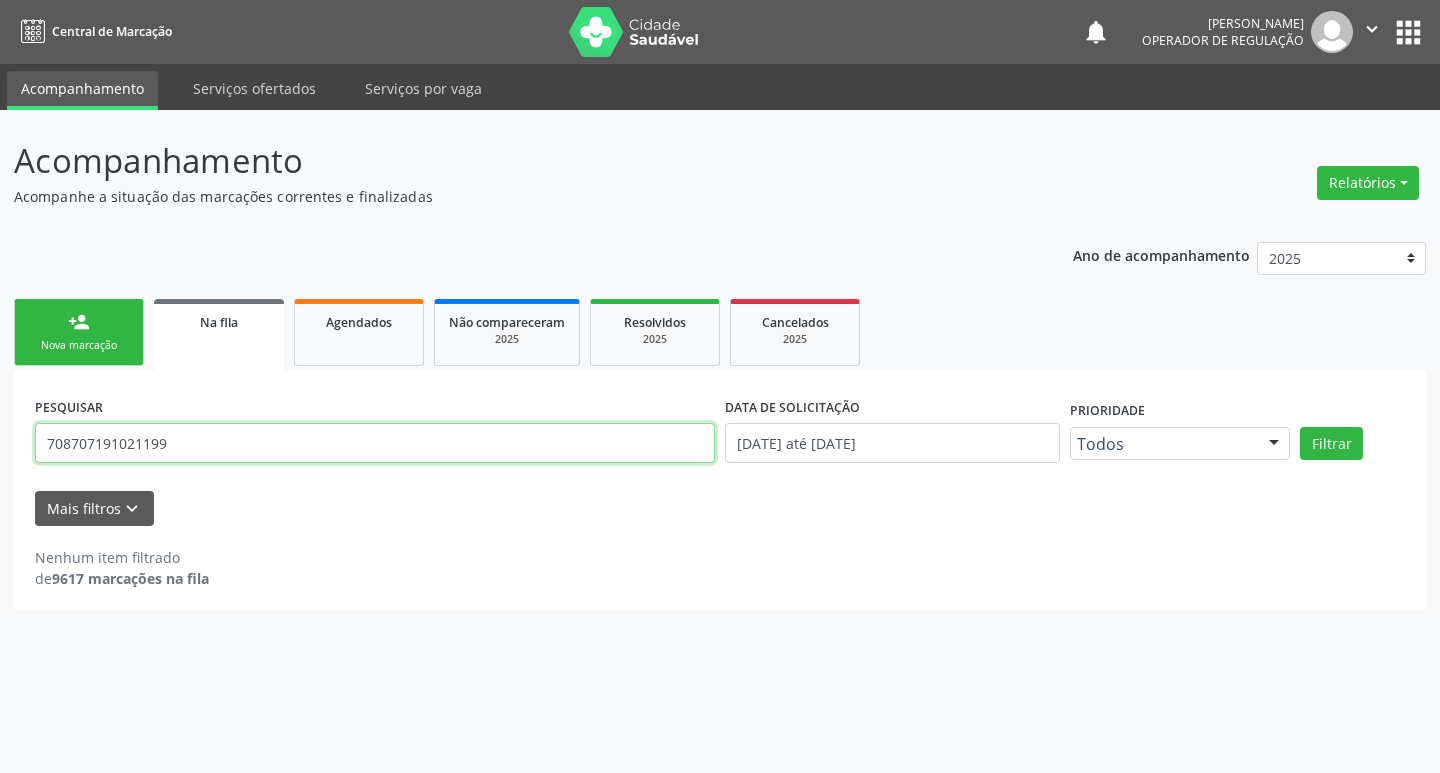 click on "708707191021199" at bounding box center (375, 443) 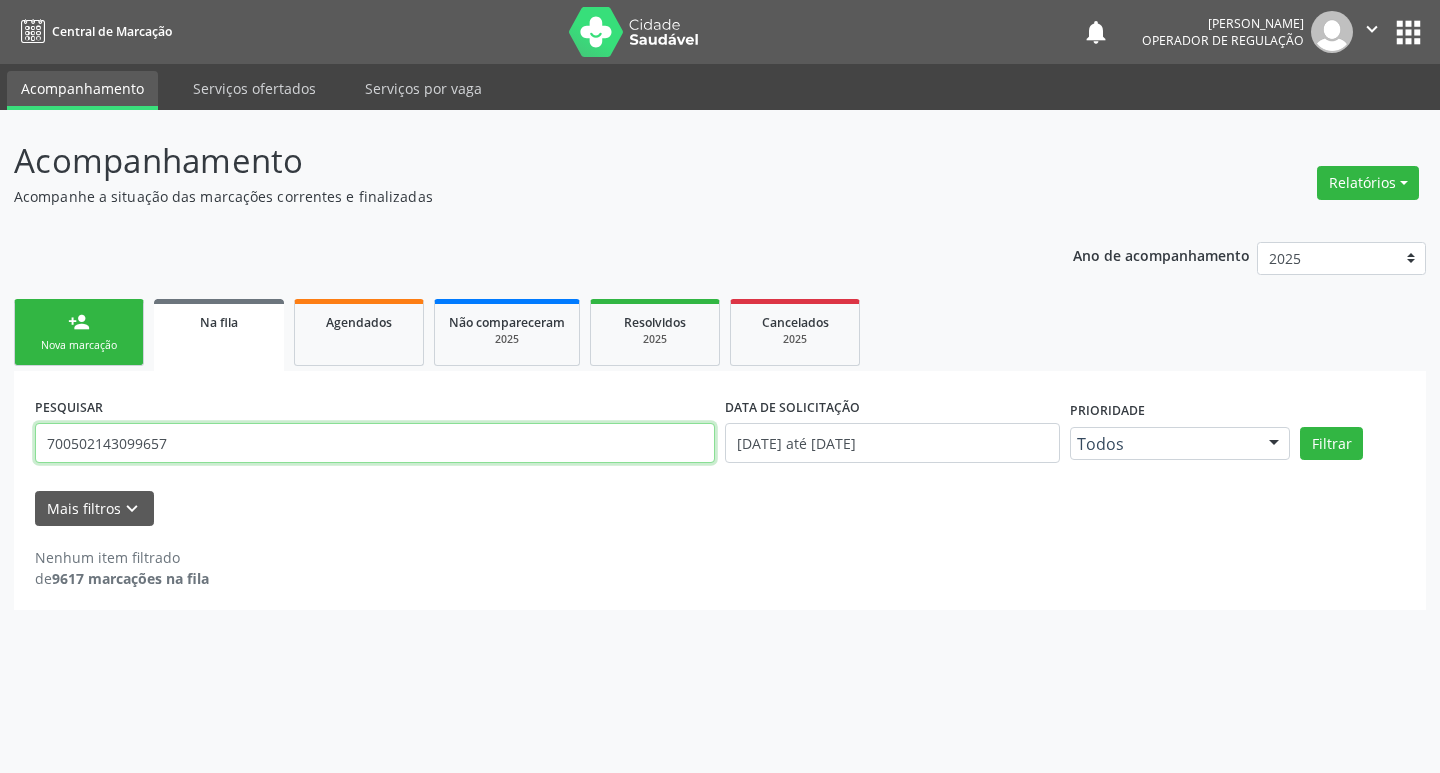 type on "700502143099657" 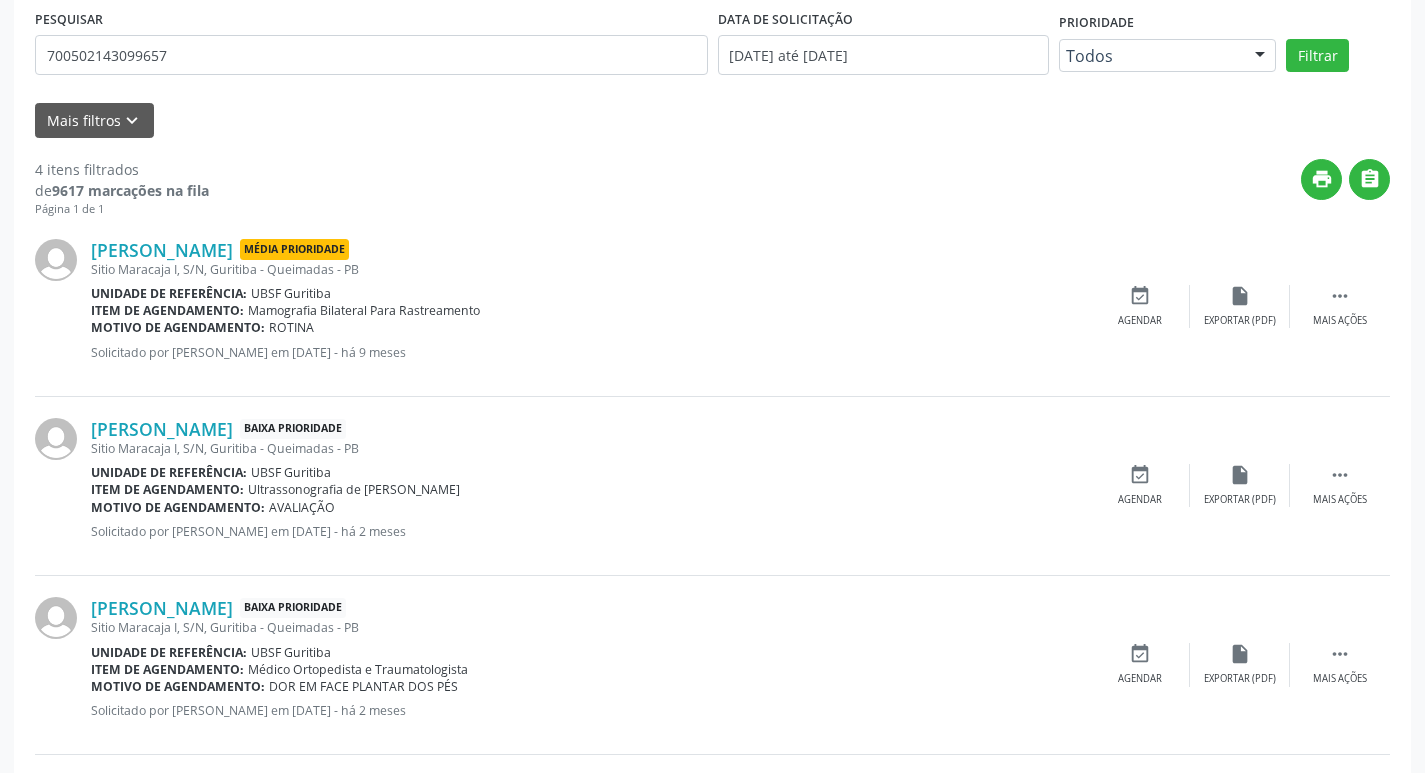 scroll, scrollTop: 400, scrollLeft: 0, axis: vertical 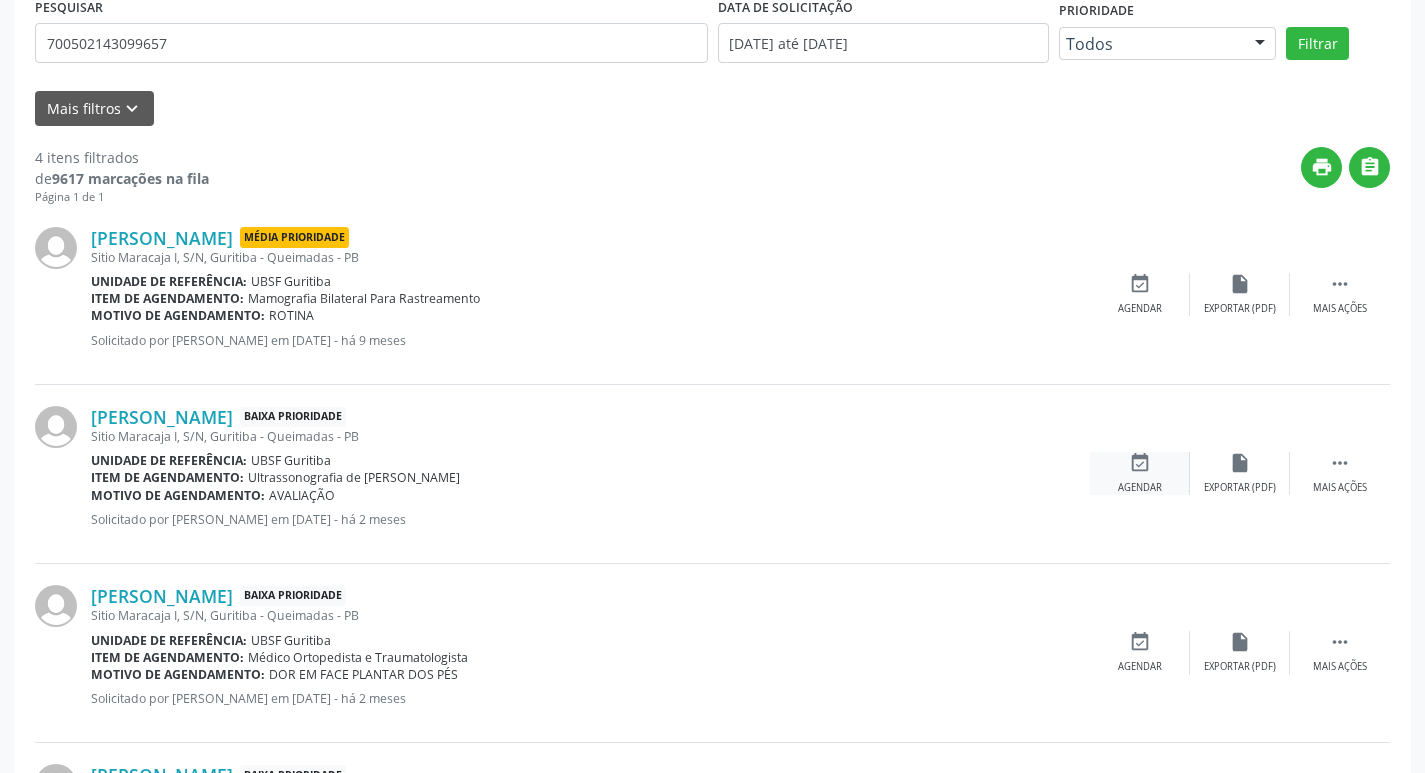 click on "event_available
Agendar" at bounding box center (1140, 473) 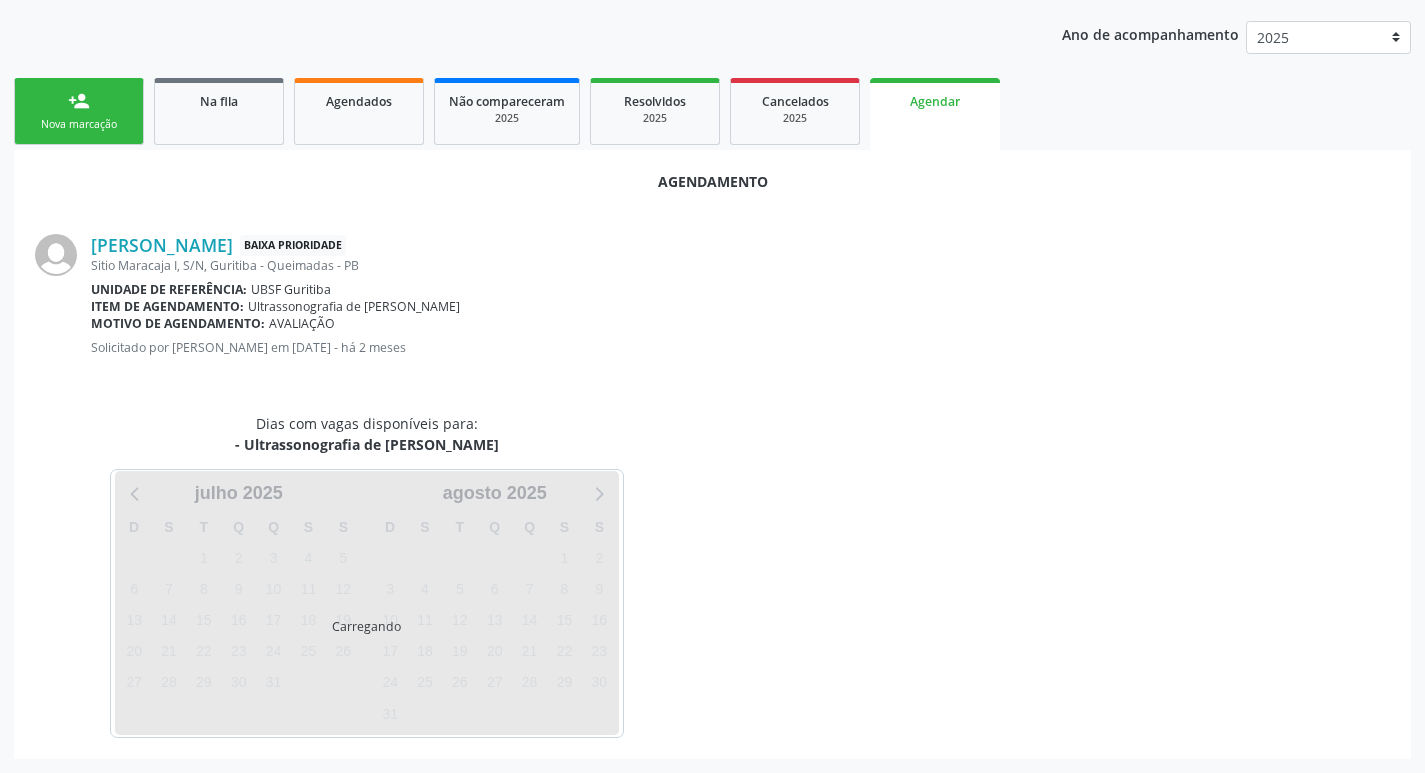 scroll, scrollTop: 268, scrollLeft: 0, axis: vertical 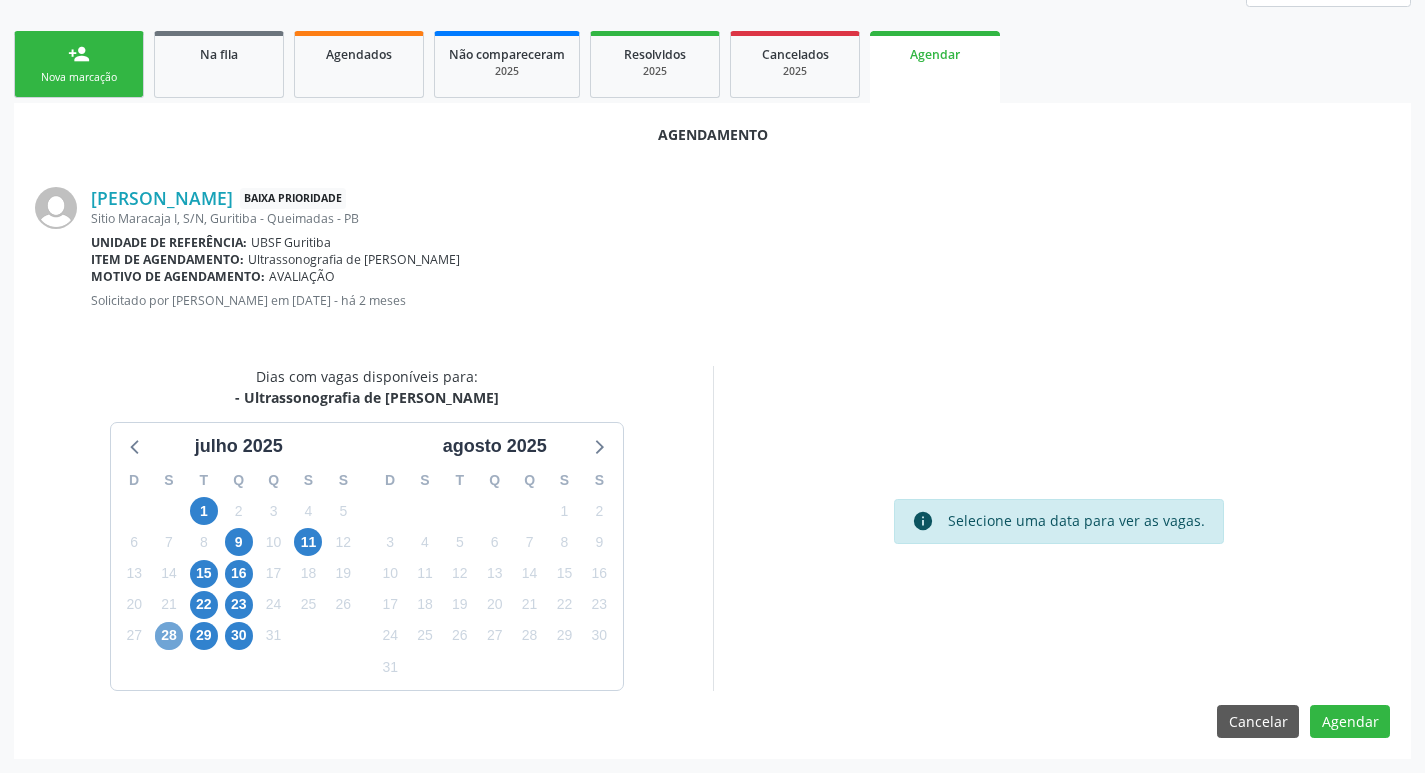 click on "28" at bounding box center [169, 636] 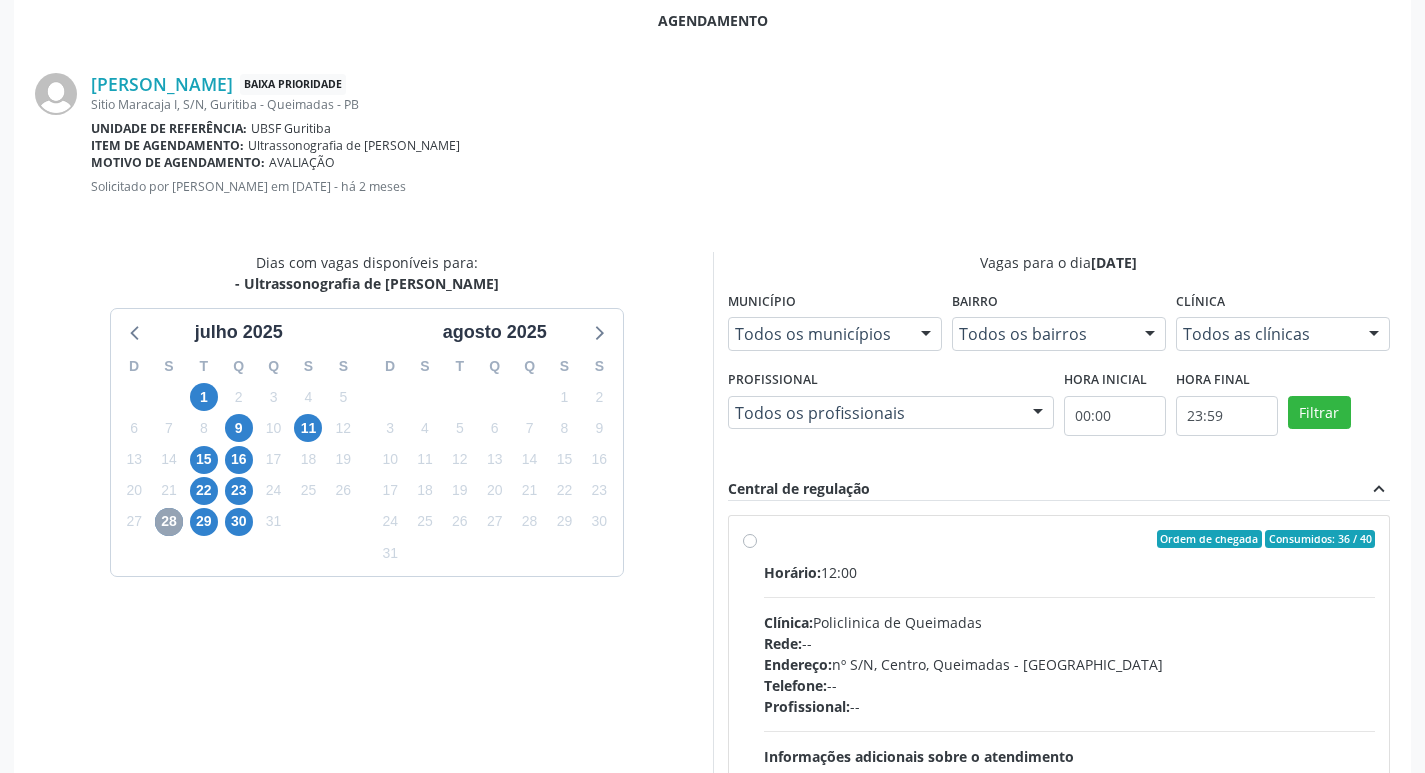 scroll, scrollTop: 557, scrollLeft: 0, axis: vertical 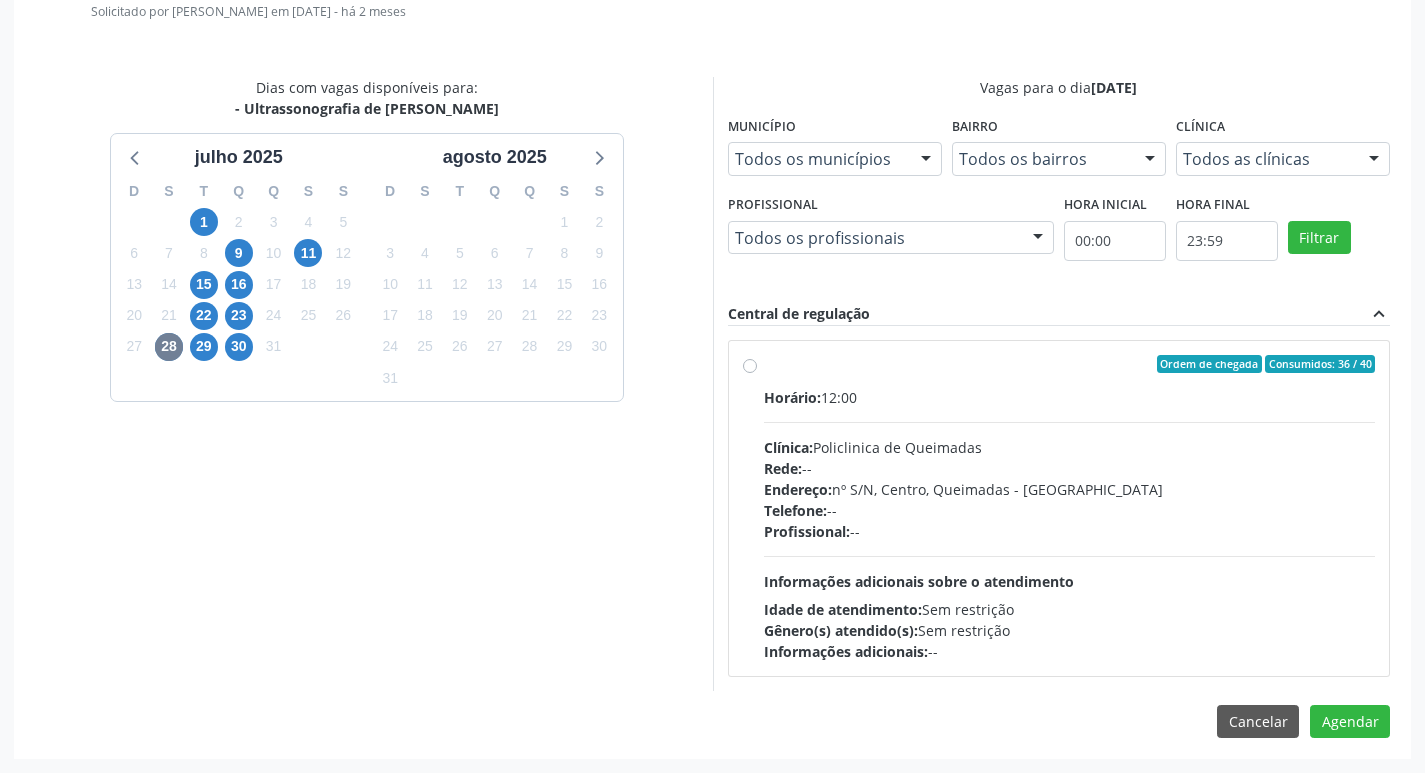 click on "Informações adicionais:
--" at bounding box center (1070, 651) 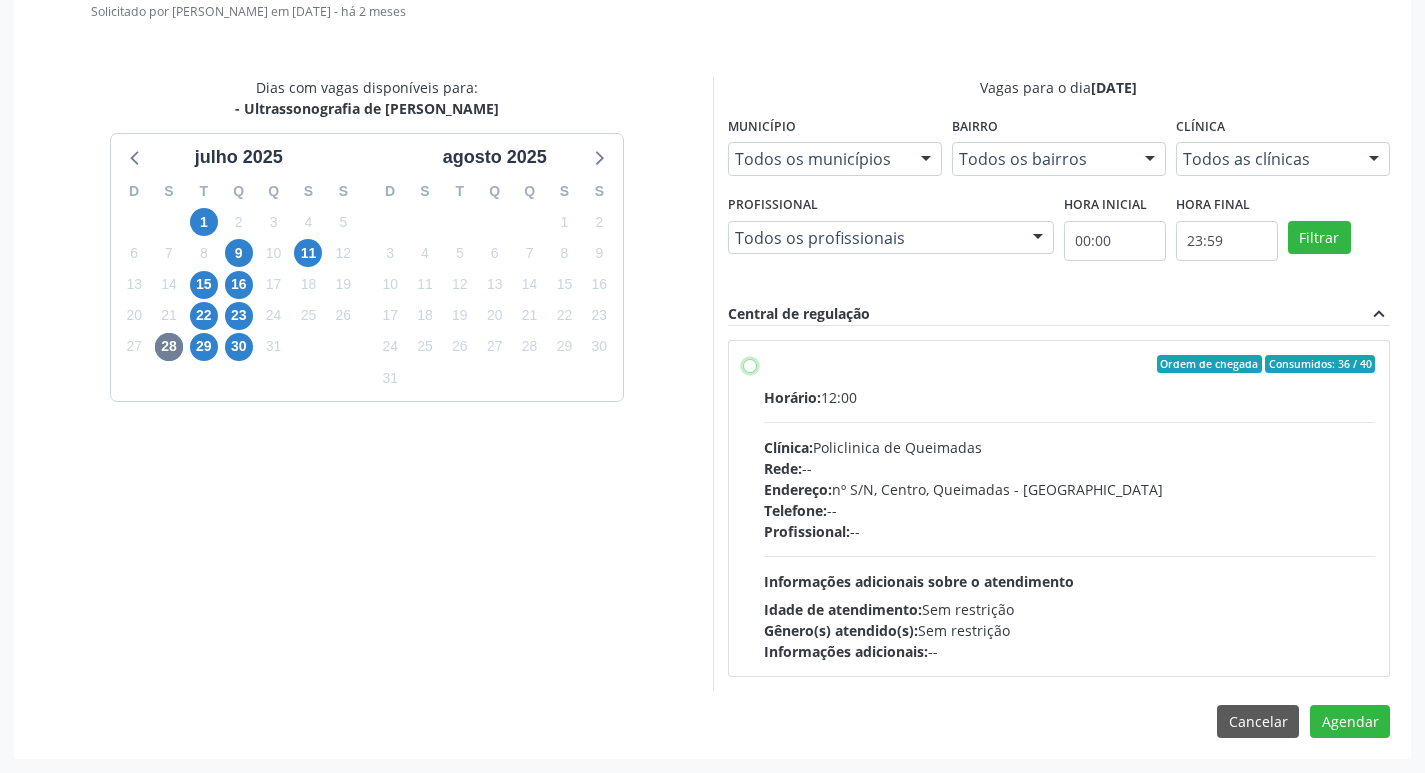 radio on "true" 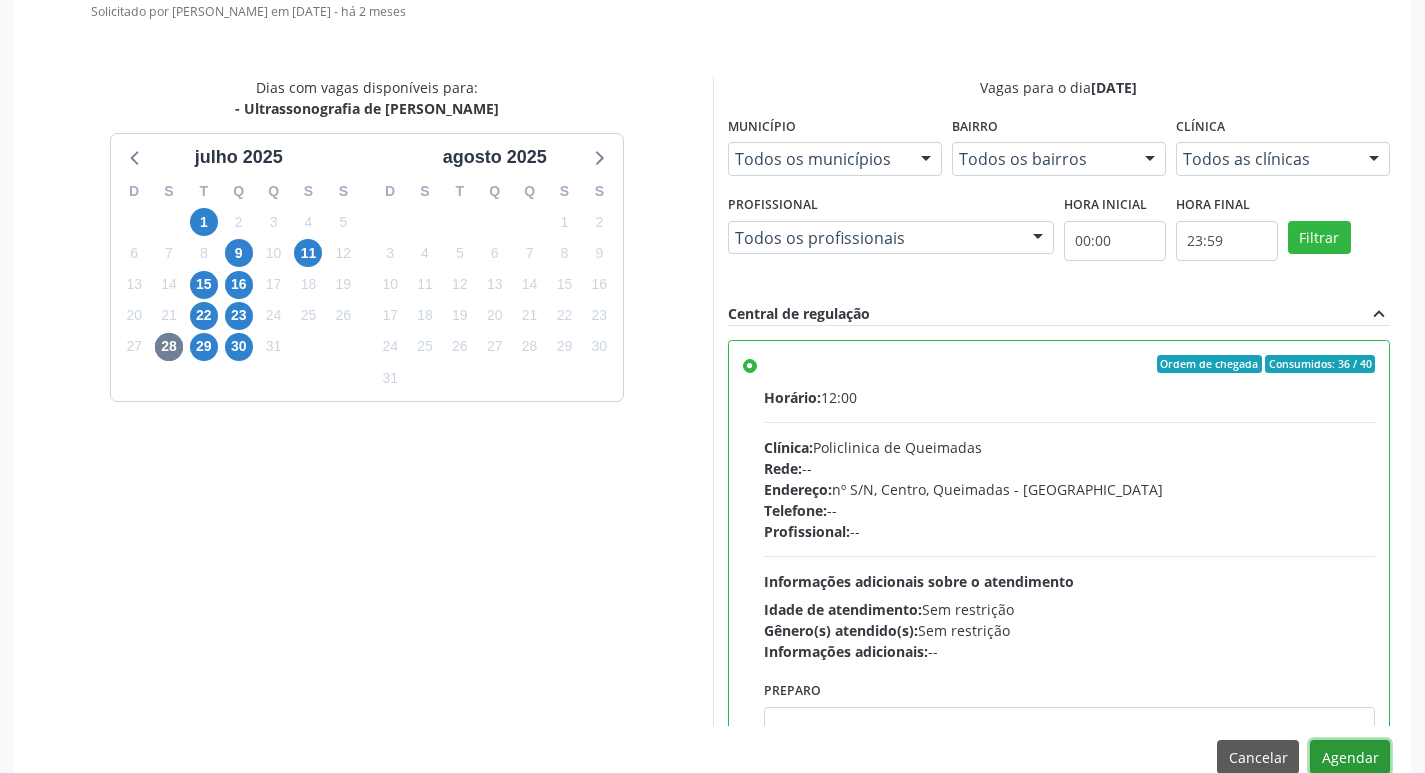 click on "Agendar" at bounding box center (1350, 757) 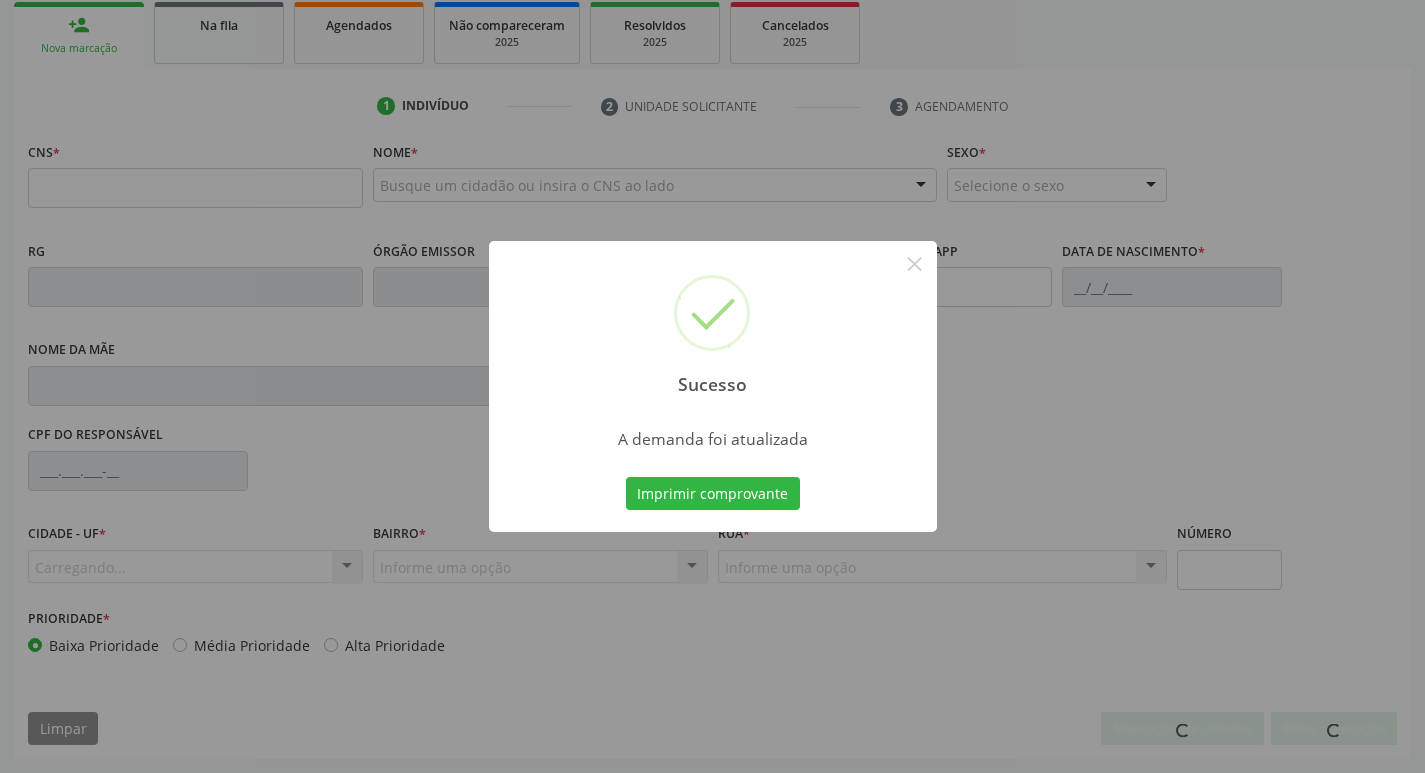 scroll, scrollTop: 297, scrollLeft: 0, axis: vertical 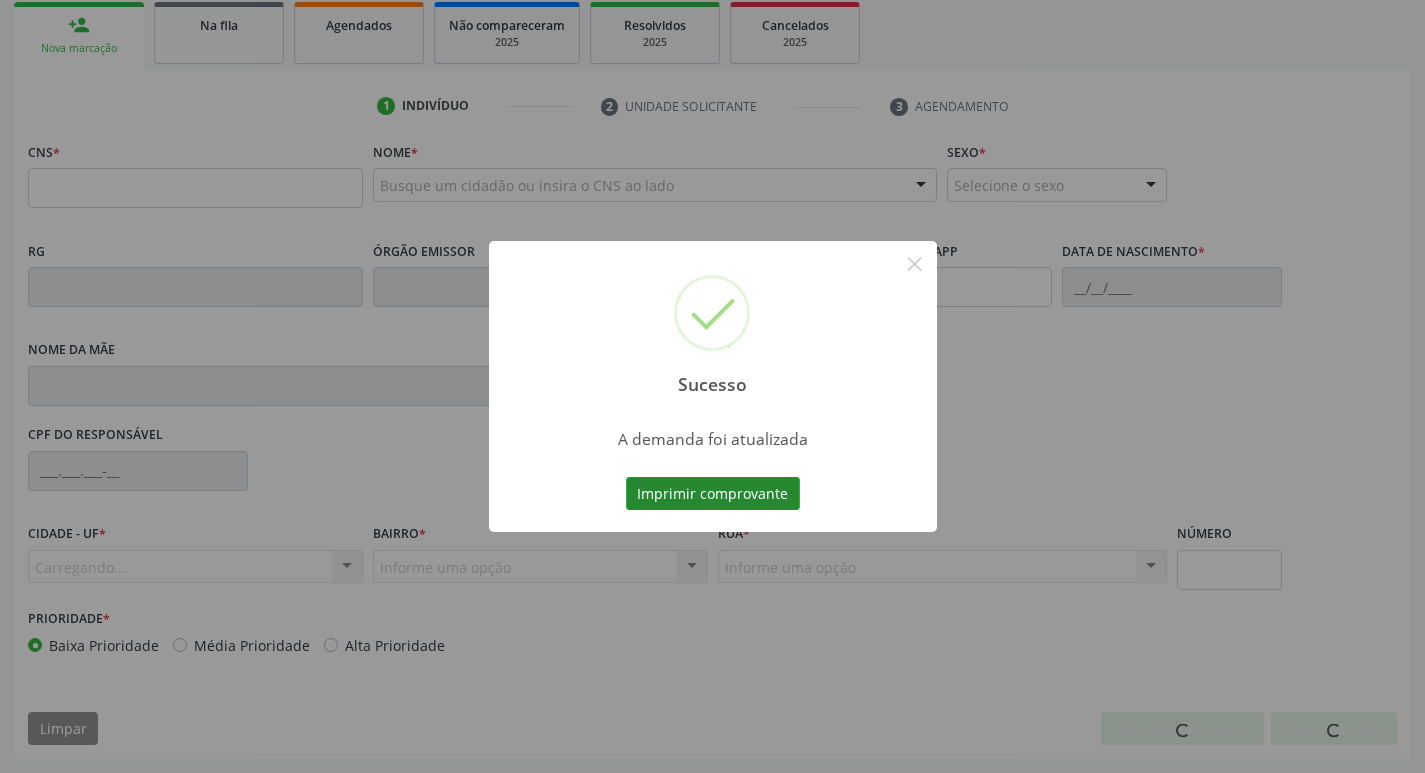 click on "Imprimir comprovante" at bounding box center (713, 494) 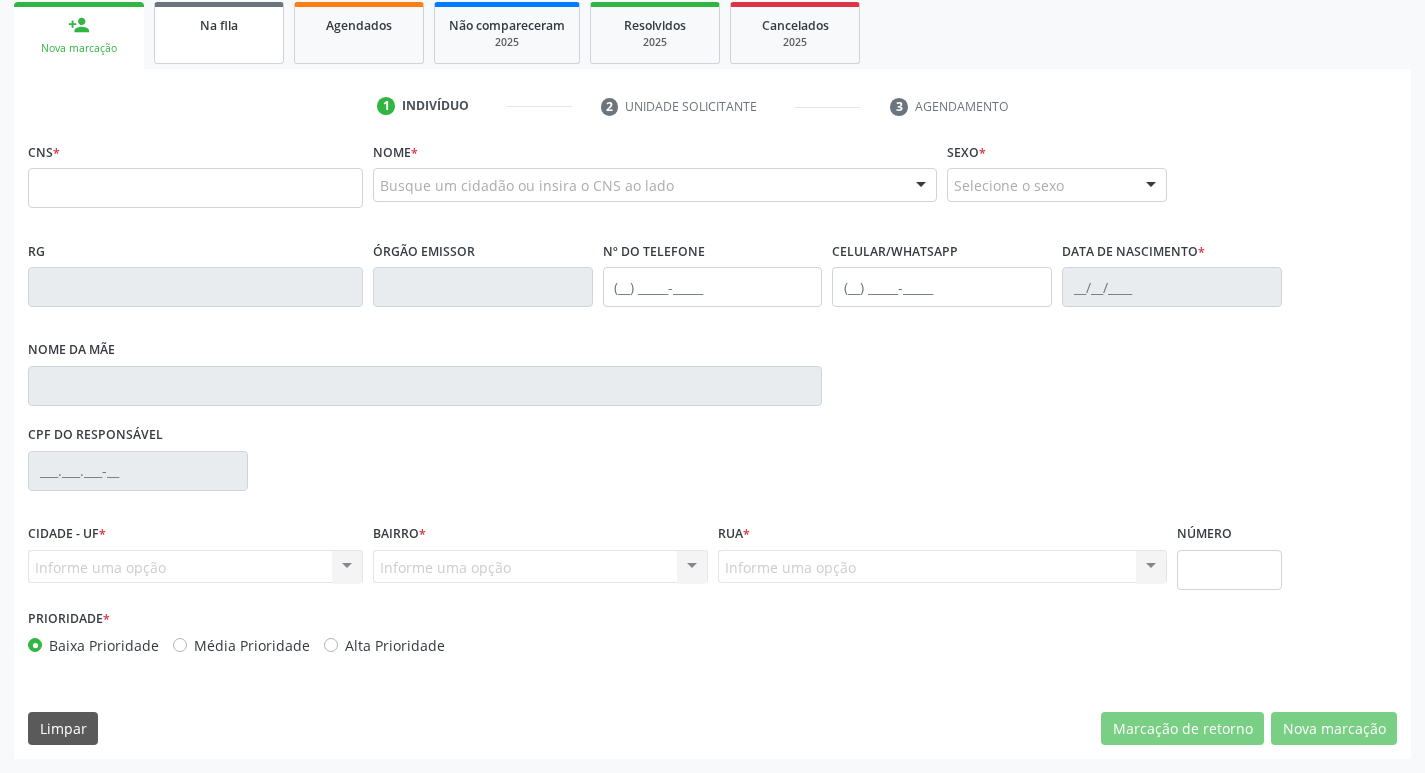 click on "Na fila" at bounding box center [219, 33] 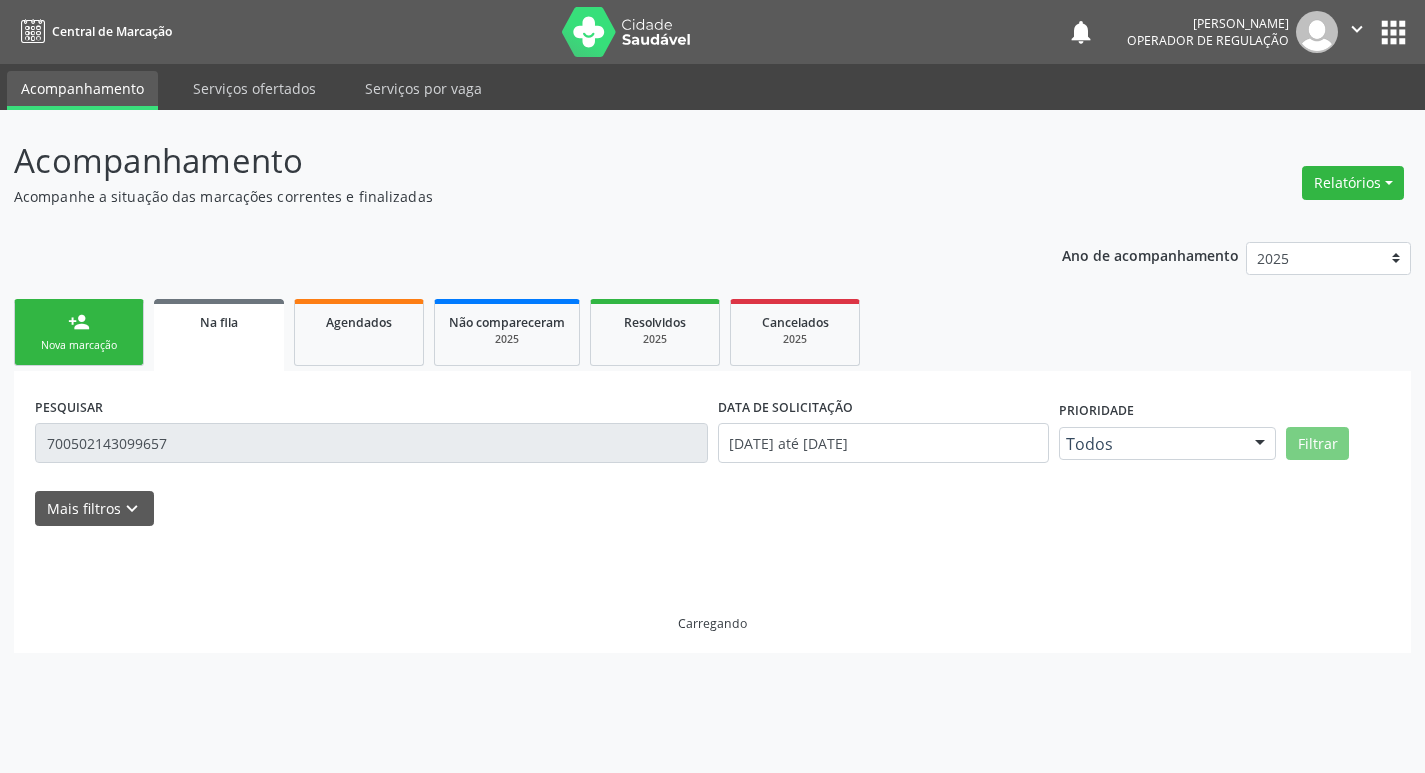 scroll, scrollTop: 0, scrollLeft: 0, axis: both 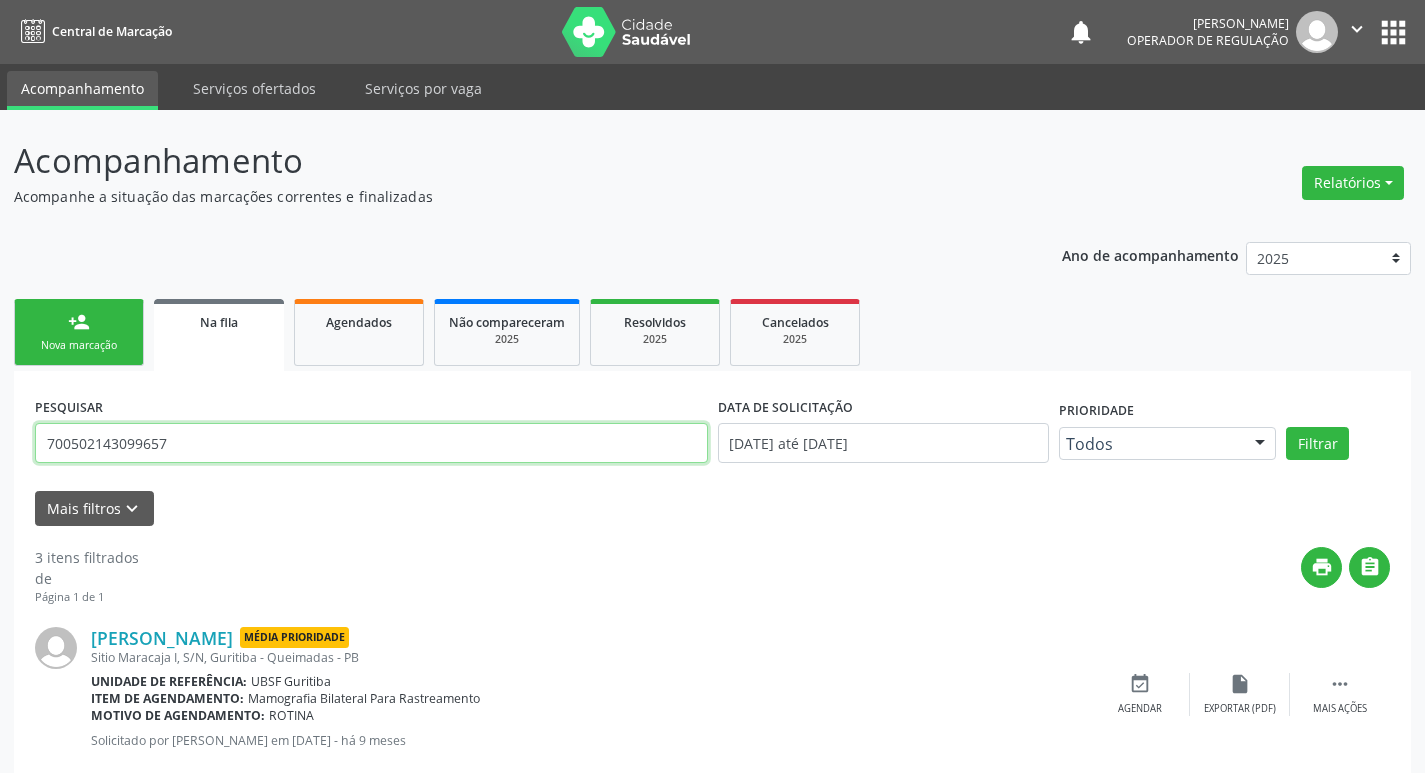 click on "700502143099657" at bounding box center (371, 443) 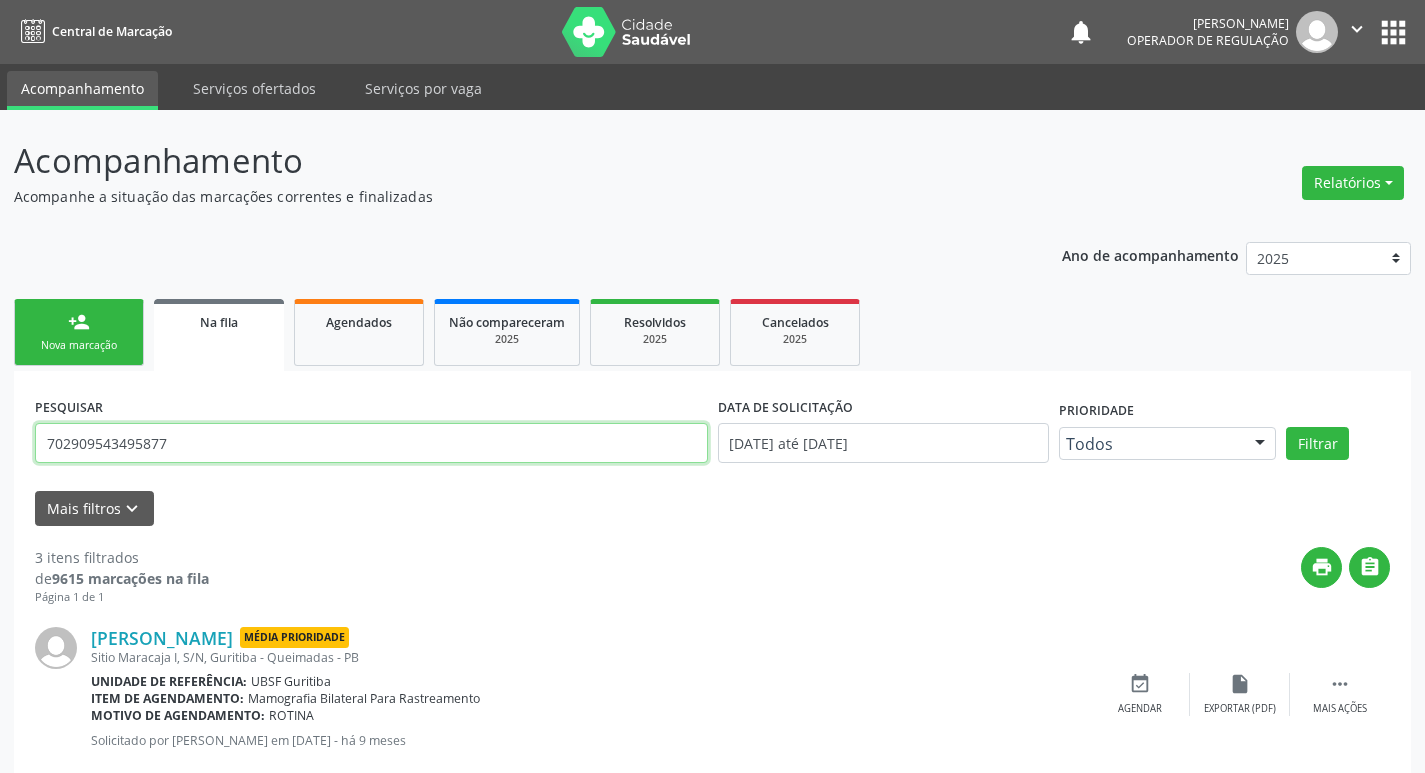 type on "702909543495877" 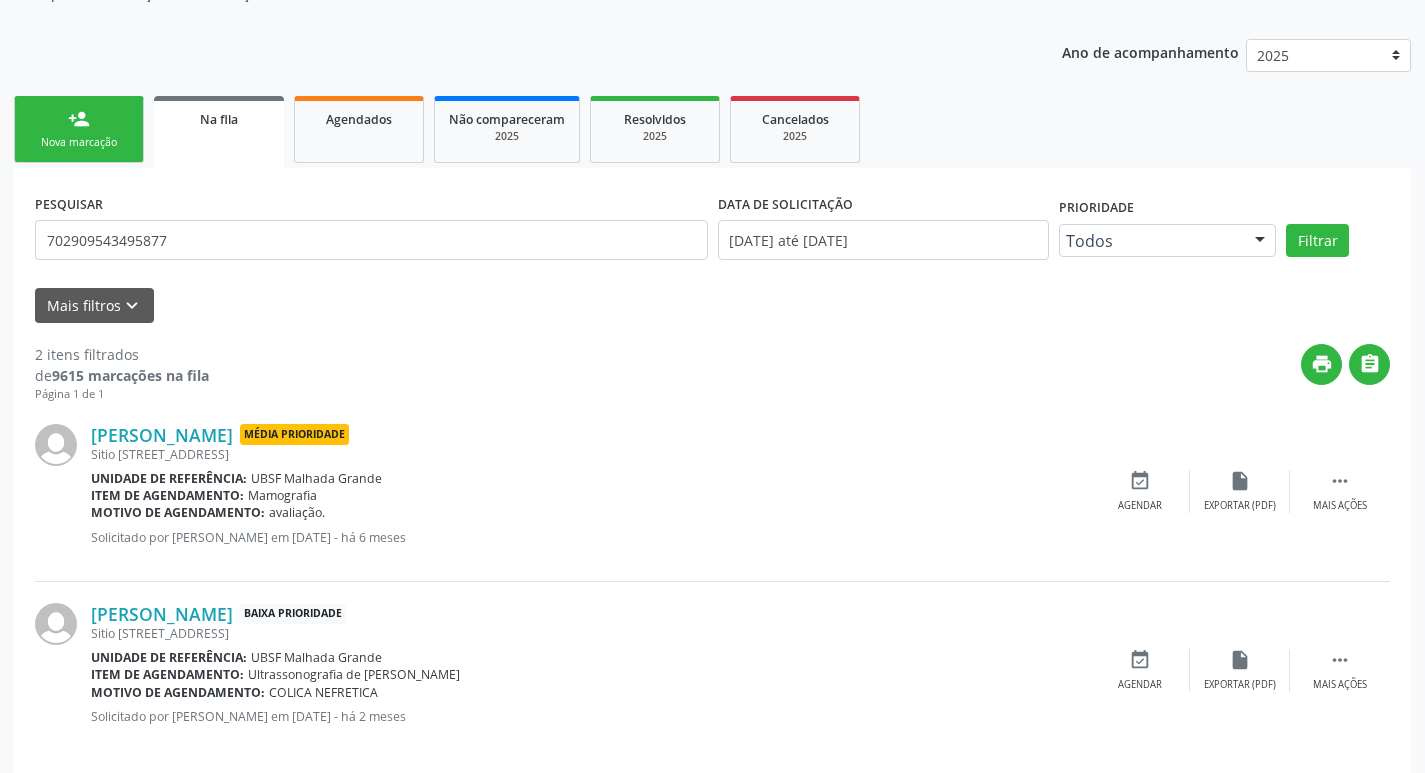 scroll, scrollTop: 225, scrollLeft: 0, axis: vertical 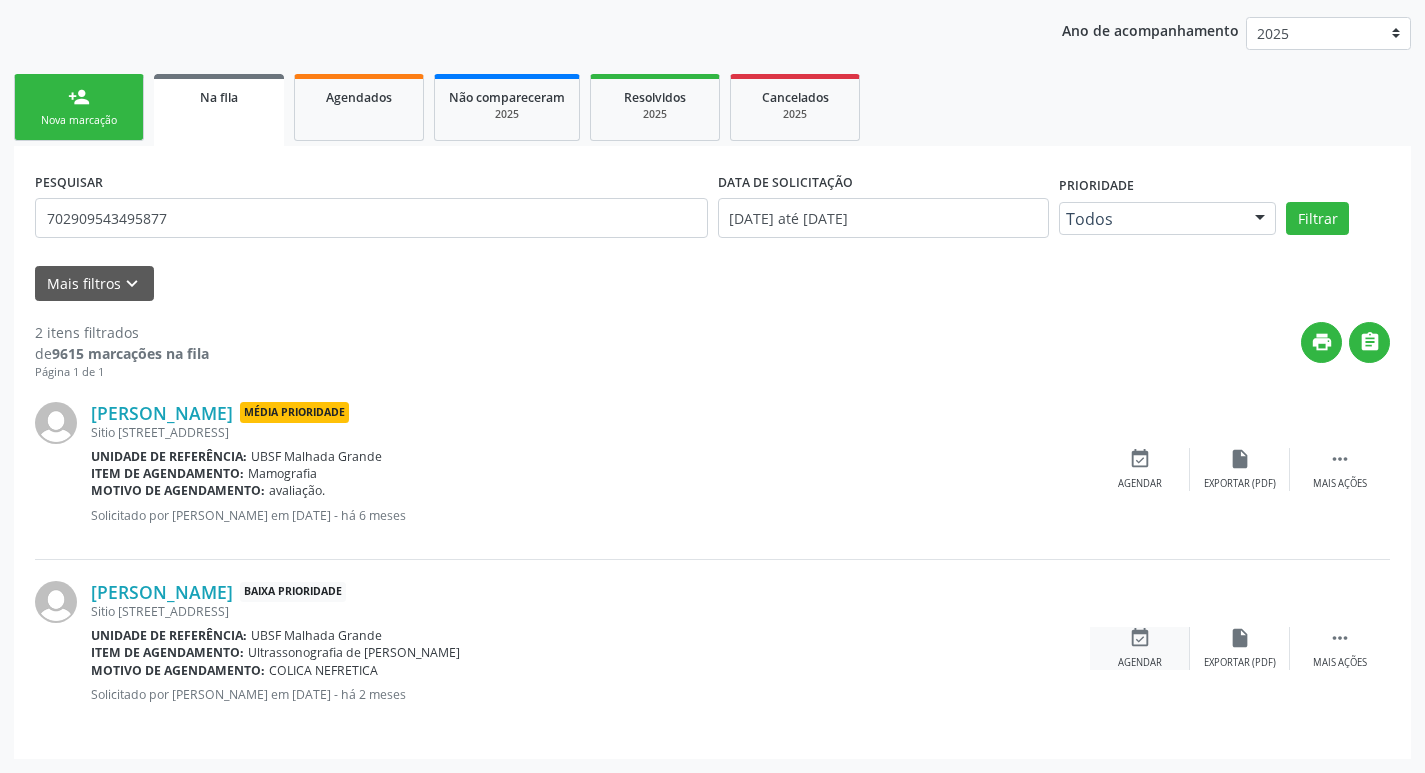 click on "Agendar" at bounding box center [1140, 663] 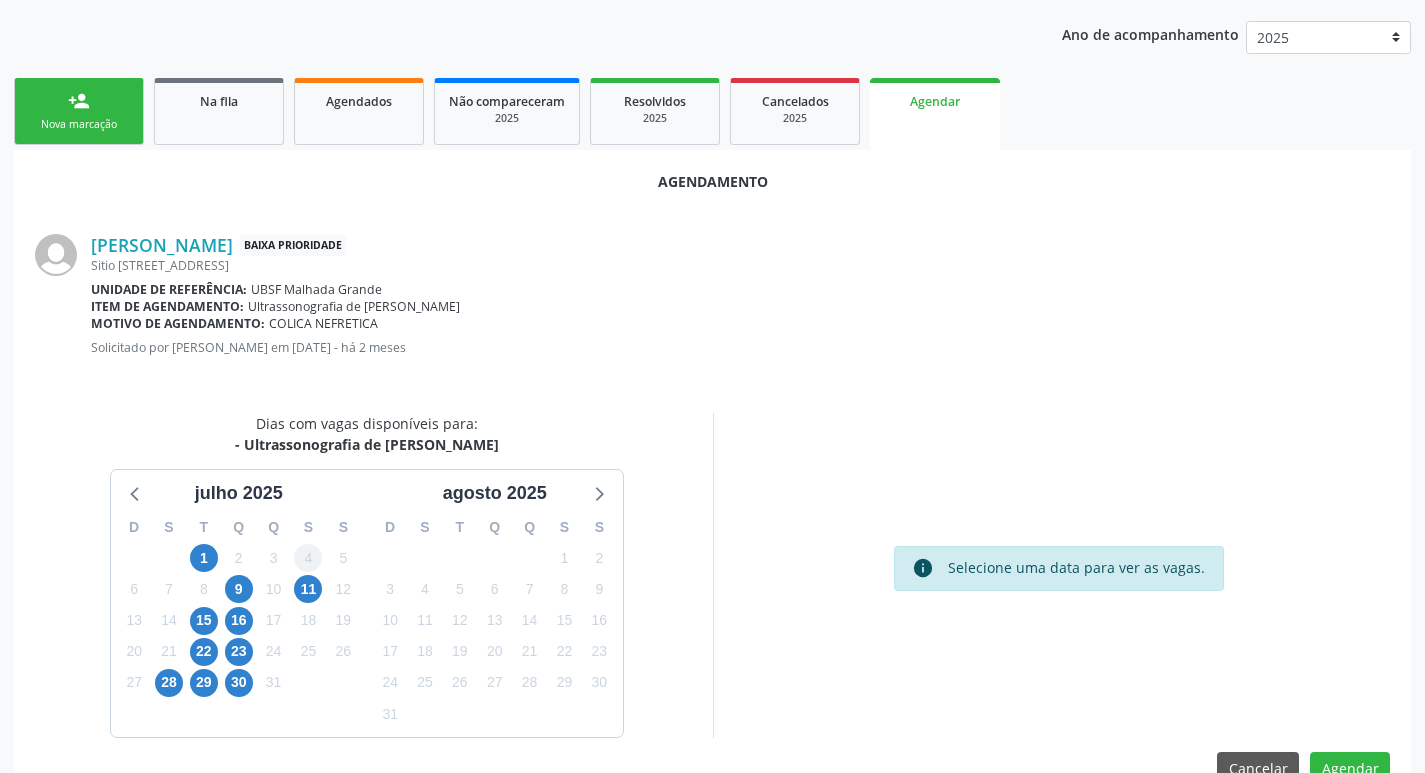 scroll, scrollTop: 225, scrollLeft: 0, axis: vertical 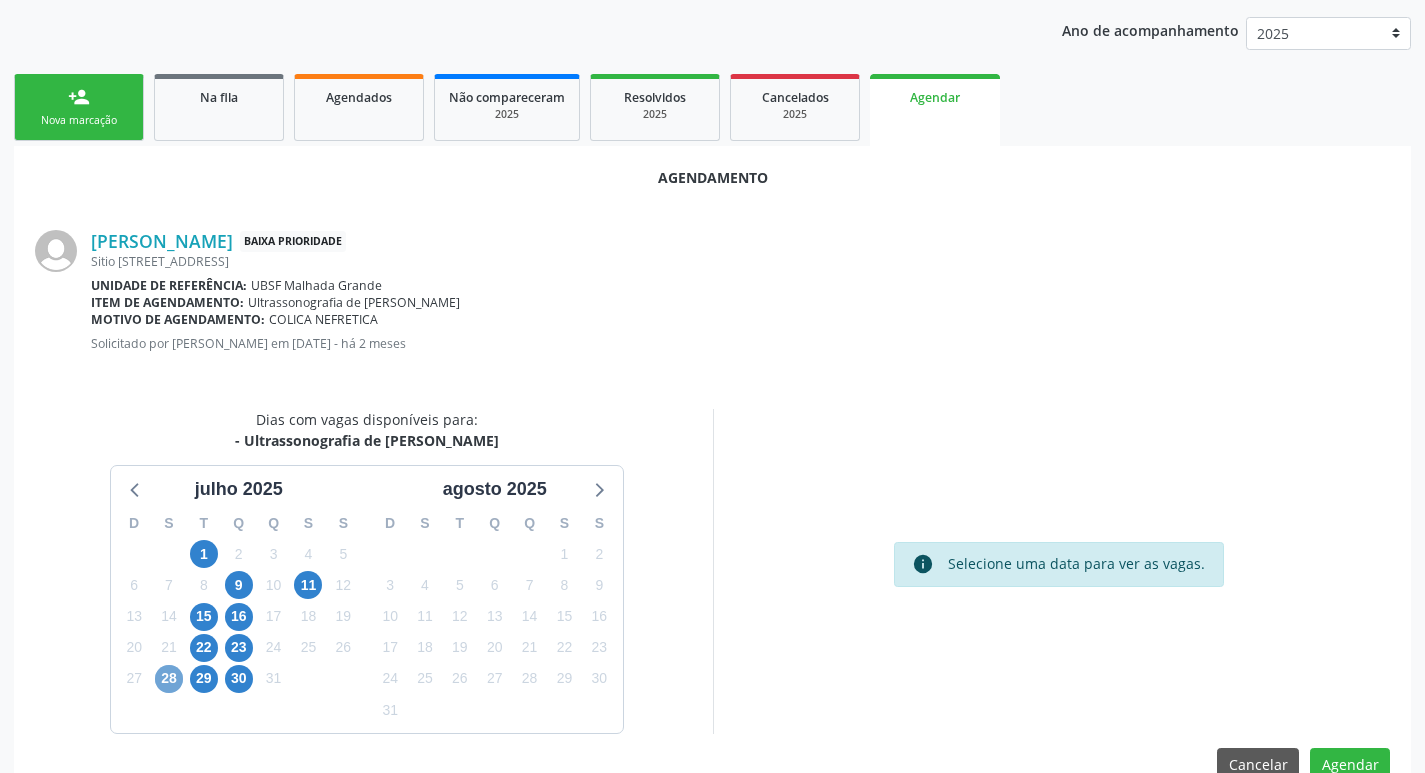 click on "28" at bounding box center (169, 679) 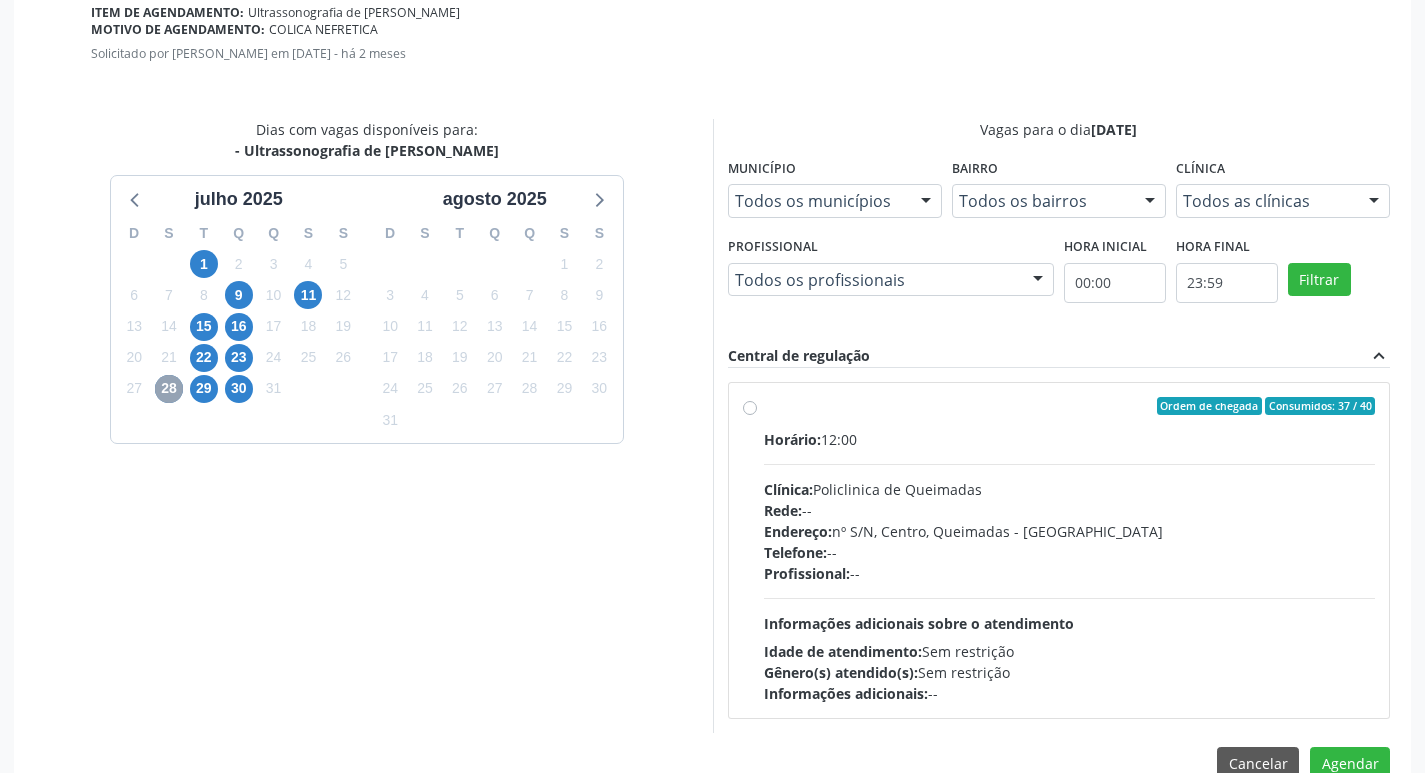 scroll, scrollTop: 557, scrollLeft: 0, axis: vertical 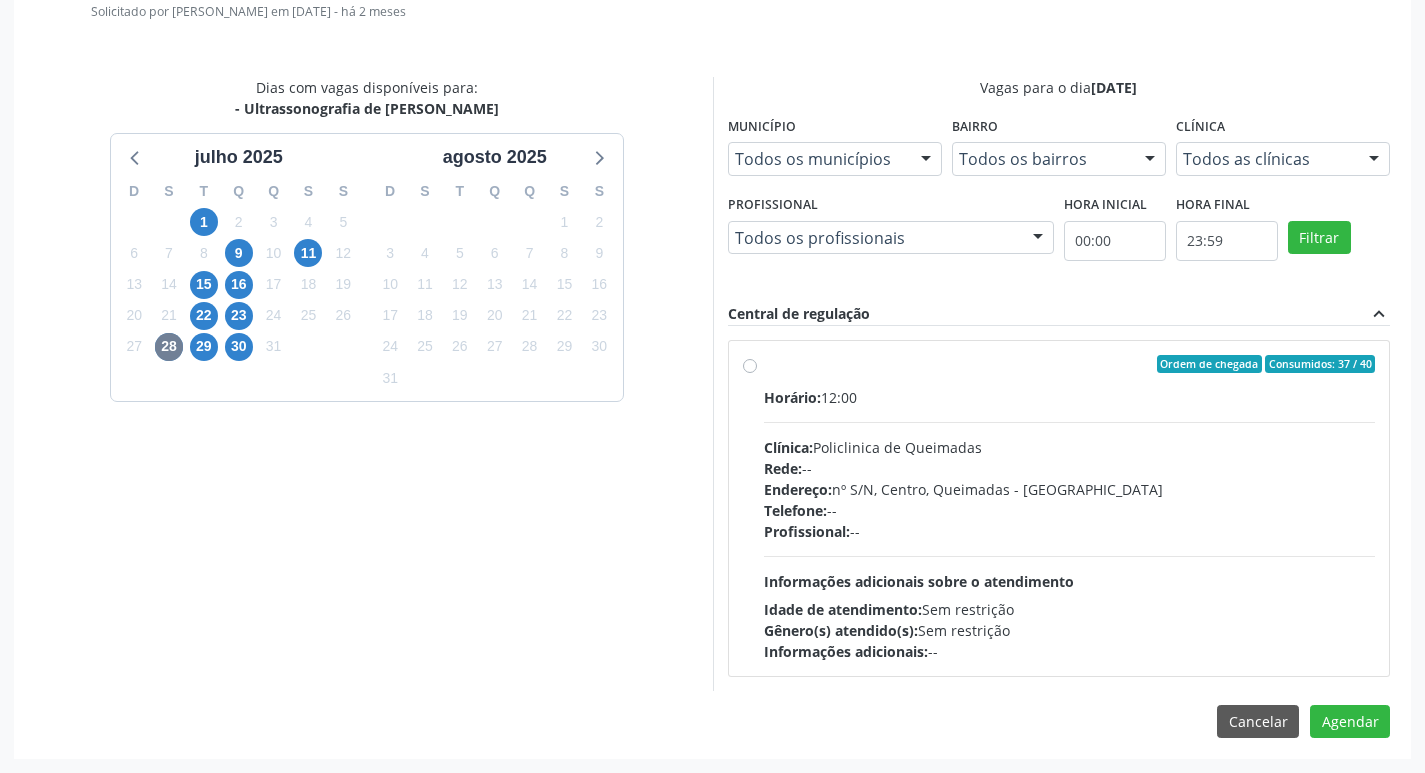 click on "Agendamento
Diana Alves Ferreira
Baixa Prioridade
Sitio Calvo, 50, Malhada Grande - Queimadas - PB
Unidade de referência:
UBSF Malhada Grande
Item de agendamento:
Ultrassonografia de Aparelho Urinario
Motivo de agendamento:
COLICA NEFRETICA
Solicitado por Jayane Ellen Pereira Farias em 15/05/2025 - há 2 meses
Dias com vagas disponíveis para:
- Ultrassonografia de Aparelho Urinario
julho 2025 D S T Q Q S S 29 30 1 2 3 4 5 6 7 8 9 10 11 12 13 14 15 16 17 18 19 20 21 22 23 24 25 26 27 28 29 30 31 1 2 3 4 5 6 7 8 9 agosto 2025 D S T Q Q S S 27 28 29 30 31 1 2 3 4 5 6 7 8 9 10 11 12 13 14 15 16 17 18 19 20 21 22 23 24 25 26 27 28 29 30 31 1 2 3 4 5 6
Vagas para o dia
28/07/2025
Município
Todos os municípios         Todos os municípios   Queimadas - PB
Nenhum resultado encontrado para: "   "" at bounding box center (712, 286) 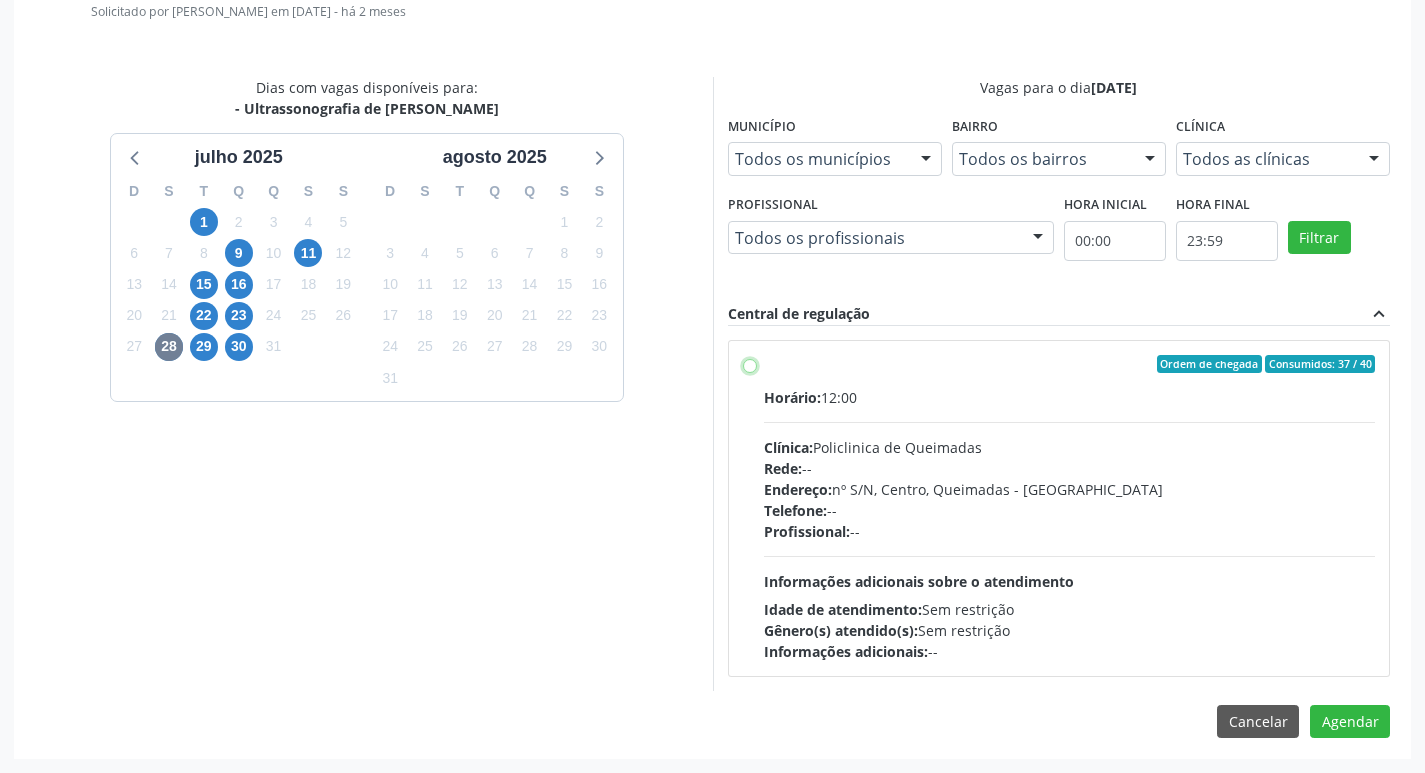click on "Ordem de chegada
Consumidos: 37 / 40
Horário:   12:00
Clínica:  Policlinica de Queimadas
Rede:
--
Endereço:   nº S/N, Centro, Queimadas - PB
Telefone:   --
Profissional:
--
Informações adicionais sobre o atendimento
Idade de atendimento:
Sem restrição
Gênero(s) atendido(s):
Sem restrição
Informações adicionais:
--" at bounding box center [750, 364] 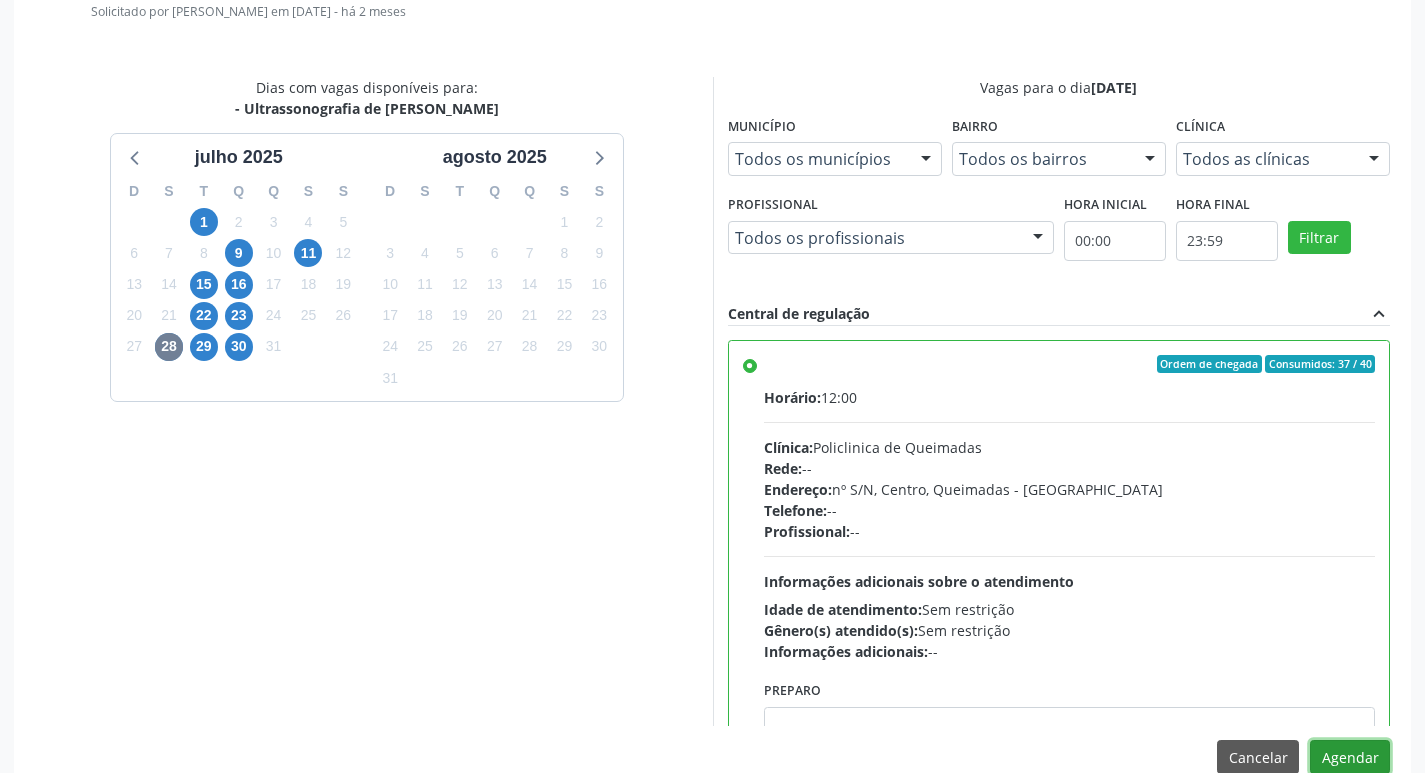 click on "Agendar" at bounding box center [1350, 757] 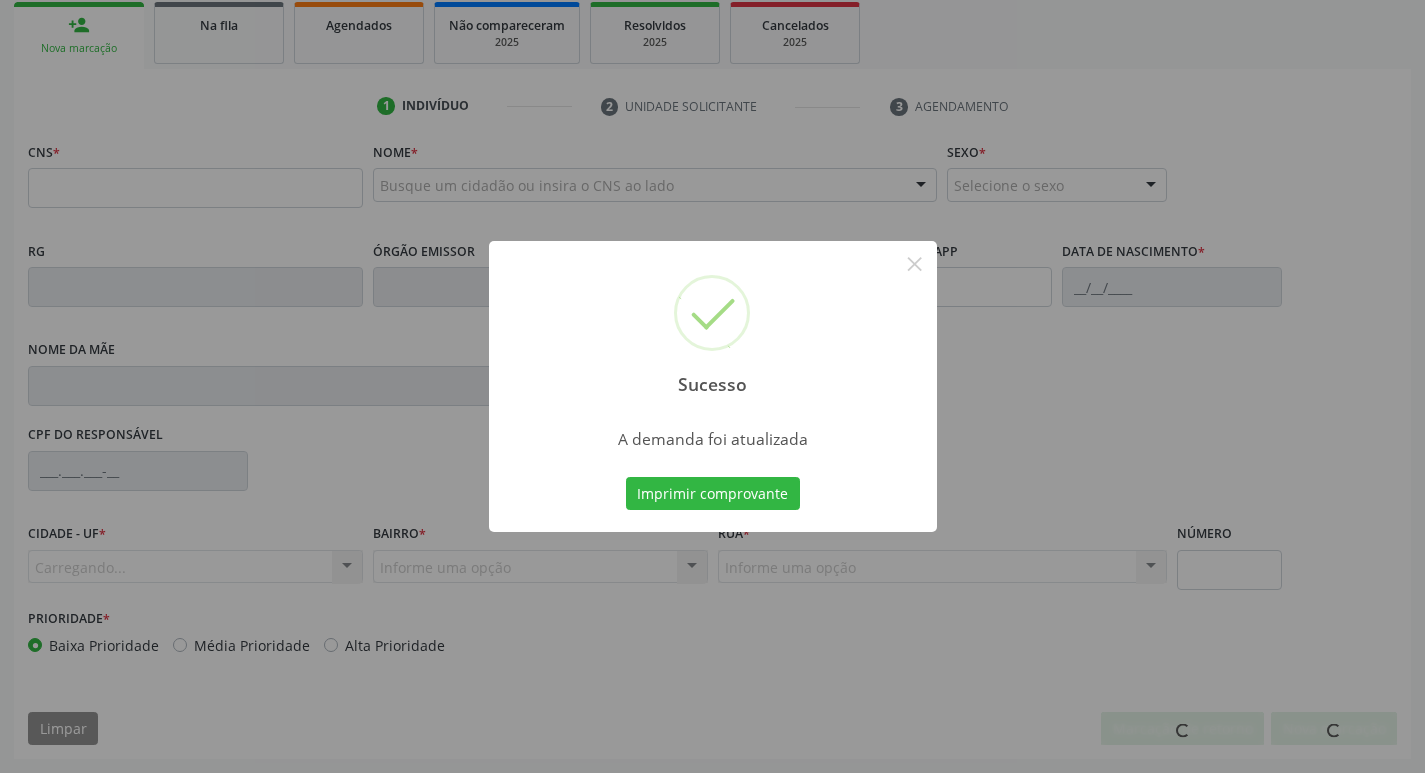 scroll, scrollTop: 297, scrollLeft: 0, axis: vertical 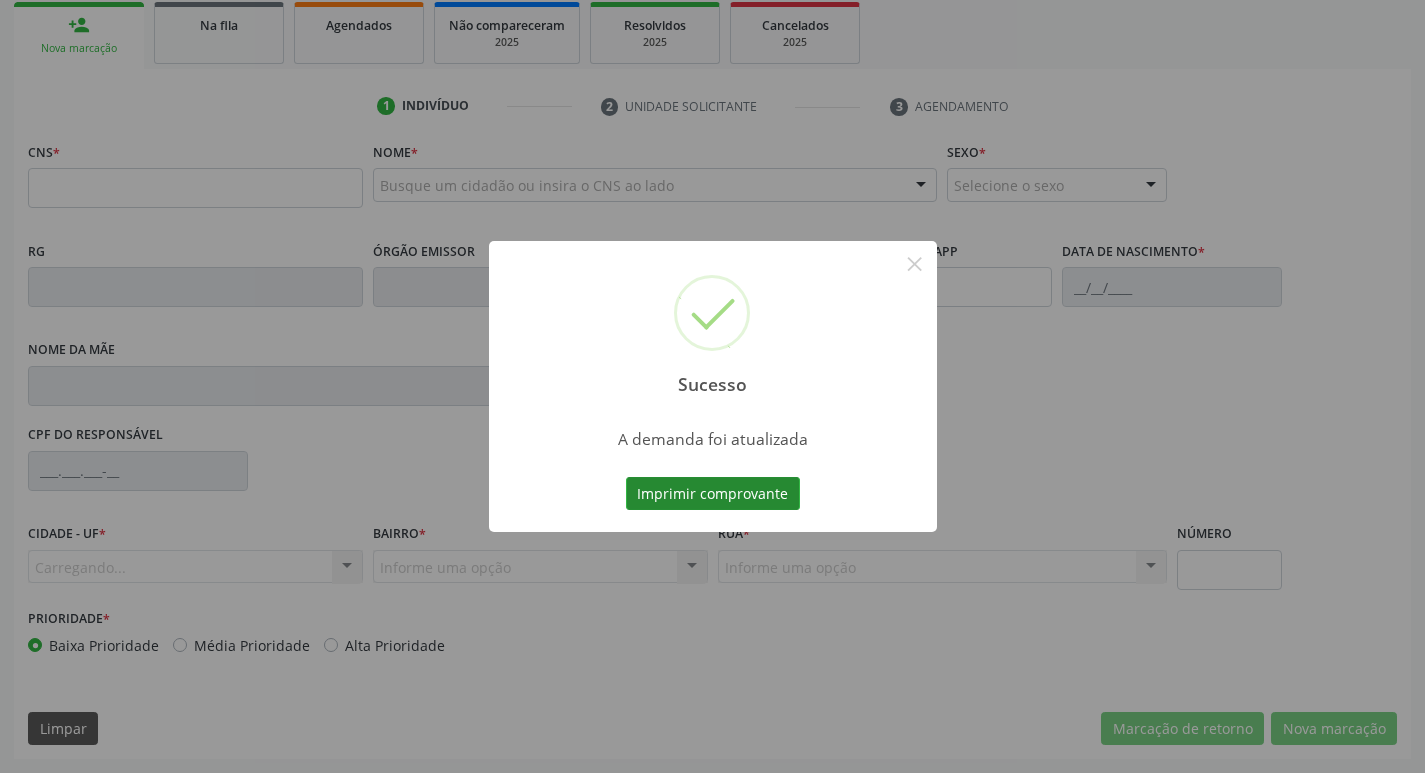 click on "Imprimir comprovante" at bounding box center [713, 494] 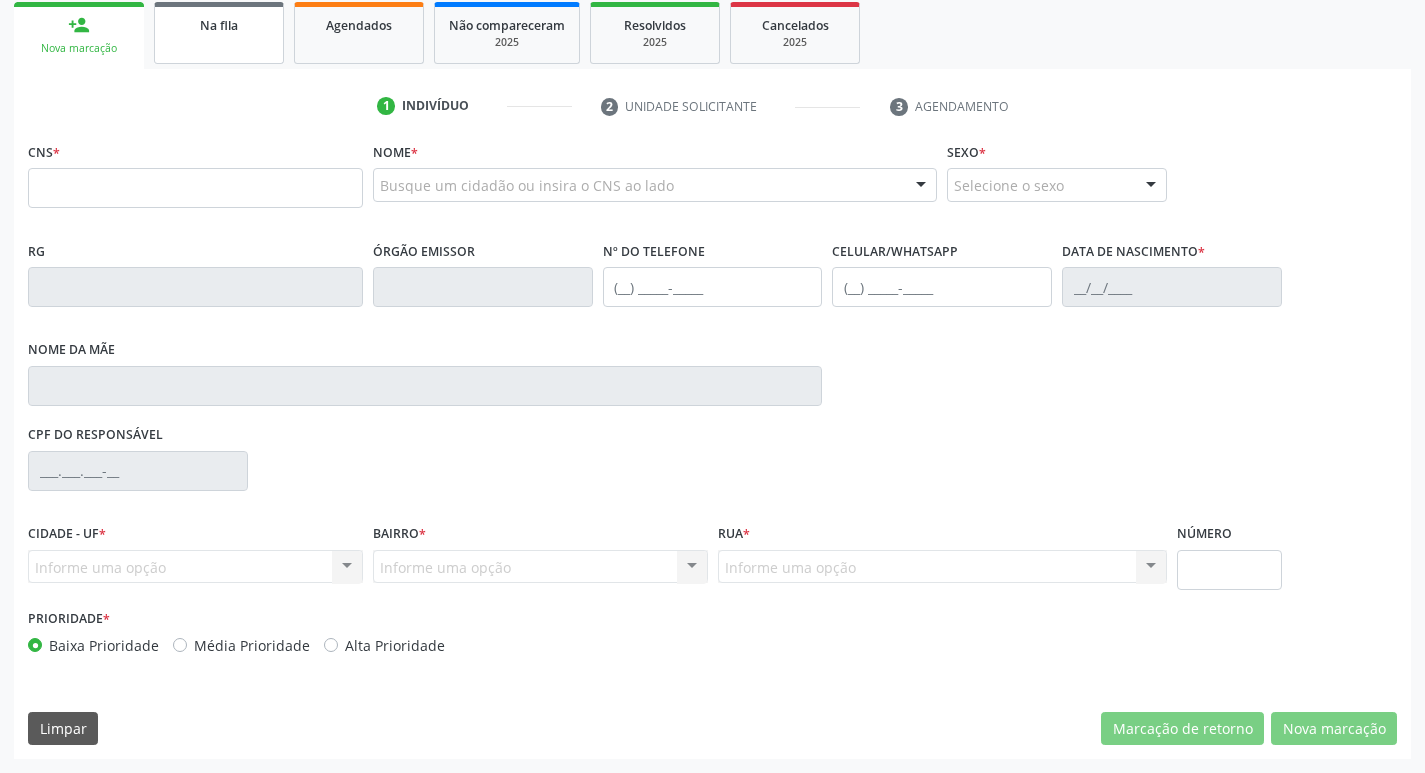 click on "Na fila" at bounding box center [219, 33] 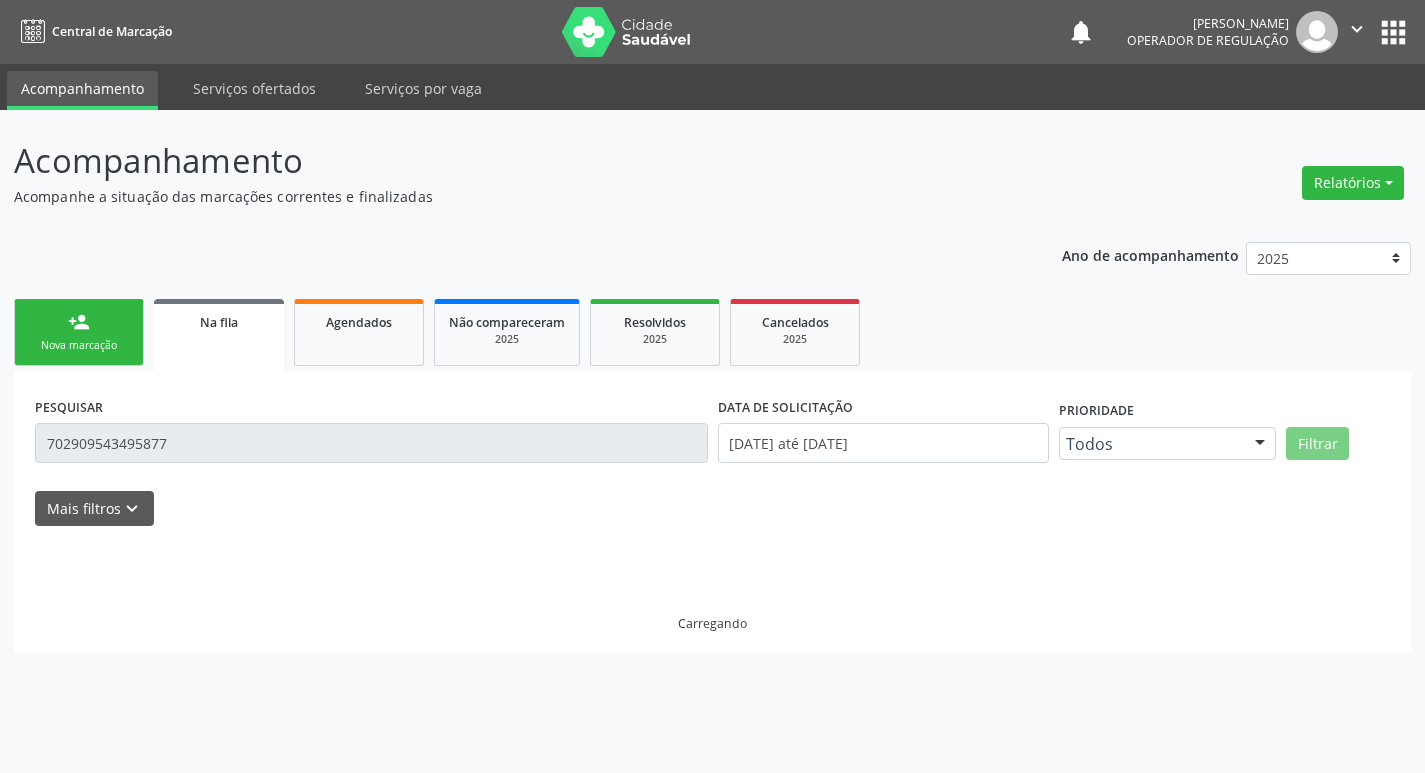 scroll, scrollTop: 0, scrollLeft: 0, axis: both 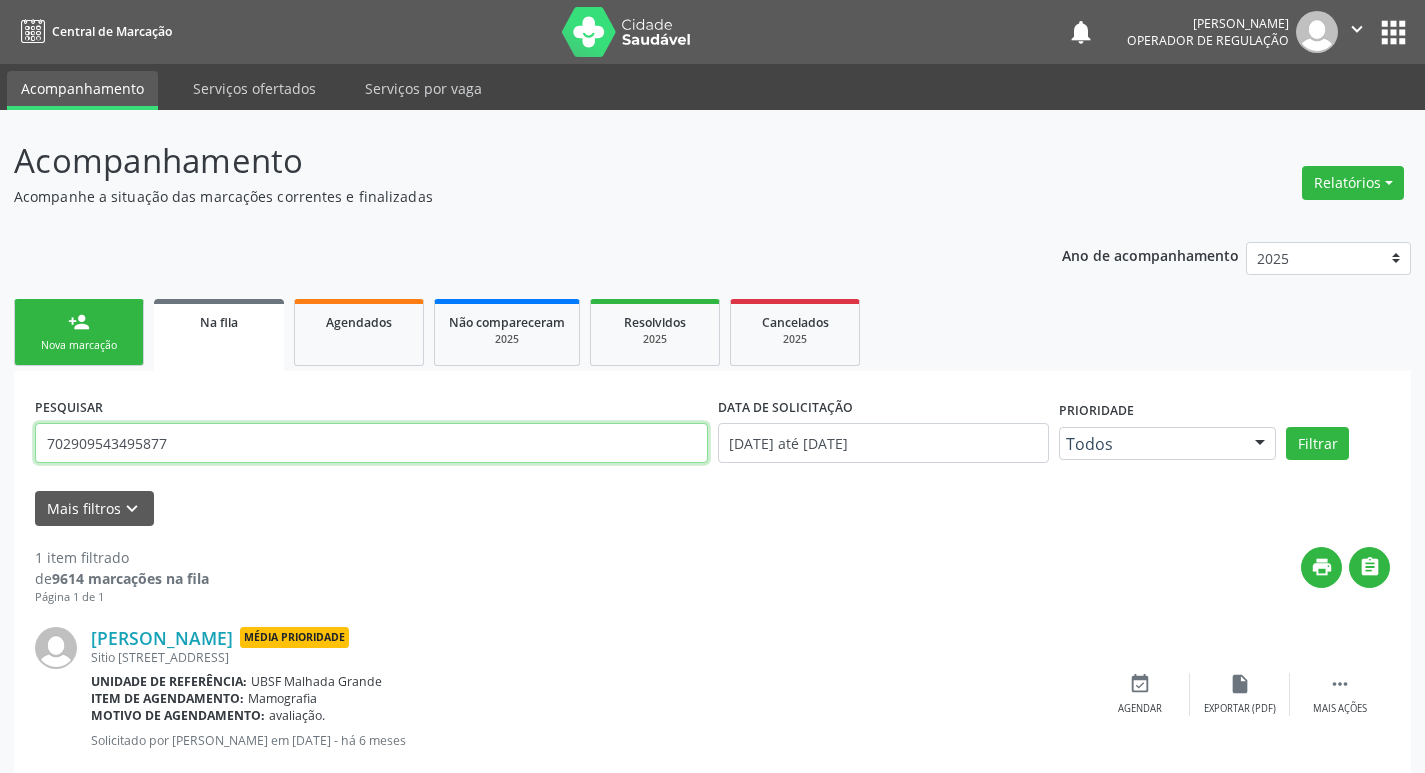 click on "702909543495877" at bounding box center [371, 443] 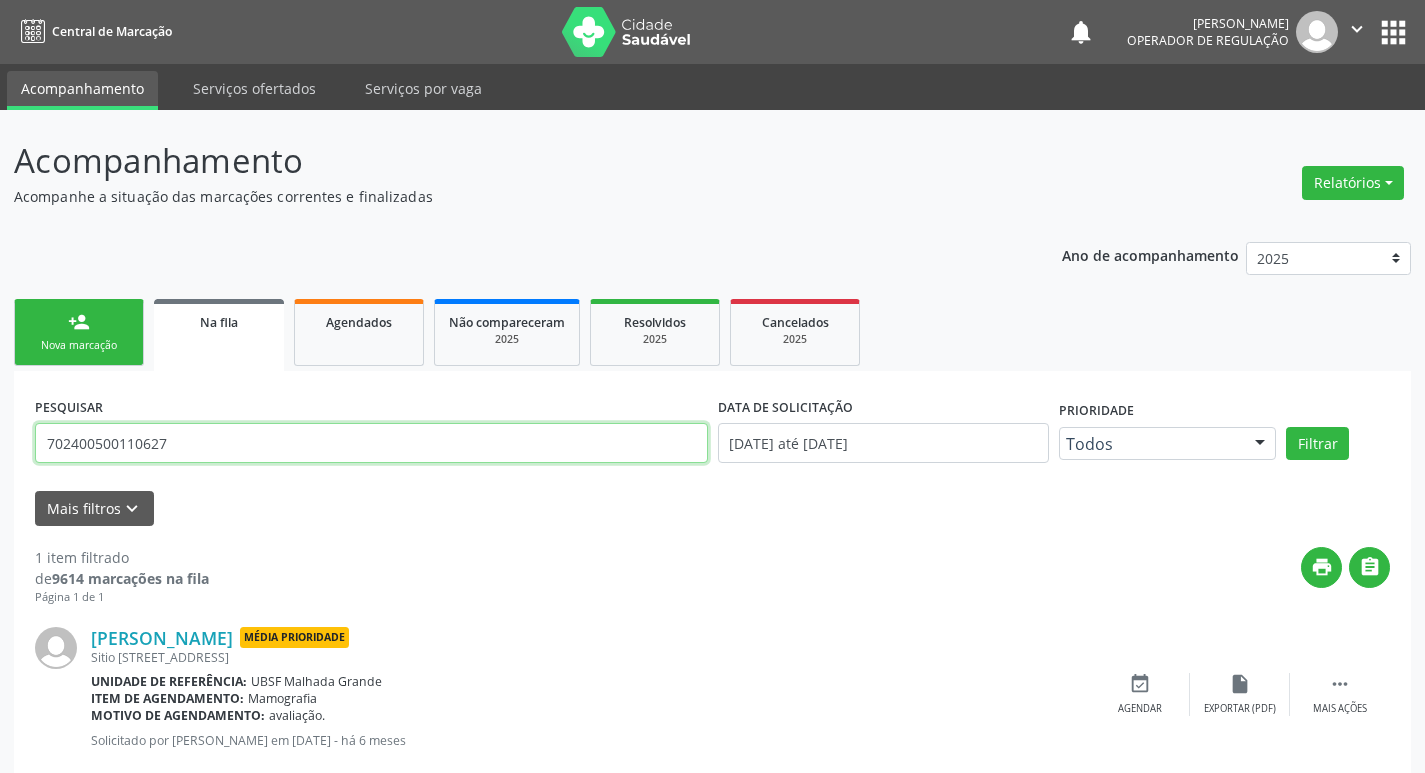 type on "702400500110627" 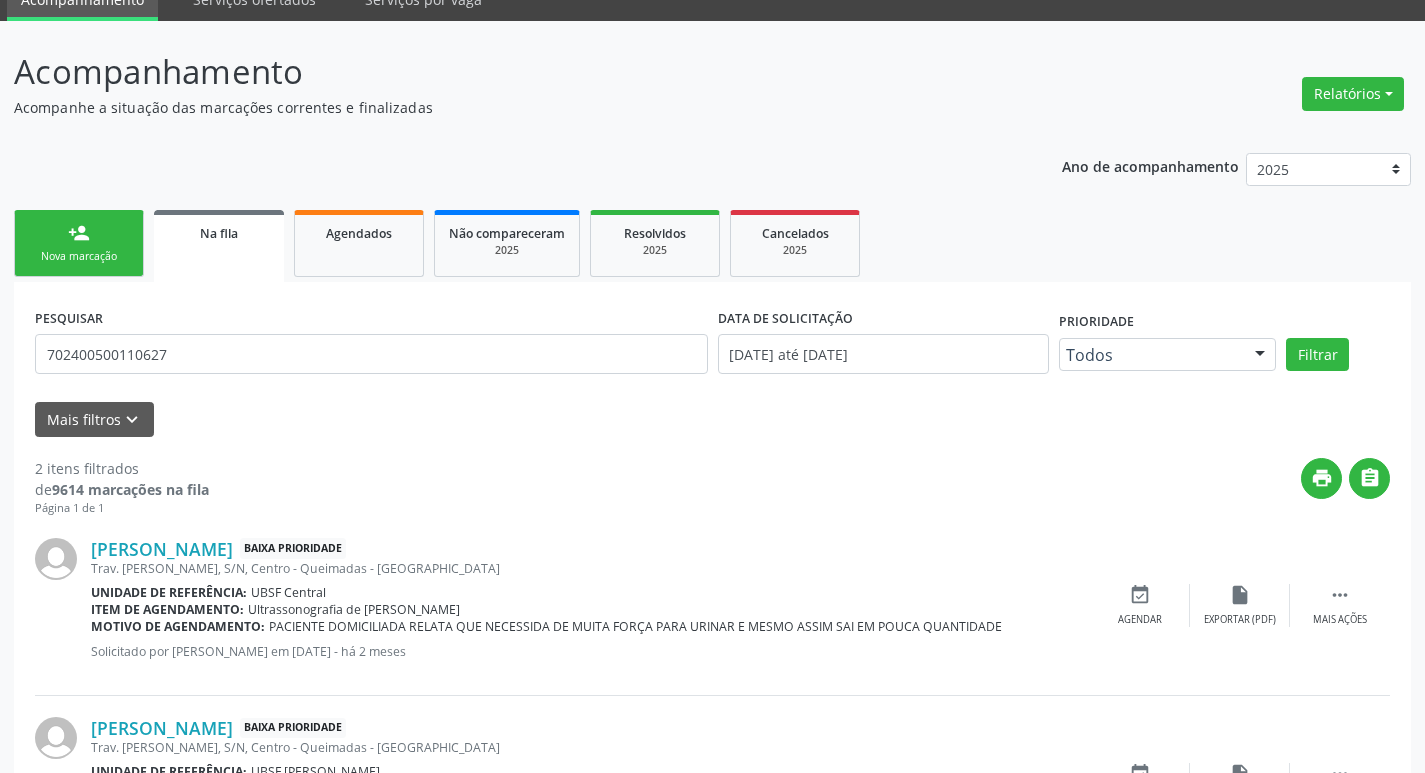 scroll, scrollTop: 200, scrollLeft: 0, axis: vertical 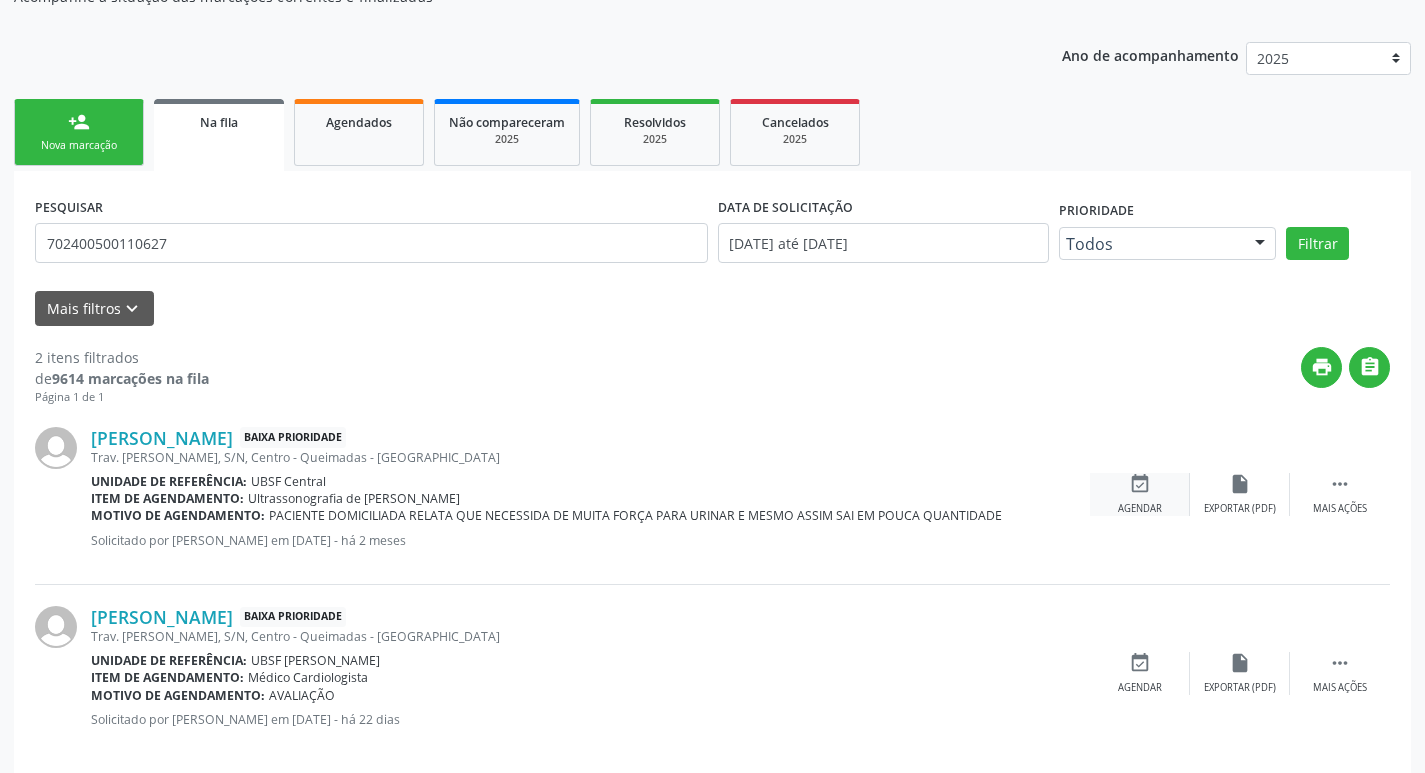 click on "event_available
Agendar" at bounding box center (1140, 494) 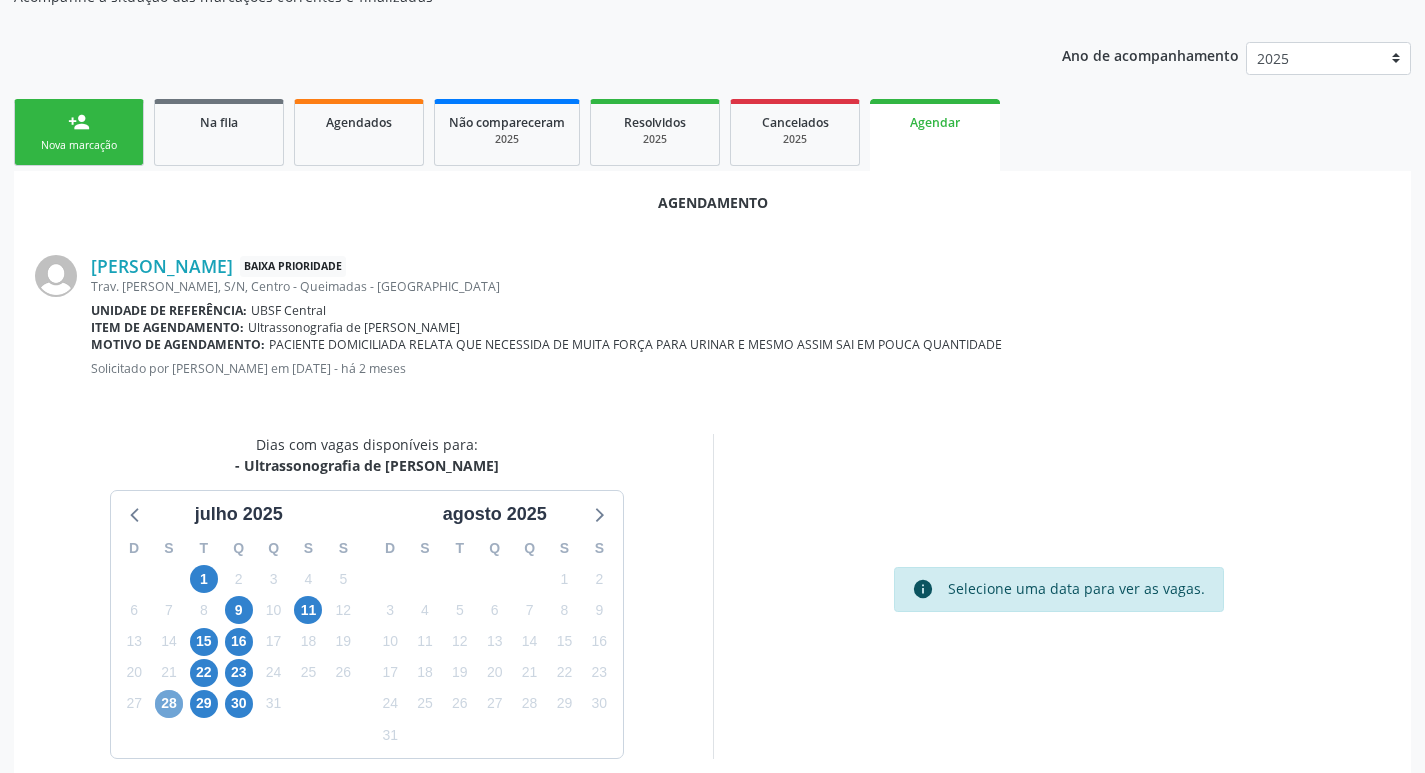 click on "28" at bounding box center (169, 704) 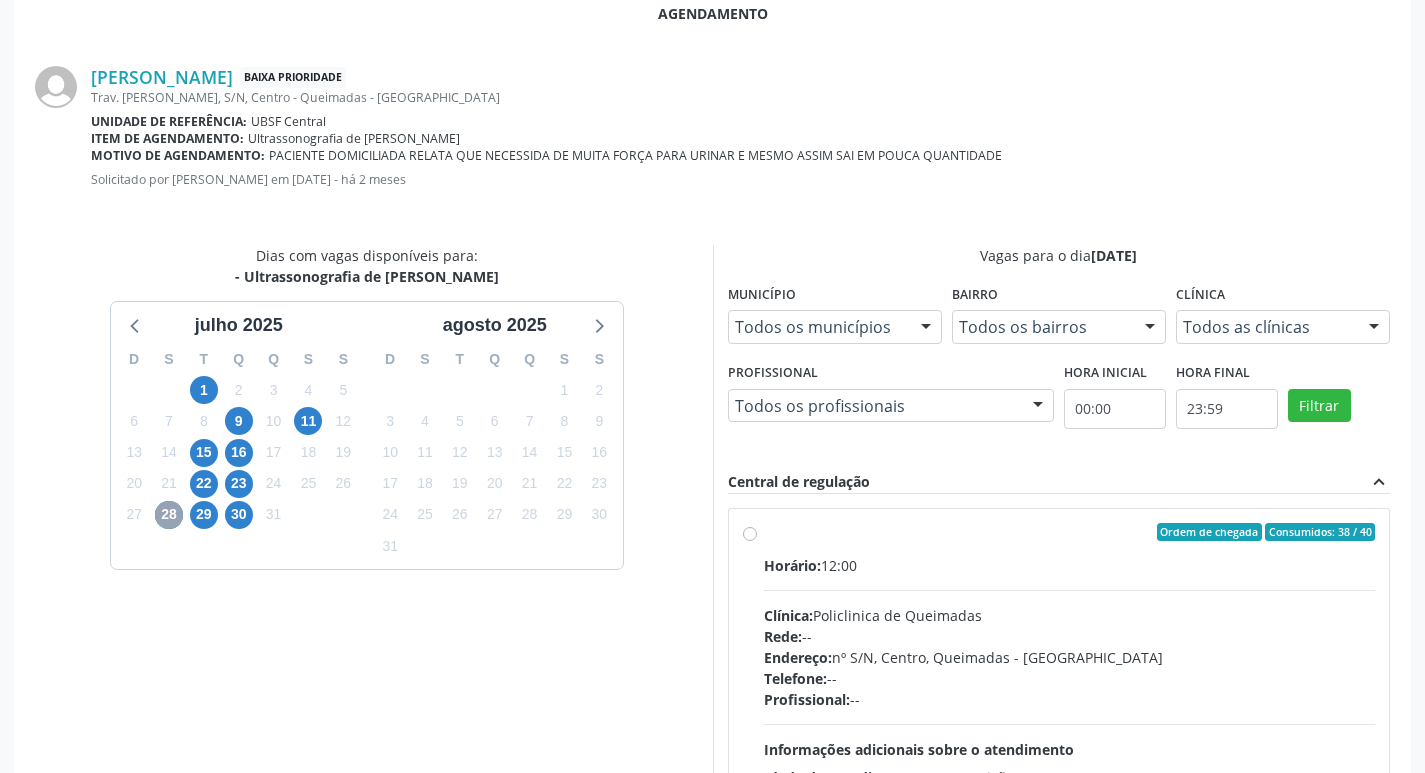 scroll, scrollTop: 557, scrollLeft: 0, axis: vertical 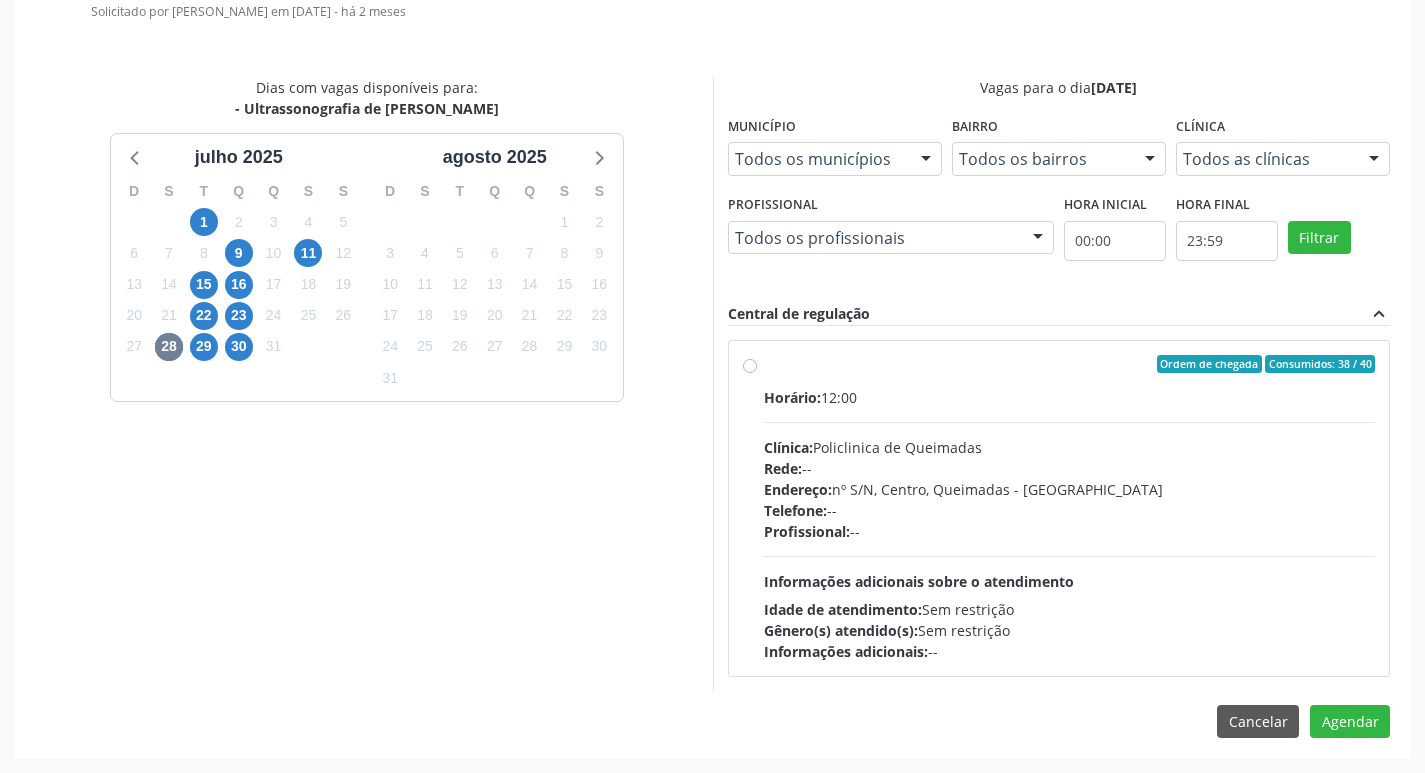 click on "Gênero(s) atendido(s):
Sem restrição" at bounding box center (1070, 630) 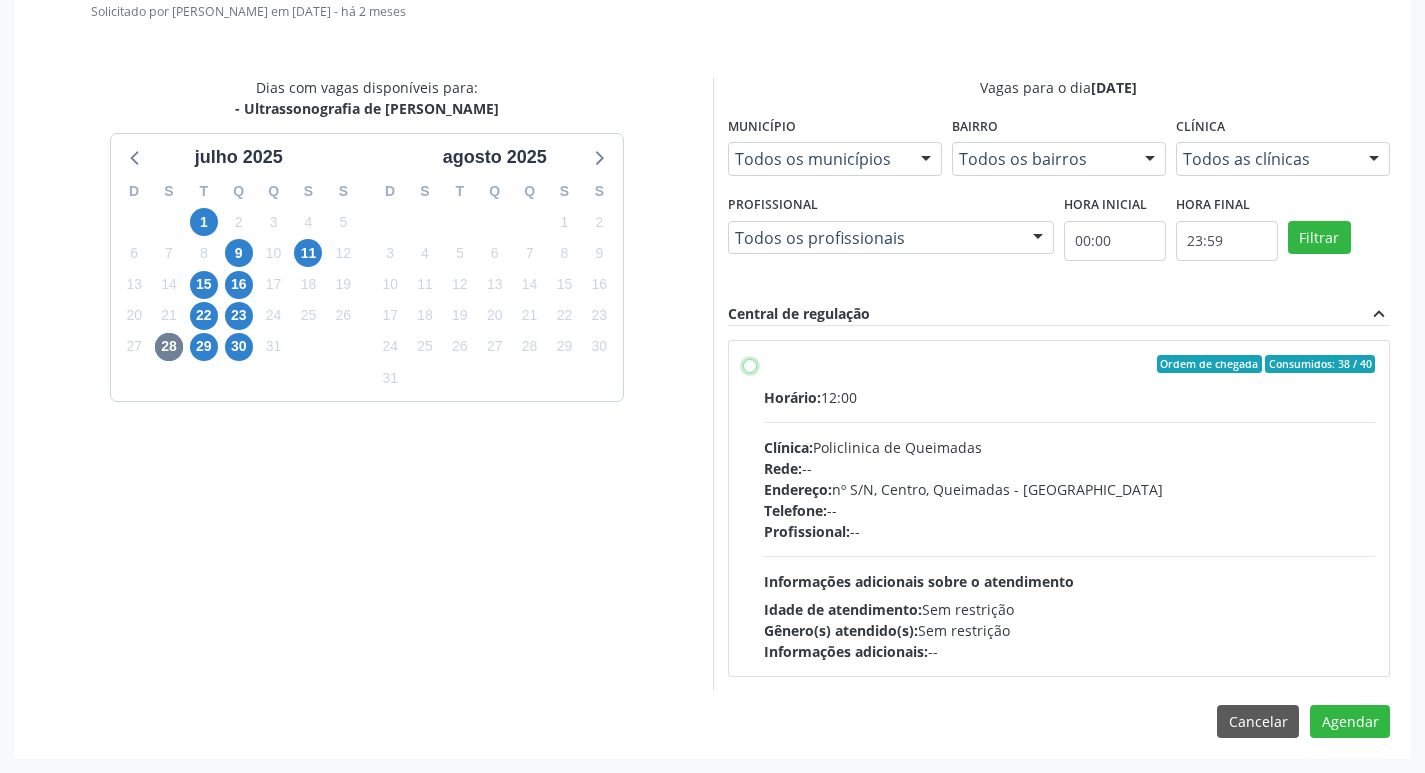 radio on "true" 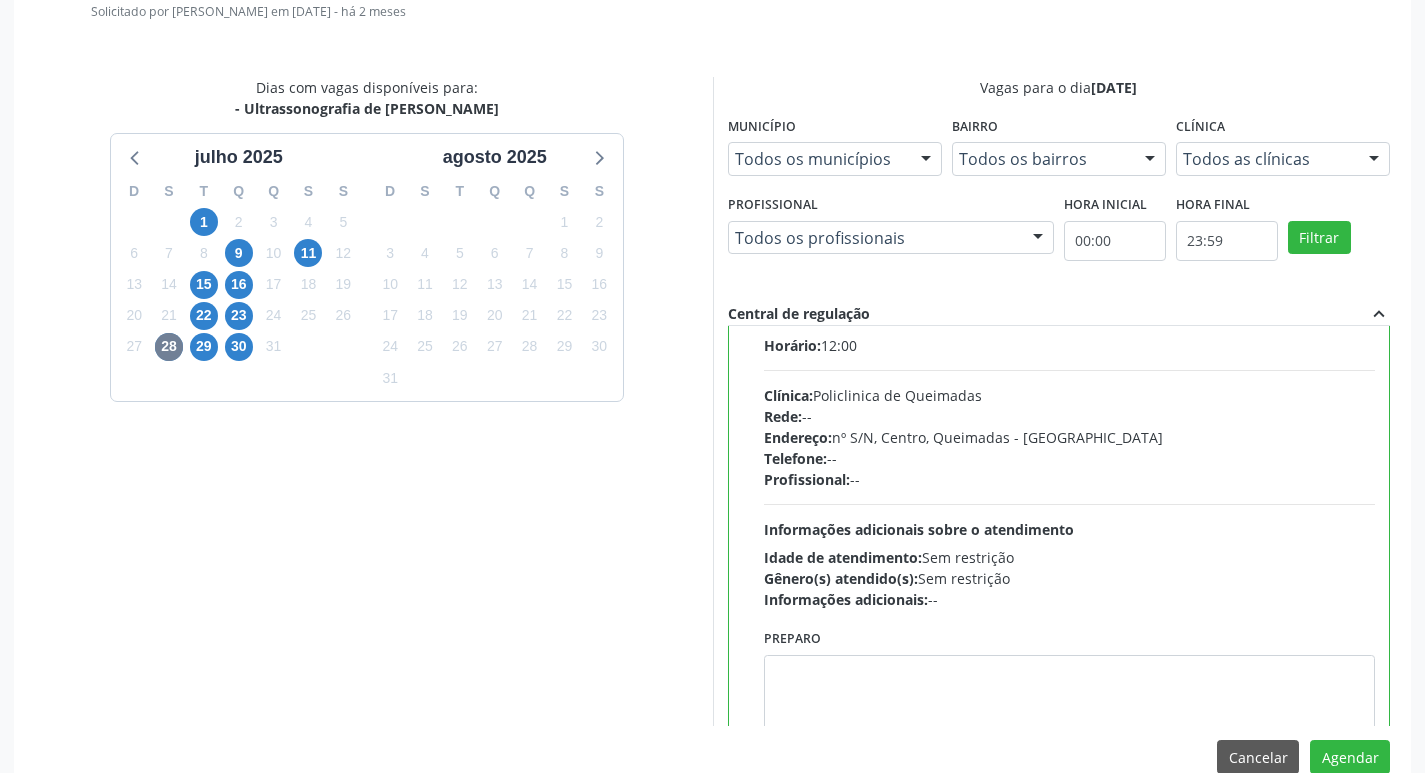 scroll, scrollTop: 99, scrollLeft: 0, axis: vertical 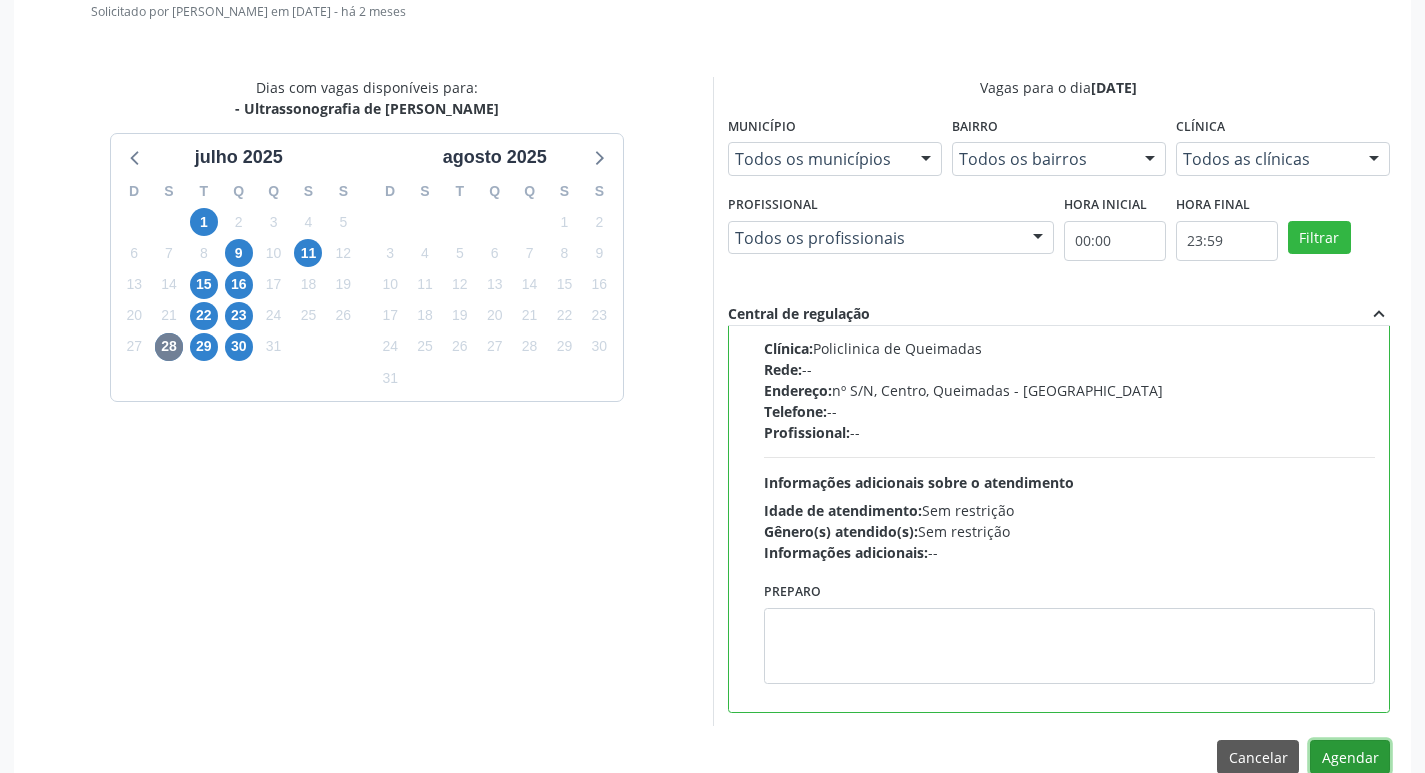 click on "Agendar" at bounding box center (1350, 757) 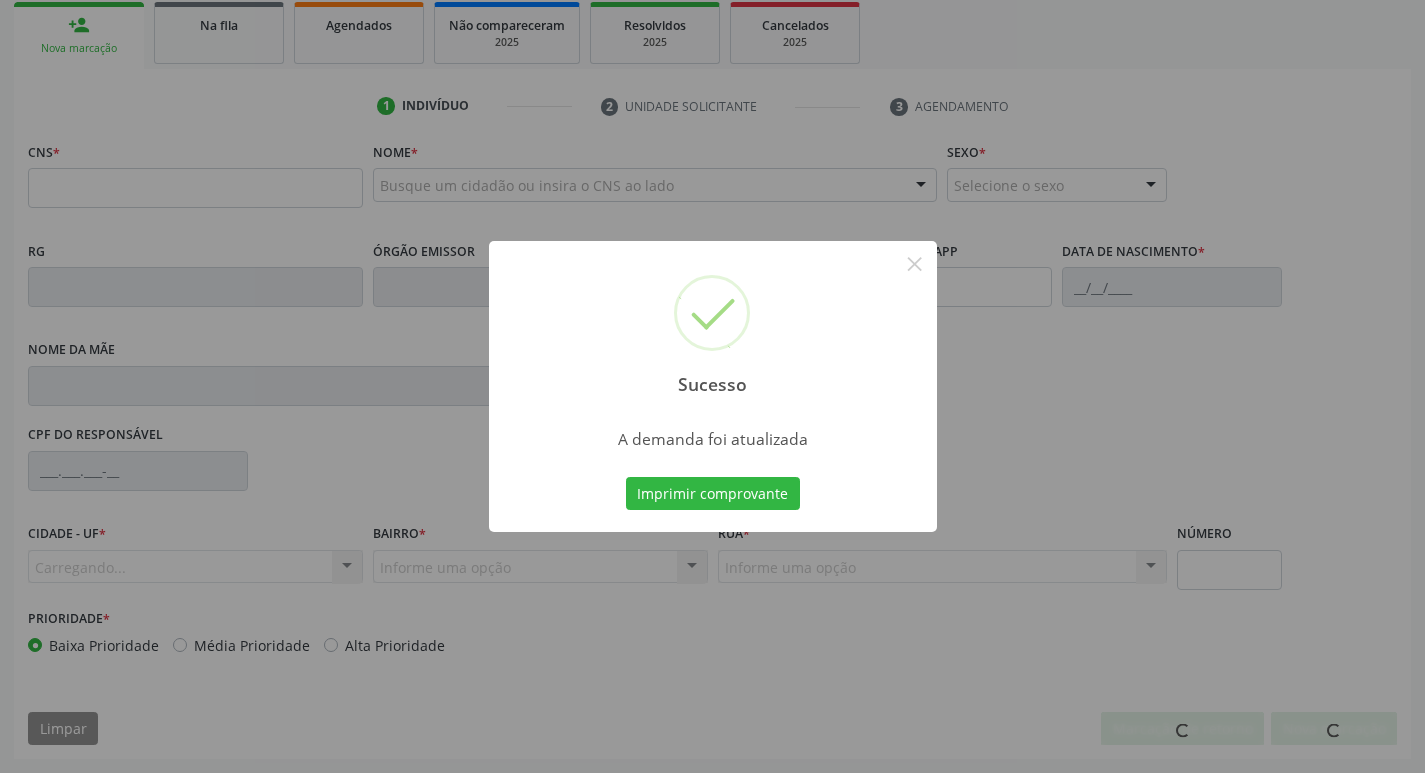 scroll, scrollTop: 297, scrollLeft: 0, axis: vertical 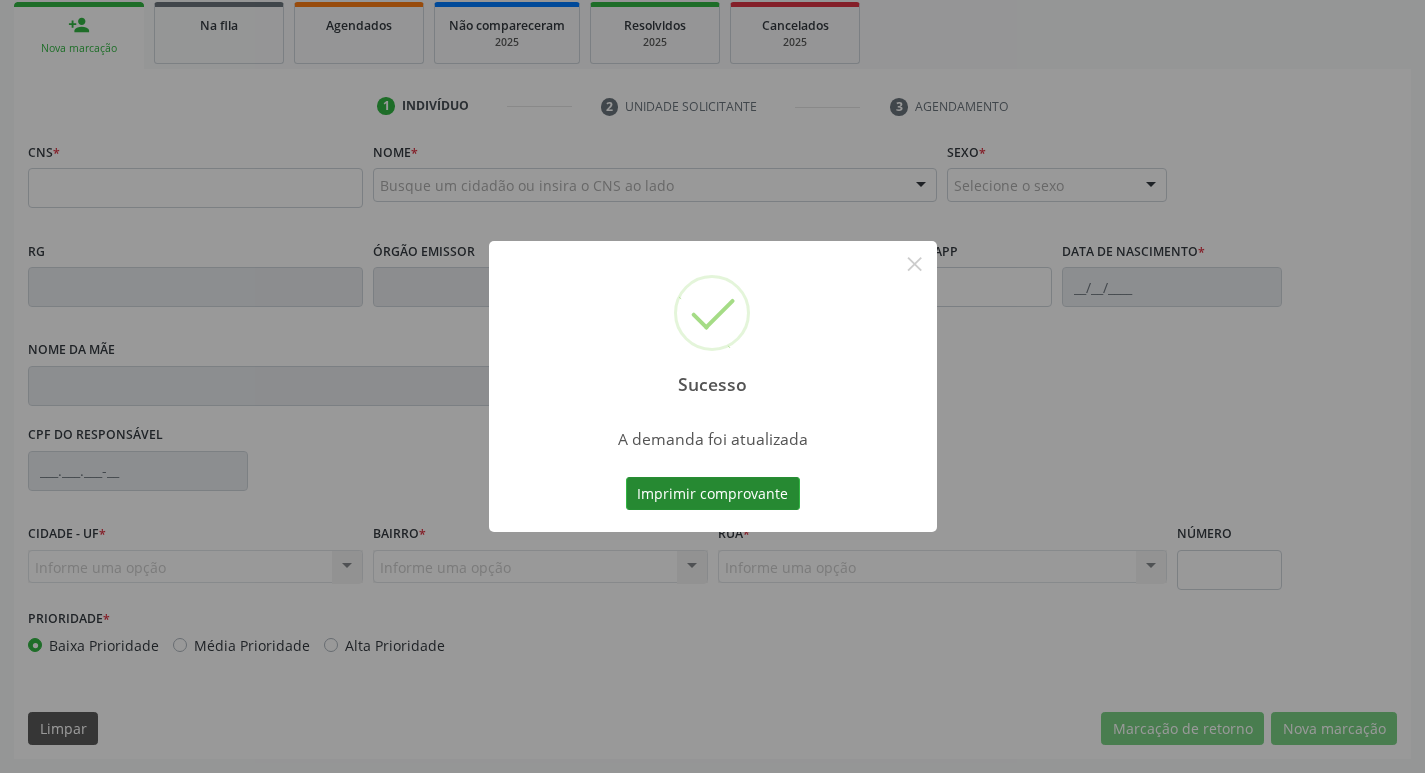 click on "Imprimir comprovante" at bounding box center (713, 494) 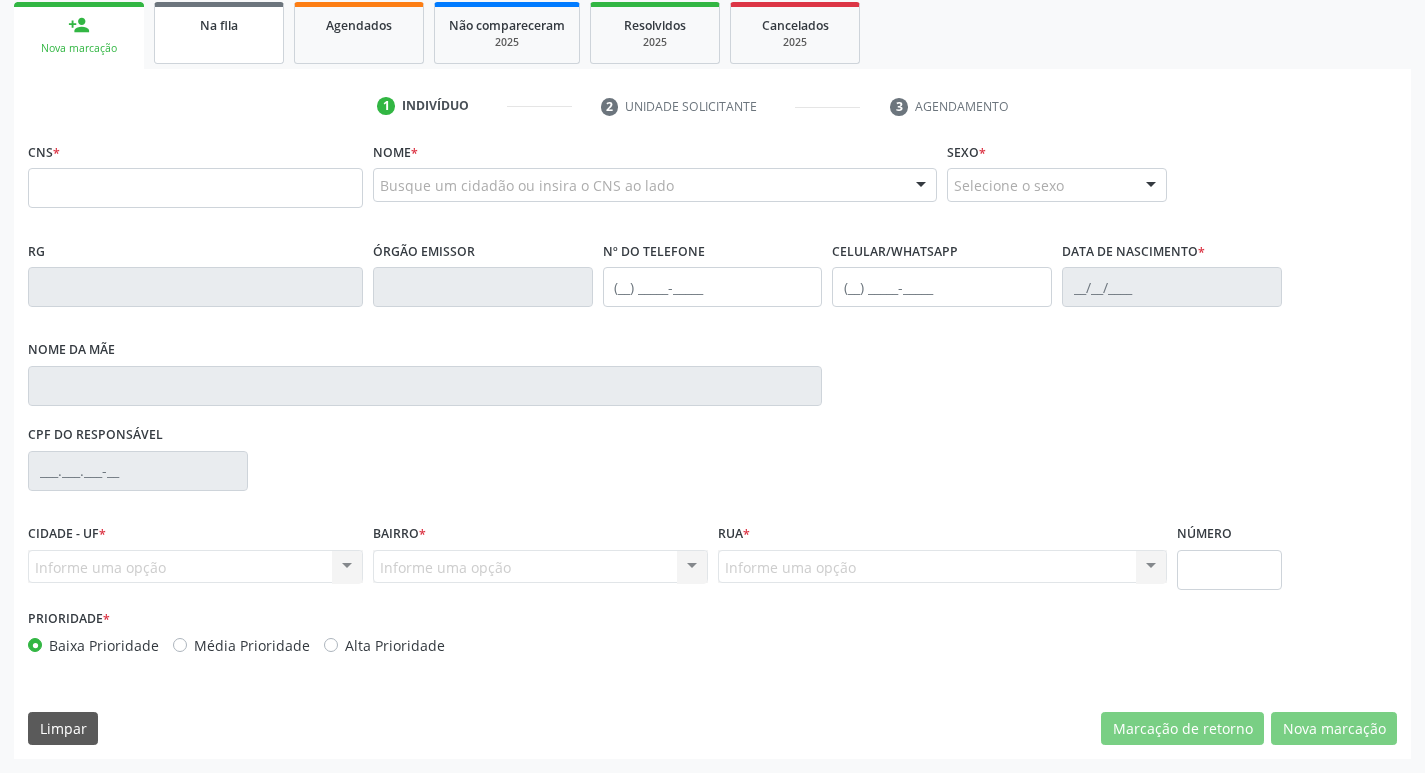 click on "Na fila" at bounding box center (219, 24) 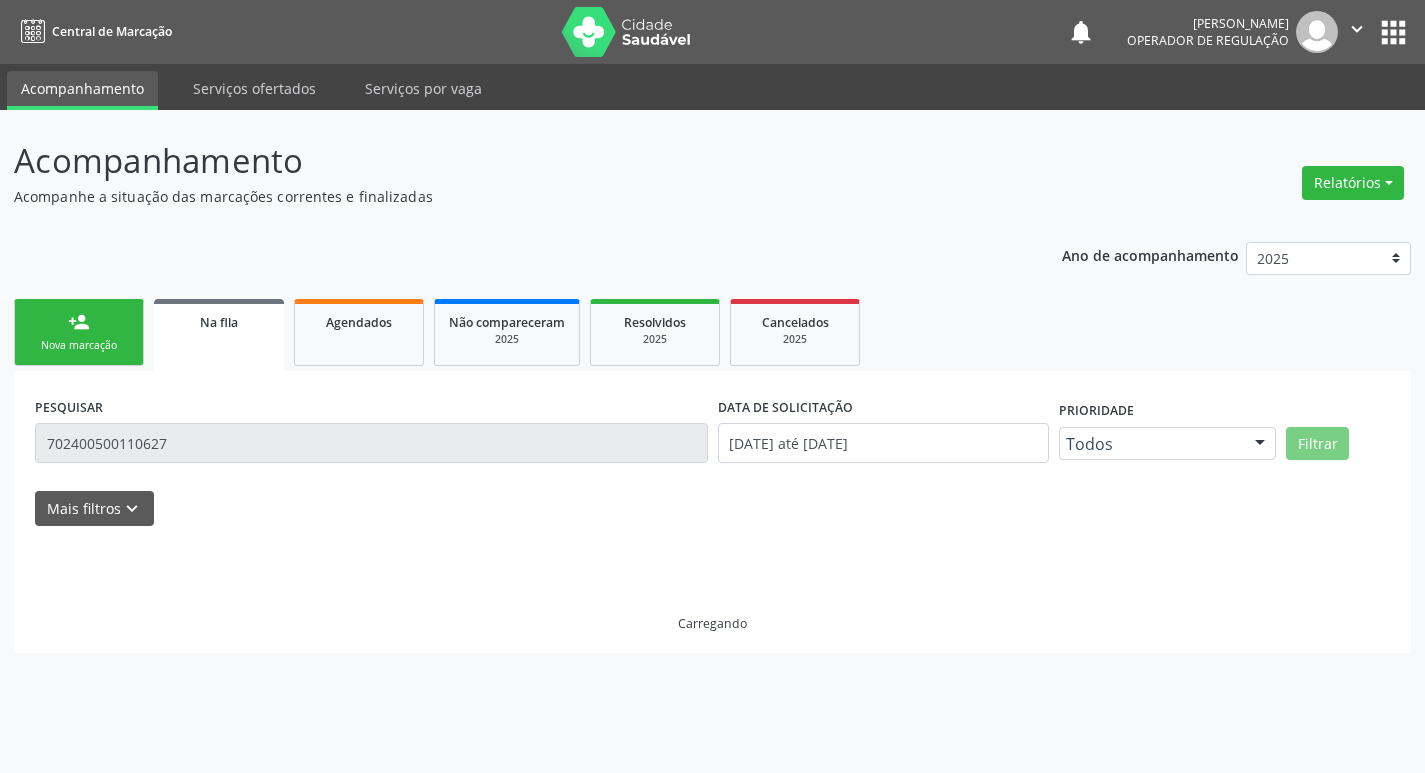 scroll, scrollTop: 0, scrollLeft: 0, axis: both 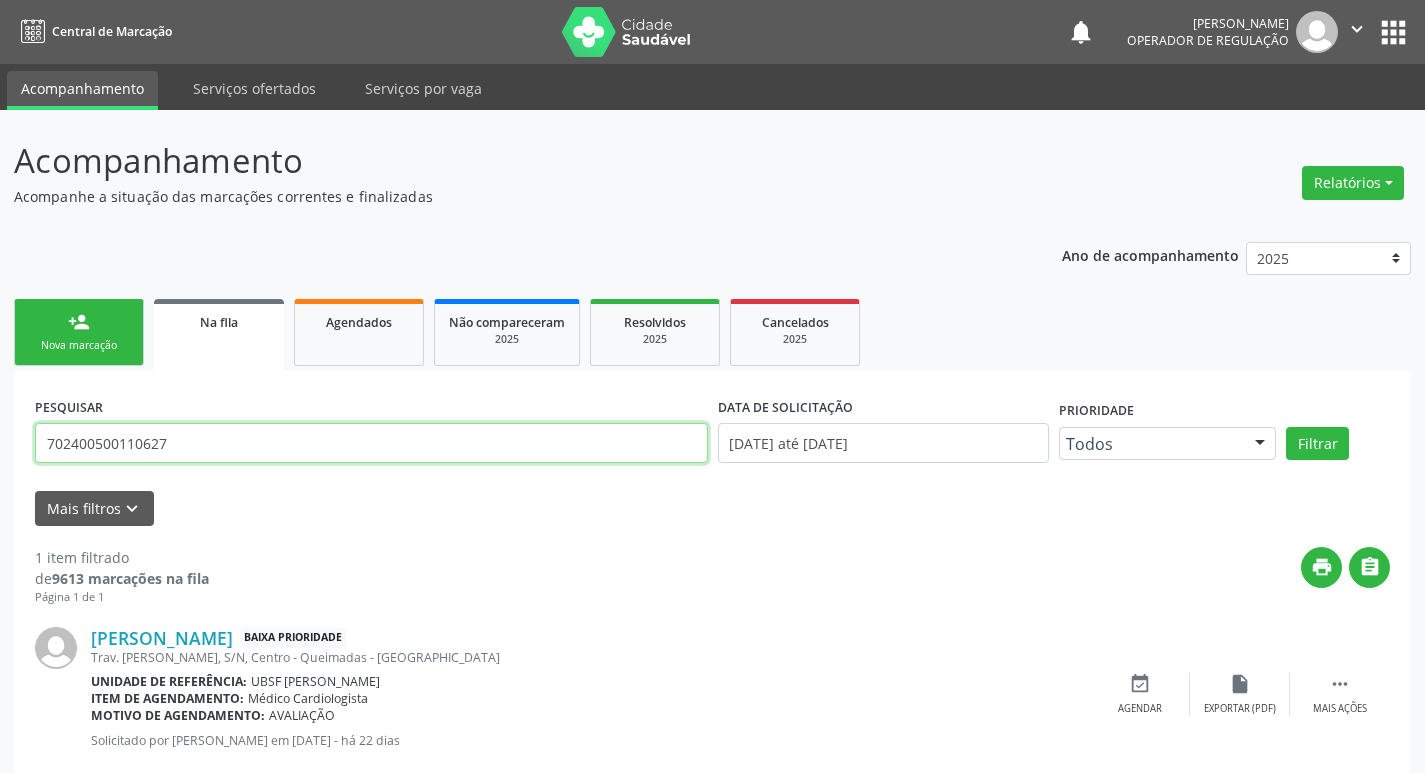 click on "702400500110627" at bounding box center [371, 443] 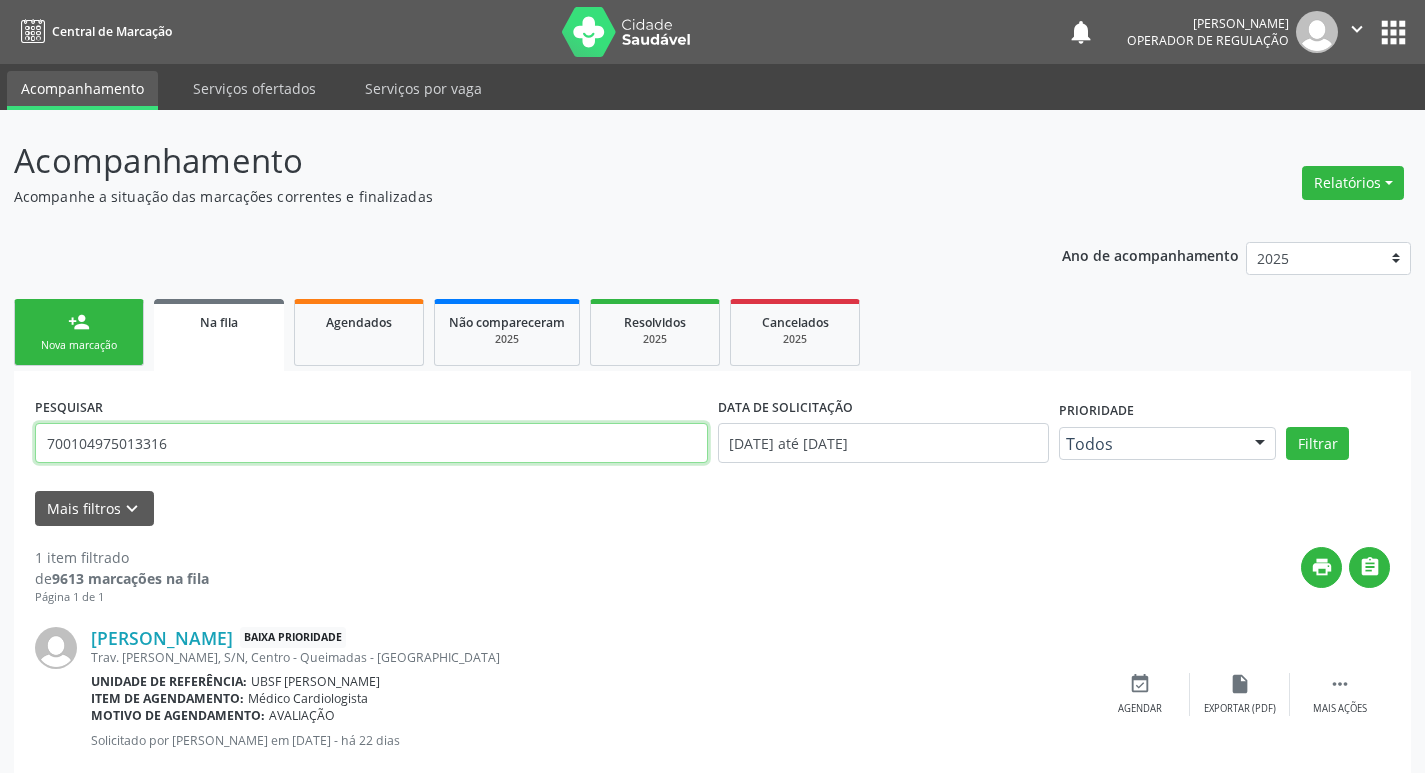 type on "700104975013316" 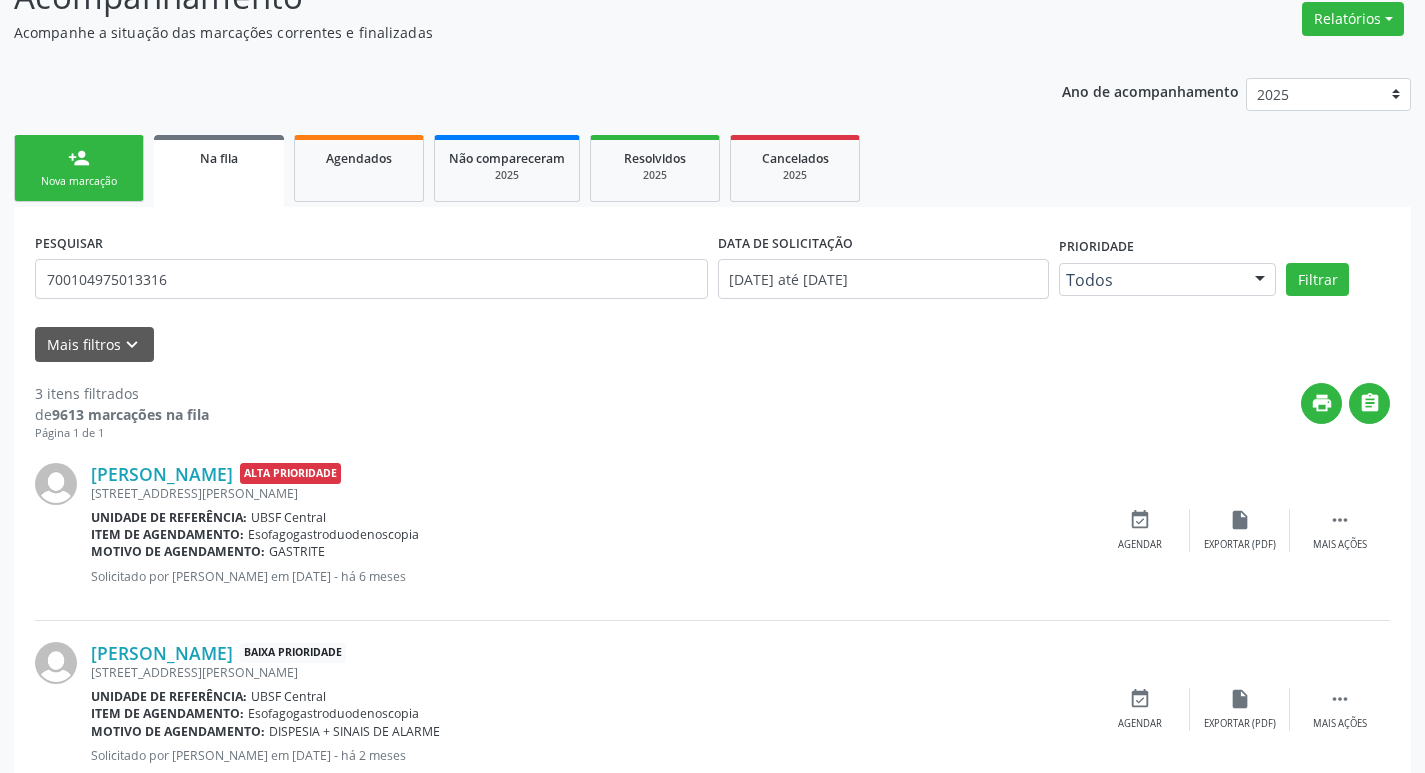 scroll, scrollTop: 404, scrollLeft: 0, axis: vertical 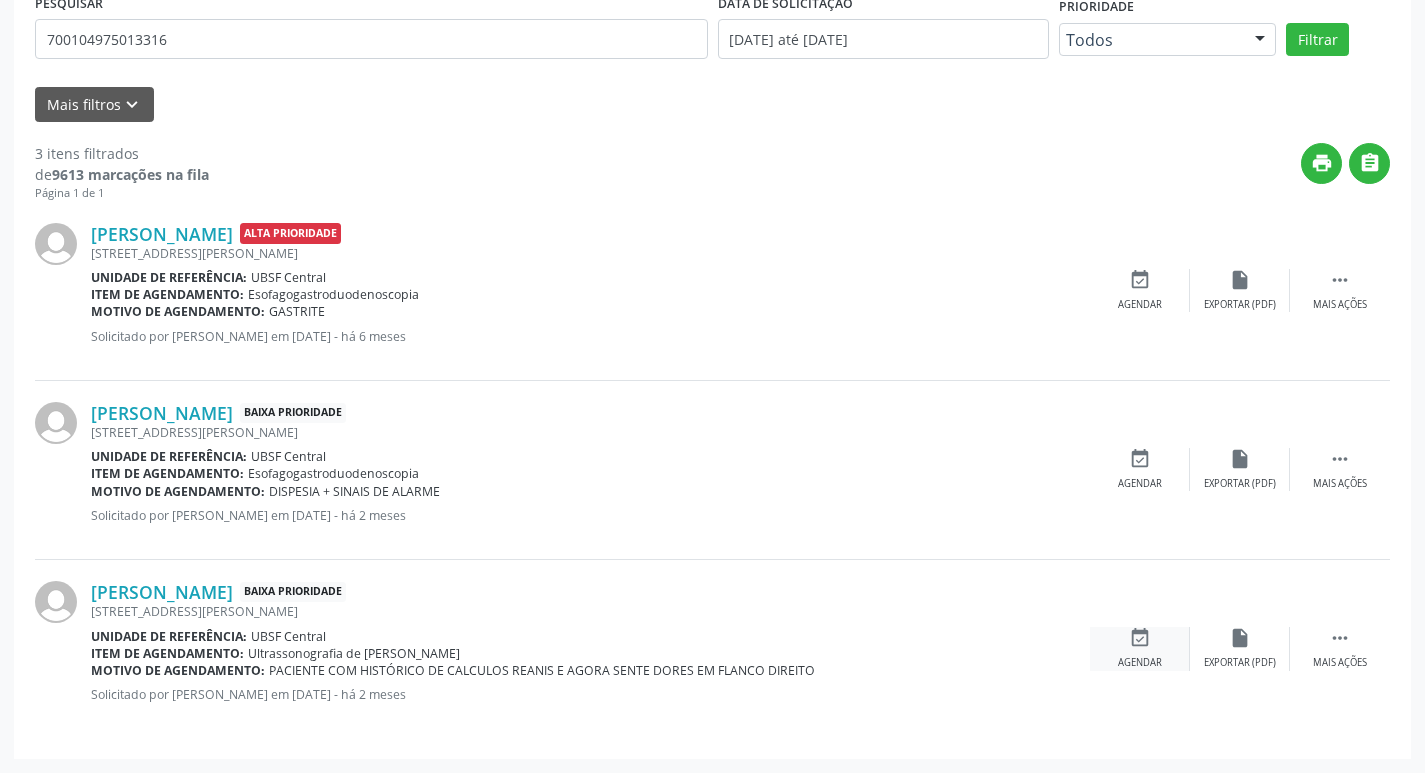 click on "event_available
Agendar" at bounding box center (1140, 648) 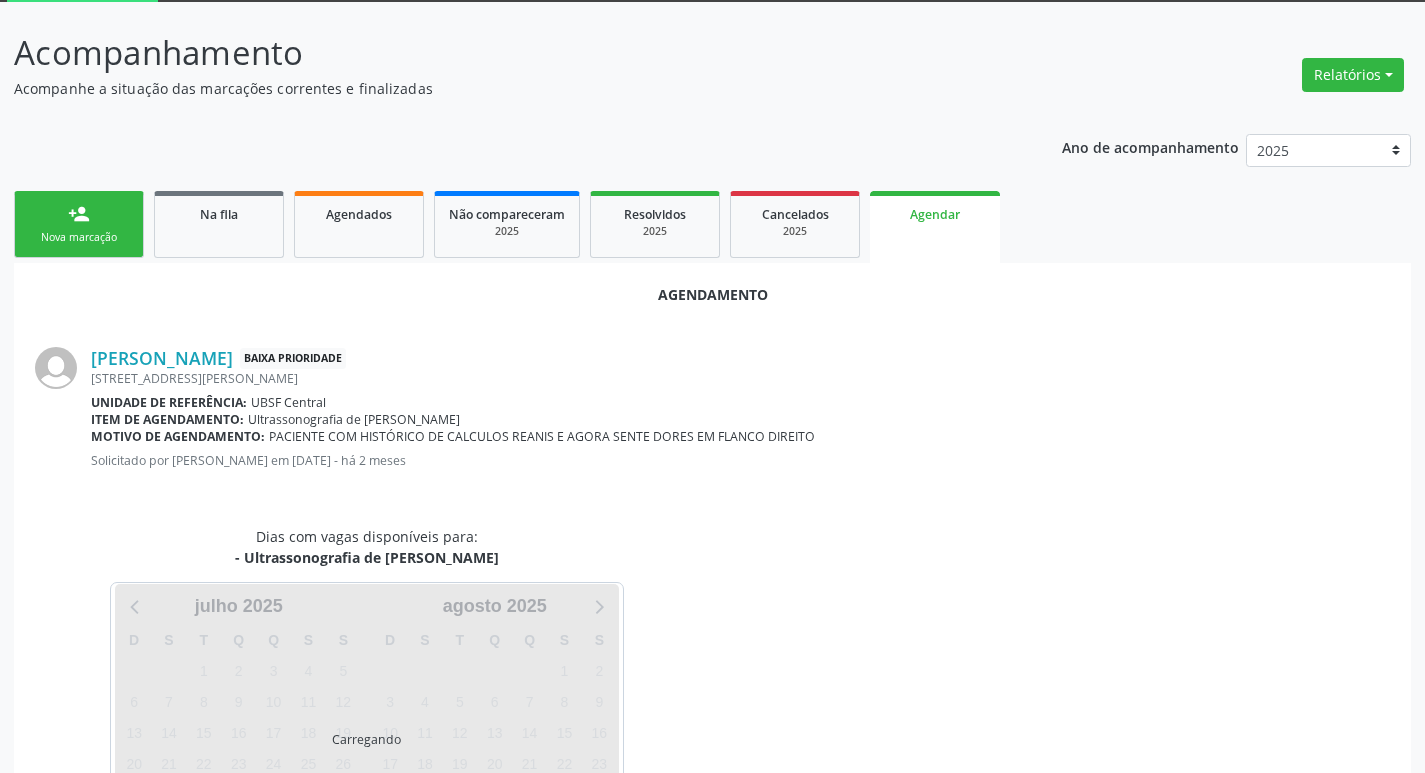 scroll, scrollTop: 221, scrollLeft: 0, axis: vertical 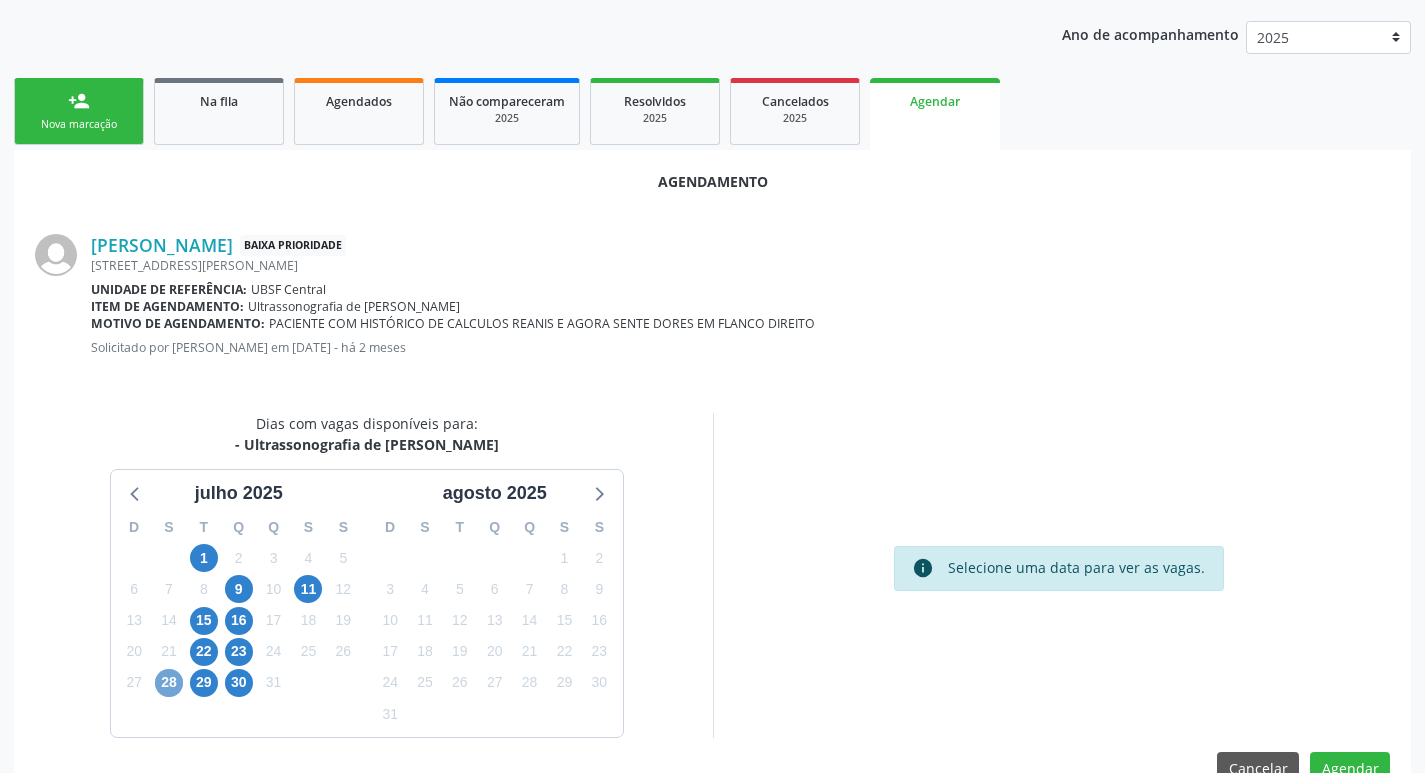 click on "28" at bounding box center (169, 683) 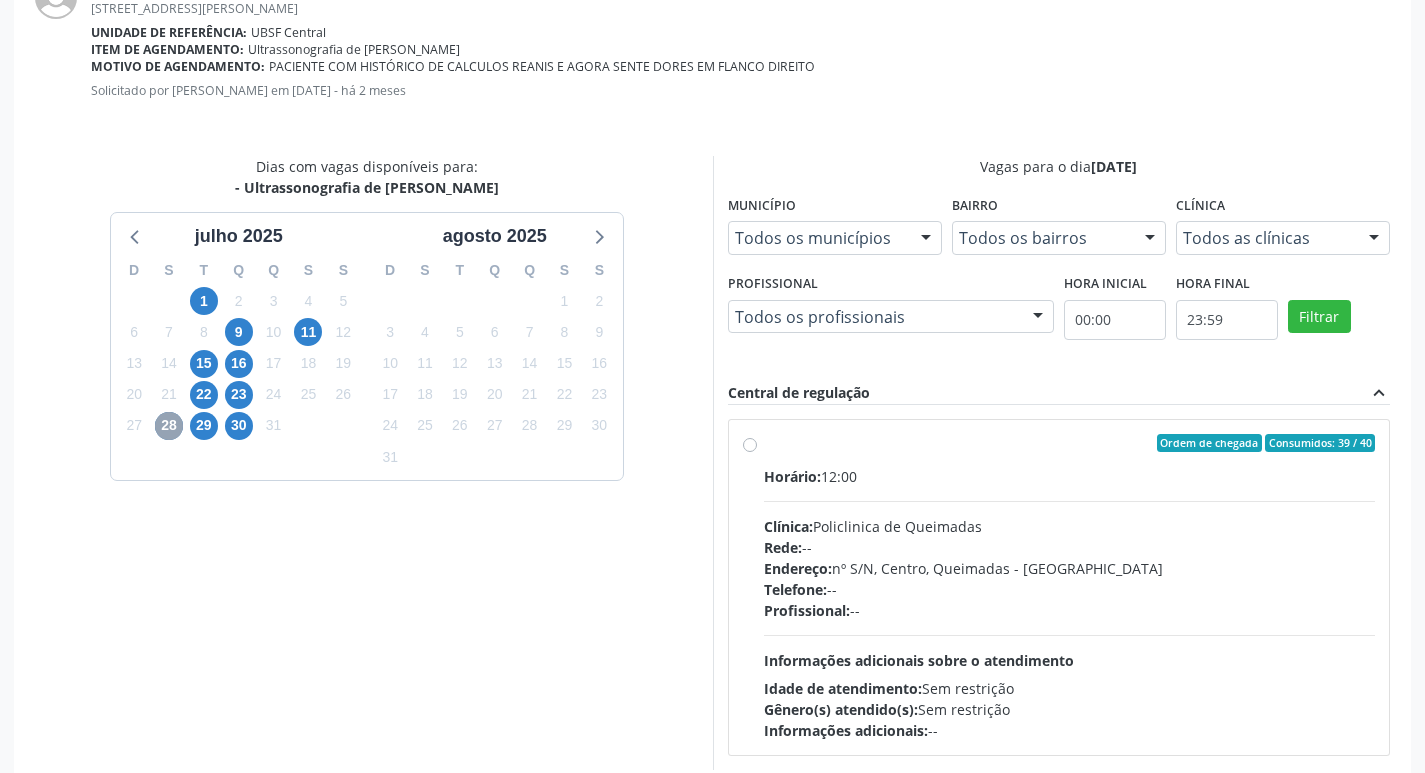 scroll, scrollTop: 557, scrollLeft: 0, axis: vertical 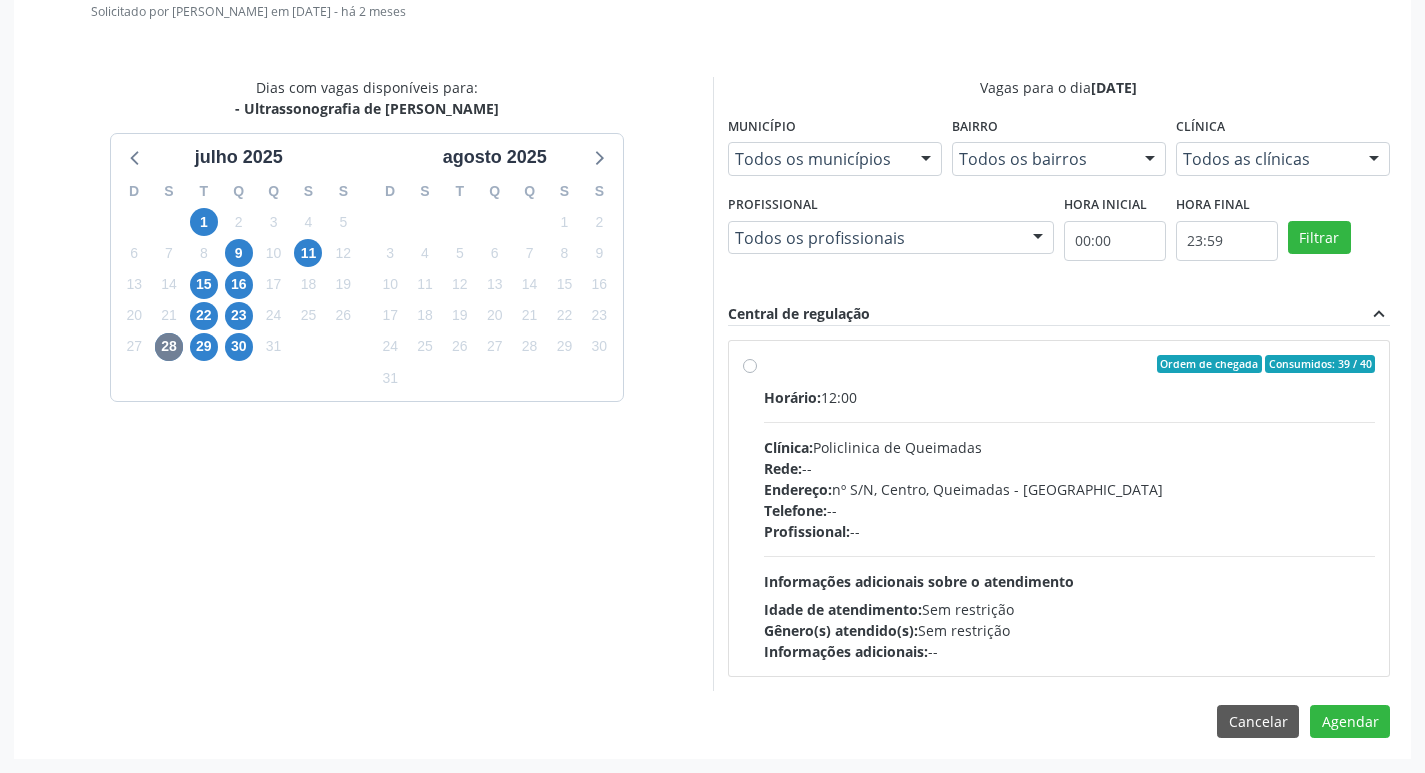 drag, startPoint x: 1215, startPoint y: 588, endPoint x: 1223, endPoint y: 602, distance: 16.124516 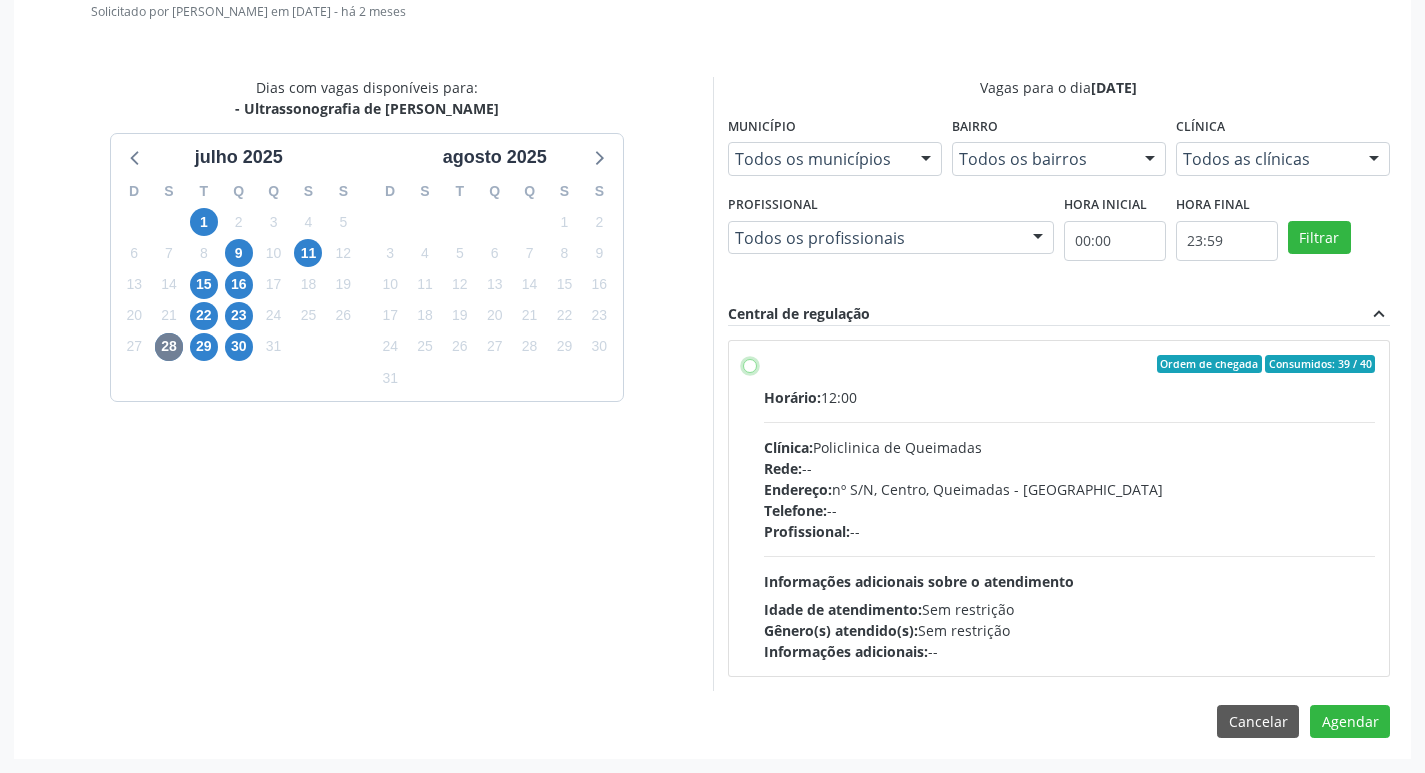 radio on "true" 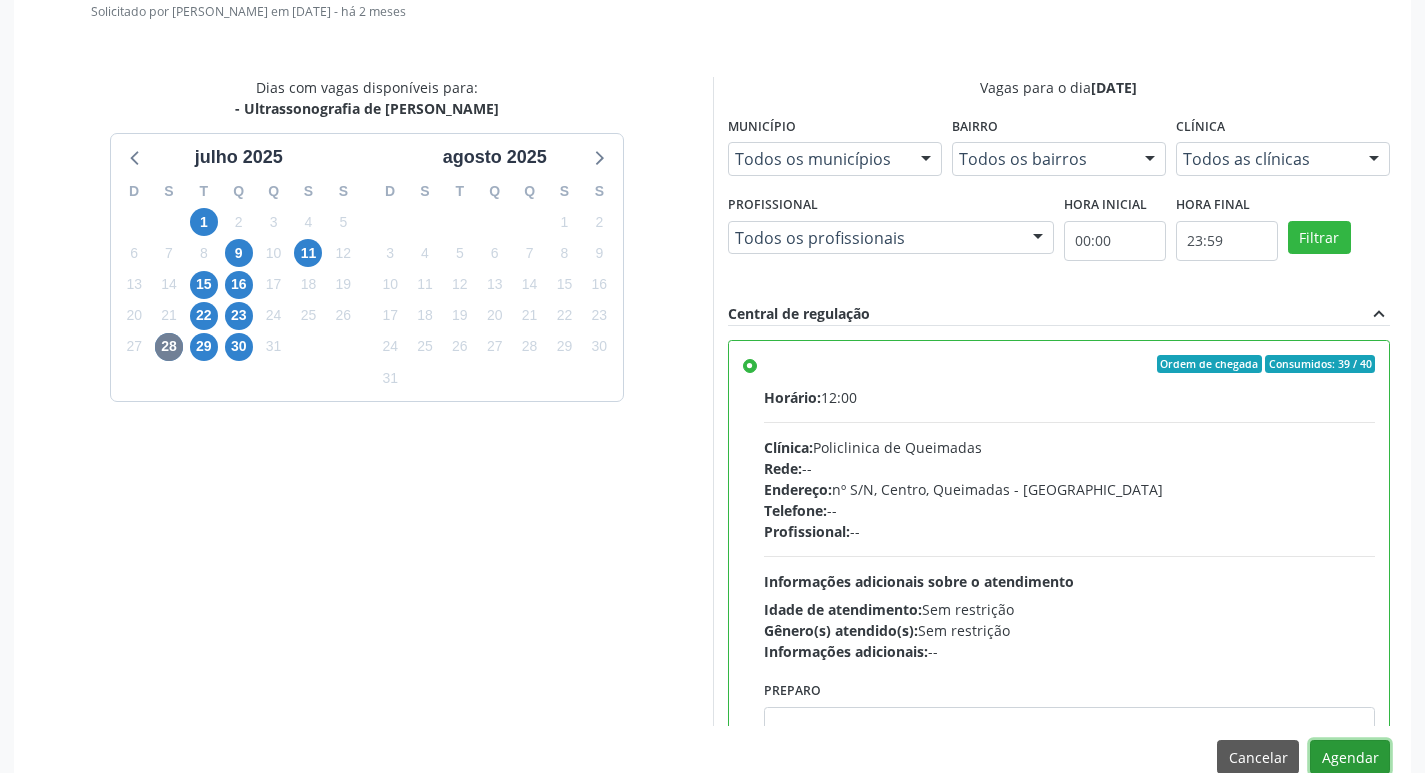 click on "Agendar" at bounding box center (1350, 757) 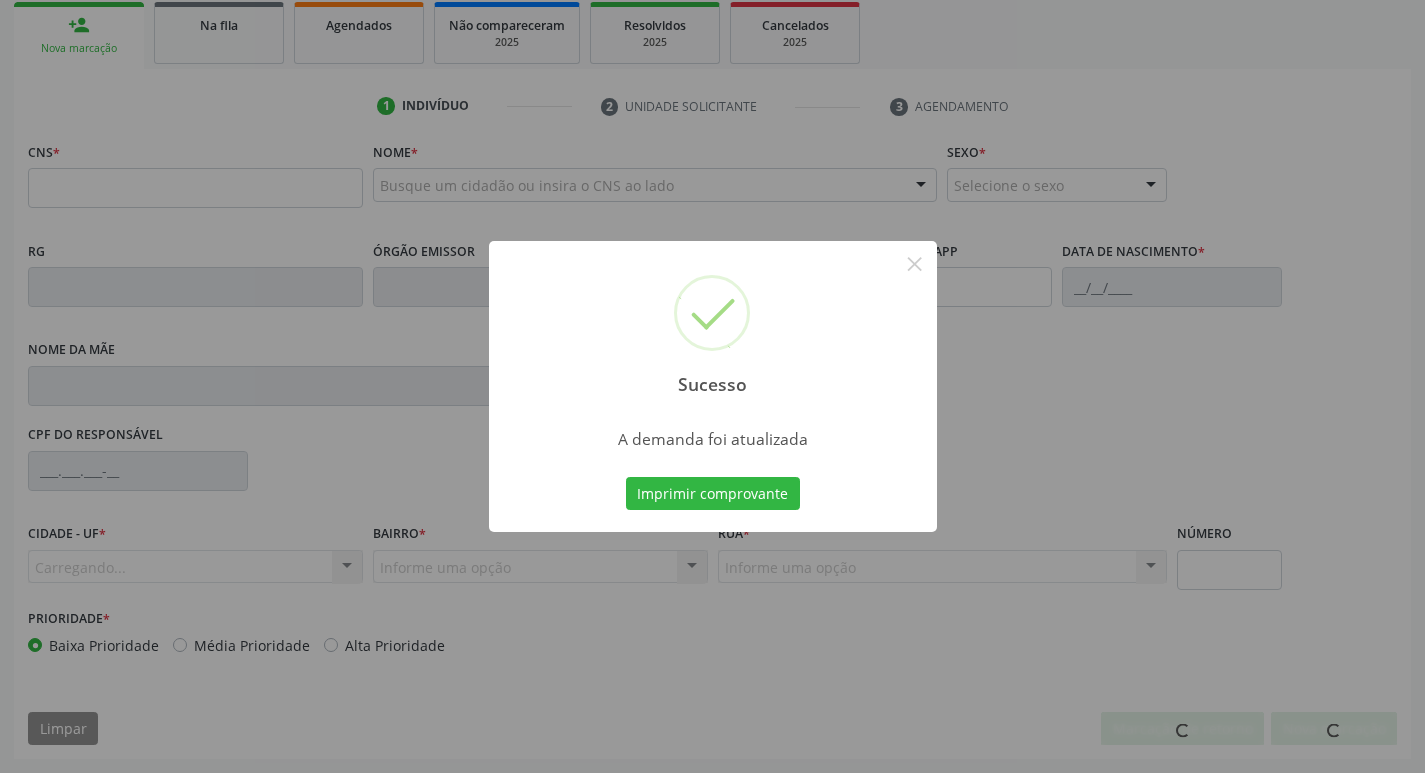 scroll, scrollTop: 297, scrollLeft: 0, axis: vertical 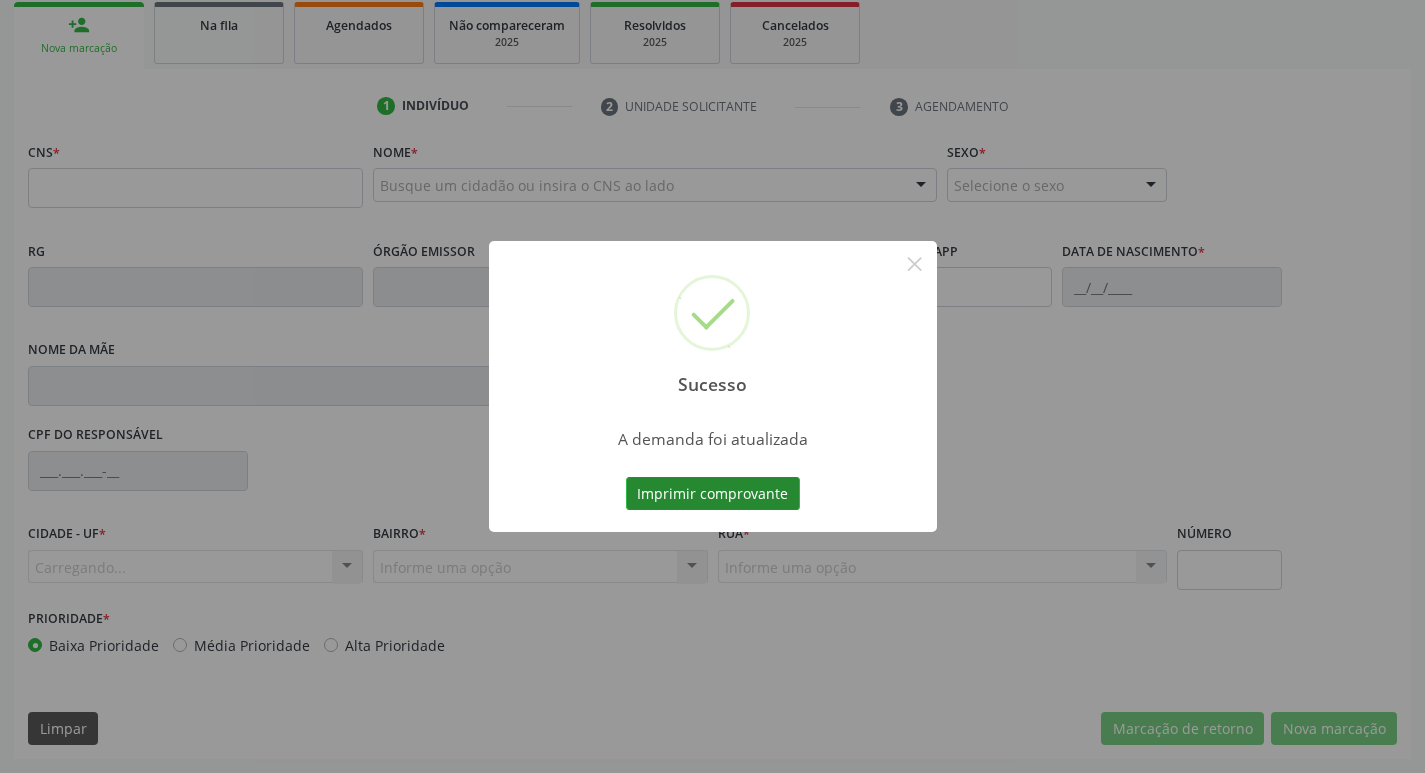 click on "Imprimir comprovante" at bounding box center (713, 494) 